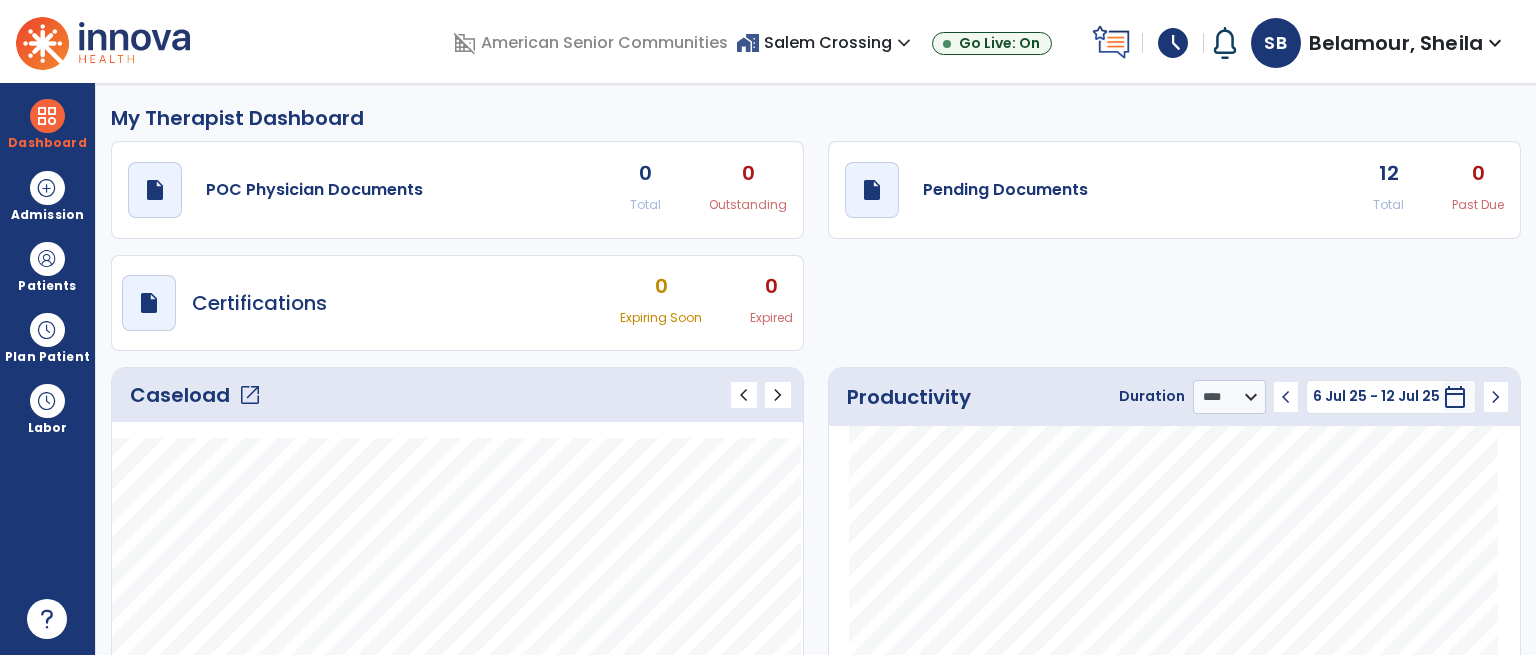 select on "****" 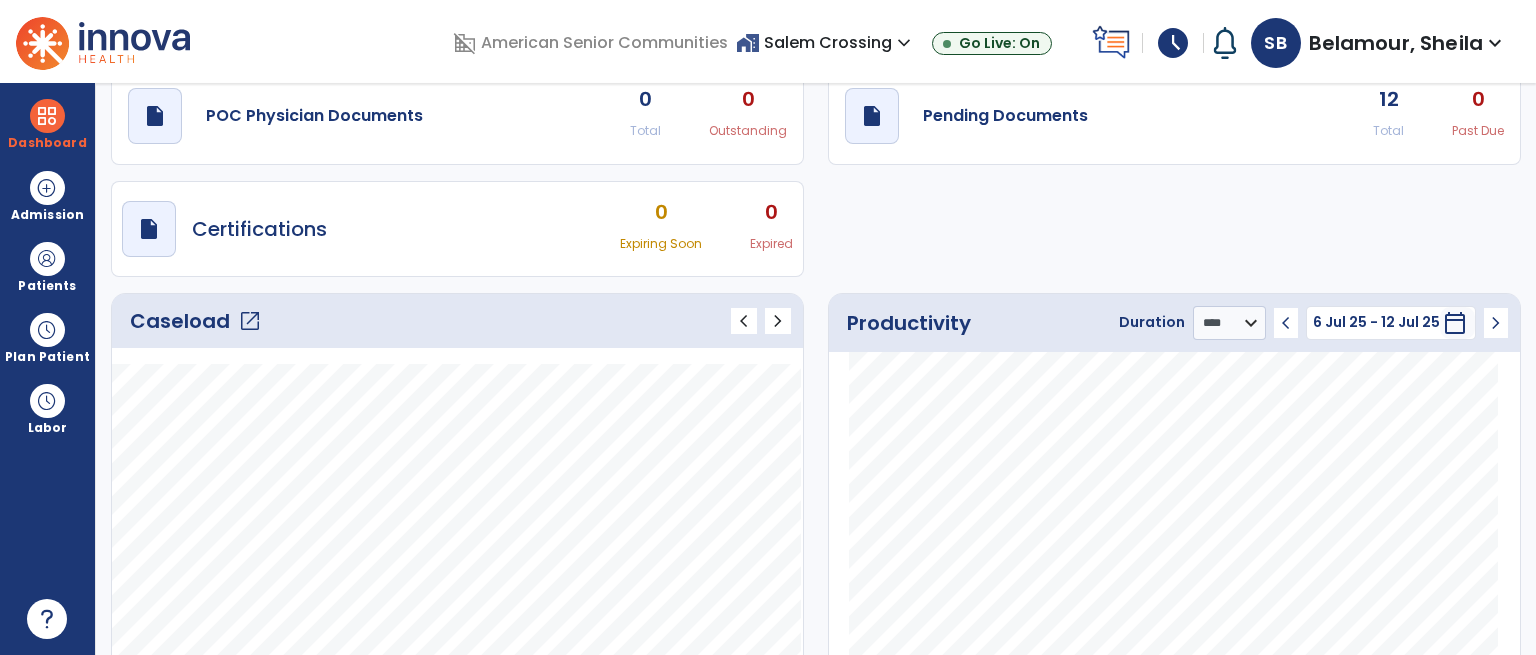 scroll, scrollTop: 0, scrollLeft: 0, axis: both 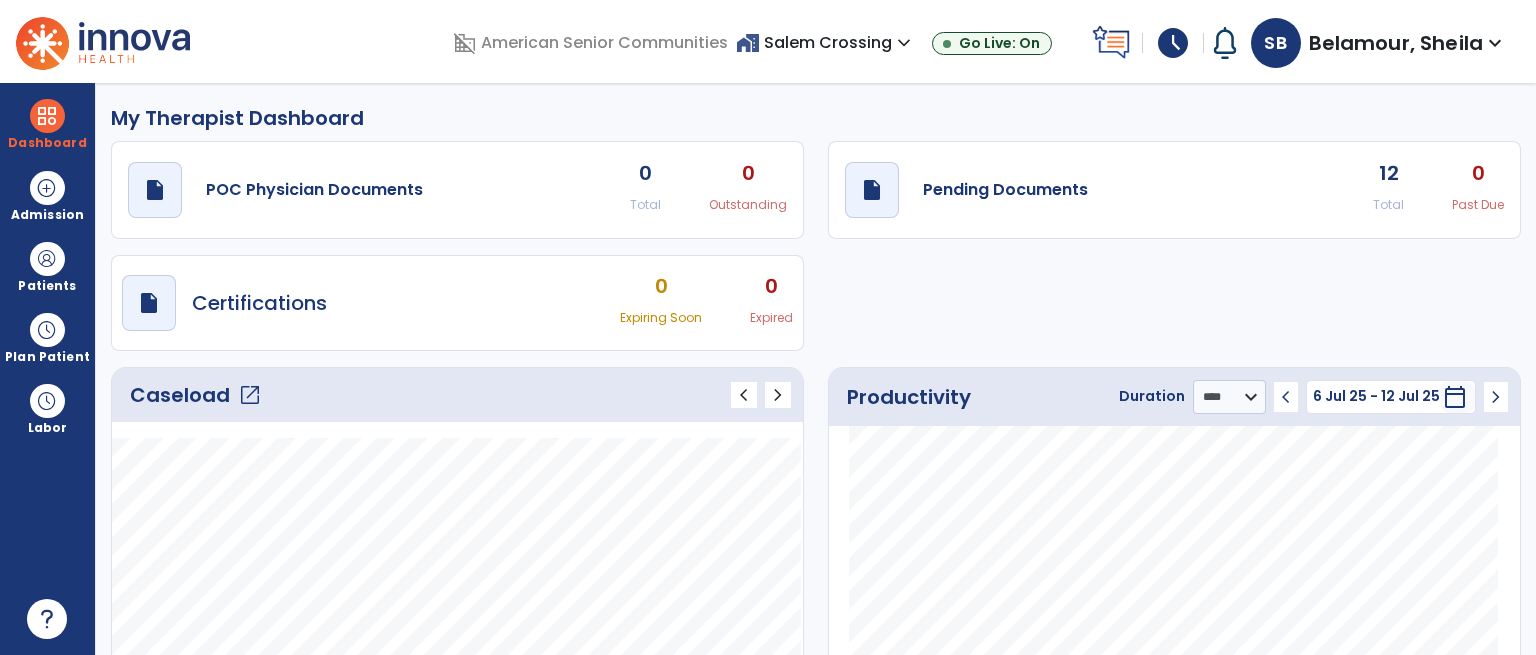 click on "open_in_new" 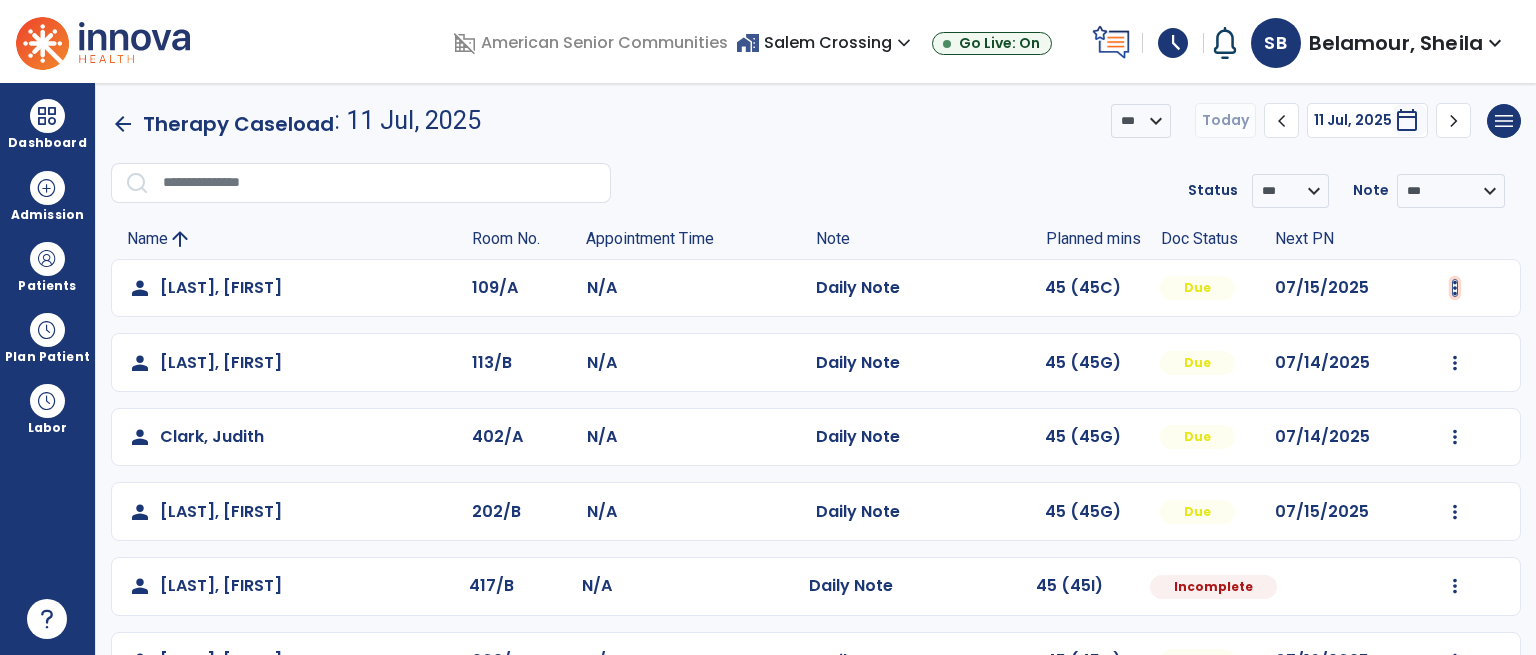 click at bounding box center (1455, 288) 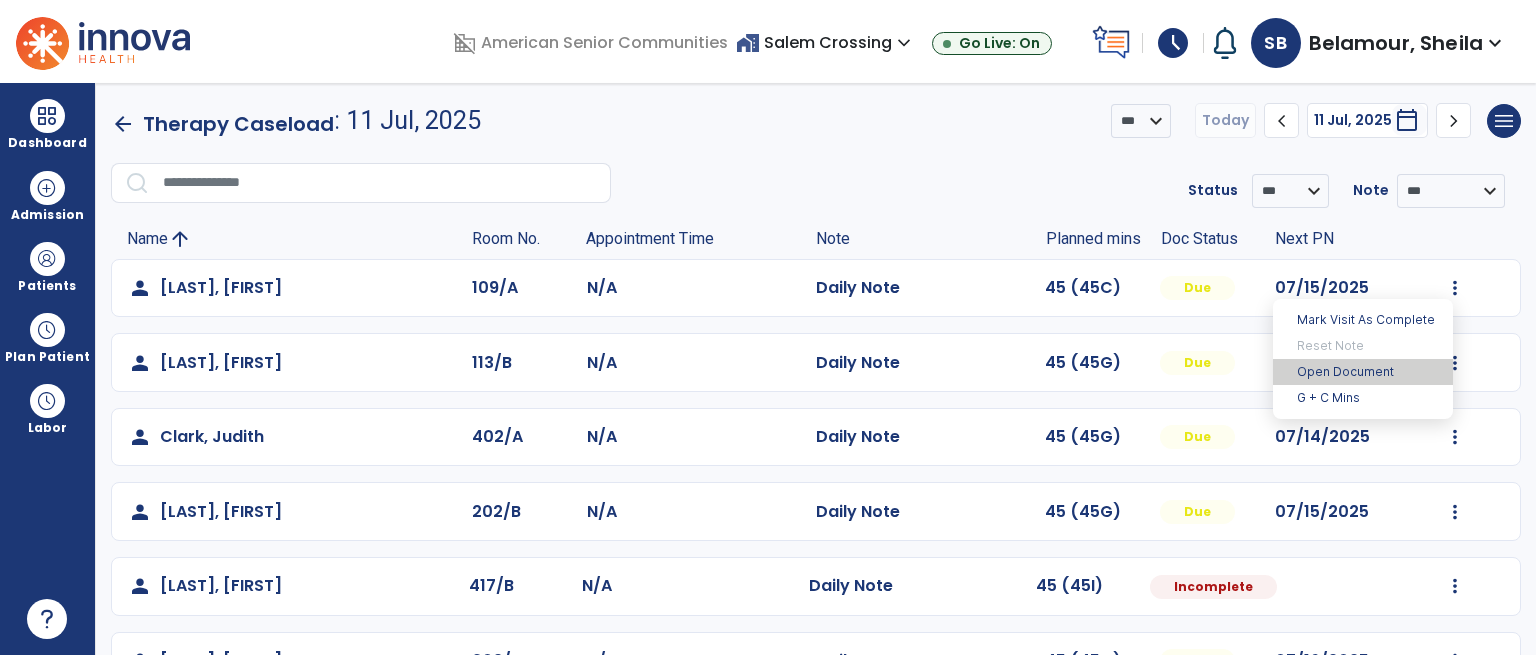 click on "Open Document" at bounding box center (1363, 372) 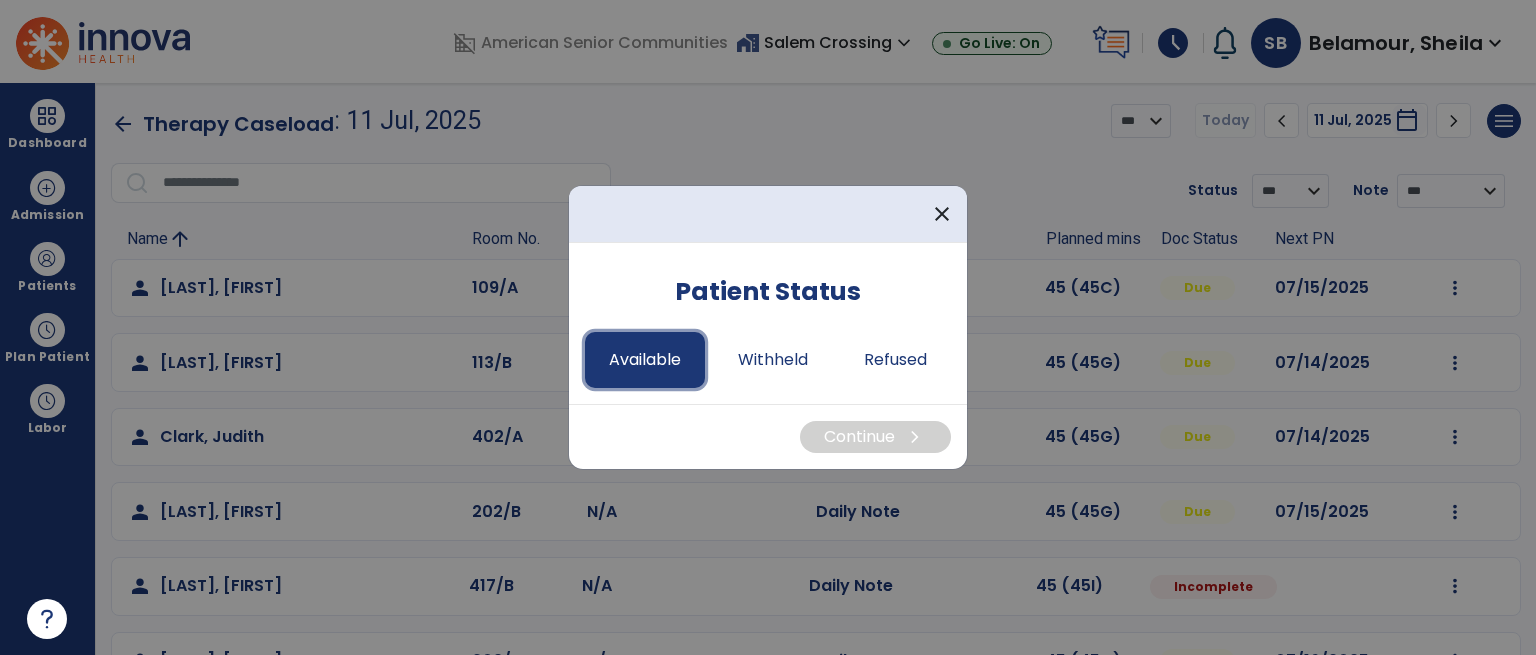 click on "Available" at bounding box center (645, 360) 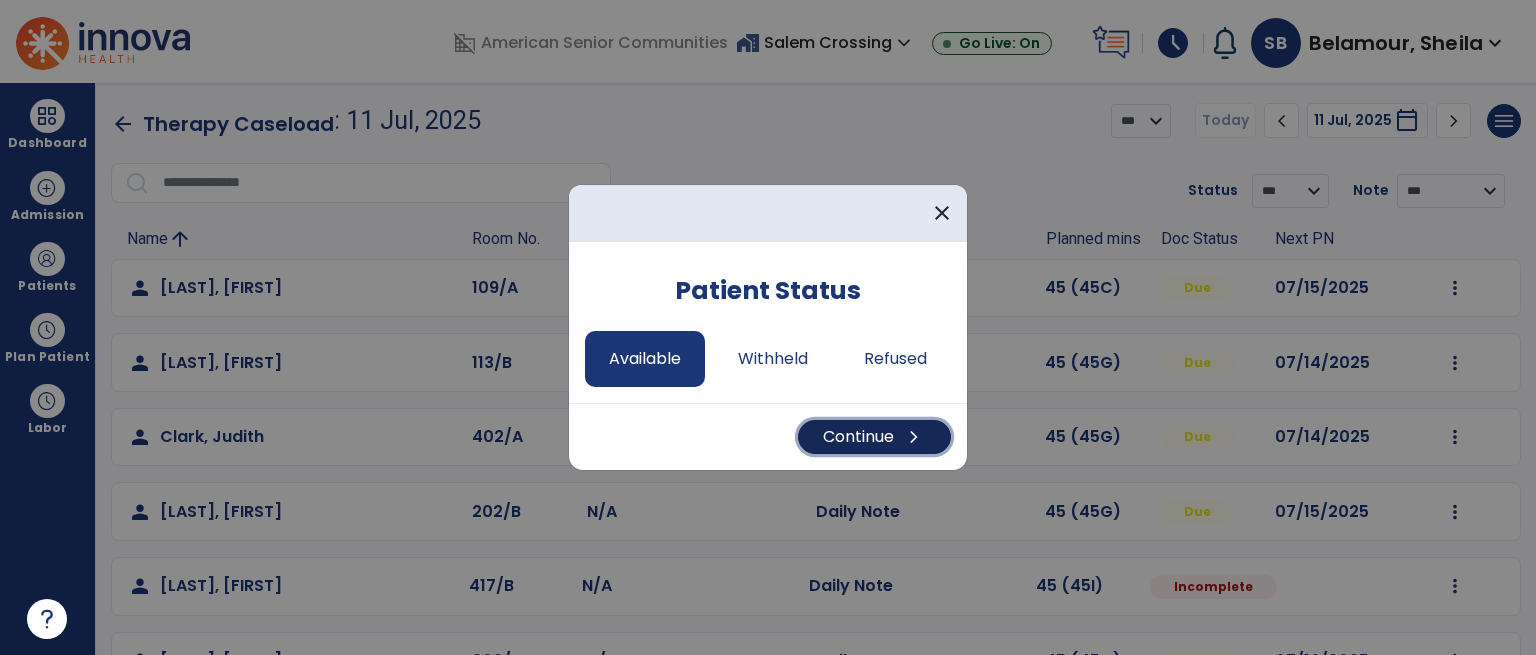 click on "Continue   chevron_right" at bounding box center [874, 437] 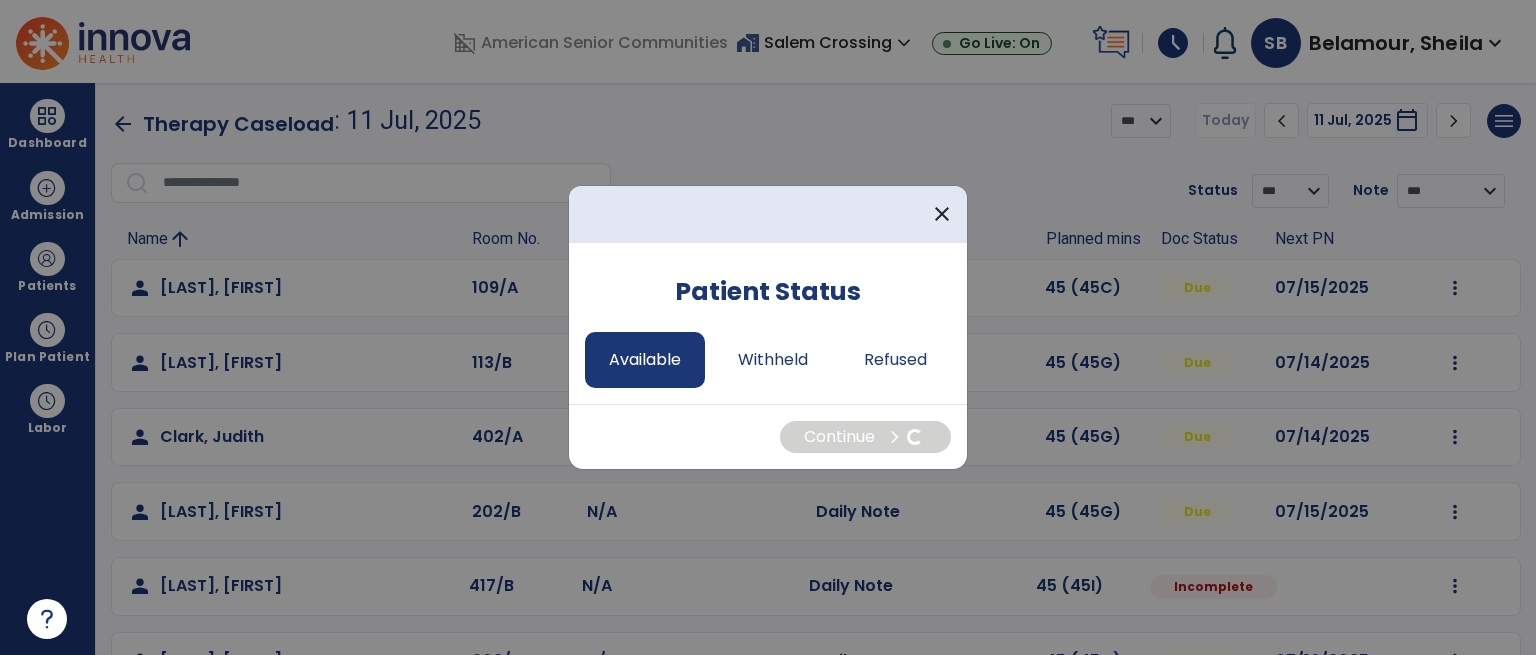 select on "*" 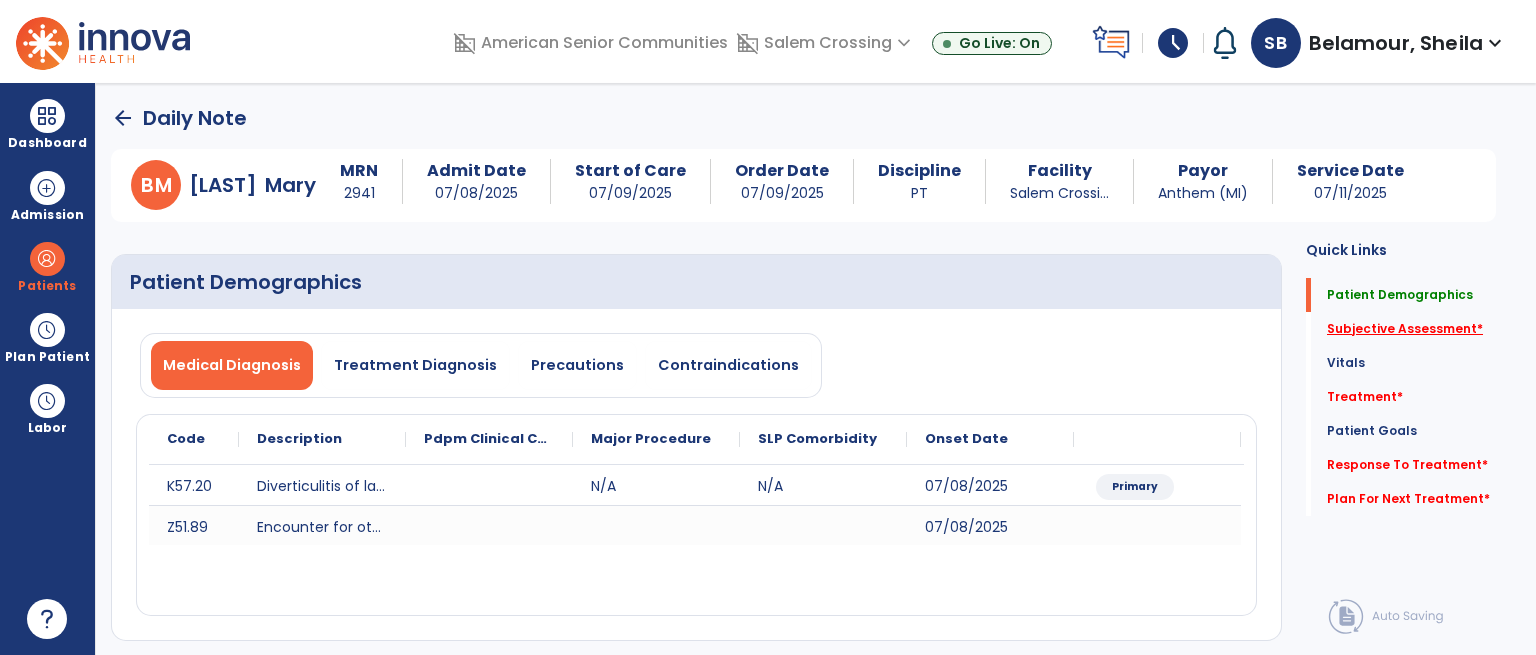 click on "Subjective Assessment   *" 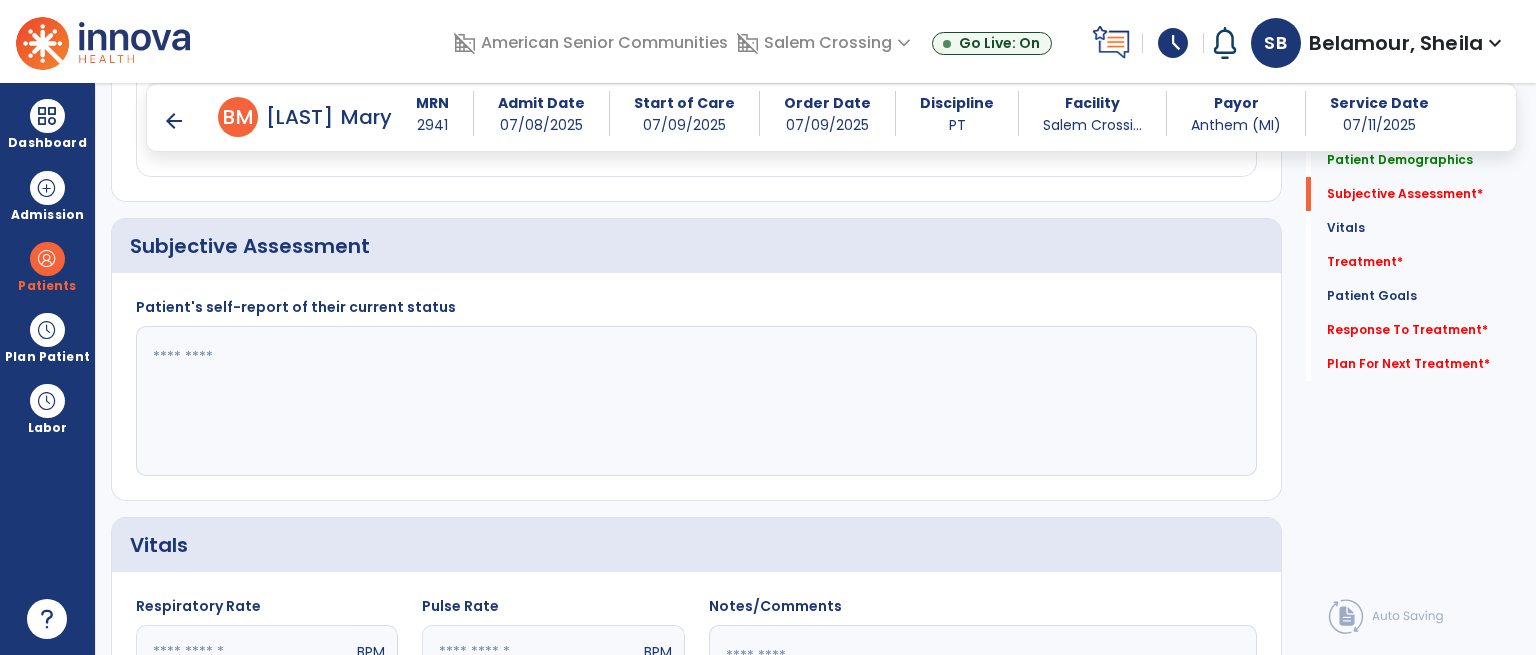 scroll, scrollTop: 428, scrollLeft: 0, axis: vertical 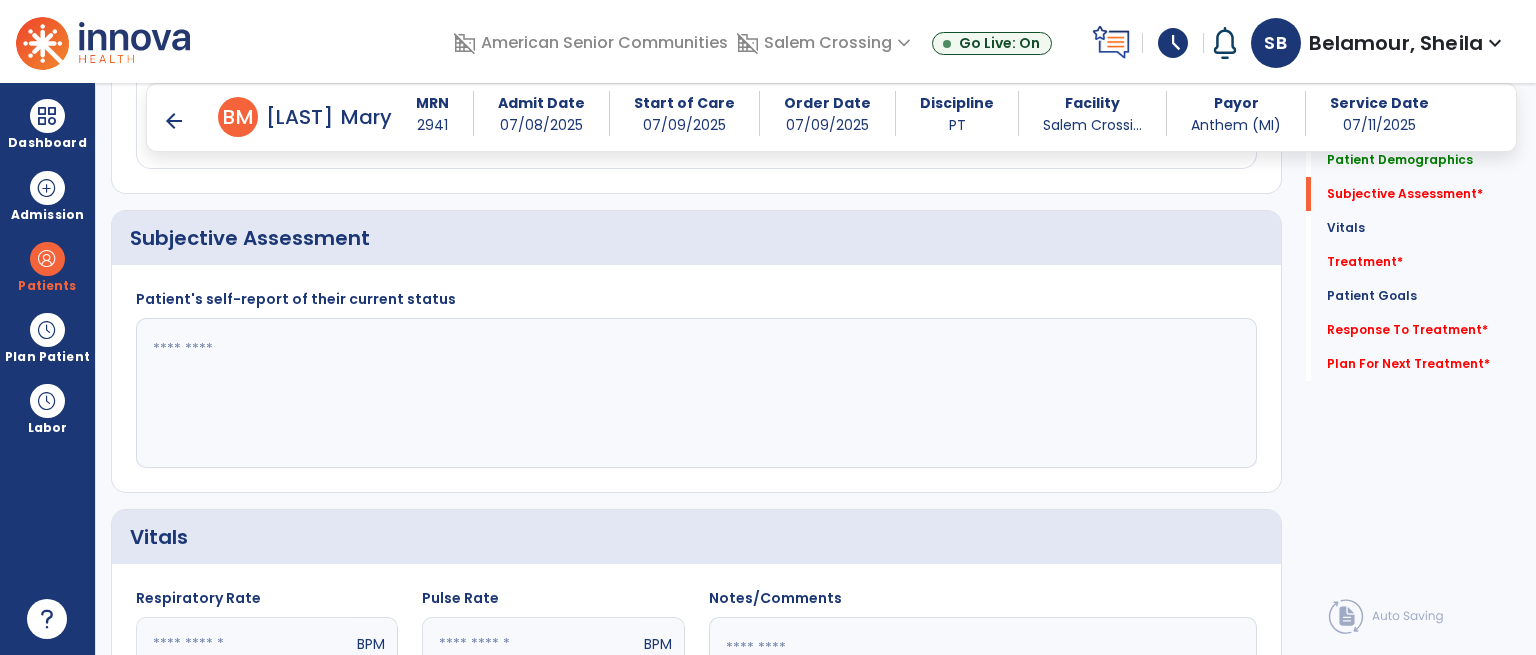 click 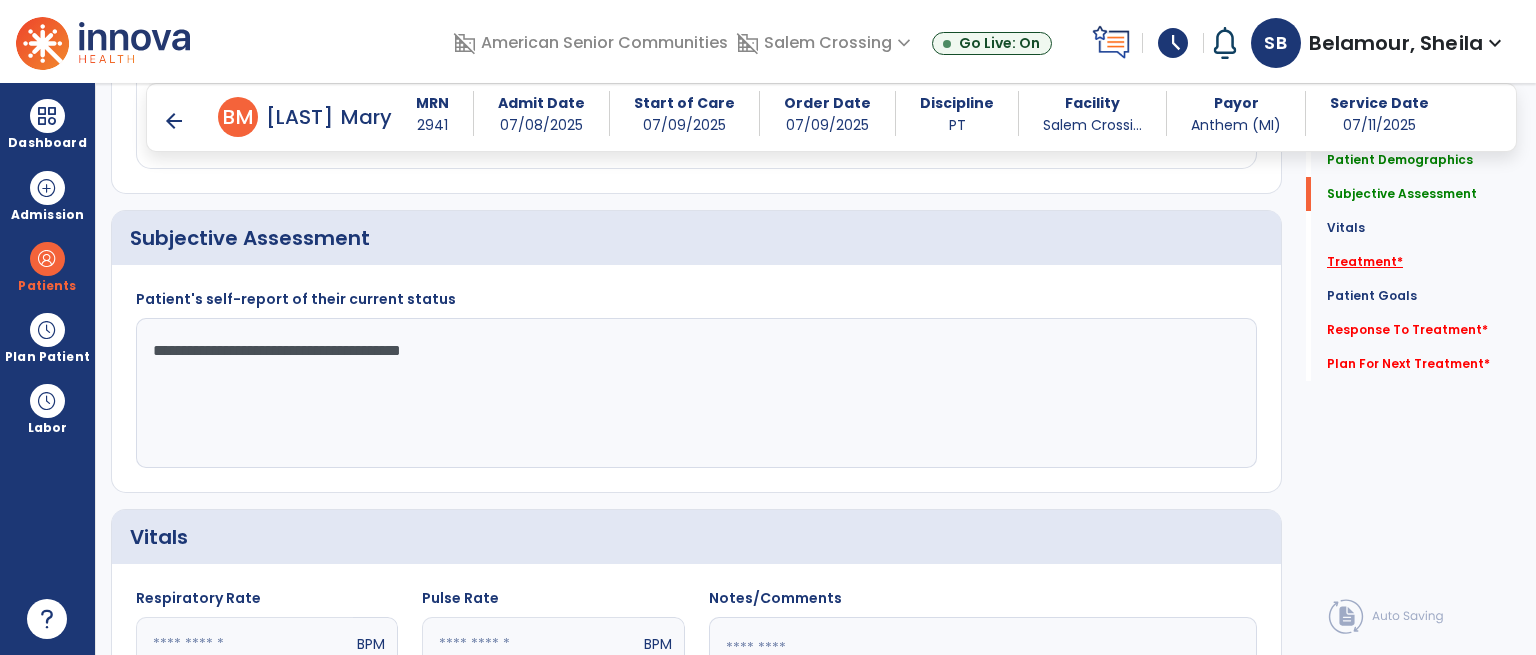 type on "**********" 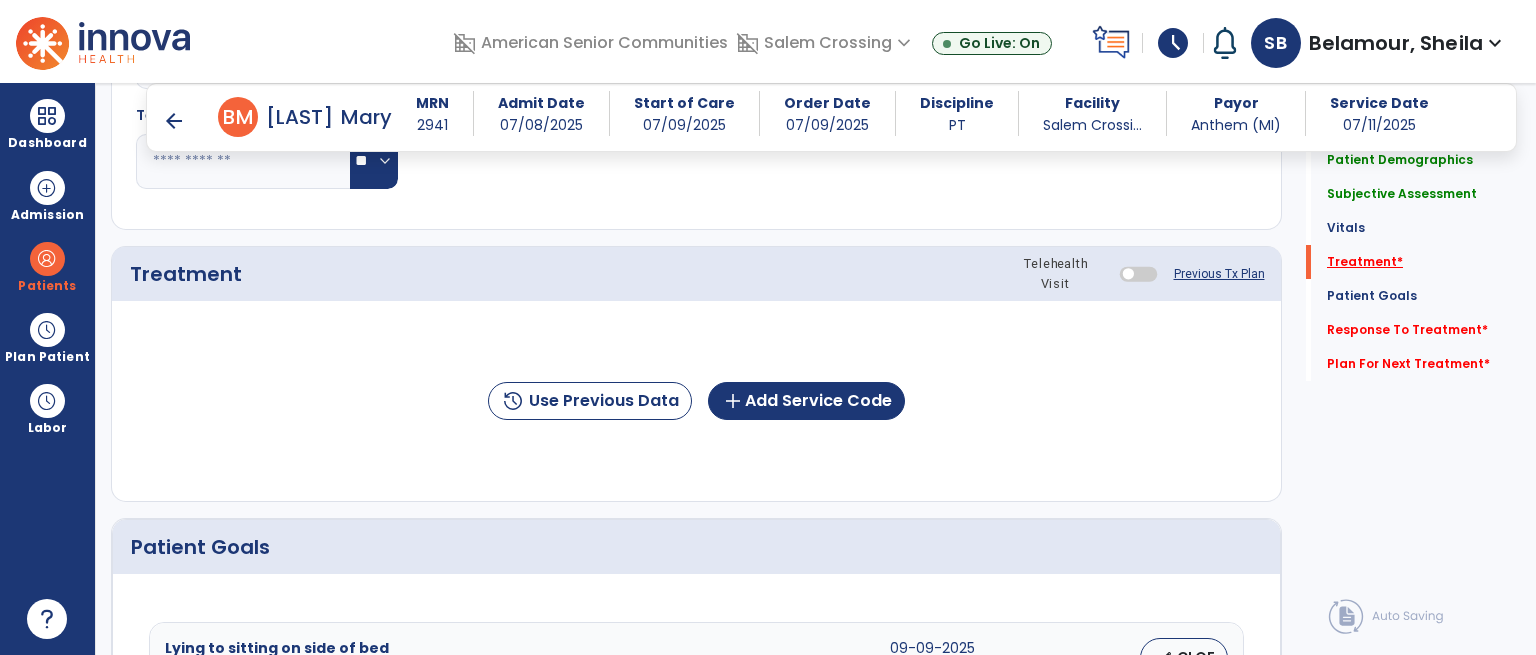 scroll, scrollTop: 1116, scrollLeft: 0, axis: vertical 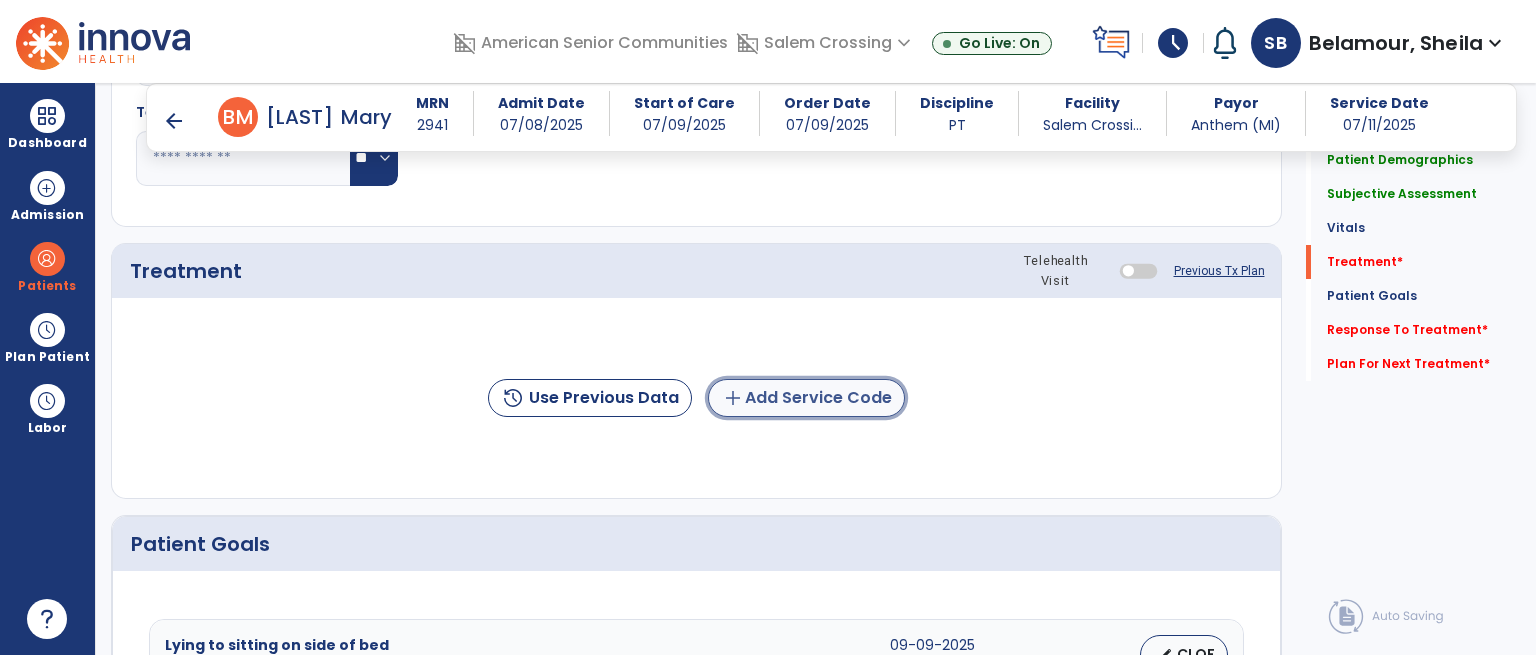 click on "add  Add Service Code" 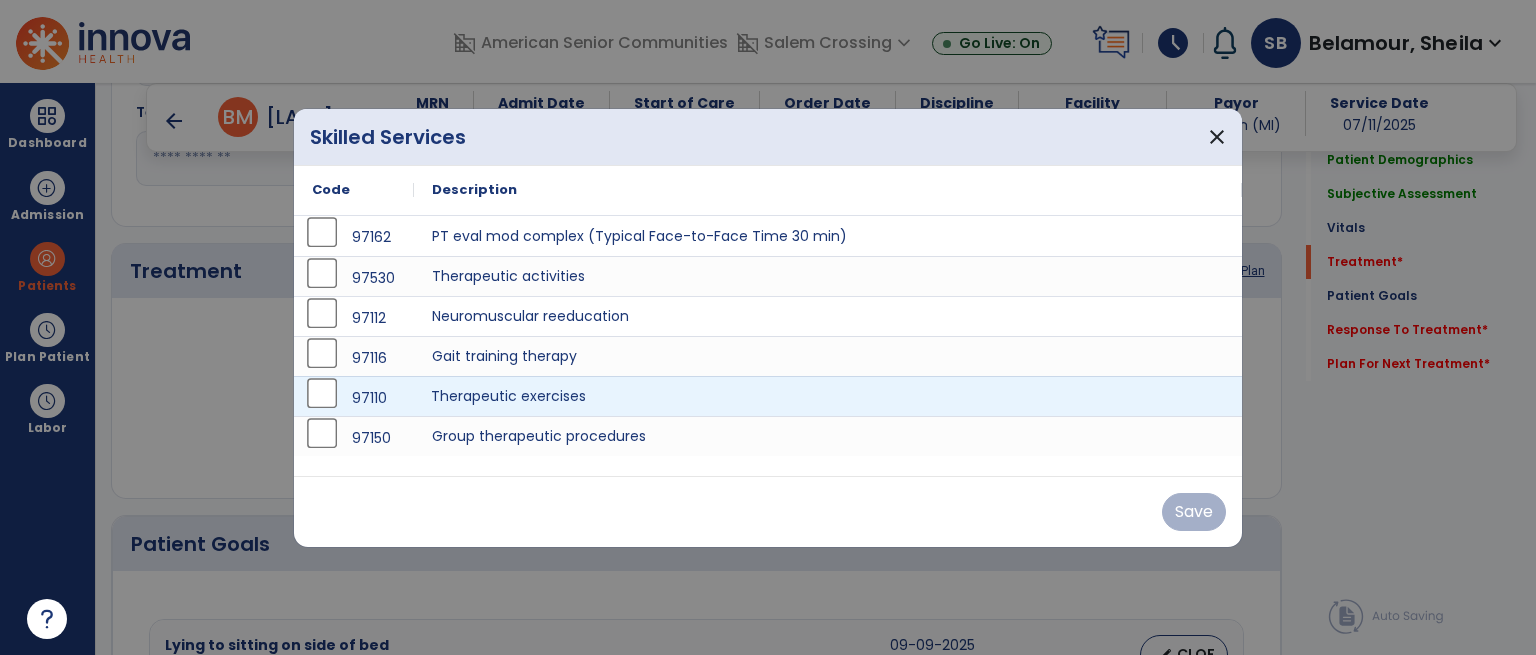 click on "Therapeutic exercises" at bounding box center (828, 396) 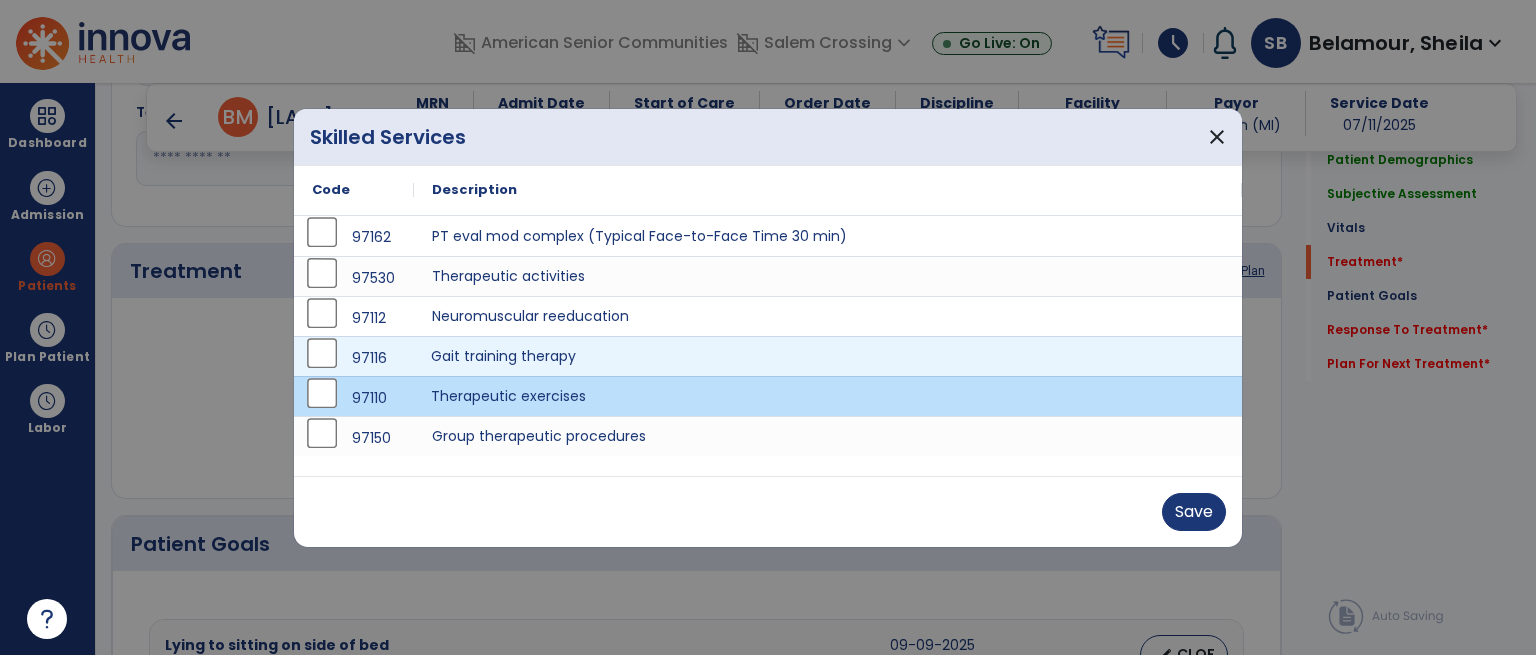 click on "Gait training therapy" at bounding box center [828, 356] 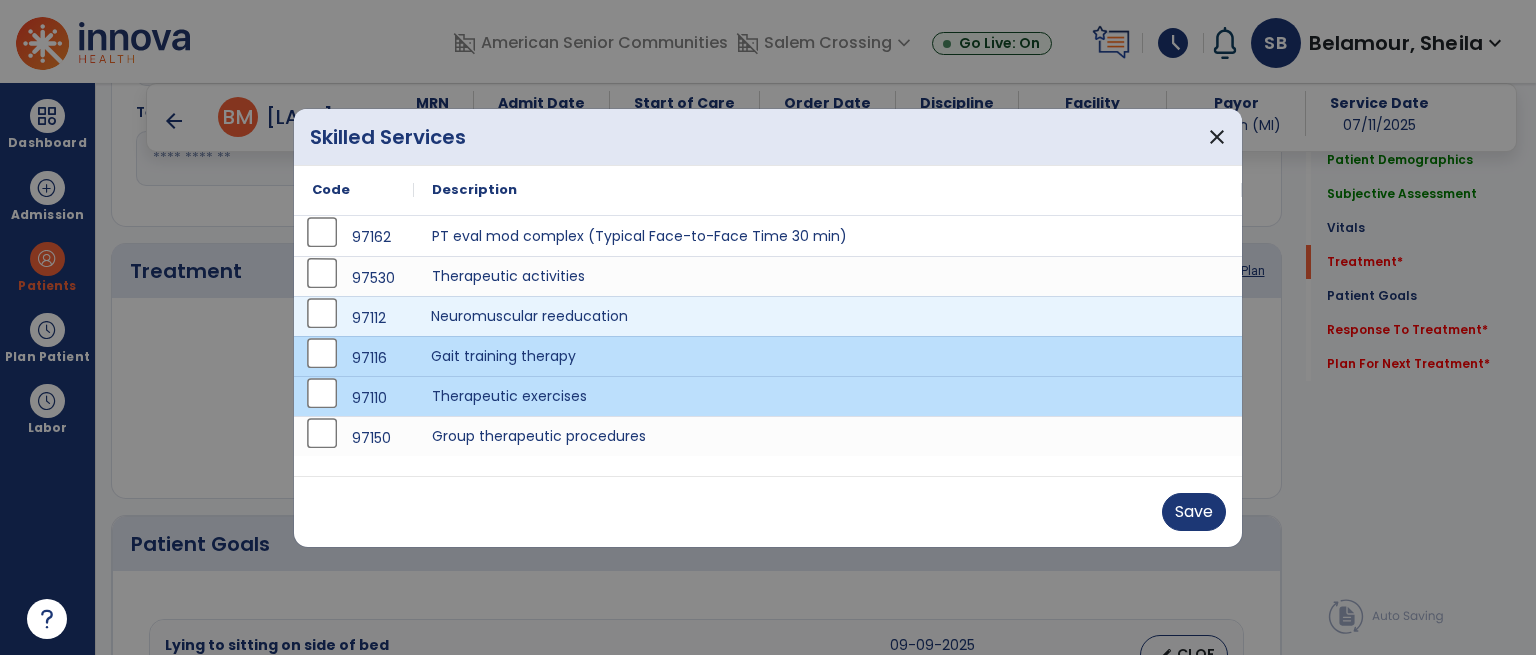 click on "Neuromuscular reeducation" at bounding box center (828, 316) 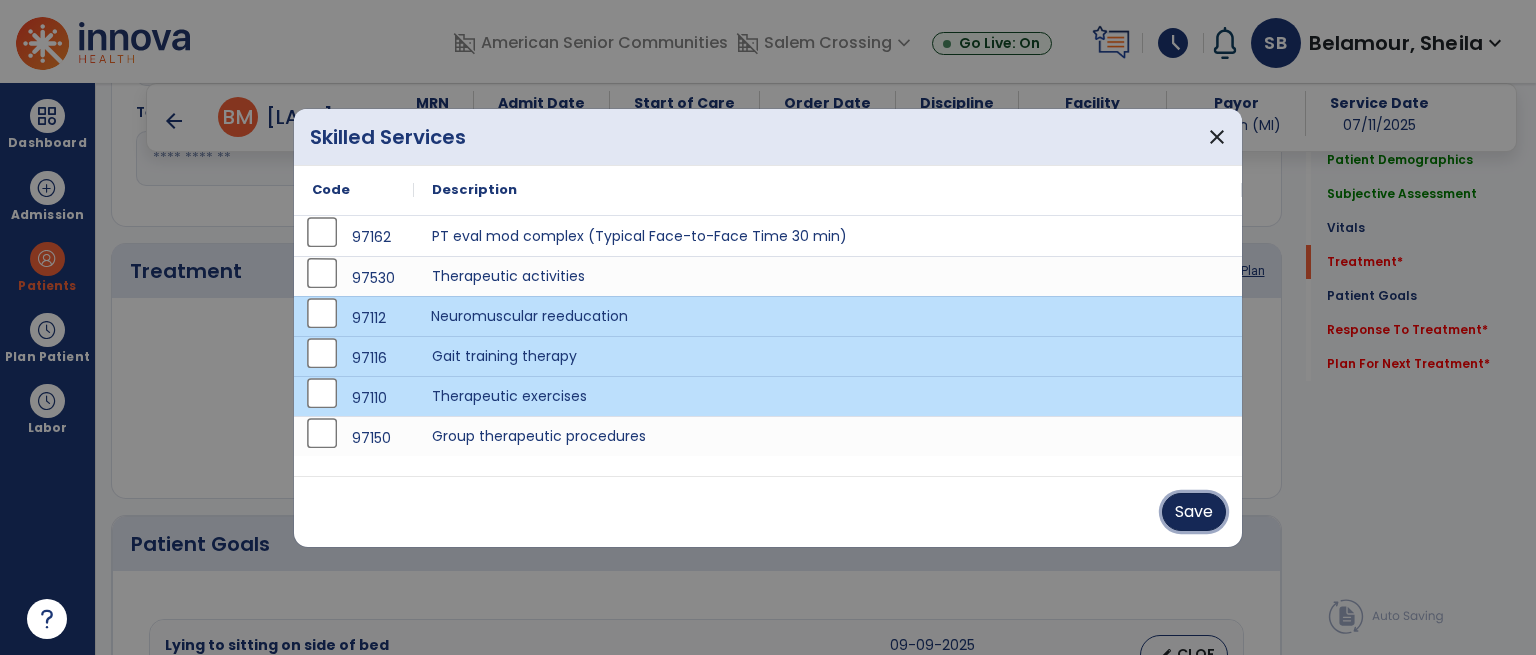 click on "Save" at bounding box center [1194, 512] 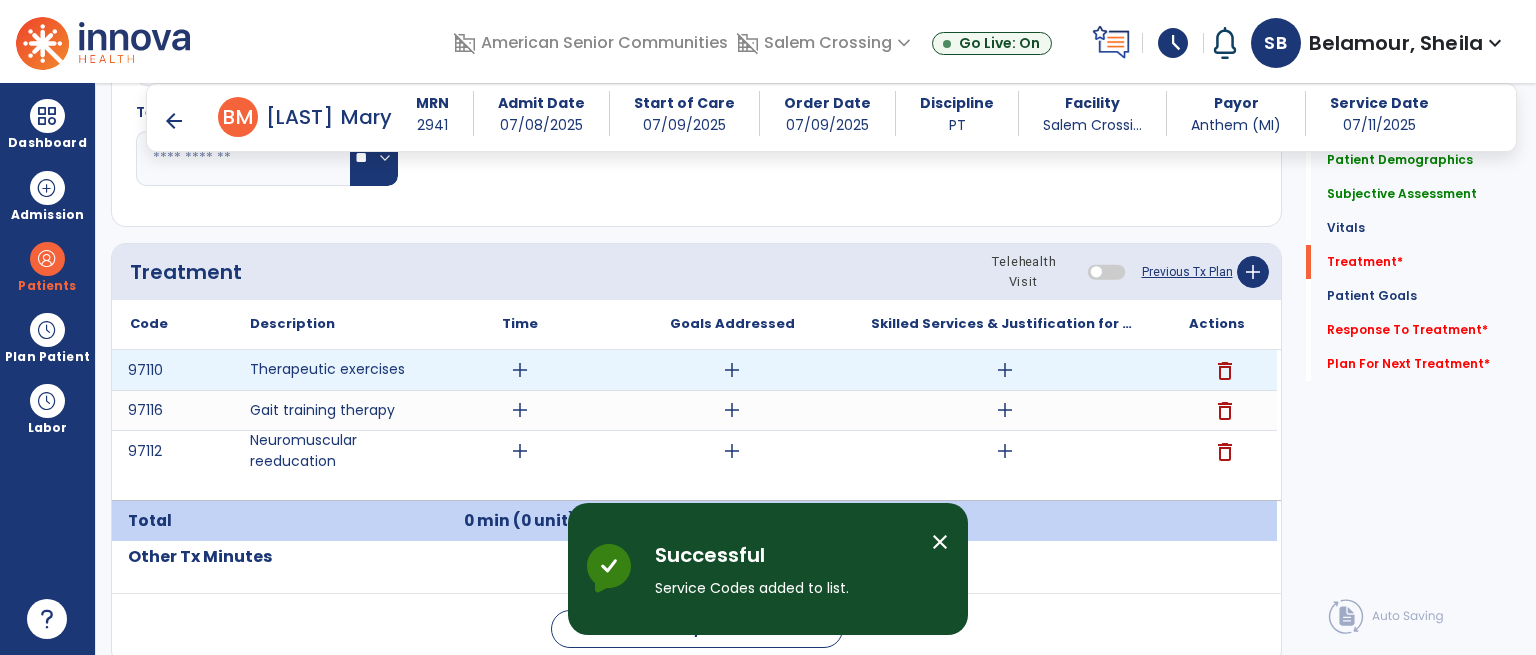 click on "add" at bounding box center (520, 370) 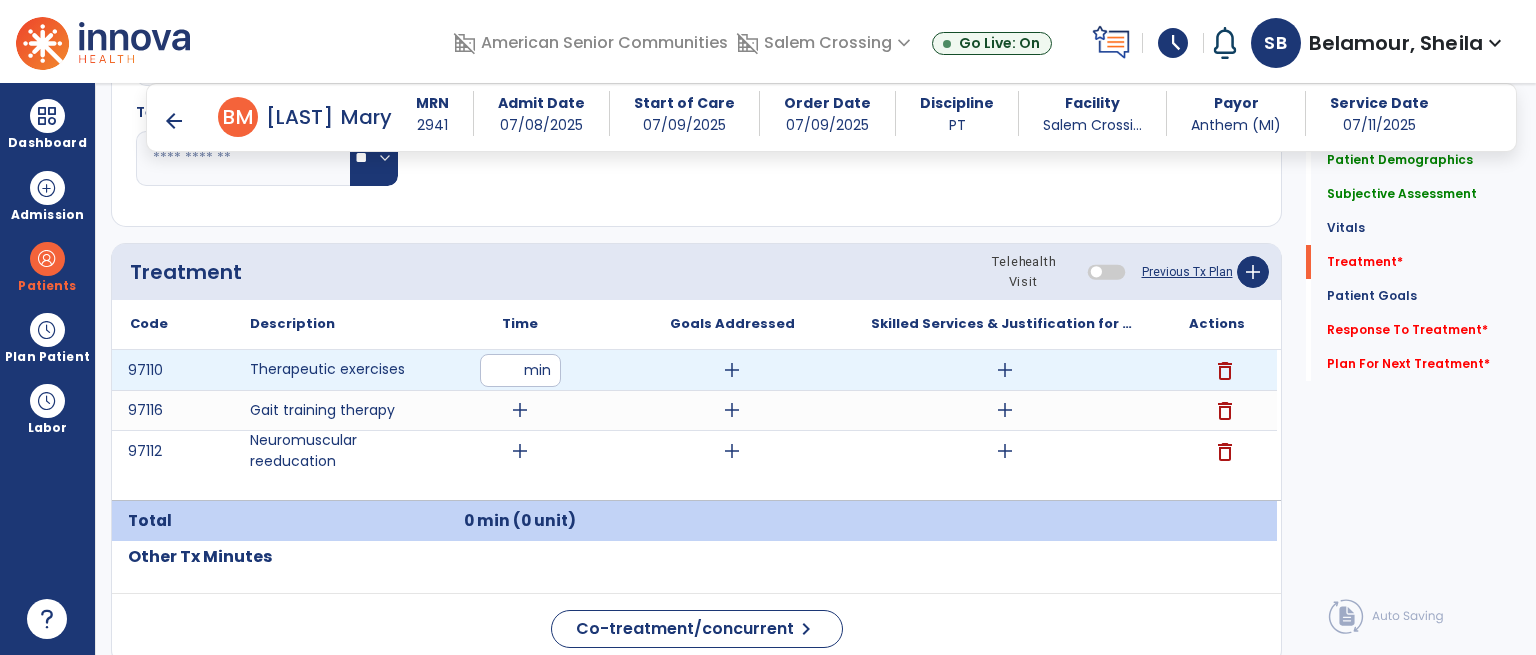 type on "**" 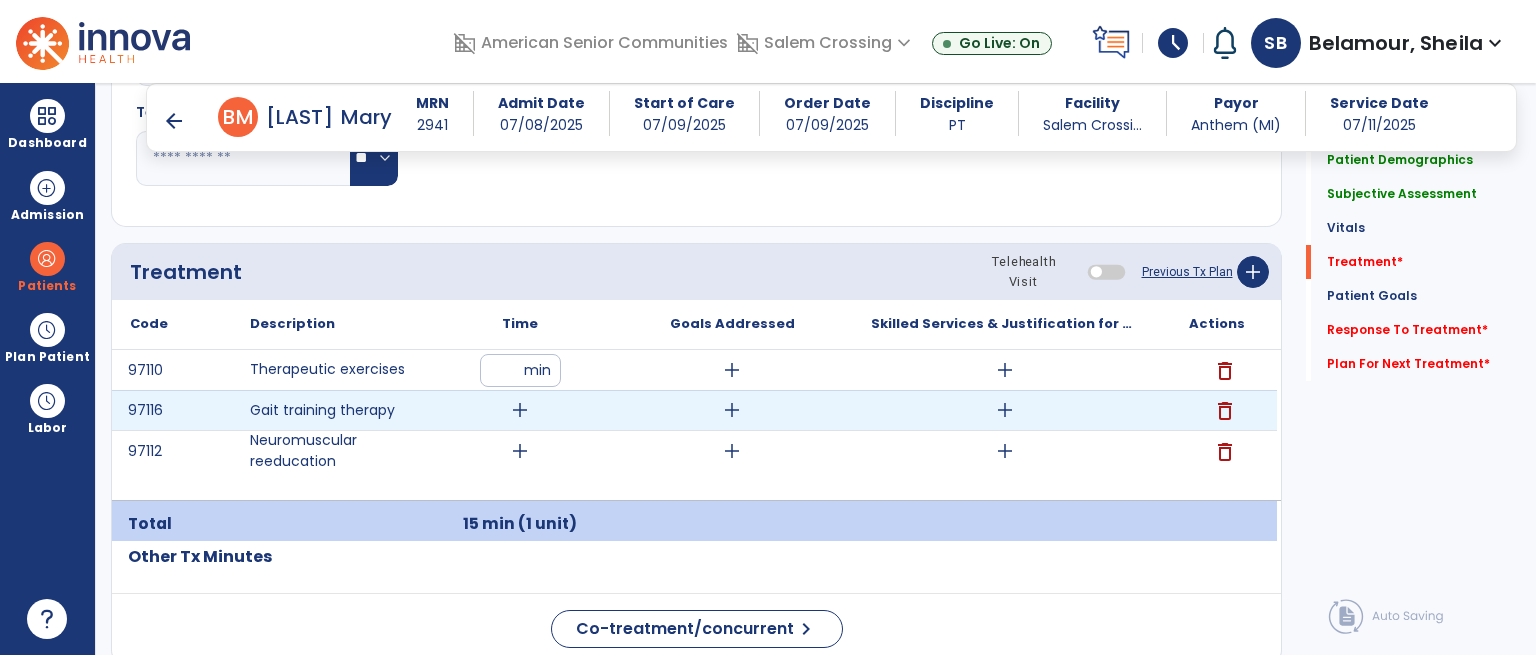 click on "add" at bounding box center (520, 410) 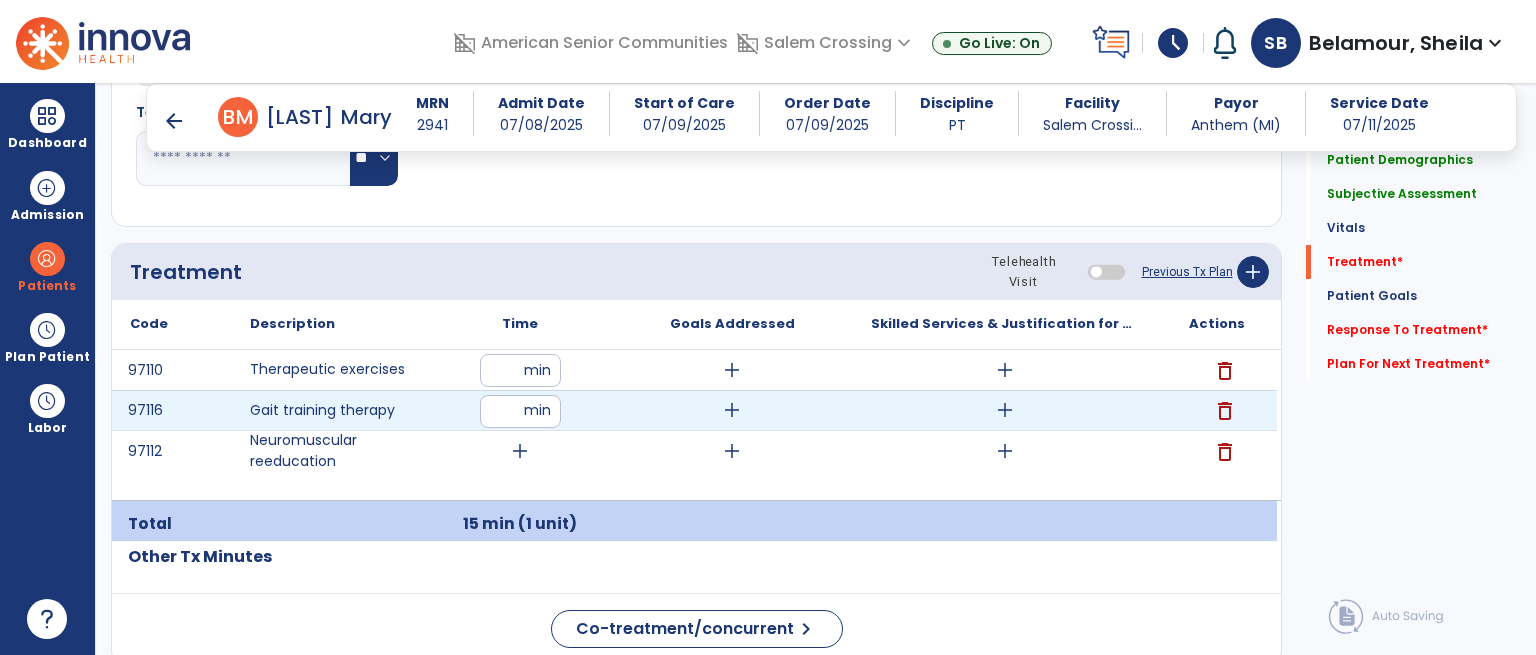 type on "**" 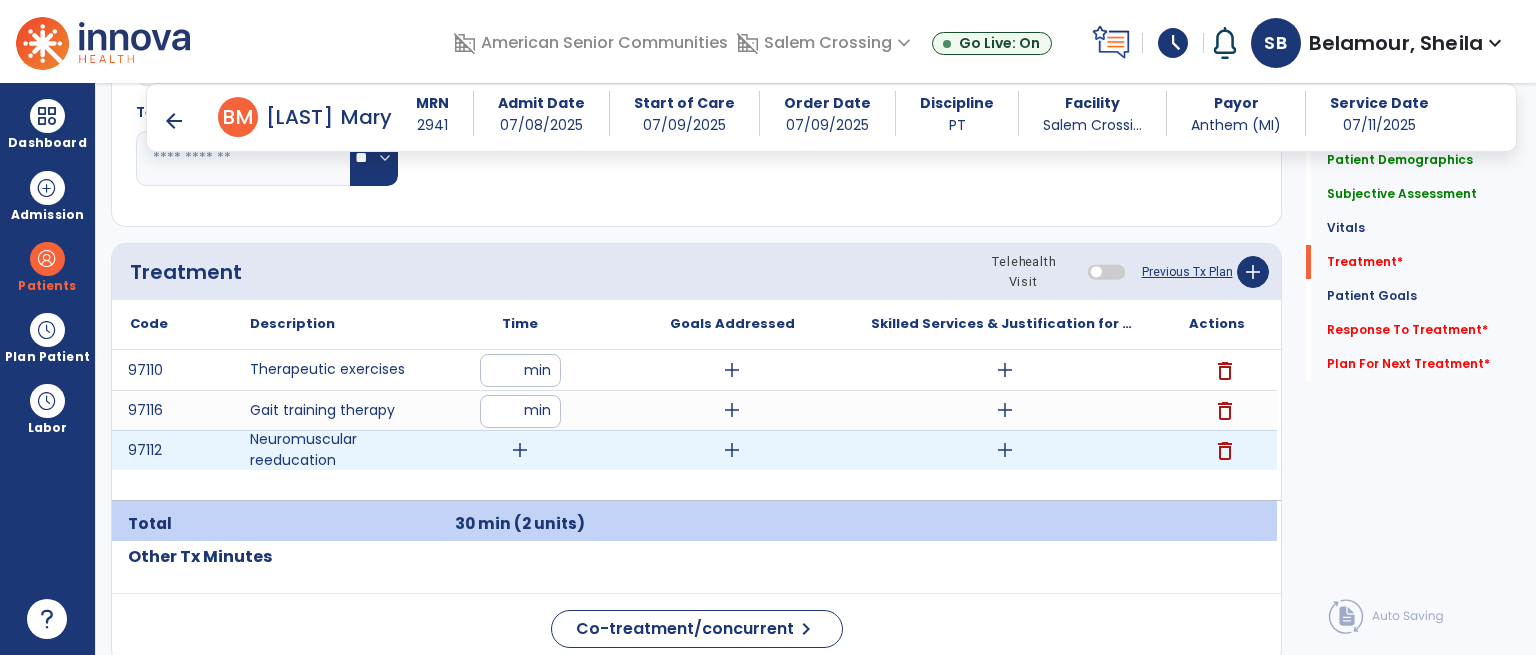 click on "add" at bounding box center [520, 450] 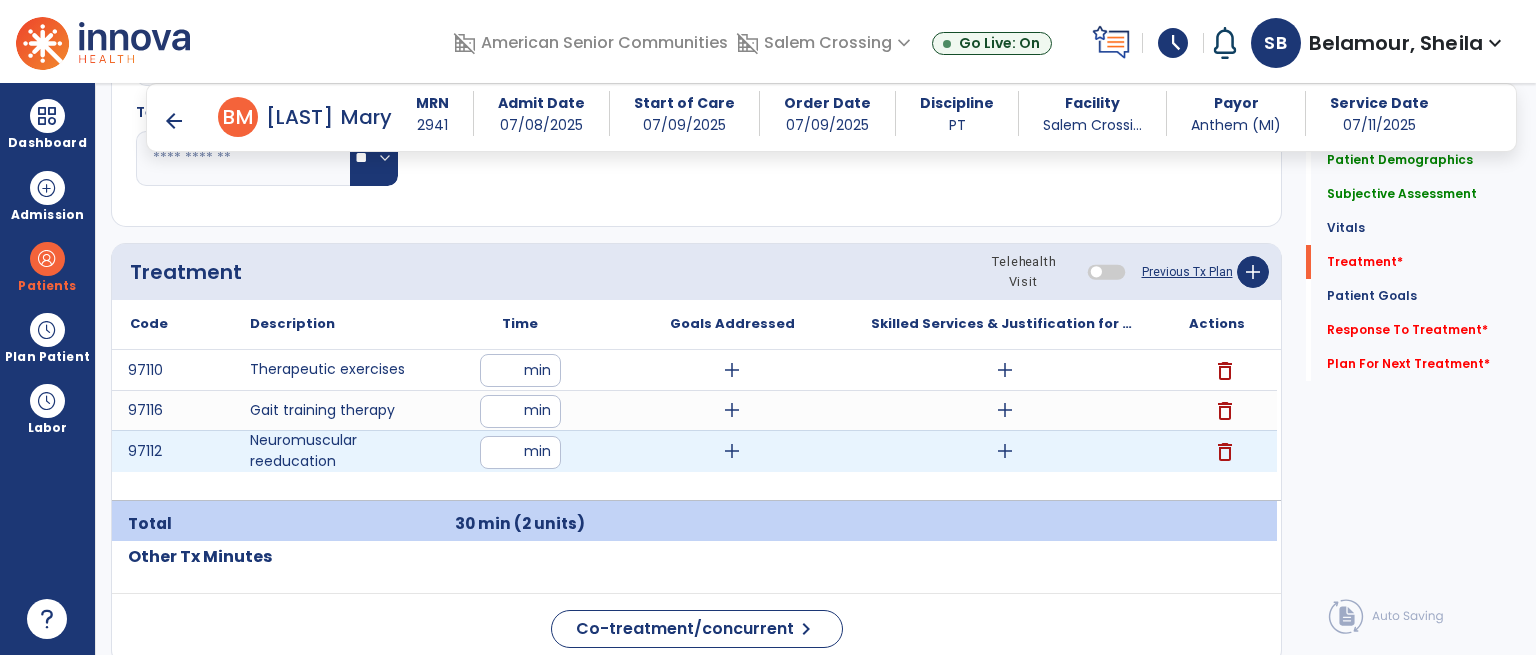 type on "**" 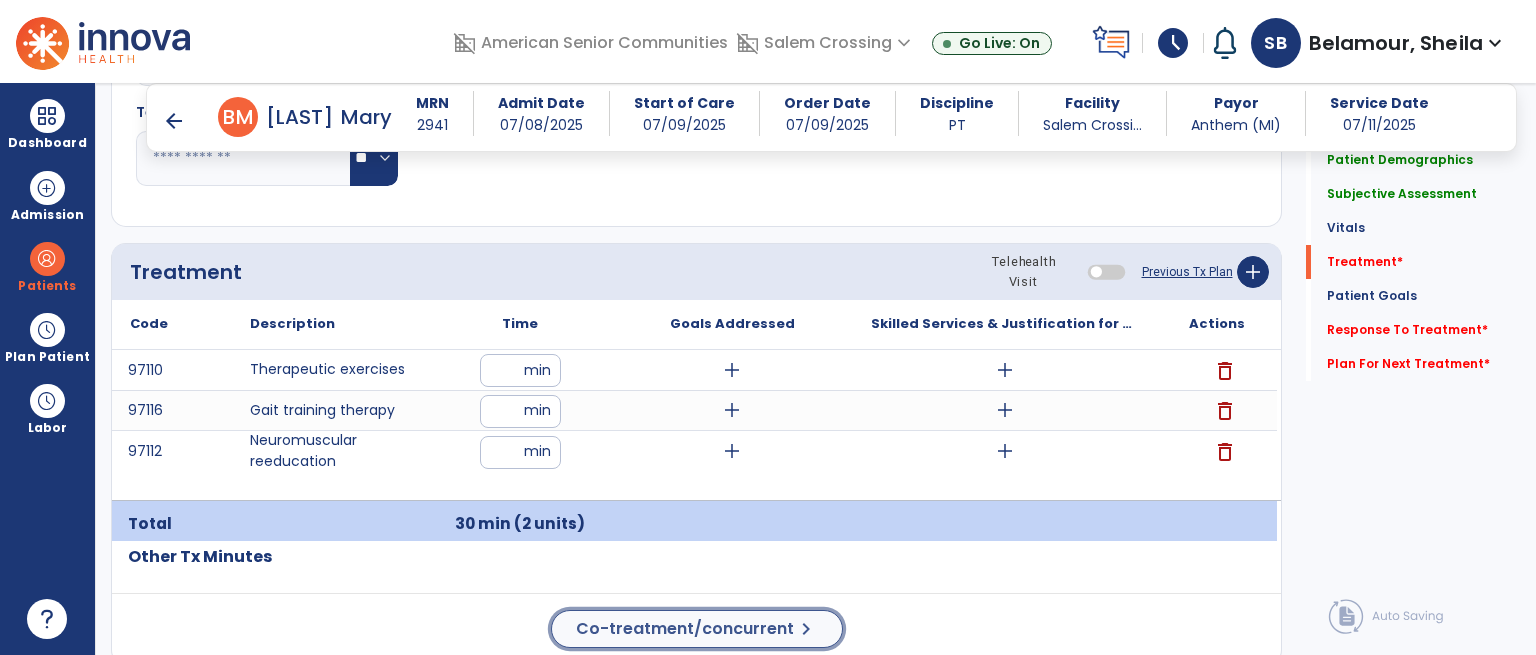 click on "Co-treatment/concurrent" 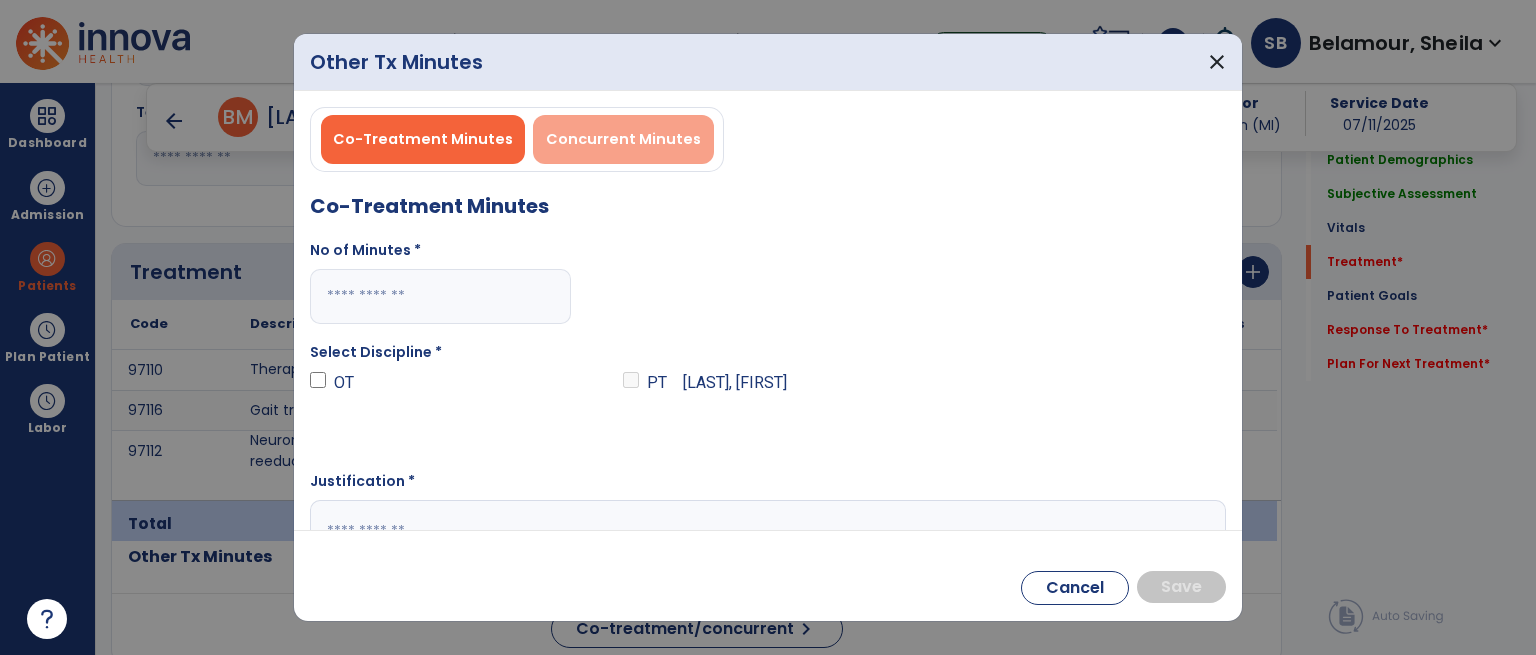 click on "Concurrent Minutes" at bounding box center [623, 139] 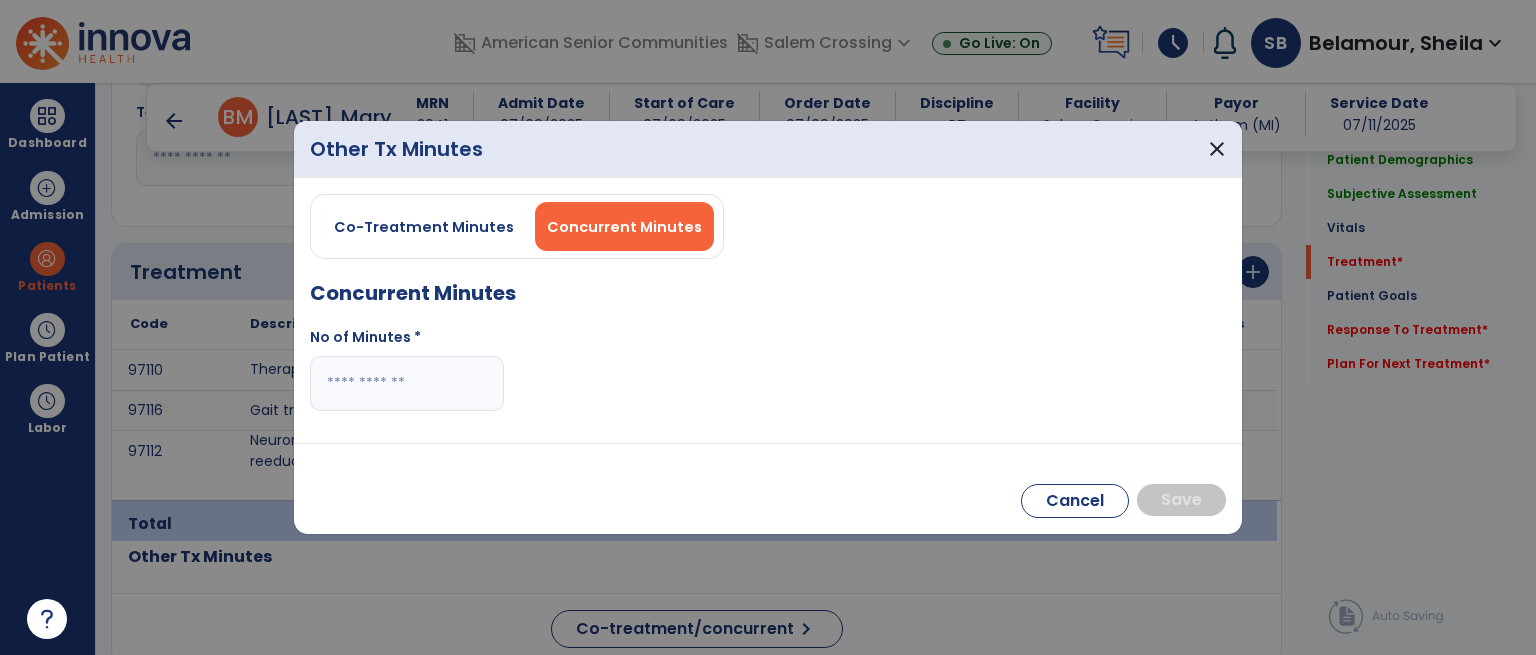 click at bounding box center (407, 383) 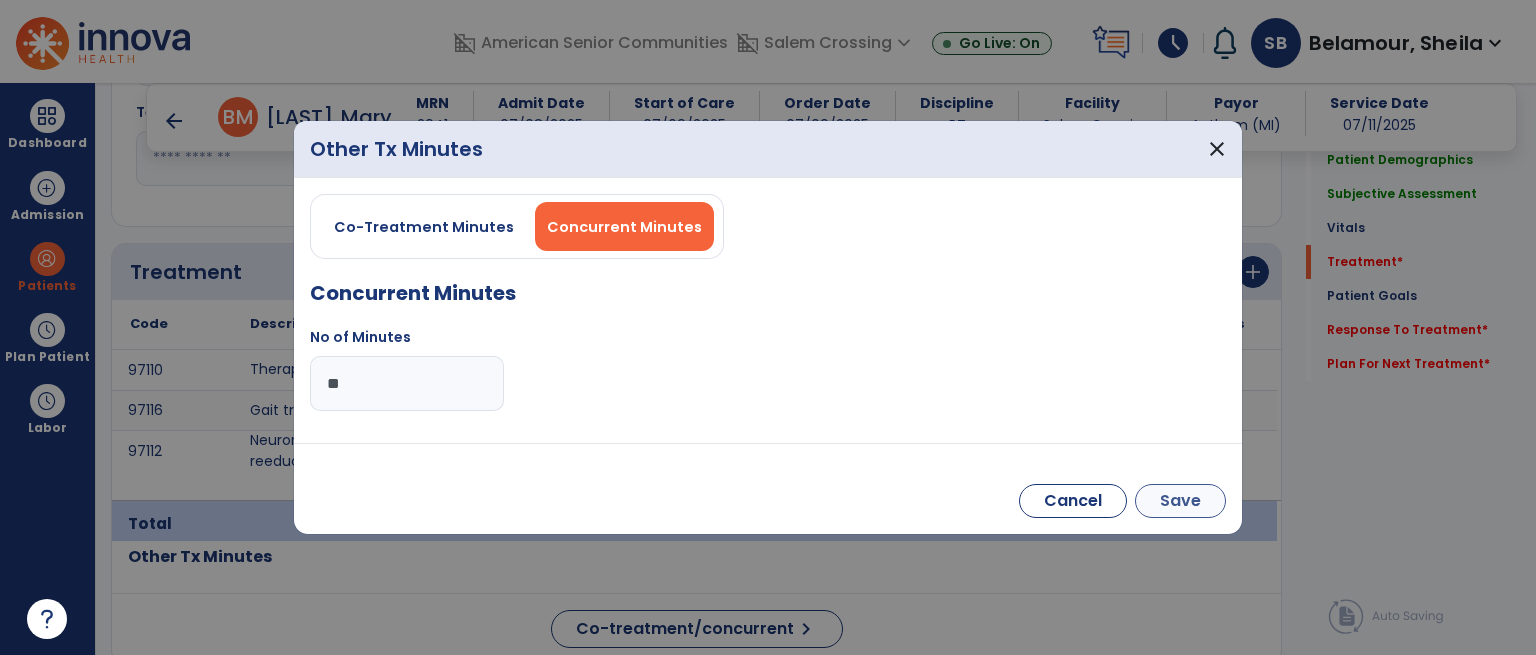 type on "**" 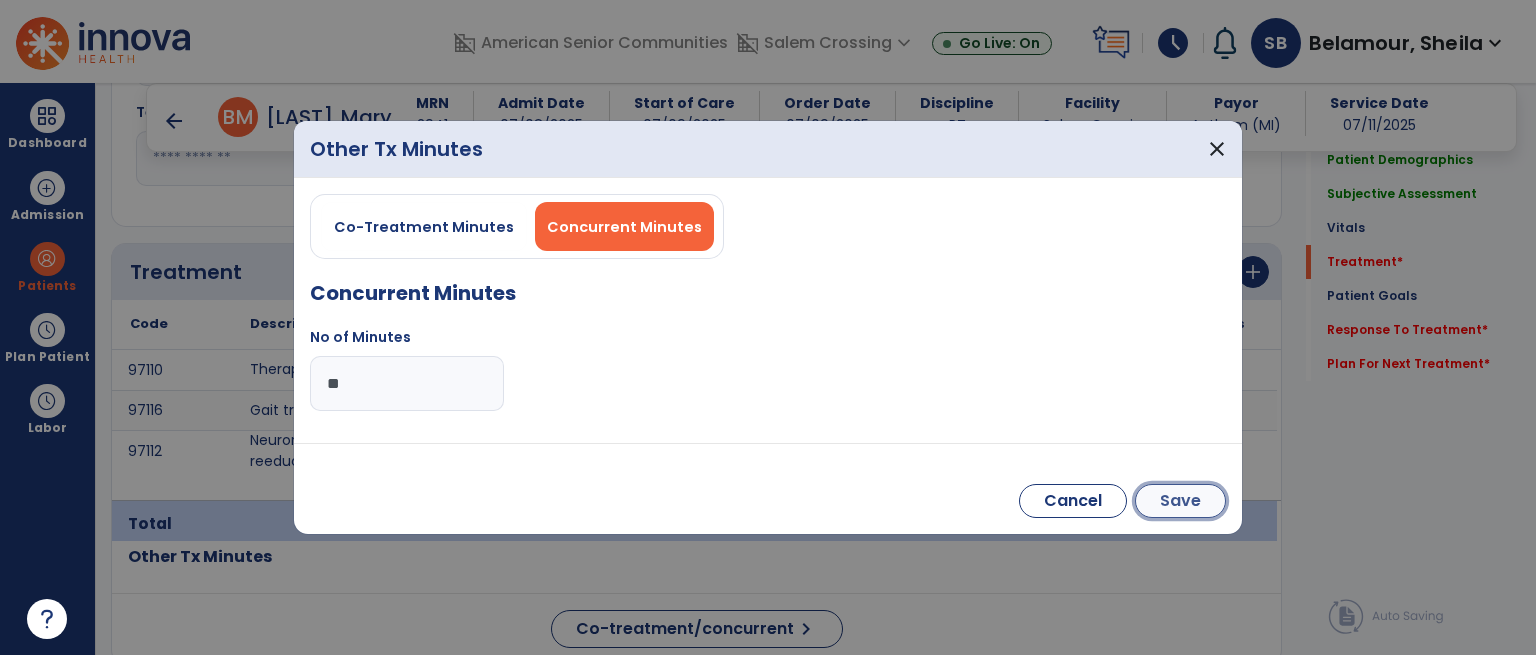 click on "Save" at bounding box center [1180, 501] 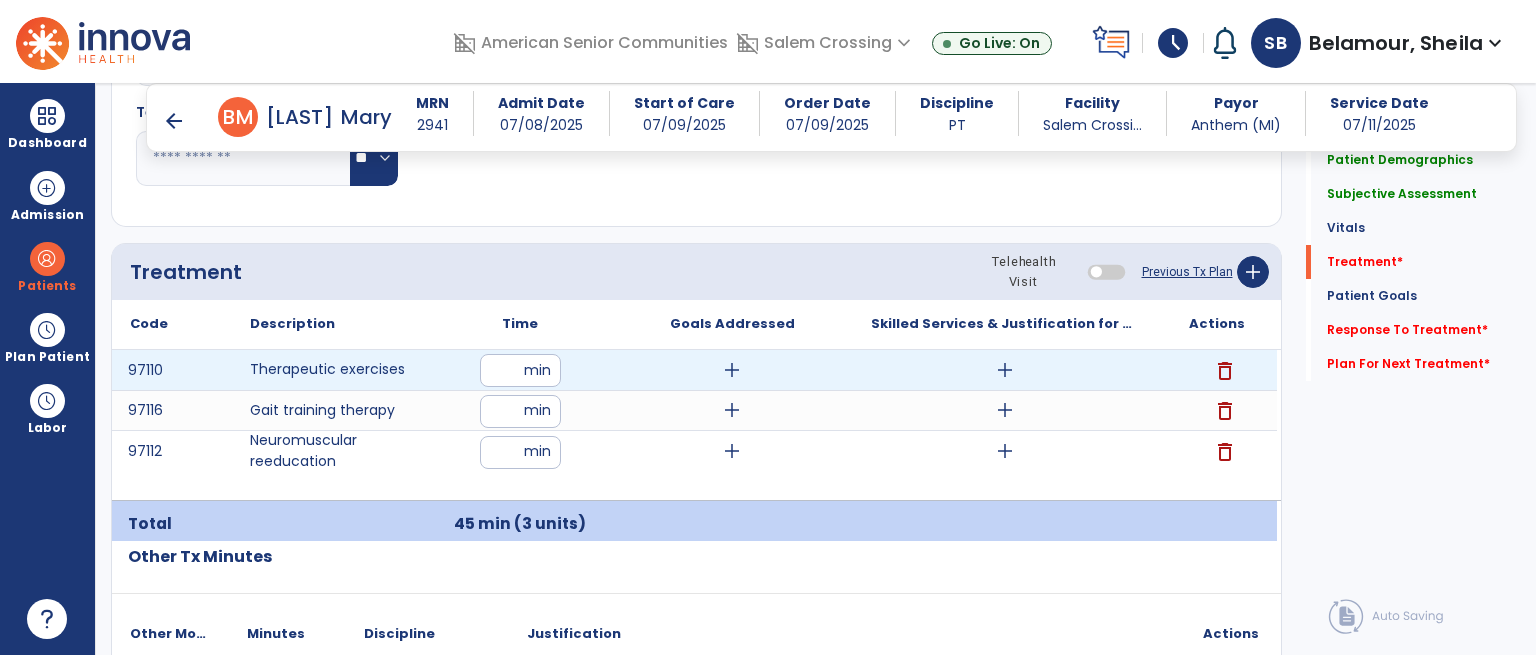 click on "add" at bounding box center (1005, 370) 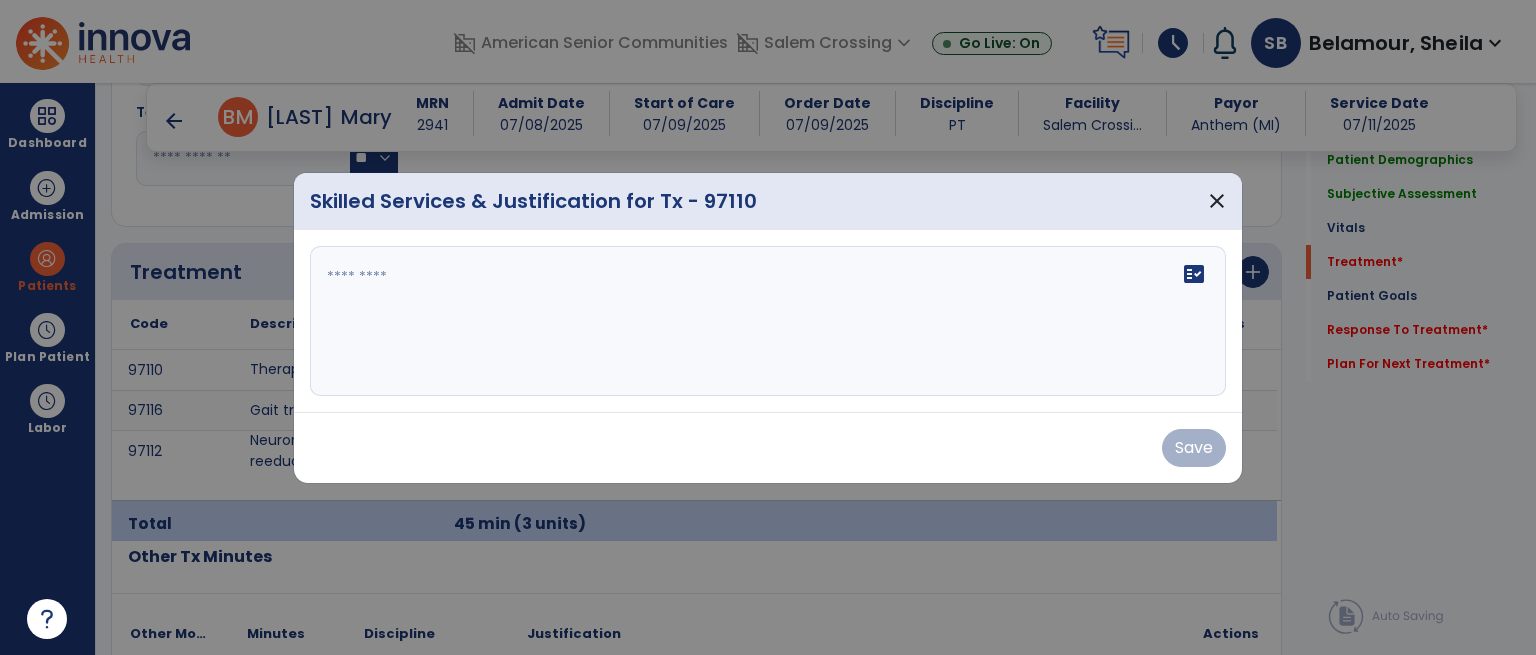 click on "fact_check" at bounding box center (768, 321) 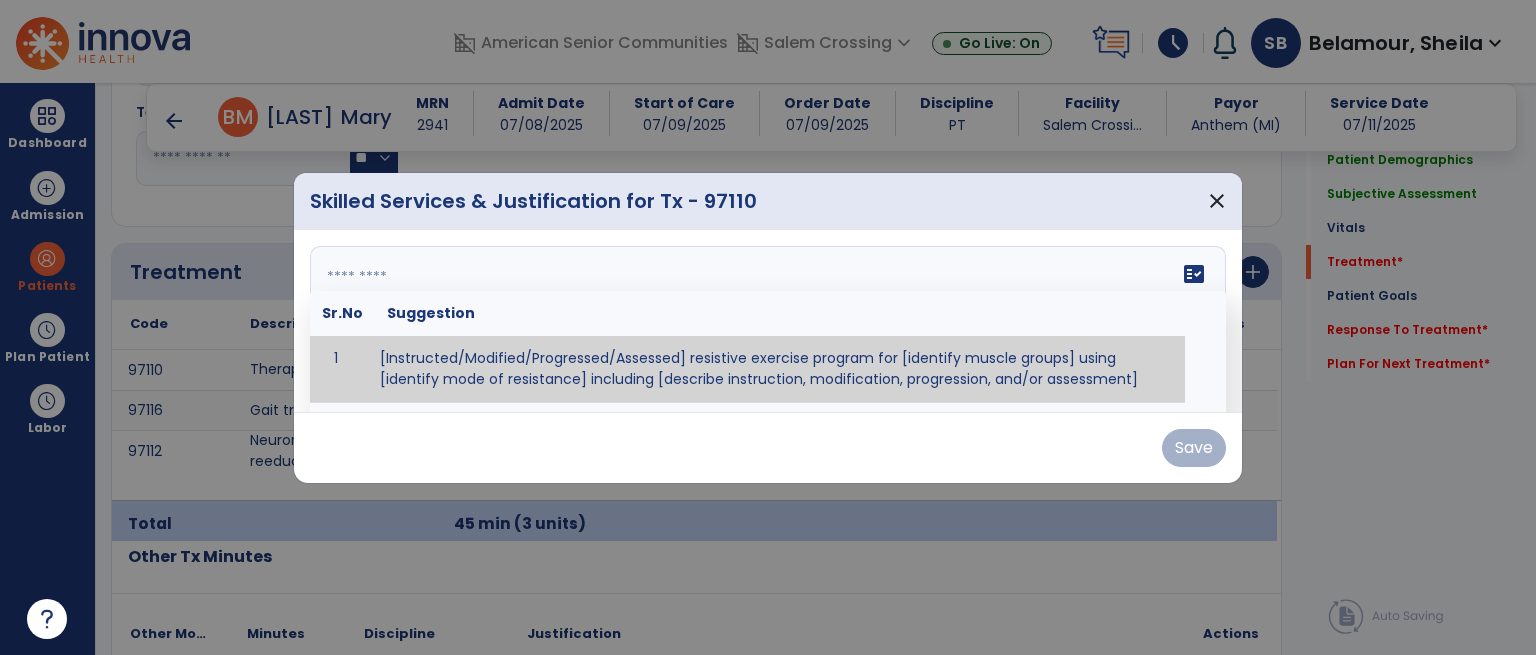 click at bounding box center [766, 321] 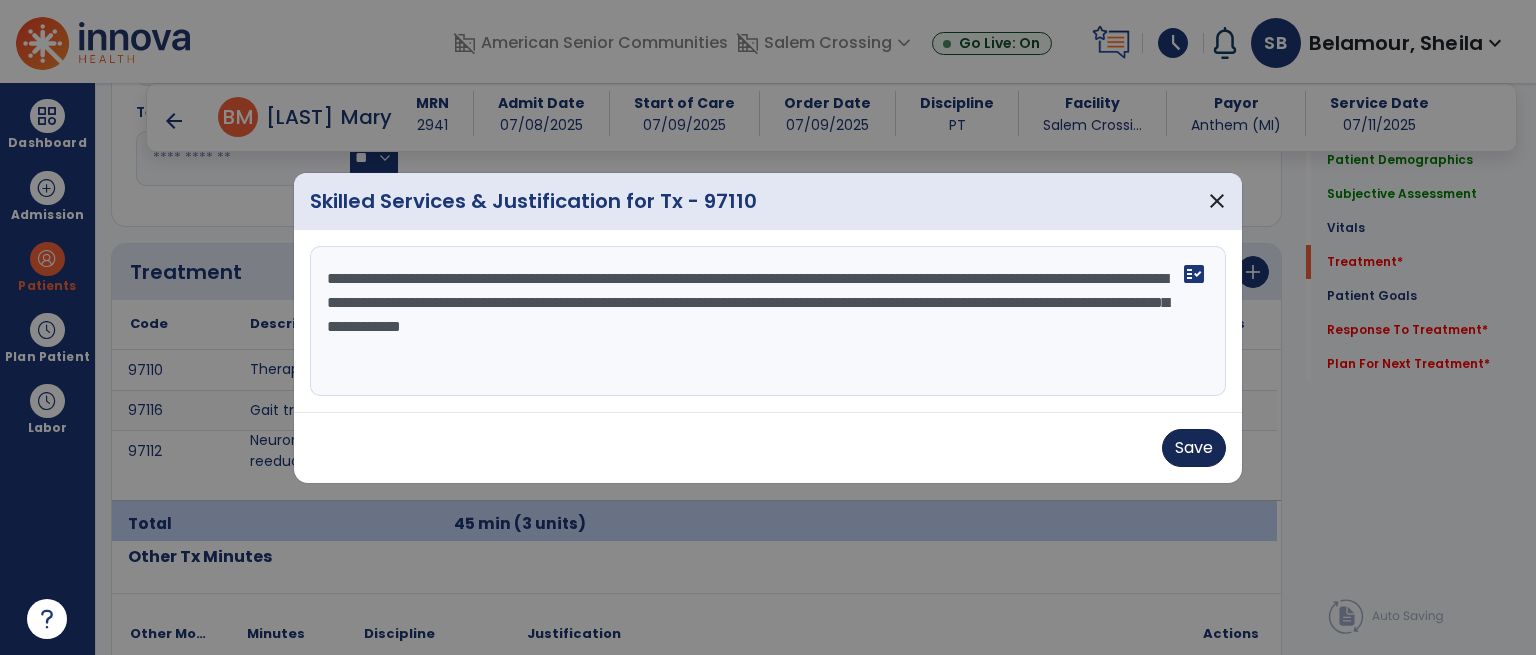 type on "**********" 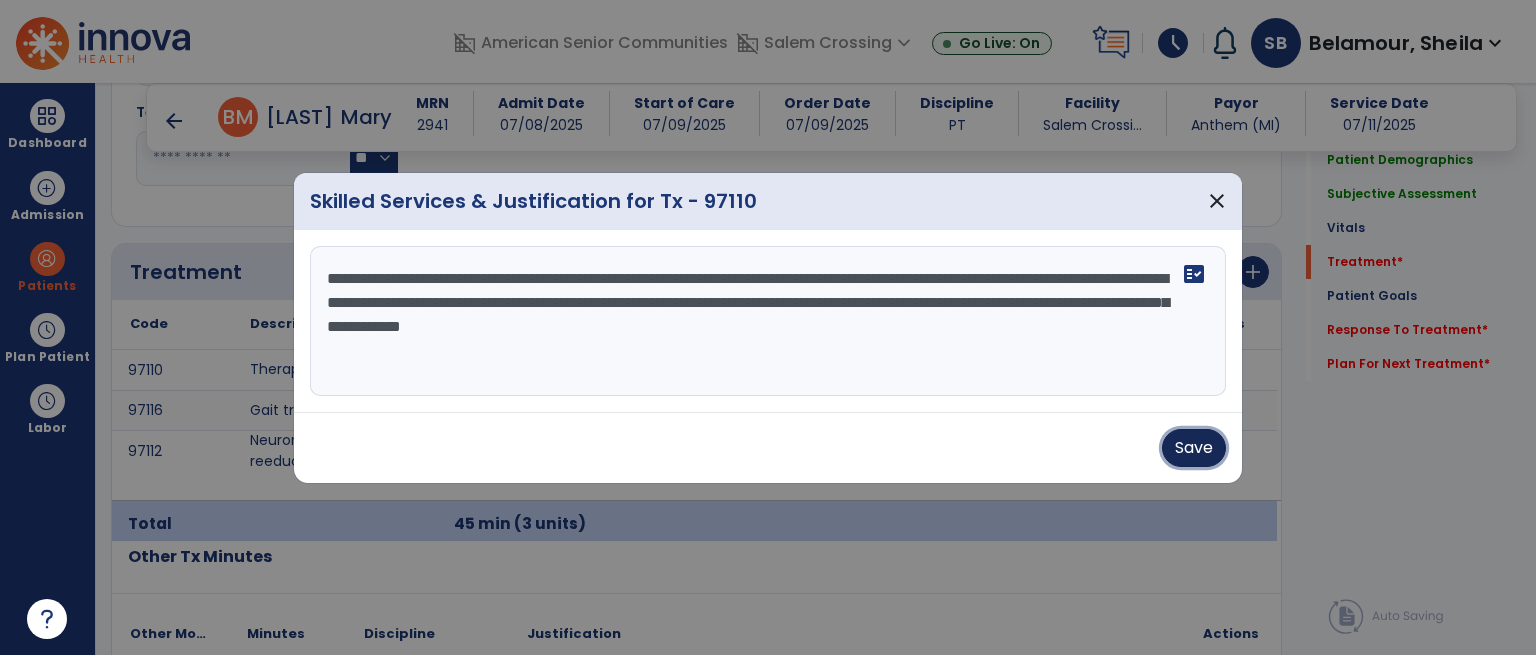 click on "Save" at bounding box center [1194, 448] 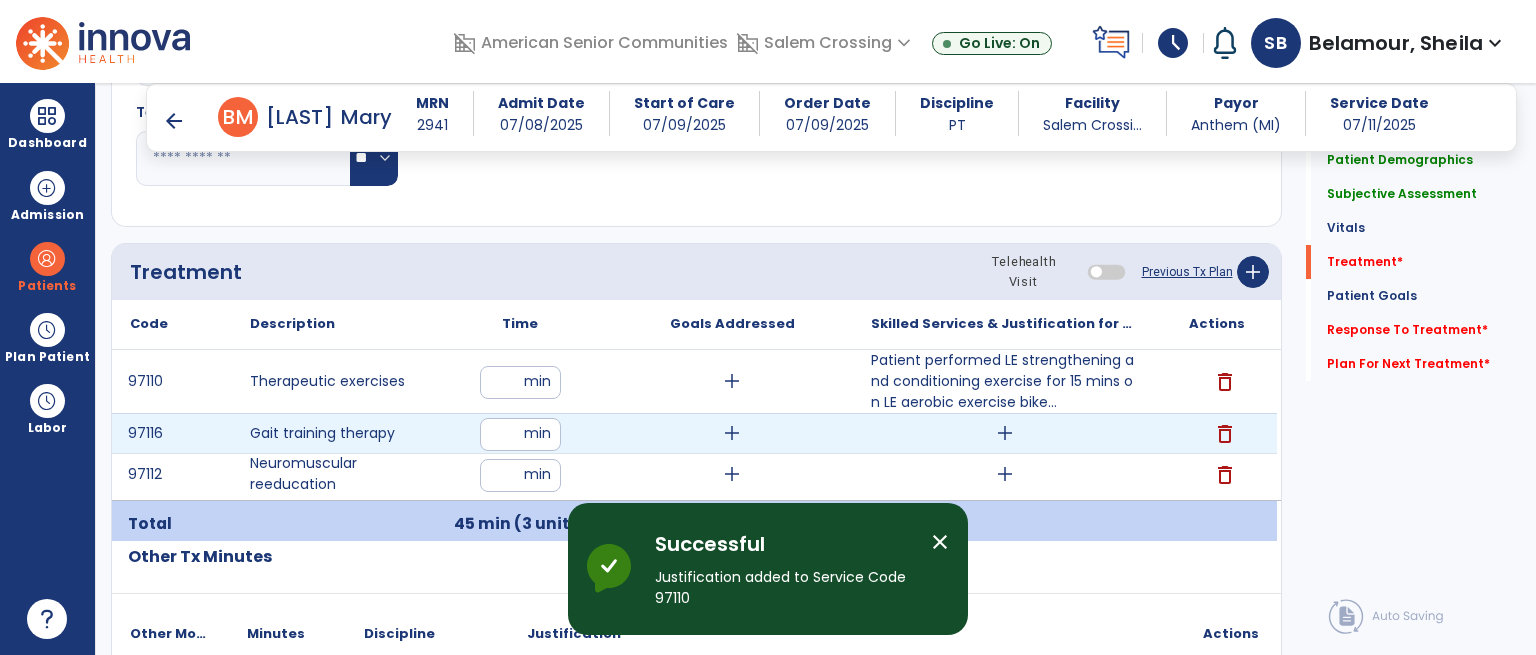 click on "add" at bounding box center [1005, 433] 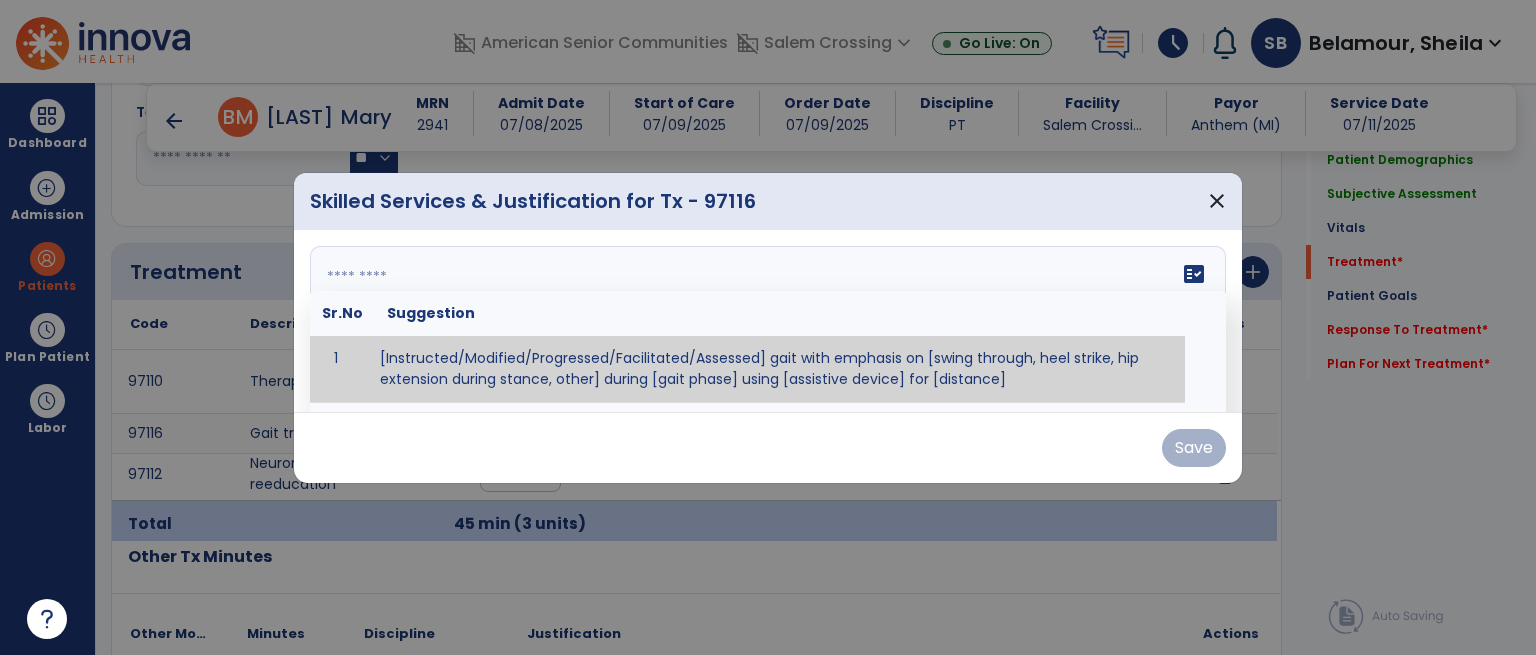 click on "fact_check  Sr.No Suggestion 1 [Instructed/Modified/Progressed/Facilitated/Assessed] gait with emphasis on [swing through, heel strike, hip extension during stance, other] during [gait phase] using [assistive device] for [distance] 2 [Instructed/Modified/Progressed/Facilitated/Assessed] use of [assistive device] and [NWB, PWB, step-to gait pattern, step through gait pattern] 3 [Instructed/Modified/Progressed/Facilitated/Assessed] patient's ability to [ascend/descend # of steps, perform directional changes, walk on even/uneven surfaces, pick-up objects off floor, velocity changes, other] using [assistive device]. 4 [Instructed/Modified/Progressed/Facilitated/Assessed] pre-gait activities including [identify exercise] in order to prepare for gait training. 5" at bounding box center [768, 321] 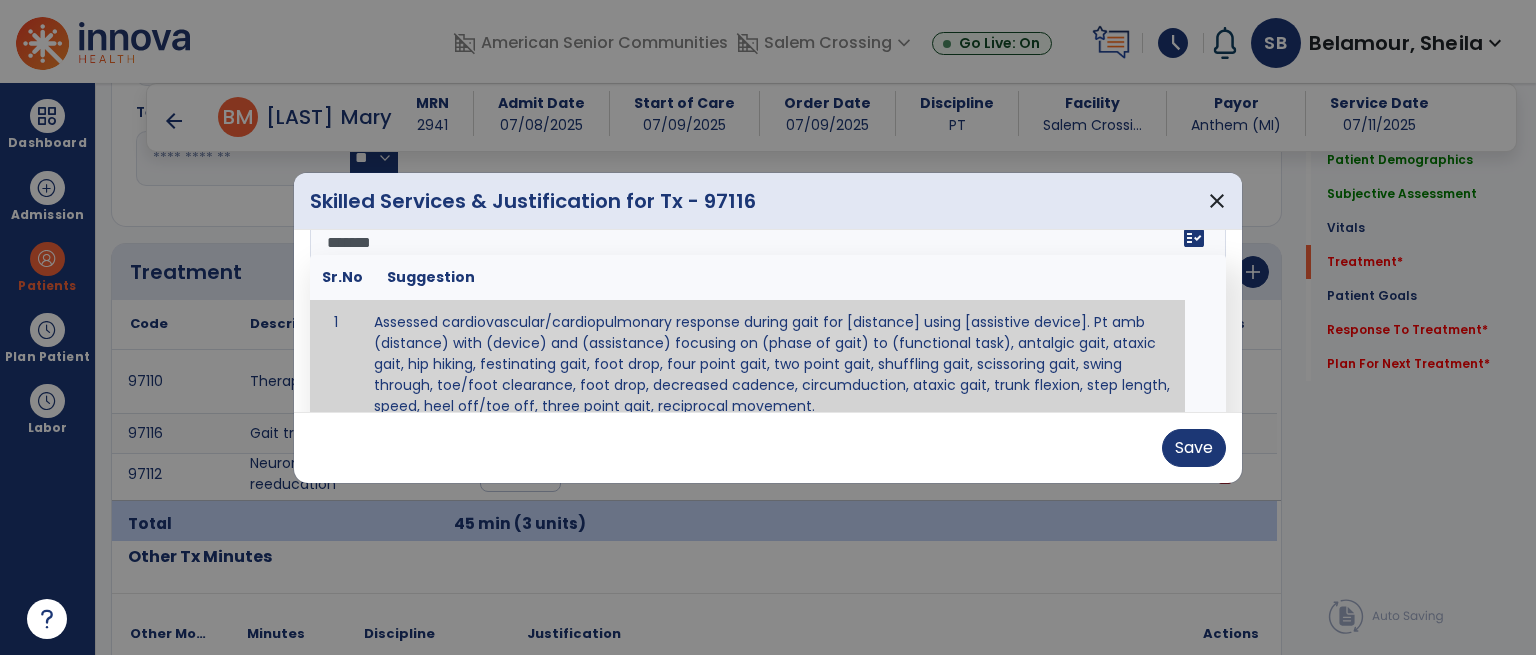 scroll, scrollTop: 0, scrollLeft: 0, axis: both 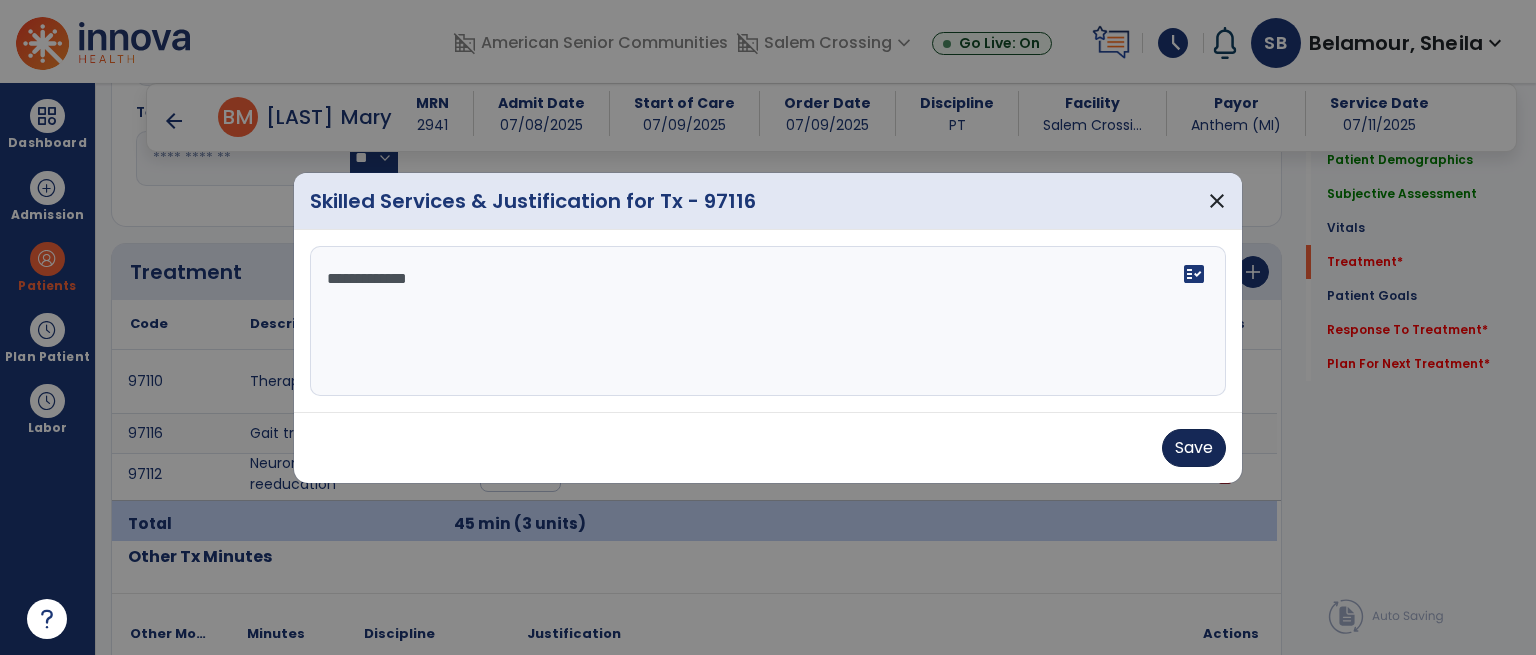type on "**********" 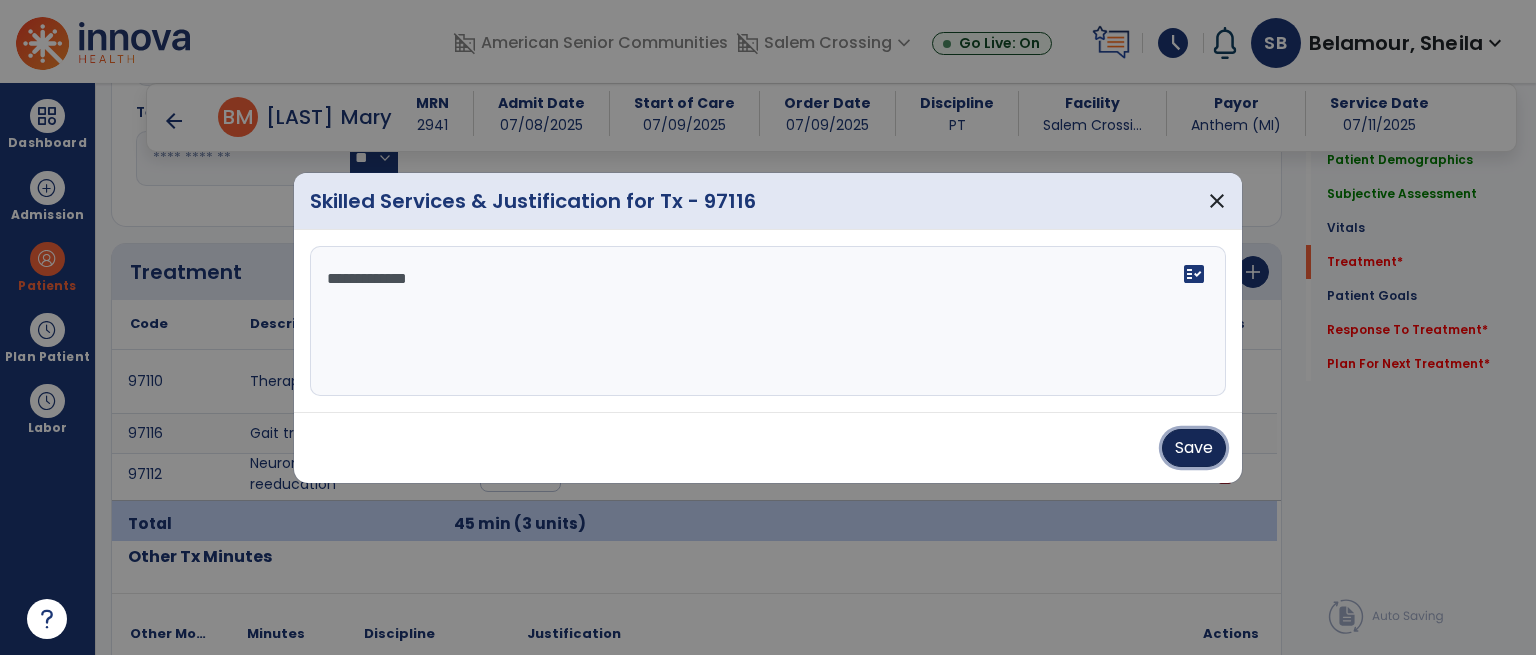 click on "Save" at bounding box center [1194, 448] 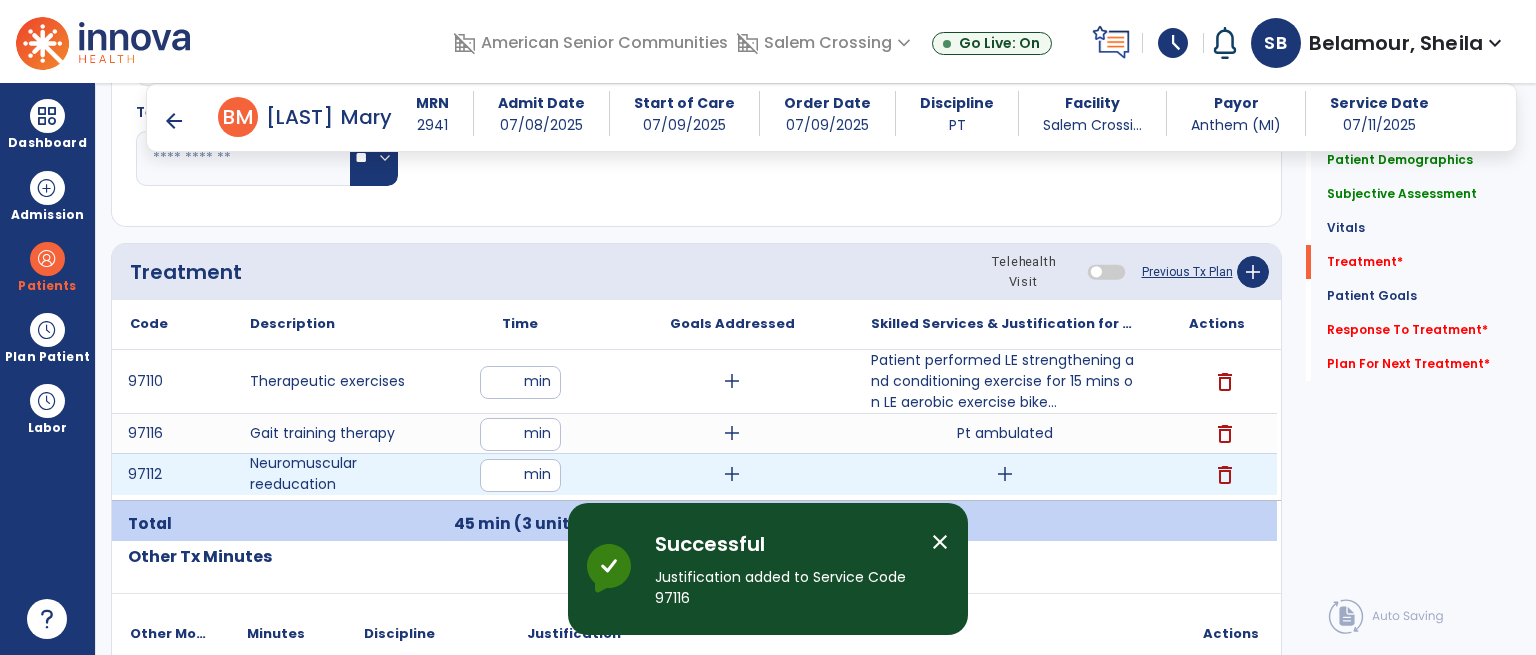 click on "add" at bounding box center [1005, 474] 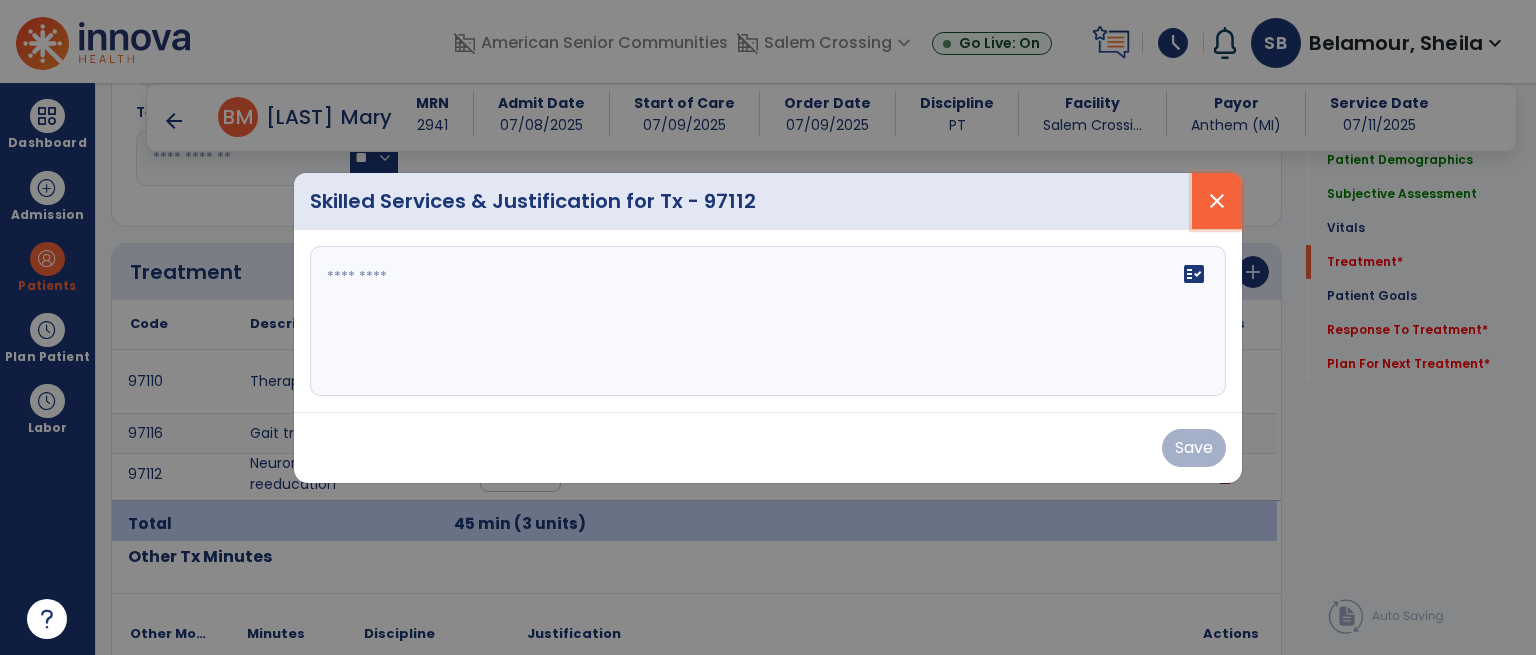 click on "close" at bounding box center [1217, 201] 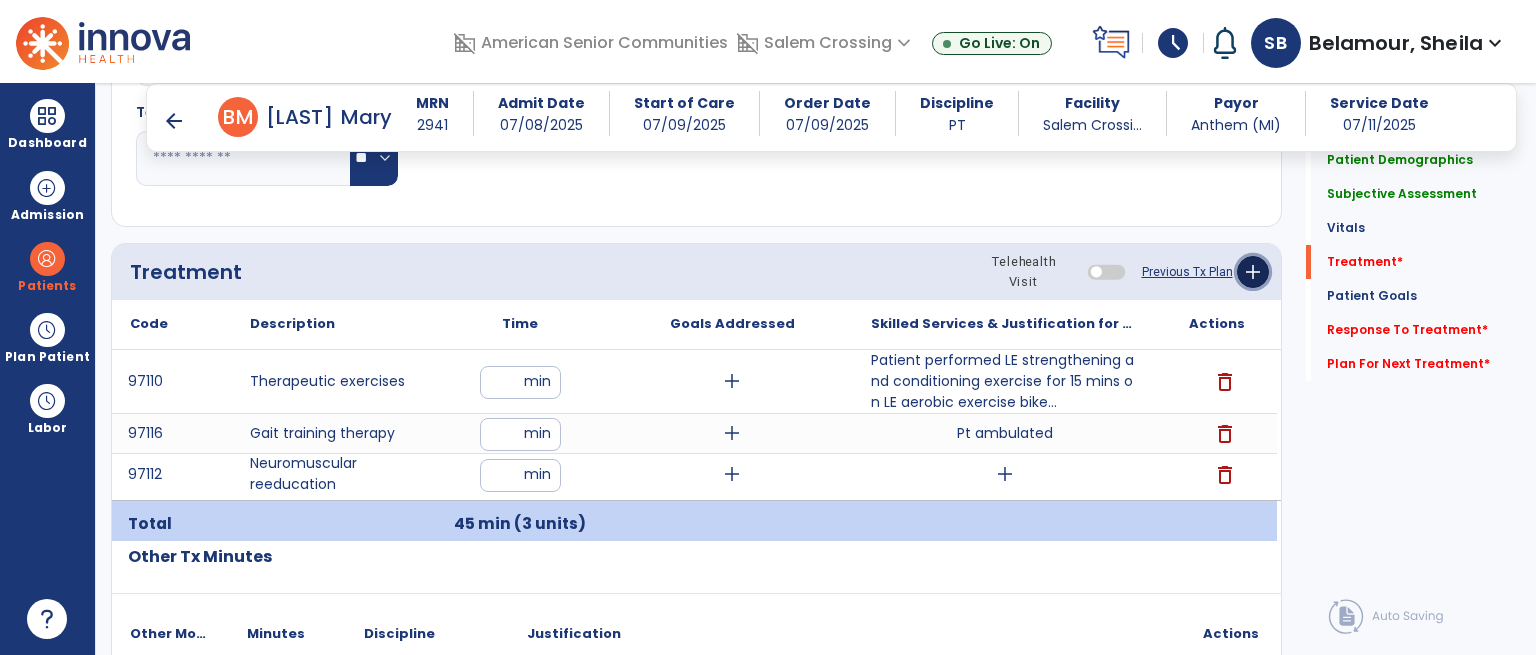 click on "add" 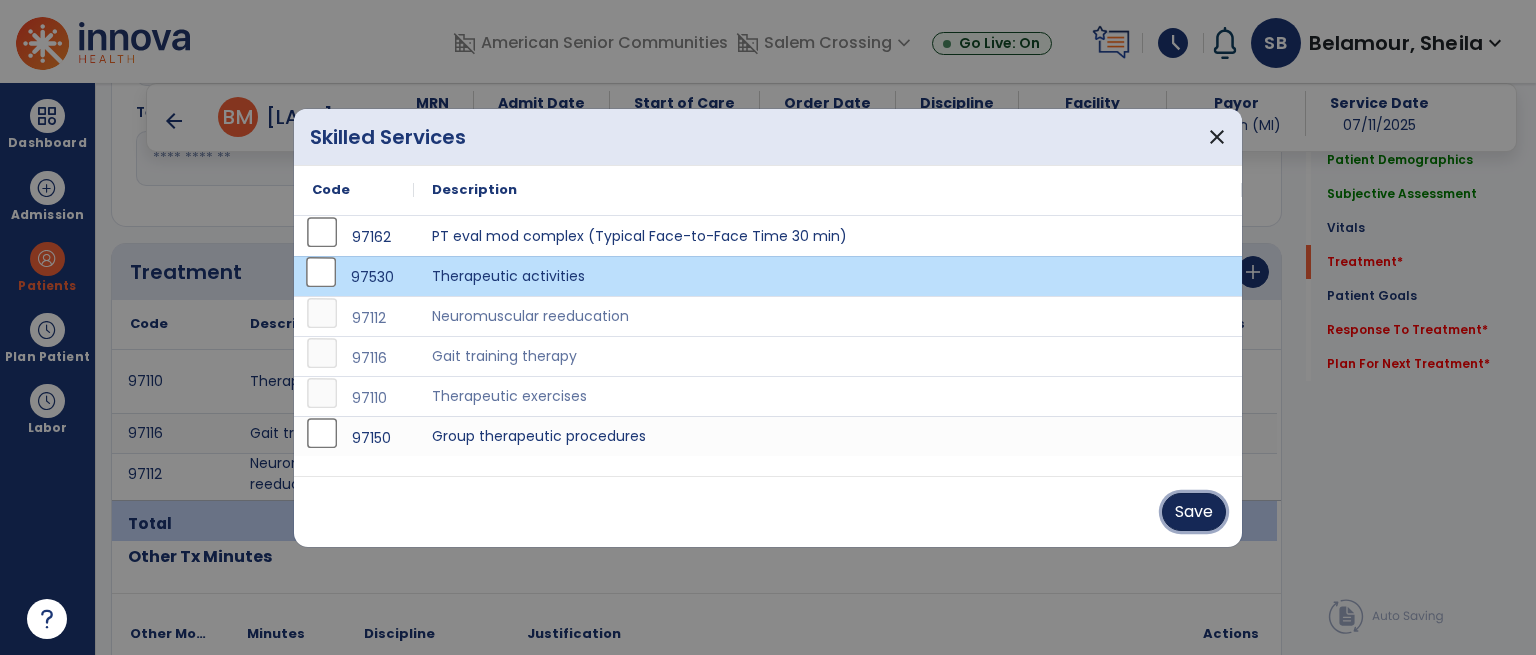 click on "Save" at bounding box center [1194, 512] 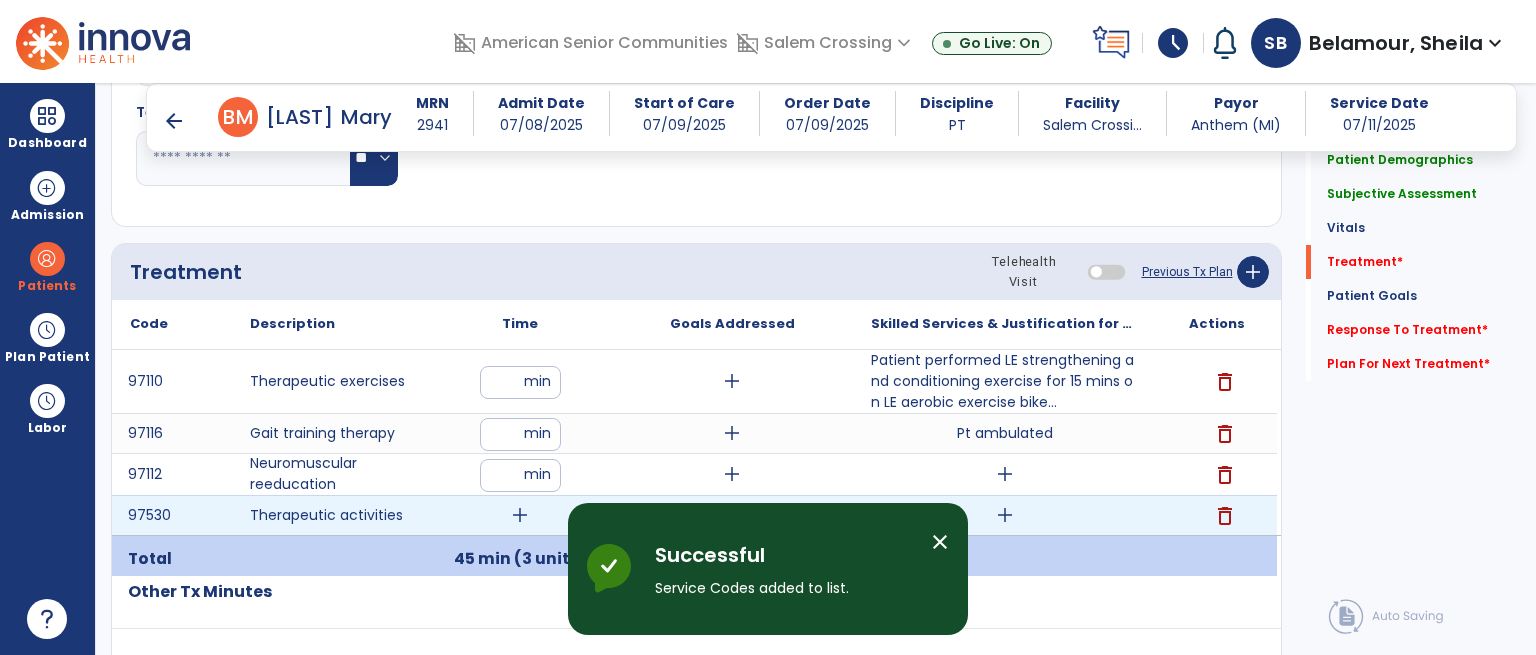 click on "add" at bounding box center [1005, 515] 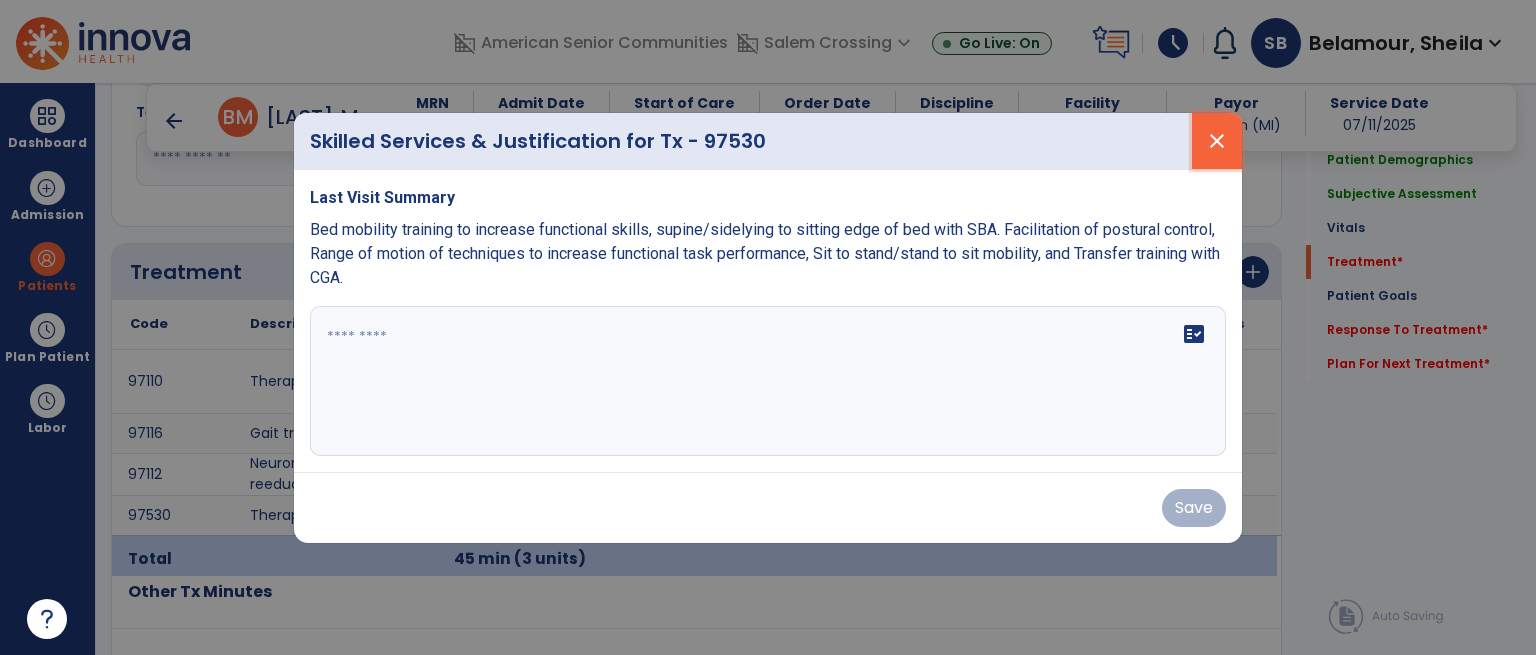 click on "close" at bounding box center (1217, 141) 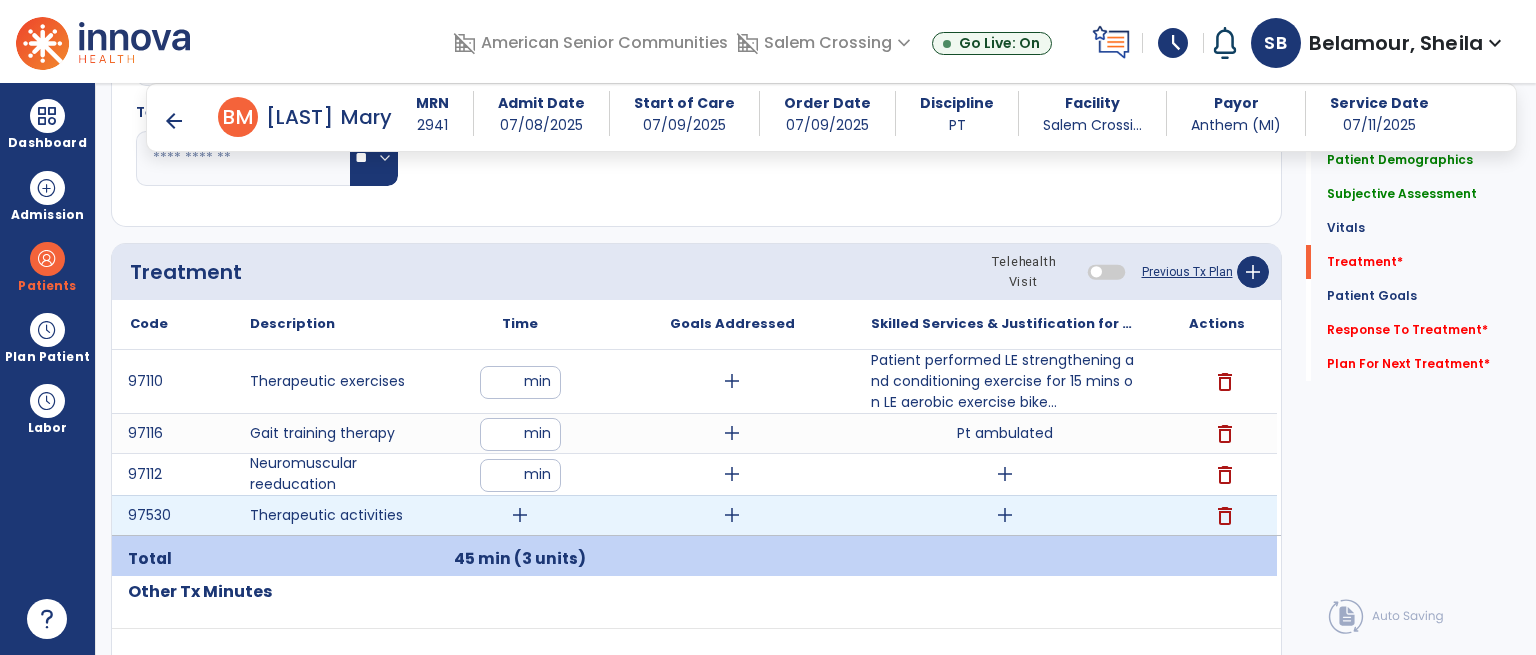 click on "delete" at bounding box center [1225, 516] 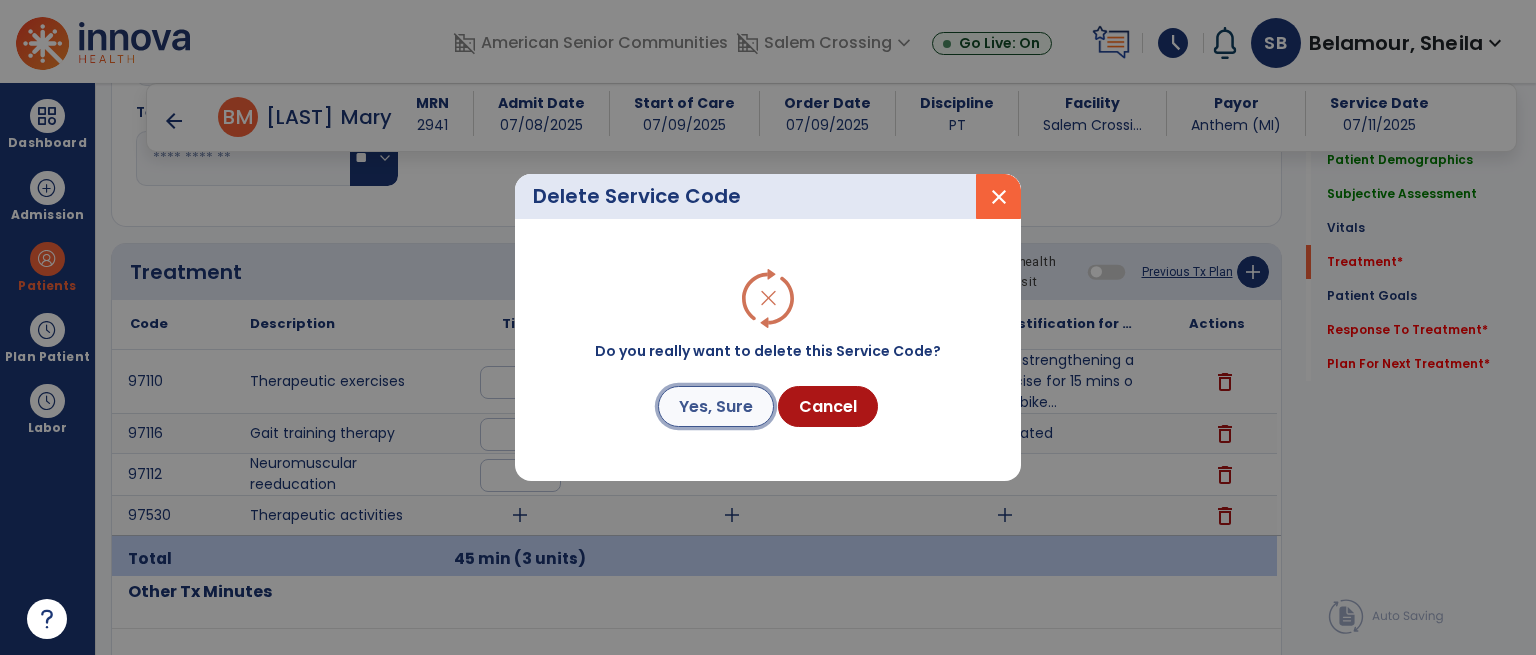 click on "Yes, Sure" at bounding box center [716, 406] 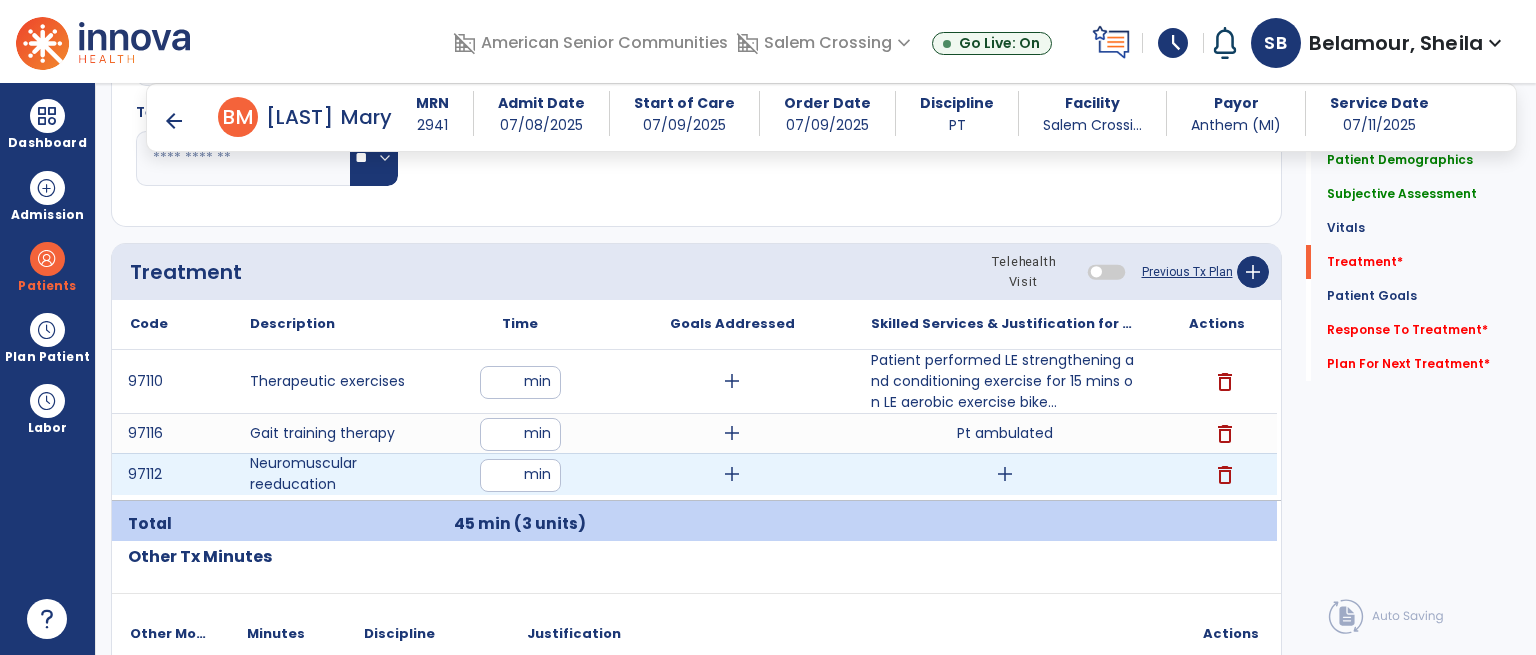 click on "add" at bounding box center (1005, 474) 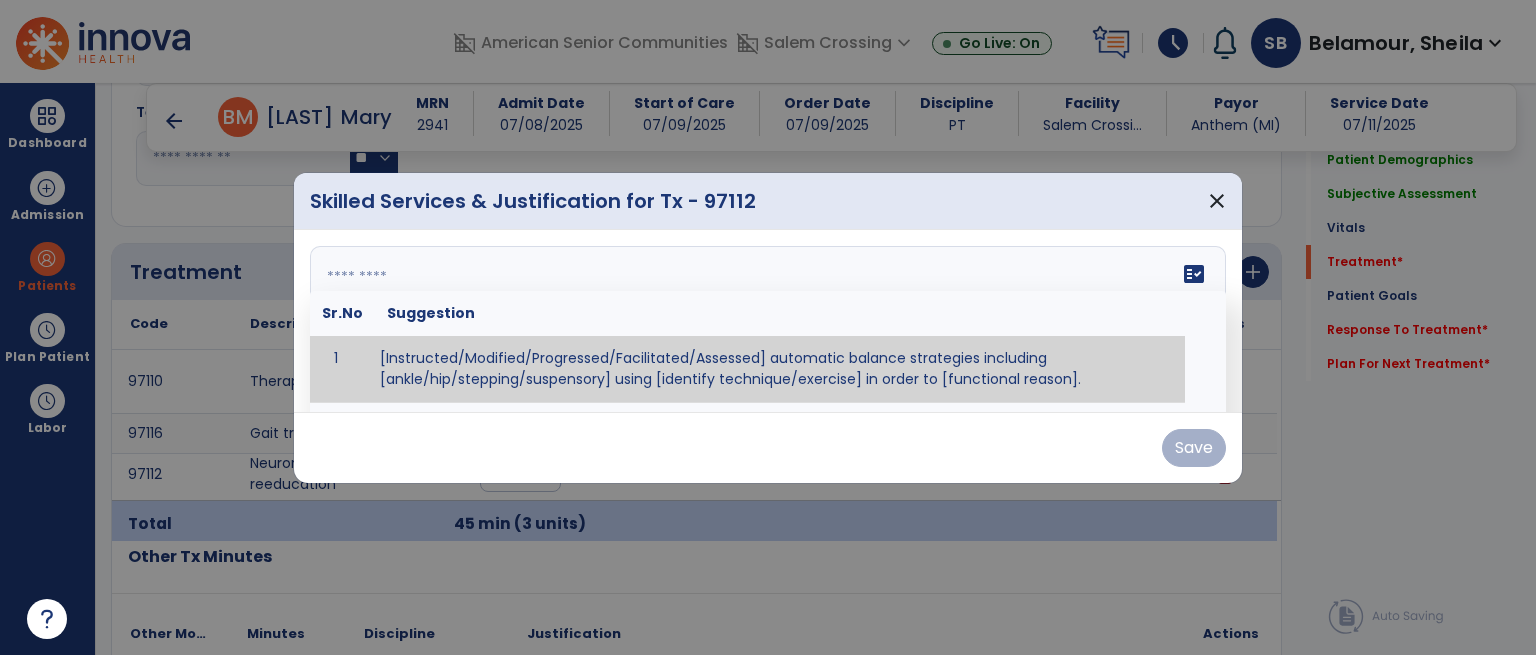 click on "fact_check  Sr.No Suggestion 1 [Instructed/Modified/Progressed/Facilitated/Assessed] automatic balance strategies including [ankle/hip/stepping/suspensory] using [identify technique/exercise] in order to [functional reason]. 2 [Instructed/Modified/Progressed/Facilitated/Assessed] sensory integration techniques including [visual inhibition/somatosensory inhibition/visual excitatory/somatosensory excitatory/vestibular excitatory] using [identify technique/exercise] in order to [functional reason]. 3 [Instructed/Modified/Progressed/Facilitated/Assessed] visual input including [oculomotor exercises, smooth pursuits, saccades, visual field, other] in order to [functional reasons]. 4 [Instructed/Modified/Progressed/Assessed] somatosensory techniques including [joint compression, proprioceptive activities, other] in order to [functional reasons]. 5 [Instructed/Modified/Progressed/Assessed] vestibular techniques including [gaze stabilization, Brandt-Darhoff, Epley, other] in order to [functional reasons]. 6 7" at bounding box center (768, 321) 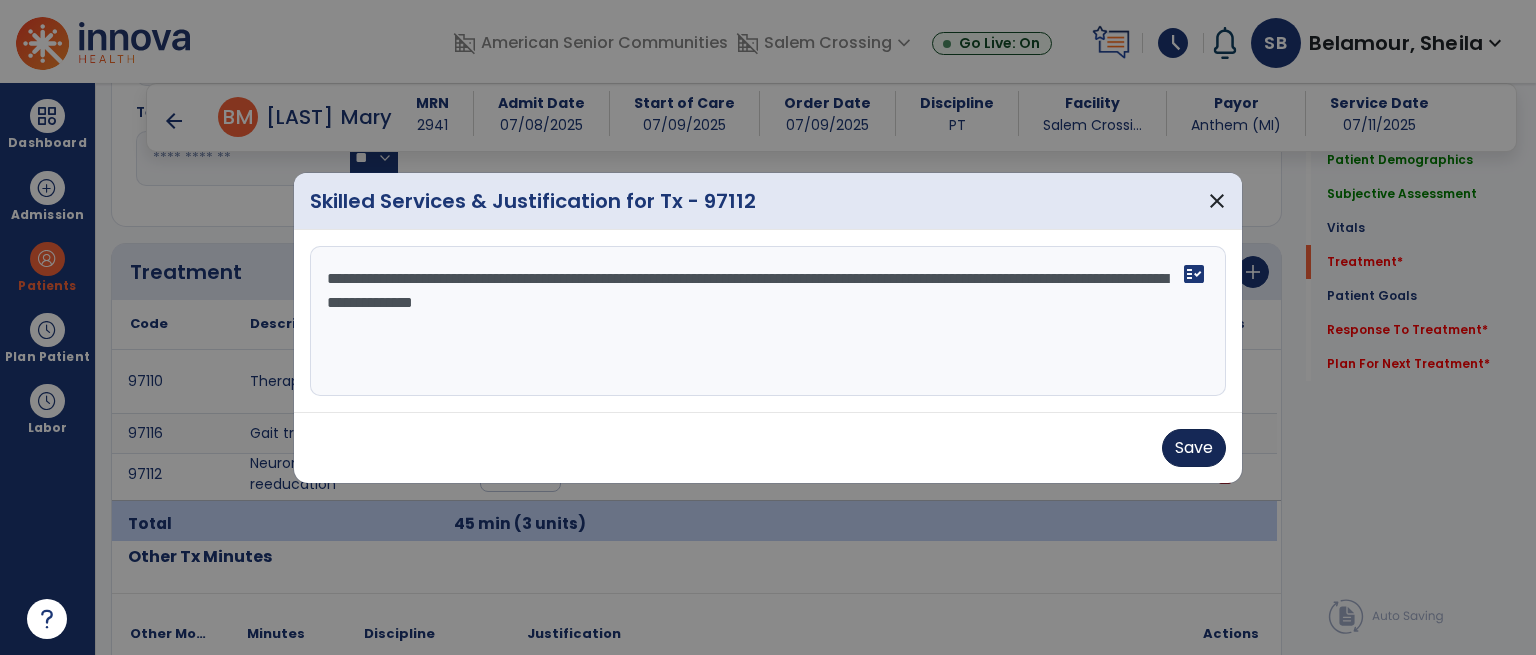 type on "**********" 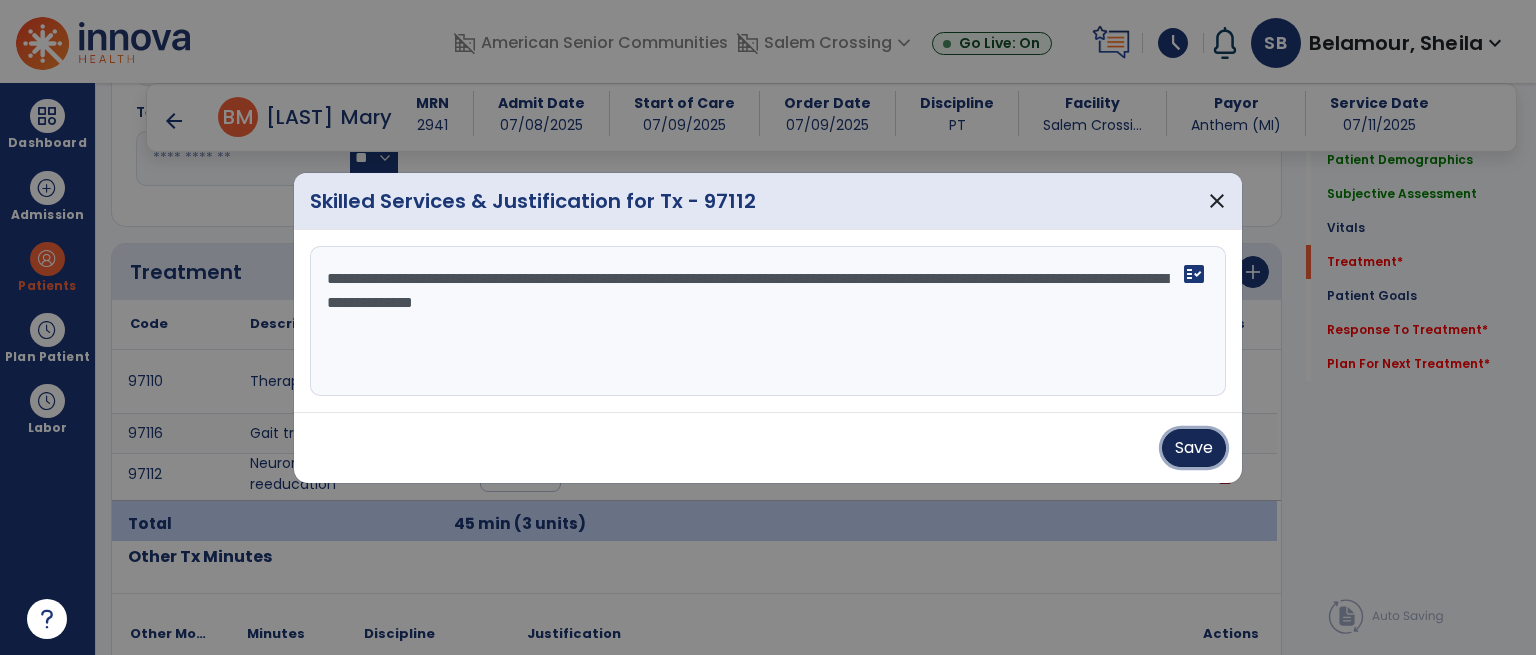 click on "Save" at bounding box center (1194, 448) 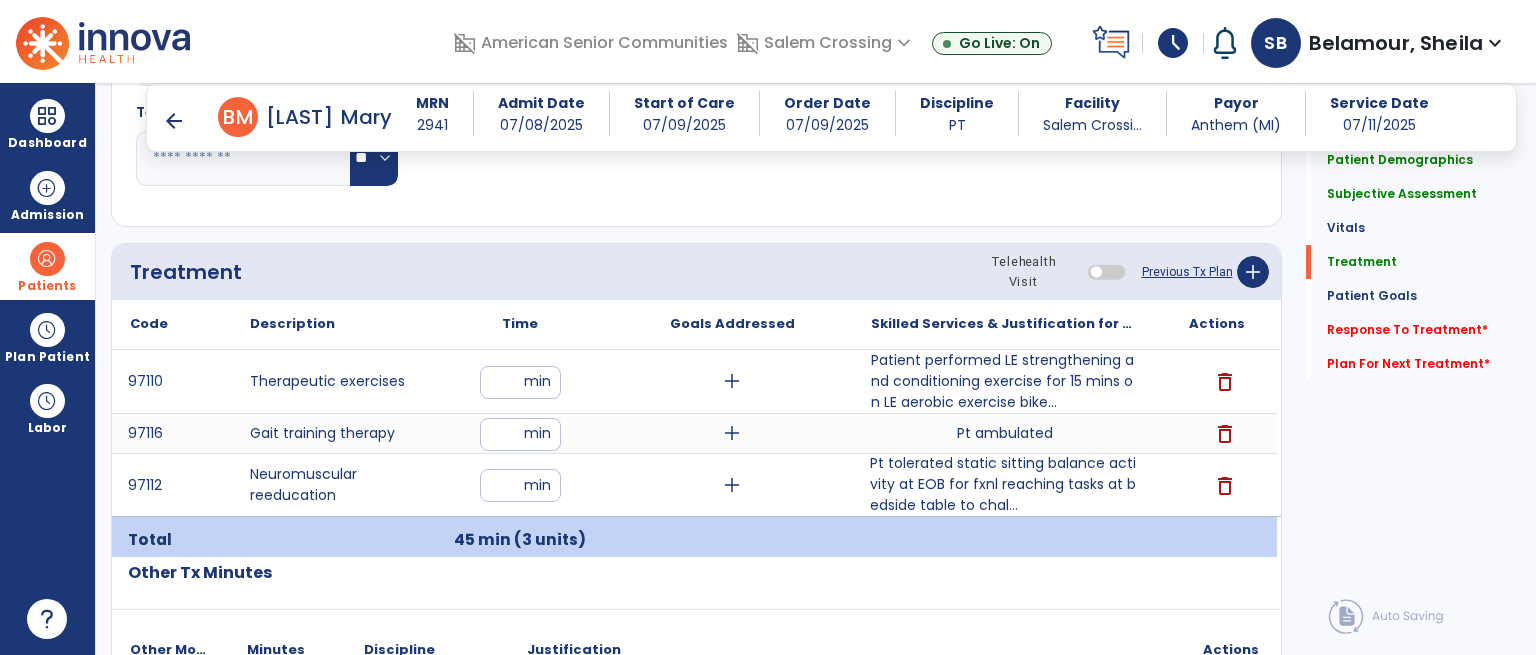 click on "Patients" at bounding box center [47, 286] 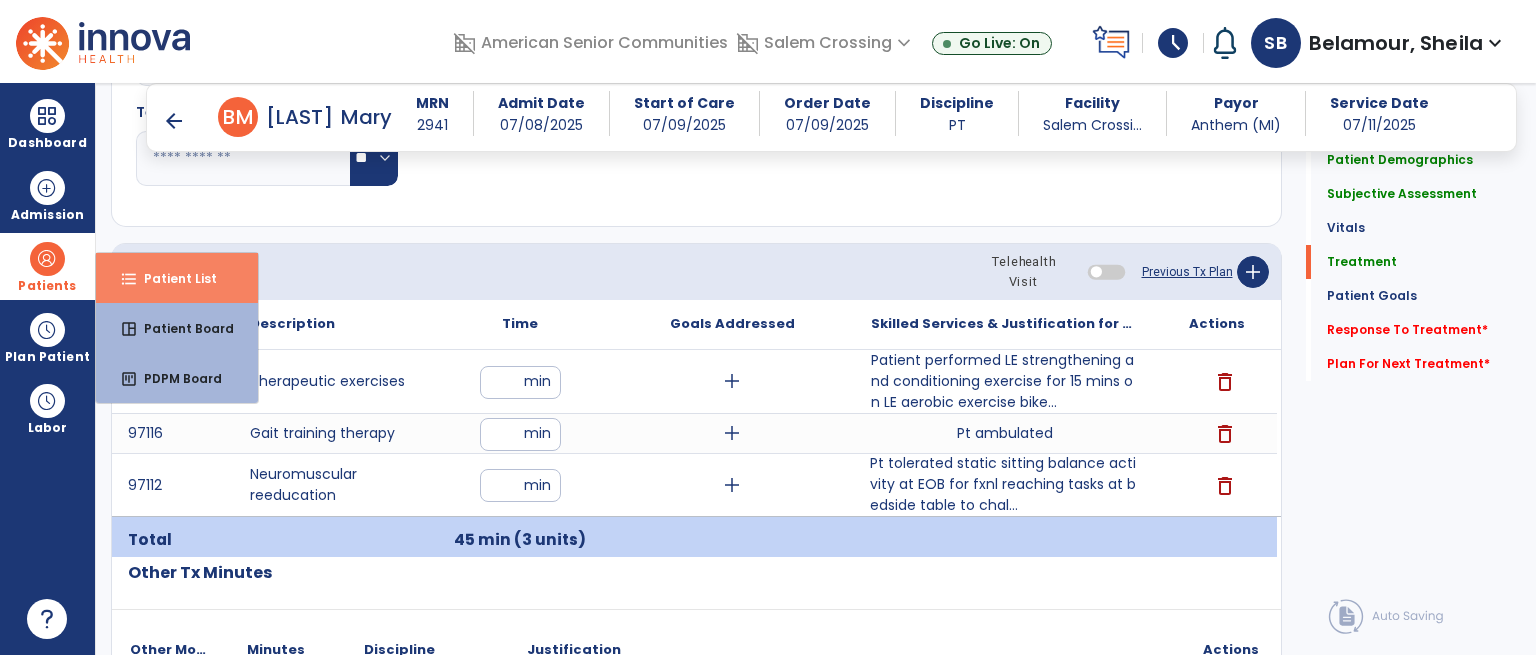 click on "Patient List" at bounding box center [172, 278] 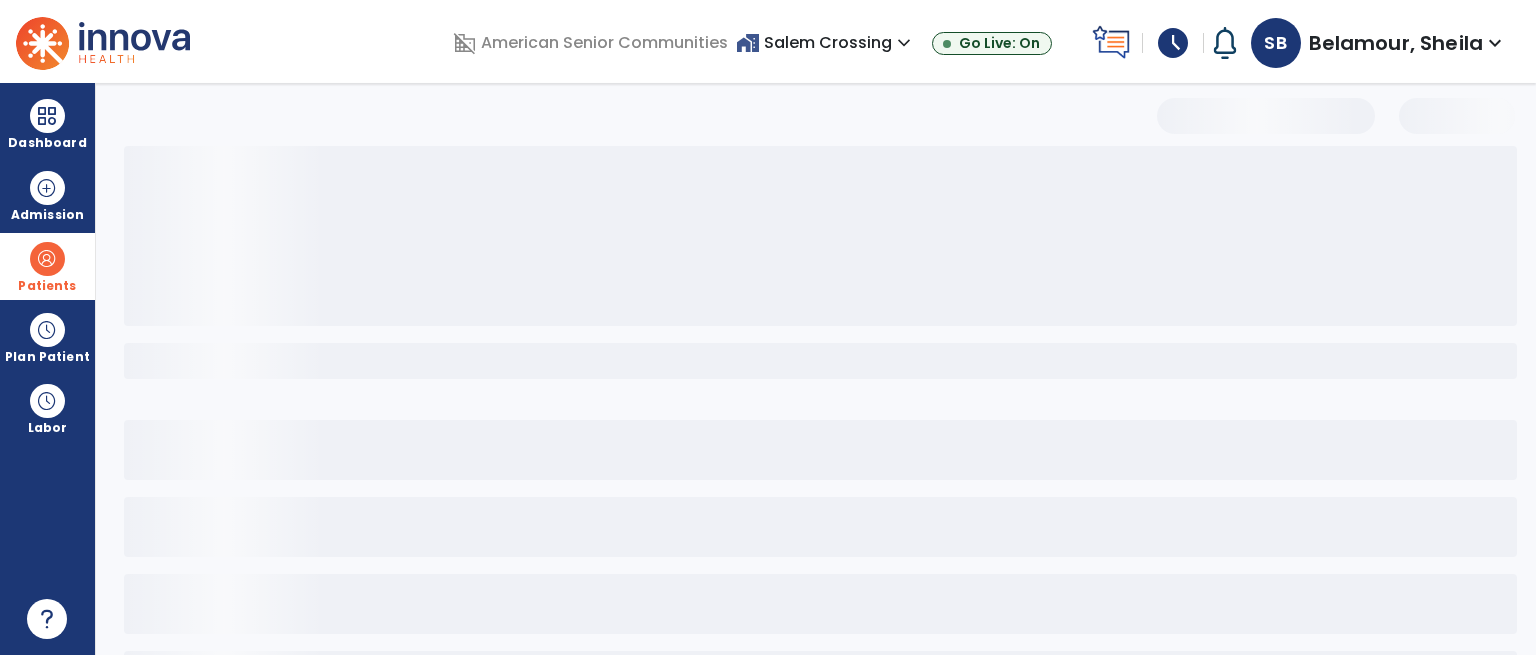 scroll, scrollTop: 86, scrollLeft: 0, axis: vertical 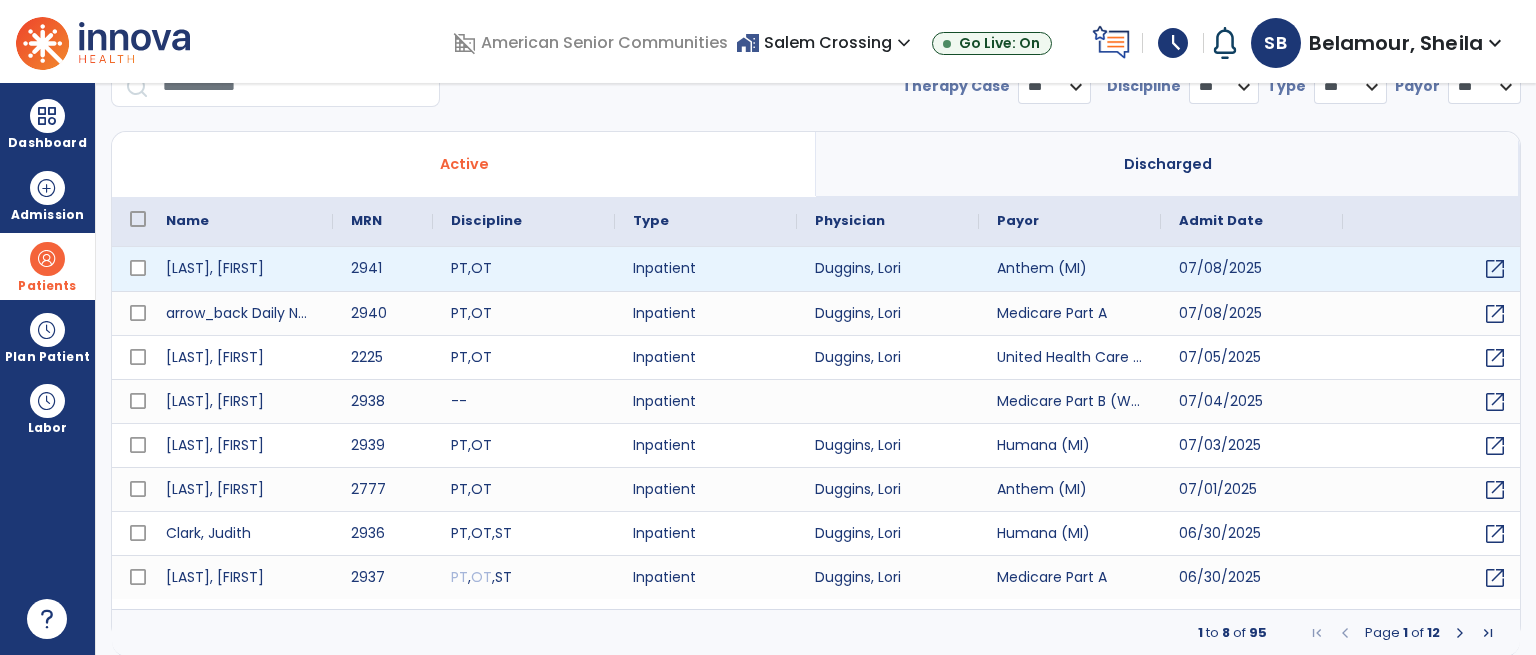 select on "***" 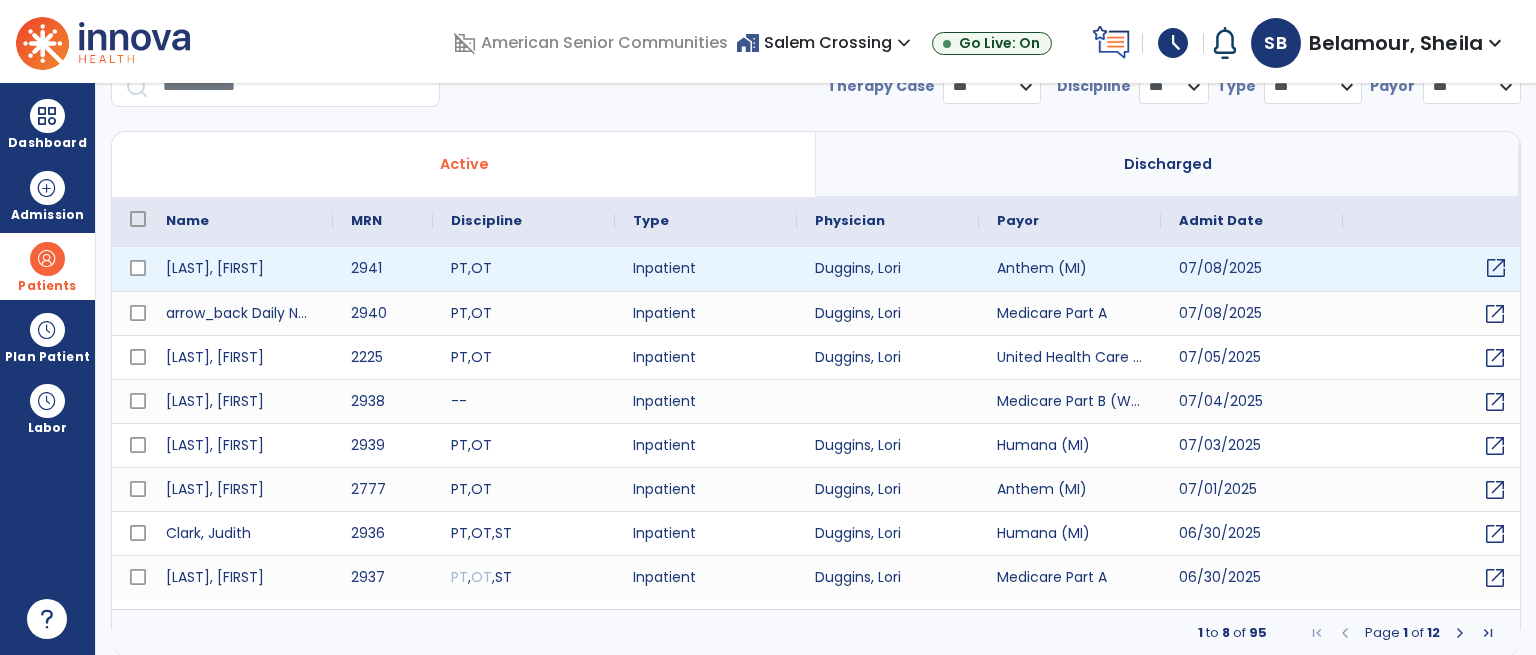 click on "open_in_new" at bounding box center [1496, 268] 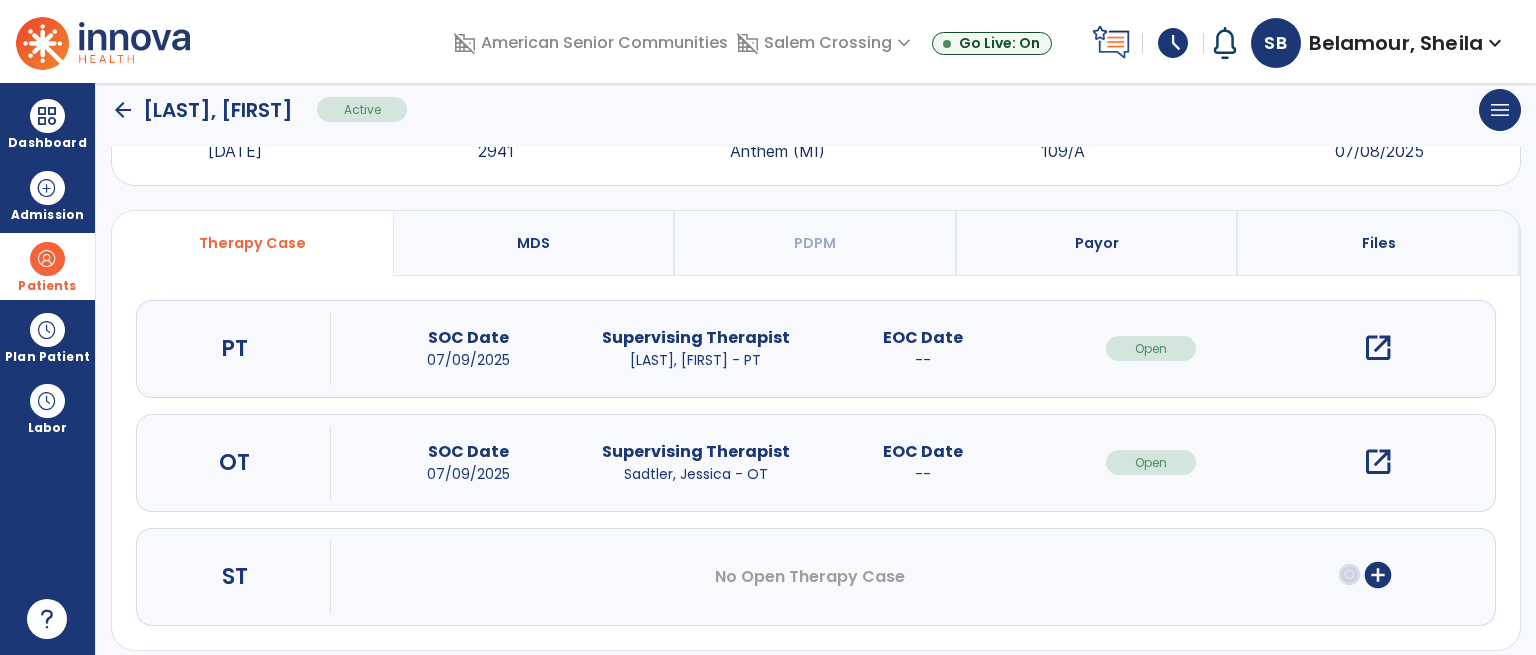 click on "open_in_new" at bounding box center (1378, 348) 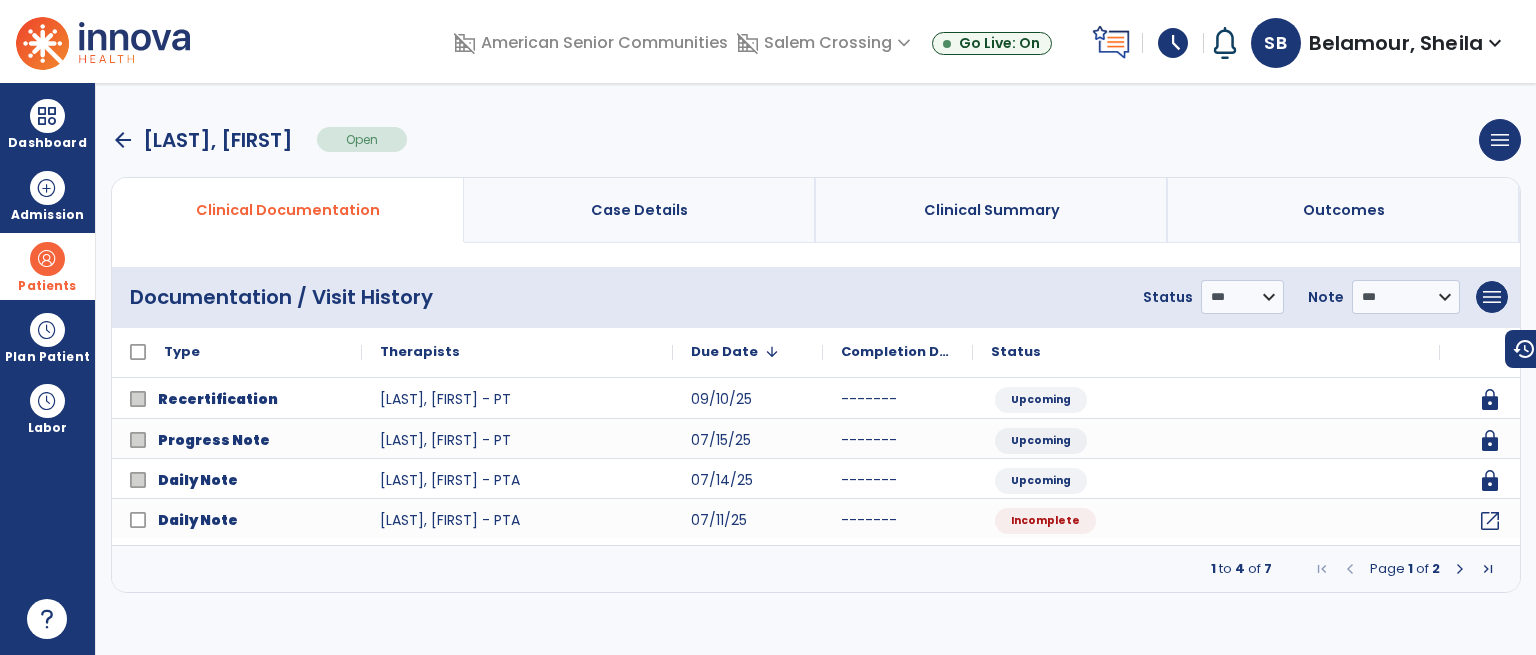 scroll, scrollTop: 0, scrollLeft: 0, axis: both 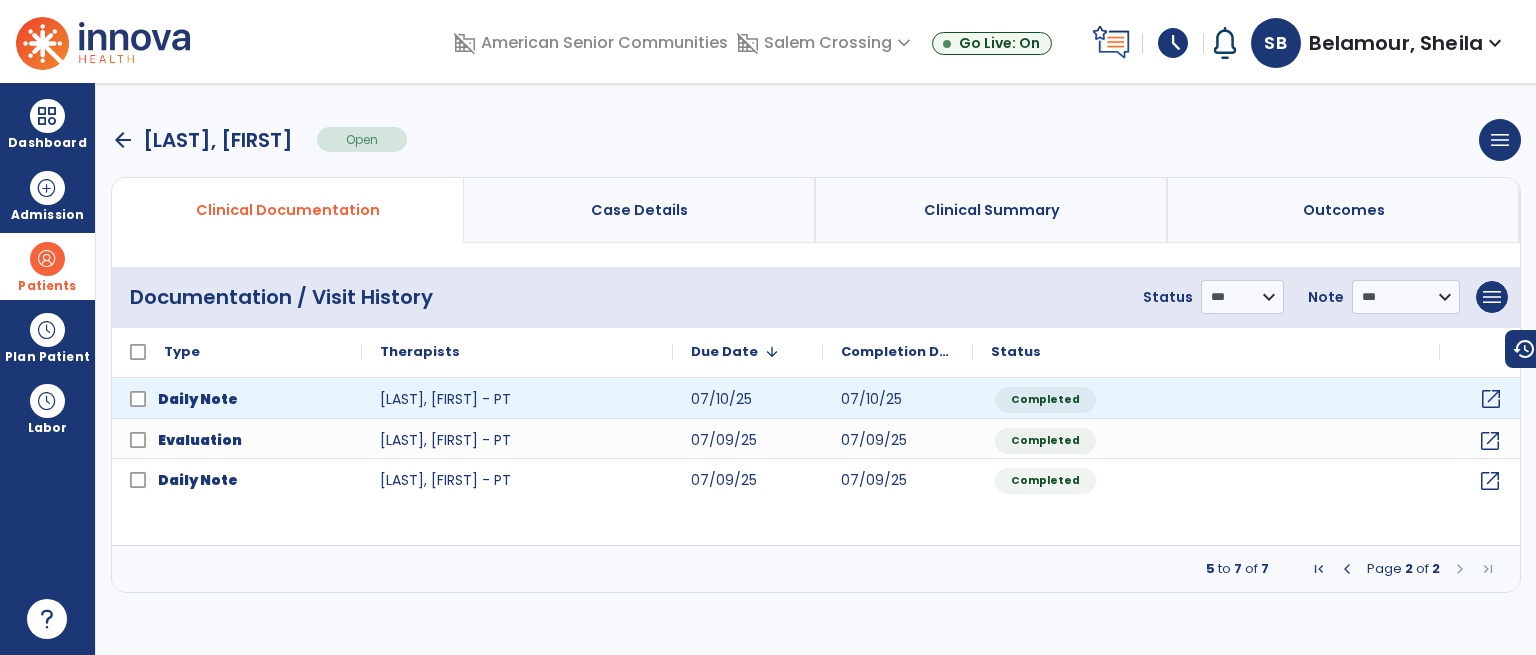 click on "open_in_new" 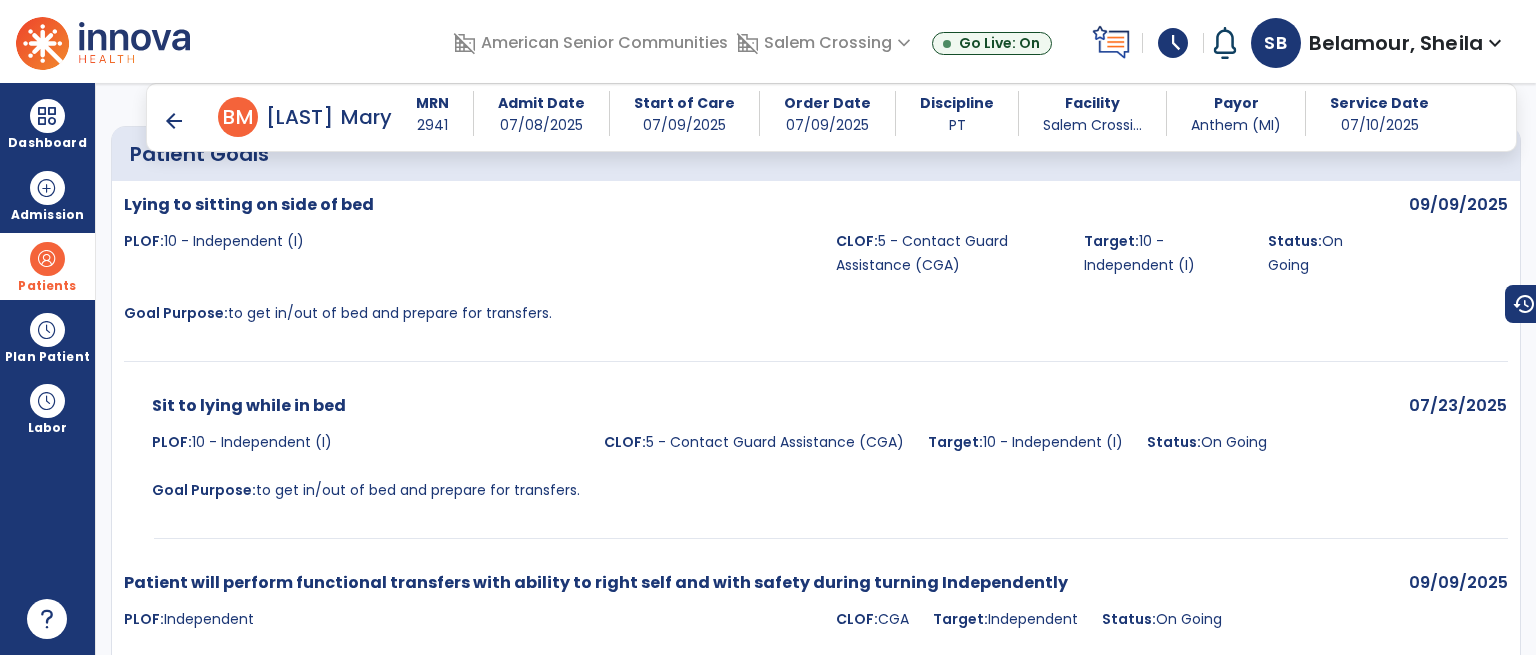 scroll, scrollTop: 2000, scrollLeft: 0, axis: vertical 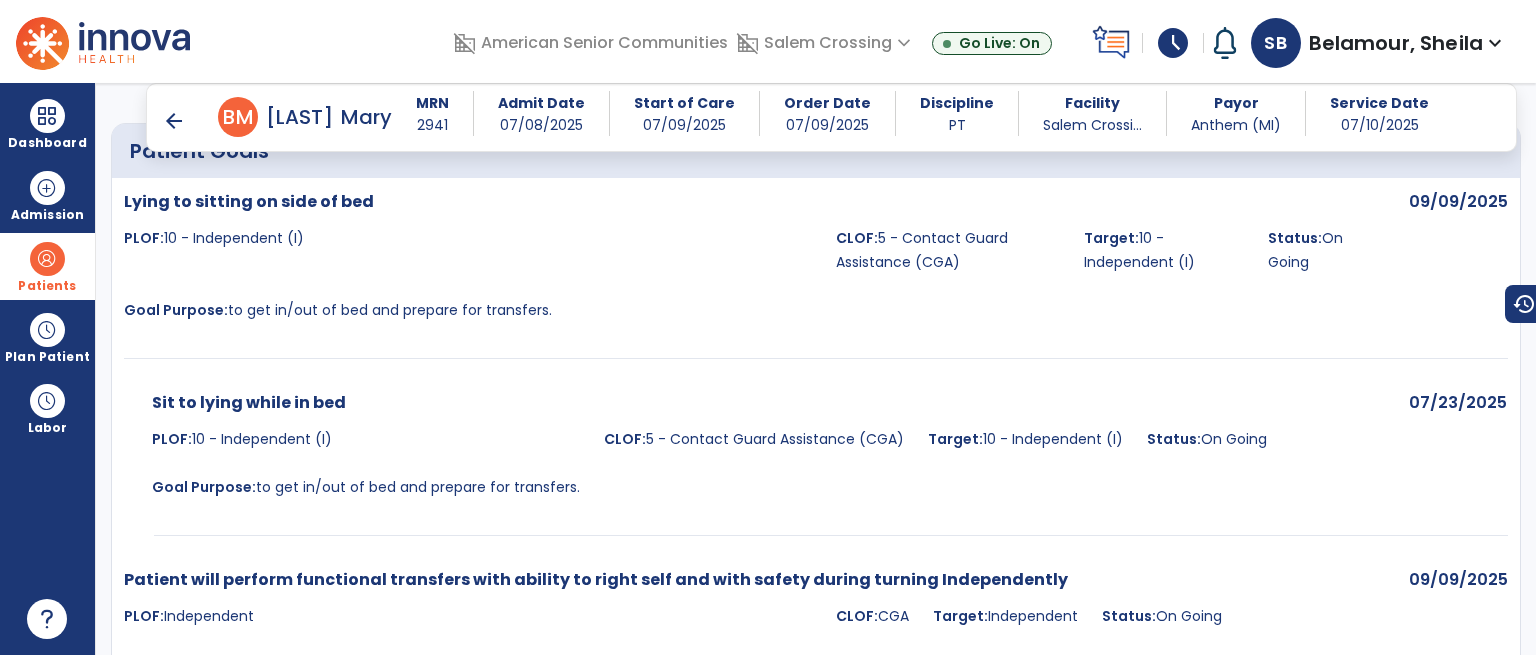 click on "arrow_back" at bounding box center [174, 121] 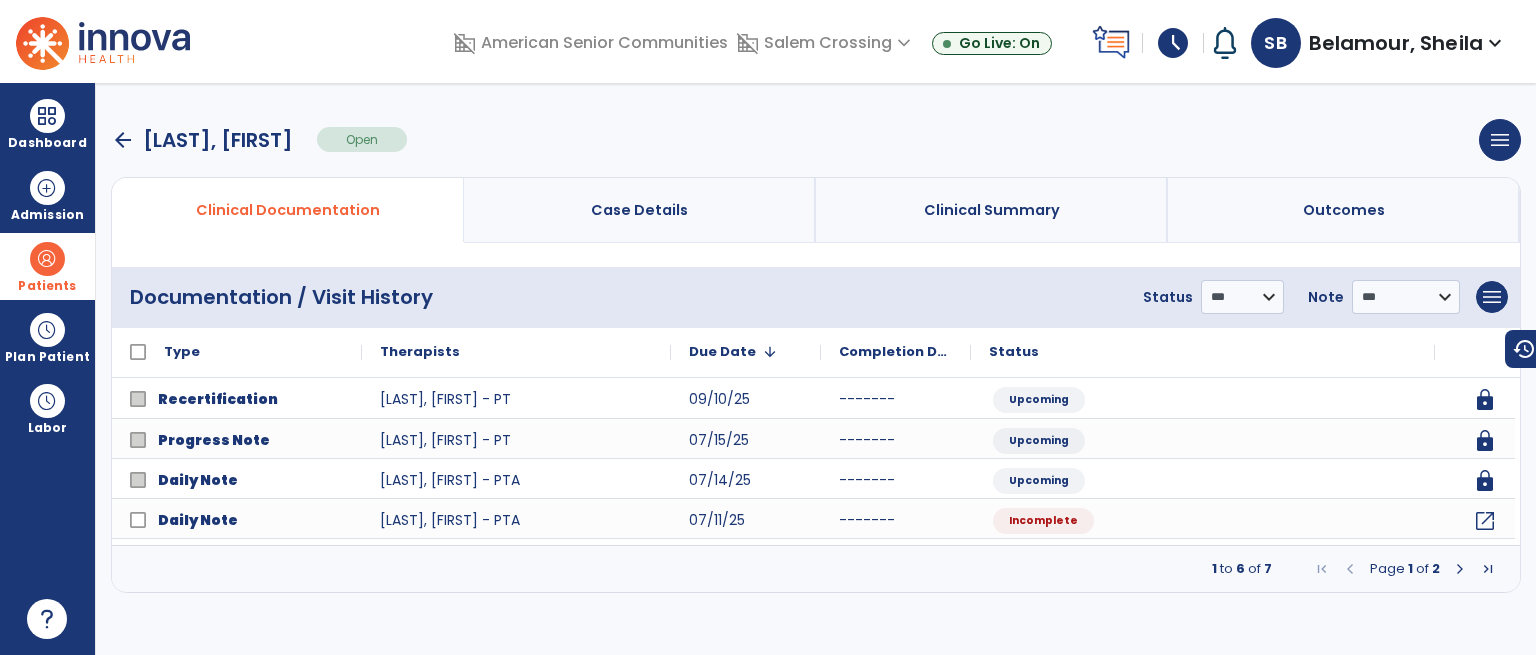 scroll, scrollTop: 0, scrollLeft: 0, axis: both 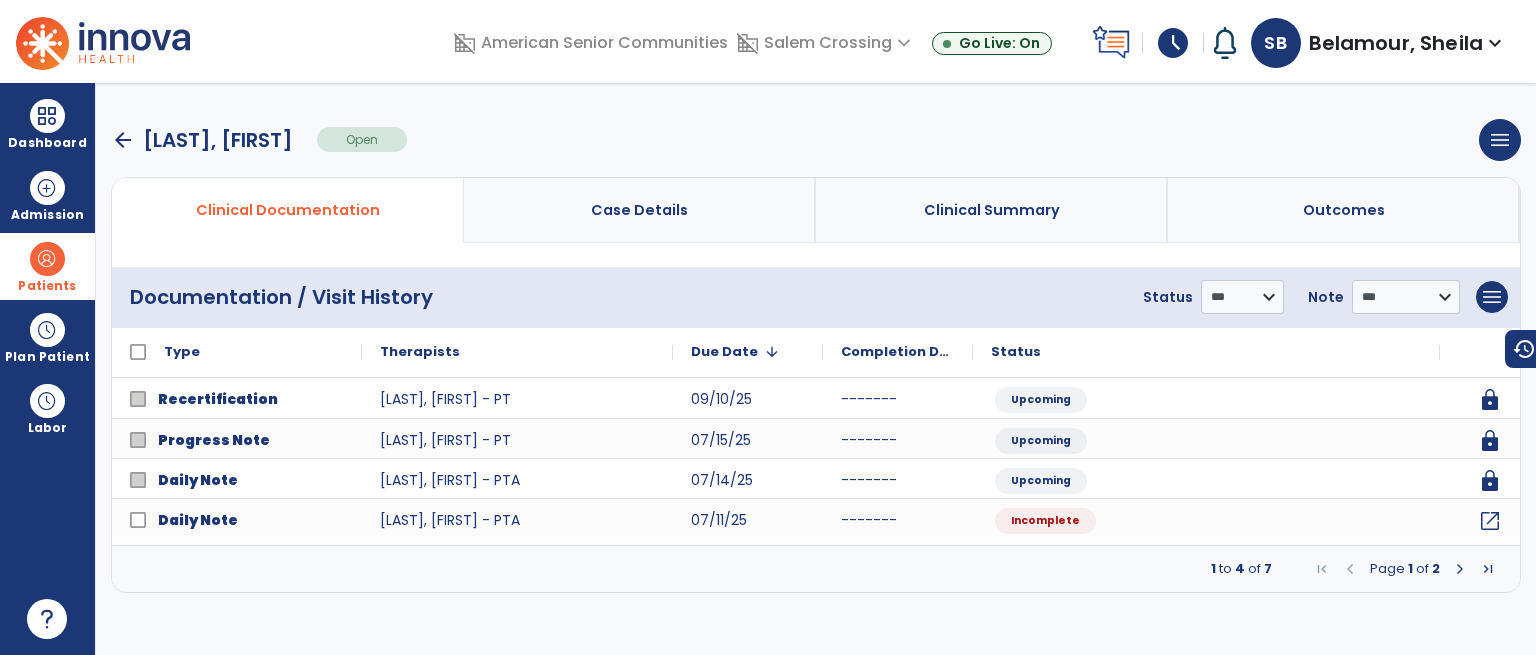 click at bounding box center (1460, 569) 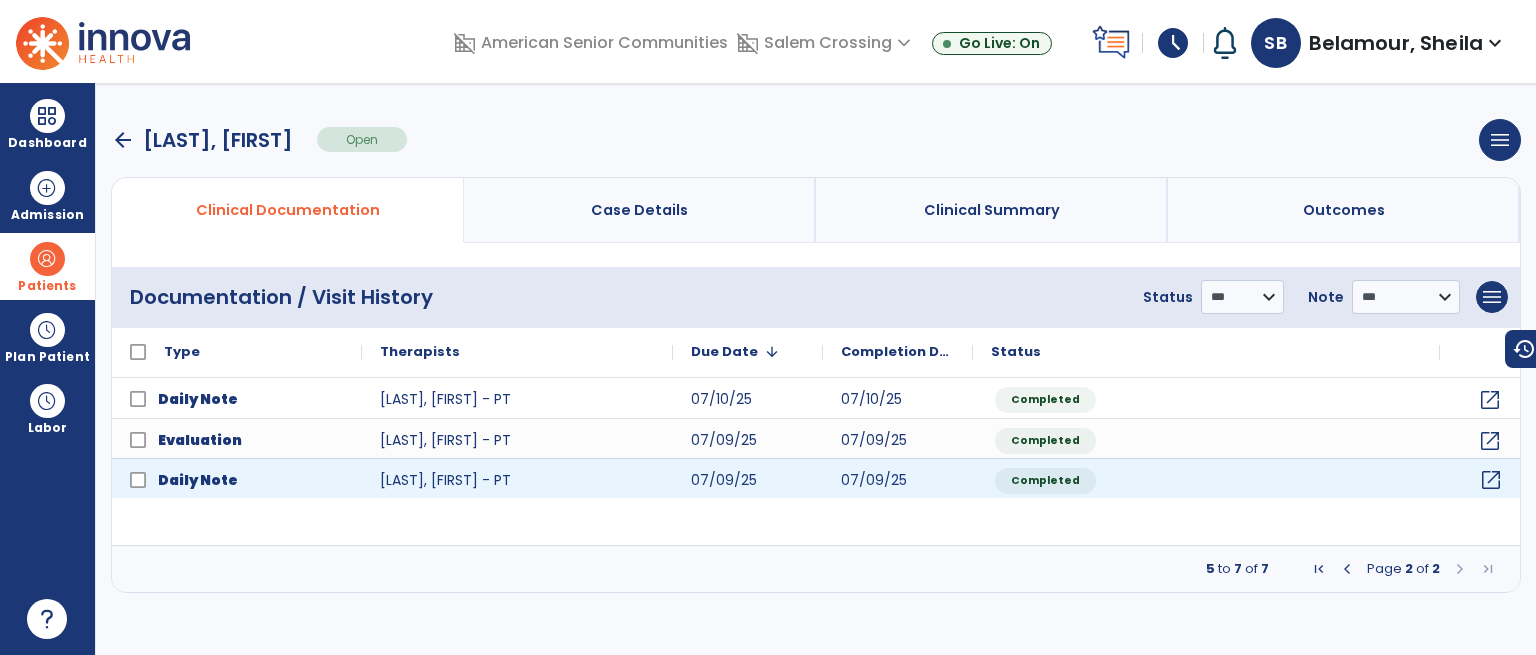 click on "open_in_new" 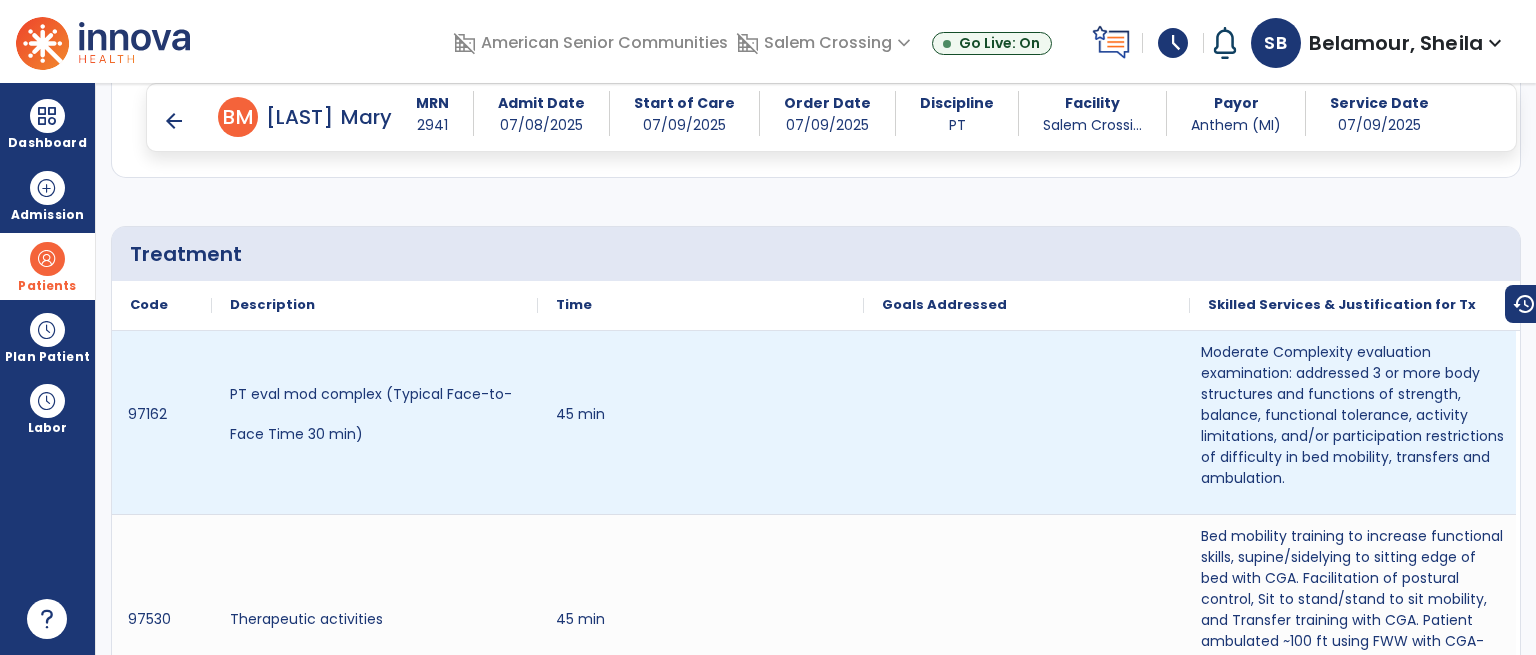 scroll, scrollTop: 1300, scrollLeft: 0, axis: vertical 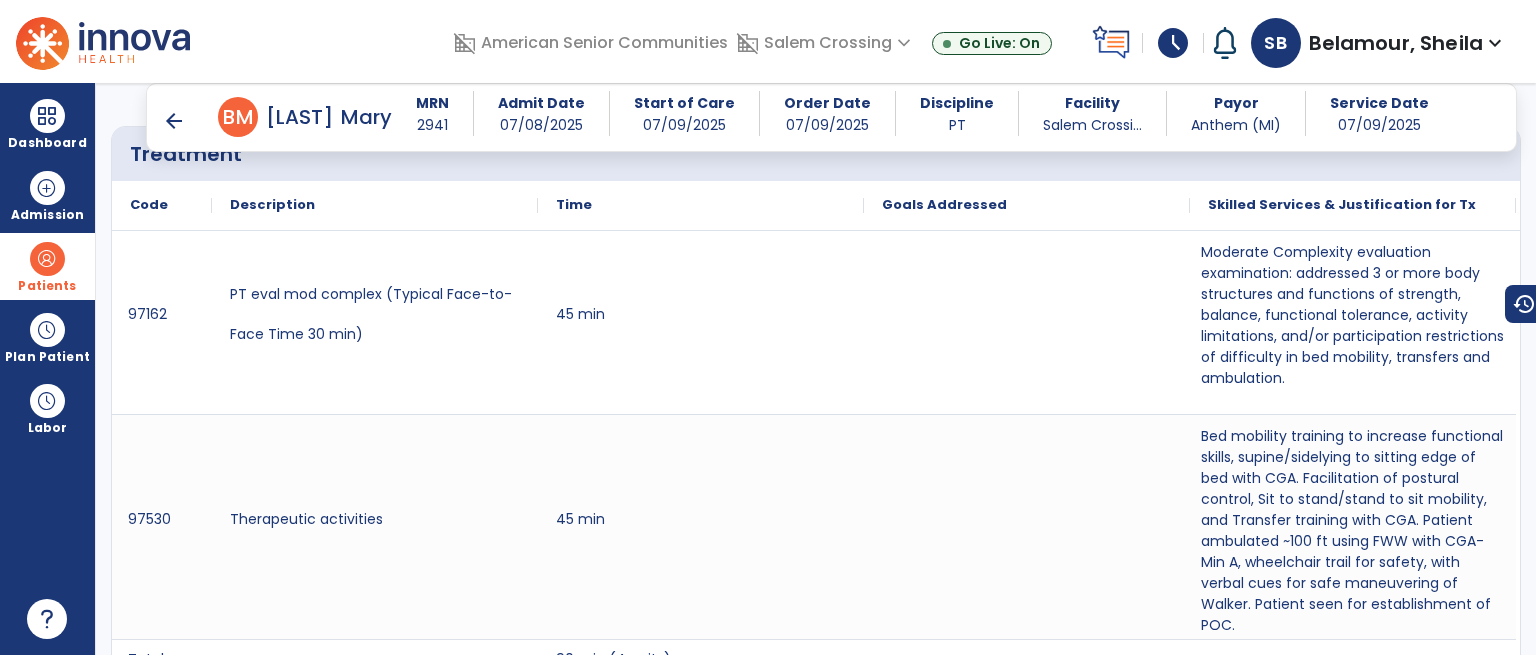 click on "arrow_back" at bounding box center (174, 121) 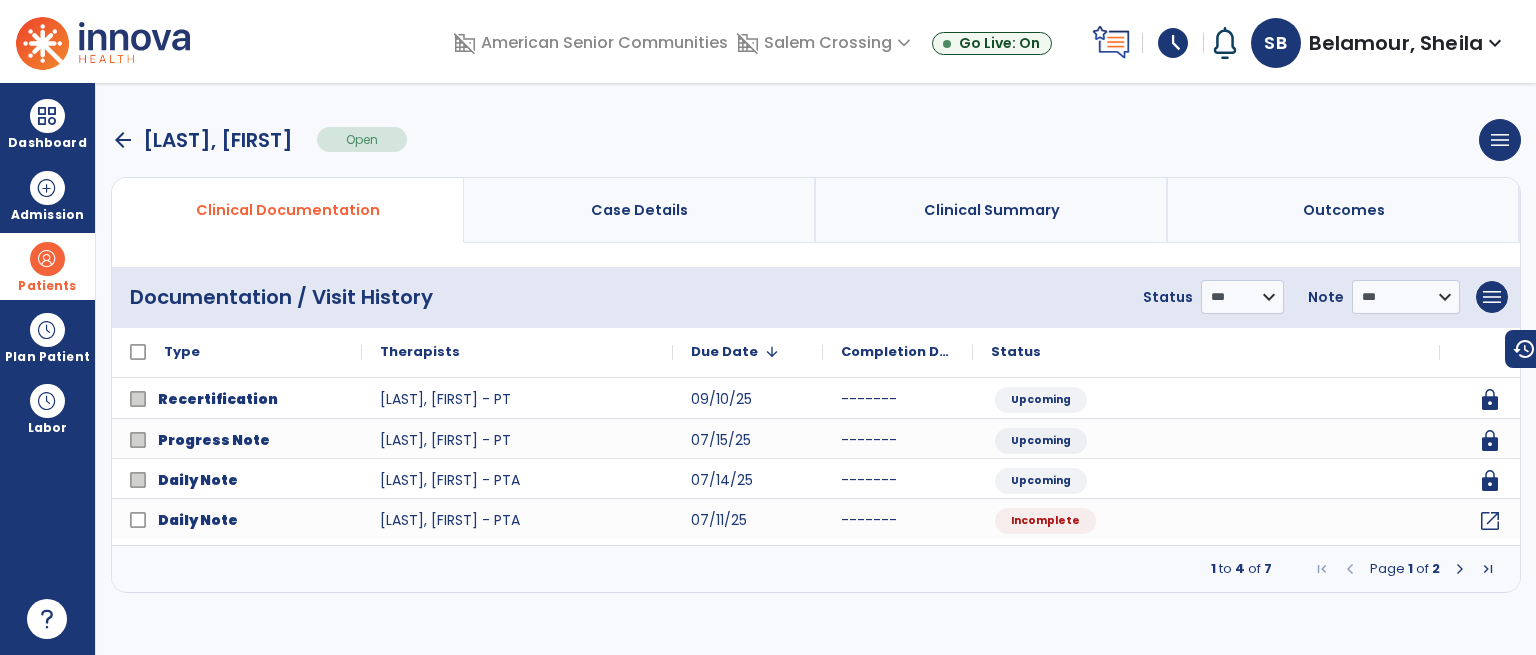 scroll, scrollTop: 0, scrollLeft: 0, axis: both 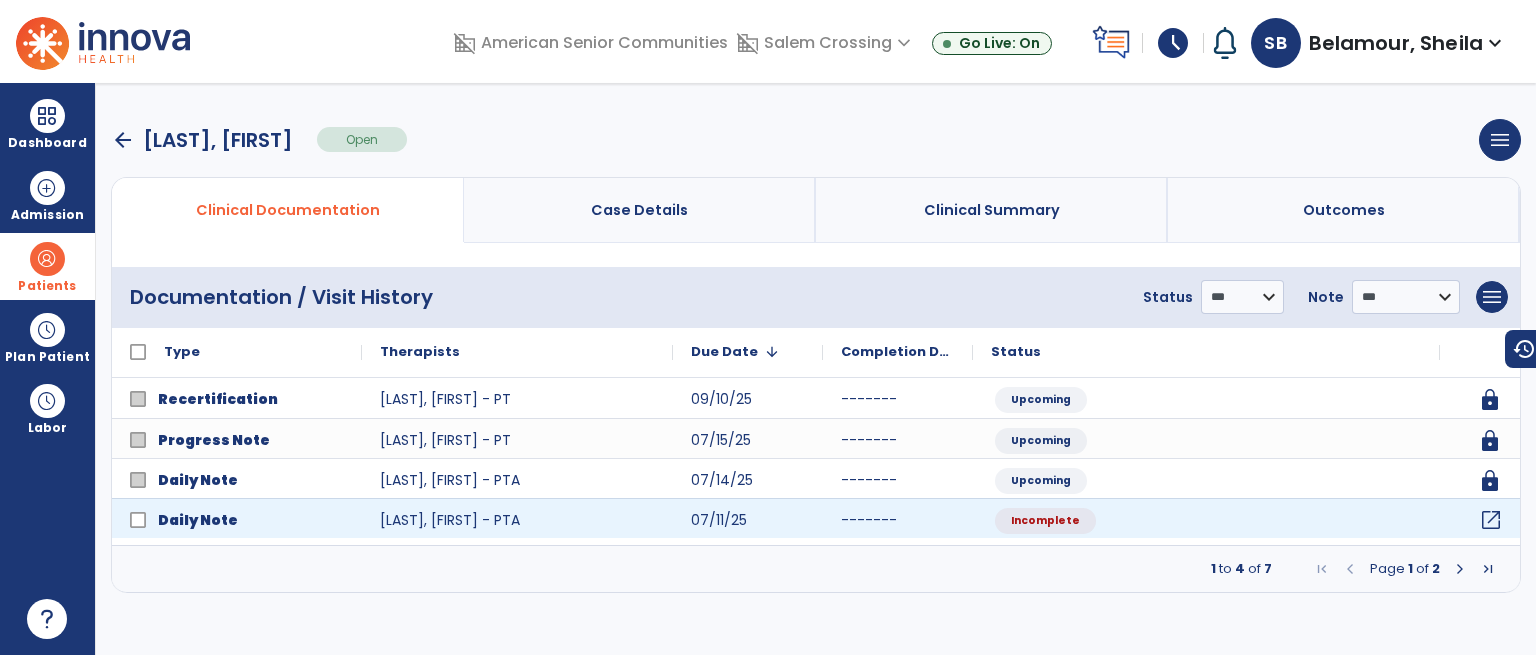 click on "open_in_new" 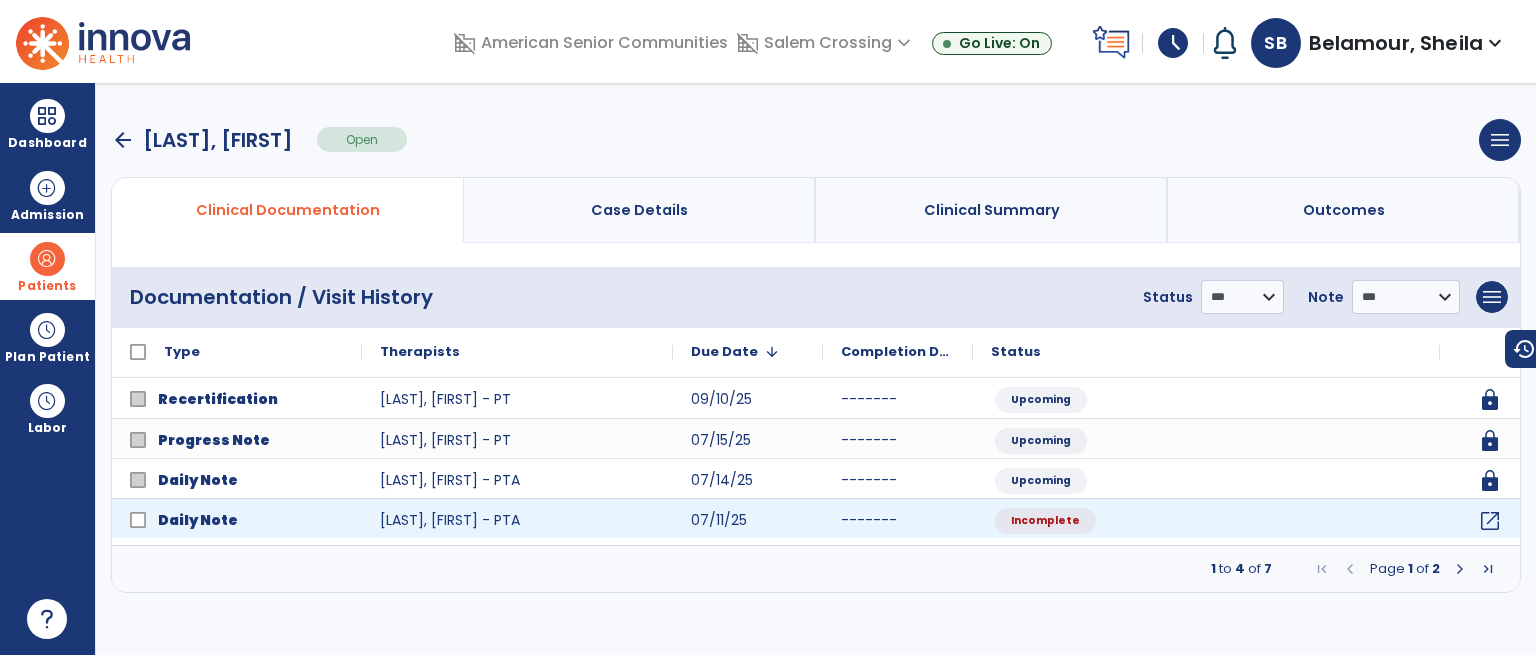 select on "*" 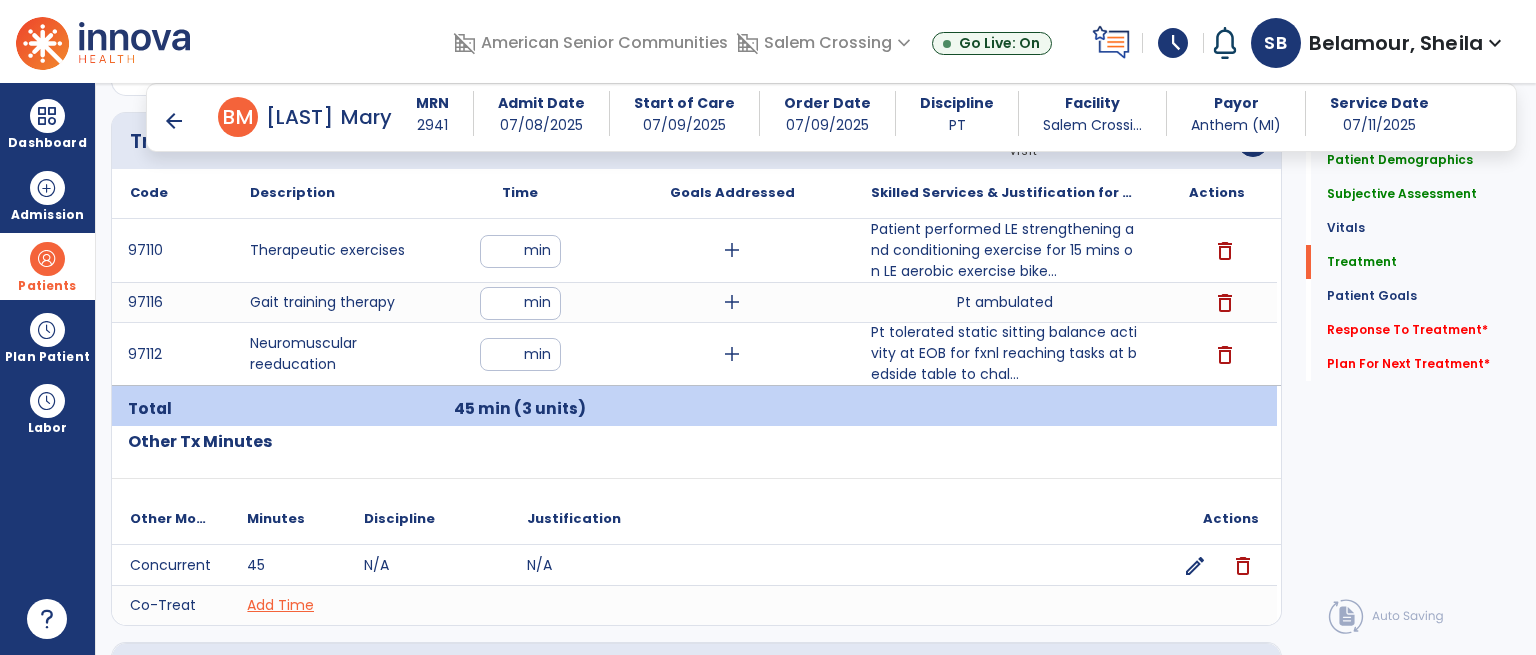 scroll, scrollTop: 1200, scrollLeft: 0, axis: vertical 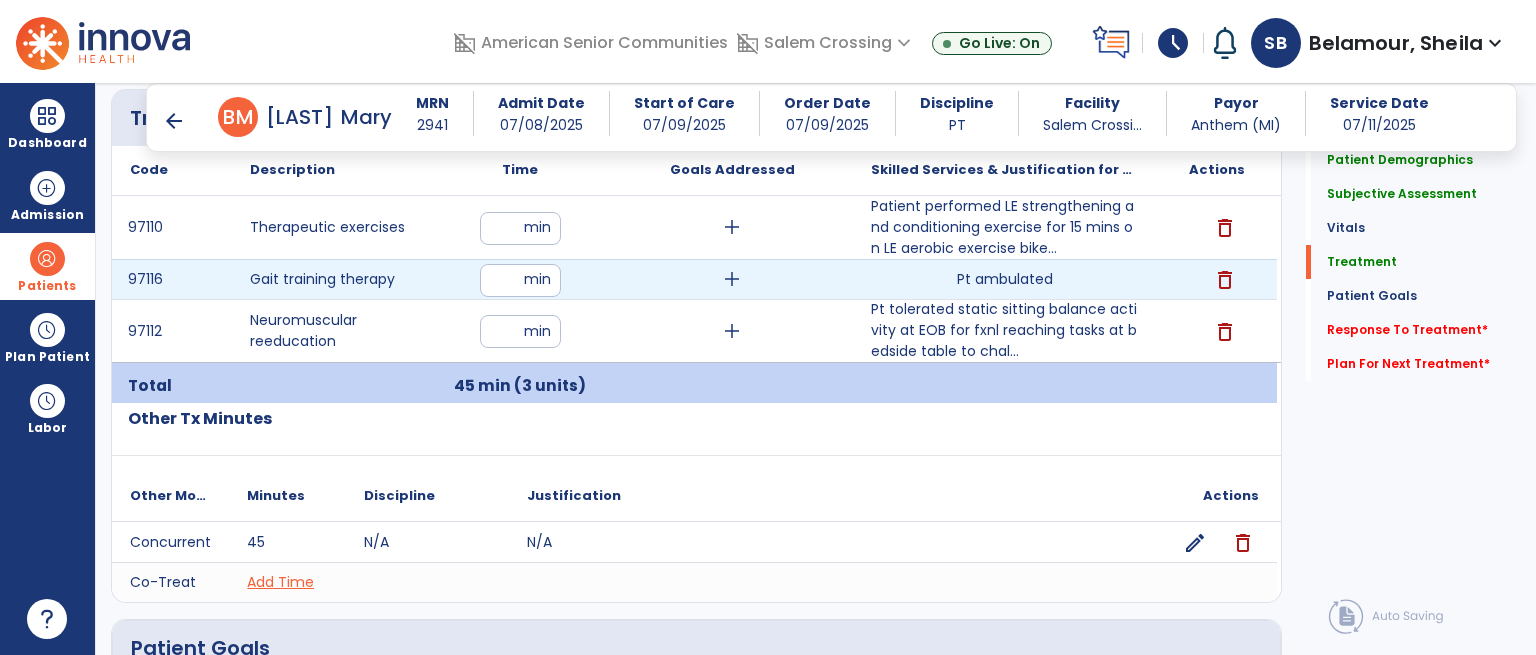 click on "Pt ambulated" at bounding box center [1004, 279] 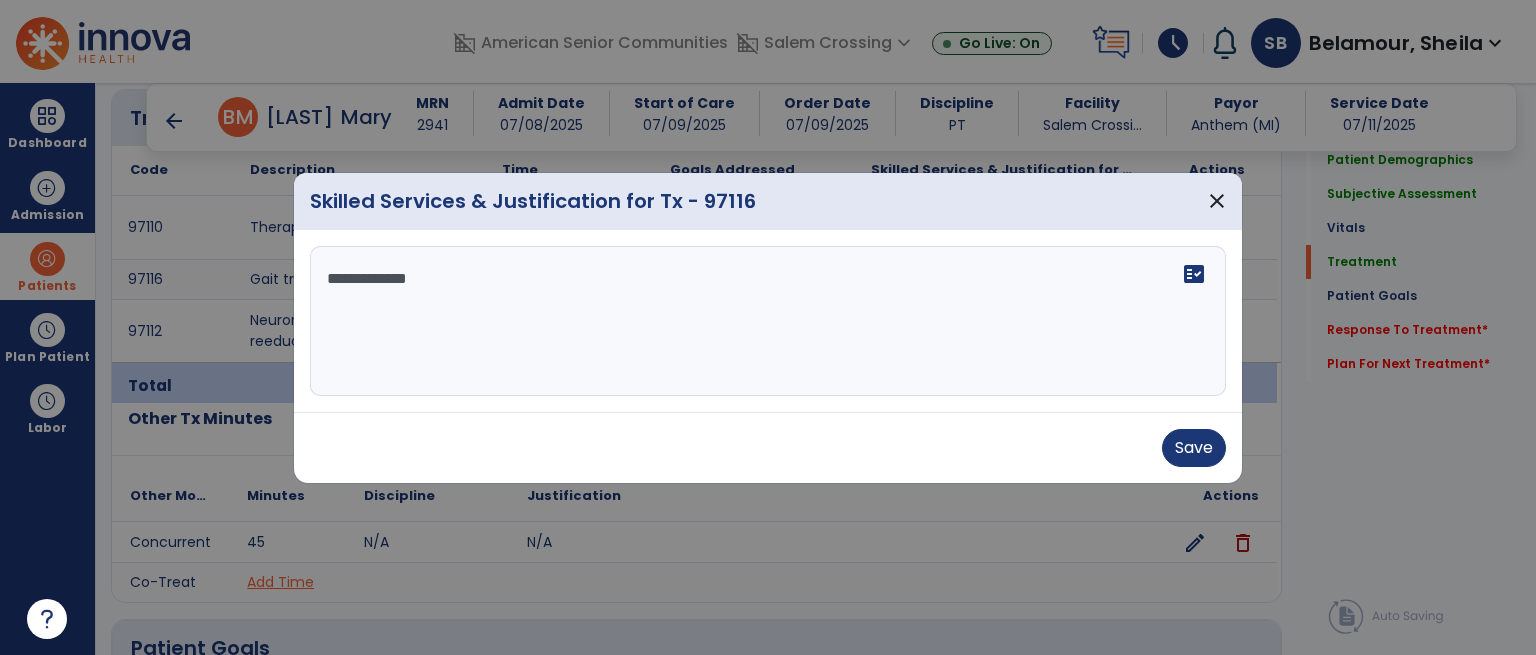 click on "**********" at bounding box center [768, 321] 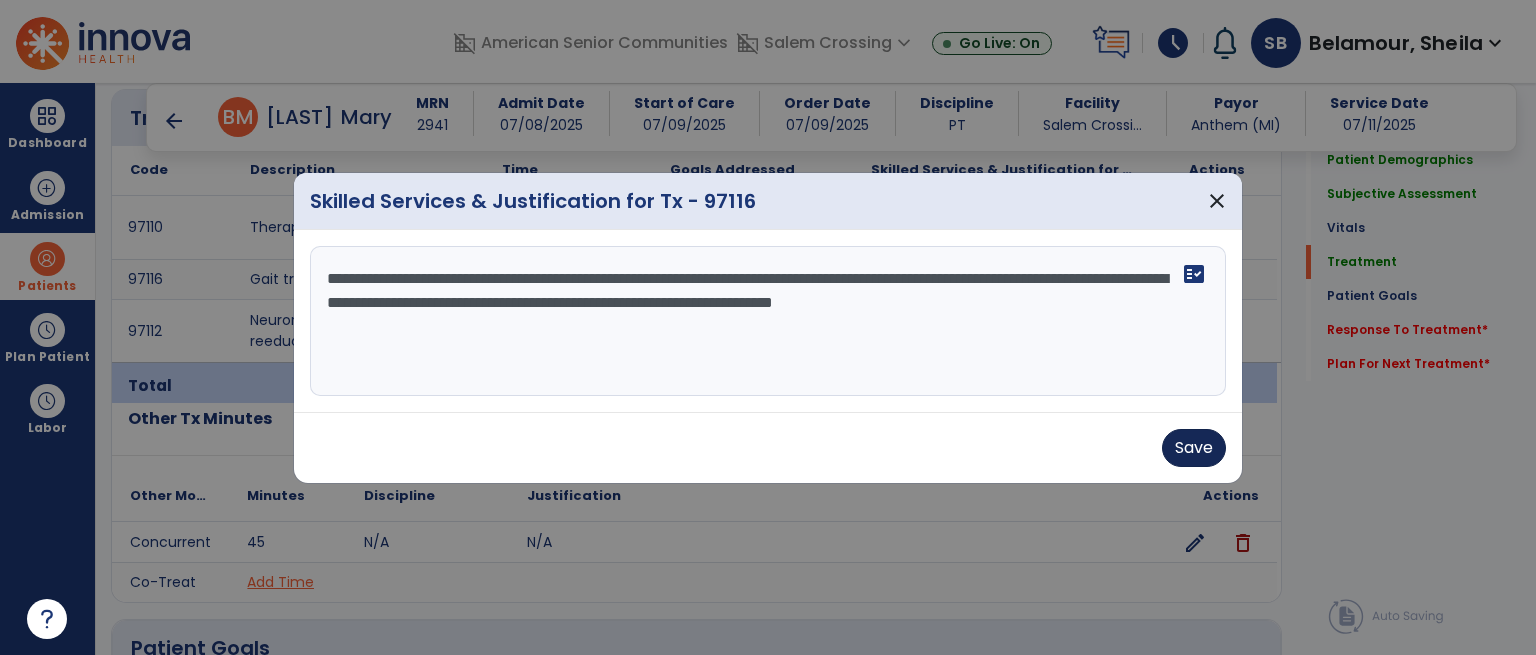 type on "**********" 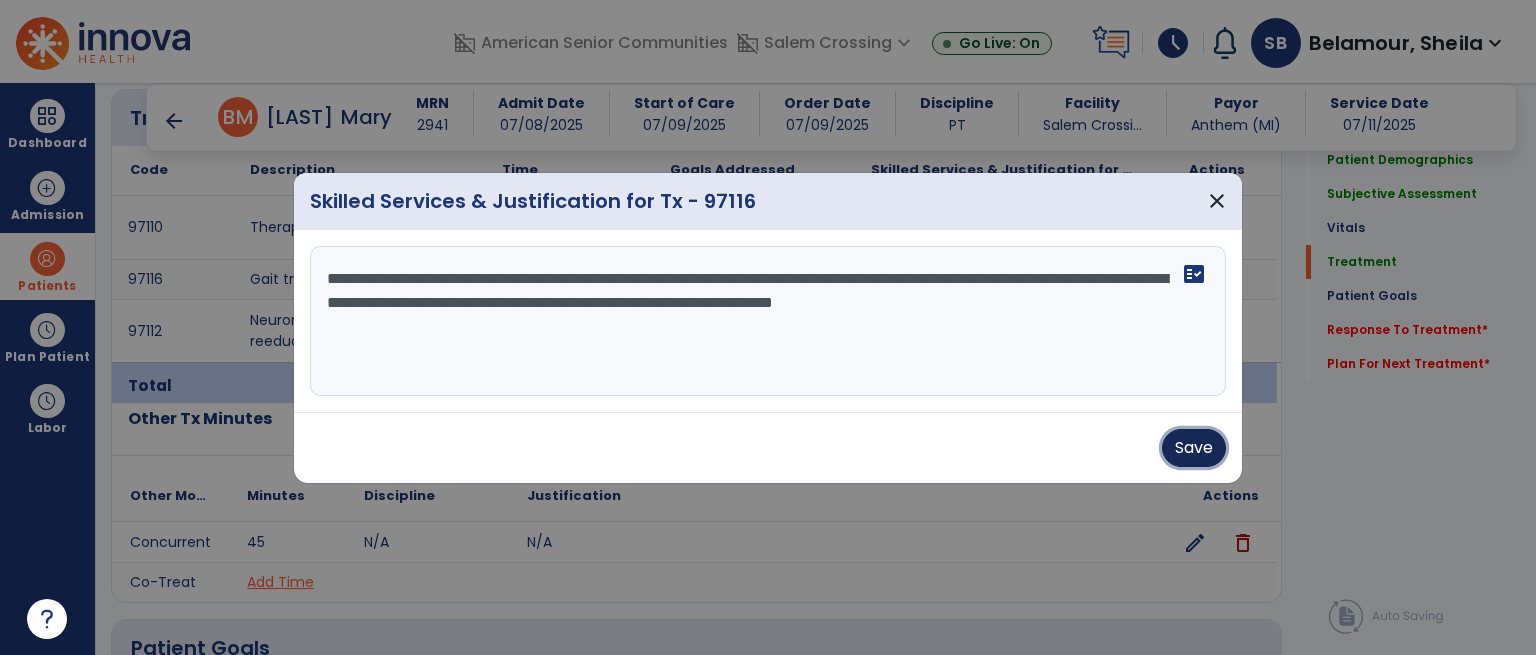 click on "Save" at bounding box center [1194, 448] 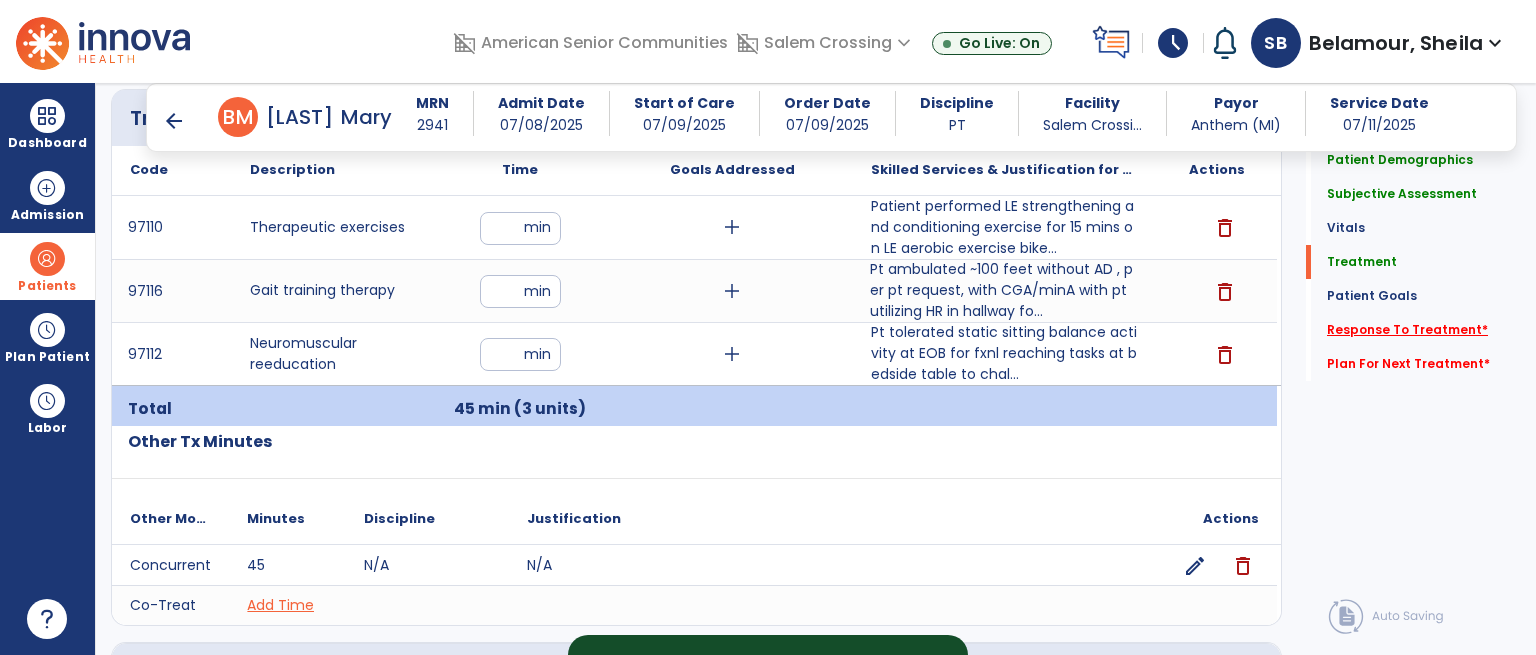 click on "Response To Treatment   *" 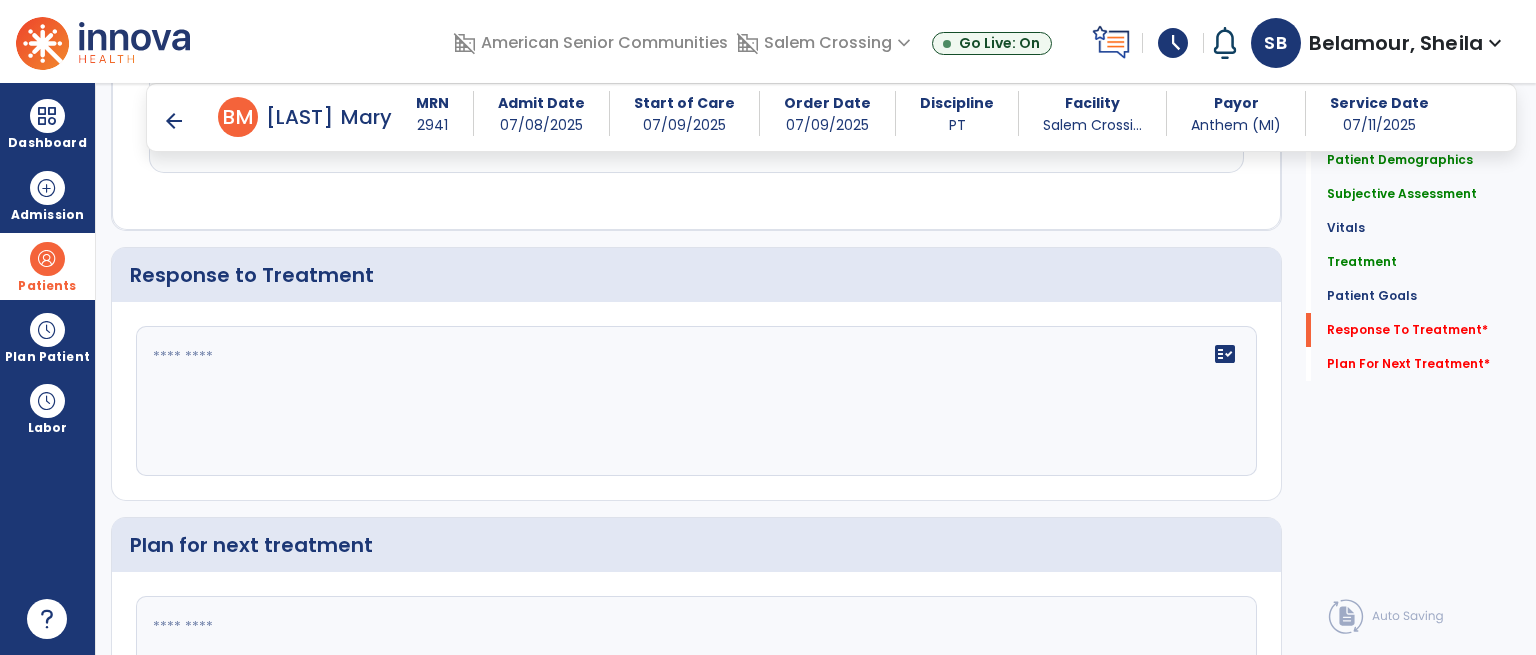 scroll, scrollTop: 3332, scrollLeft: 0, axis: vertical 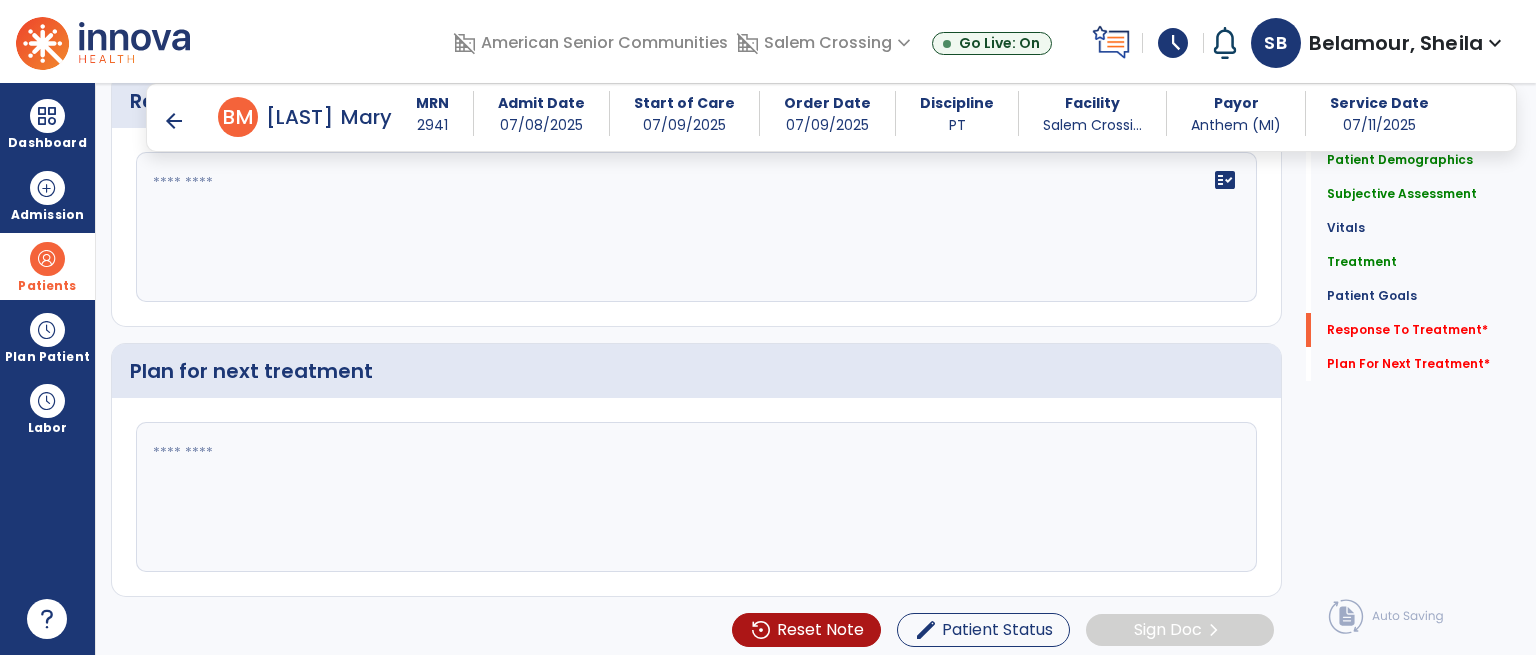 click on "fact_check" 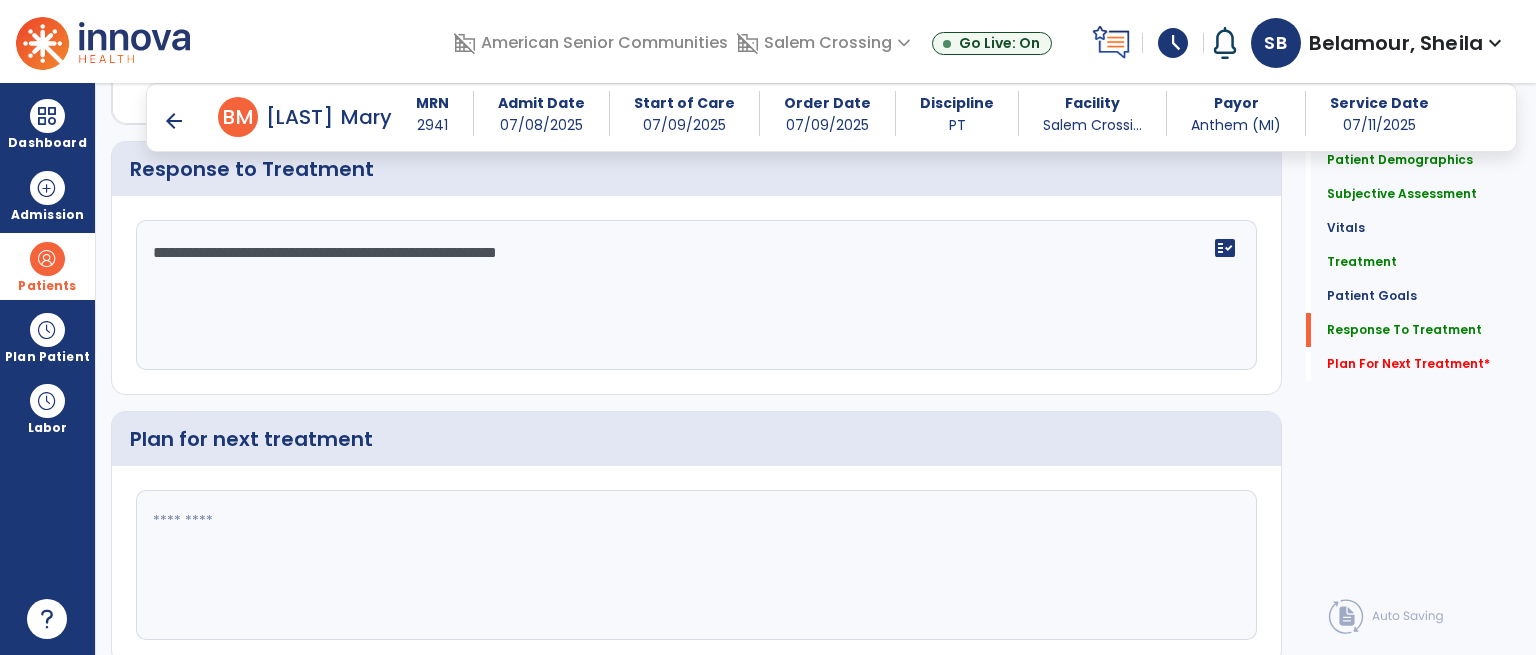 scroll, scrollTop: 3332, scrollLeft: 0, axis: vertical 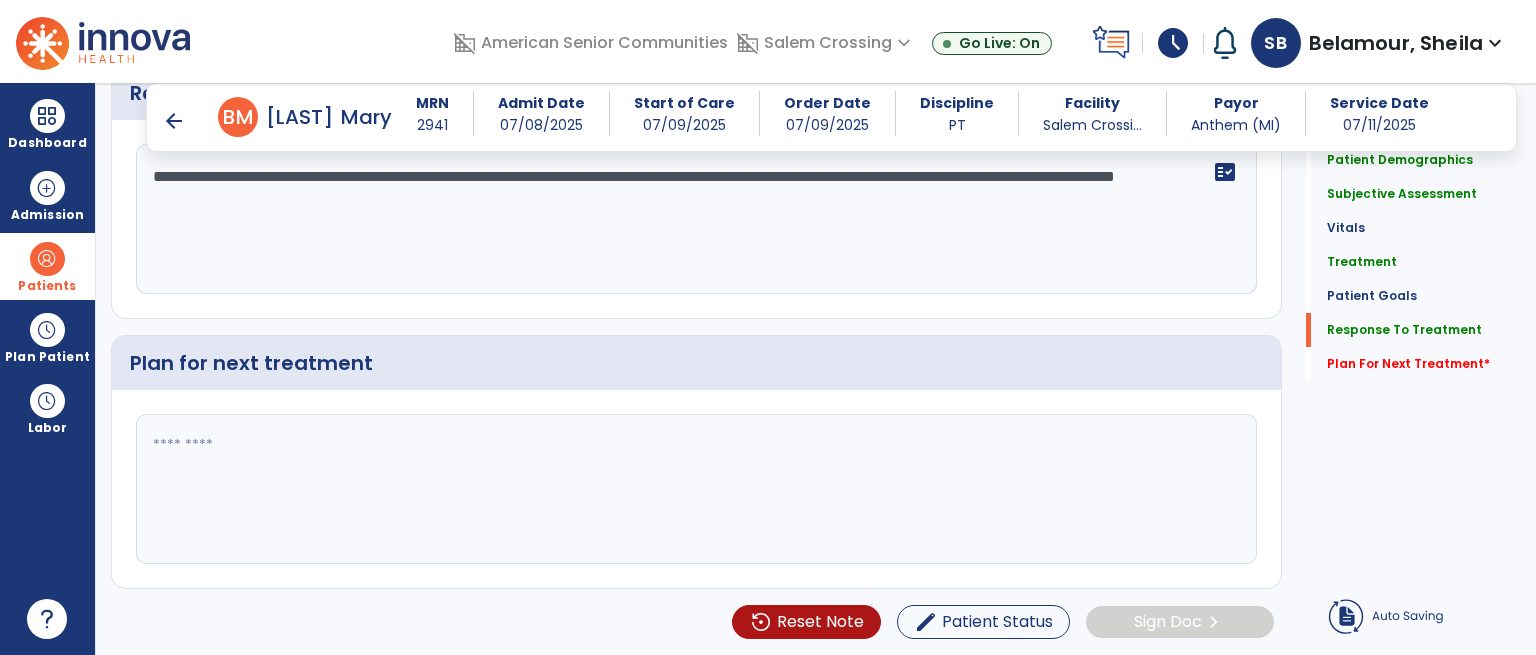 type on "**********" 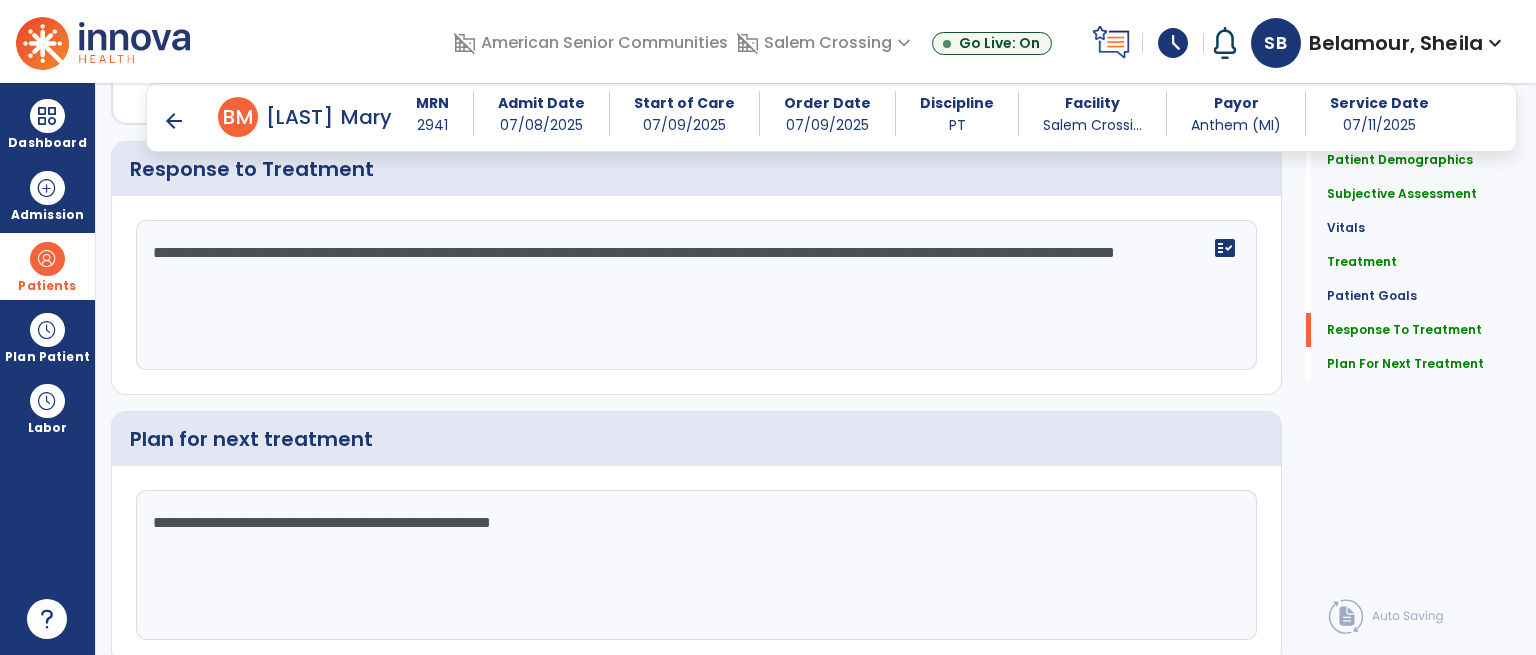 scroll, scrollTop: 3332, scrollLeft: 0, axis: vertical 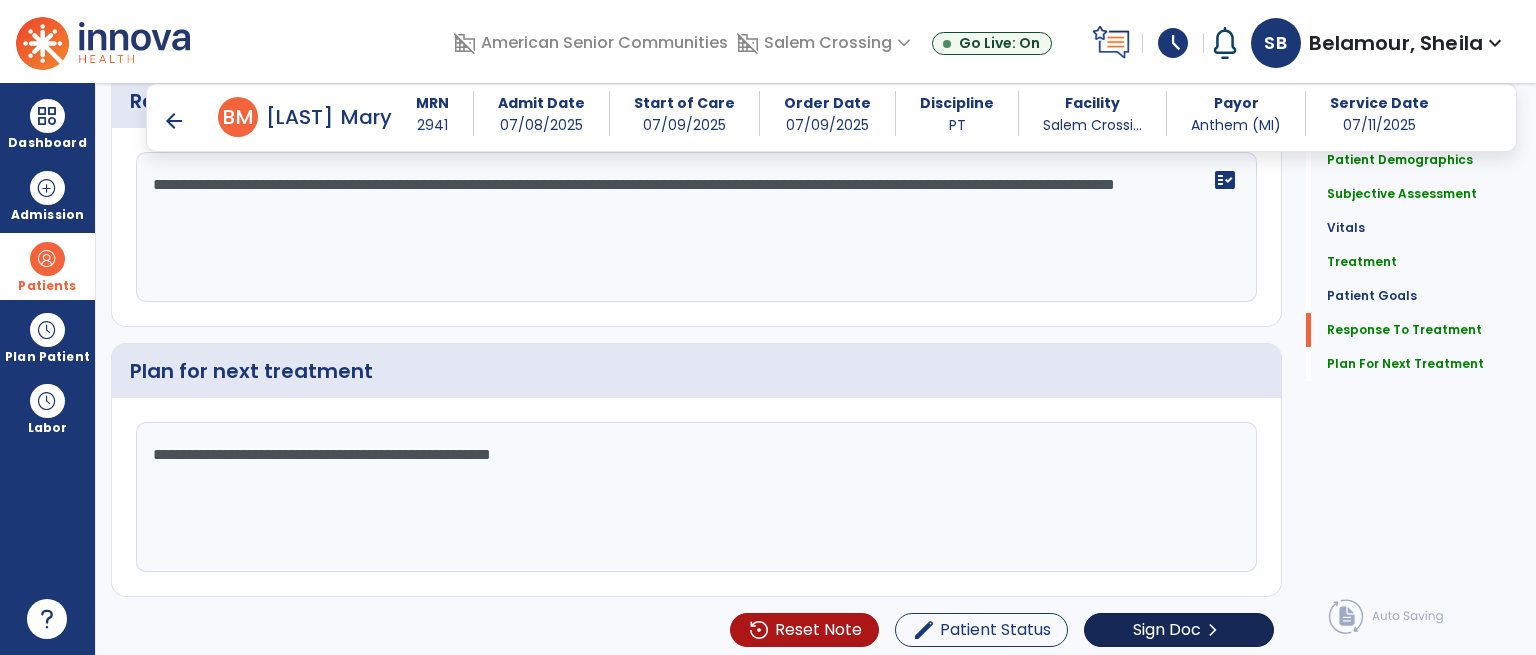 type on "**********" 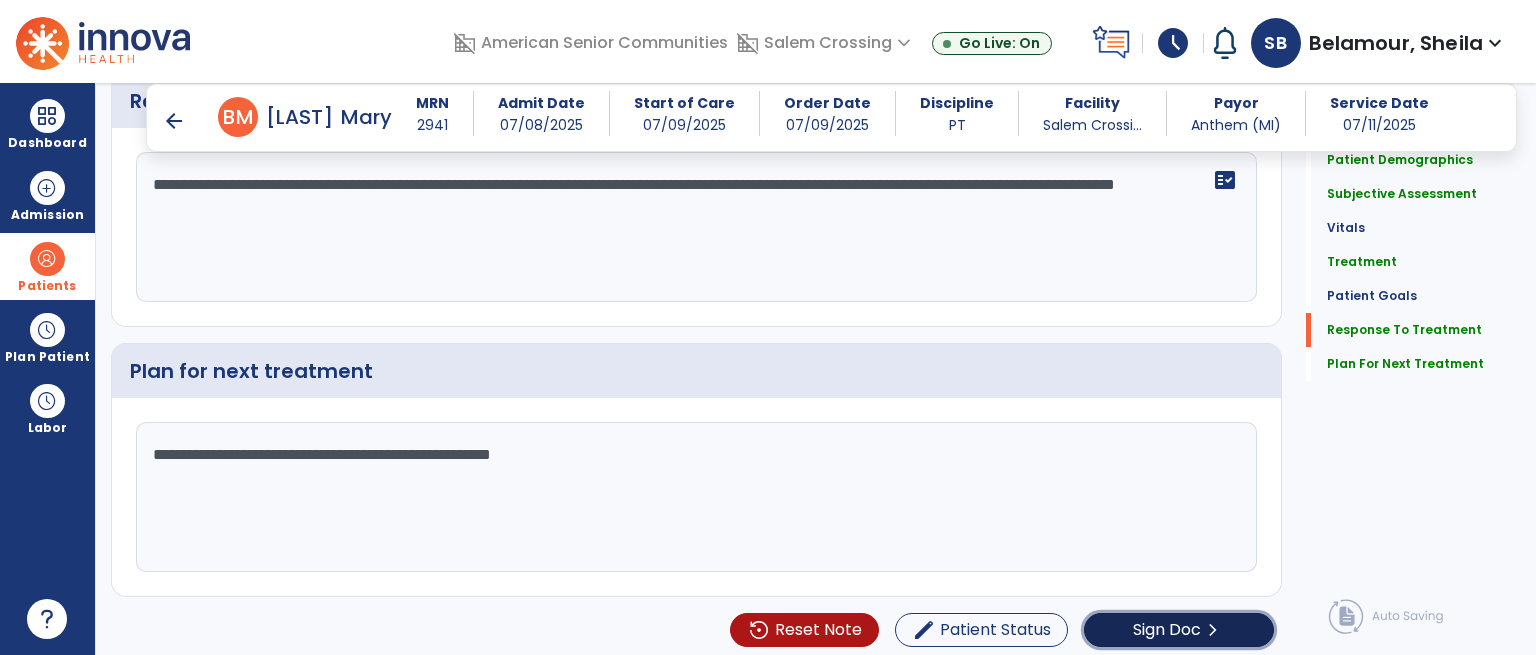 click on "Sign Doc" 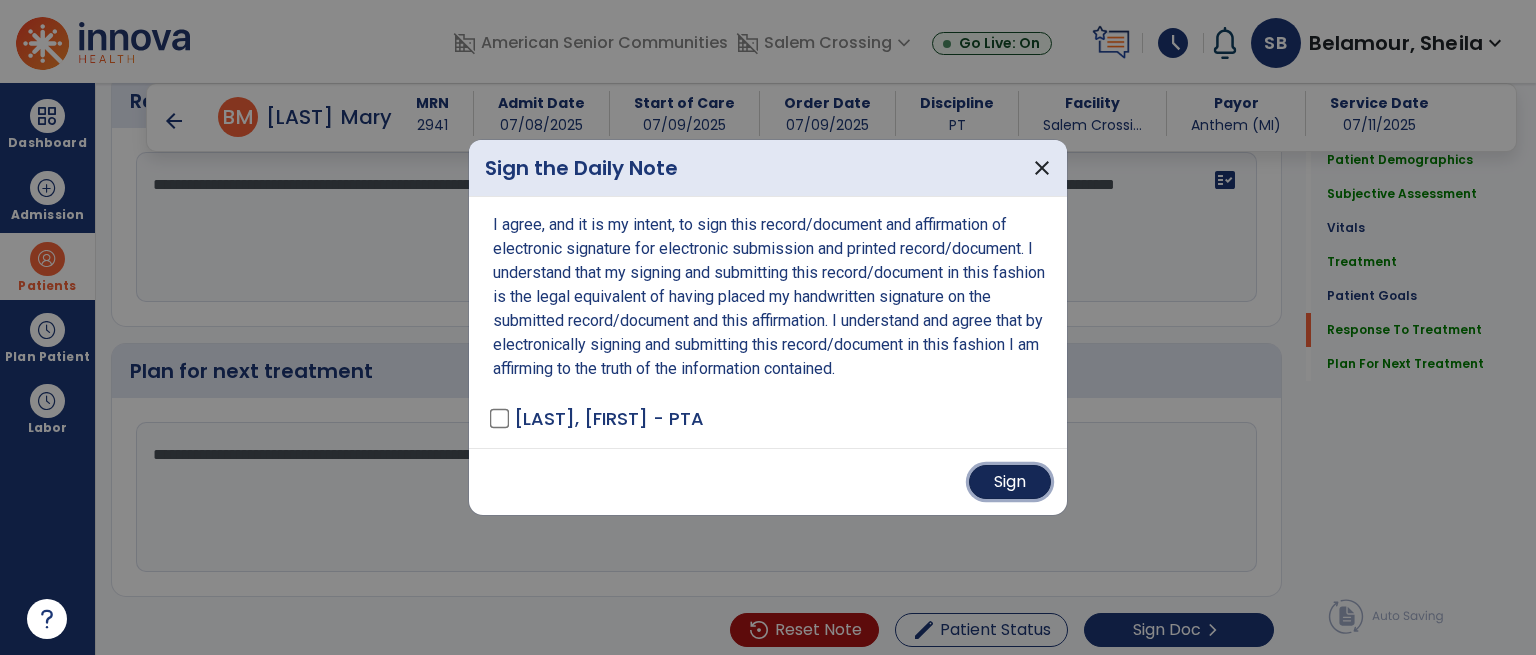 click on "Sign" at bounding box center [1010, 482] 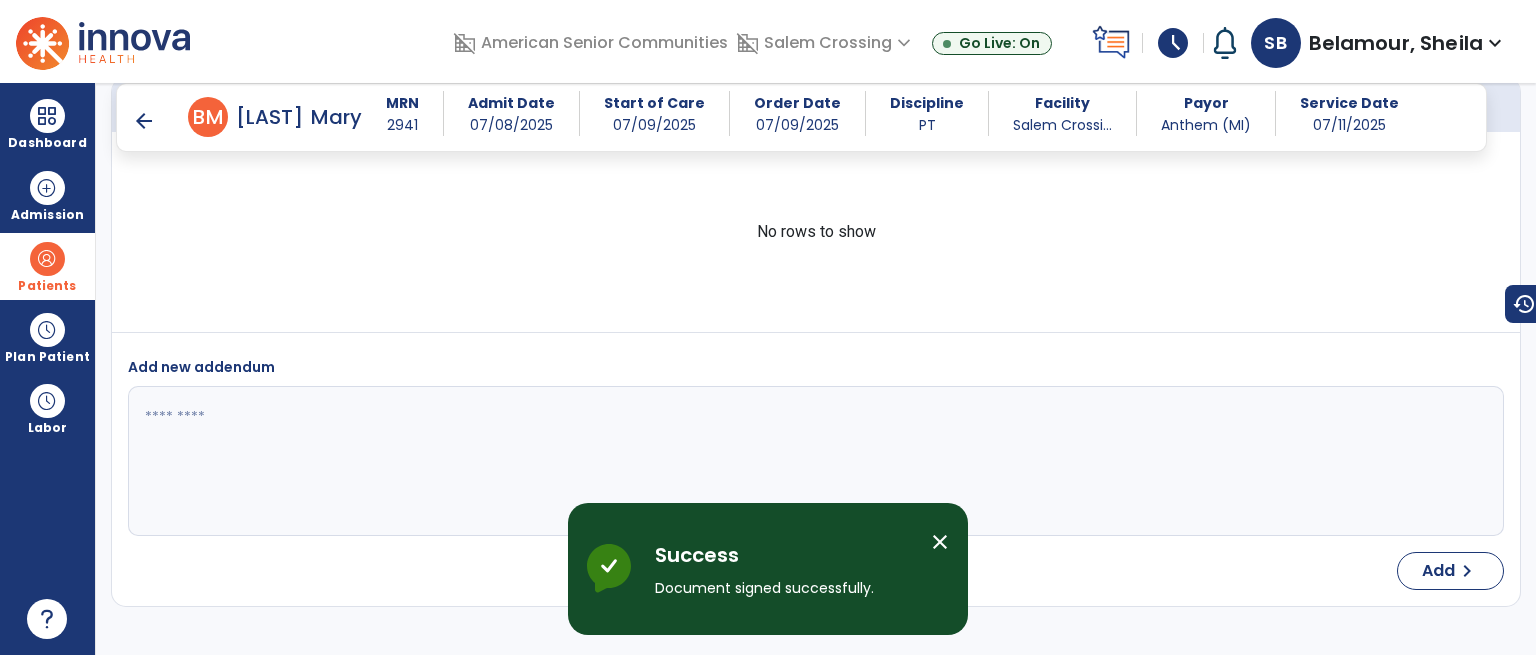 scroll, scrollTop: 4799, scrollLeft: 0, axis: vertical 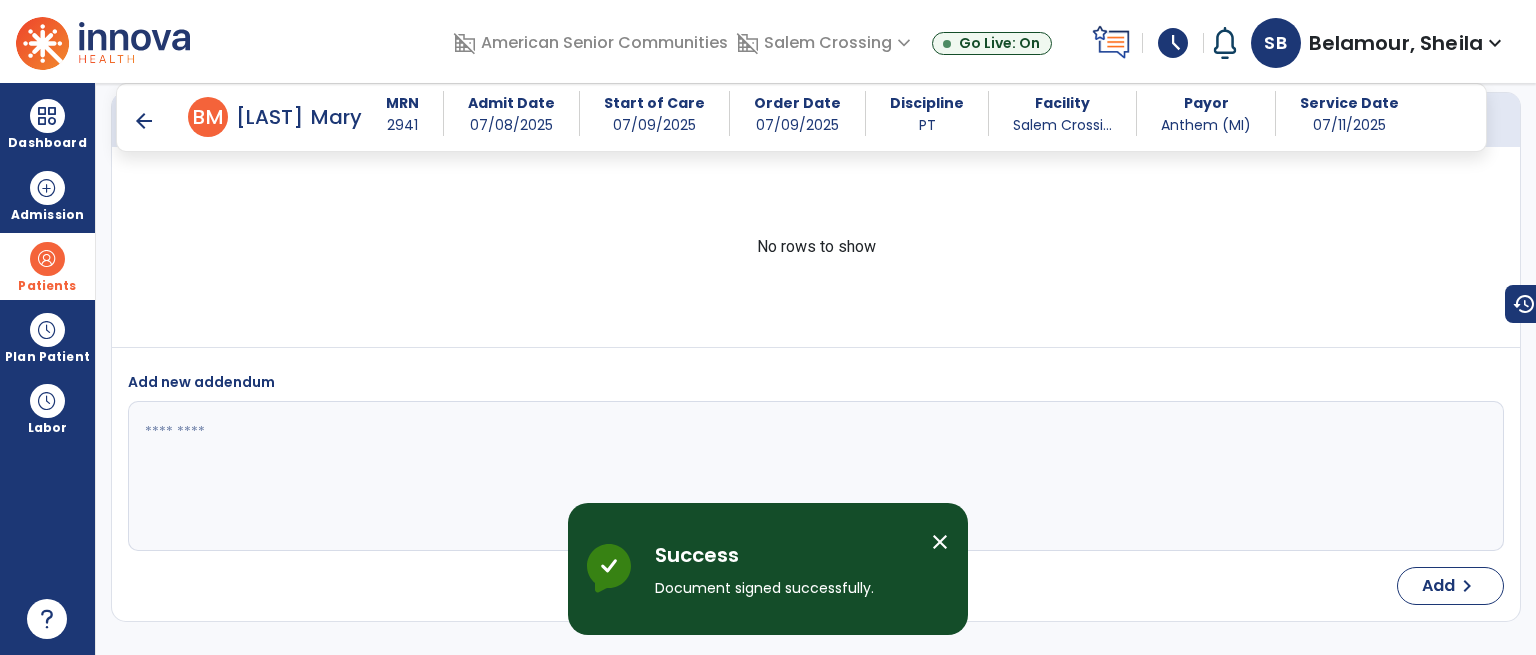 click on "arrow_back" at bounding box center (144, 121) 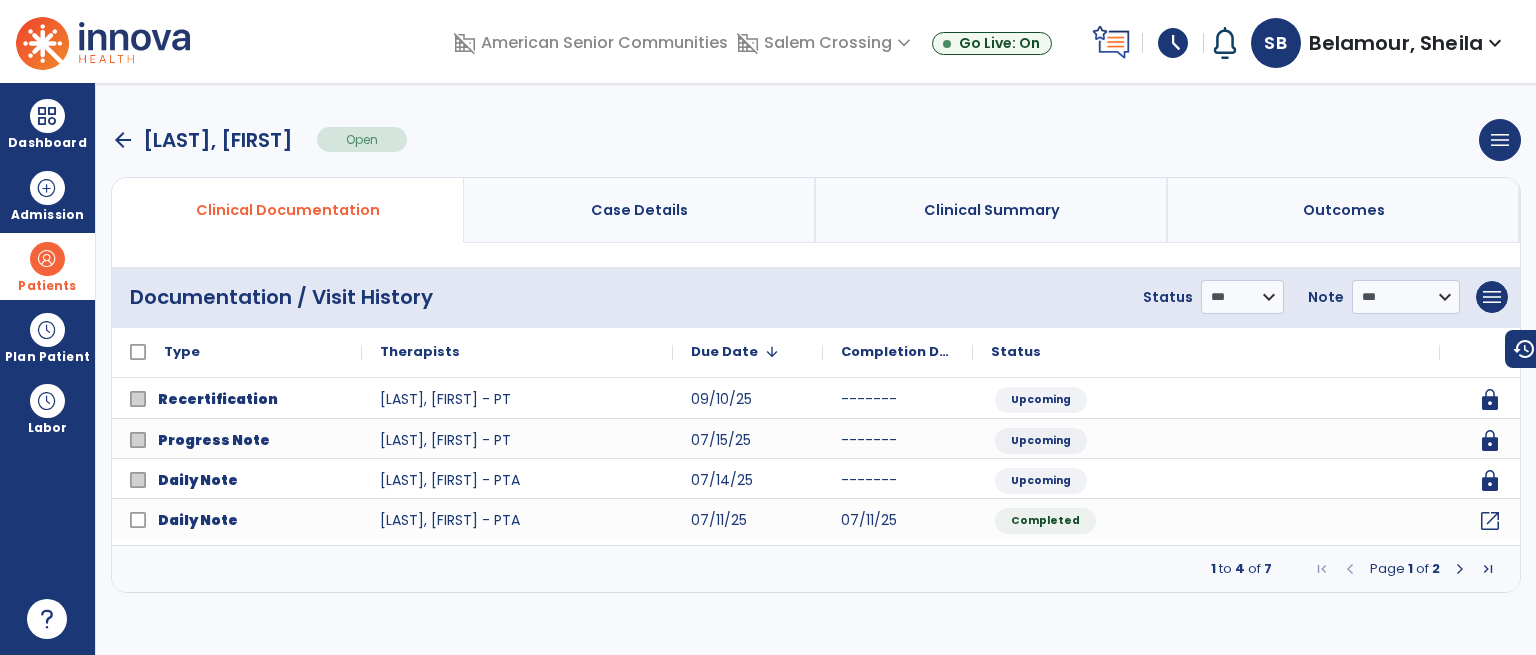 click on "arrow_back" at bounding box center (123, 140) 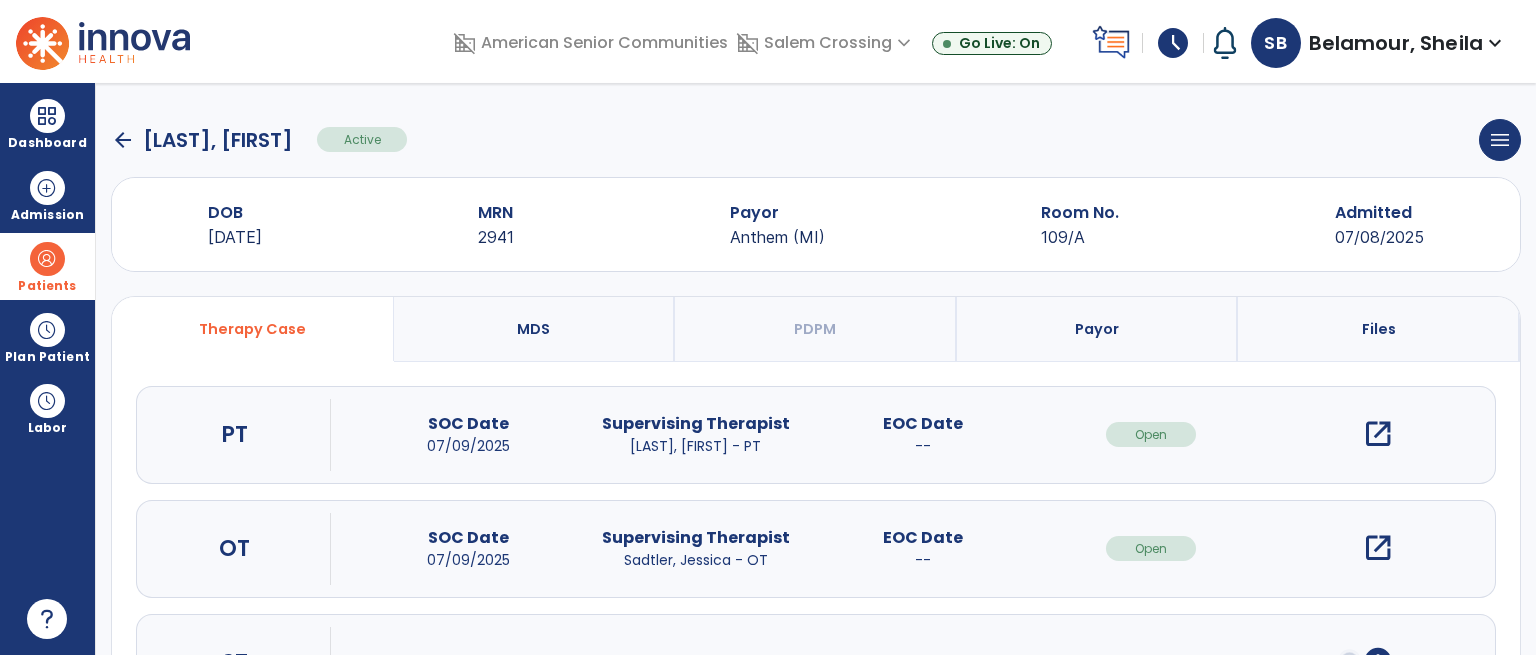 click on "arrow_back" 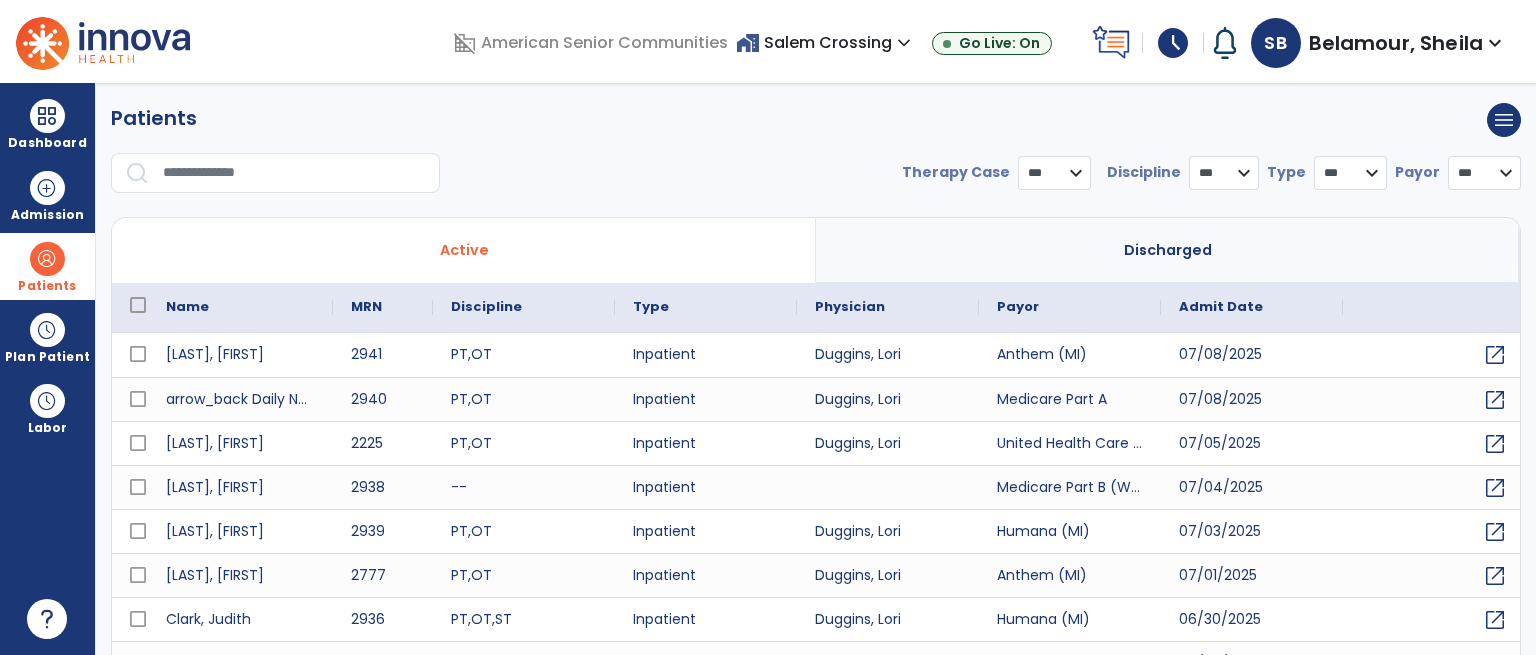 select on "***" 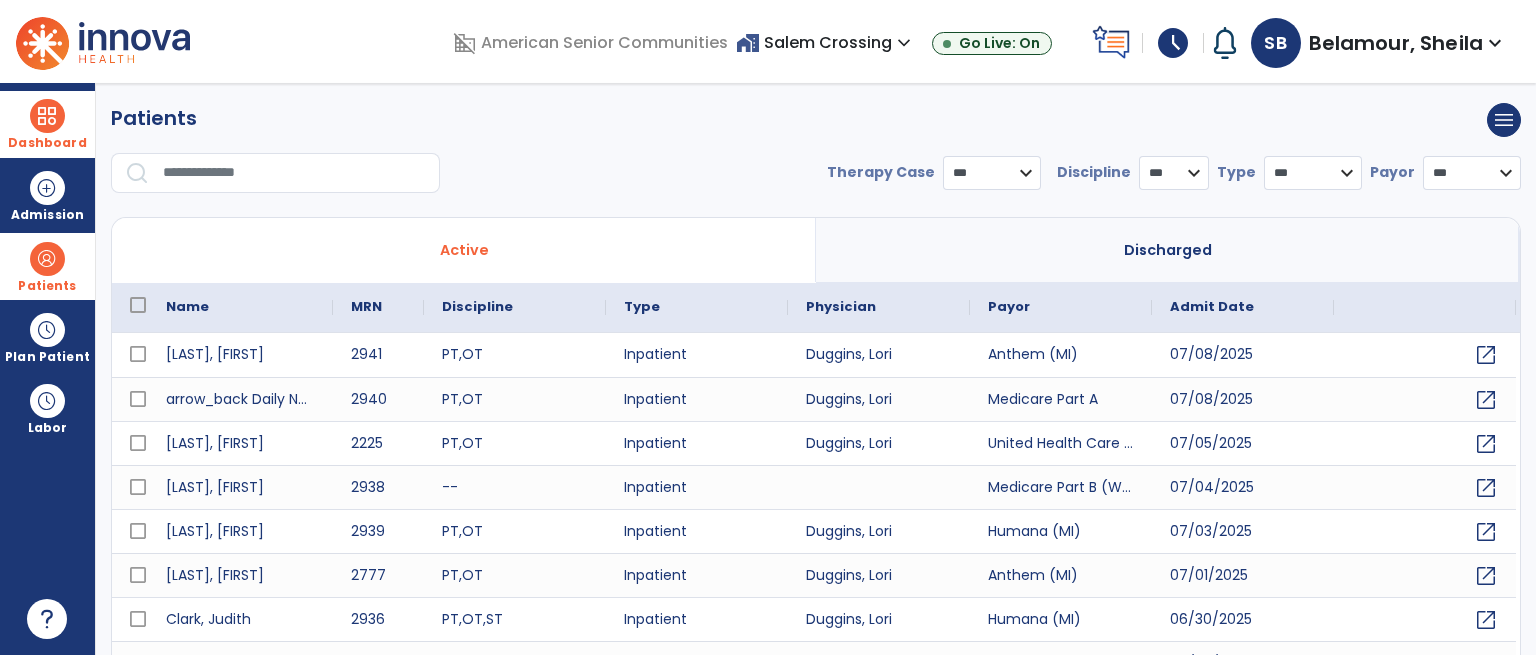 click at bounding box center (47, 116) 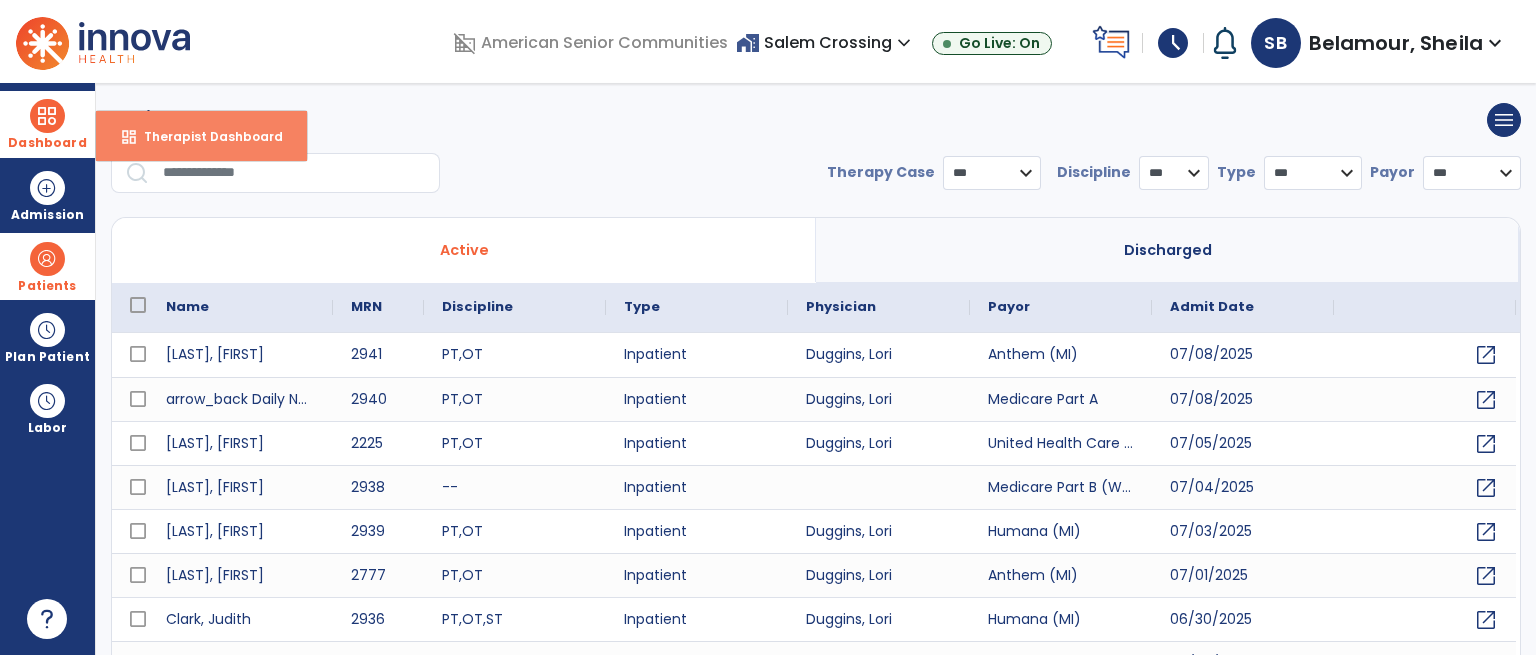 click on "dashboard  Therapist Dashboard" at bounding box center [201, 136] 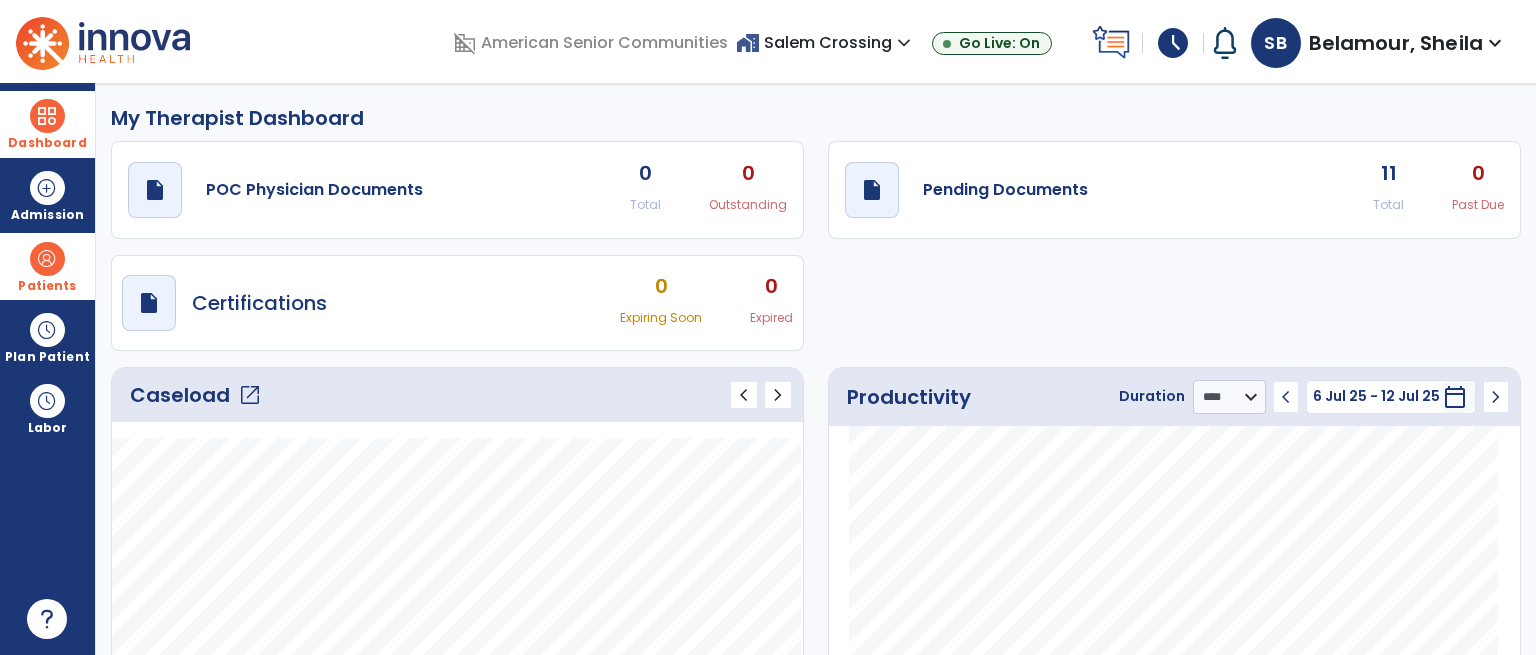 click on "home_work   Salem Crossing   expand_more" at bounding box center (826, 42) 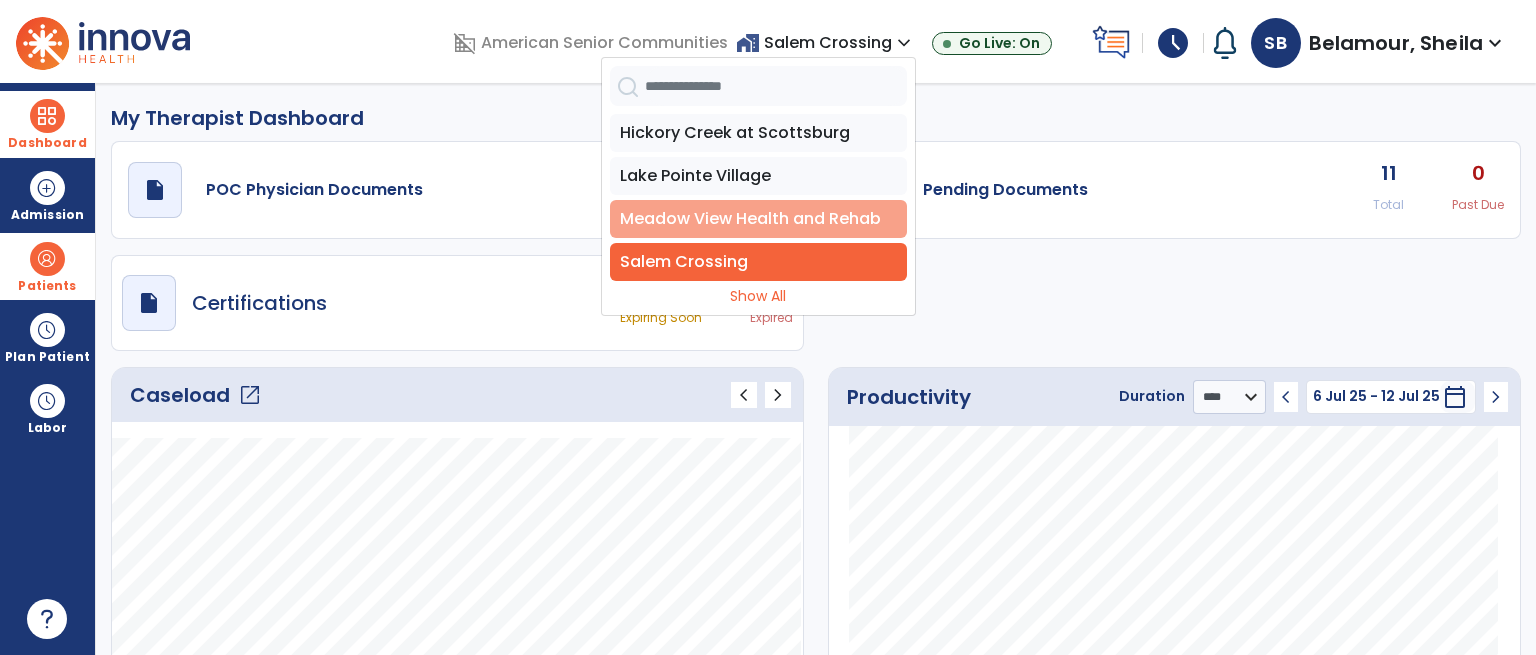 click on "Meadow View Health and Rehab" at bounding box center (758, 219) 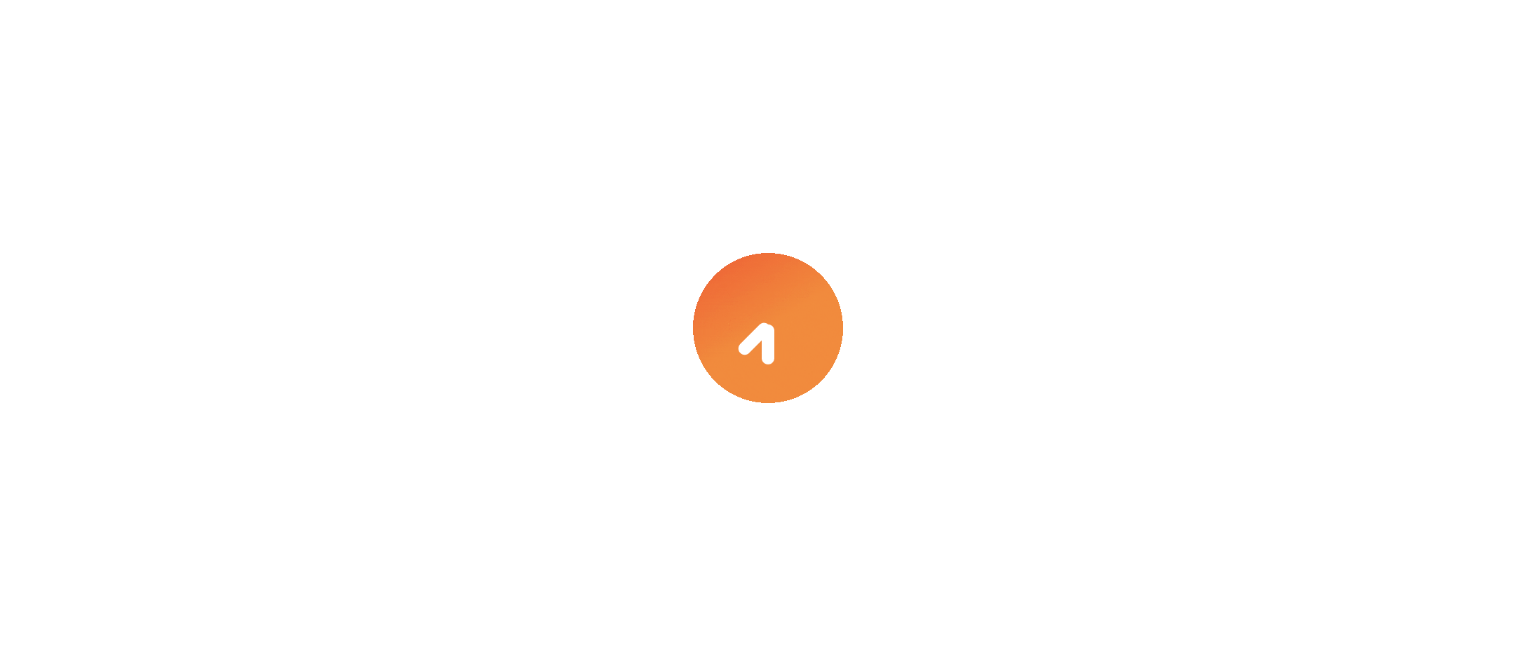 scroll, scrollTop: 0, scrollLeft: 0, axis: both 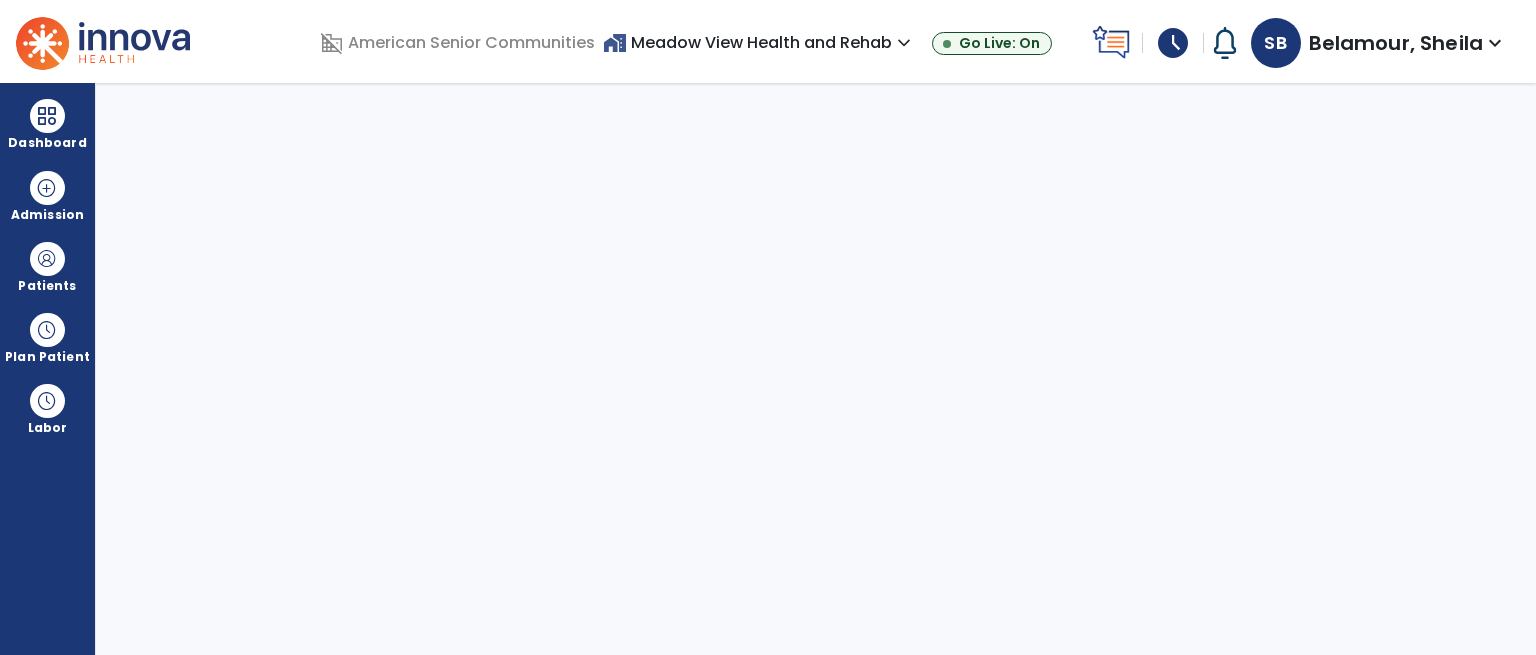 select on "****" 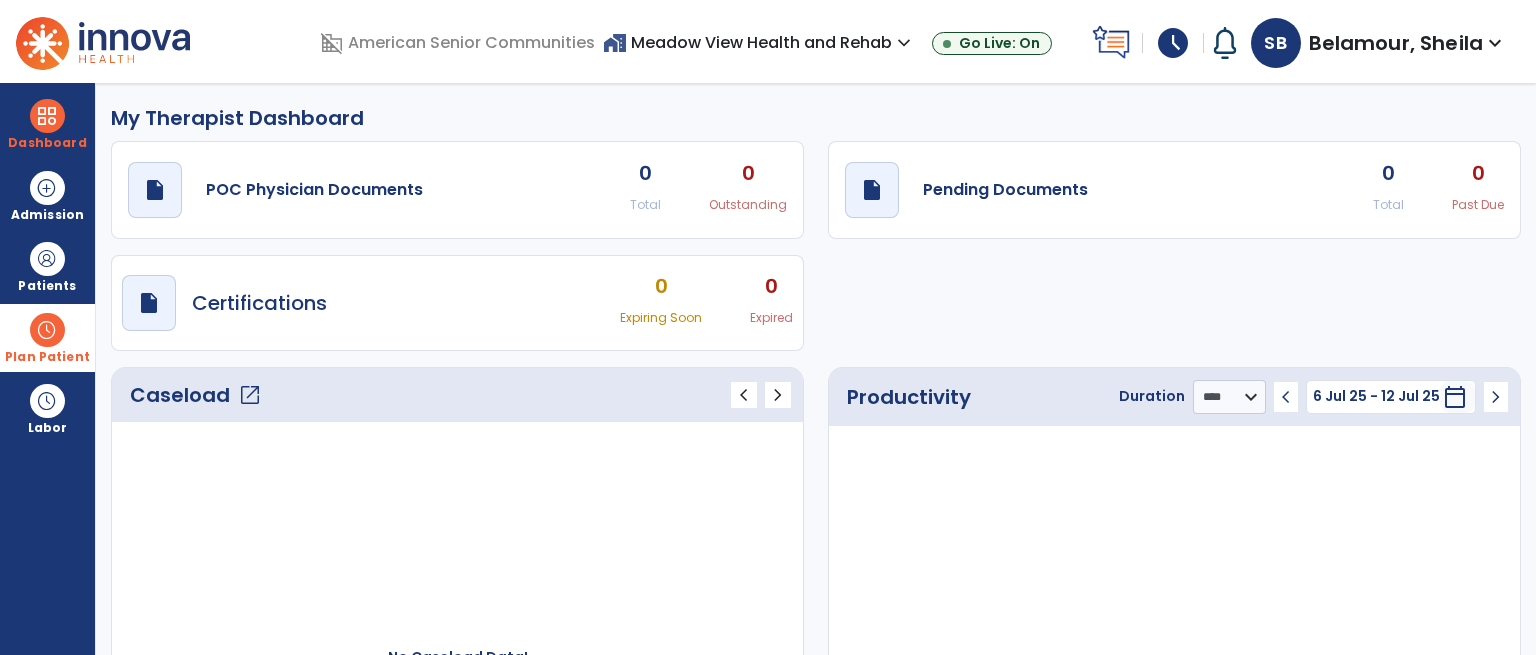 click on "Plan Patient" at bounding box center (47, 266) 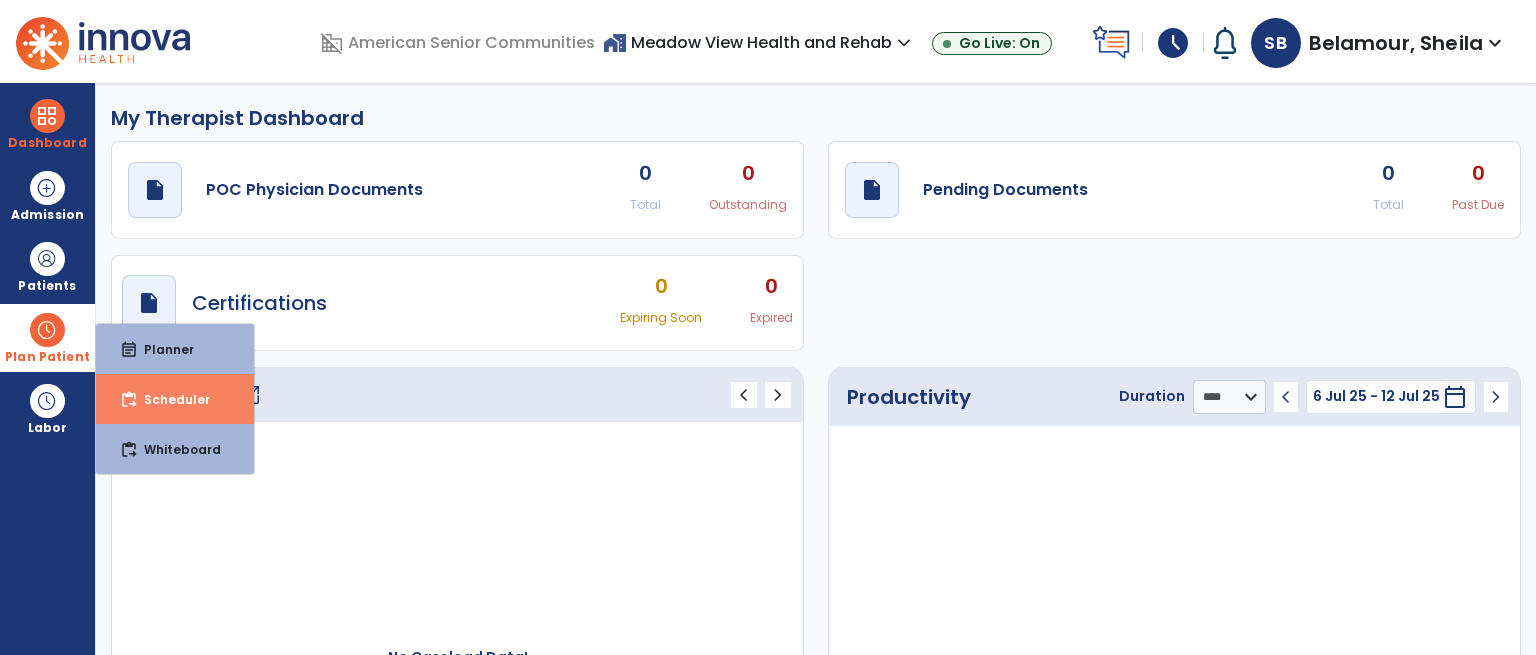 click on "content_paste_go  Scheduler" at bounding box center (175, 399) 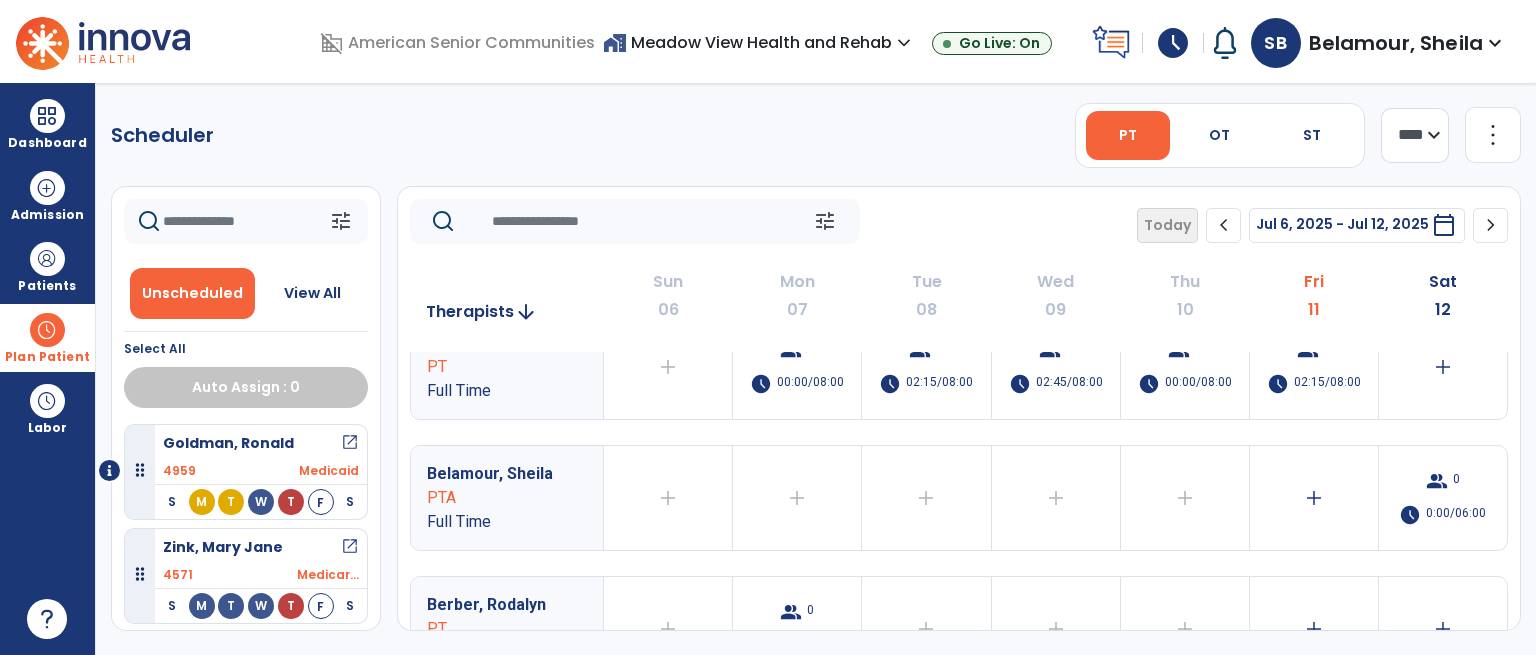 scroll, scrollTop: 200, scrollLeft: 0, axis: vertical 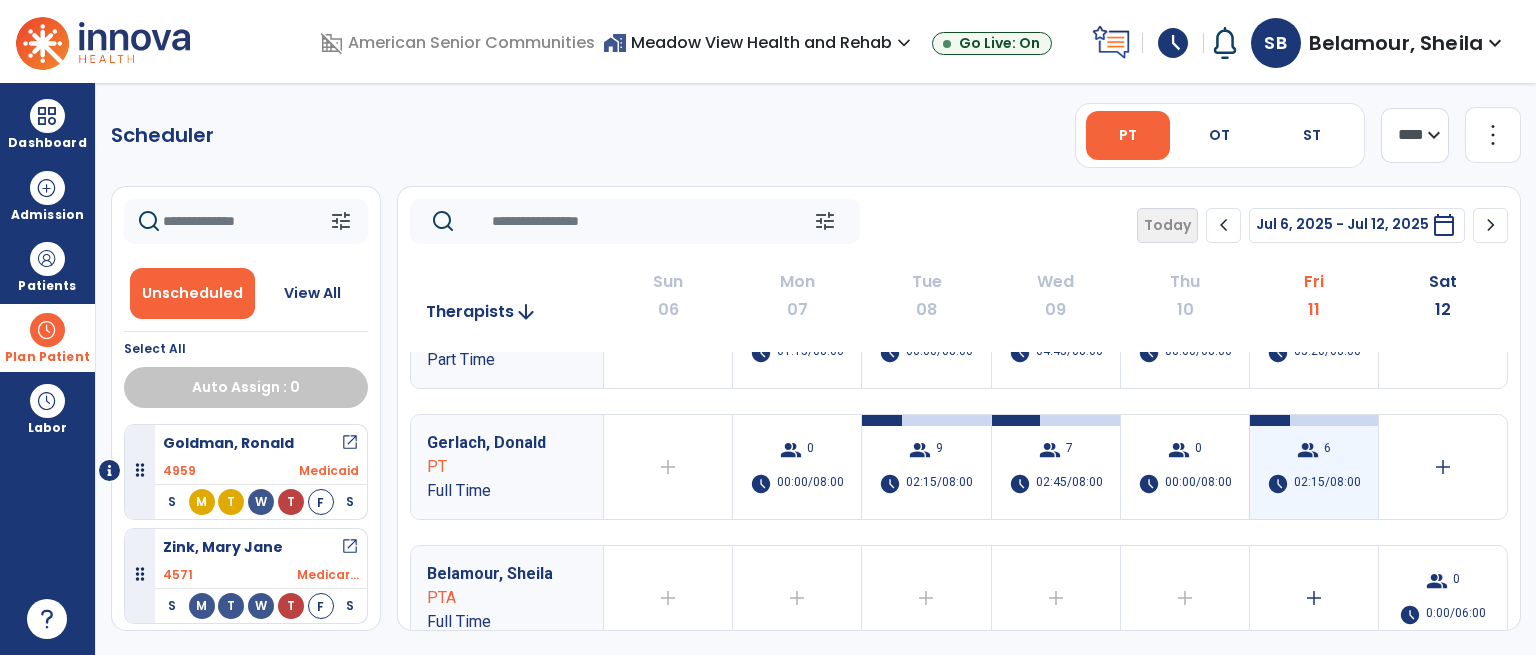 click on "group  6  schedule  02:15/08:00" at bounding box center [1314, 467] 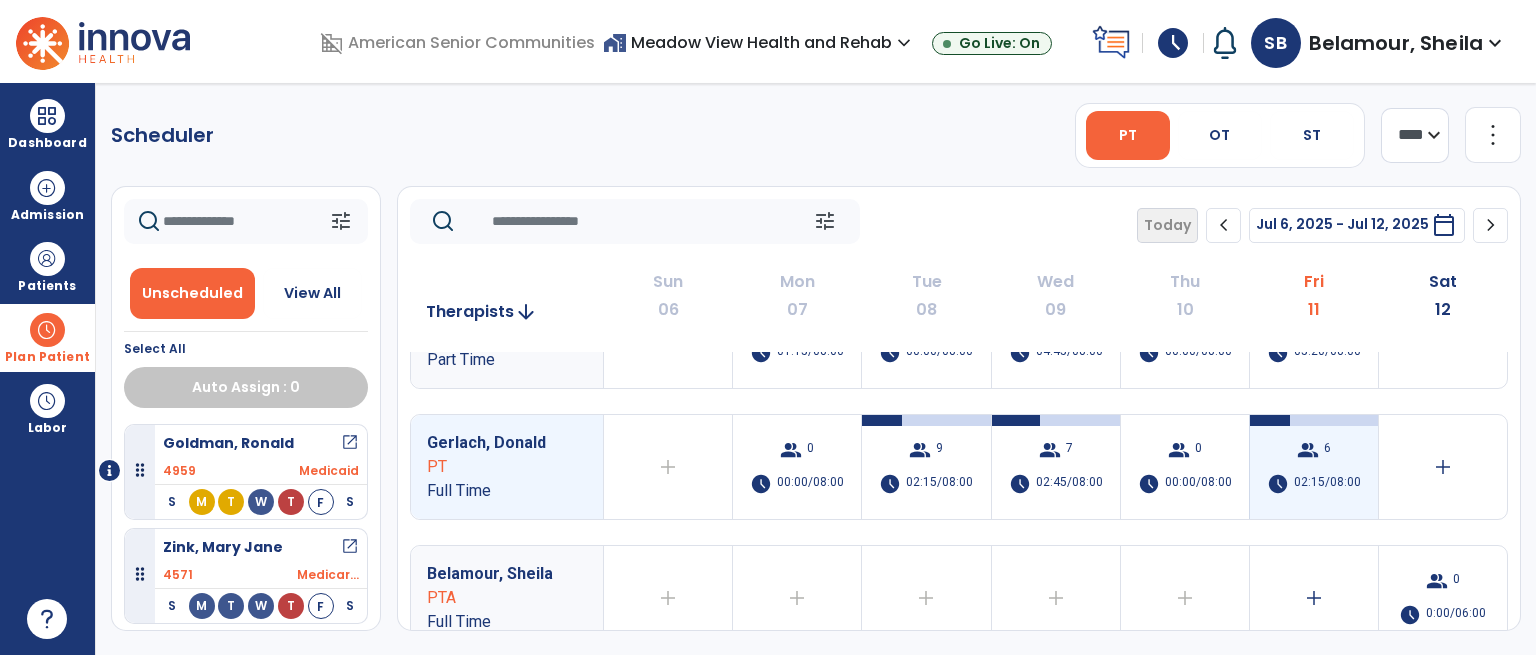 click on "group  6  schedule  02:15/08:00" at bounding box center (1314, 467) 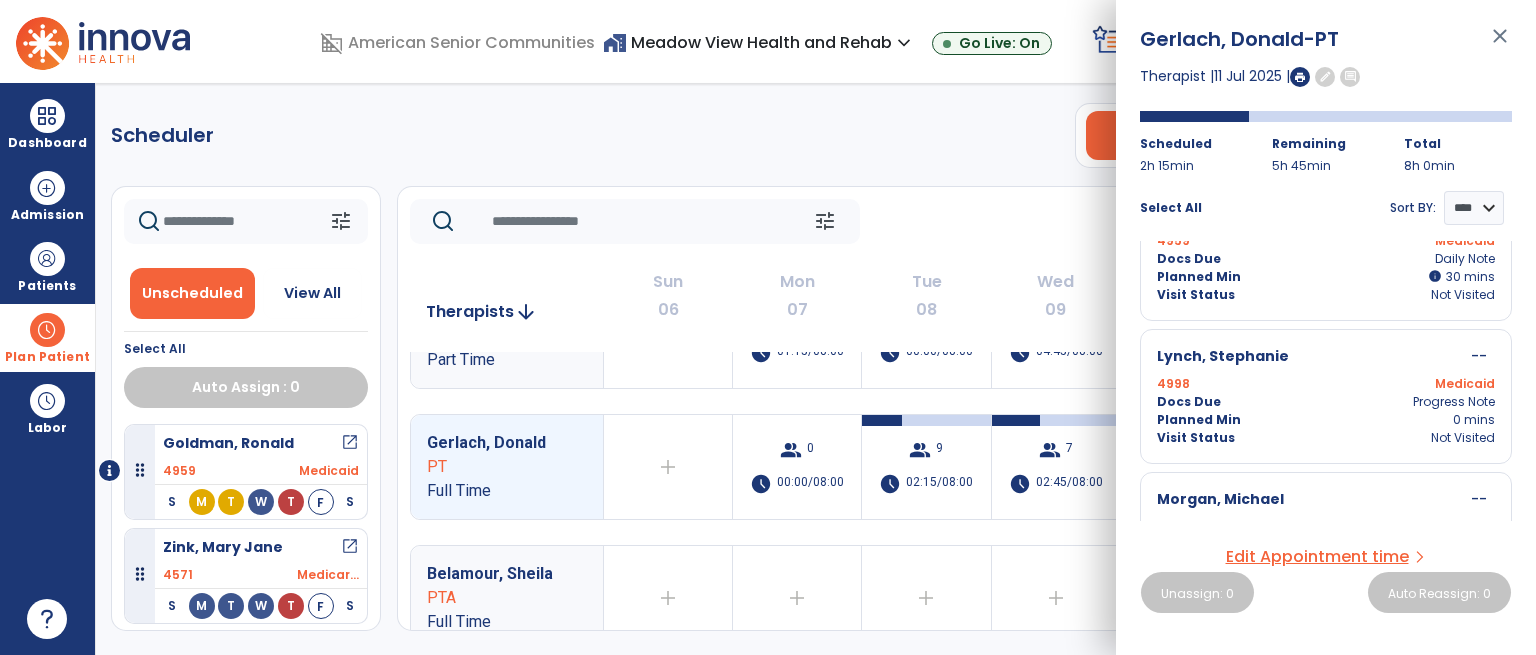 scroll, scrollTop: 582, scrollLeft: 0, axis: vertical 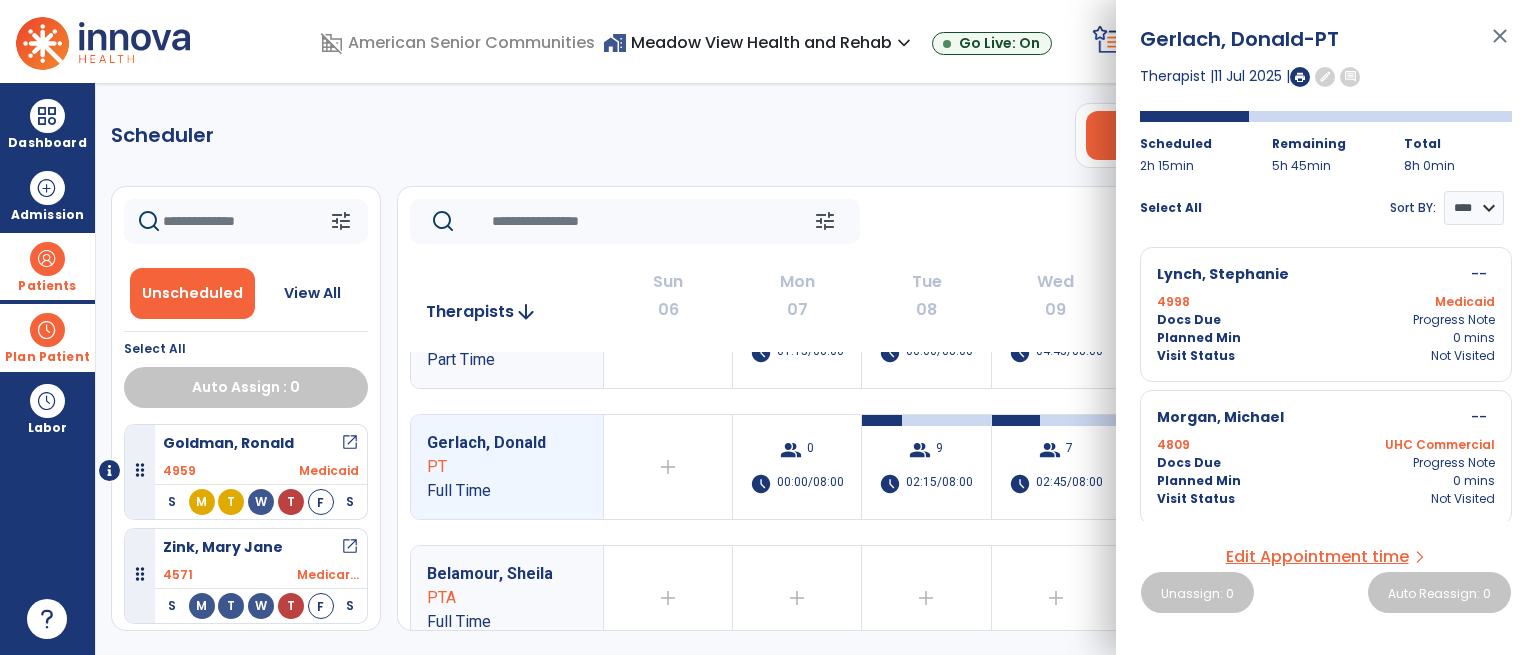click on "Patients" at bounding box center [47, 266] 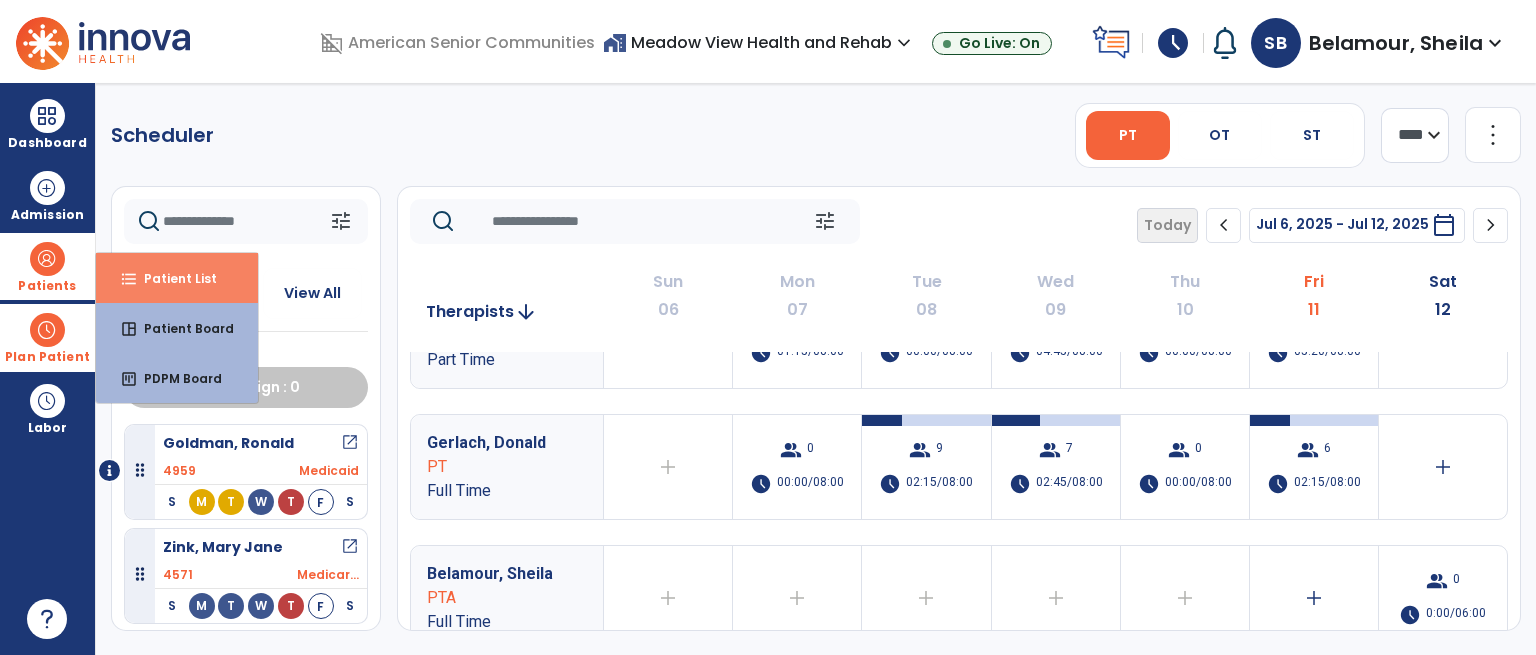 click on "Patient List" at bounding box center [172, 278] 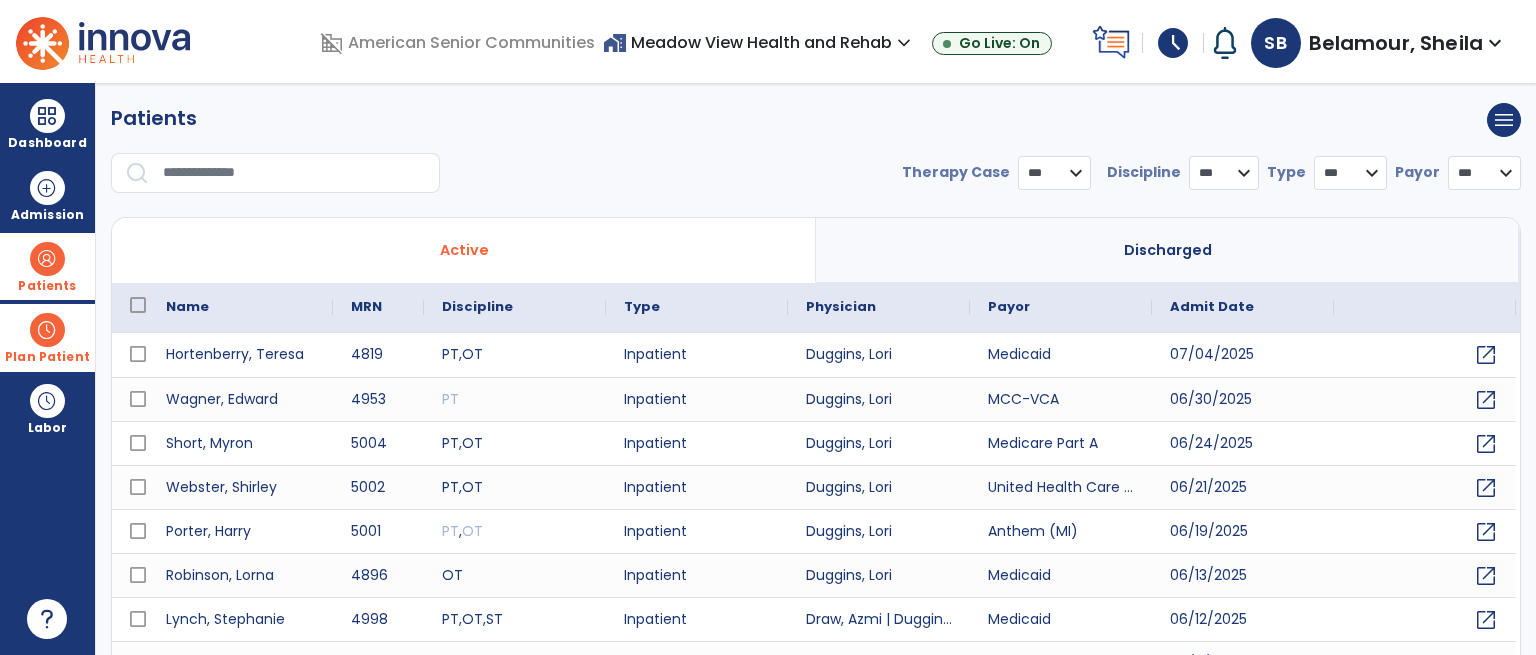 select on "***" 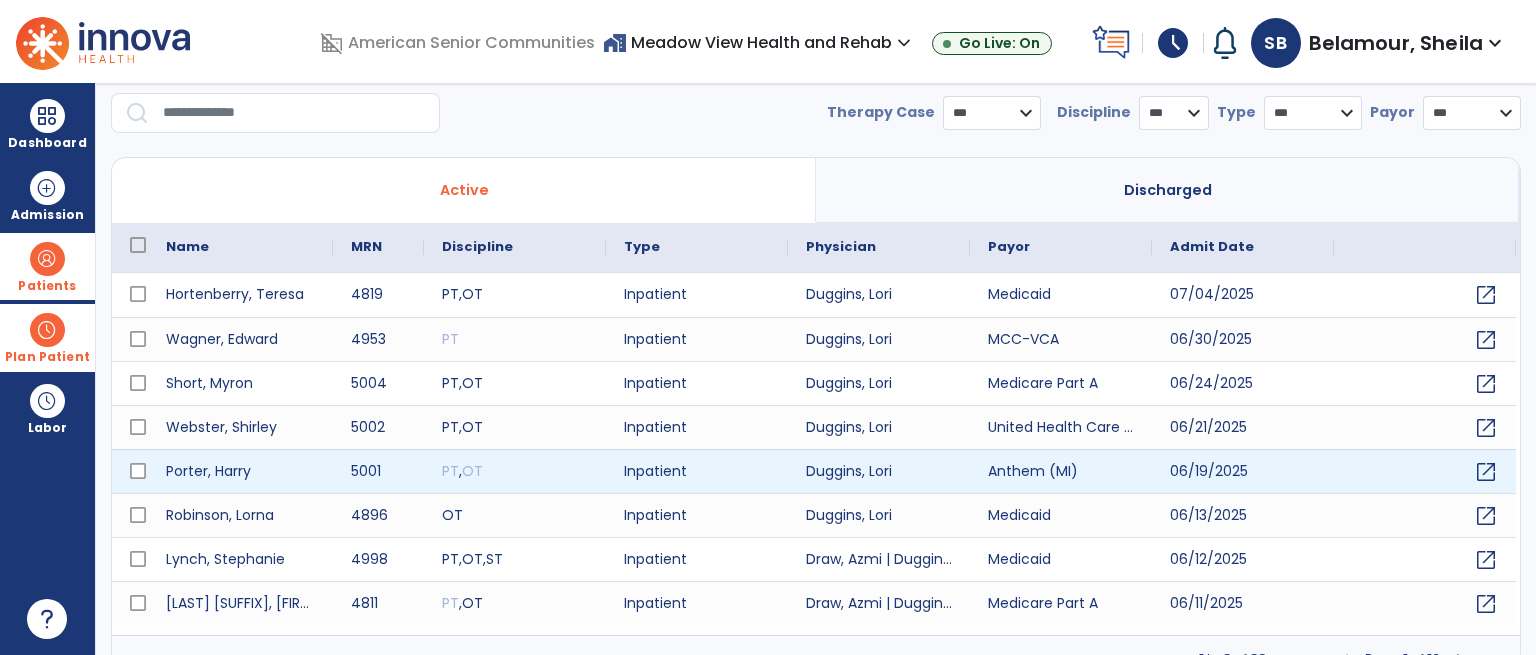 scroll, scrollTop: 86, scrollLeft: 0, axis: vertical 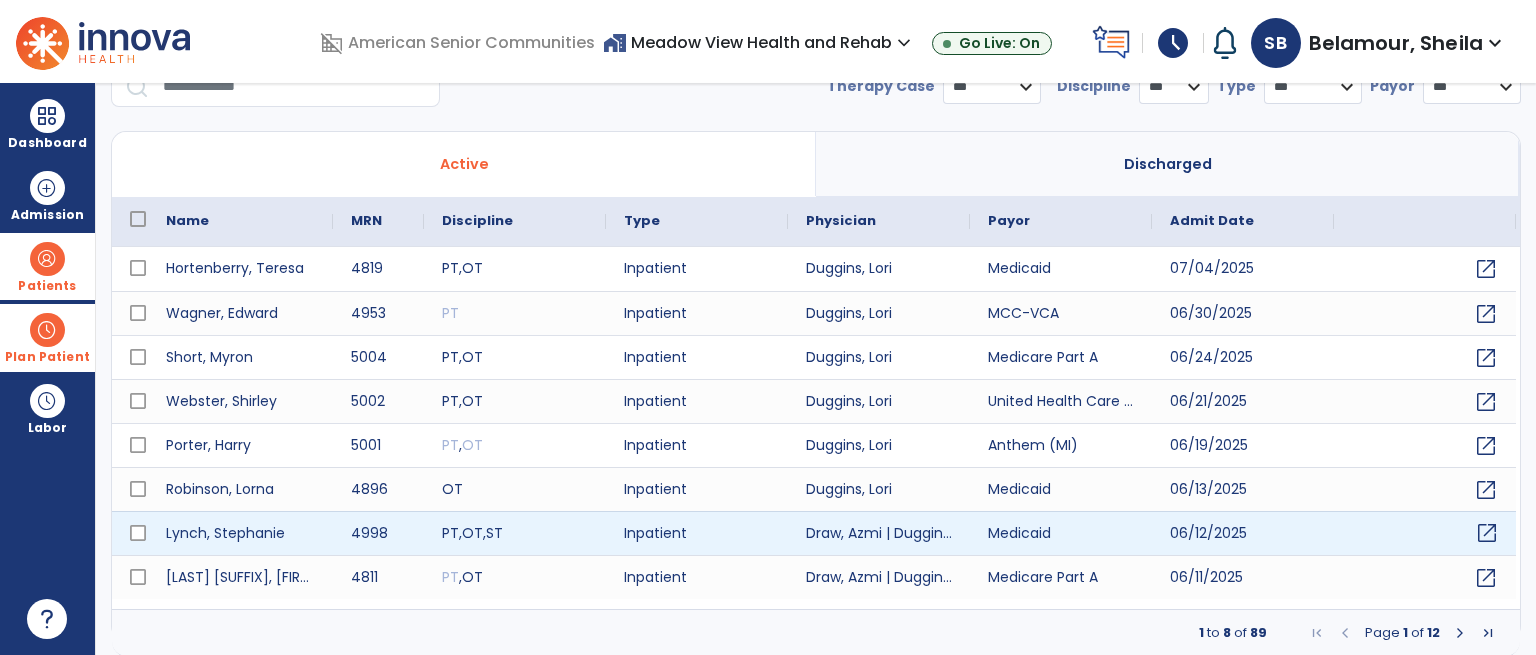 click on "open_in_new" at bounding box center (1487, 533) 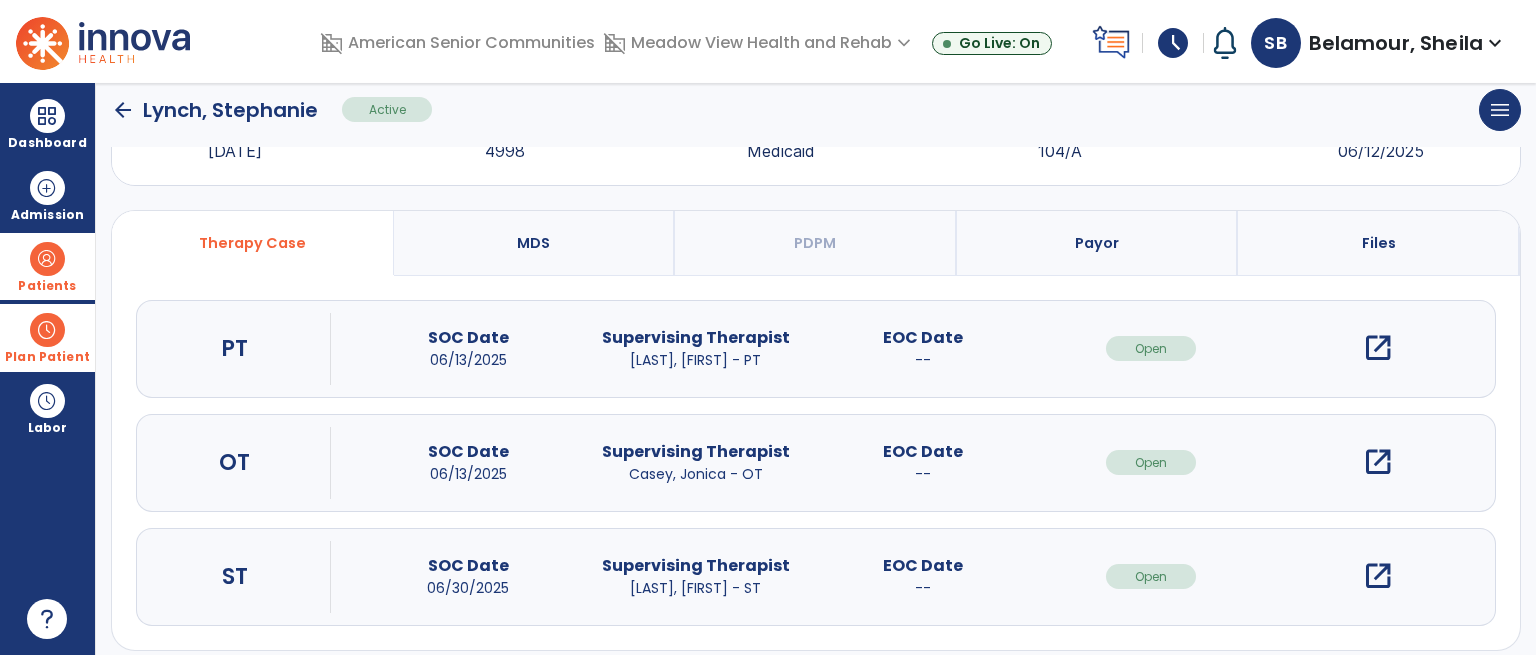 click on "open_in_new" at bounding box center [1378, 348] 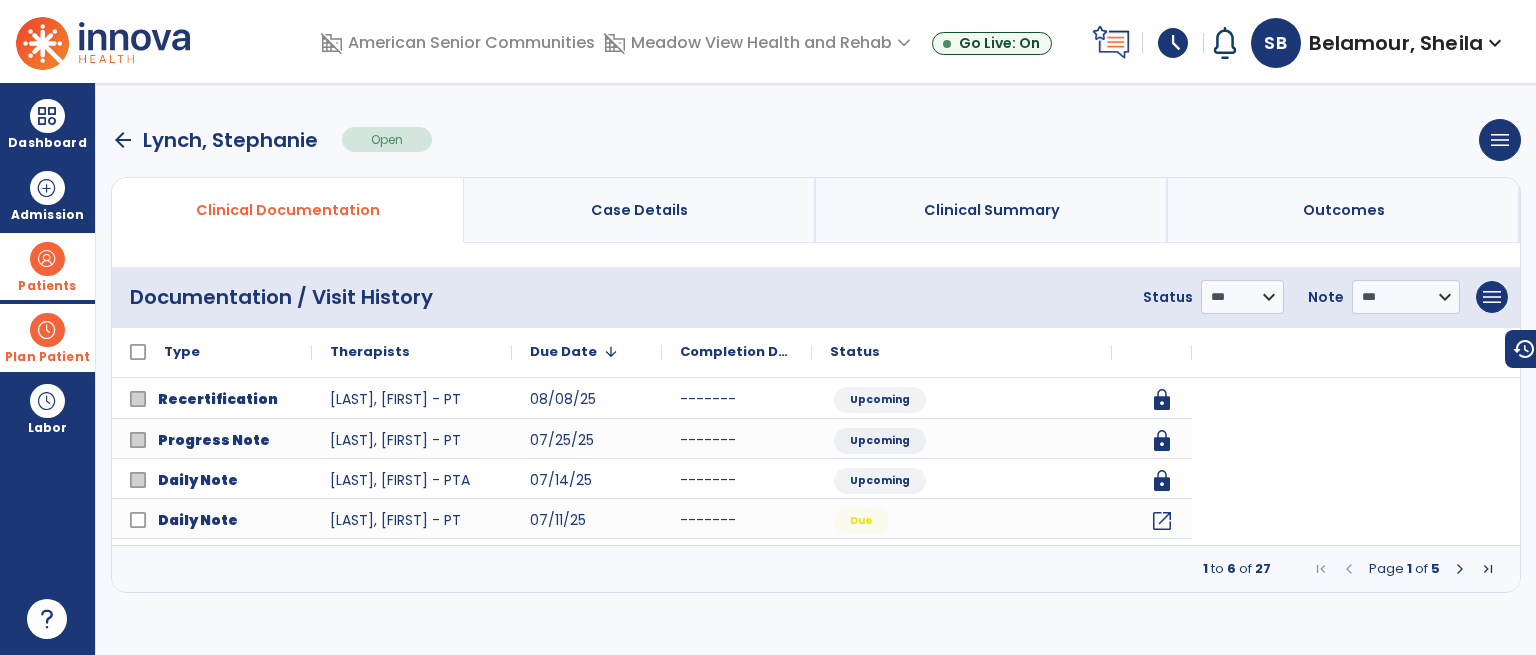 scroll, scrollTop: 0, scrollLeft: 0, axis: both 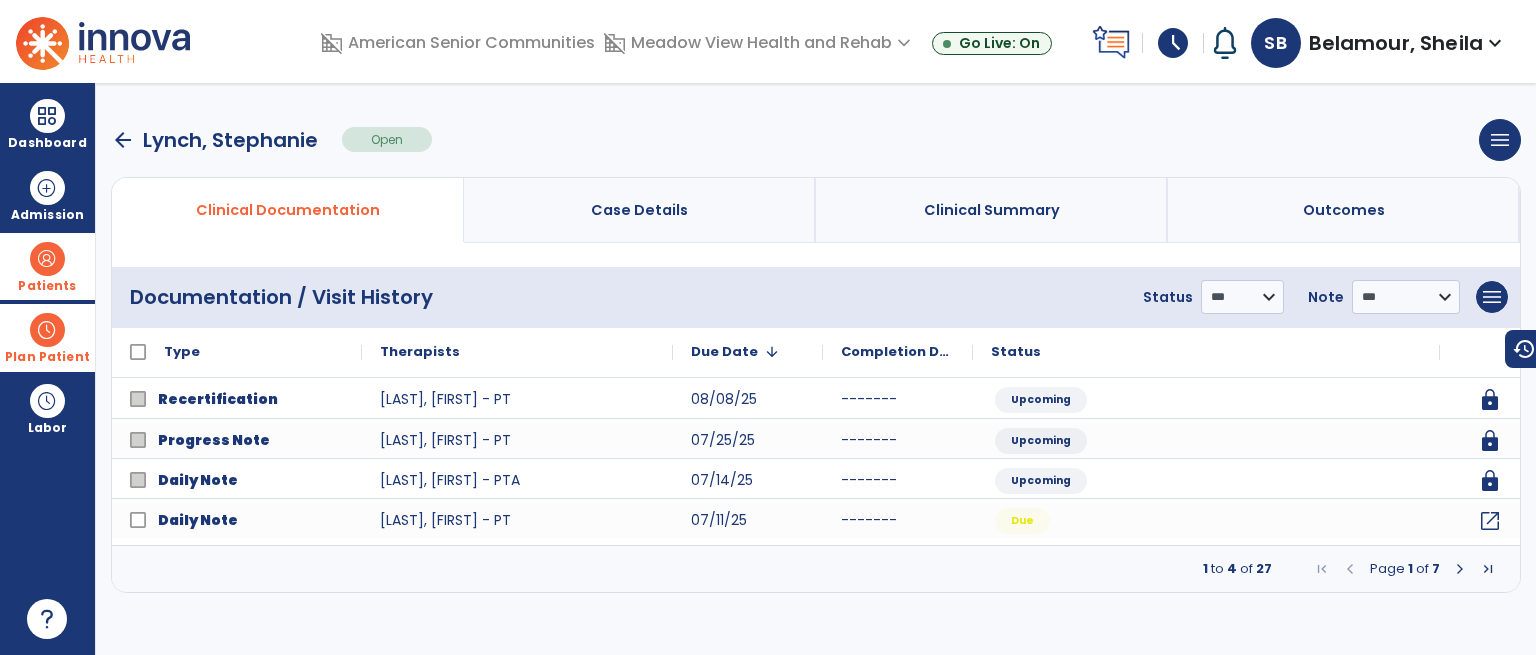 click at bounding box center [1460, 569] 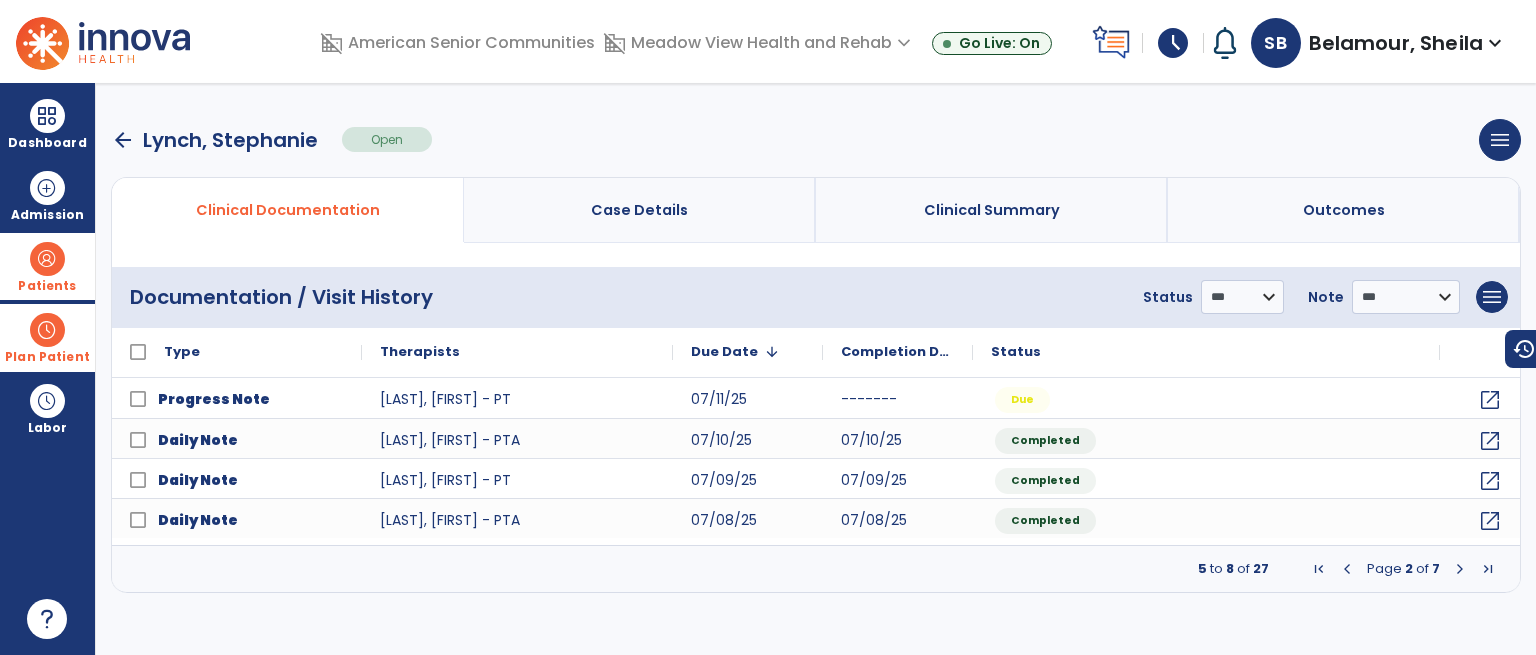 click on "5
to
8
of
27
Page
2
of
7" at bounding box center [816, 569] 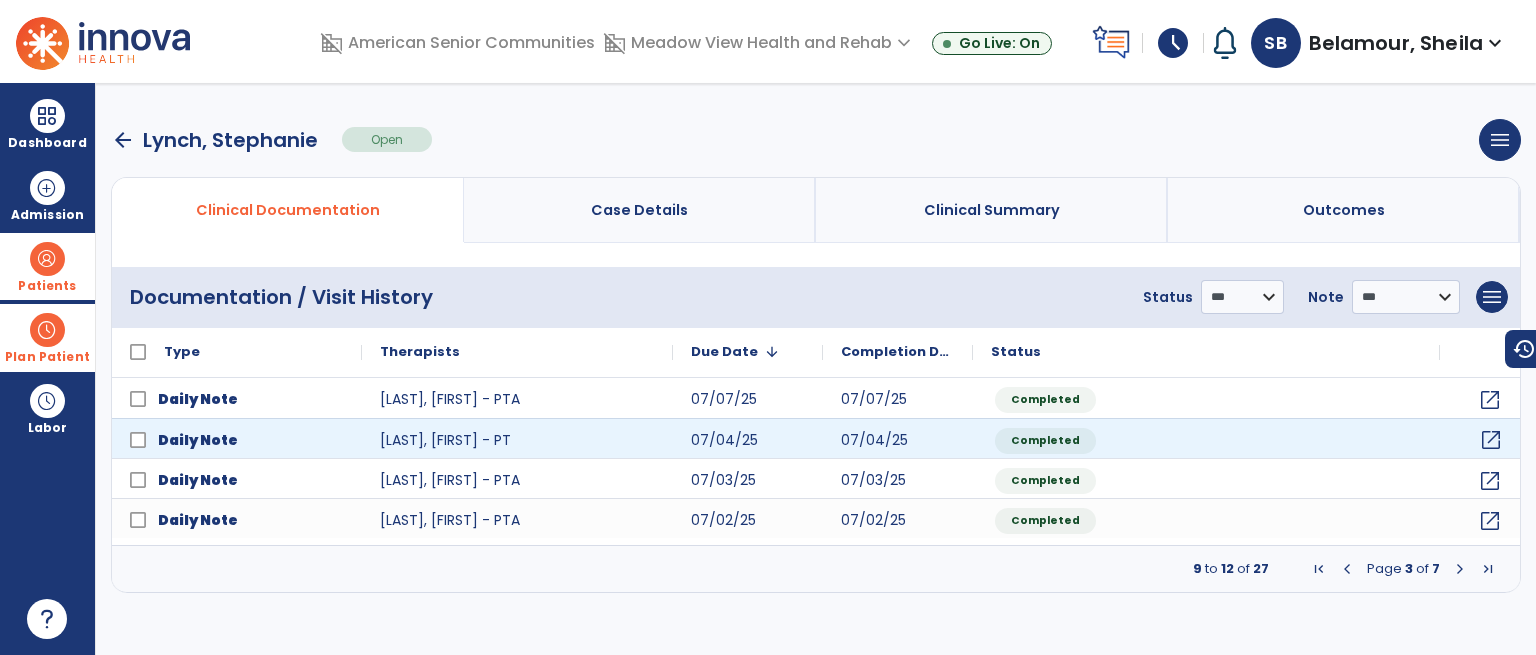 click on "open_in_new" 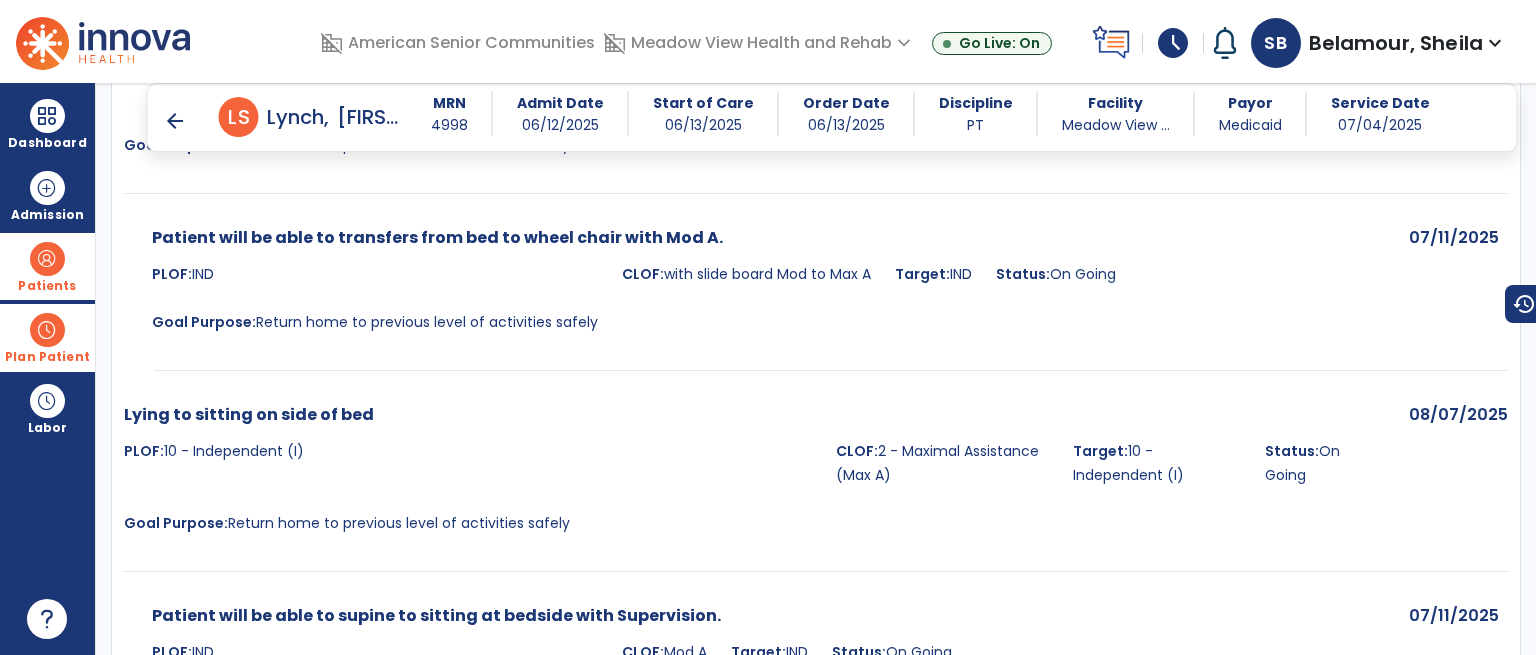 scroll, scrollTop: 2600, scrollLeft: 0, axis: vertical 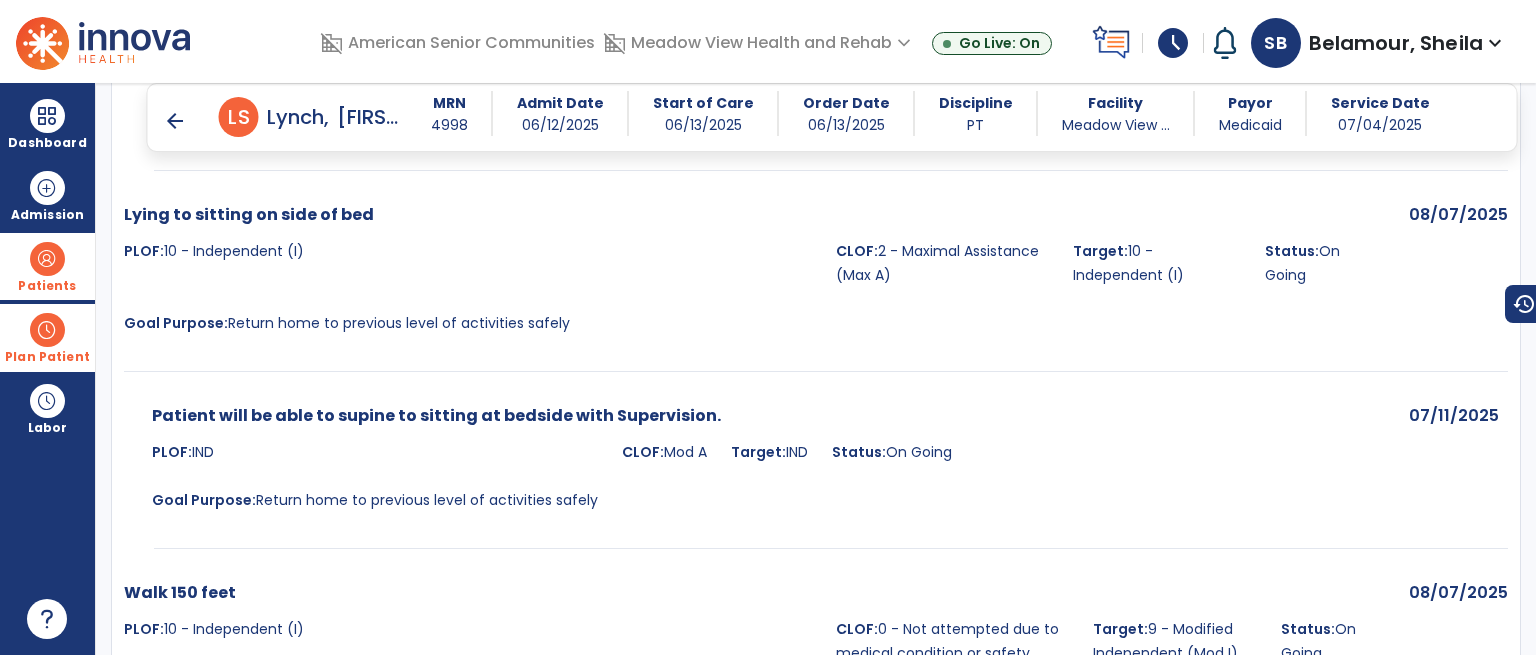 click on "arrow_back" at bounding box center (175, 121) 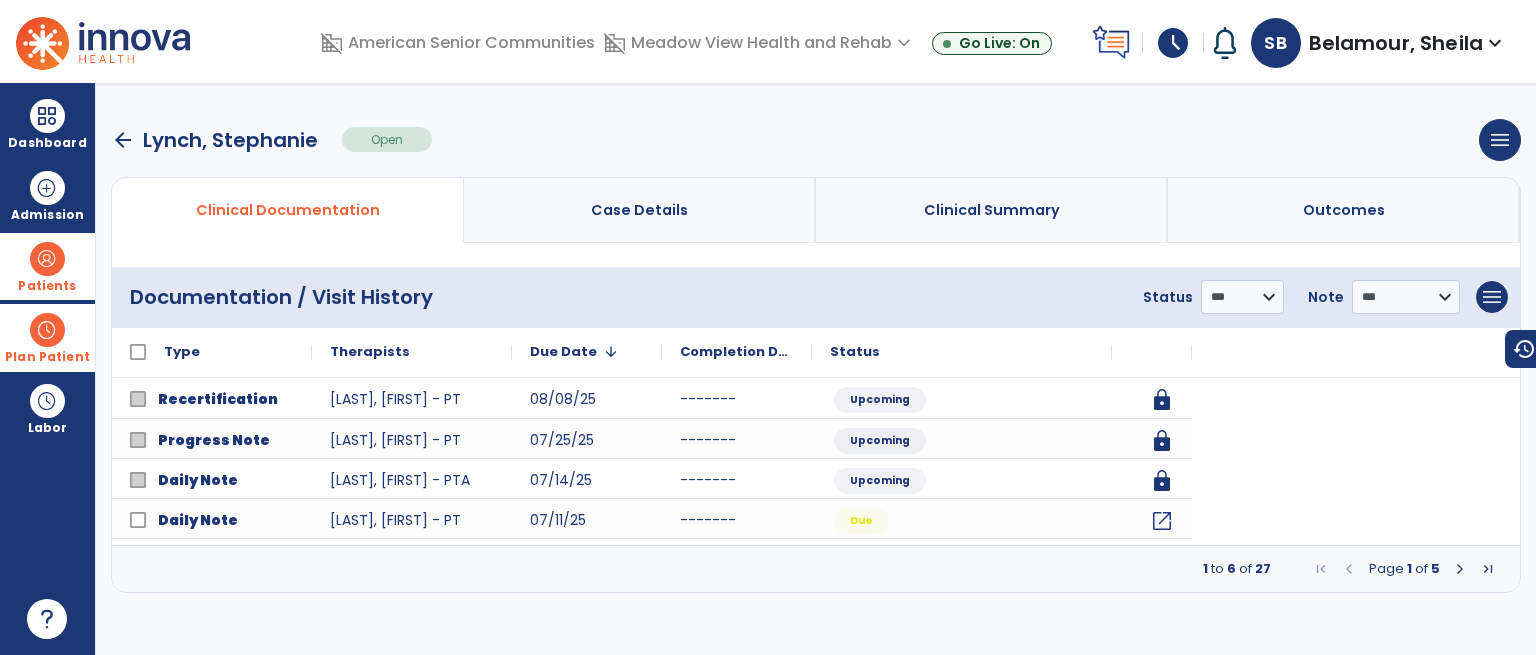 scroll, scrollTop: 0, scrollLeft: 0, axis: both 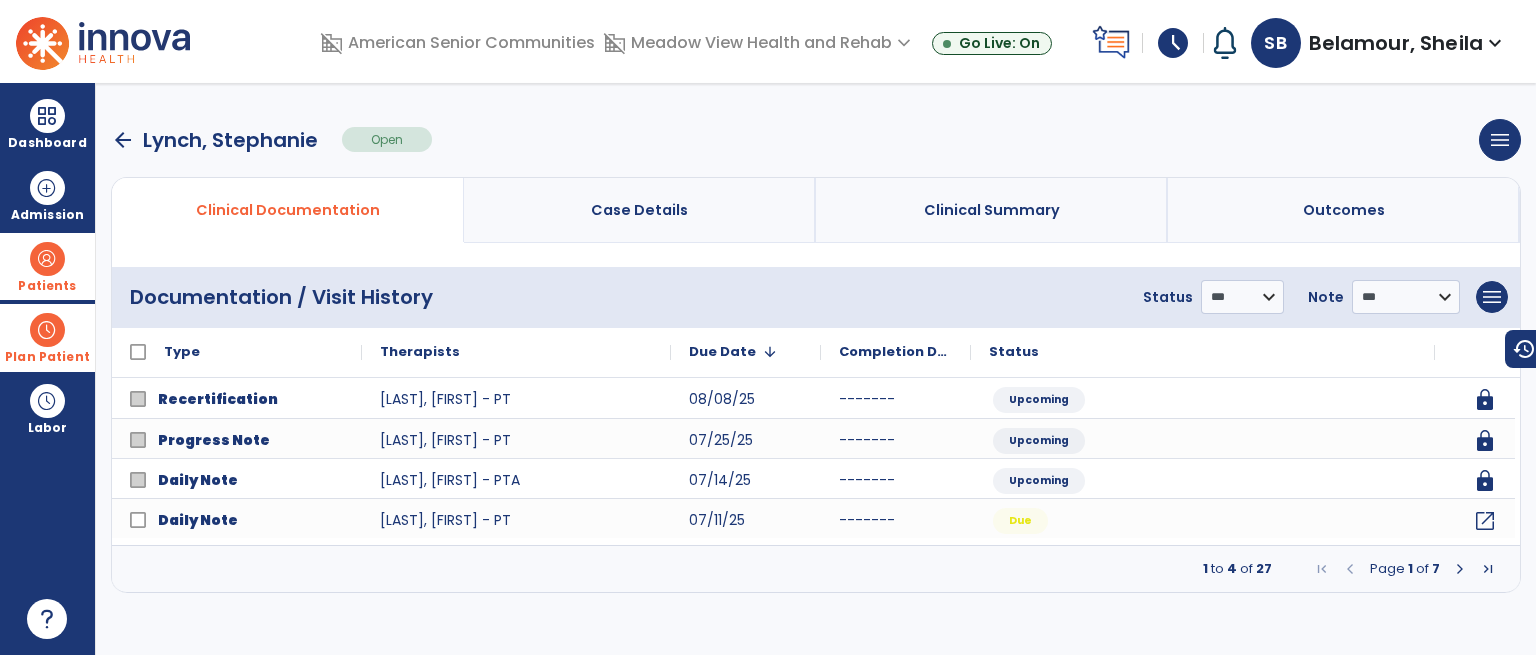 click on "arrow_back   Lynch, Stephanie  Open  menu   Edit Therapy Case   Delete Therapy Case   Close Therapy Case" at bounding box center (816, 140) 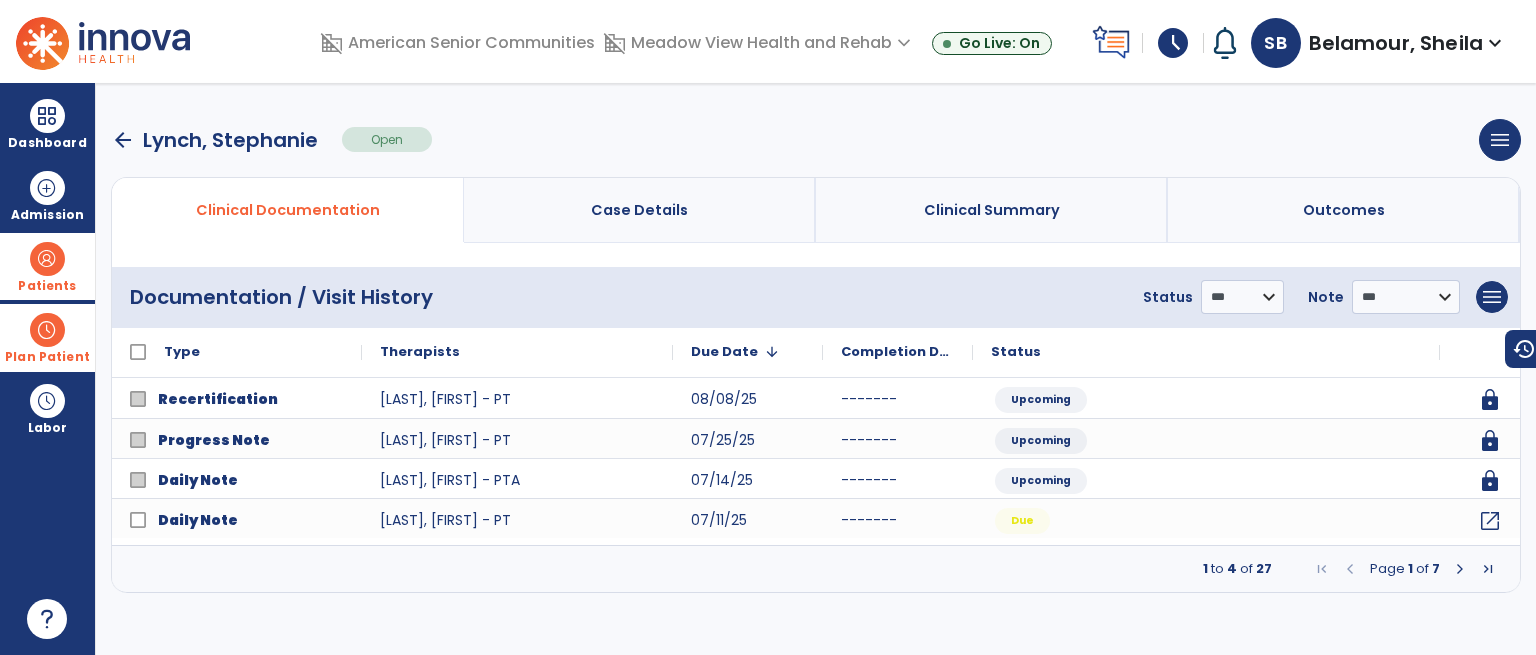 click on "arrow_back" at bounding box center (123, 140) 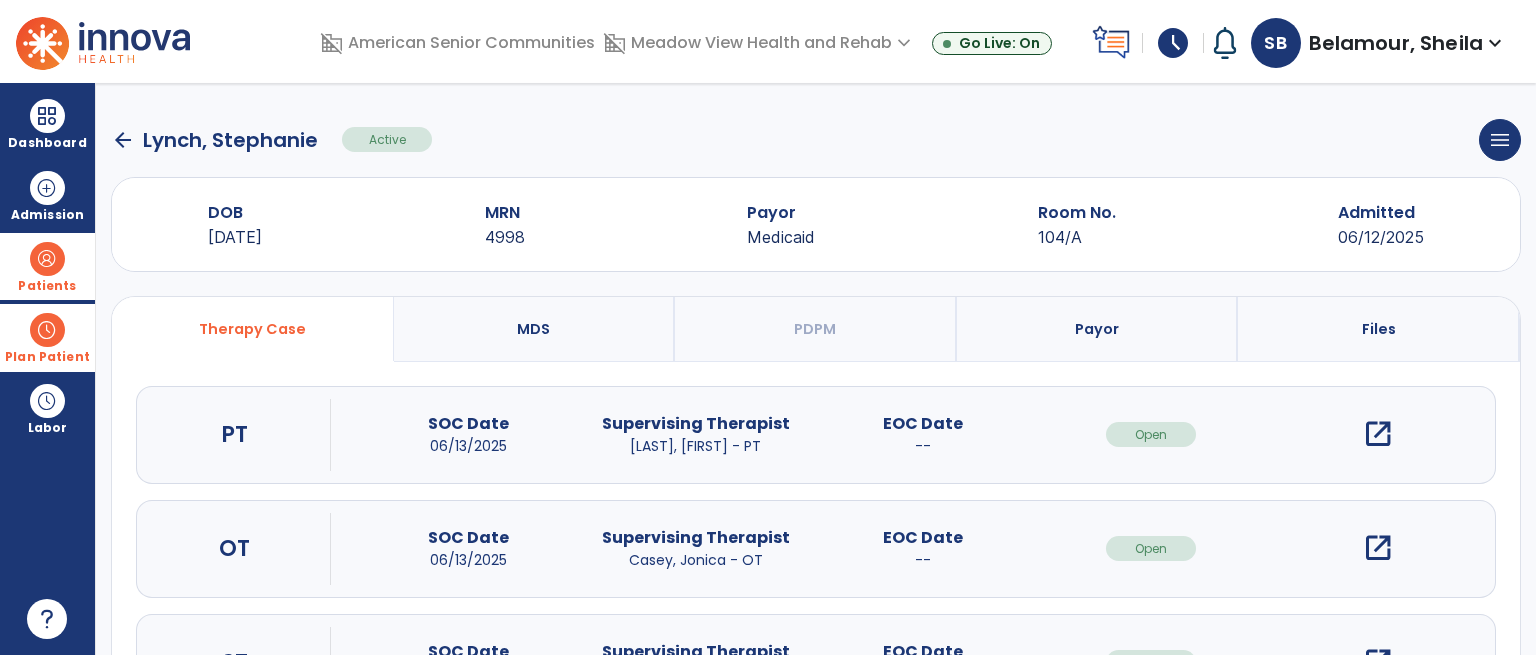 click on "arrow_back" 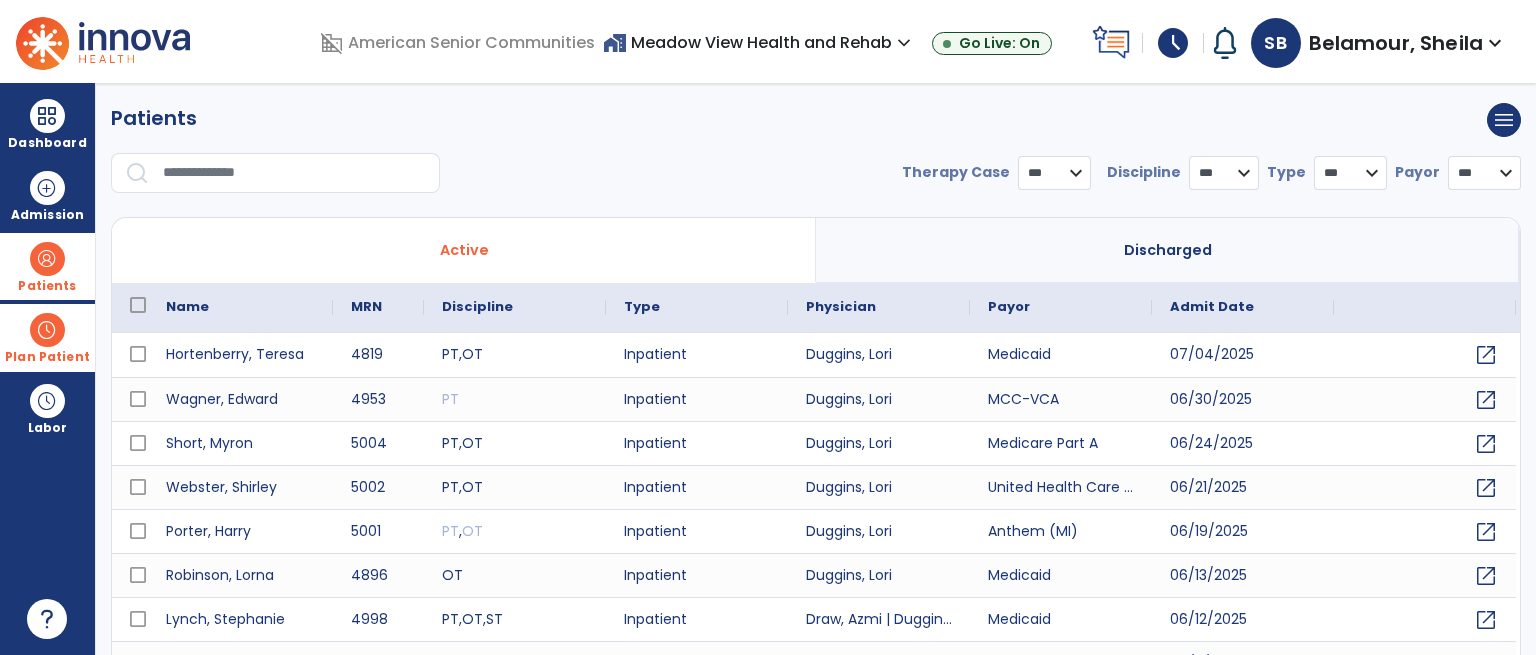 select on "***" 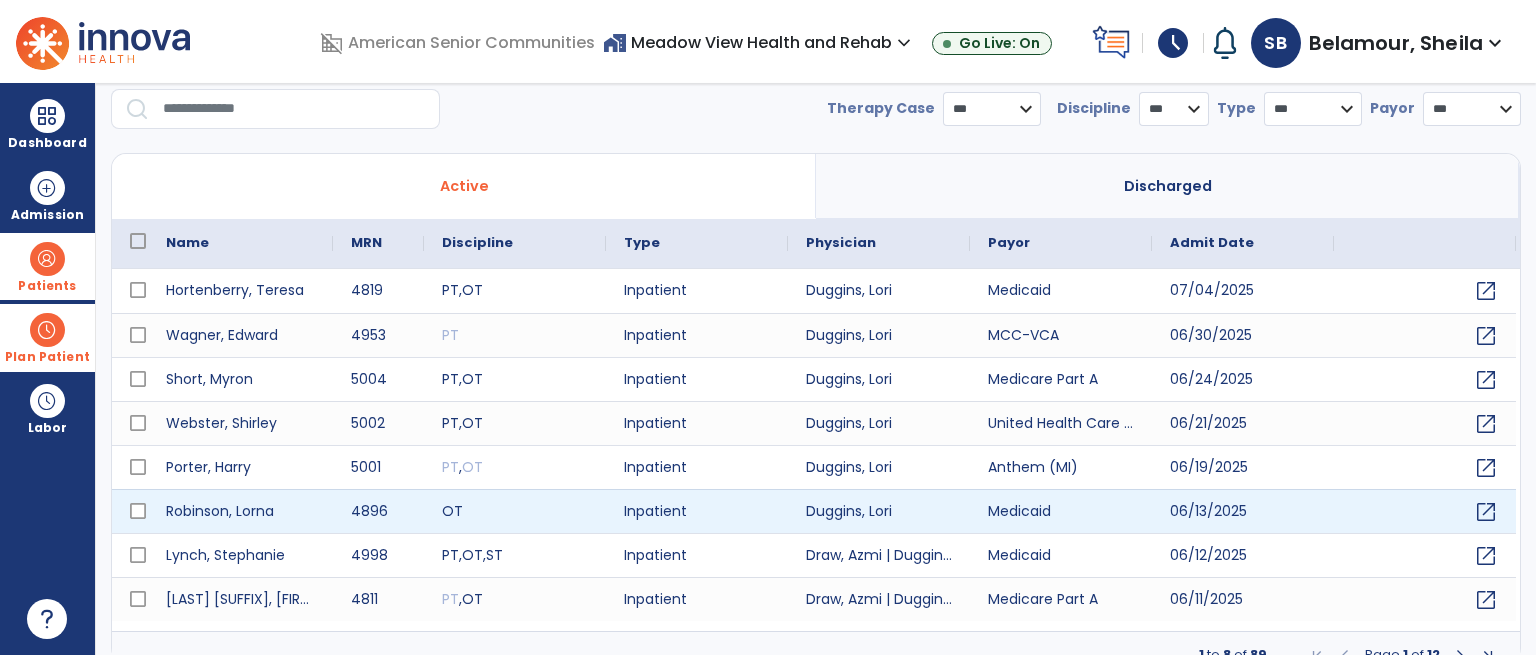 scroll, scrollTop: 86, scrollLeft: 0, axis: vertical 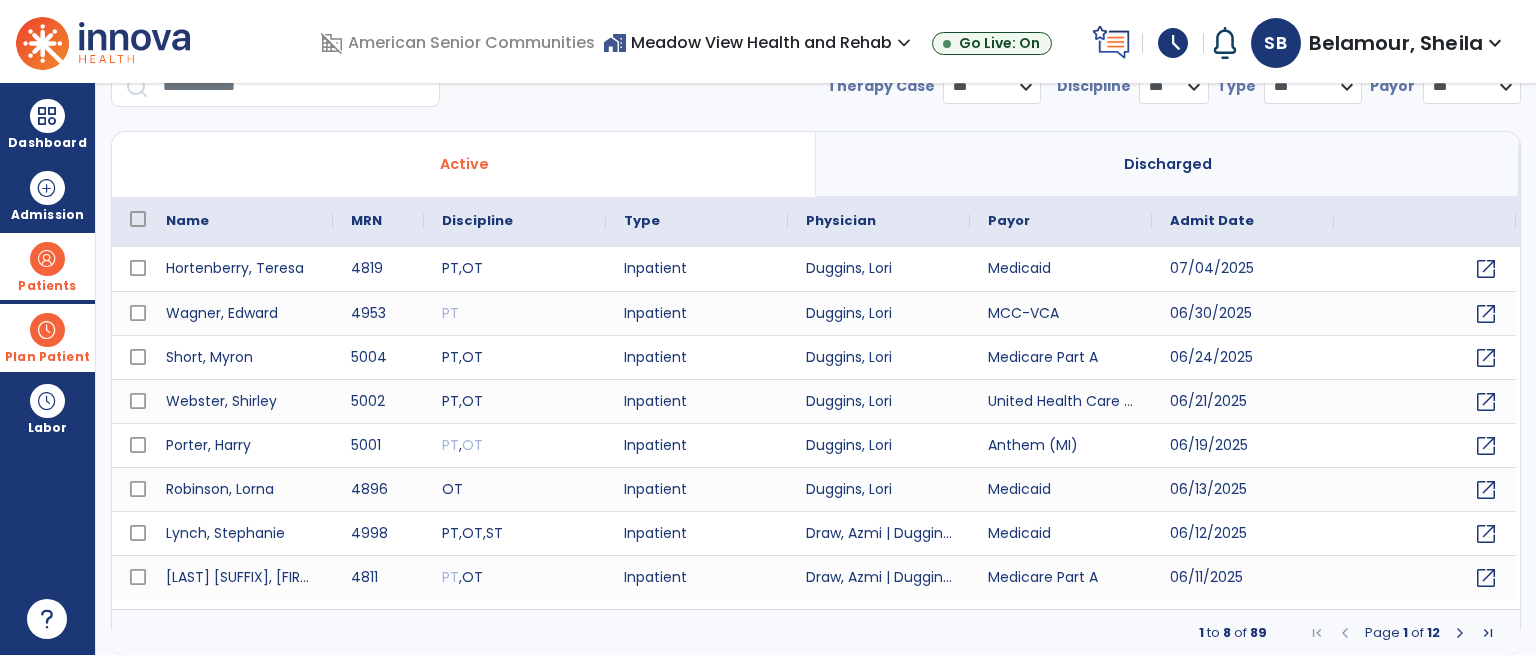 click on "* *** ** ** **" at bounding box center (1174, 87) 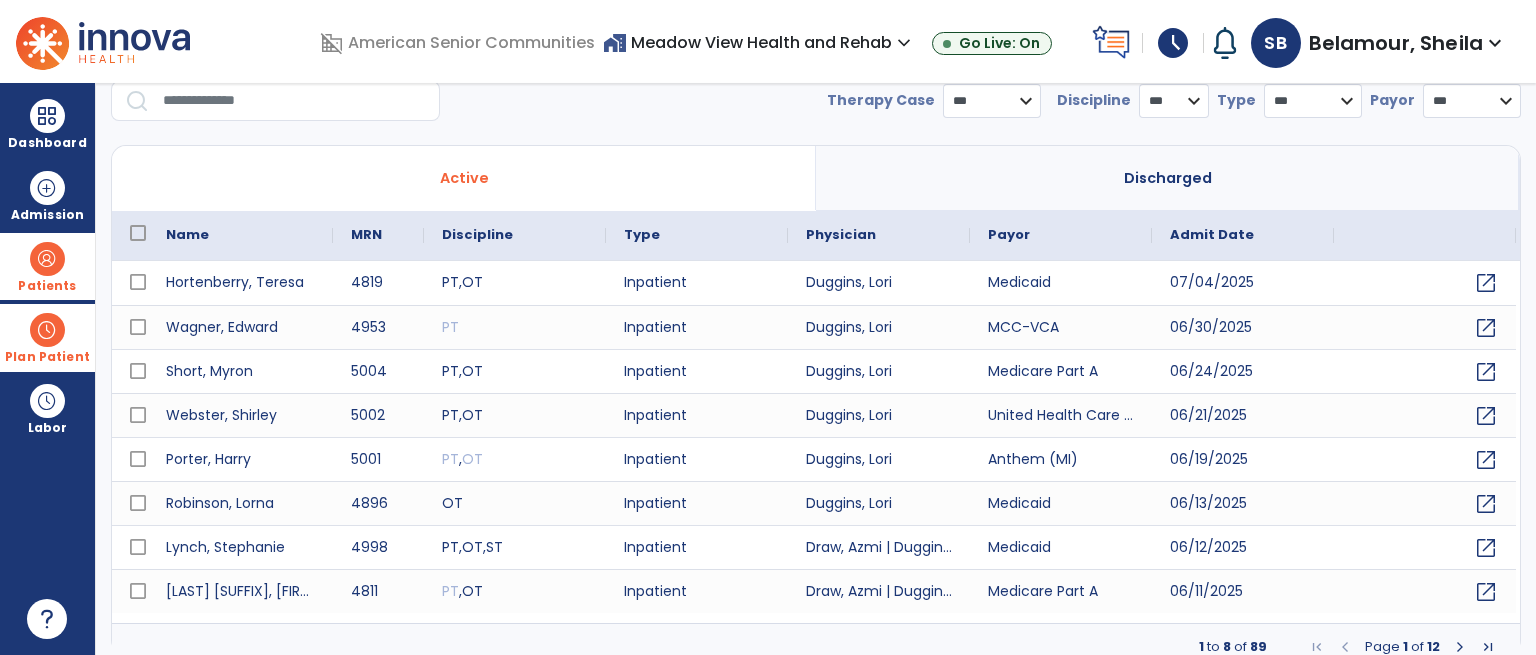 select on "**" 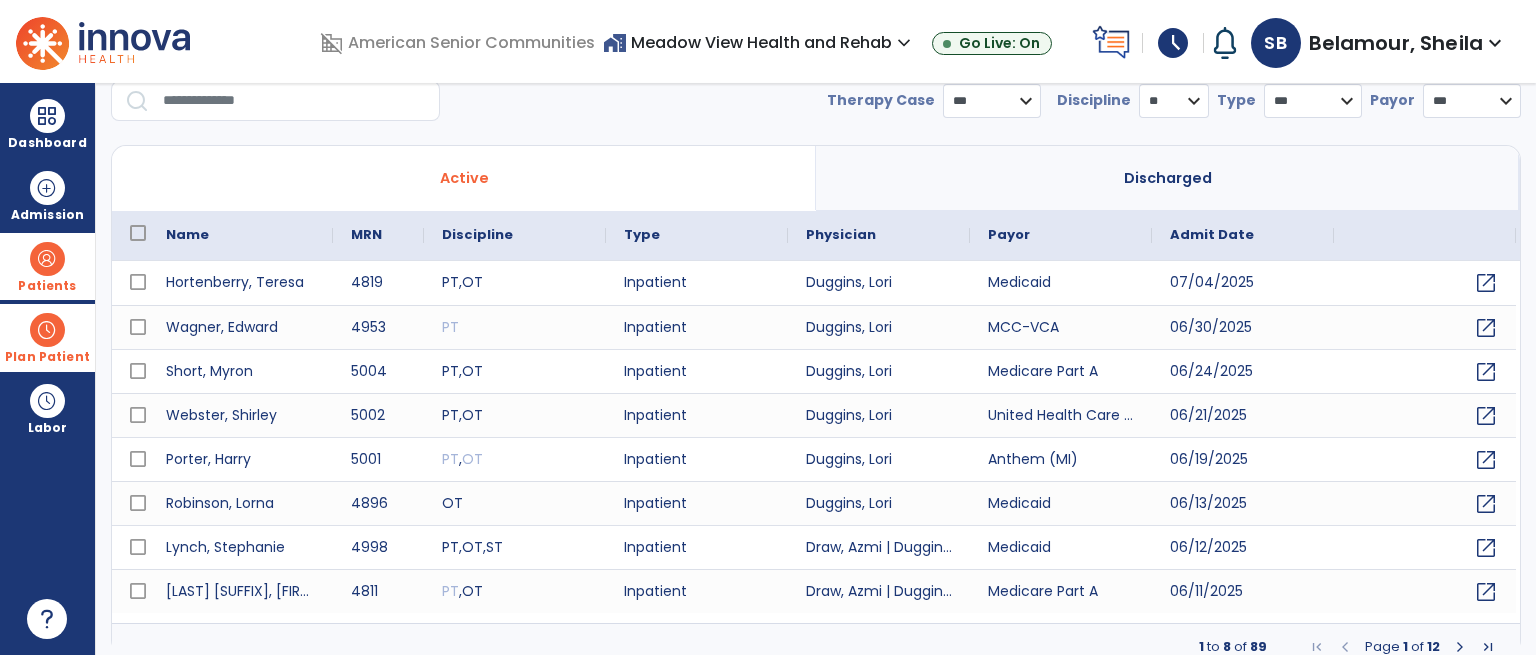 click on "* *** ** ** **" at bounding box center [1174, 101] 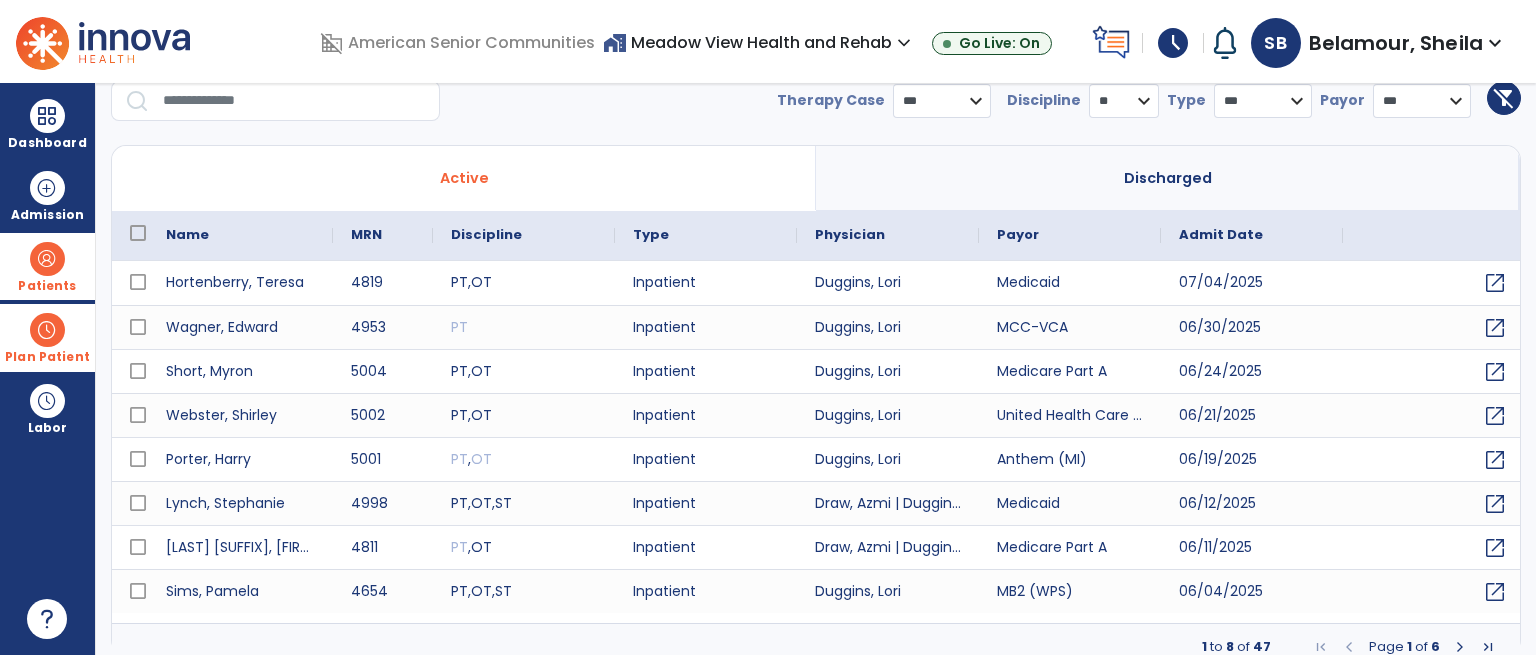 click at bounding box center (1460, 647) 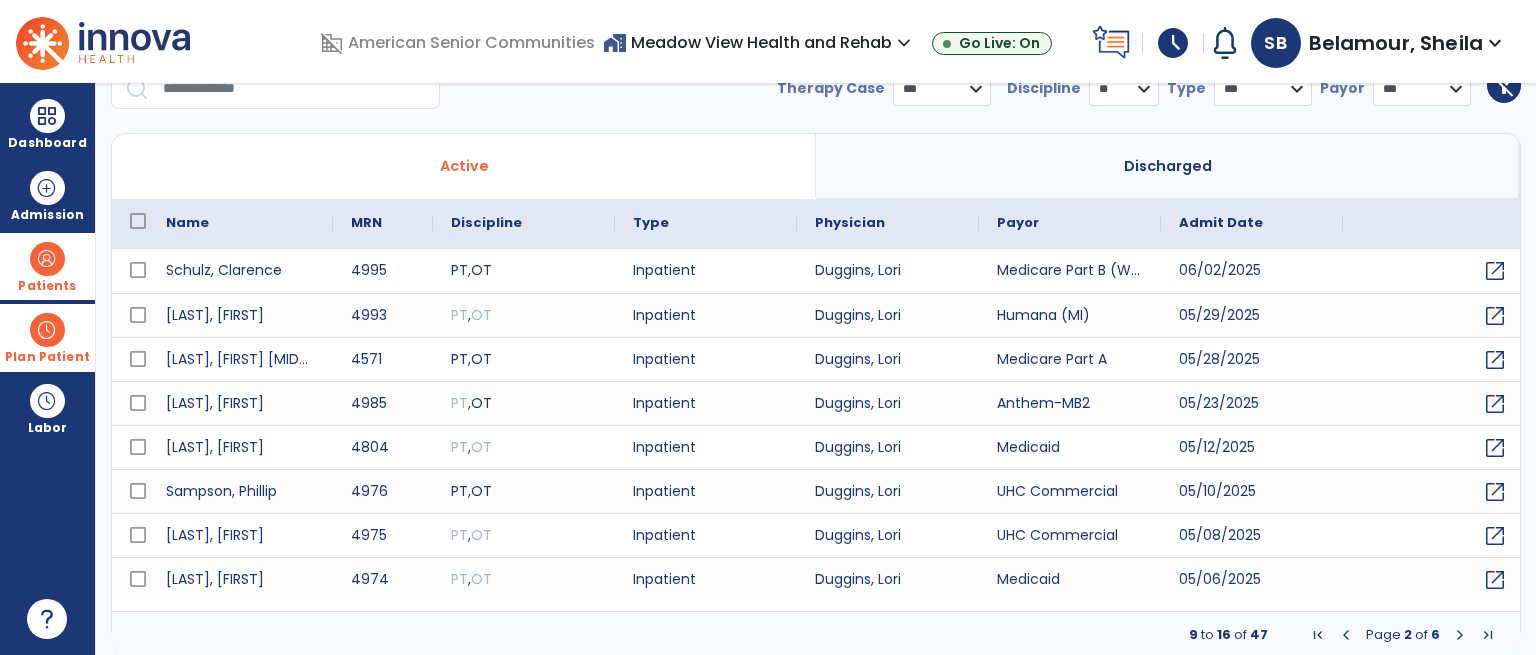 scroll, scrollTop: 86, scrollLeft: 0, axis: vertical 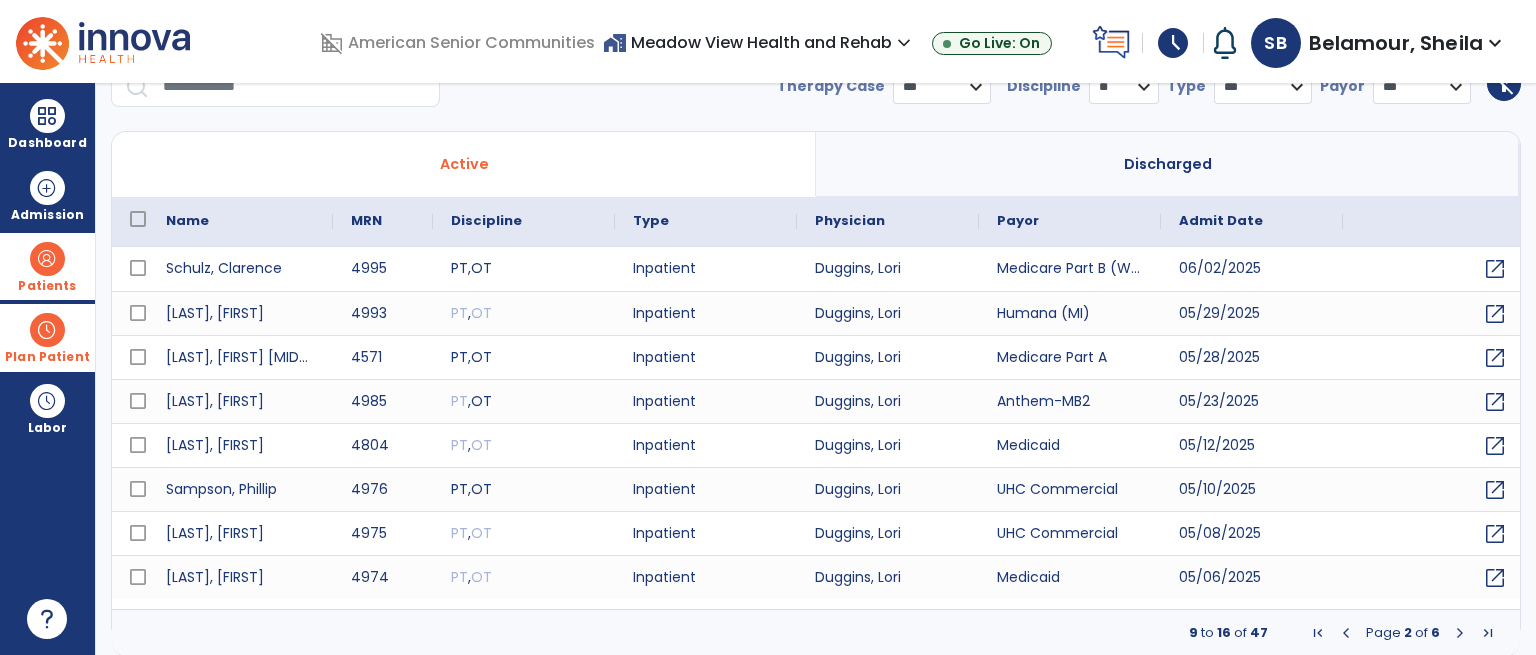 click at bounding box center [1460, 633] 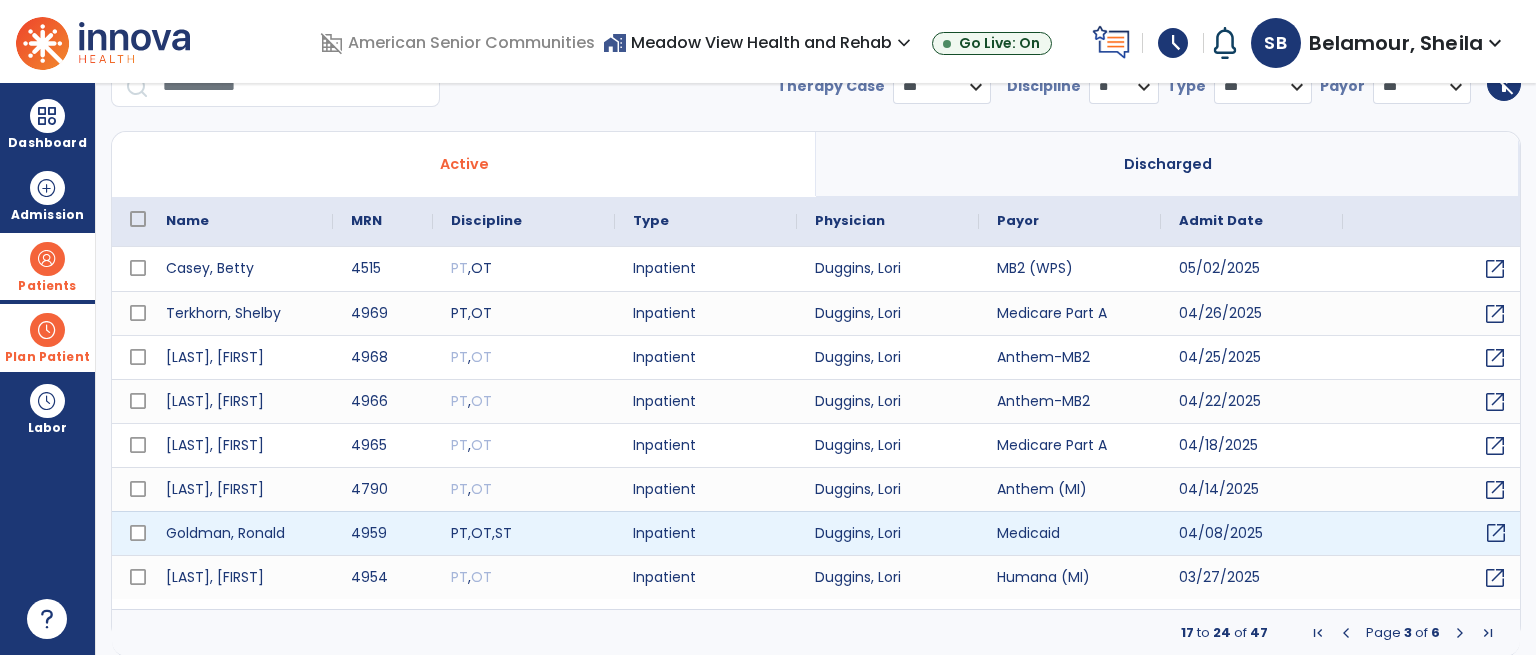 click on "open_in_new" at bounding box center (1496, 533) 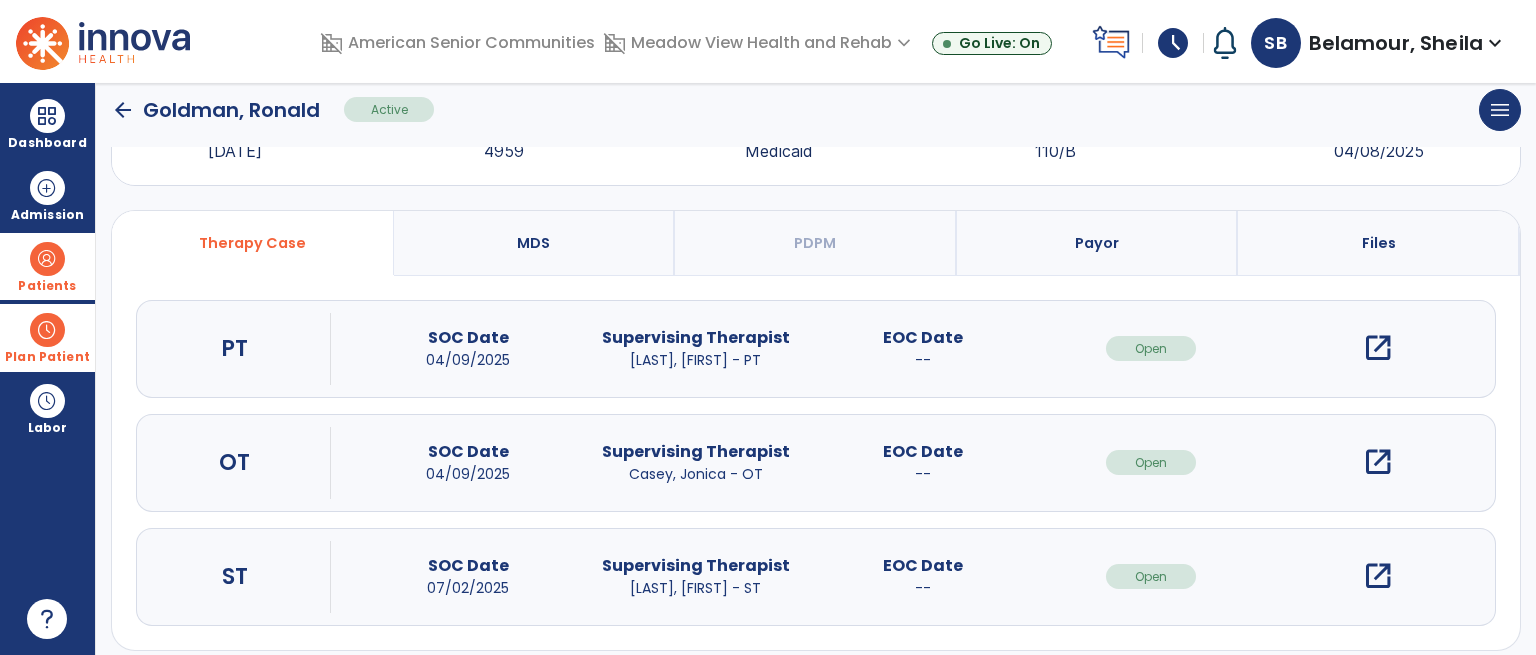 click on "open_in_new" at bounding box center [1378, 348] 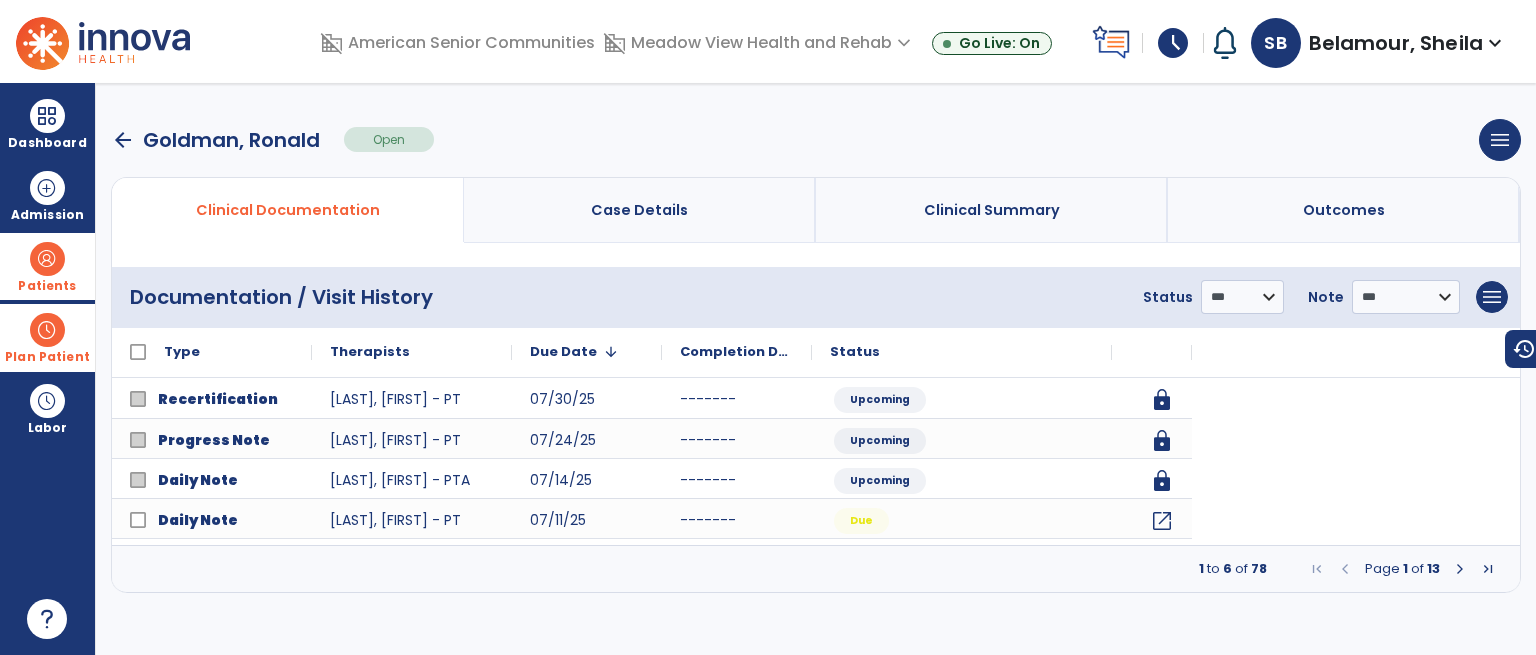 scroll, scrollTop: 0, scrollLeft: 0, axis: both 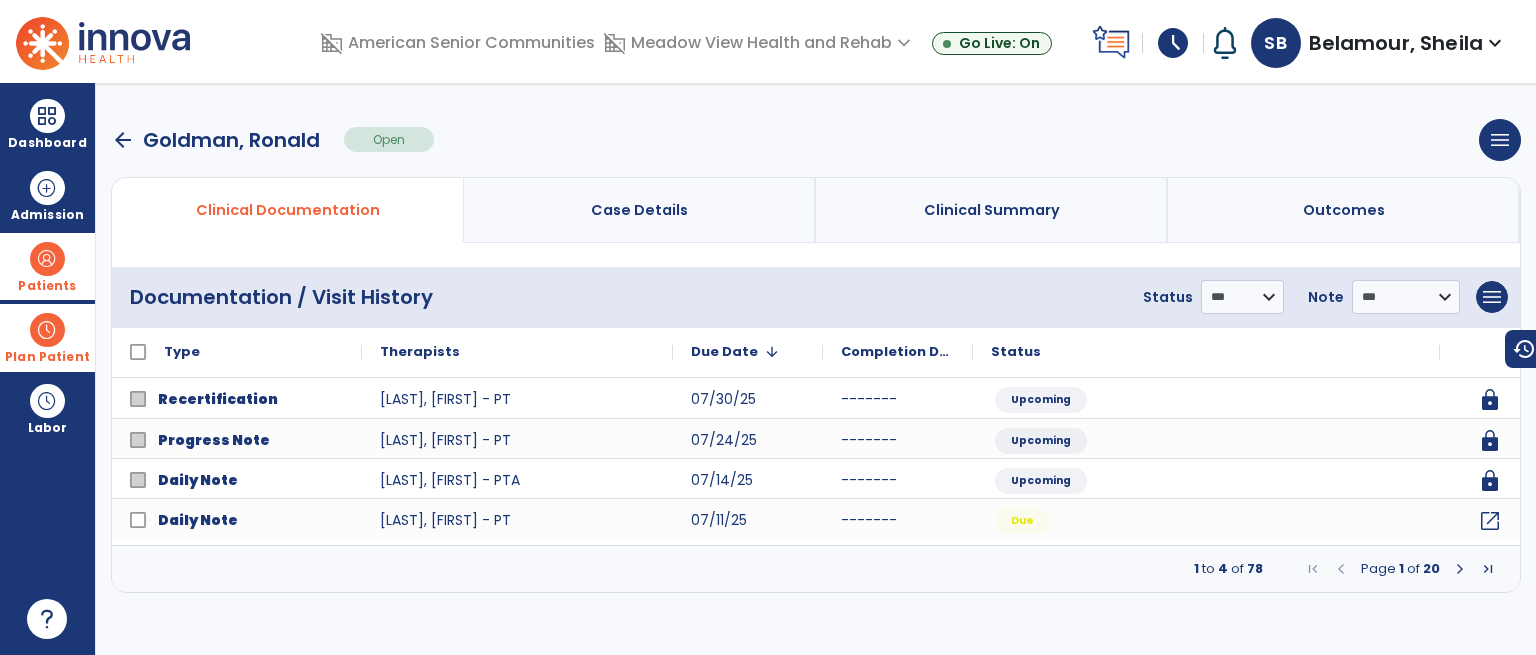 click at bounding box center (1460, 569) 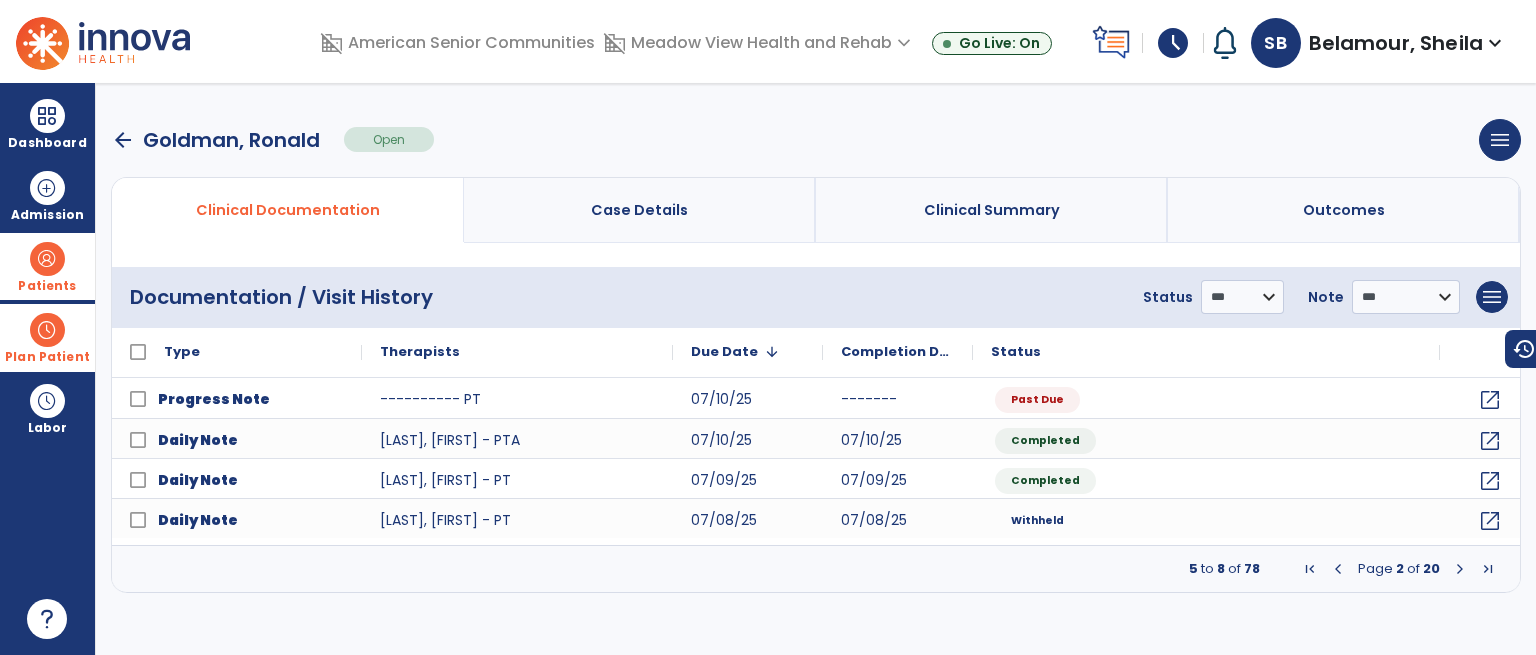 click at bounding box center [1460, 569] 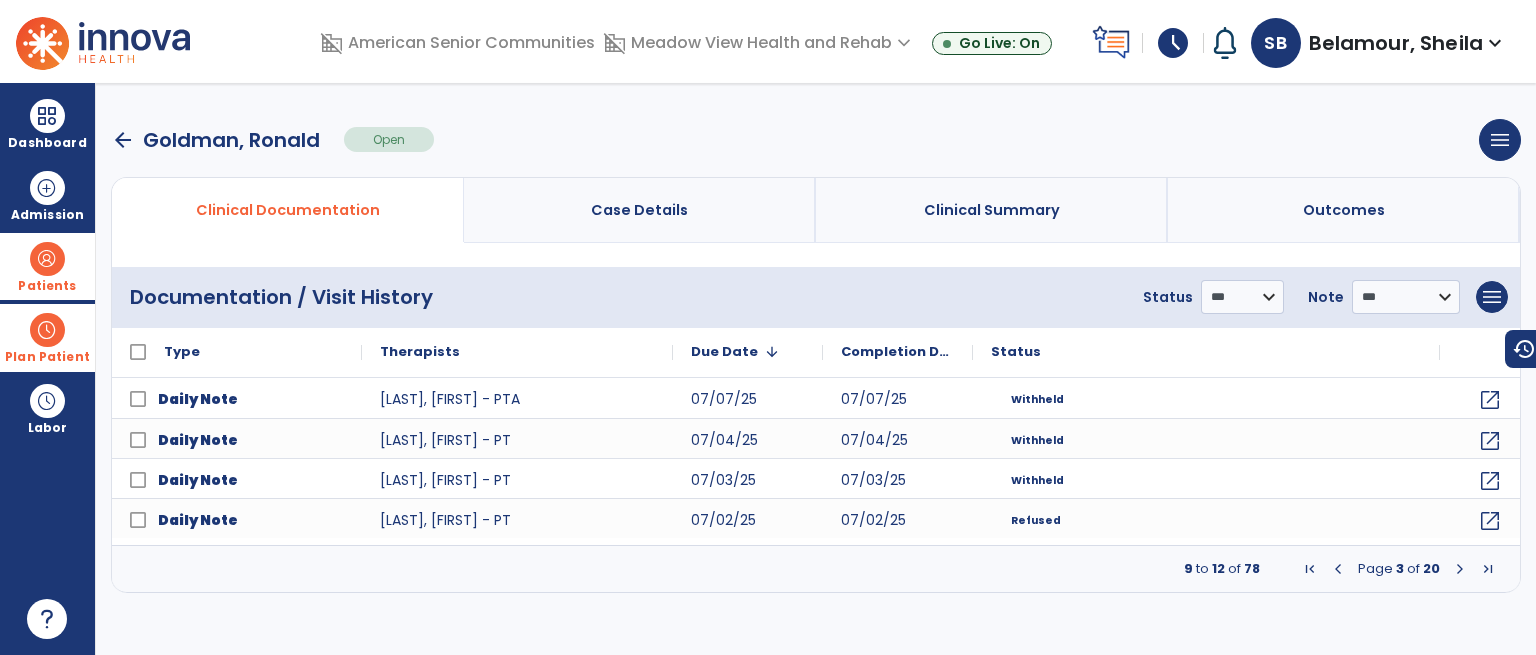 click at bounding box center [1338, 569] 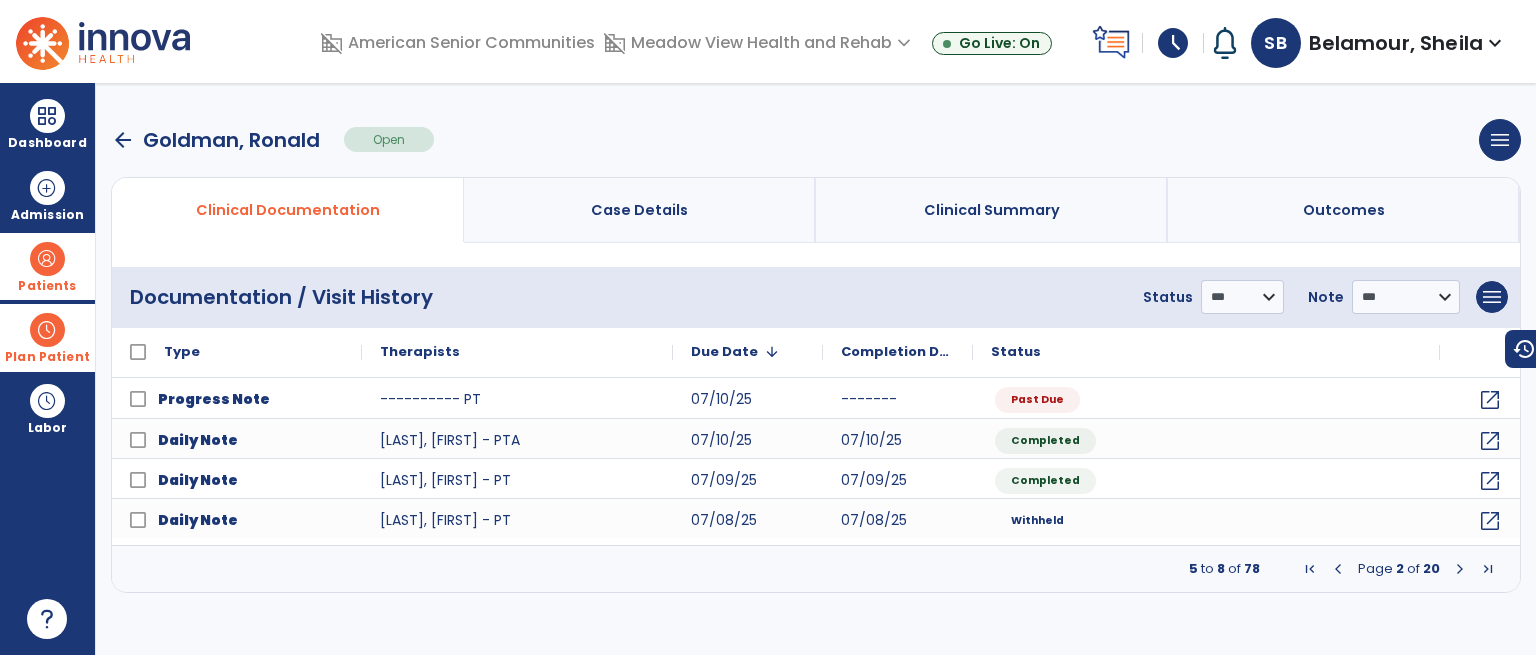 click at bounding box center (1338, 569) 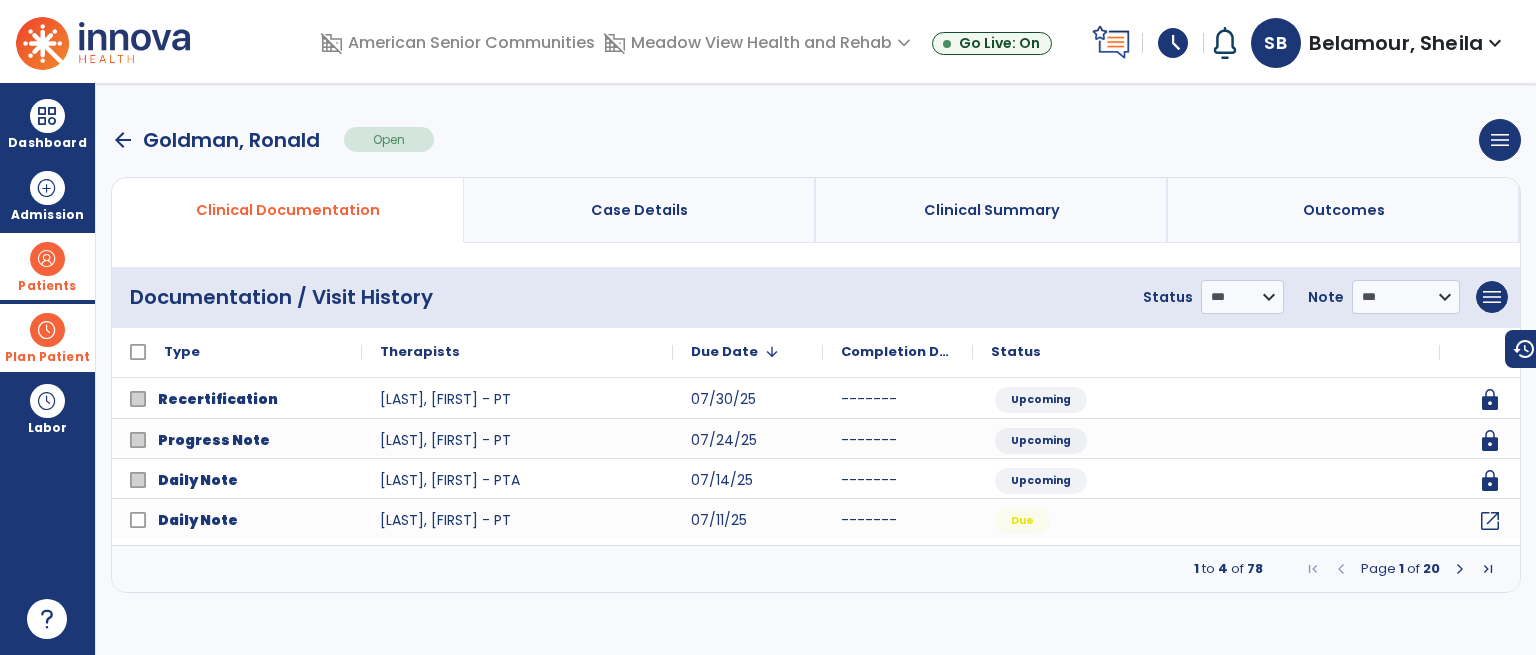 click on "arrow_back" at bounding box center (123, 140) 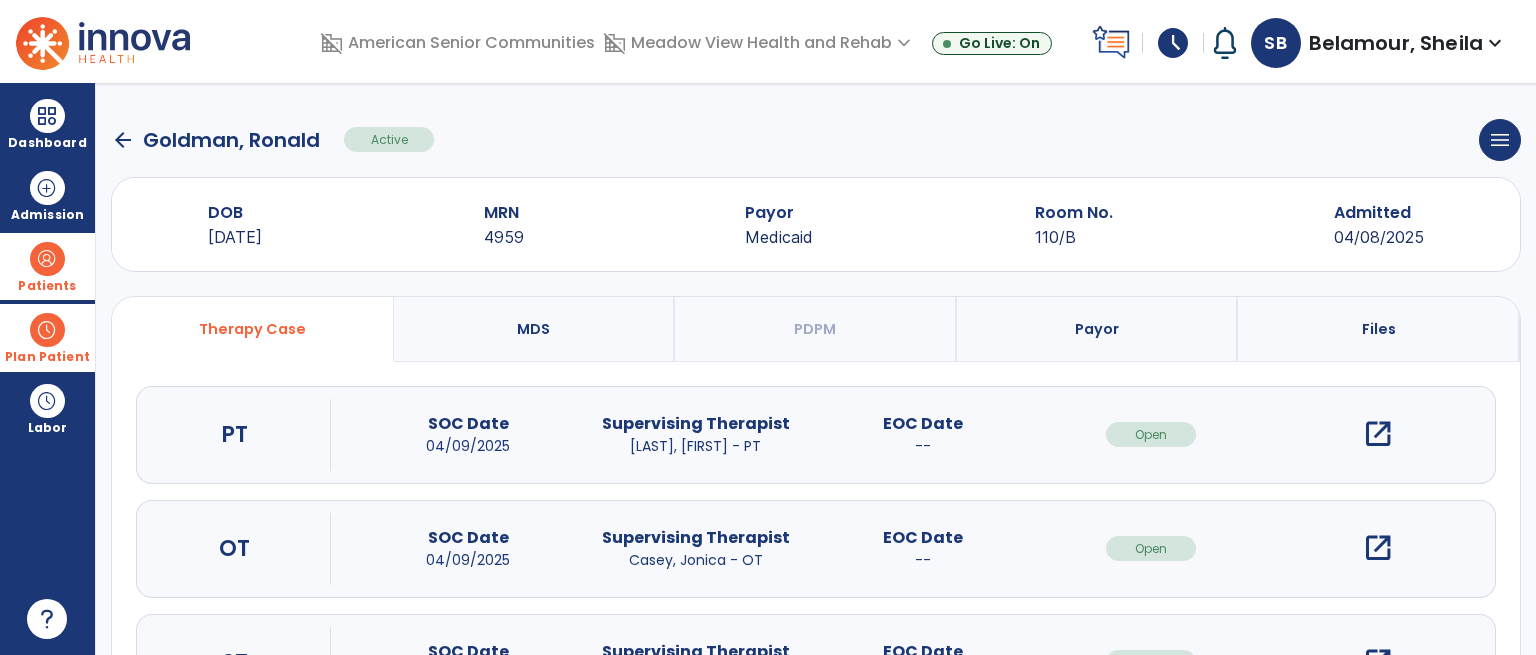 click on "arrow_back" 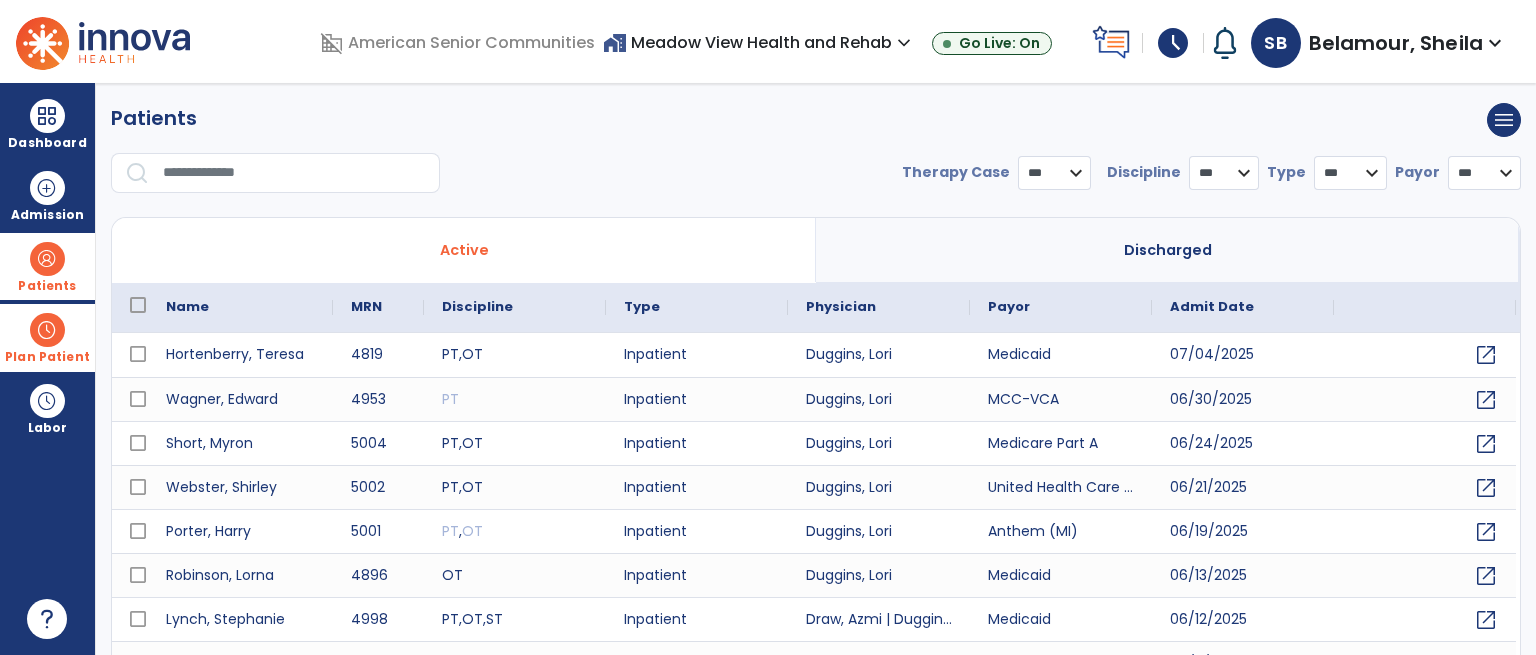 select on "***" 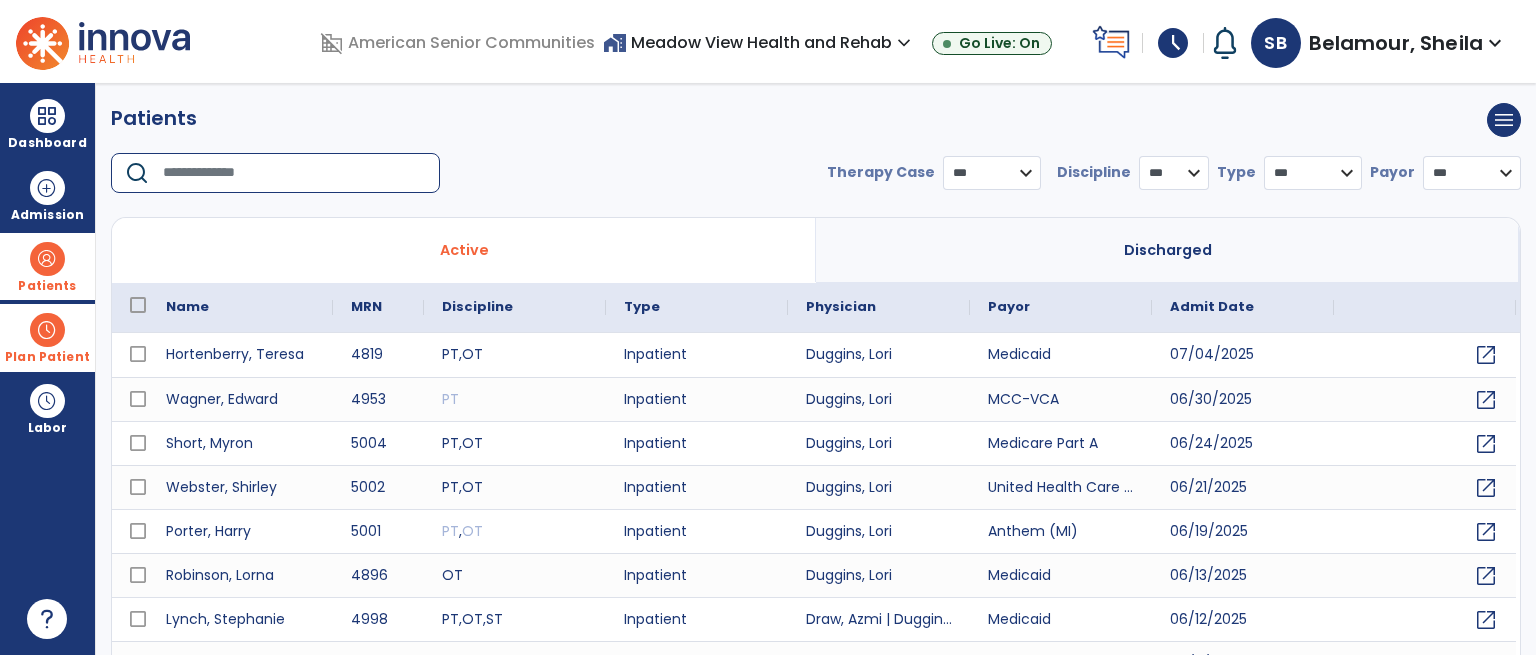 click at bounding box center (294, 173) 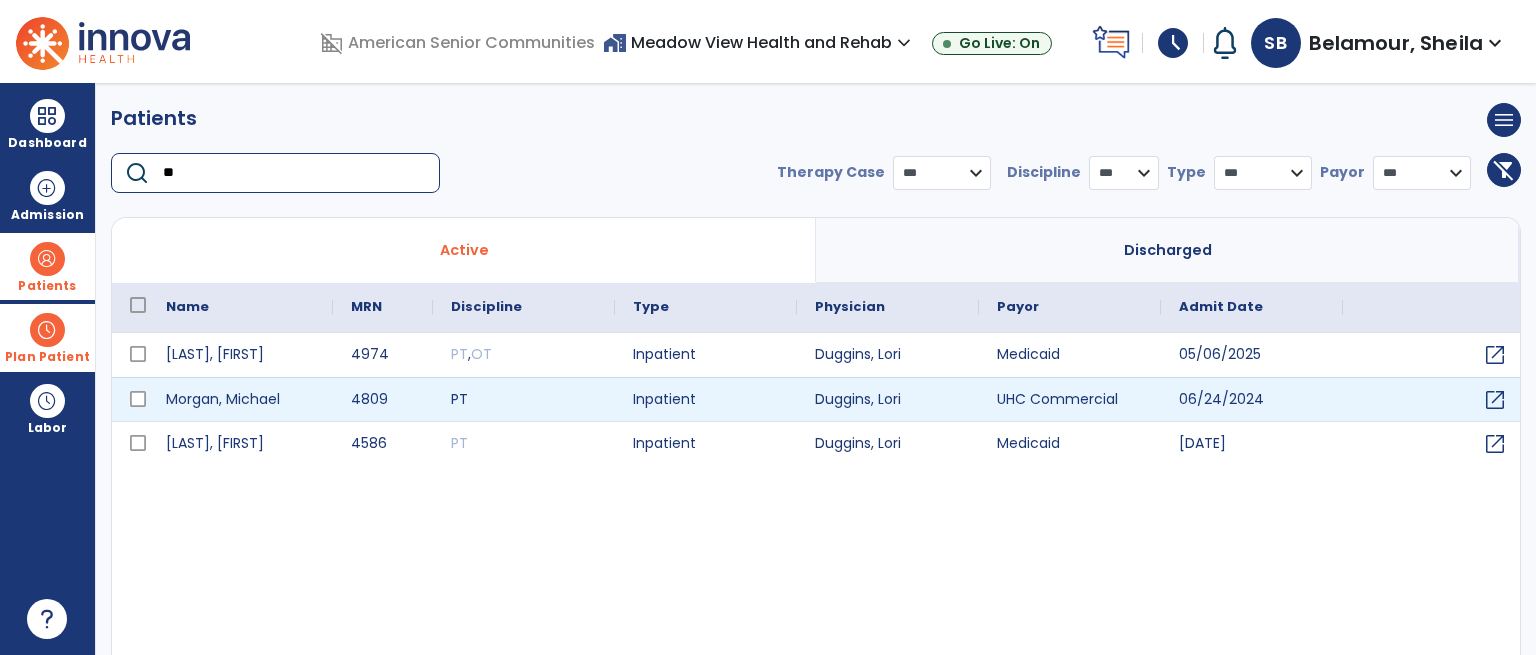 type on "**" 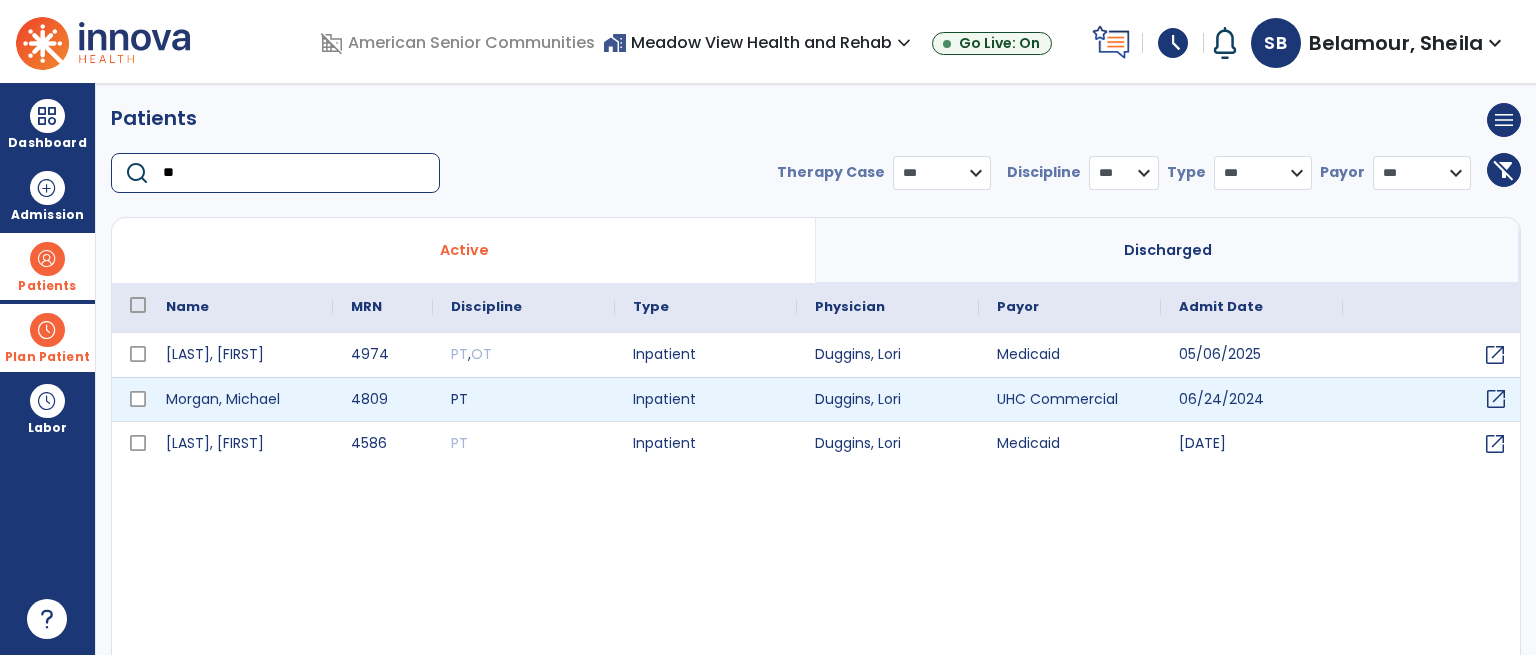 click on "open_in_new" at bounding box center [1496, 399] 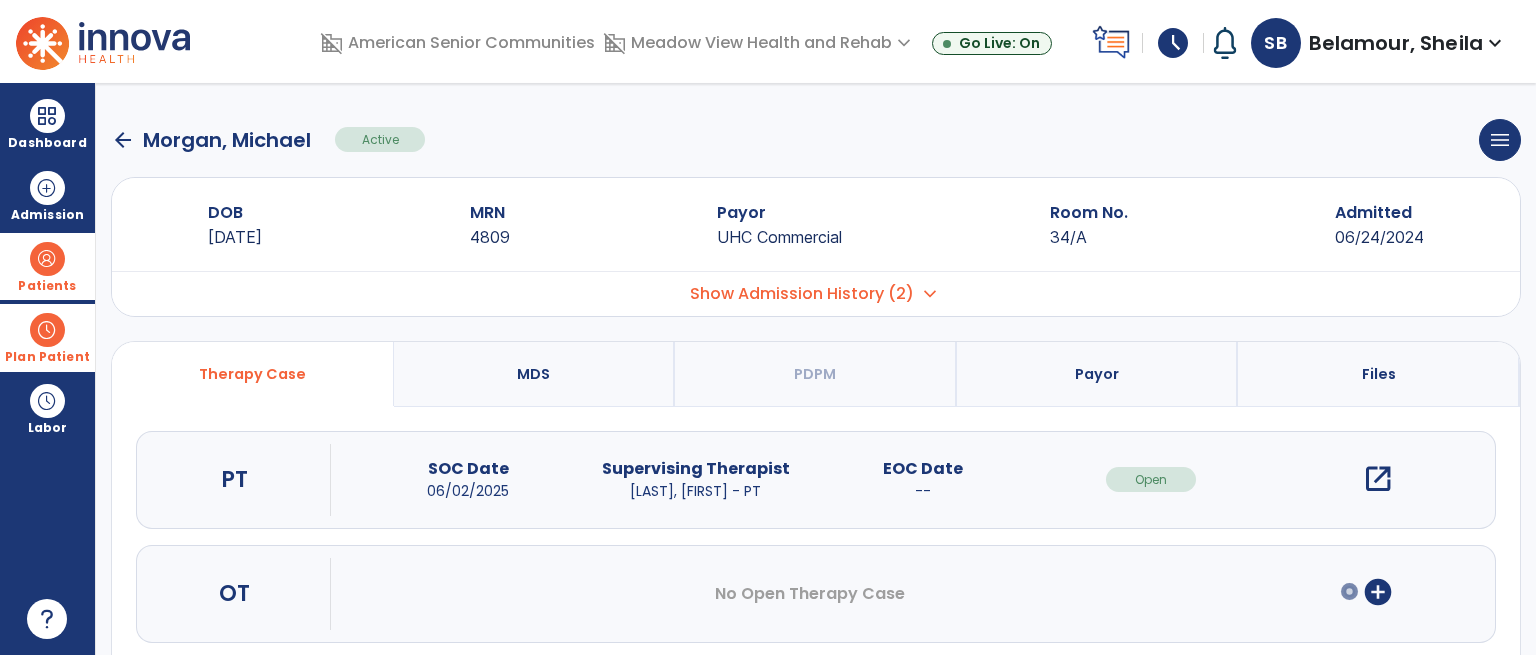 click on "open_in_new" at bounding box center [1378, 479] 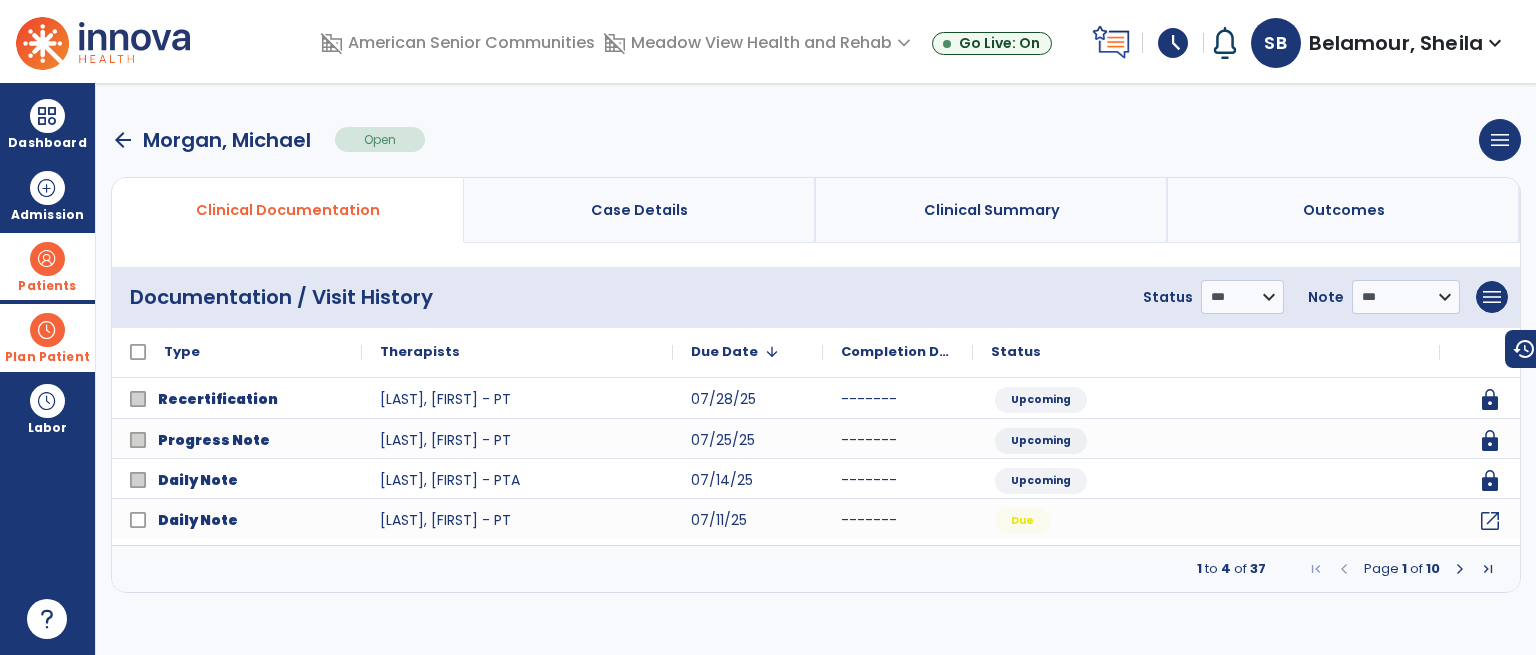 click at bounding box center [1460, 569] 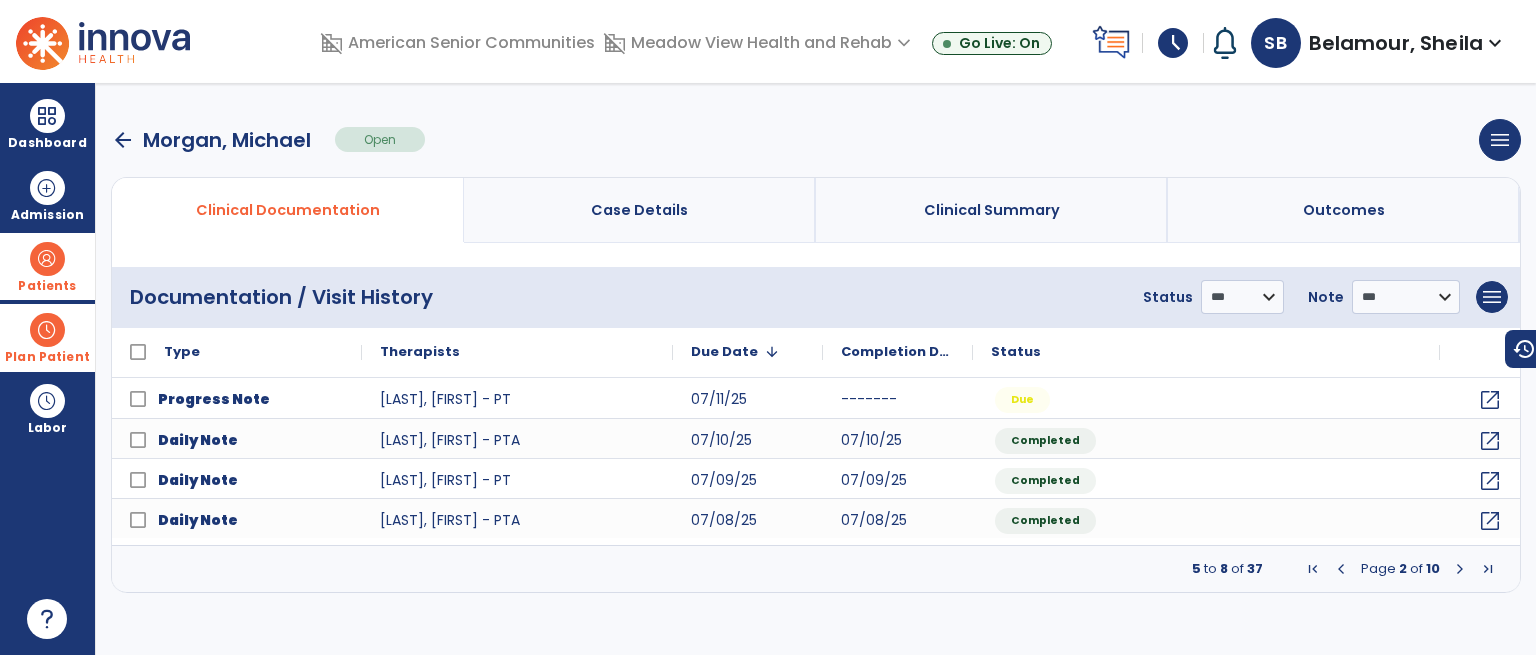 click at bounding box center [1460, 569] 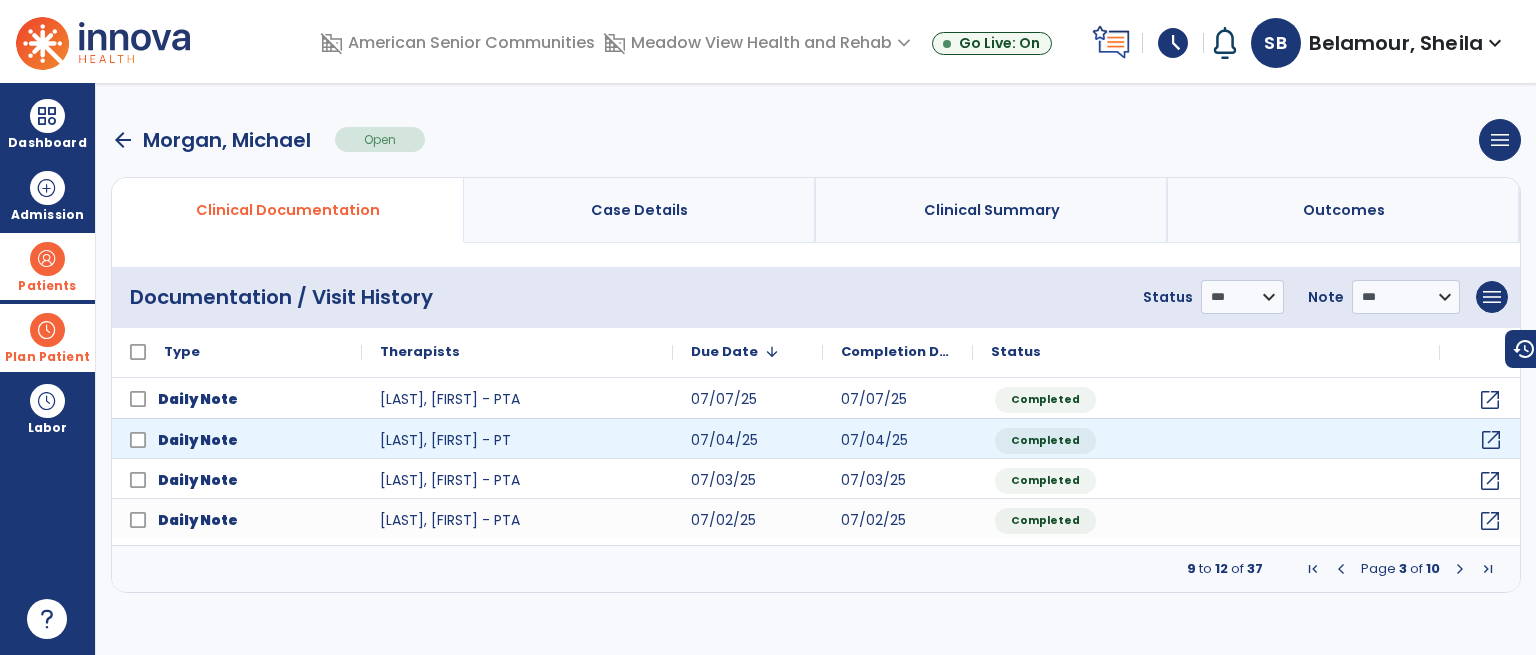 click on "open_in_new" 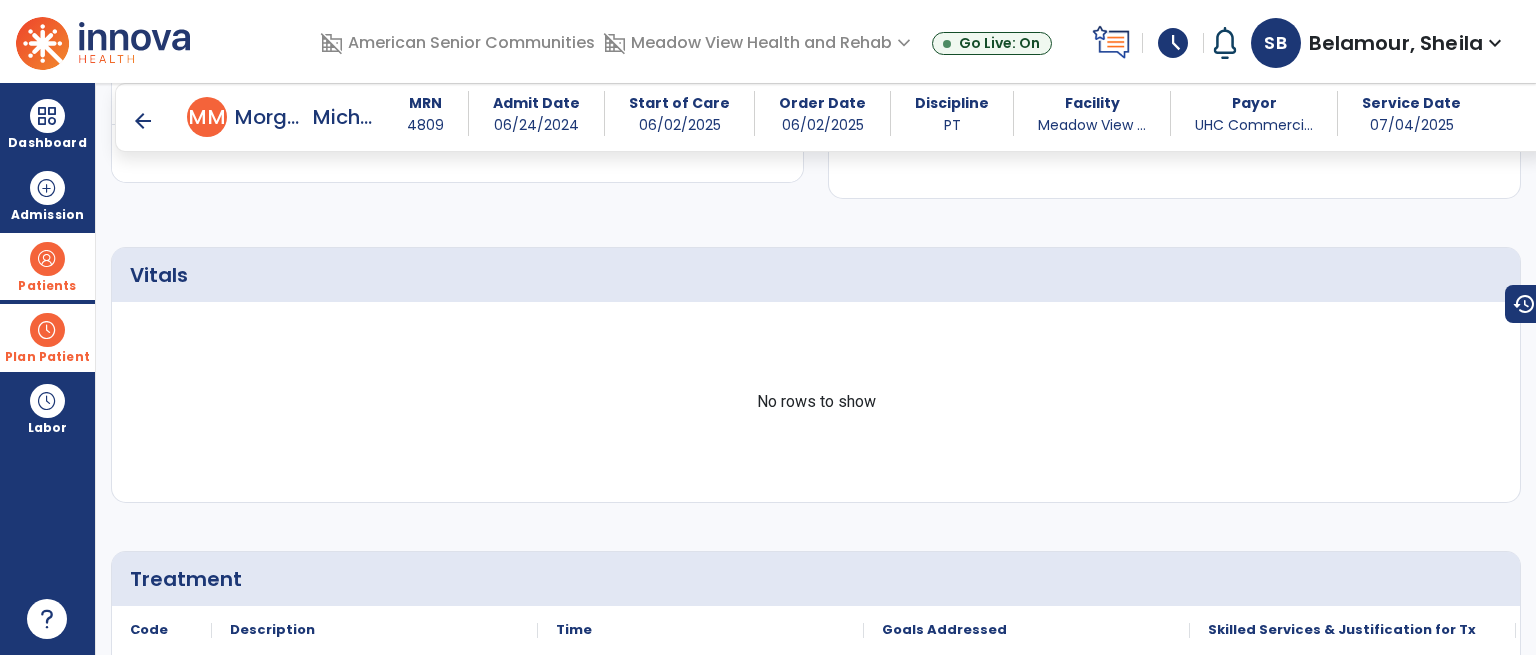 scroll, scrollTop: 600, scrollLeft: 0, axis: vertical 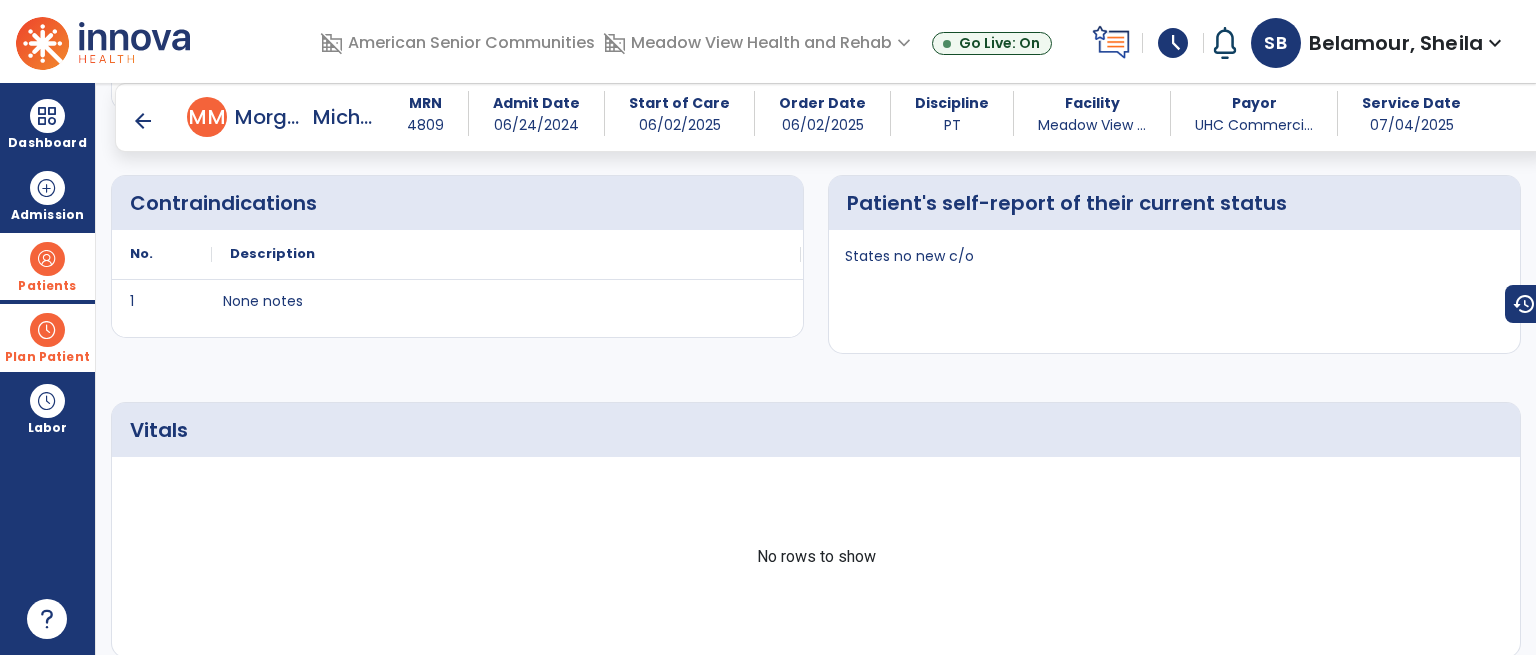 click on "arrow_back" at bounding box center (143, 121) 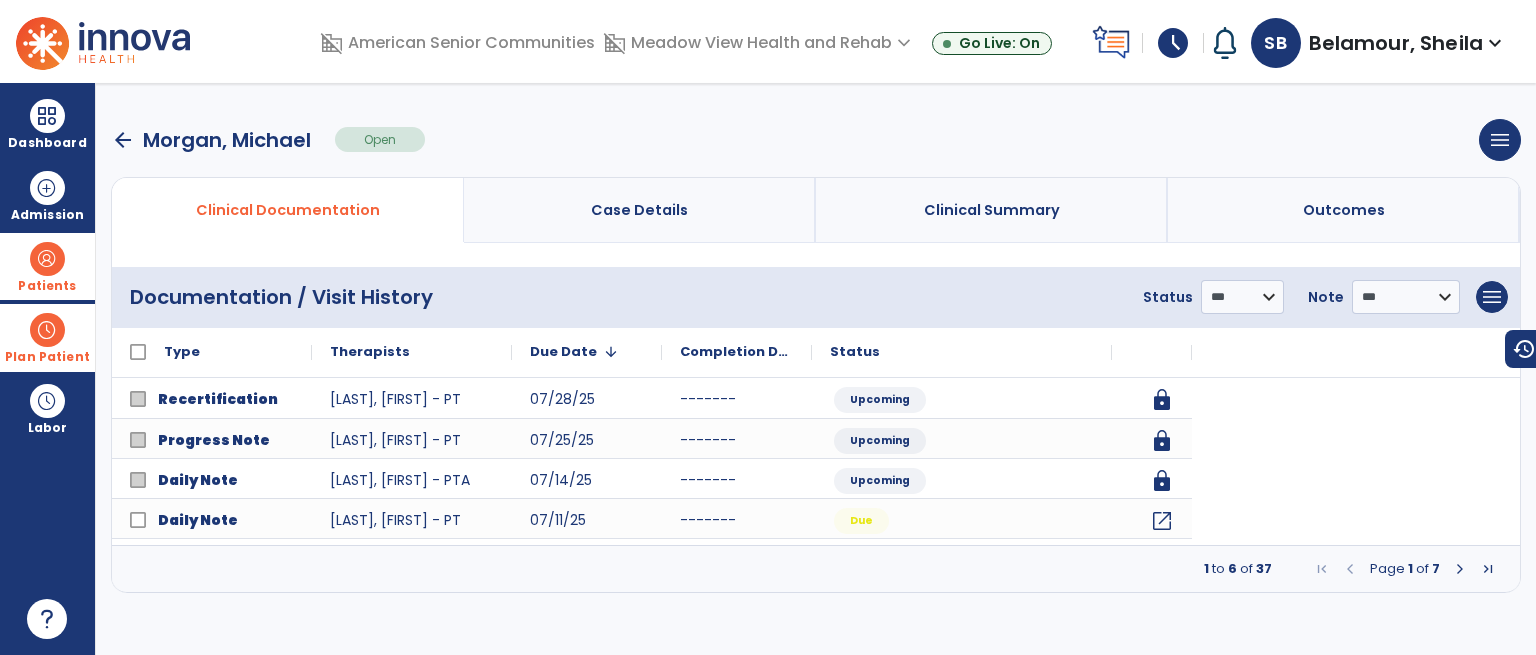 scroll, scrollTop: 0, scrollLeft: 0, axis: both 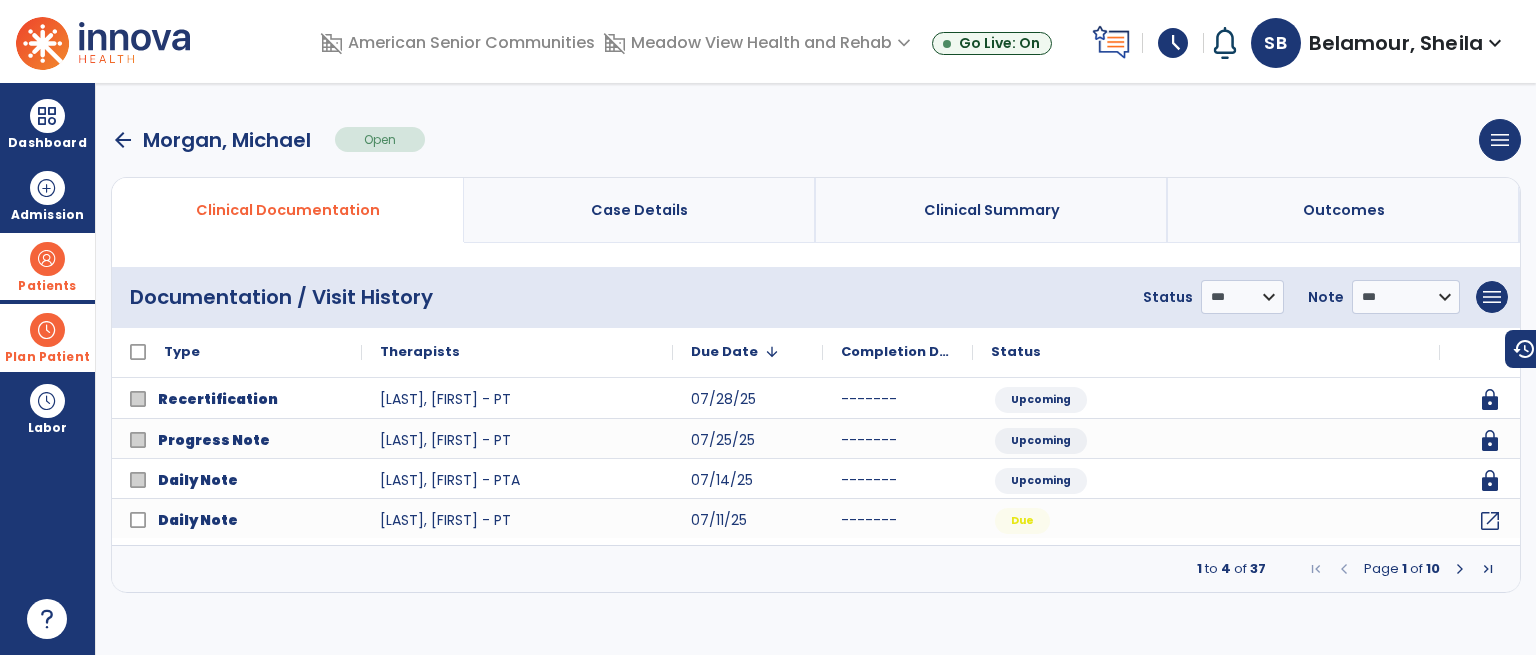 click on "arrow_back" at bounding box center (123, 140) 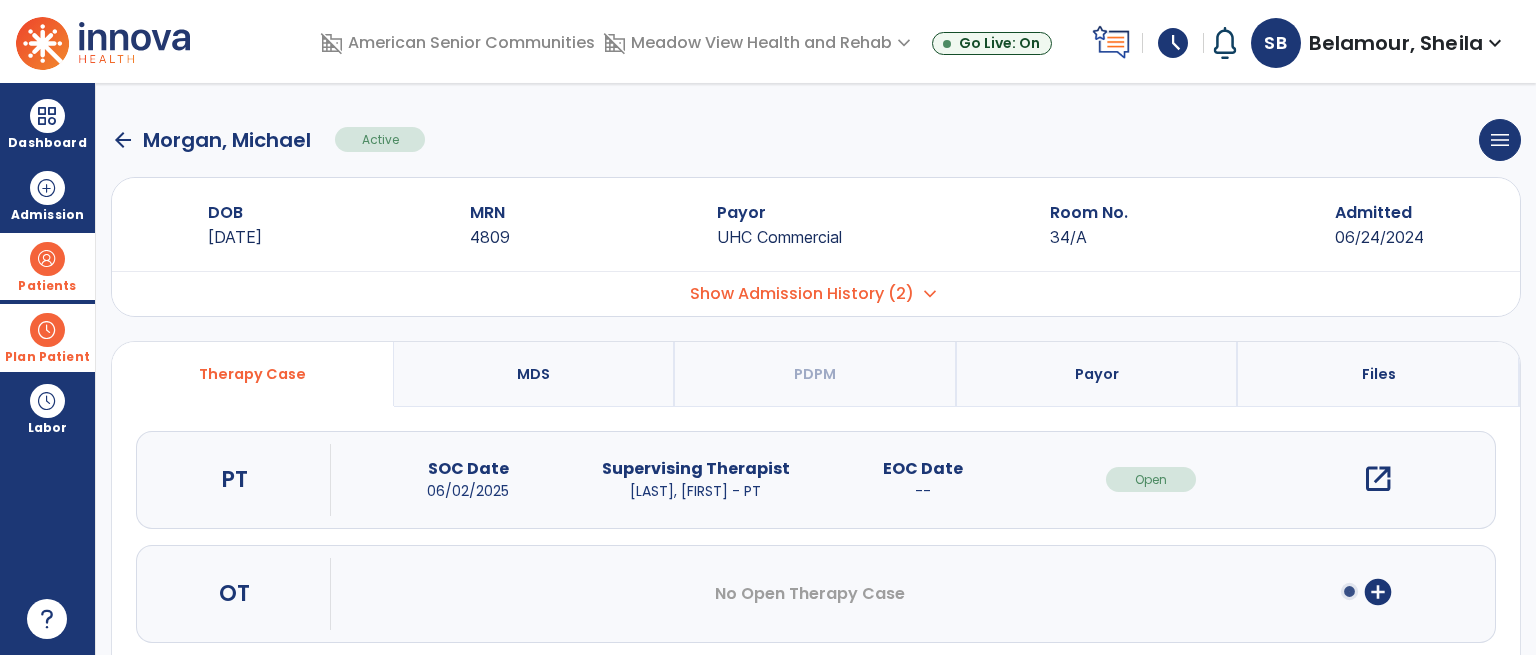 click on "arrow_back" 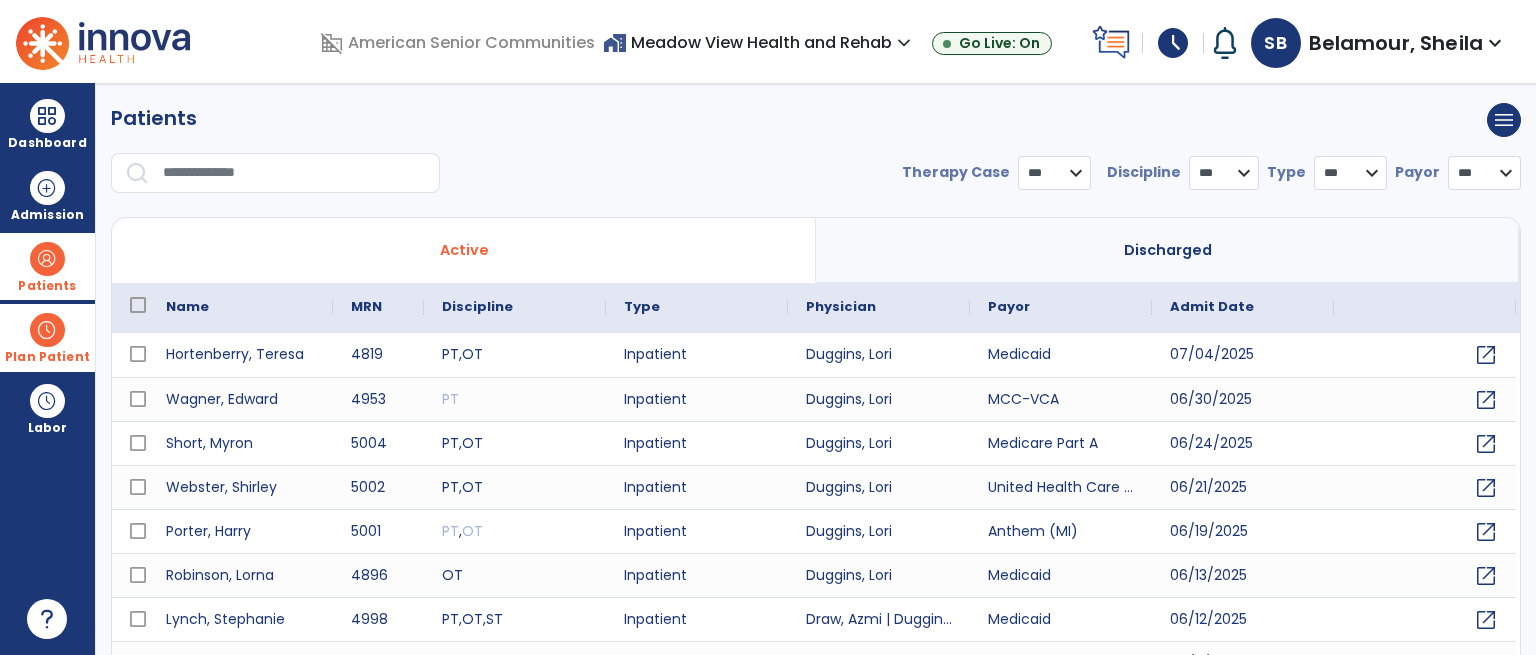 select on "***" 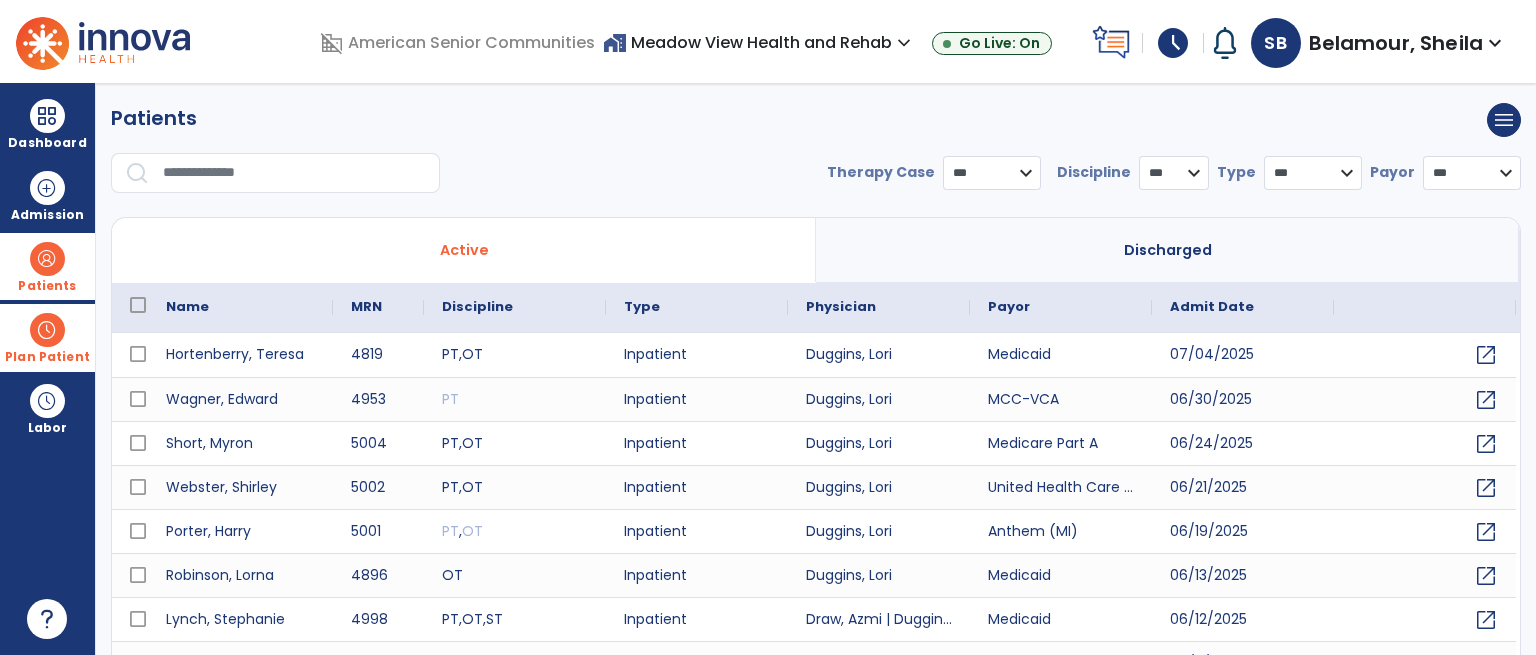 click on "Patients" at bounding box center (154, 118) 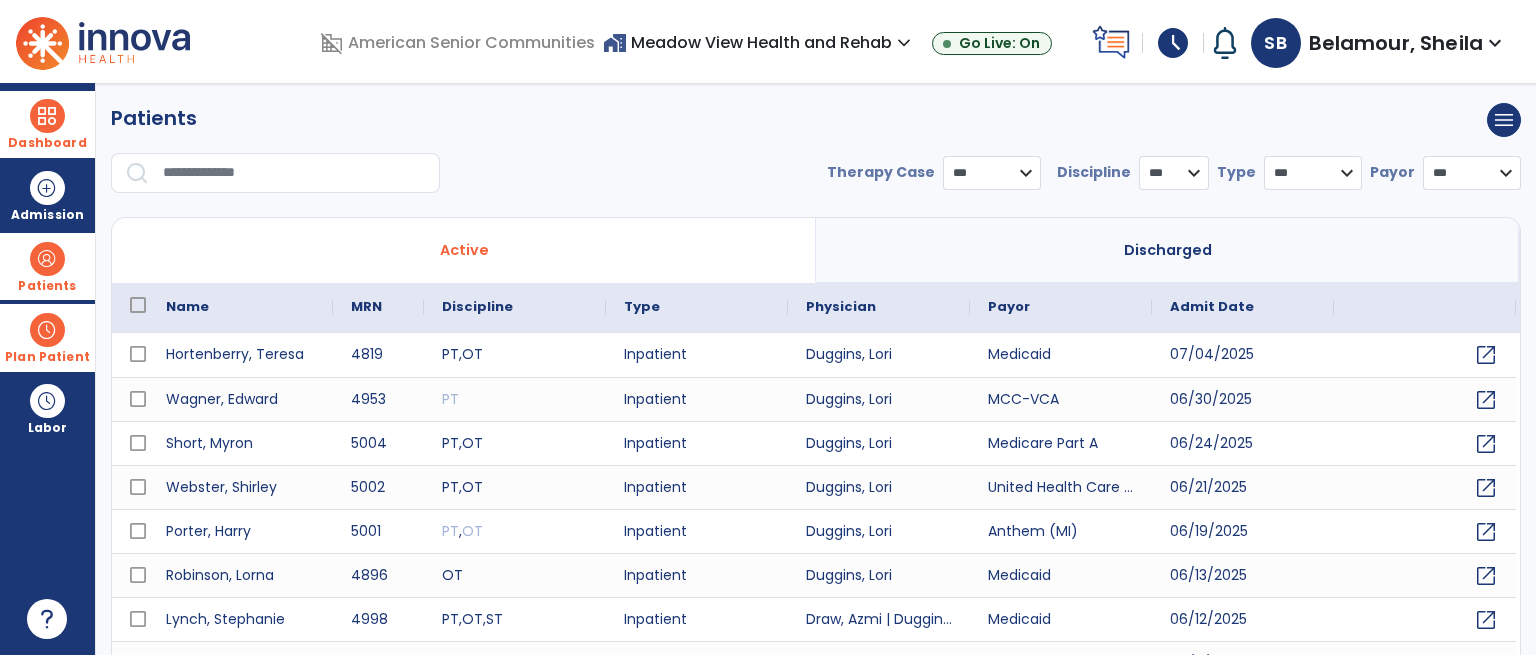 click at bounding box center [47, 116] 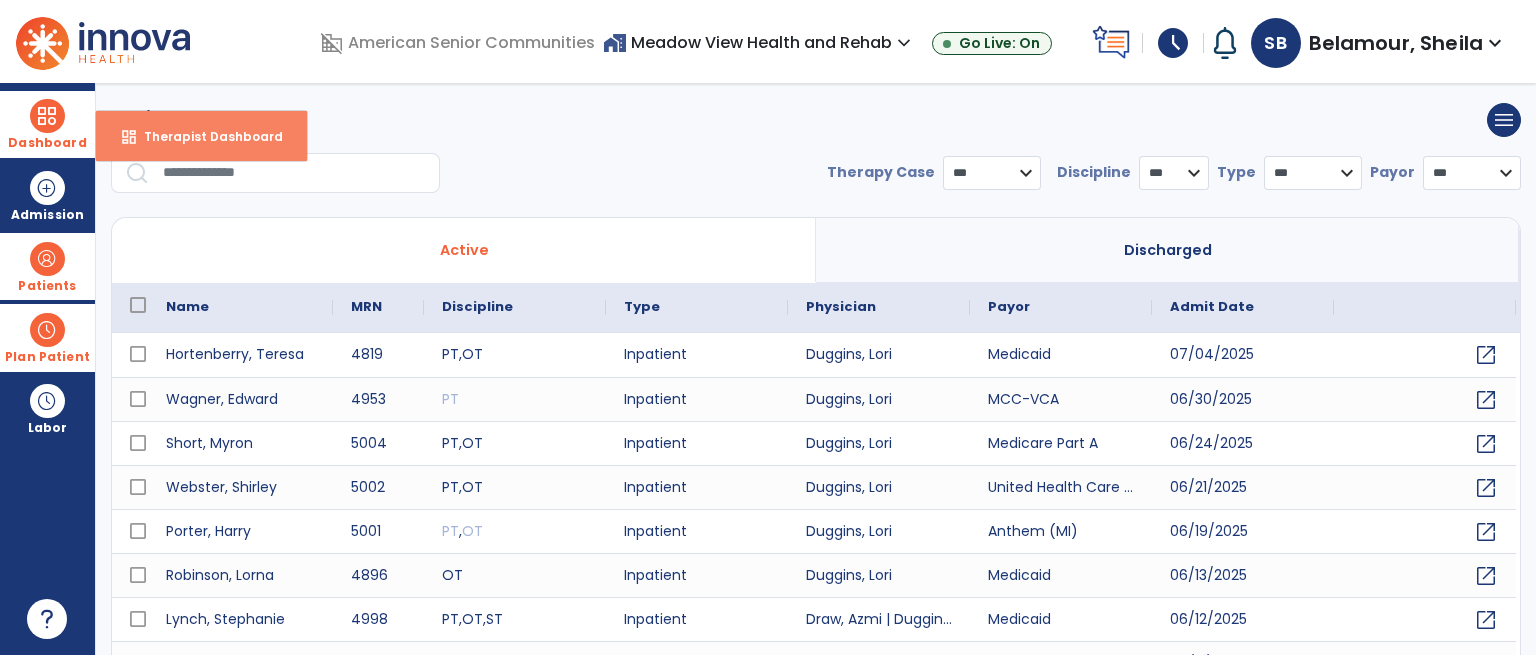 click on "Therapist Dashboard" at bounding box center (205, 136) 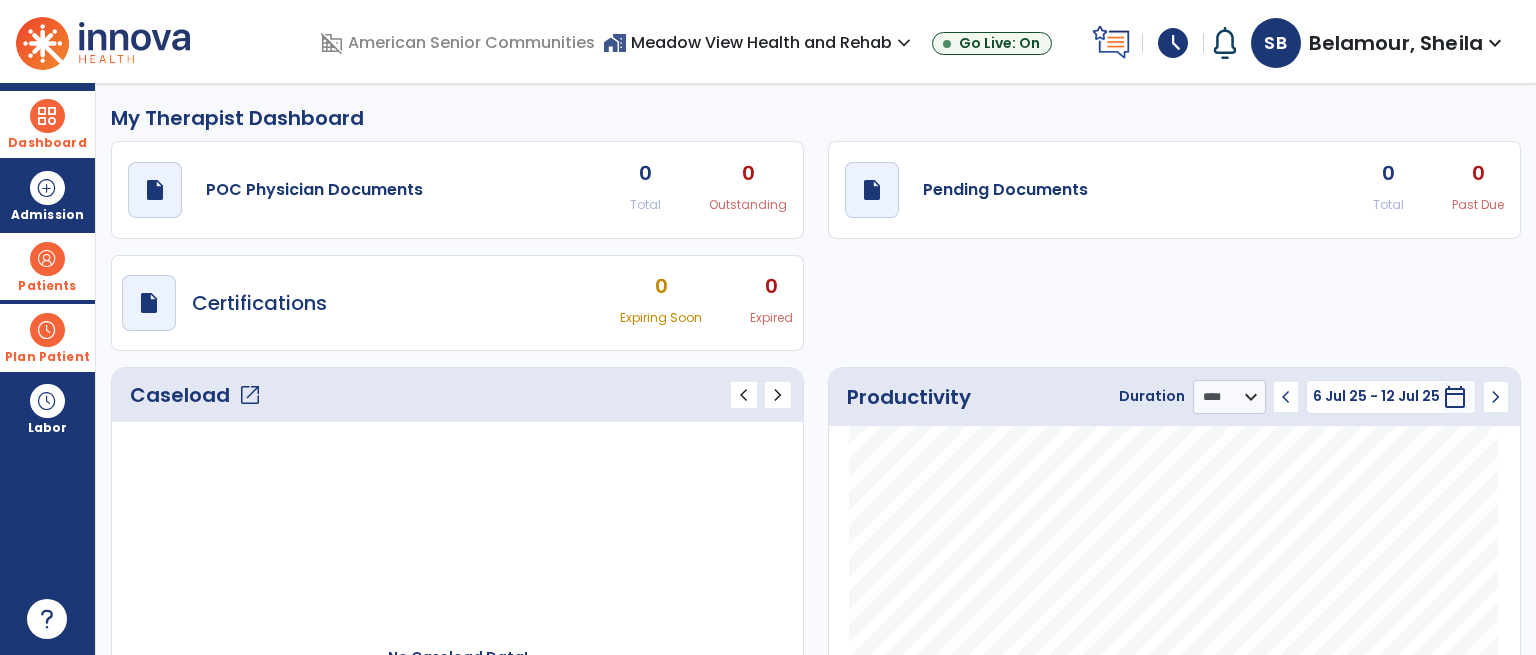 click on "home_work   Meadow View Health and Rehab   expand_more" at bounding box center [759, 42] 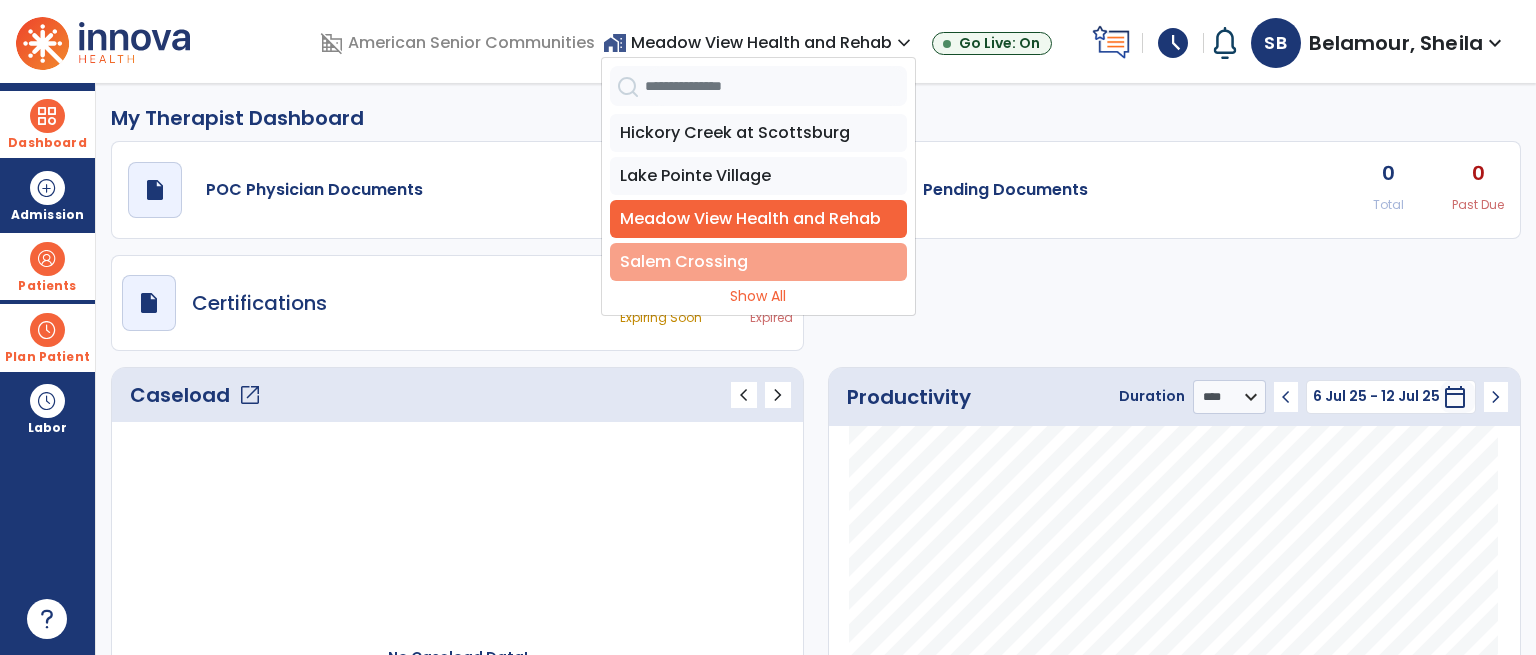 click on "Salem Crossing" at bounding box center [758, 262] 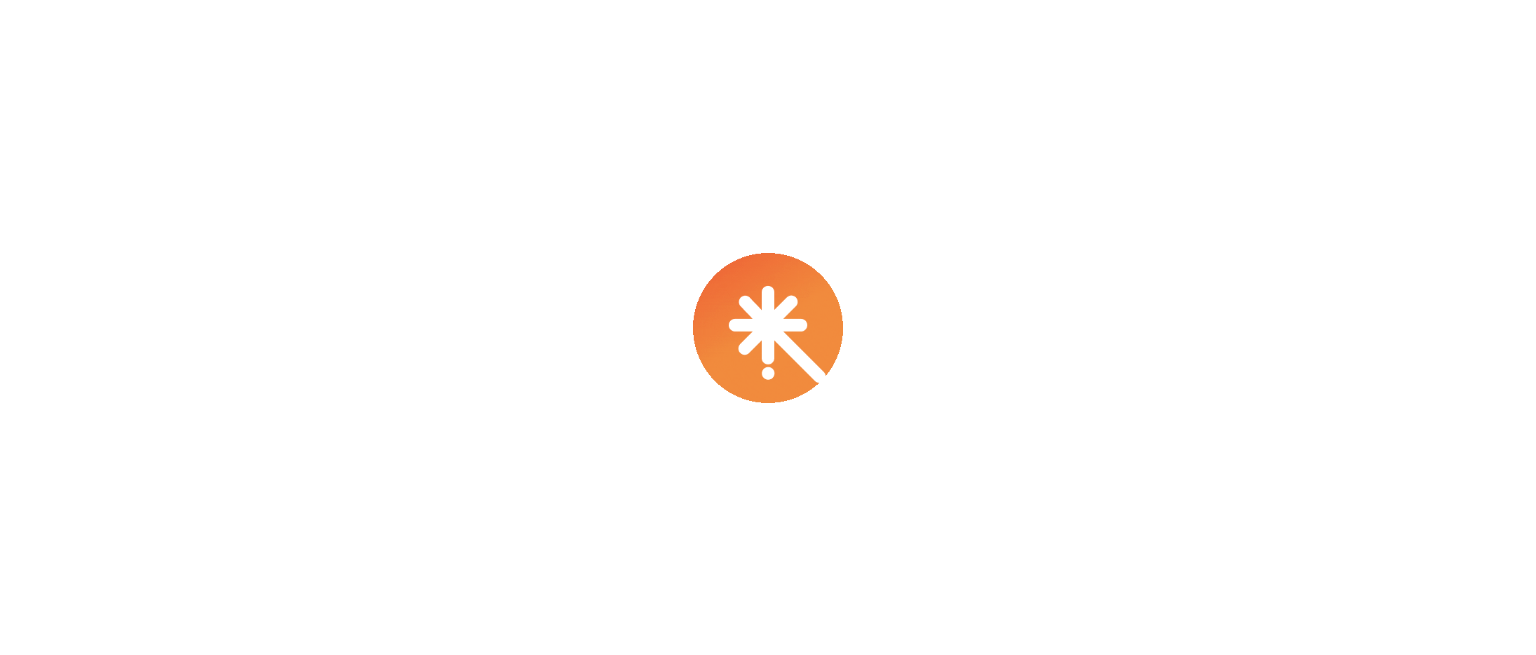 scroll, scrollTop: 0, scrollLeft: 0, axis: both 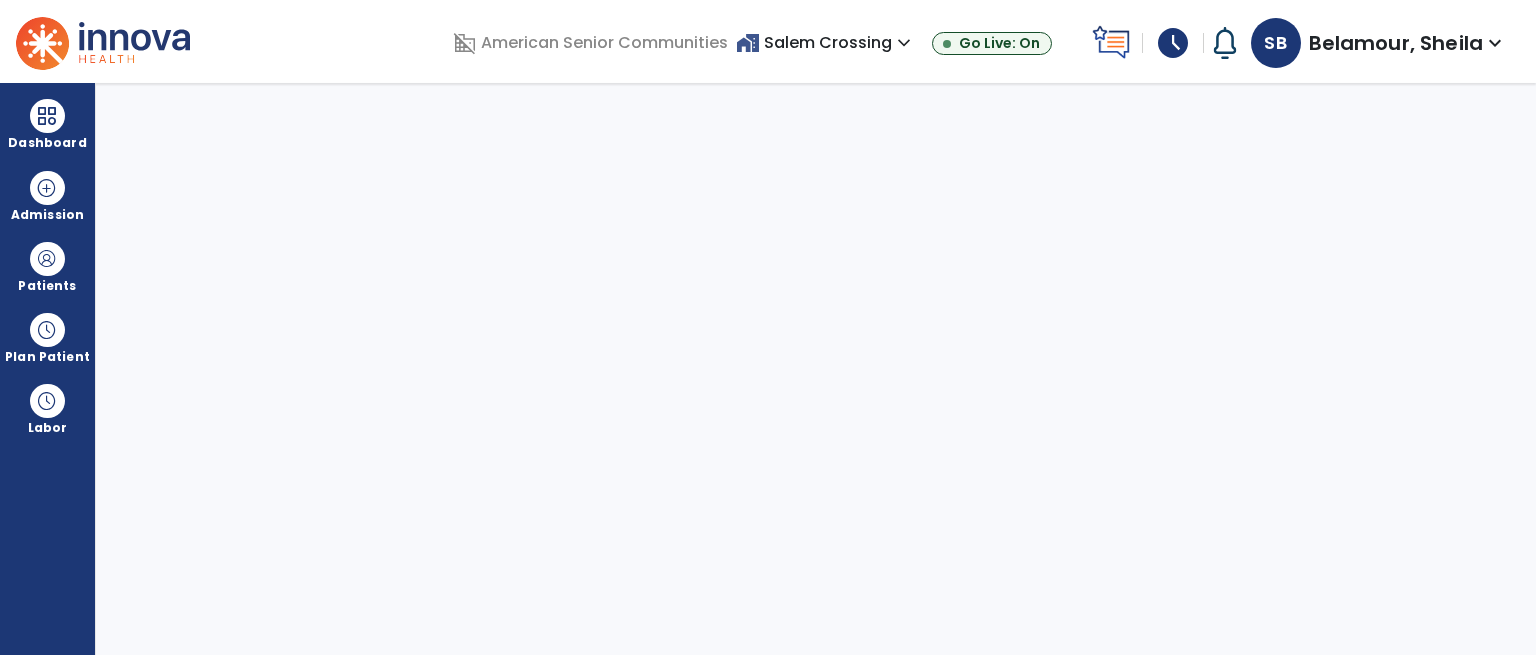 select on "****" 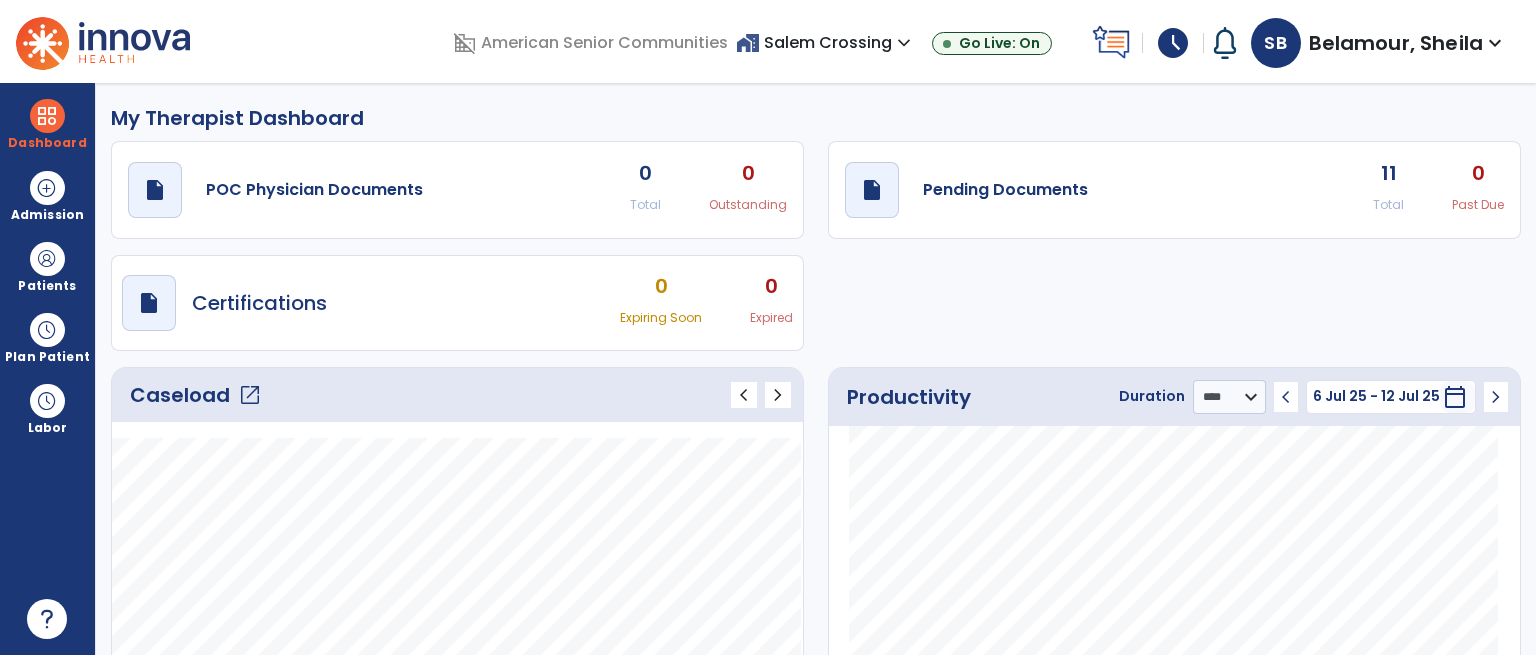 click on "open_in_new" 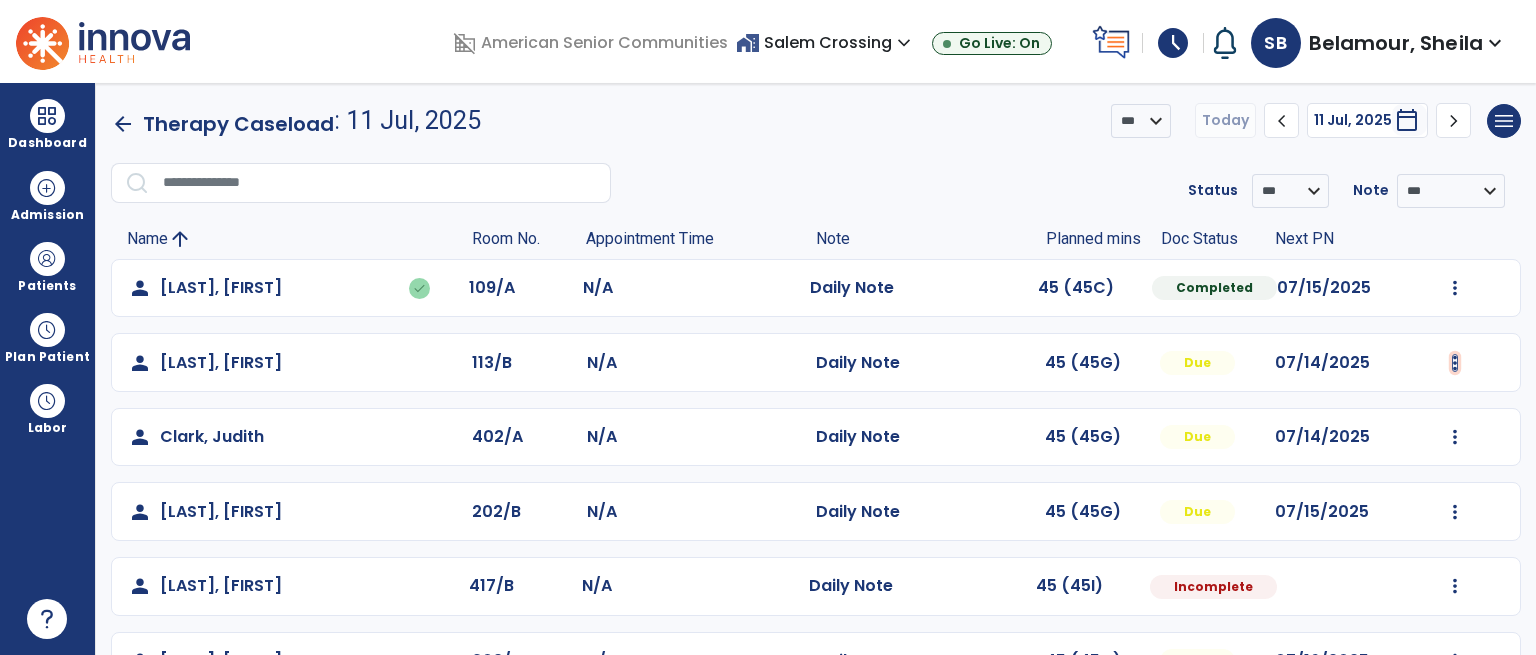 click at bounding box center [1455, 288] 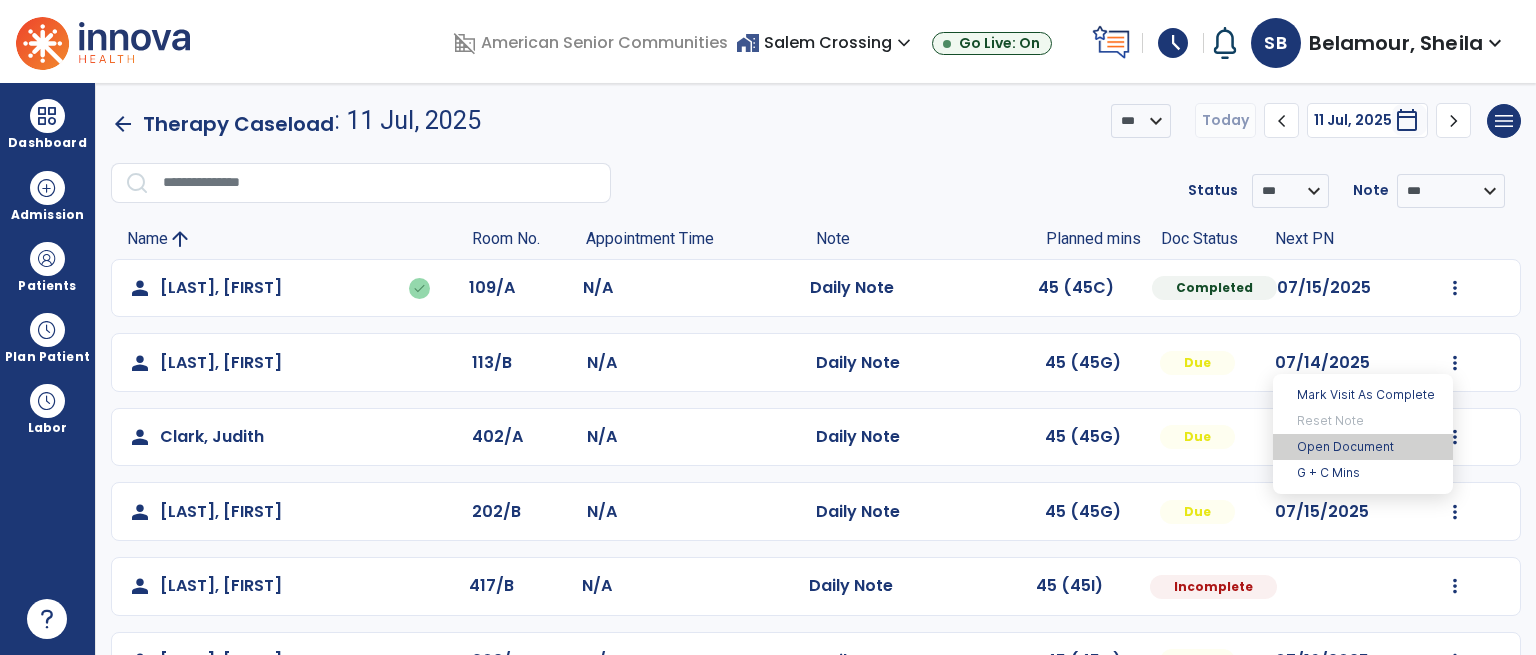 click on "Open Document" at bounding box center (1363, 447) 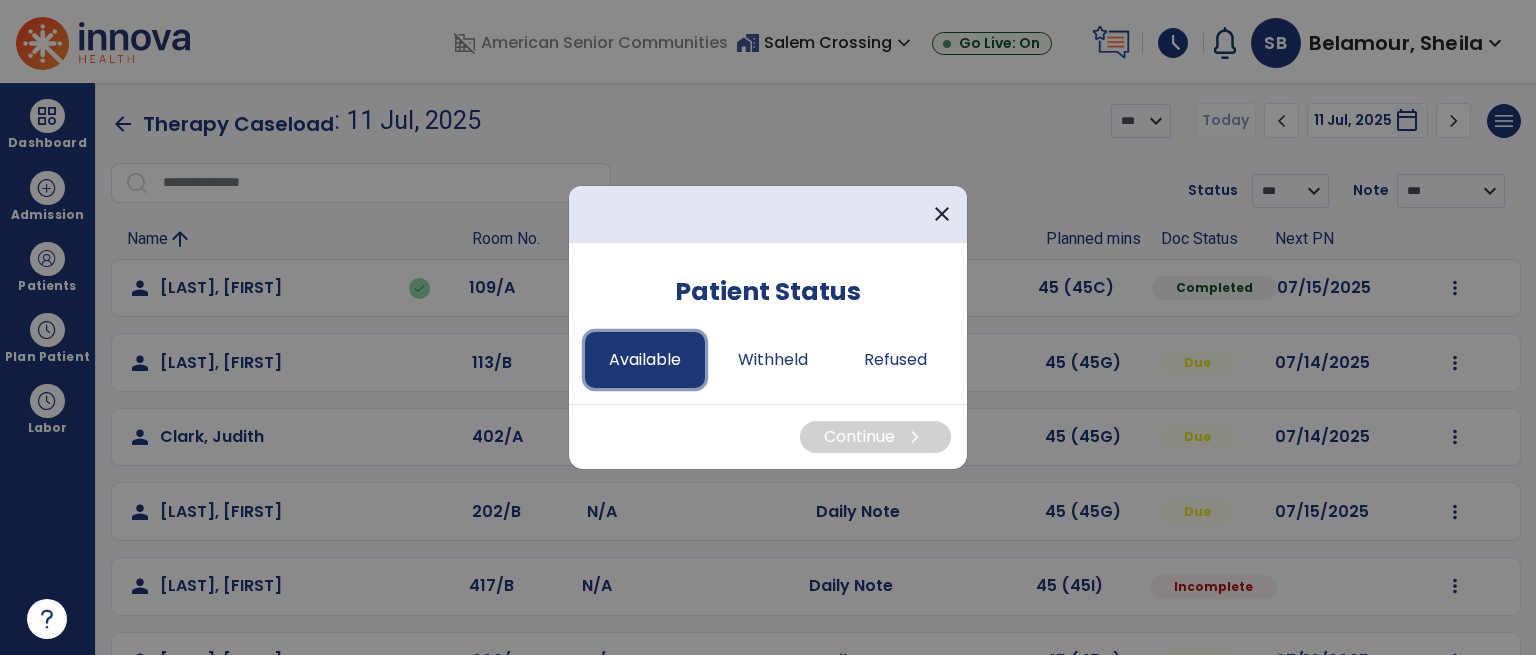 click on "Available" at bounding box center [645, 360] 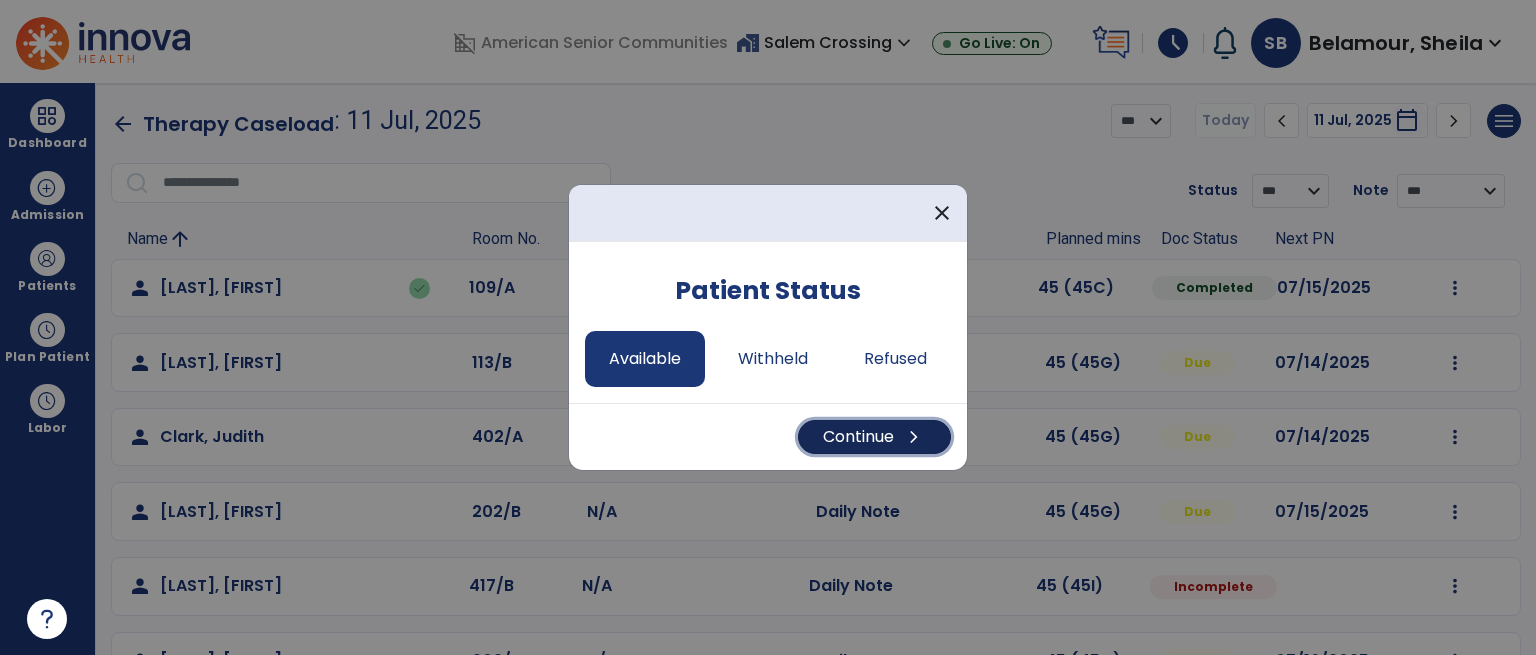 click on "Continue   chevron_right" at bounding box center [874, 437] 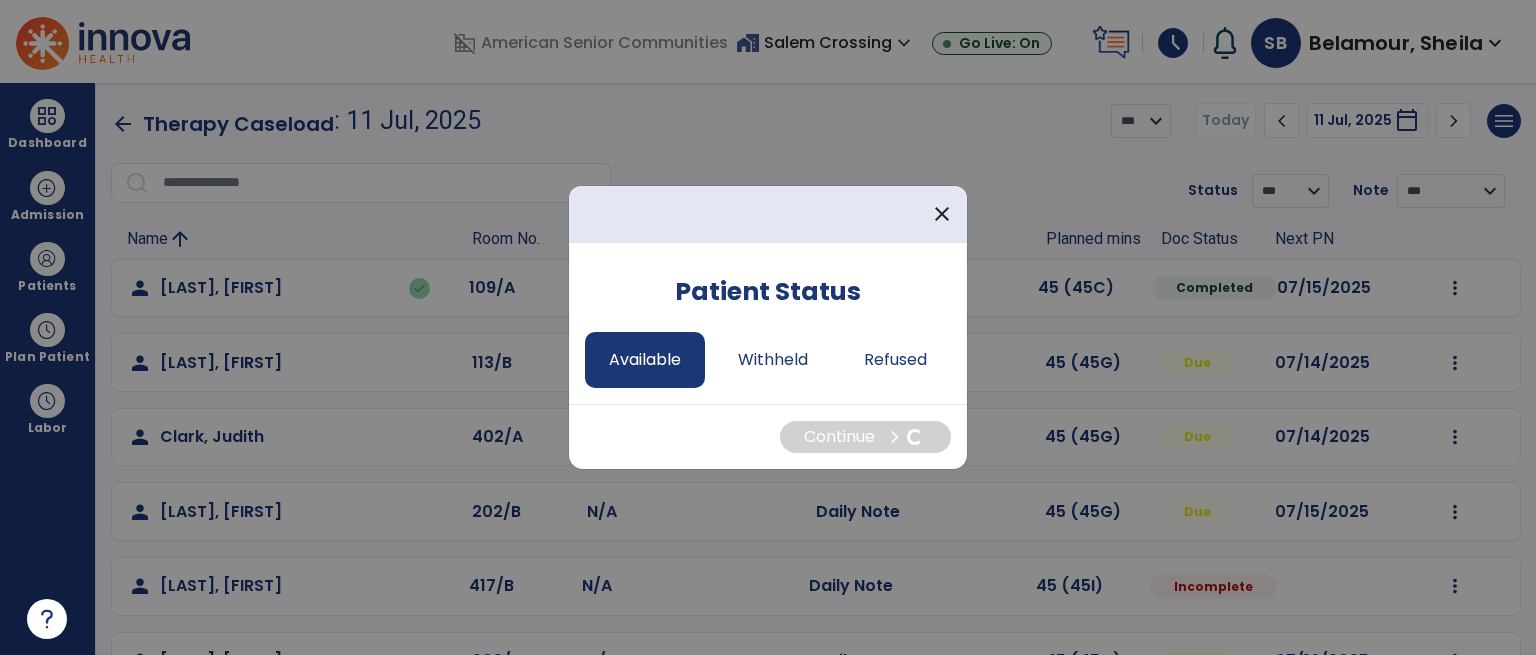 select on "*" 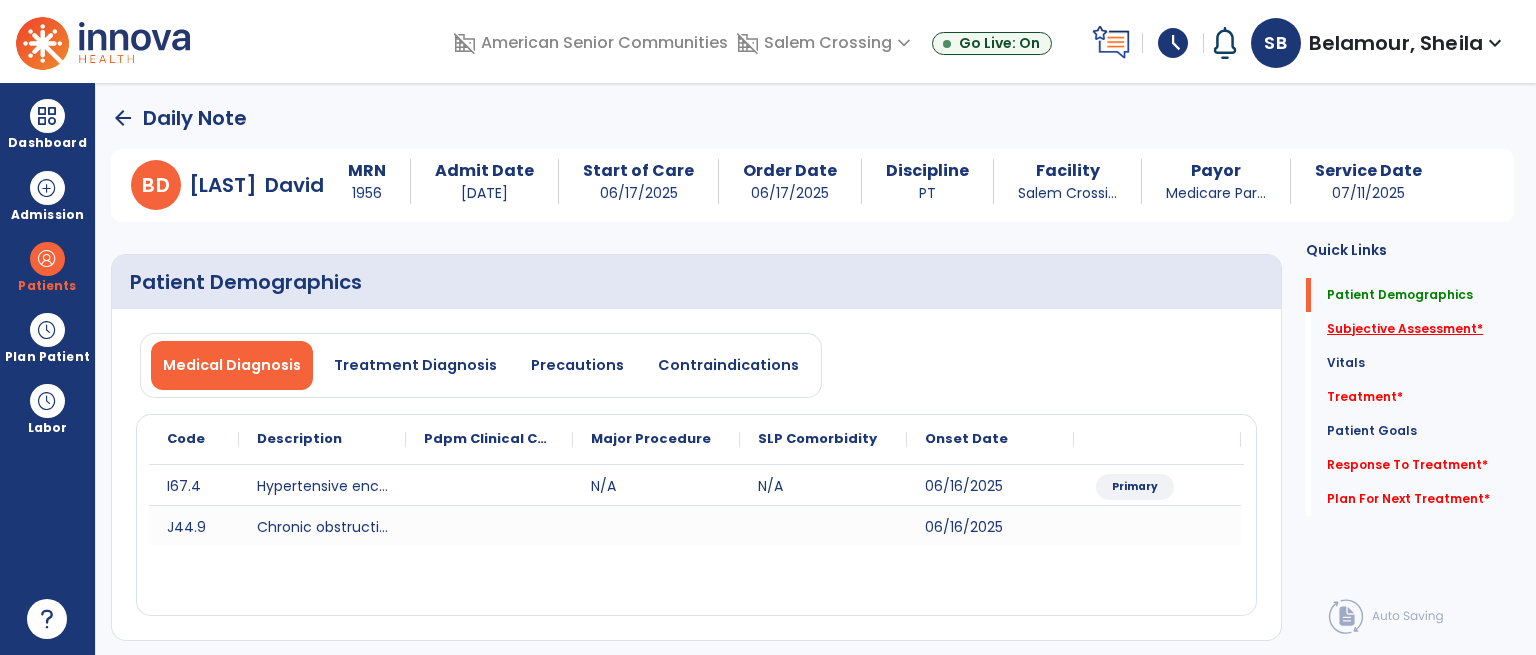 click on "Subjective Assessment   *" 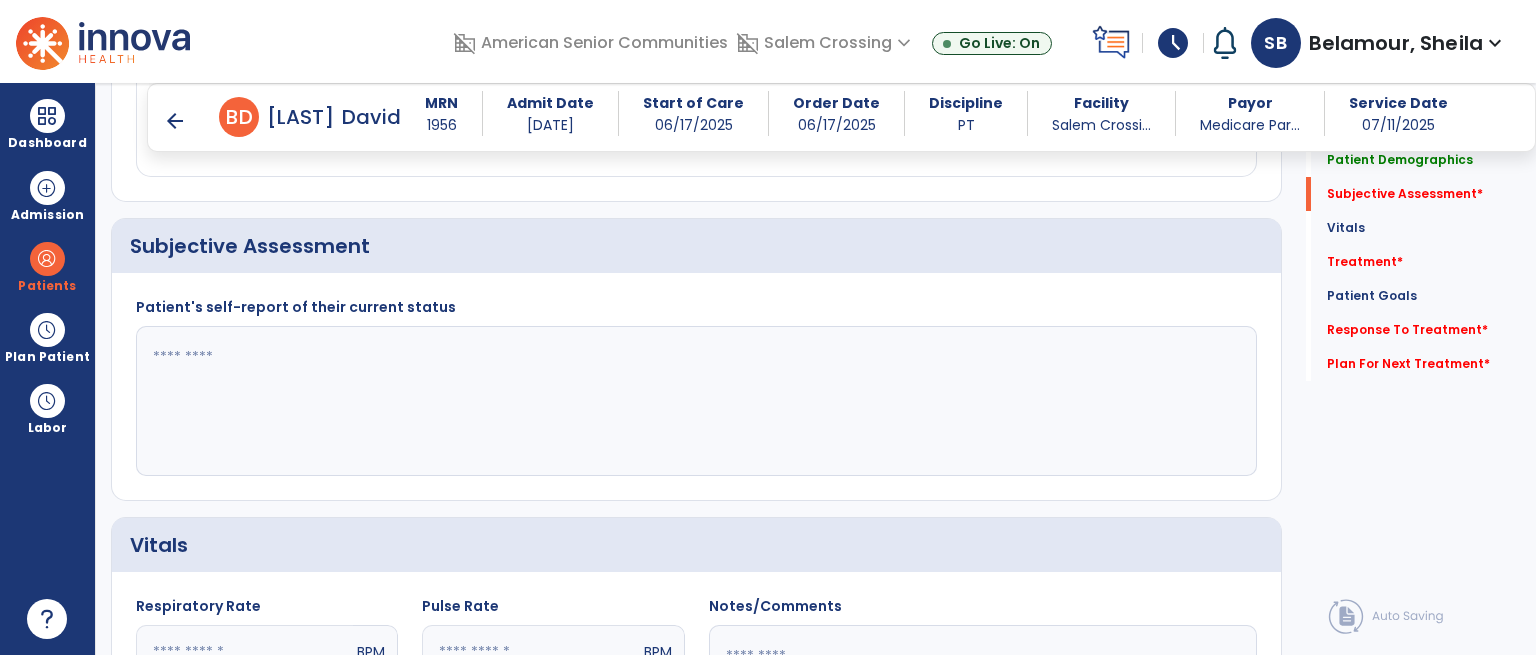 scroll, scrollTop: 428, scrollLeft: 0, axis: vertical 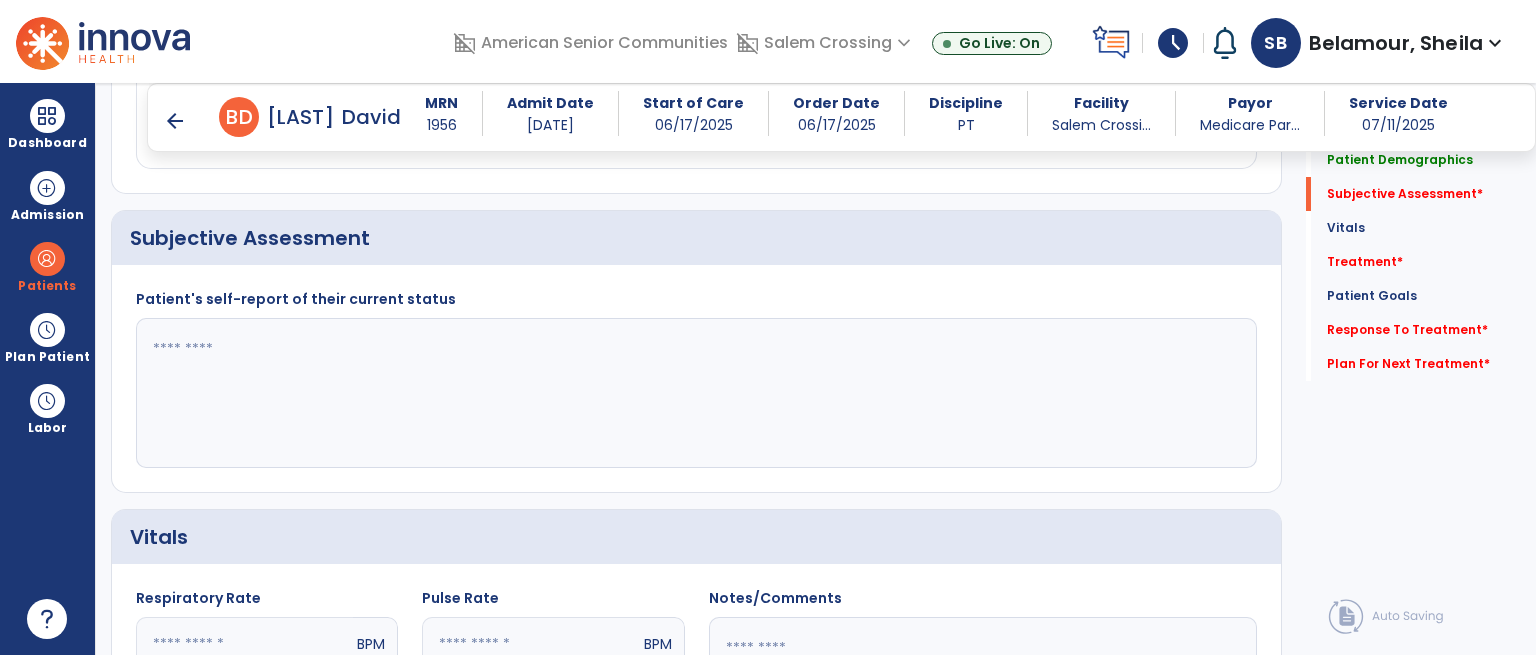 click 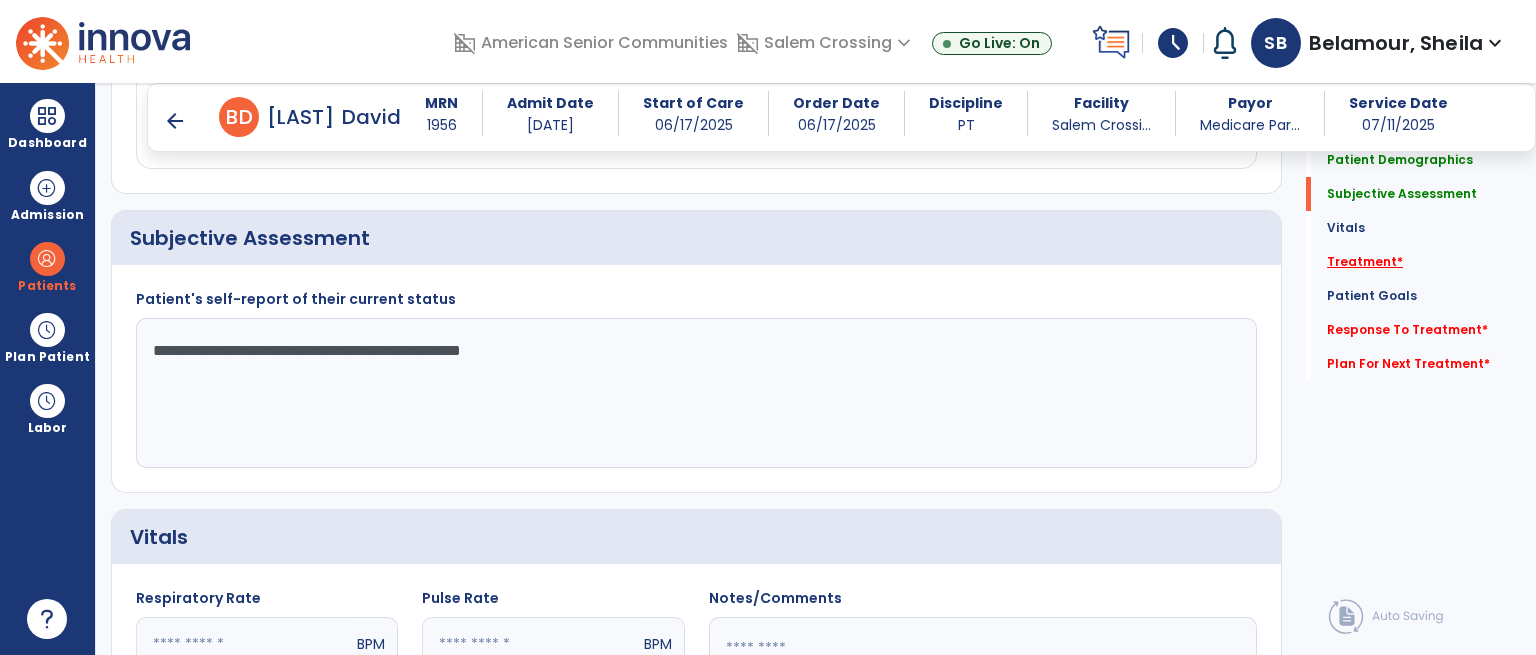 type on "**********" 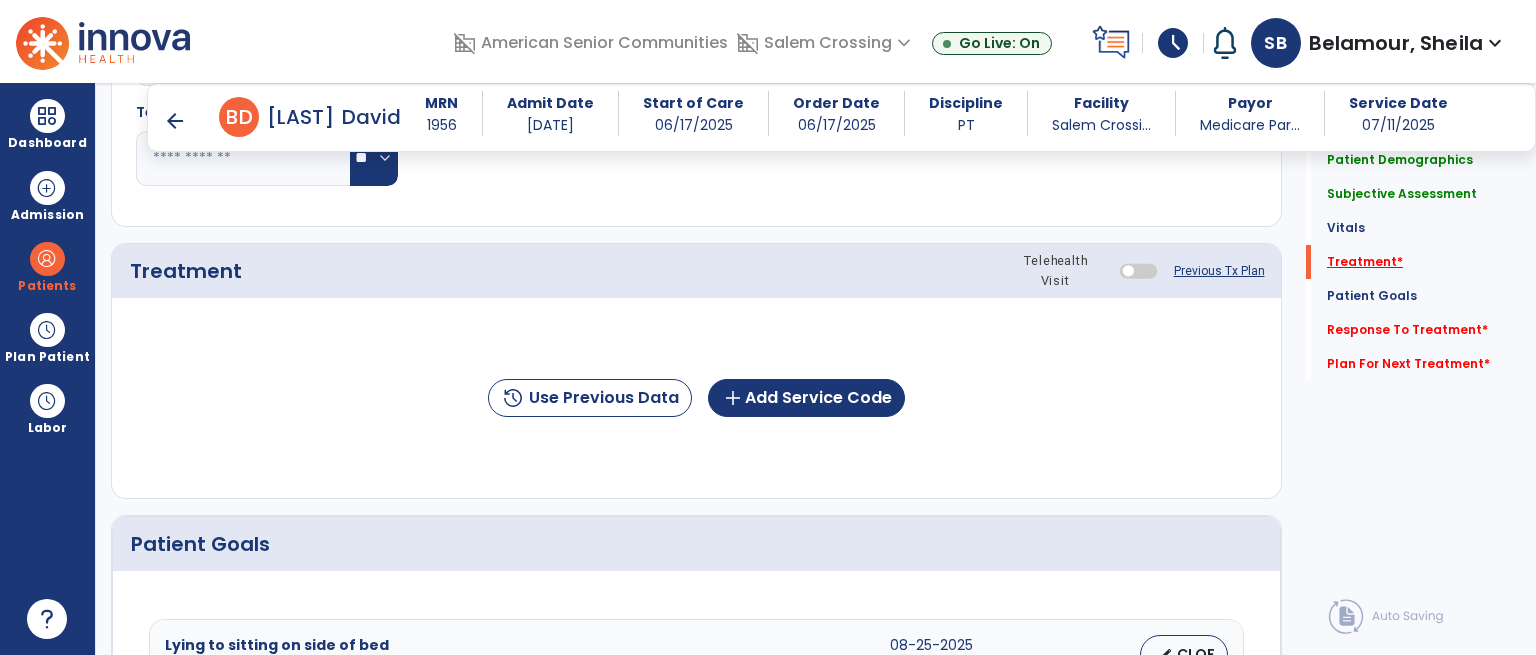 scroll, scrollTop: 1116, scrollLeft: 0, axis: vertical 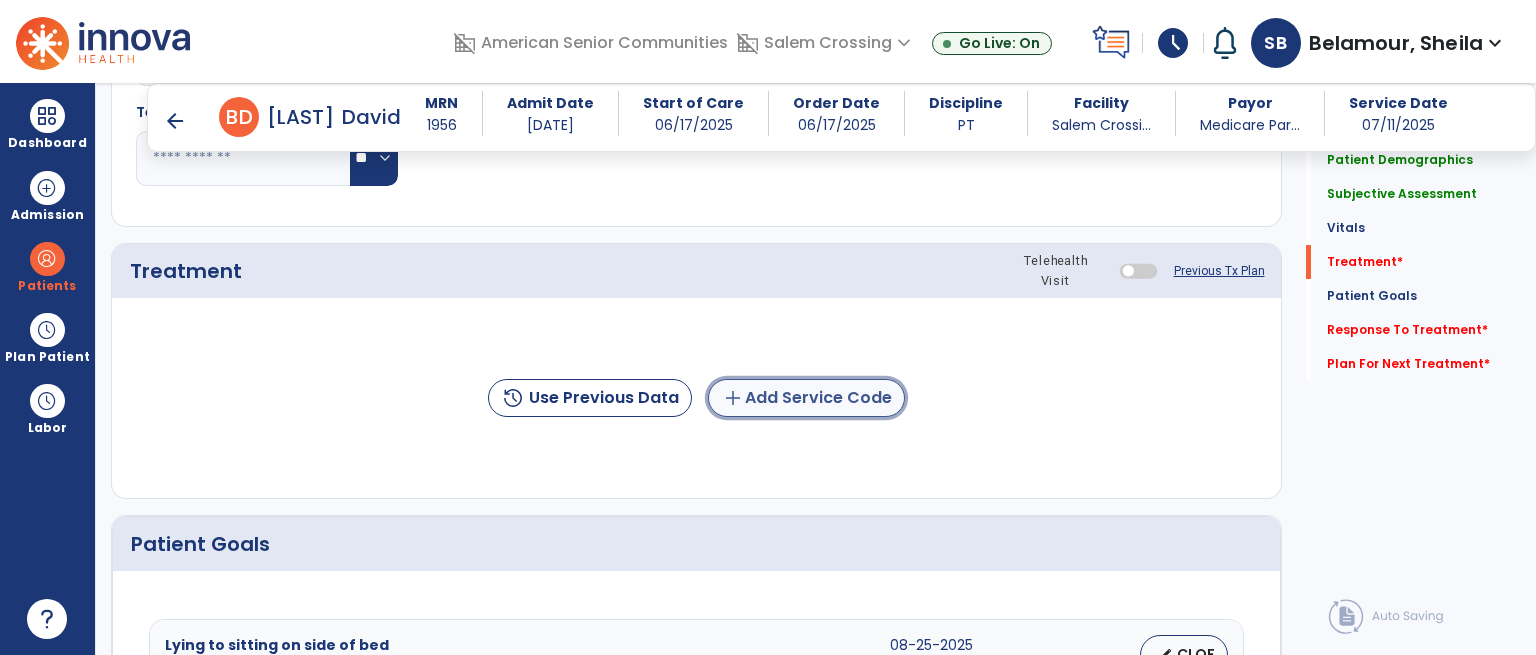 click on "add  Add Service Code" 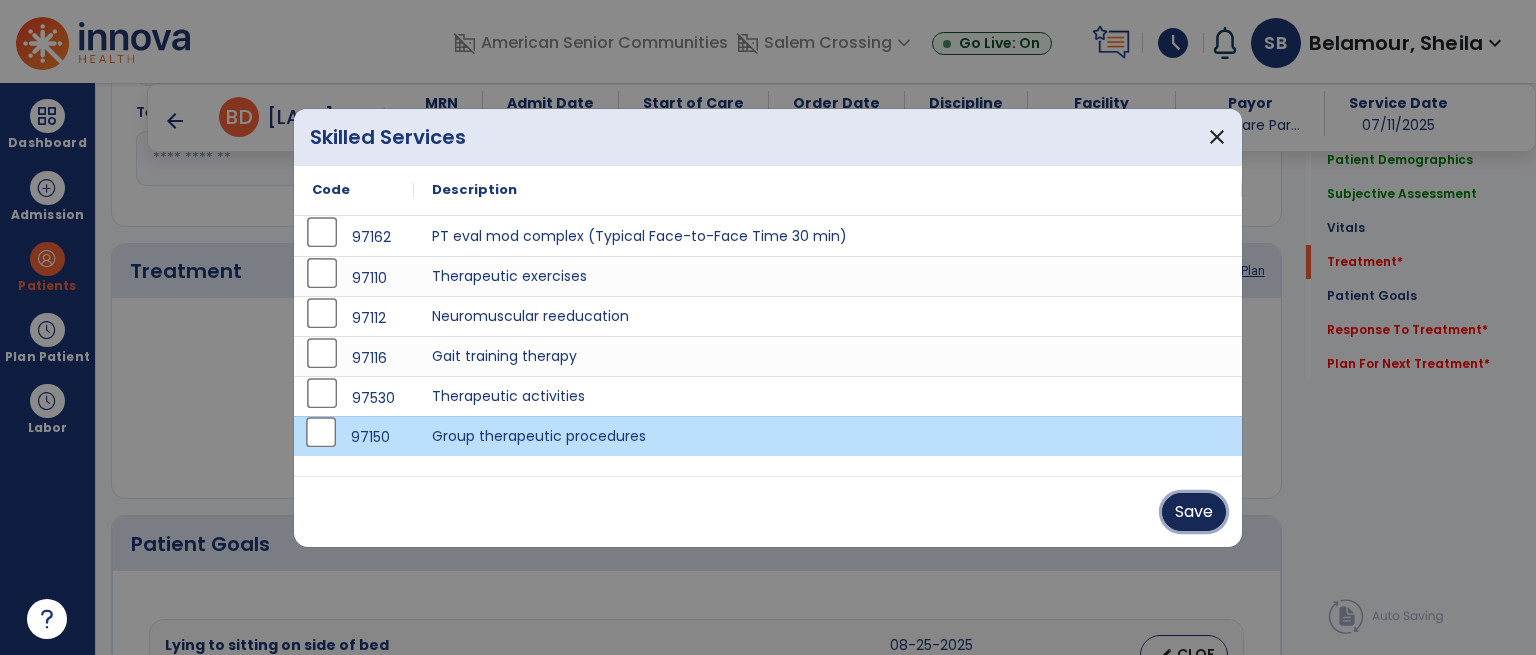 click on "Save" at bounding box center (1194, 512) 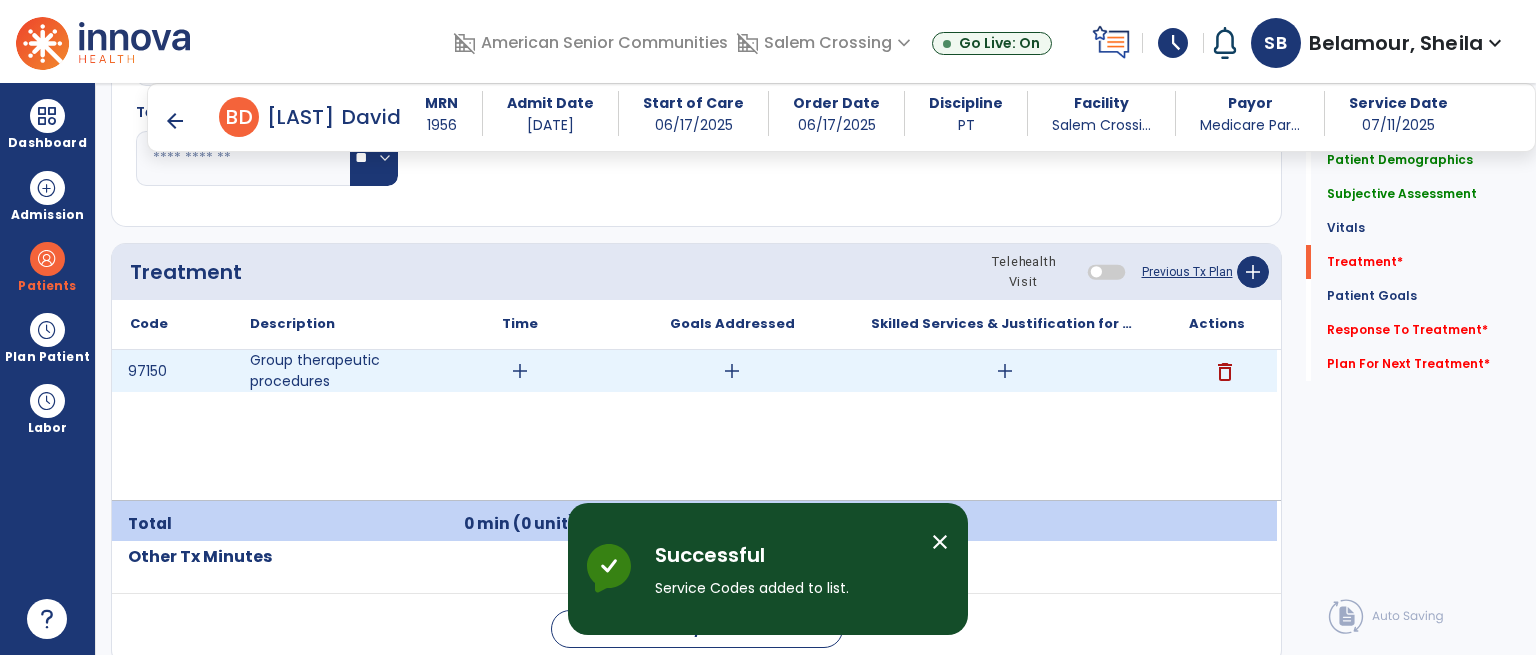 click on "add" at bounding box center (520, 371) 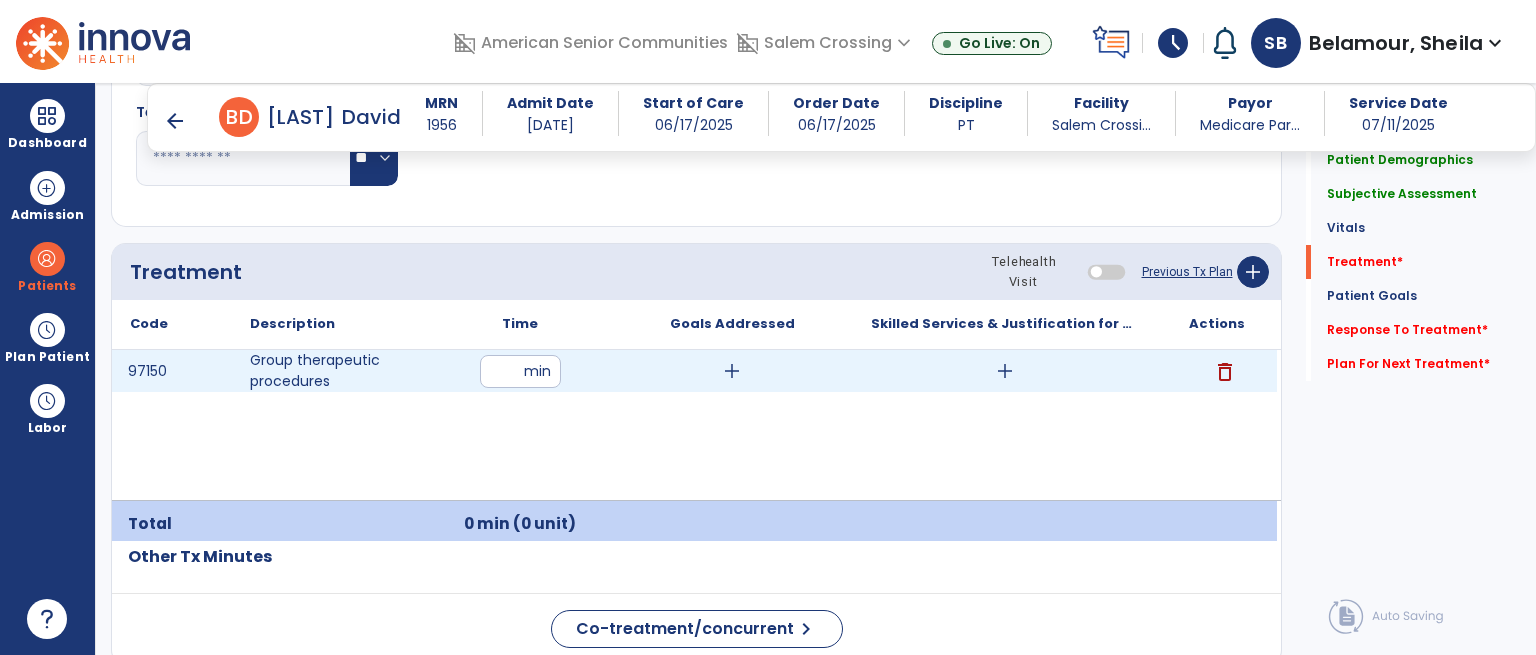 type on "**" 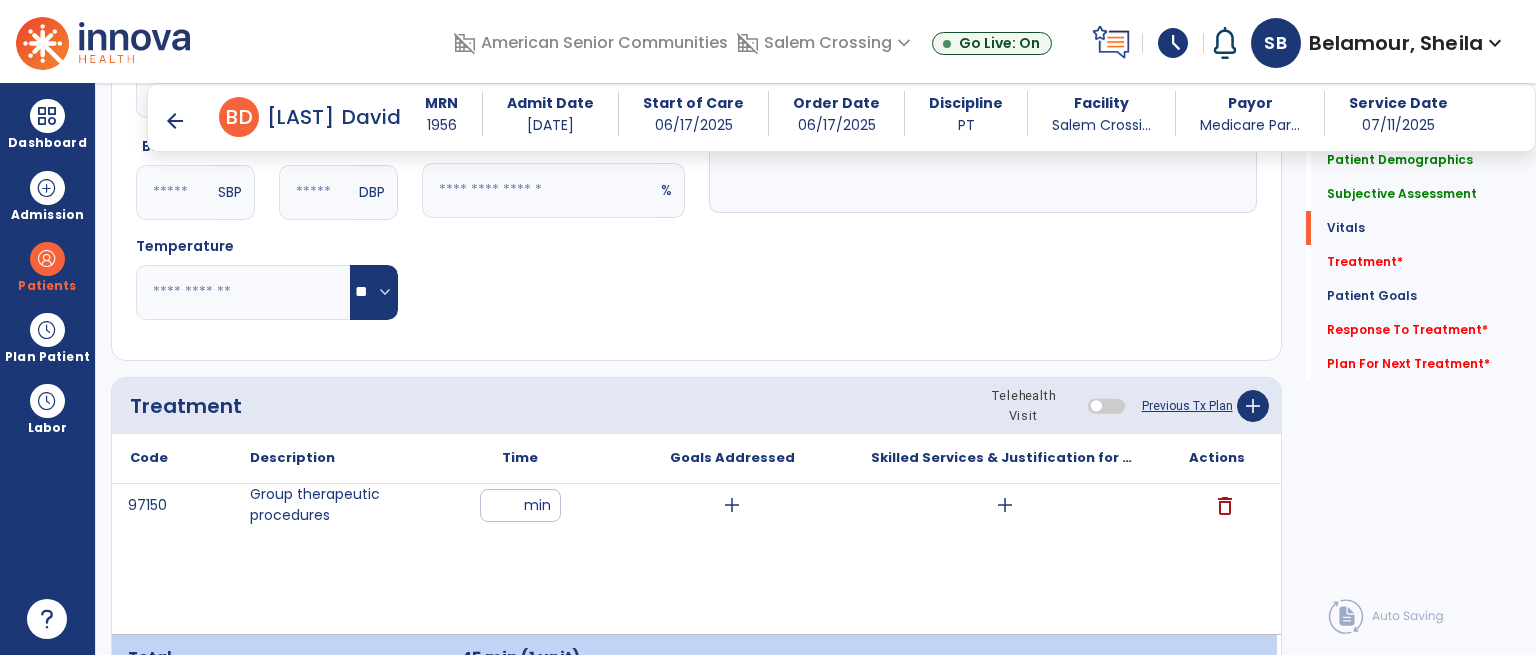 scroll, scrollTop: 1016, scrollLeft: 0, axis: vertical 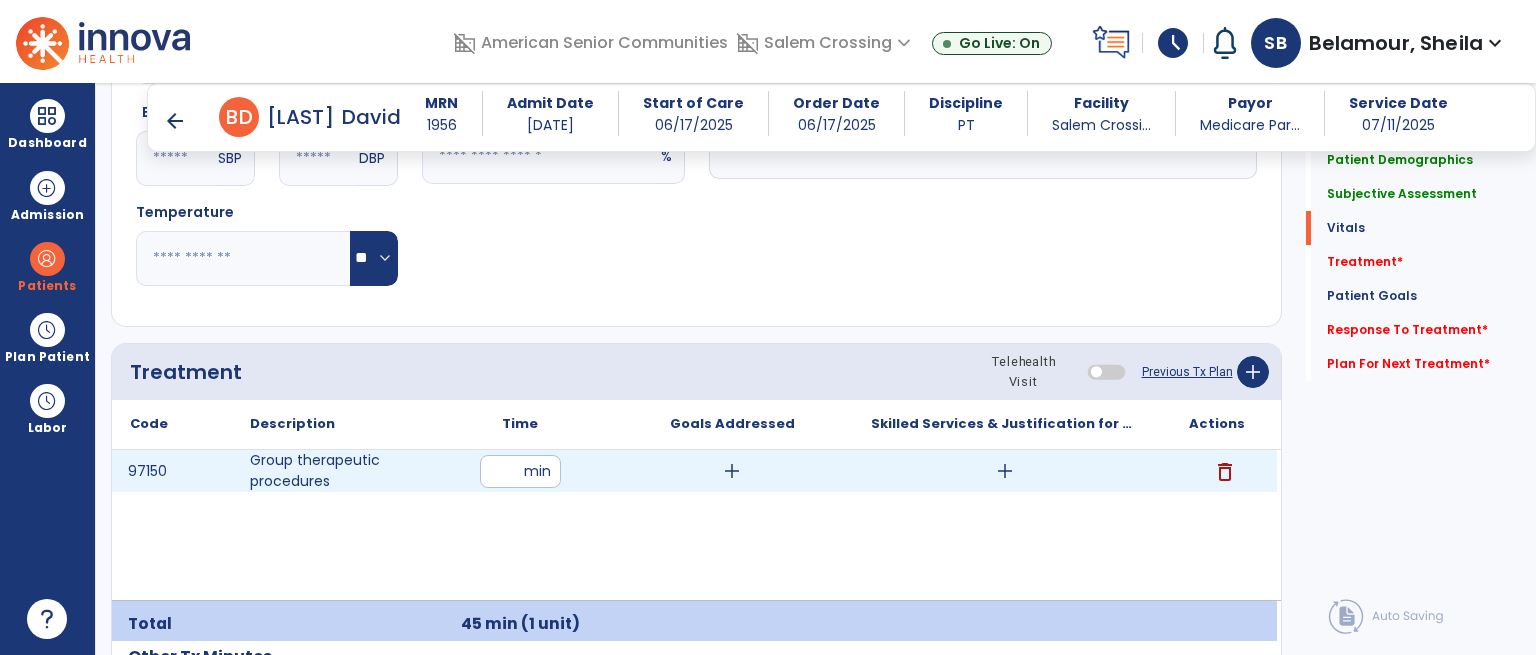 click on "add" at bounding box center [1005, 471] 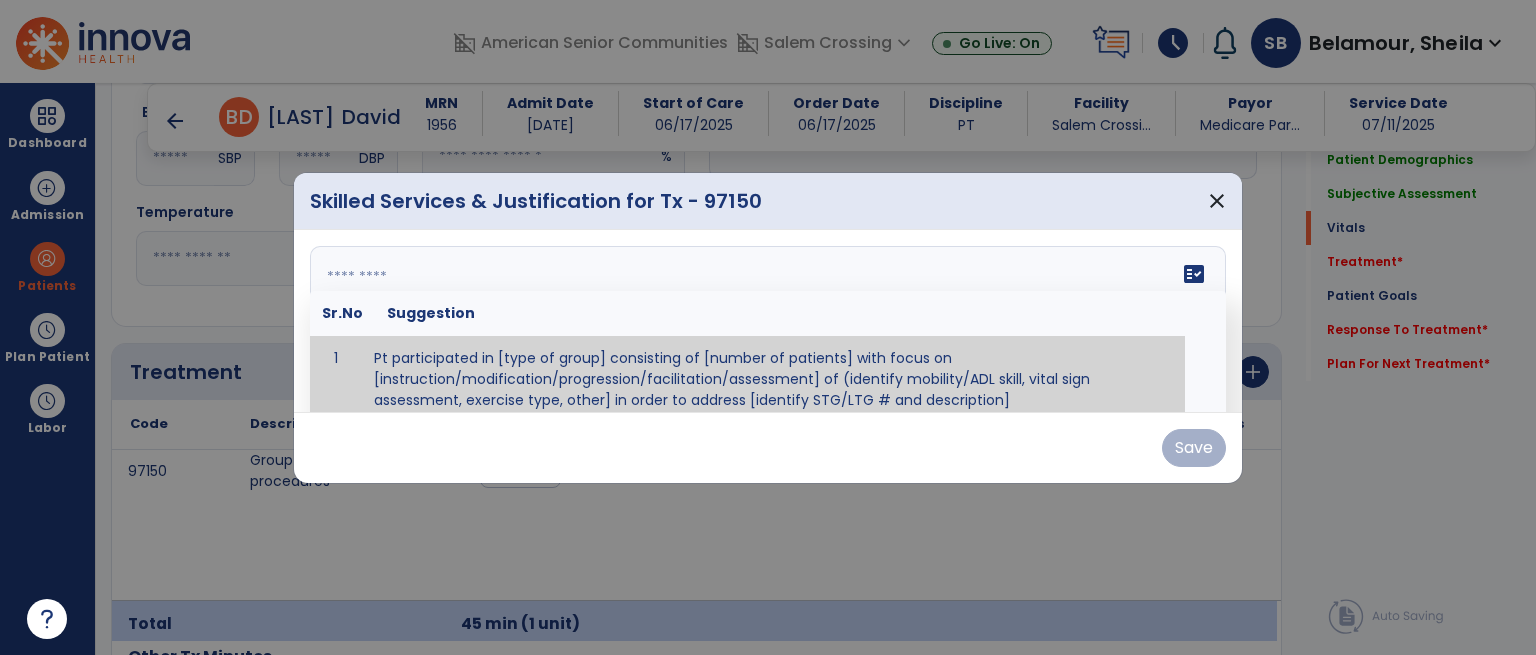 click on "fact_check  Sr.No Suggestion 1 Pt participated in [type of group] consisting of [number of patients] with focus on [instruction/modification/progression/facilitation/assessment] of (identify mobility/ADL skill, vital sign assessment, exercise type, other] in order to address [identify STG/LTG # and description]" at bounding box center [768, 321] 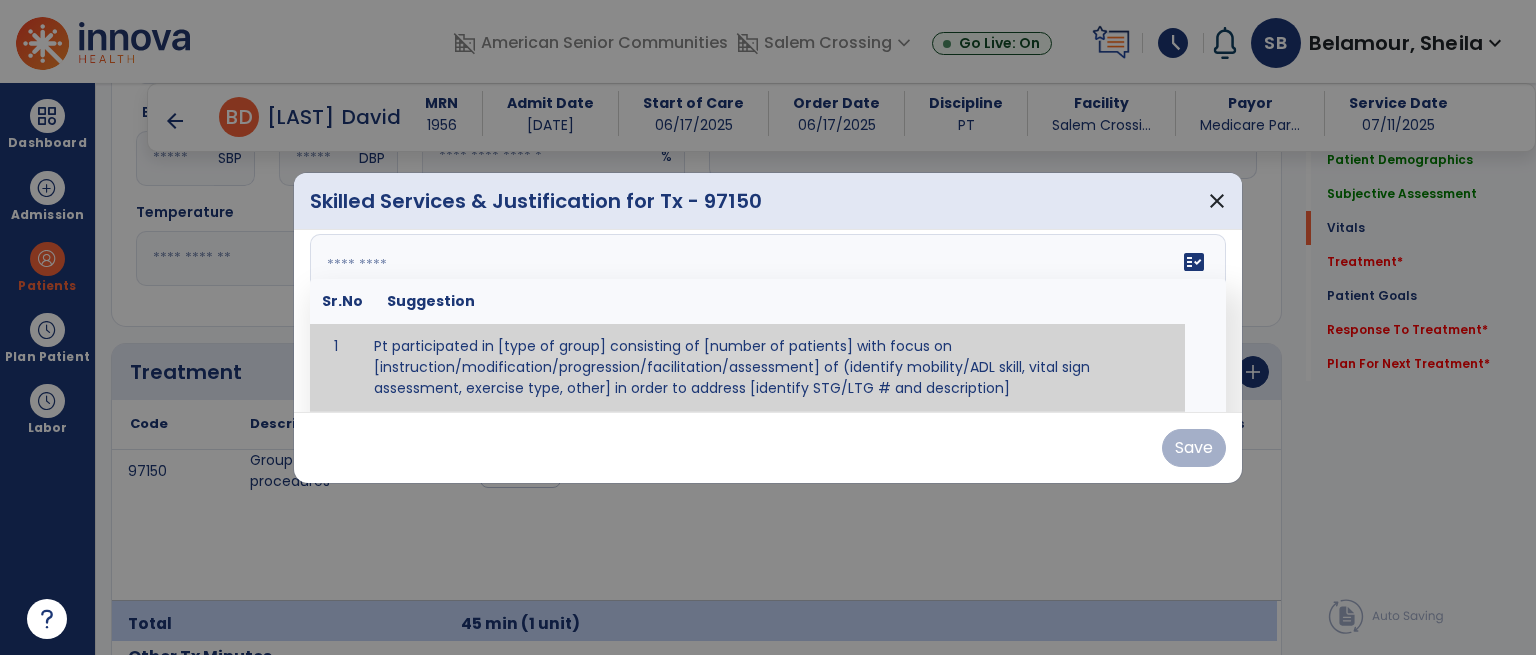 paste on "**********" 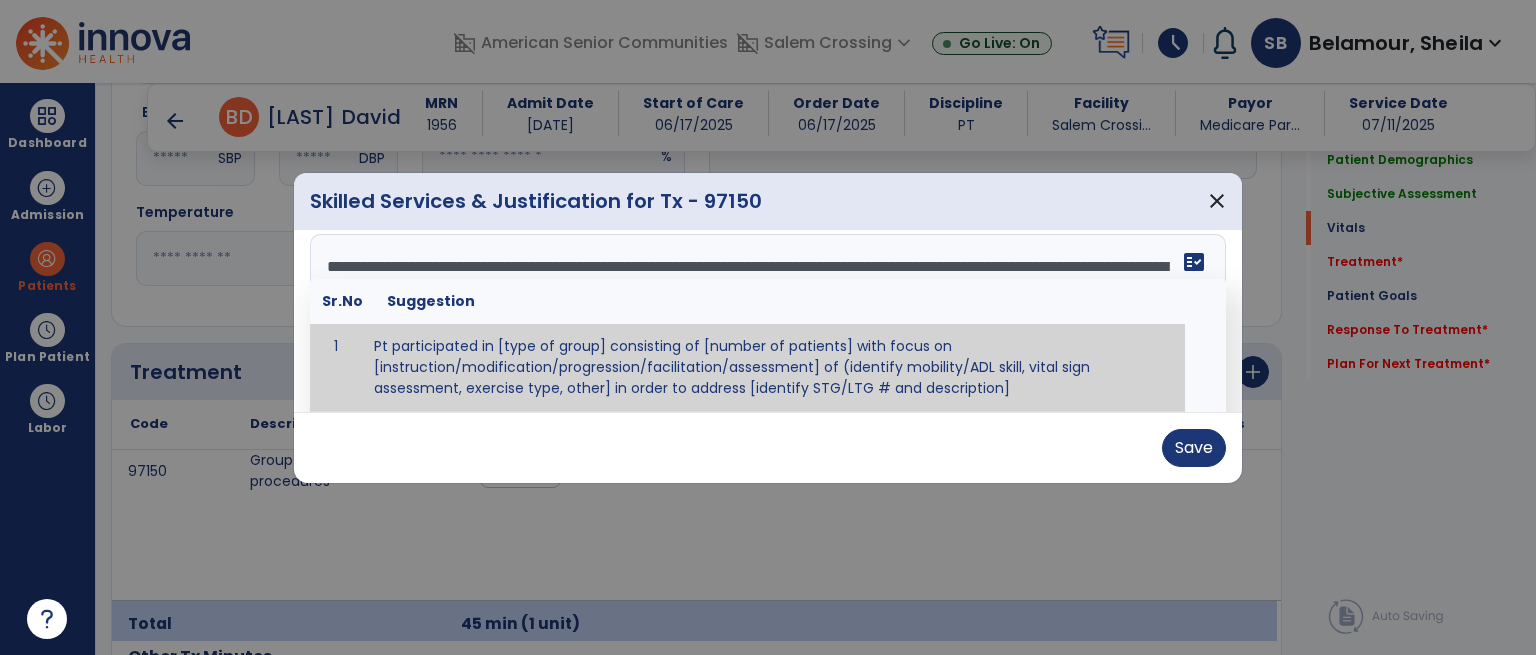 scroll, scrollTop: 0, scrollLeft: 0, axis: both 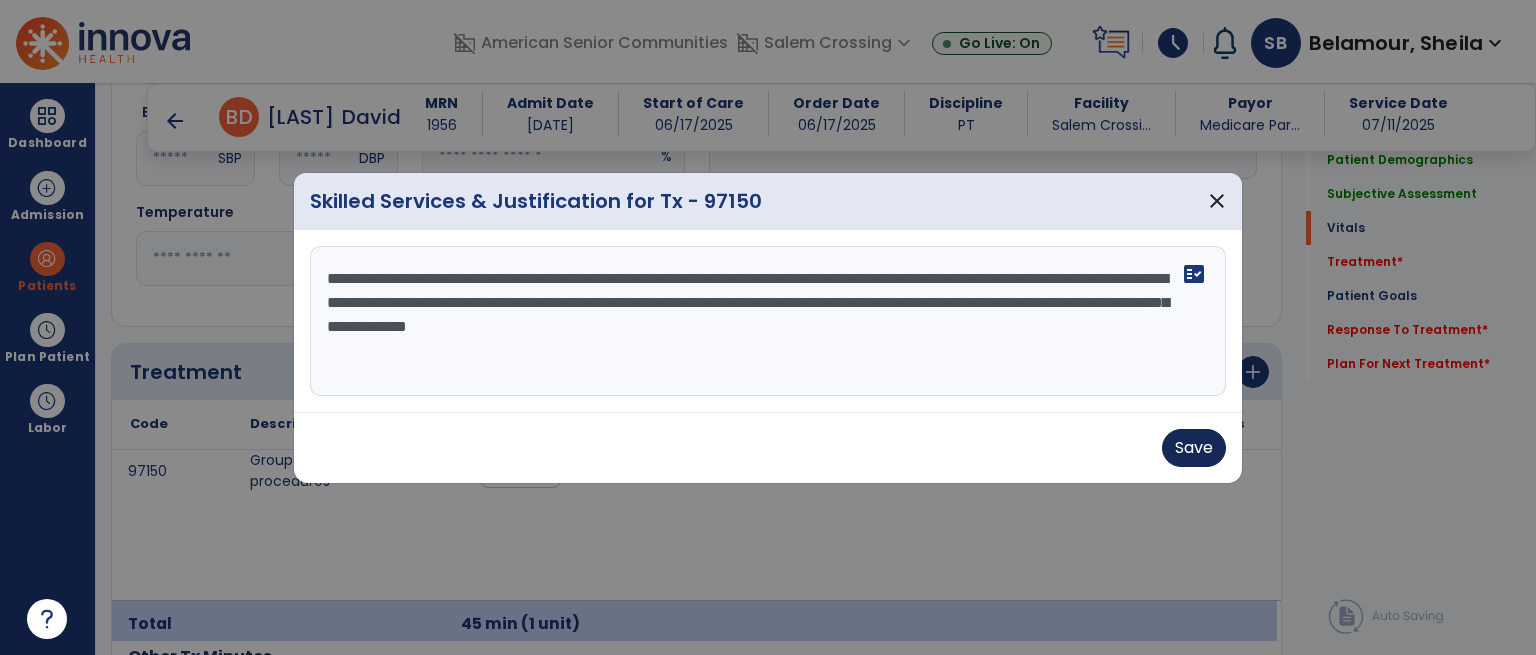 type on "**********" 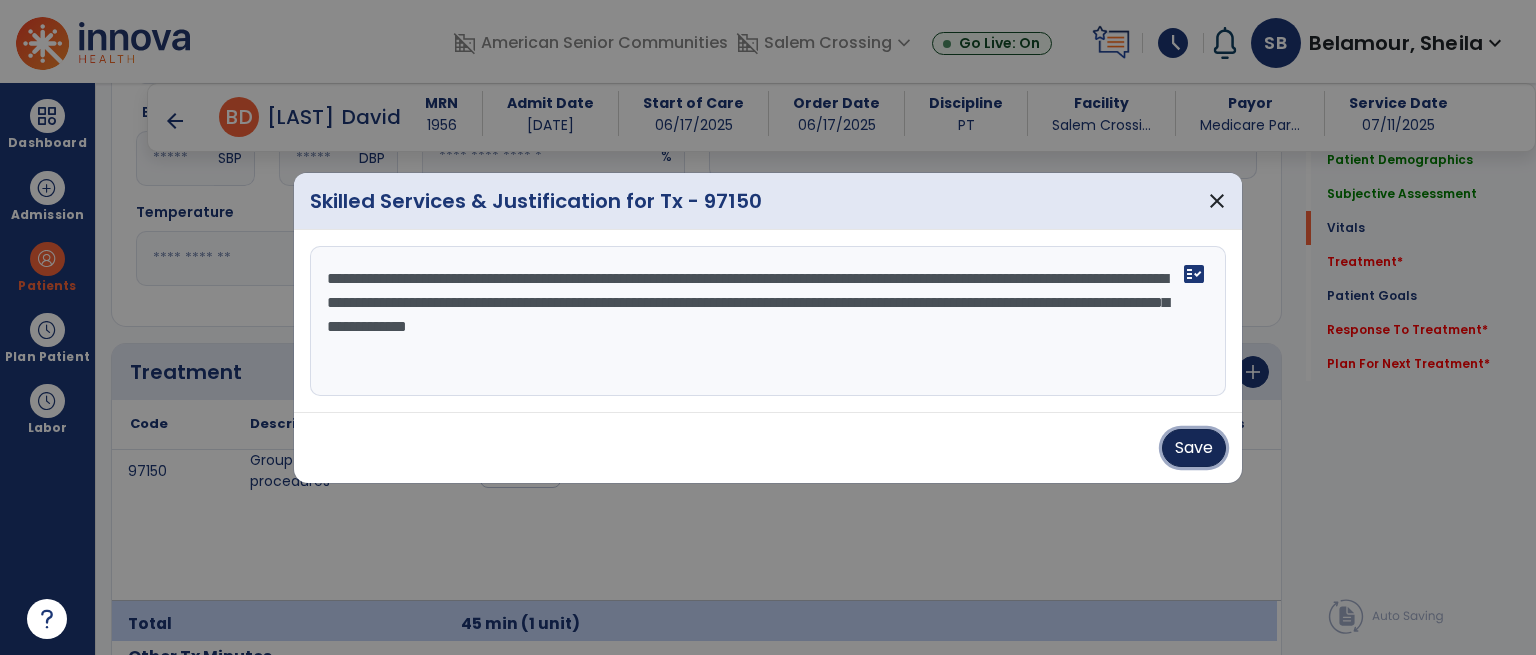 click on "Save" at bounding box center (1194, 448) 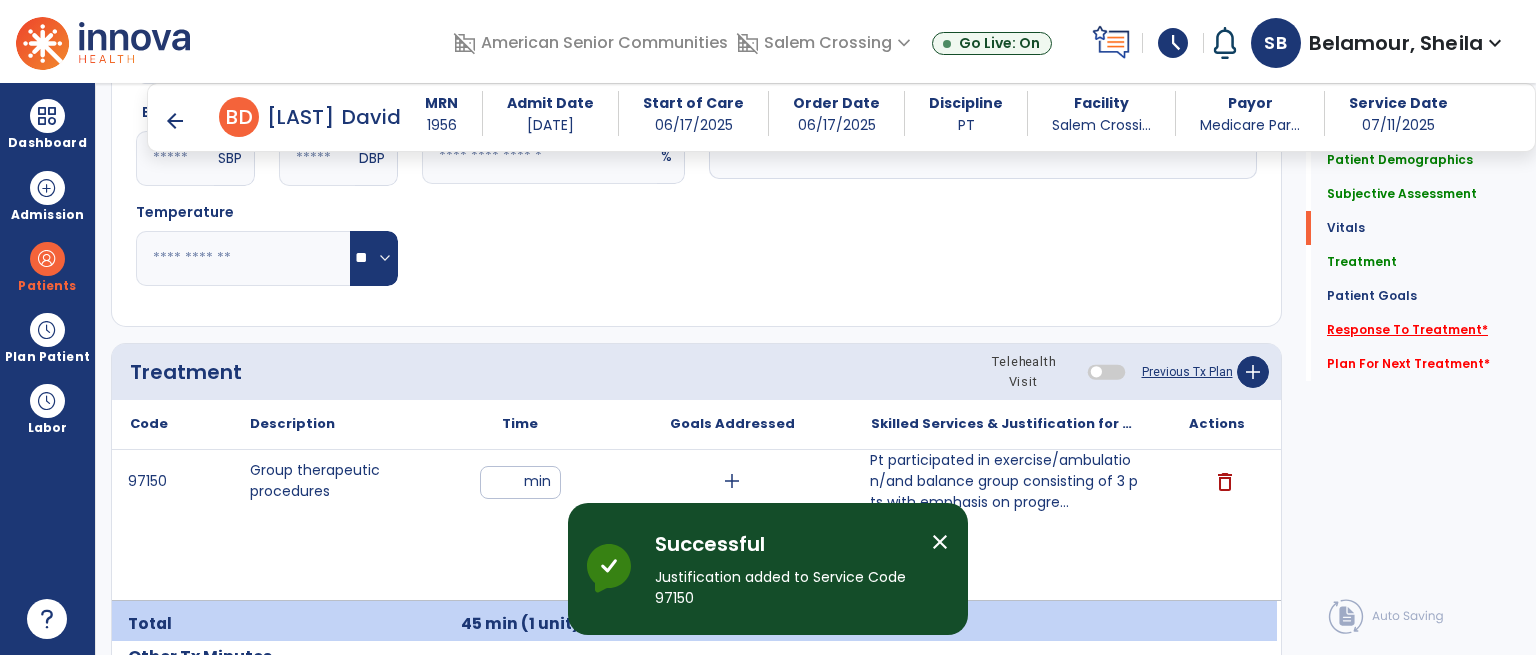 click on "Response To Treatment   *" 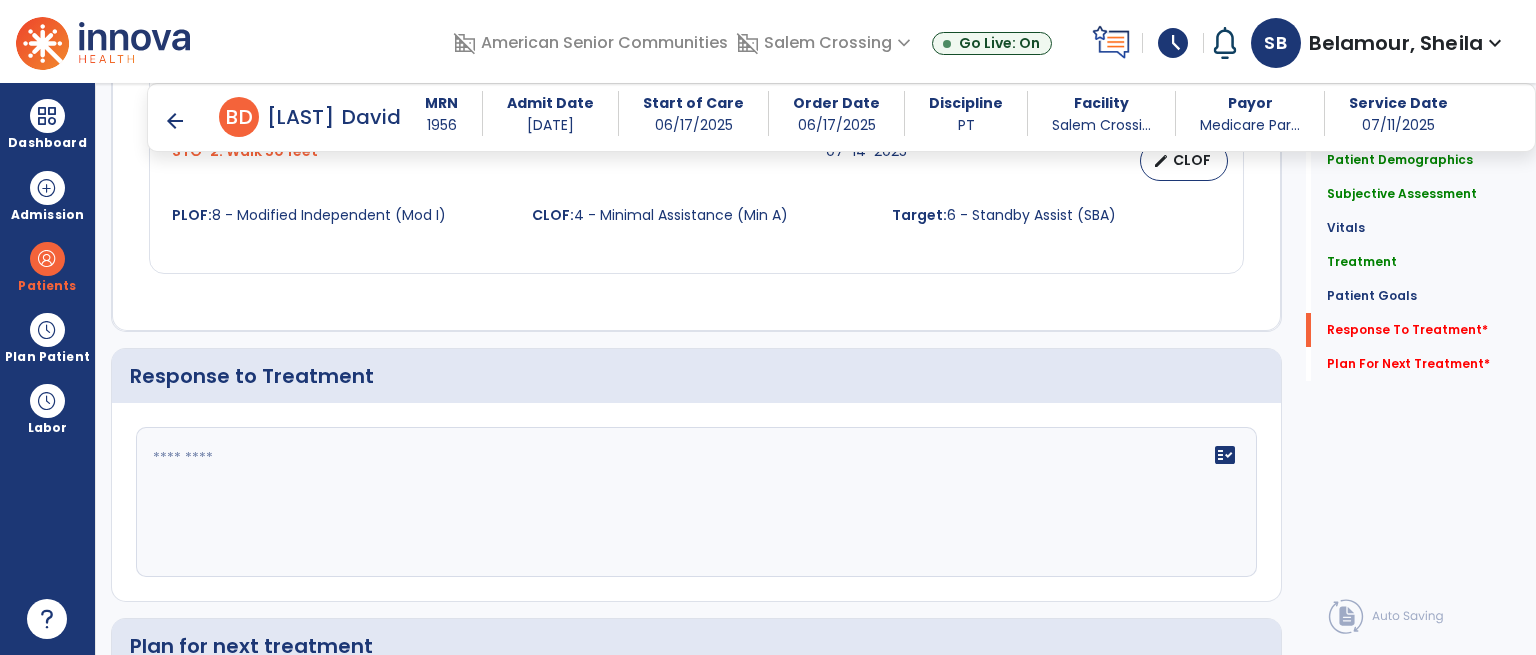 scroll, scrollTop: 2807, scrollLeft: 0, axis: vertical 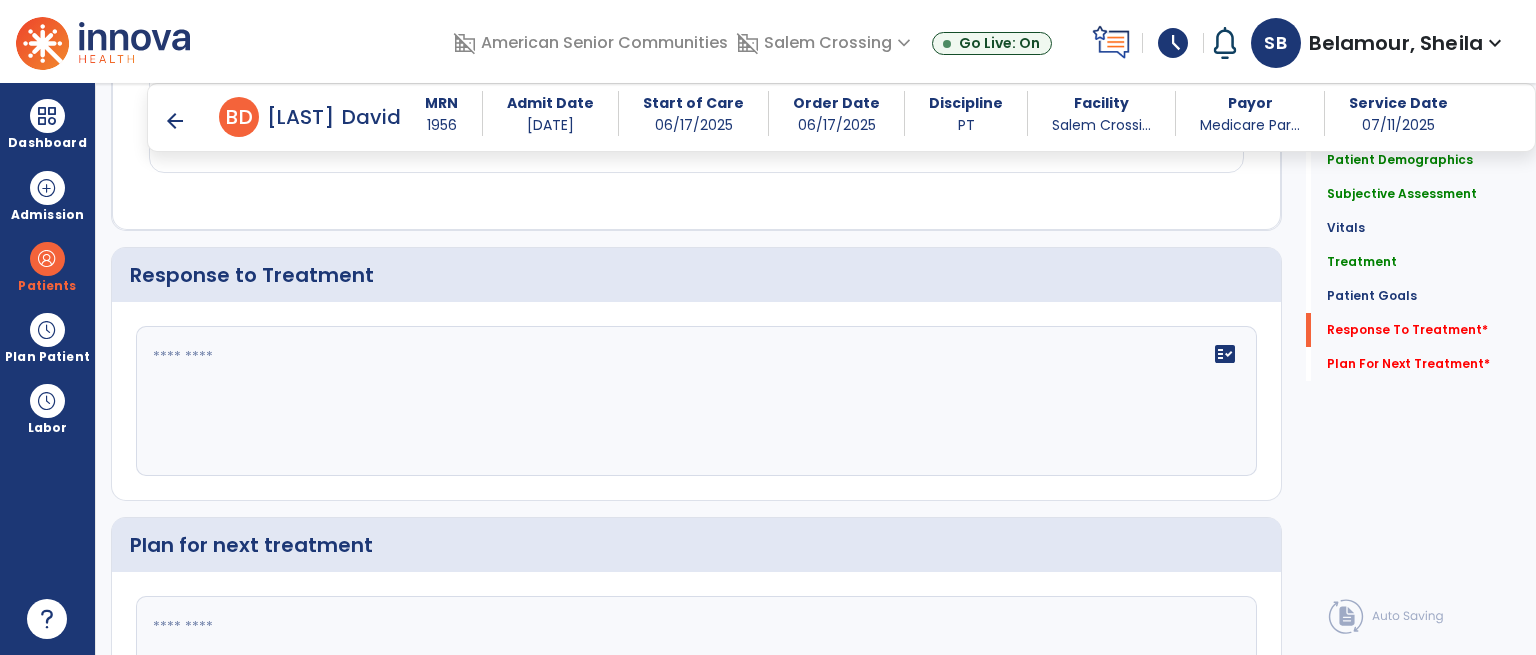 click on "fact_check" 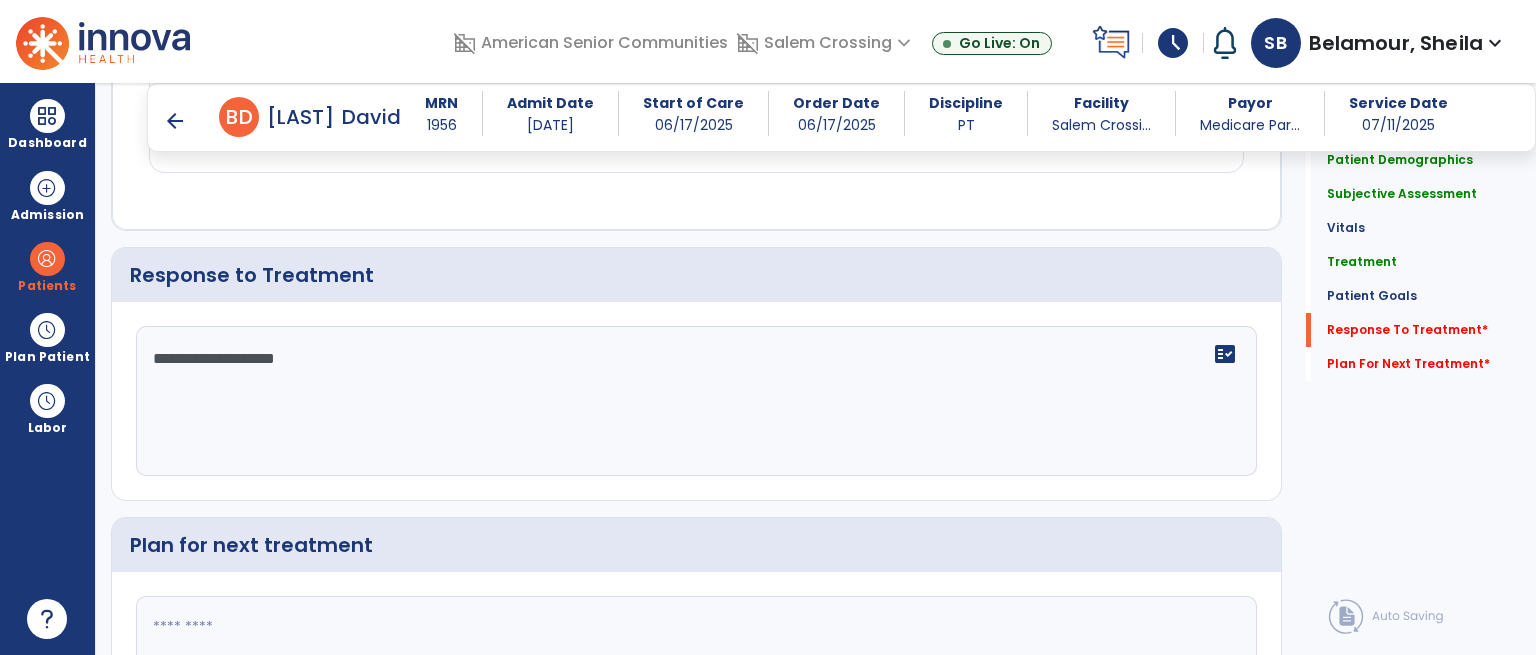 type on "**********" 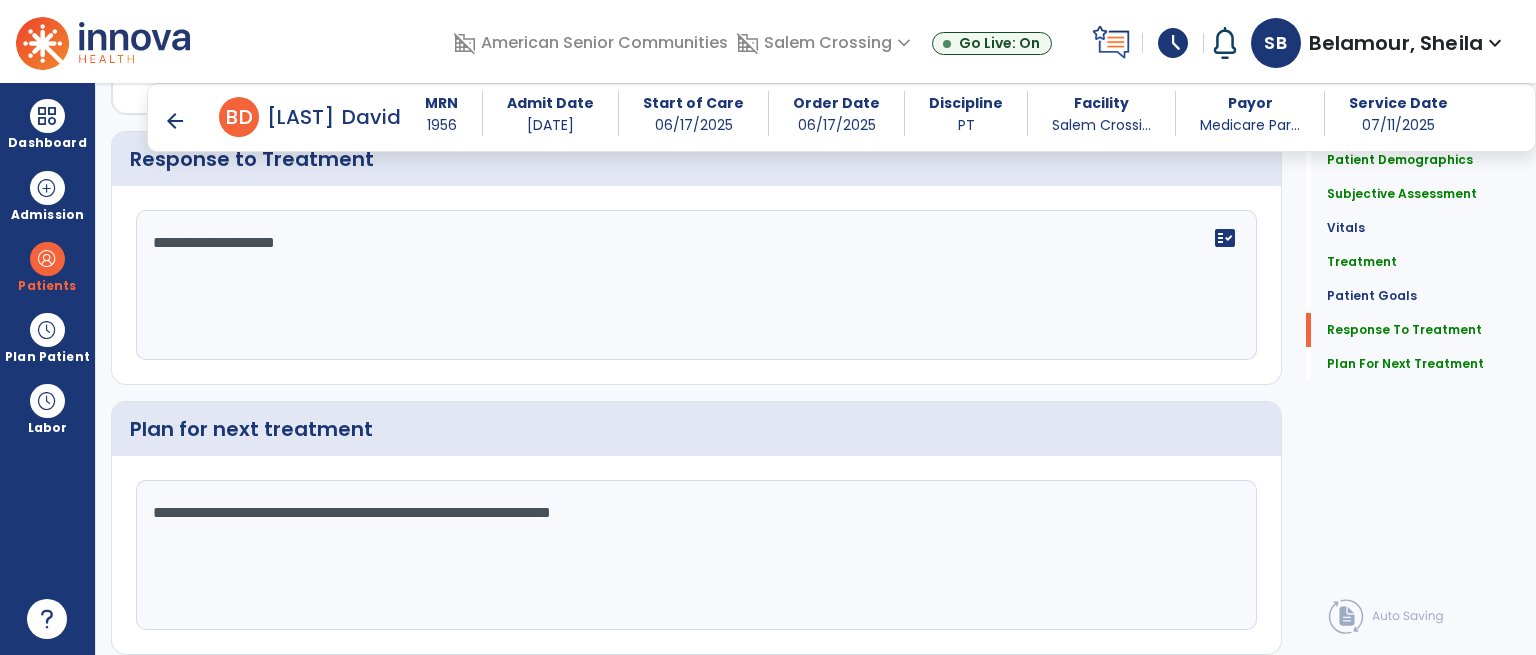 scroll, scrollTop: 2982, scrollLeft: 0, axis: vertical 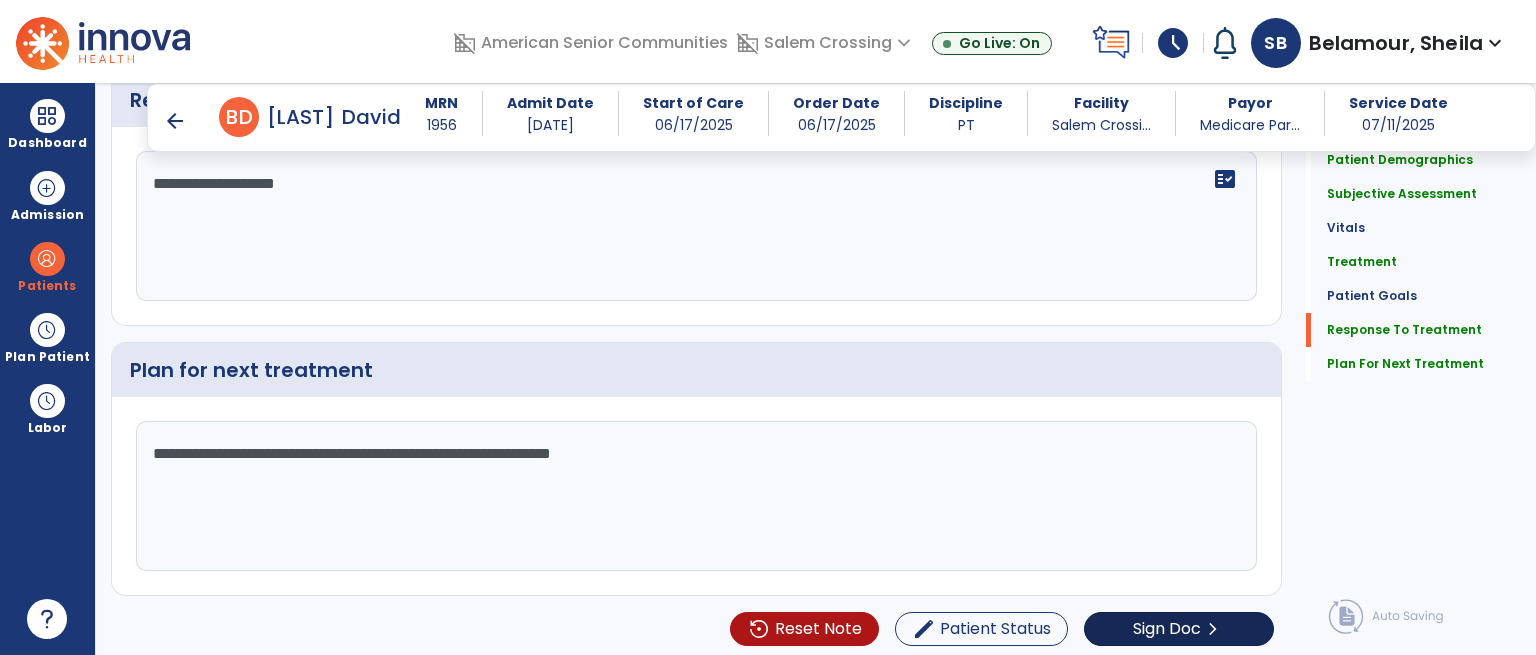 type on "**********" 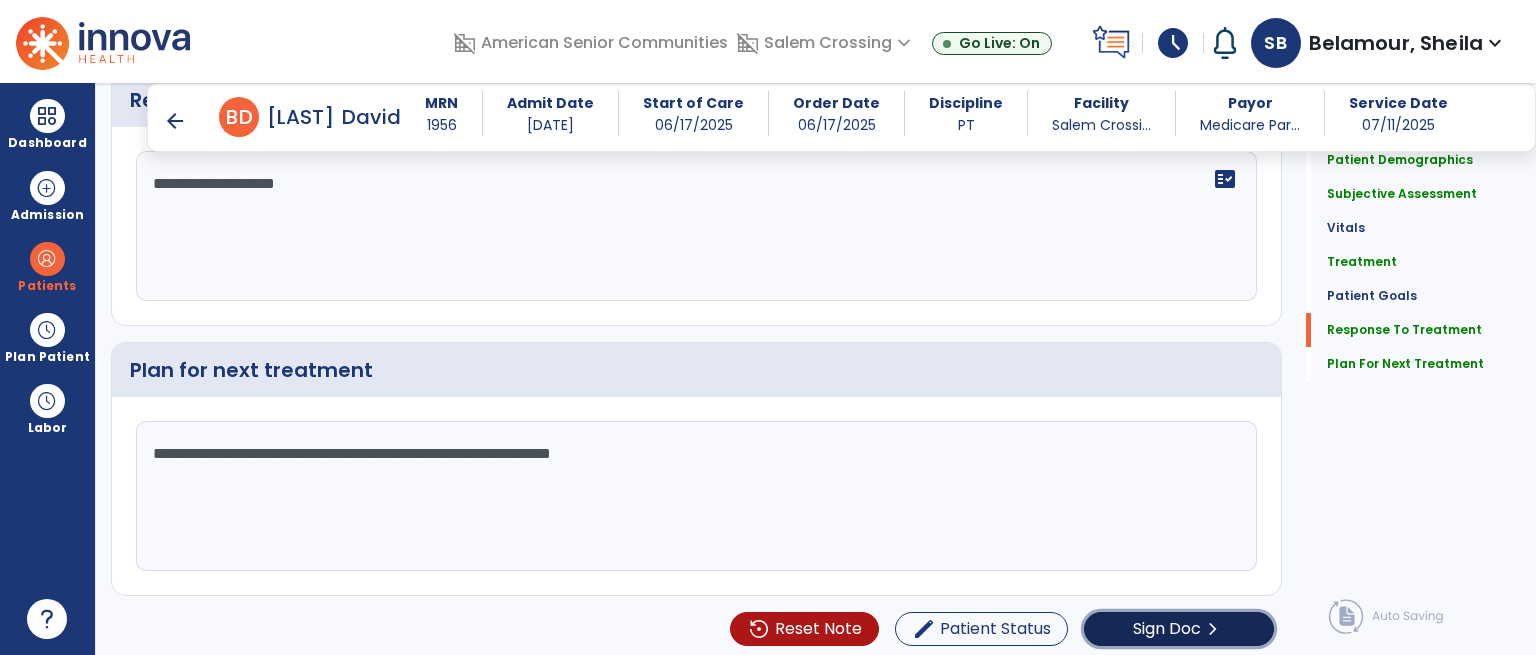 click on "Sign Doc  chevron_right" 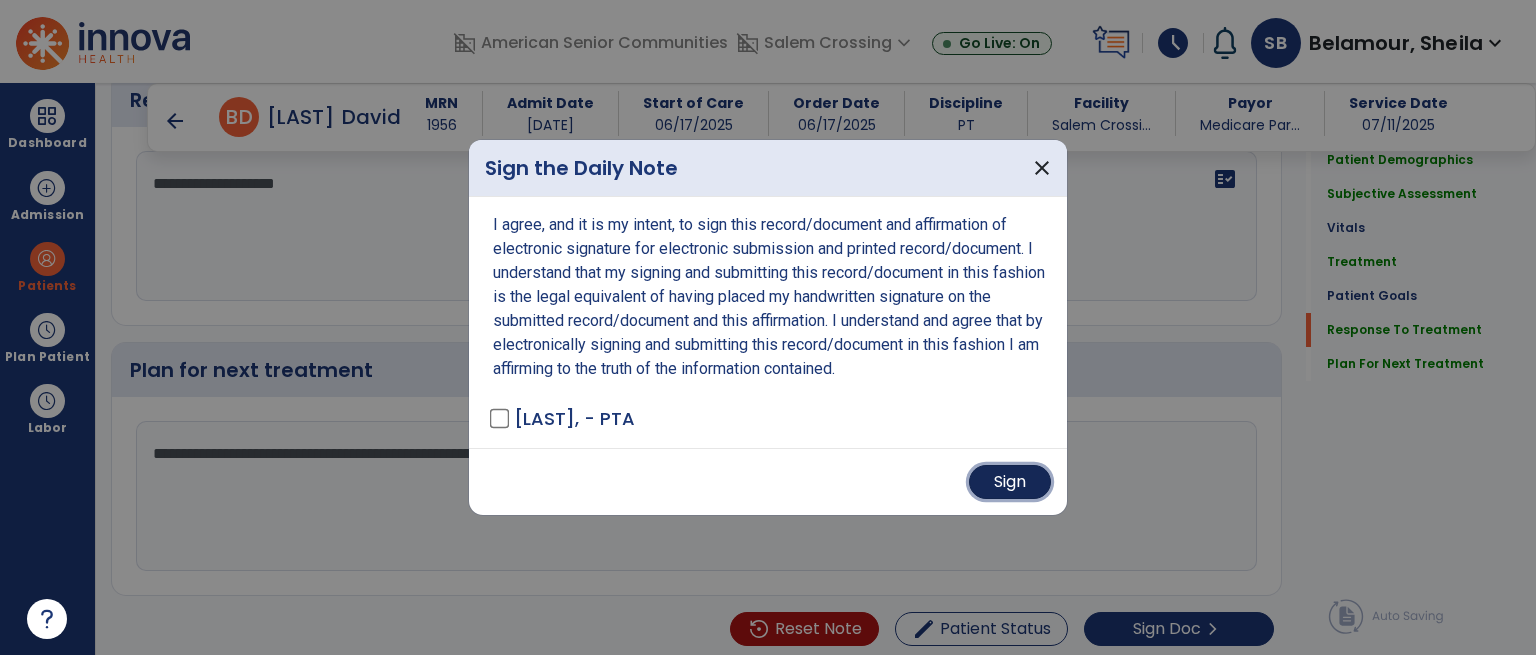 click on "Sign" at bounding box center [1010, 482] 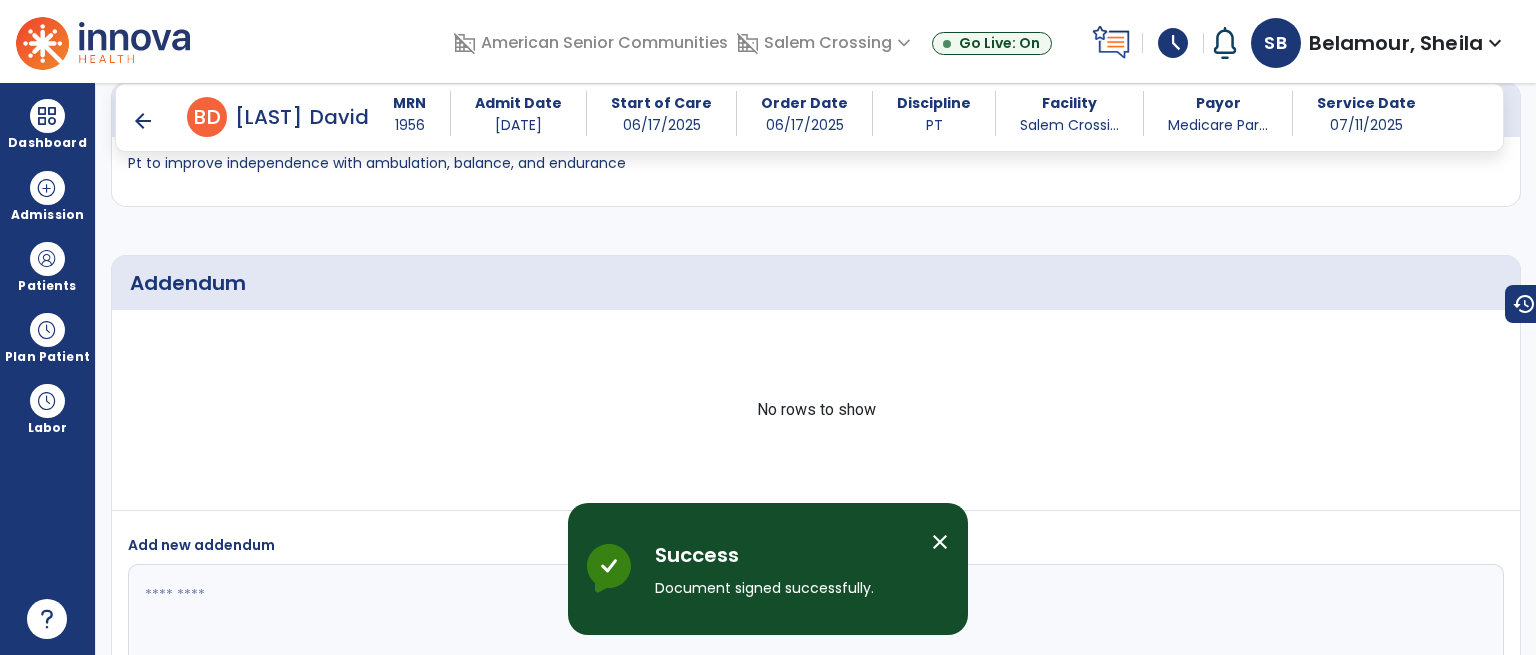 scroll, scrollTop: 4115, scrollLeft: 0, axis: vertical 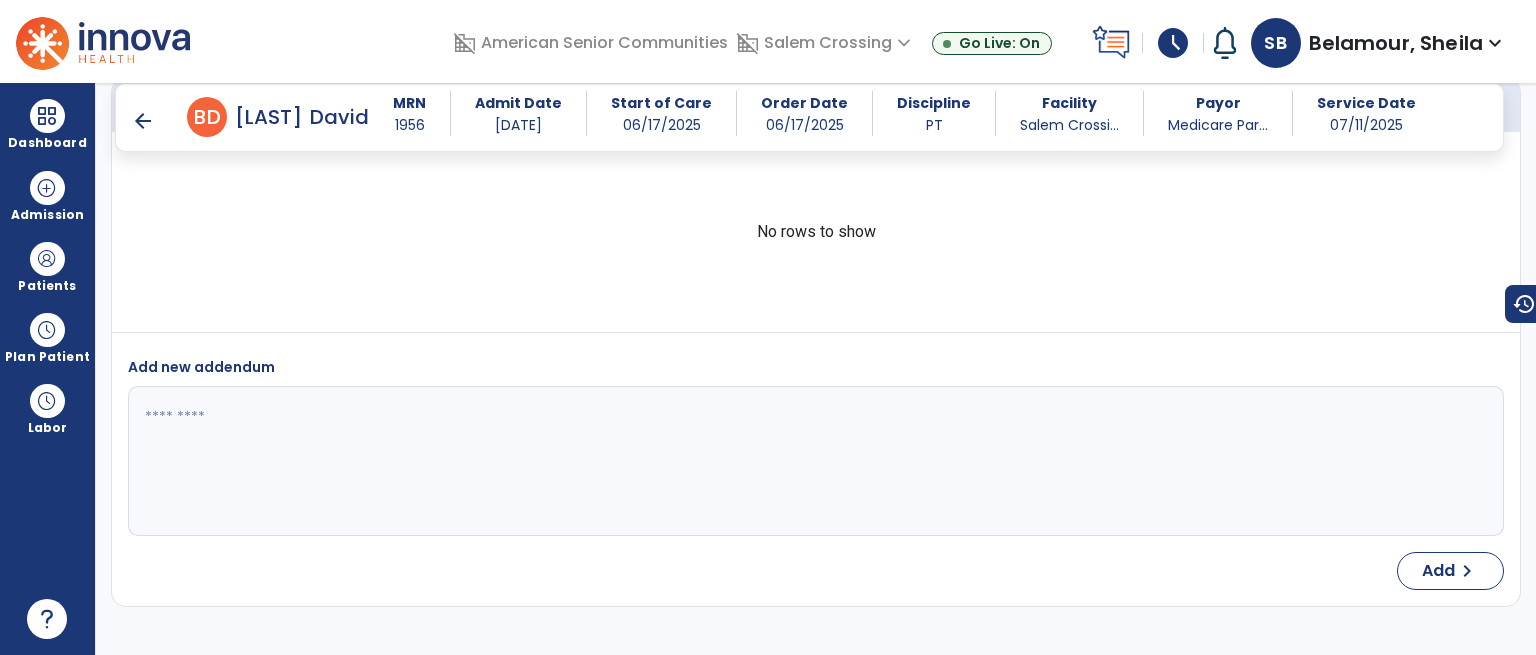 click on "arrow_back" at bounding box center [143, 121] 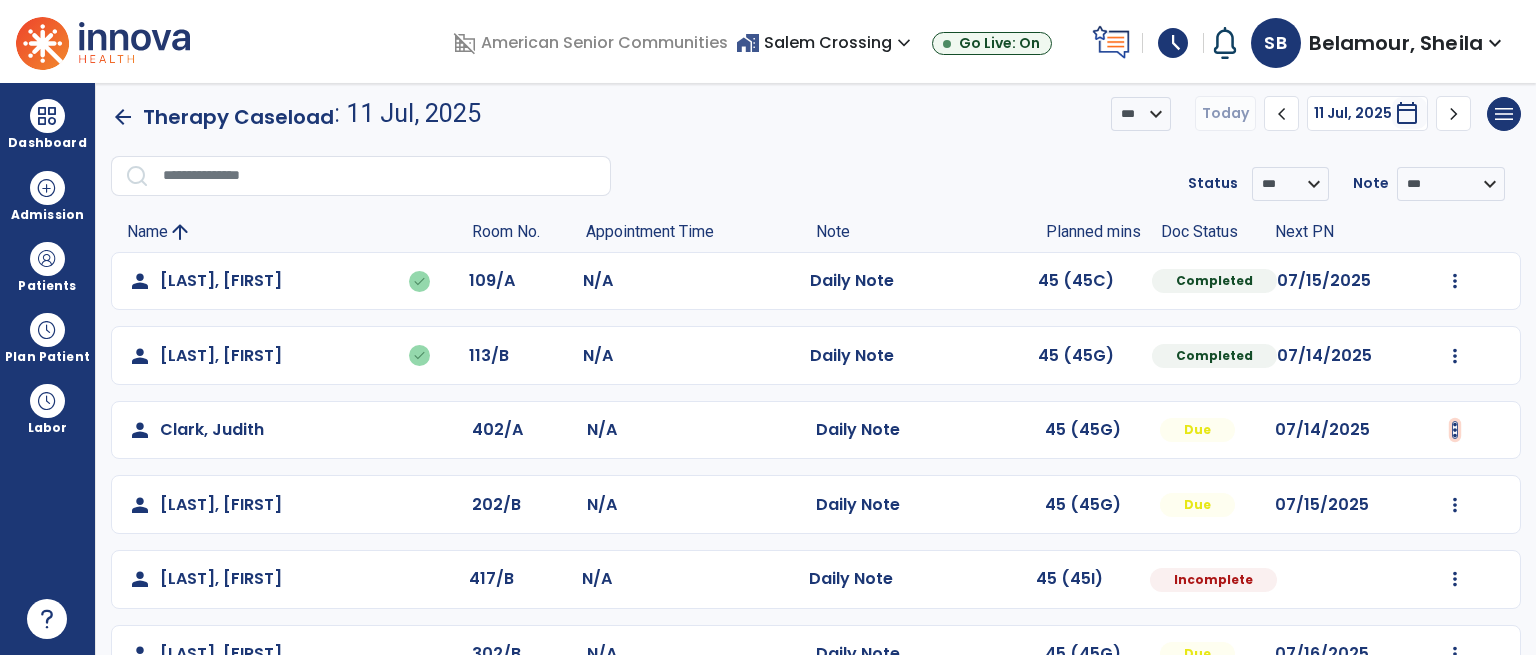 click at bounding box center (1455, 281) 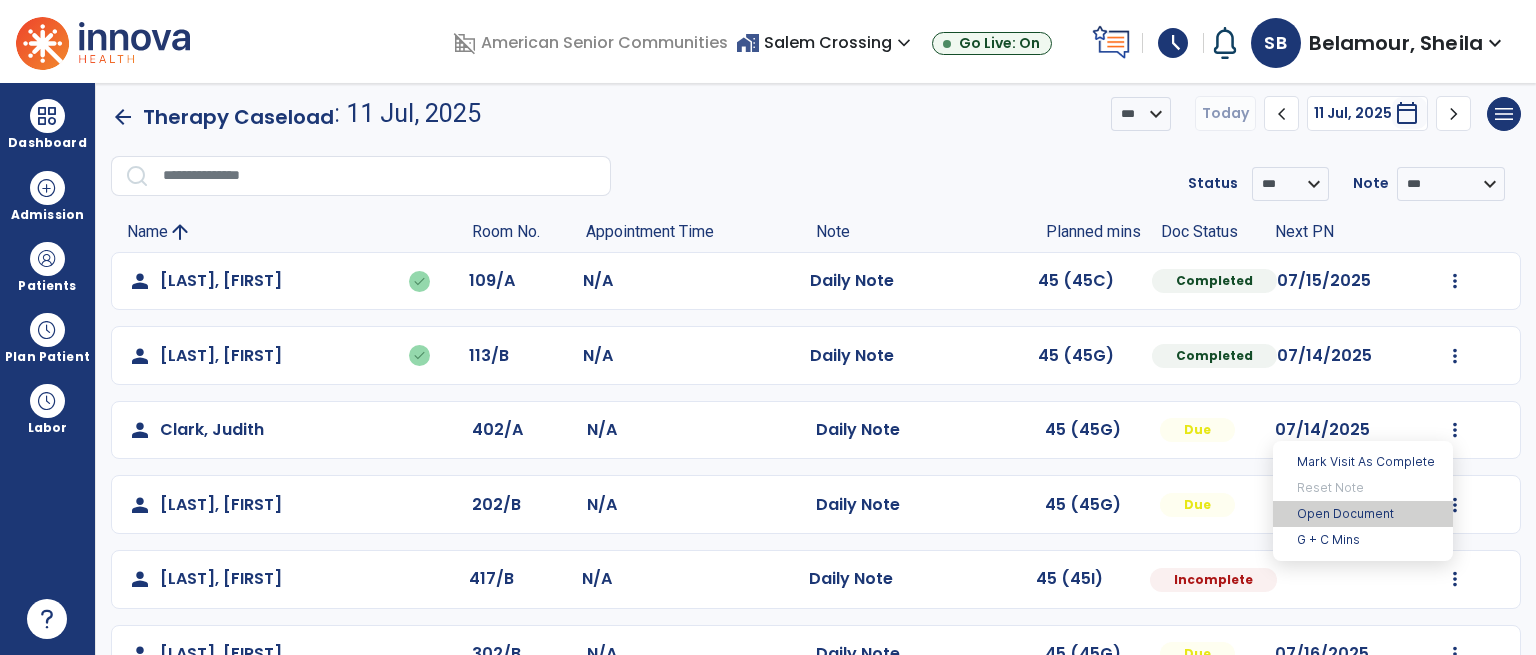 click on "Open Document" at bounding box center [1363, 514] 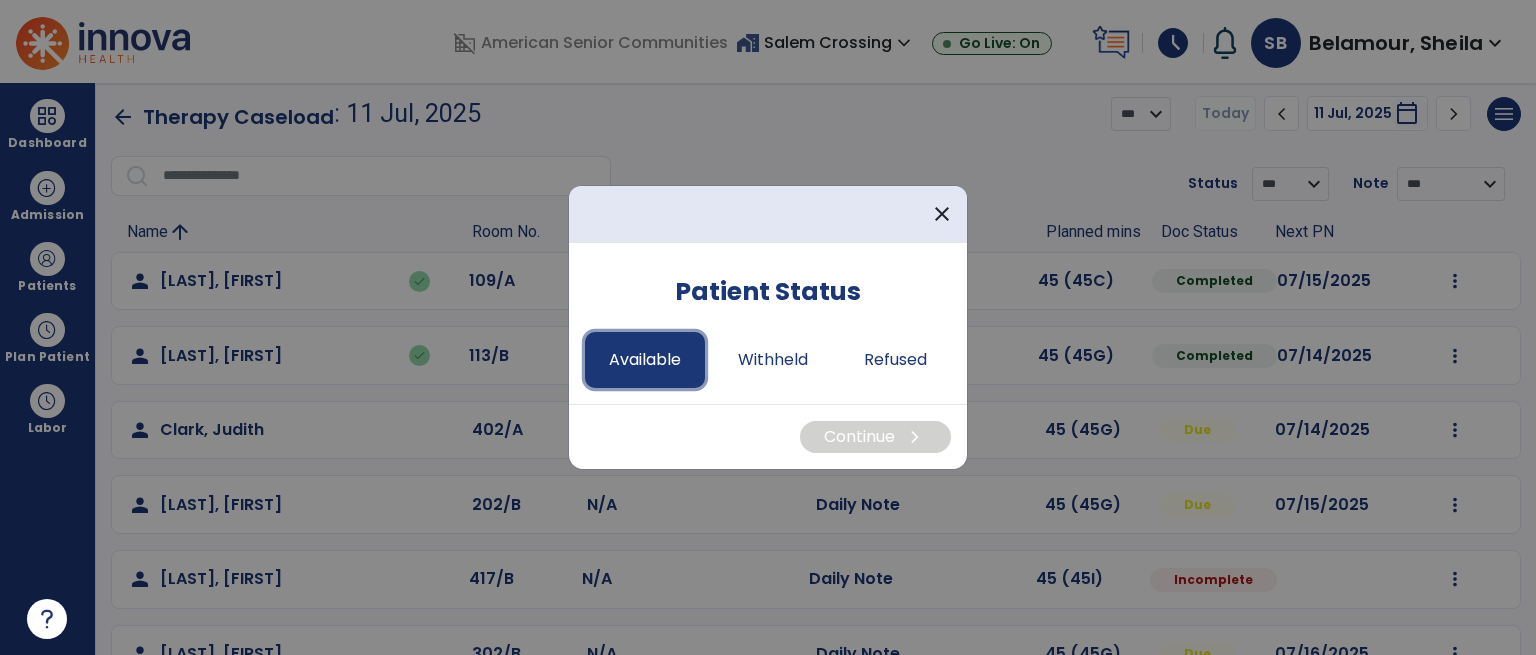 click on "Available" at bounding box center (645, 360) 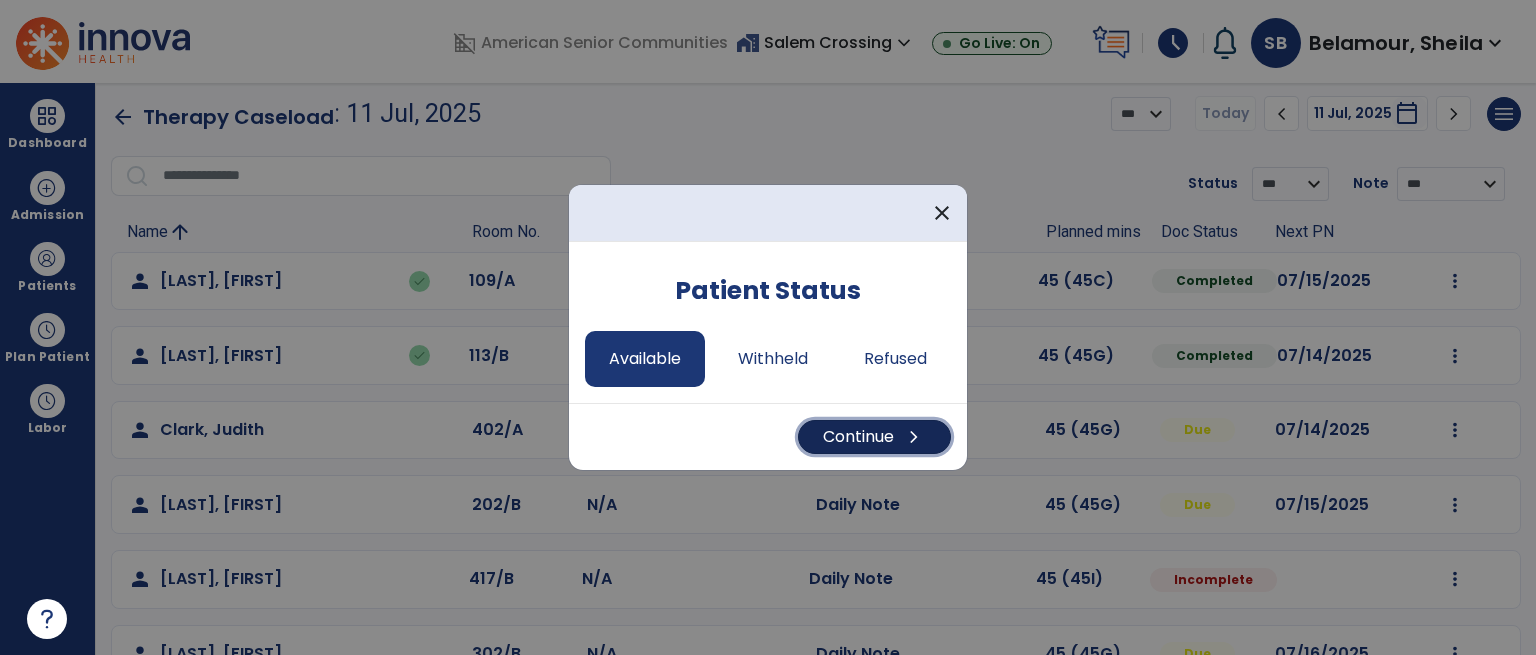 click on "chevron_right" at bounding box center [914, 437] 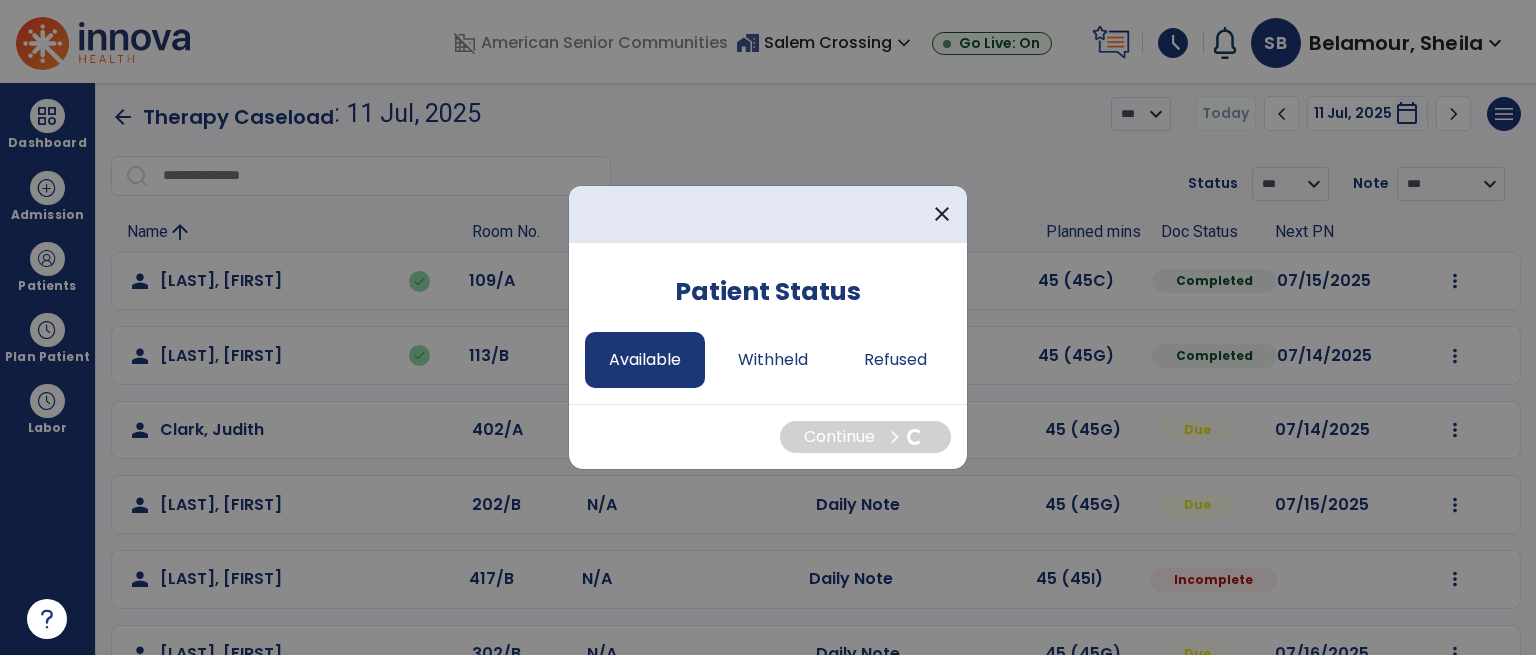 select on "*" 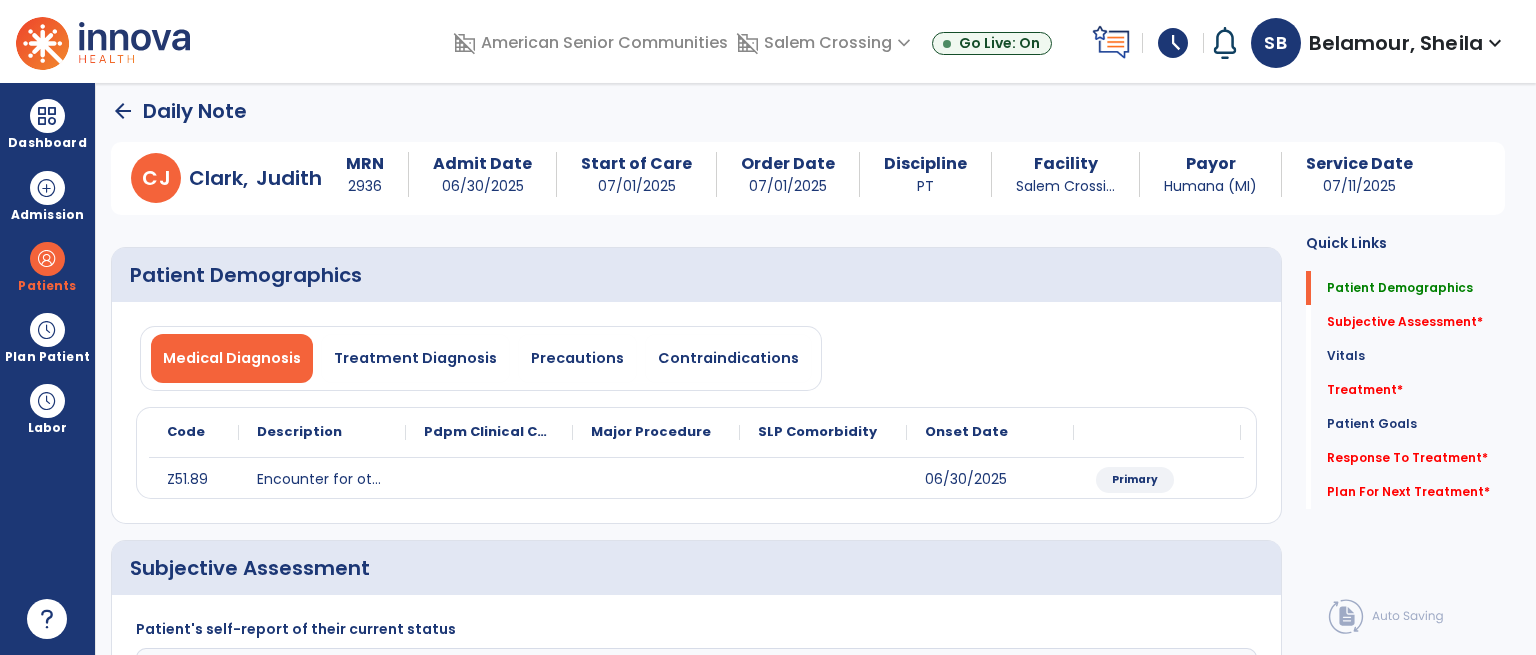 scroll, scrollTop: 107, scrollLeft: 0, axis: vertical 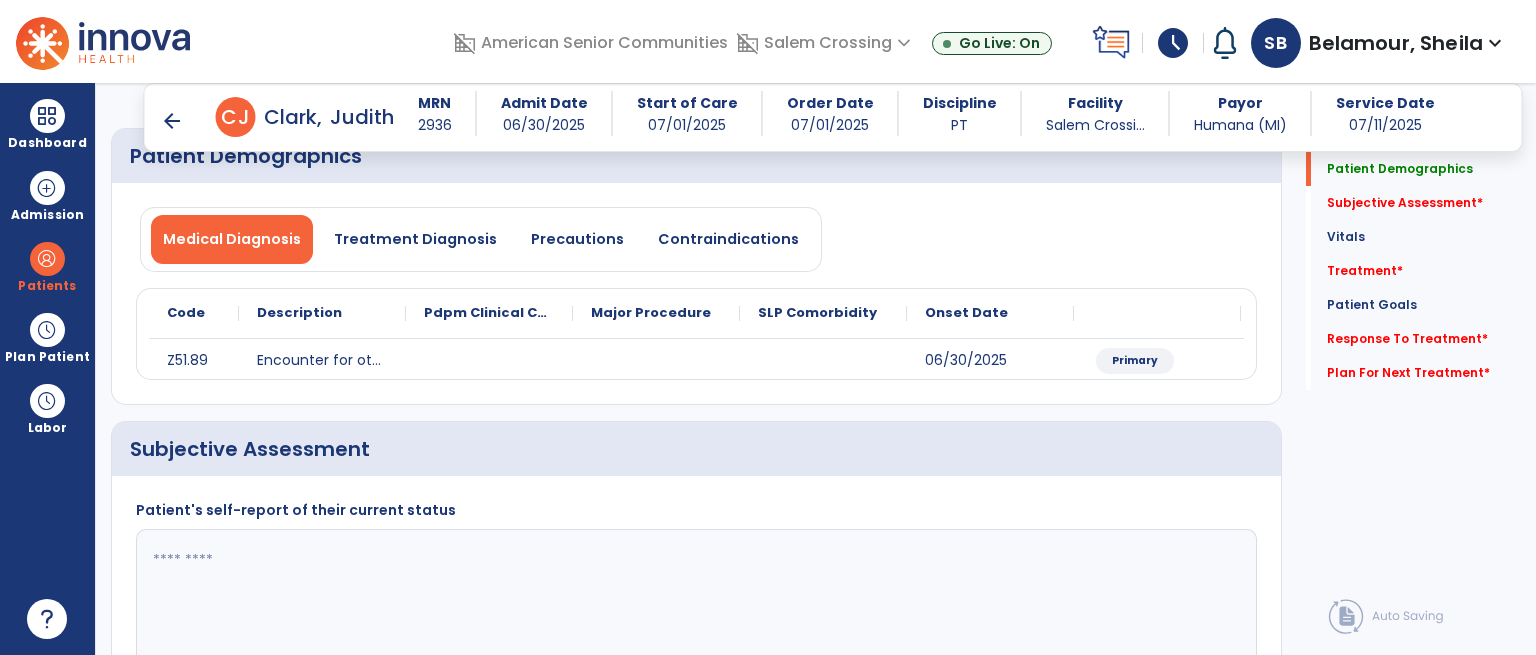 click 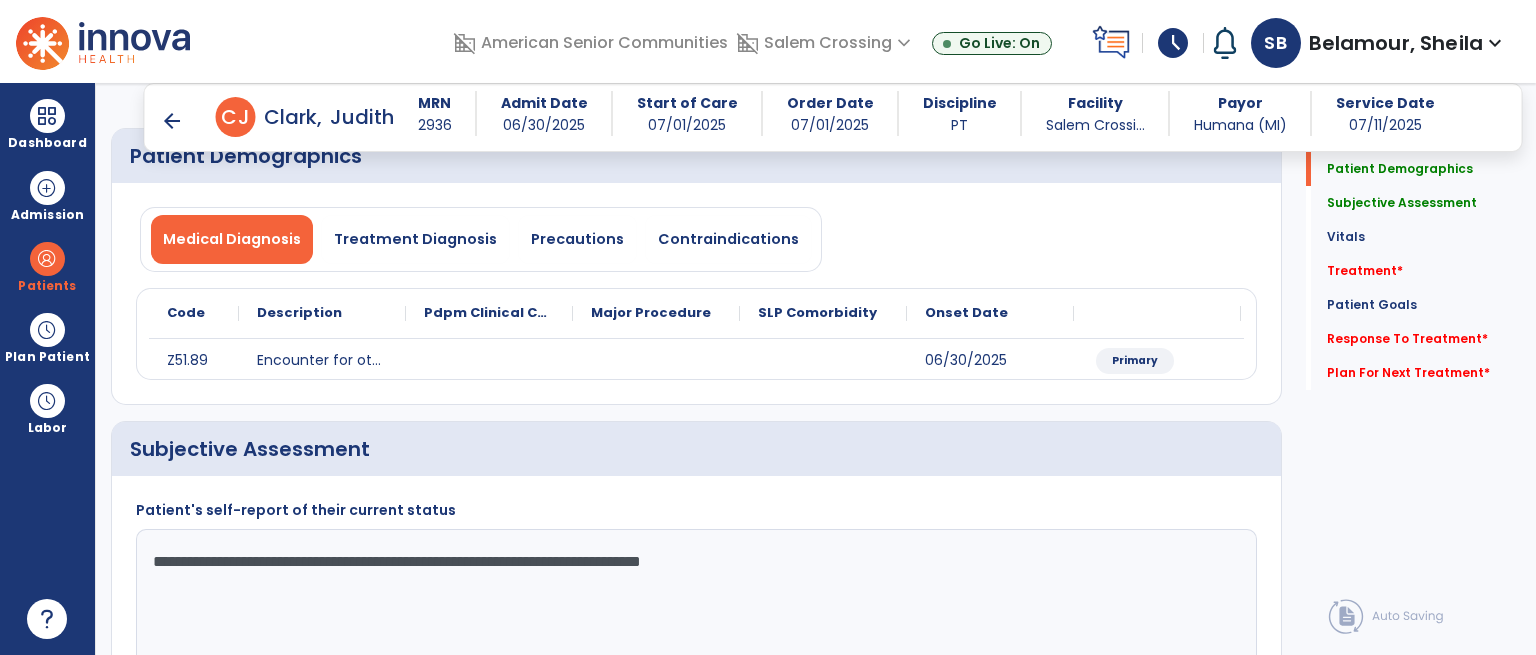 click on "**********" 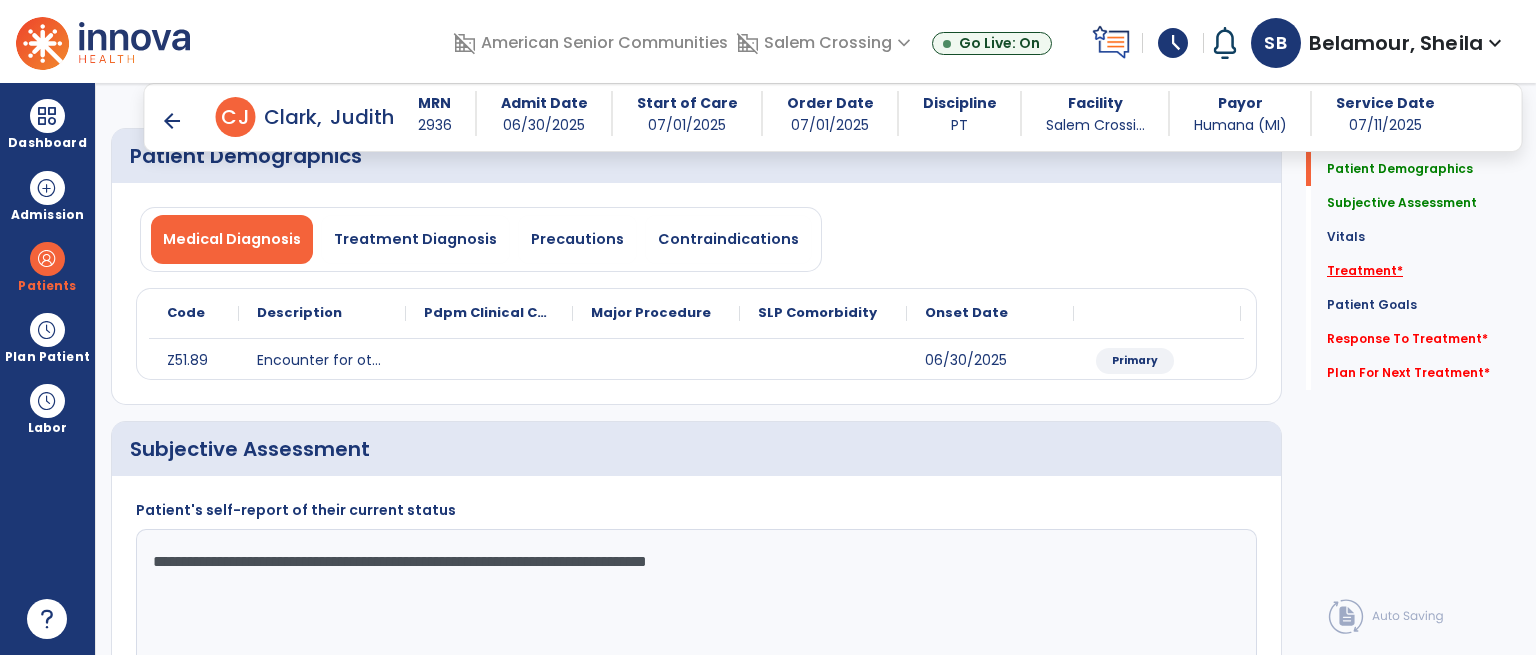 type on "**********" 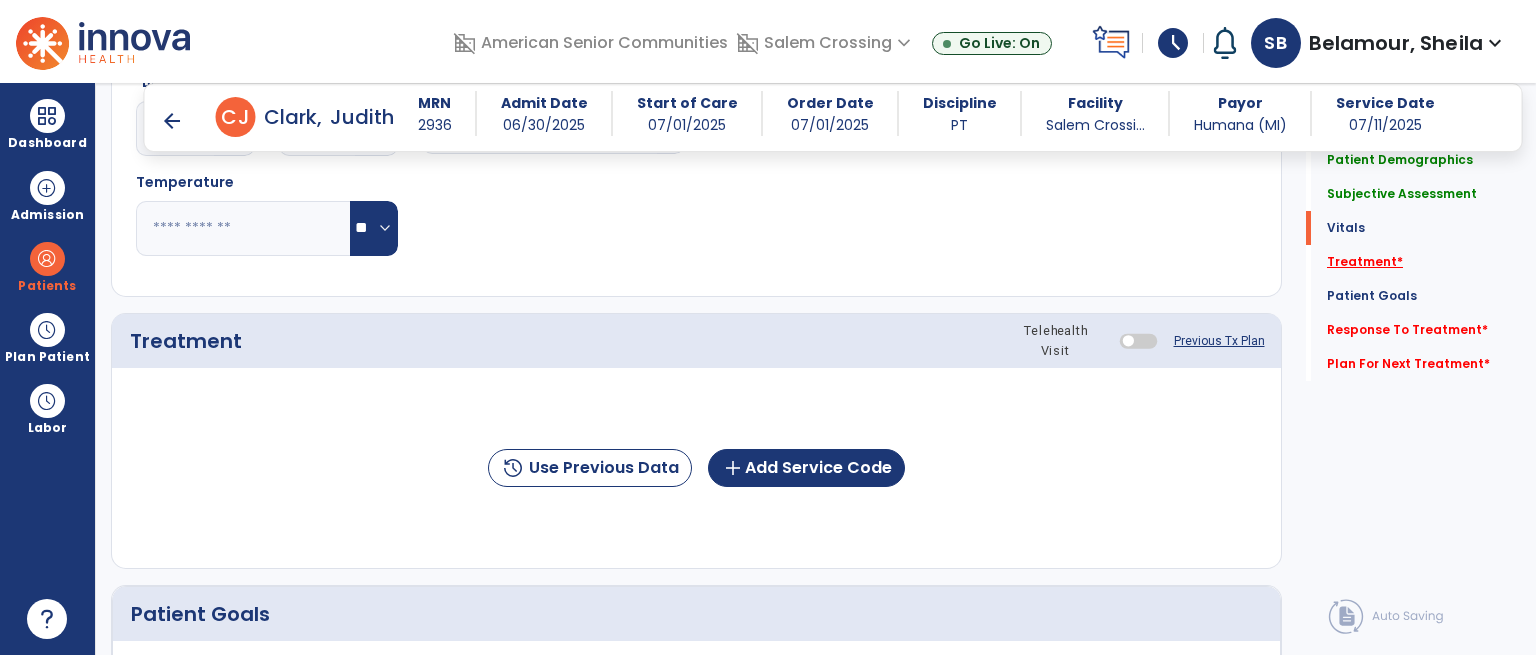 scroll, scrollTop: 1007, scrollLeft: 0, axis: vertical 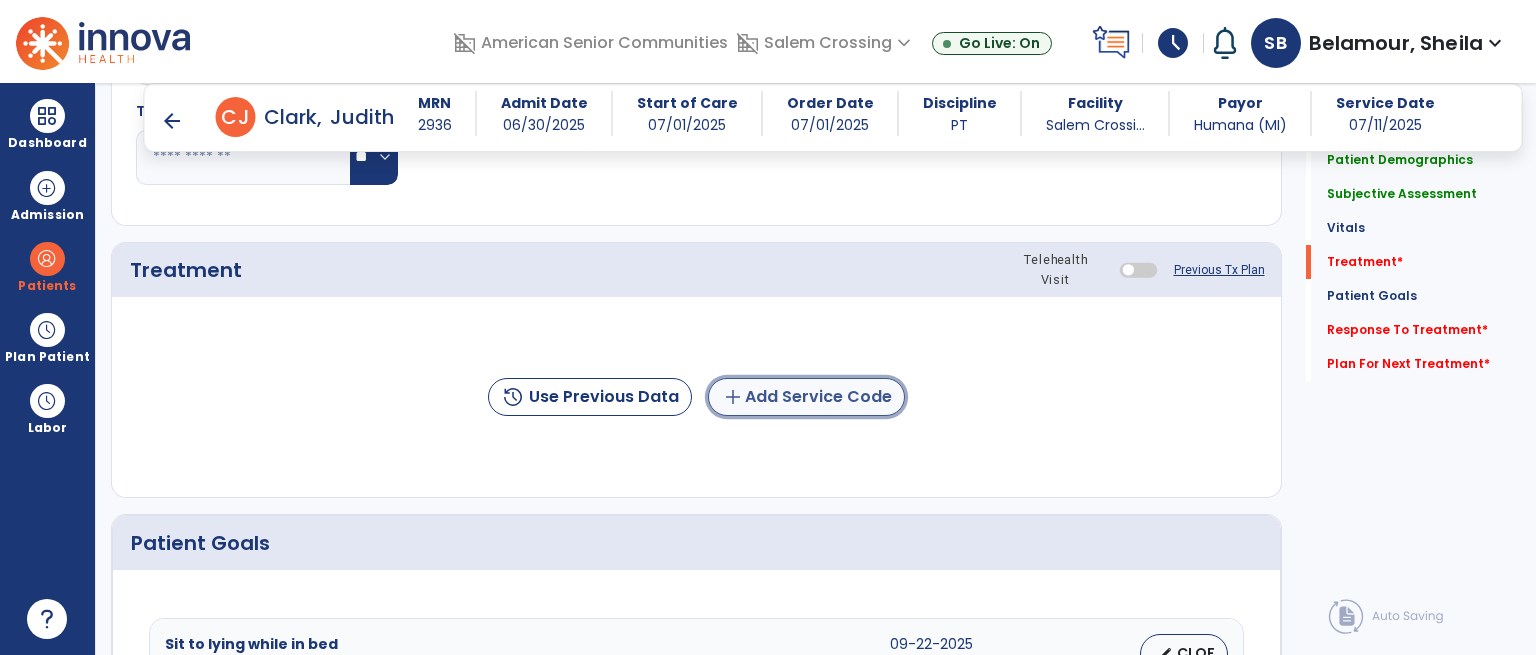 click on "add  Add Service Code" 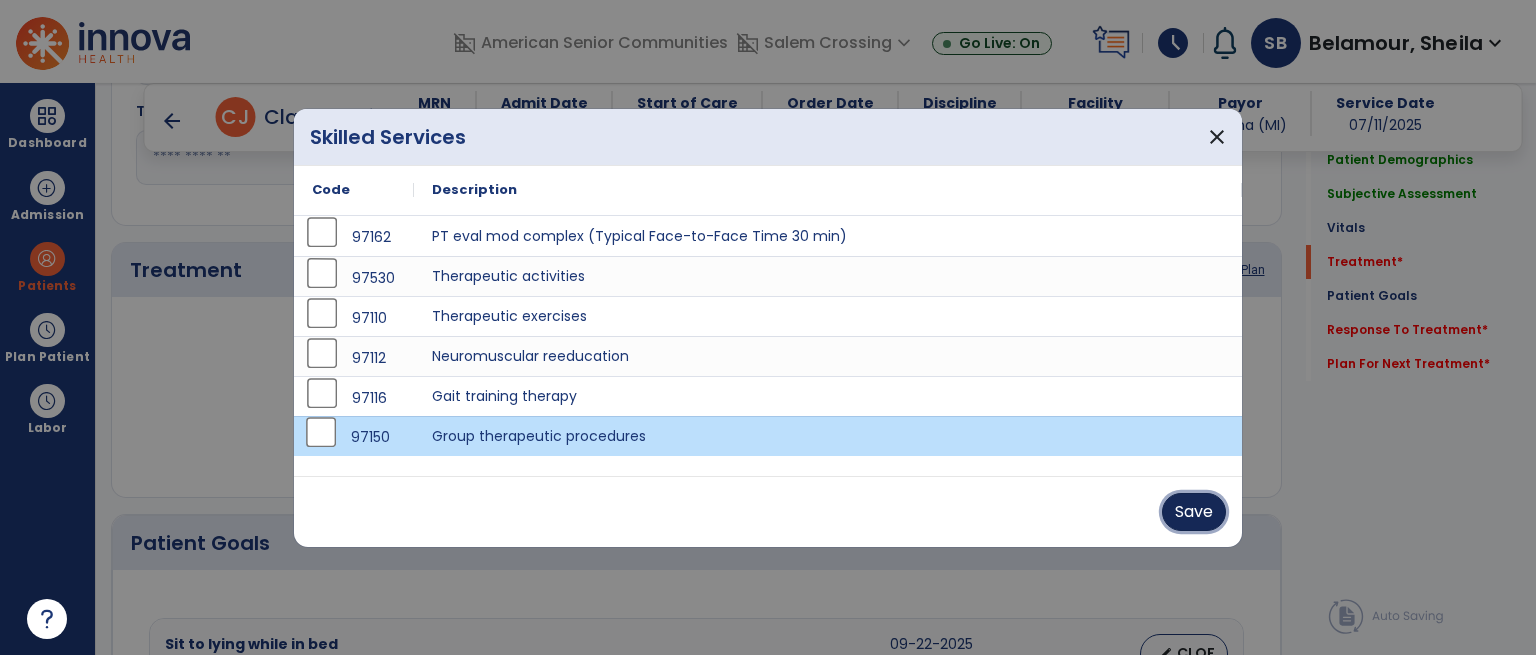 click on "Save" at bounding box center [1194, 512] 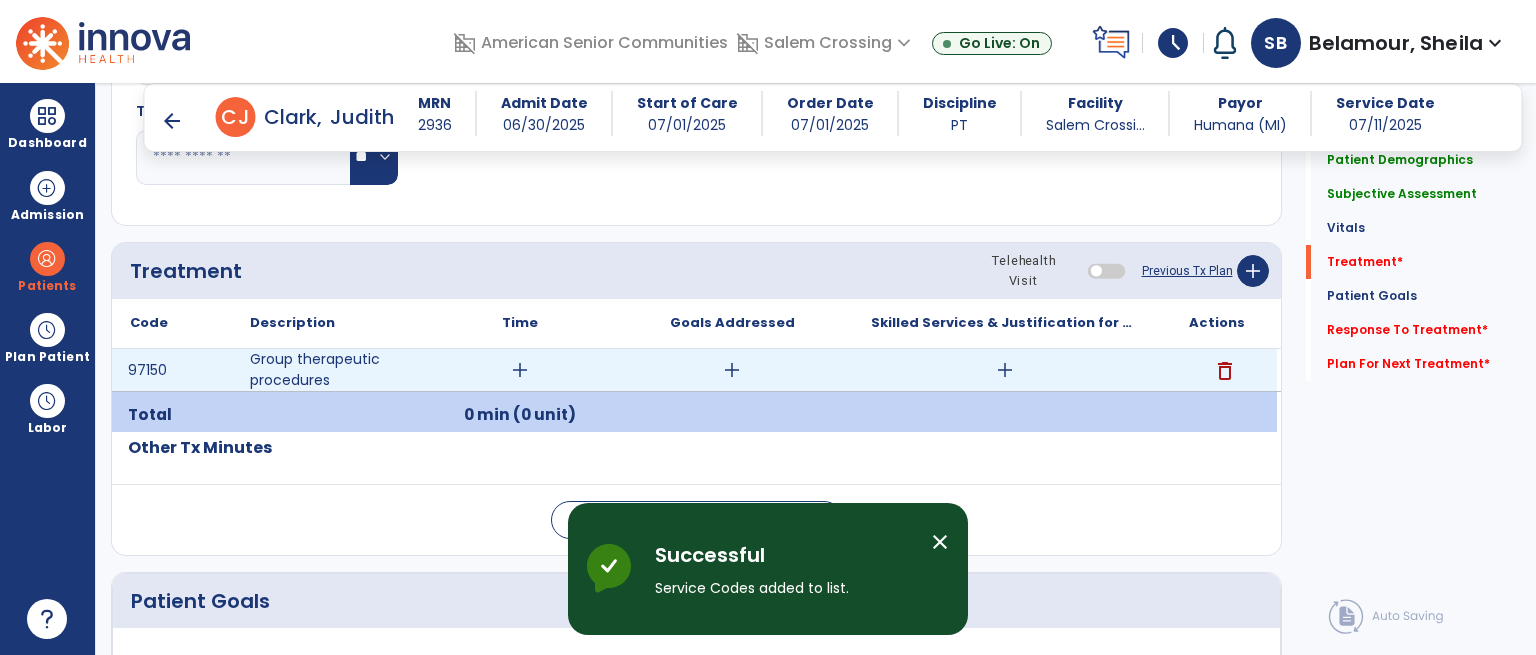 click on "add" at bounding box center (520, 370) 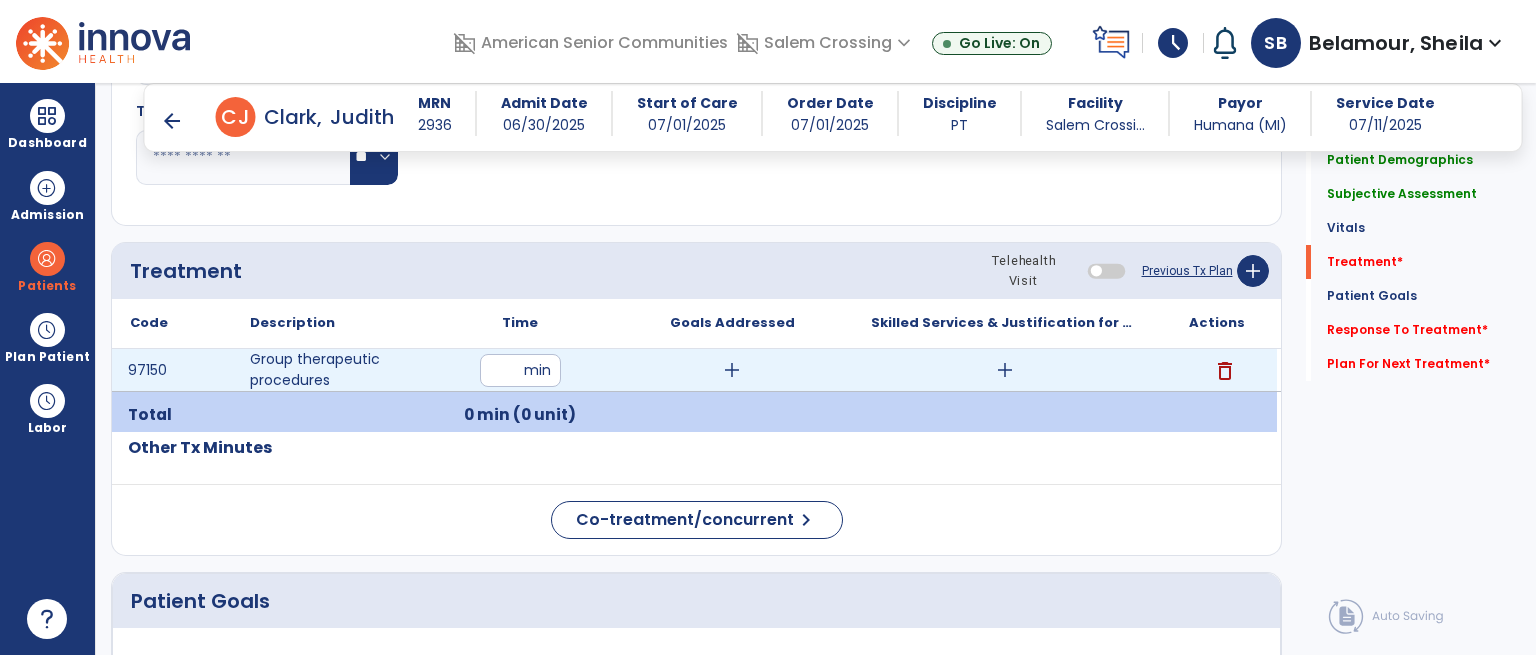 type on "**" 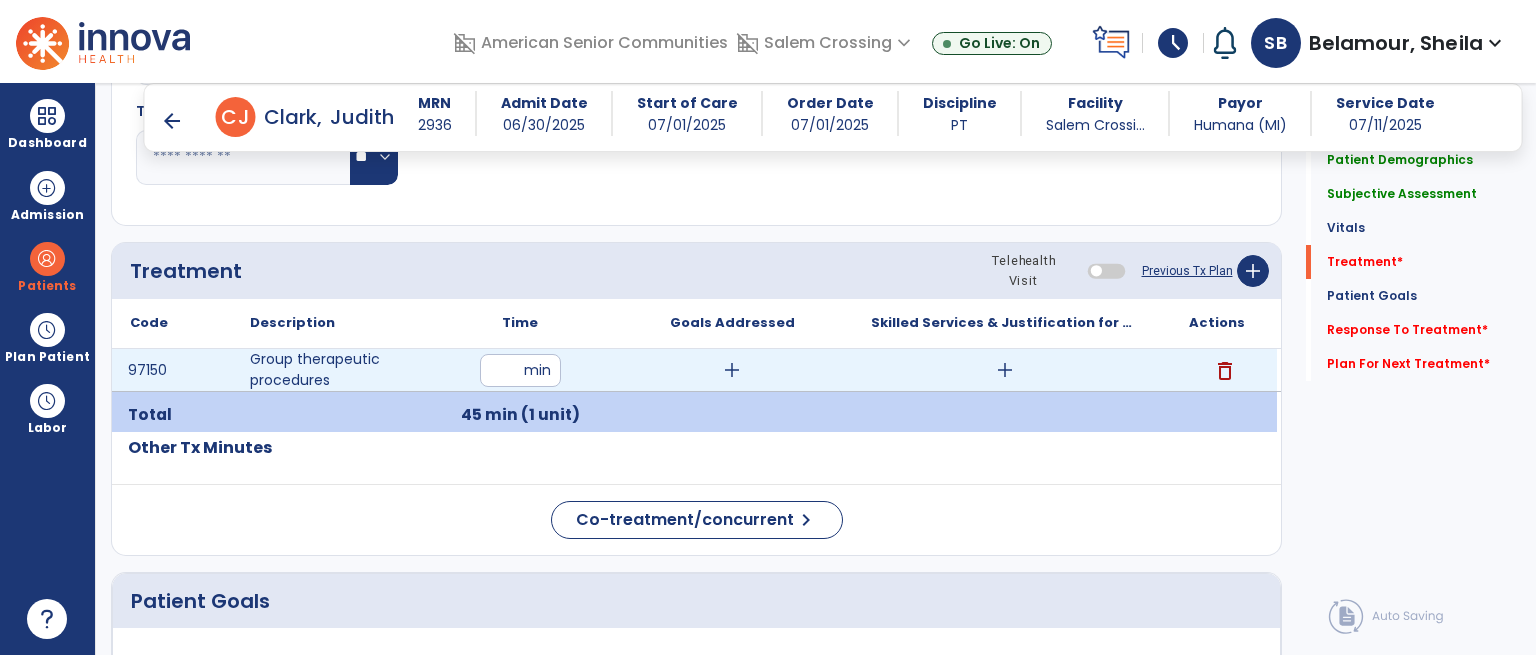 click on "add" at bounding box center [1005, 370] 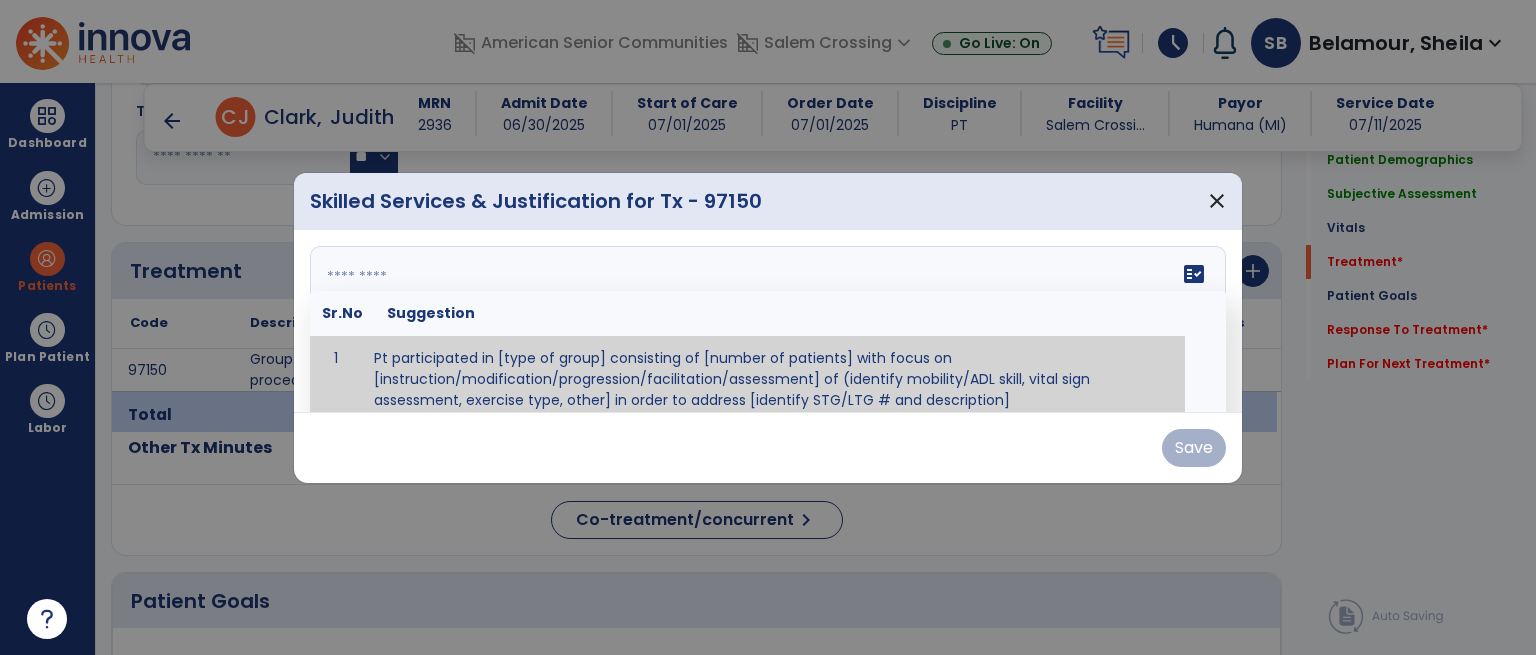 click on "fact_check  Sr.No Suggestion 1 Pt participated in [type of group] consisting of [number of patients] with focus on [instruction/modification/progression/facilitation/assessment] of (identify mobility/ADL skill, vital sign assessment, exercise type, other] in order to address [identify STG/LTG # and description]" at bounding box center (768, 321) 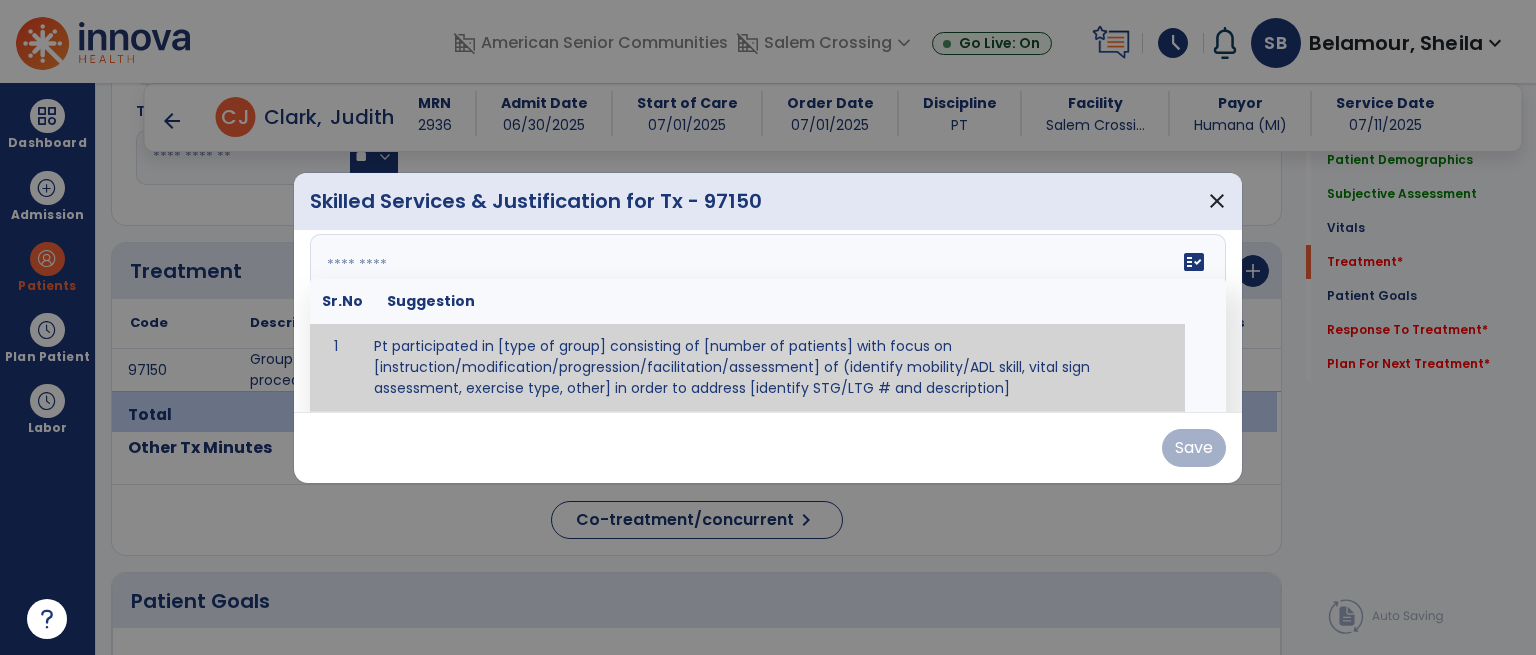 paste on "**********" 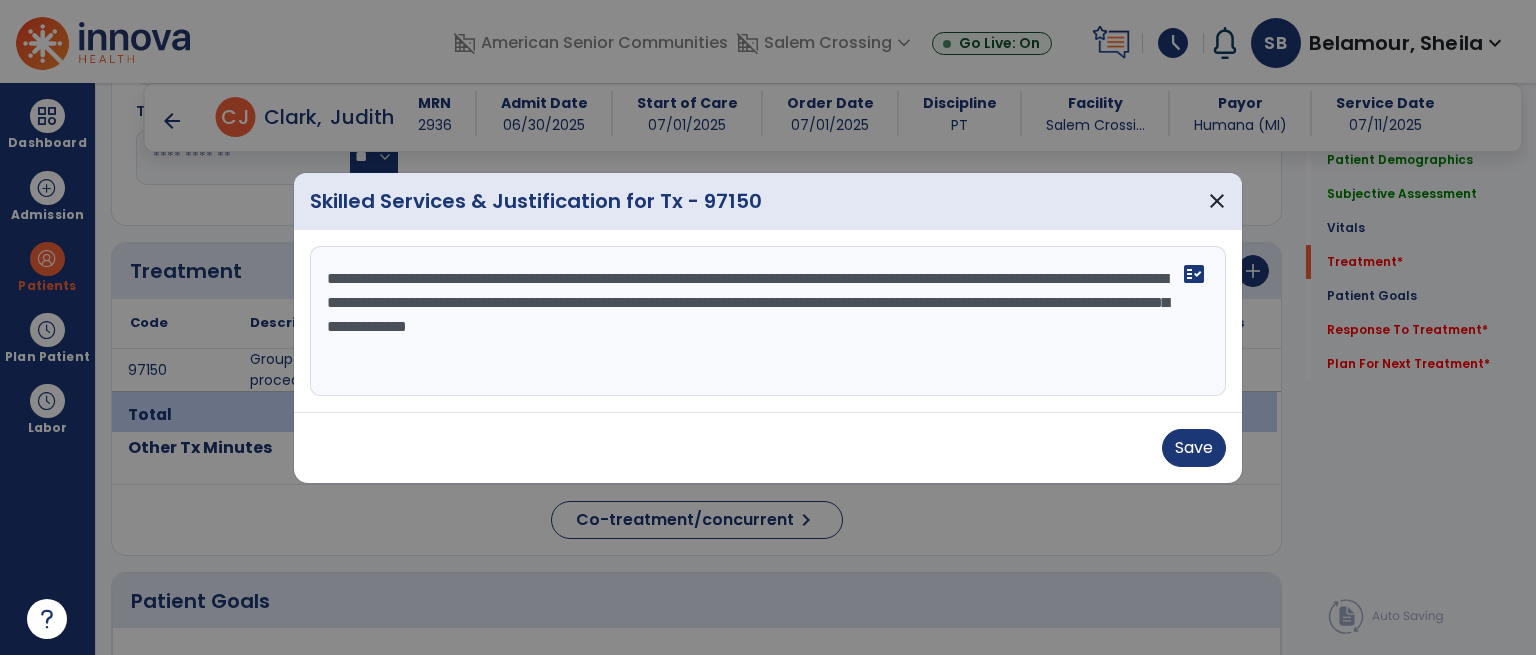 scroll, scrollTop: 0, scrollLeft: 0, axis: both 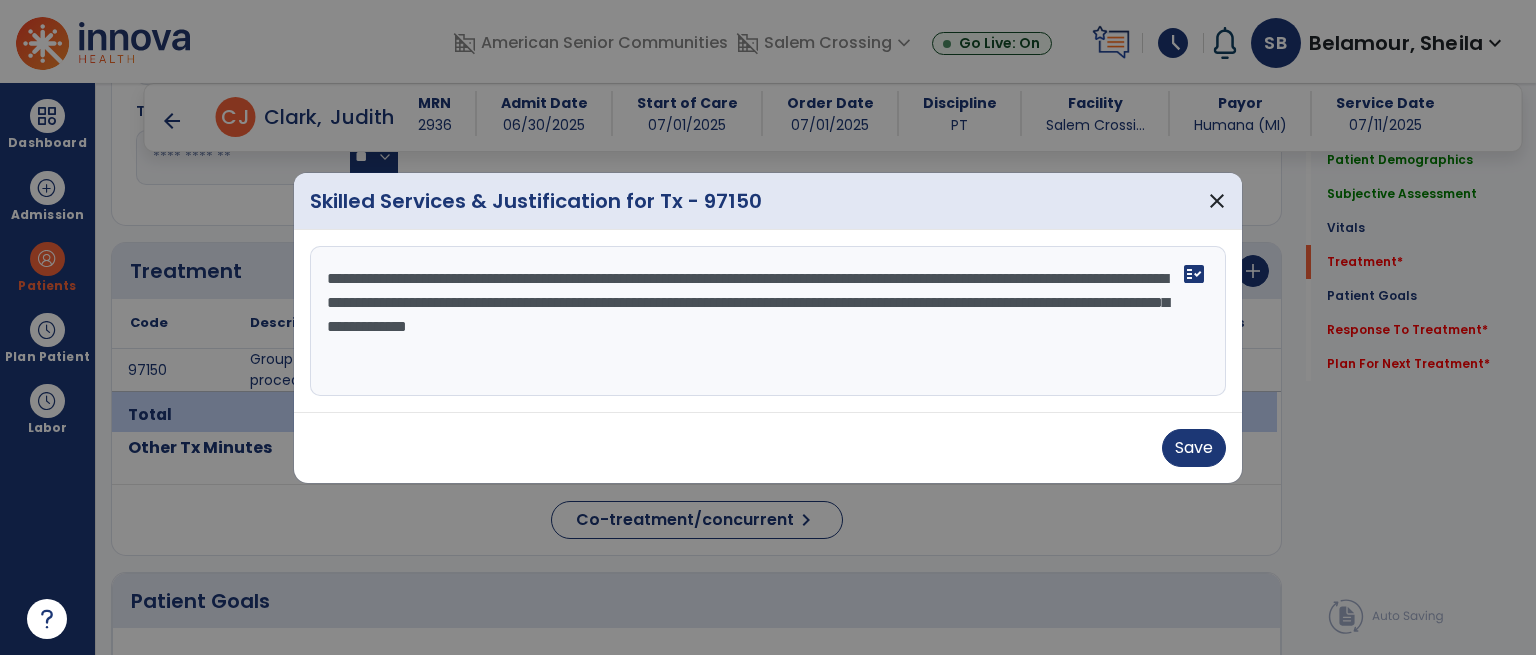 drag, startPoint x: 673, startPoint y: 323, endPoint x: 1122, endPoint y: 341, distance: 449.36066 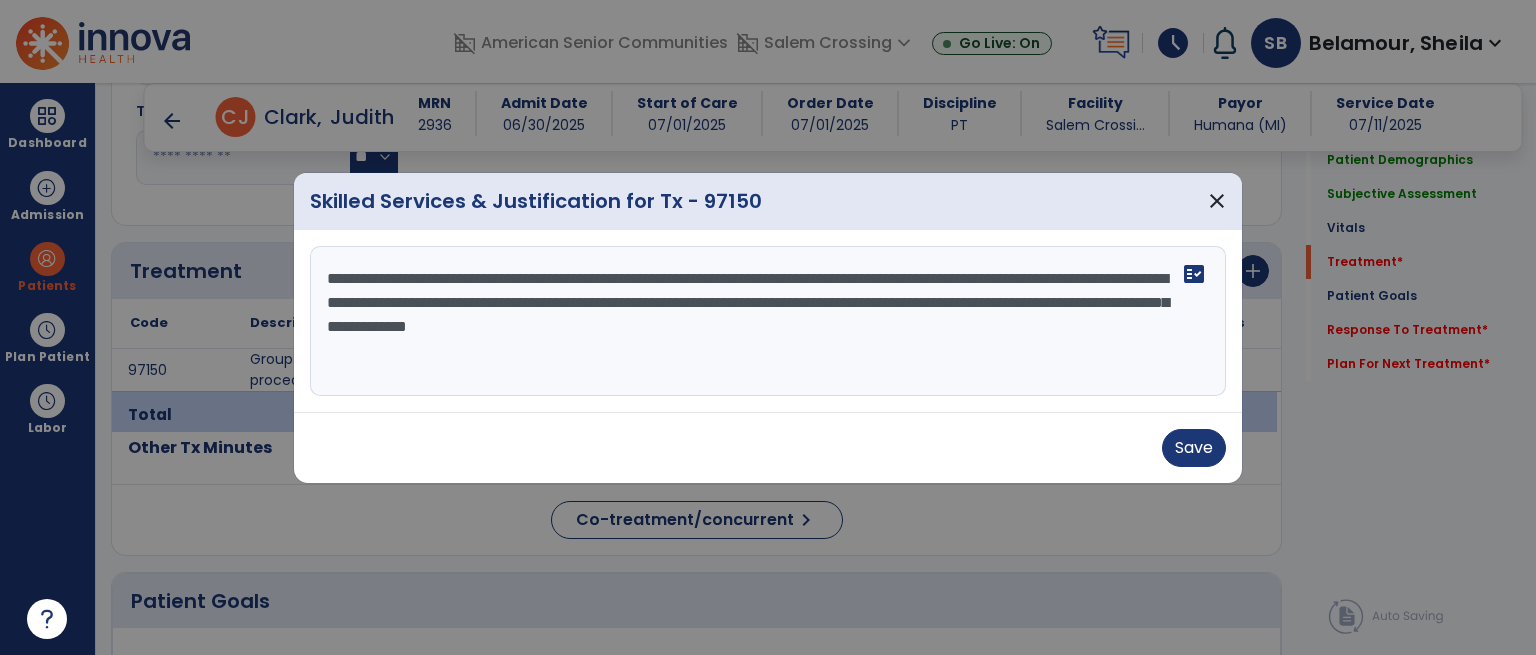 click on "**********" at bounding box center [768, 321] 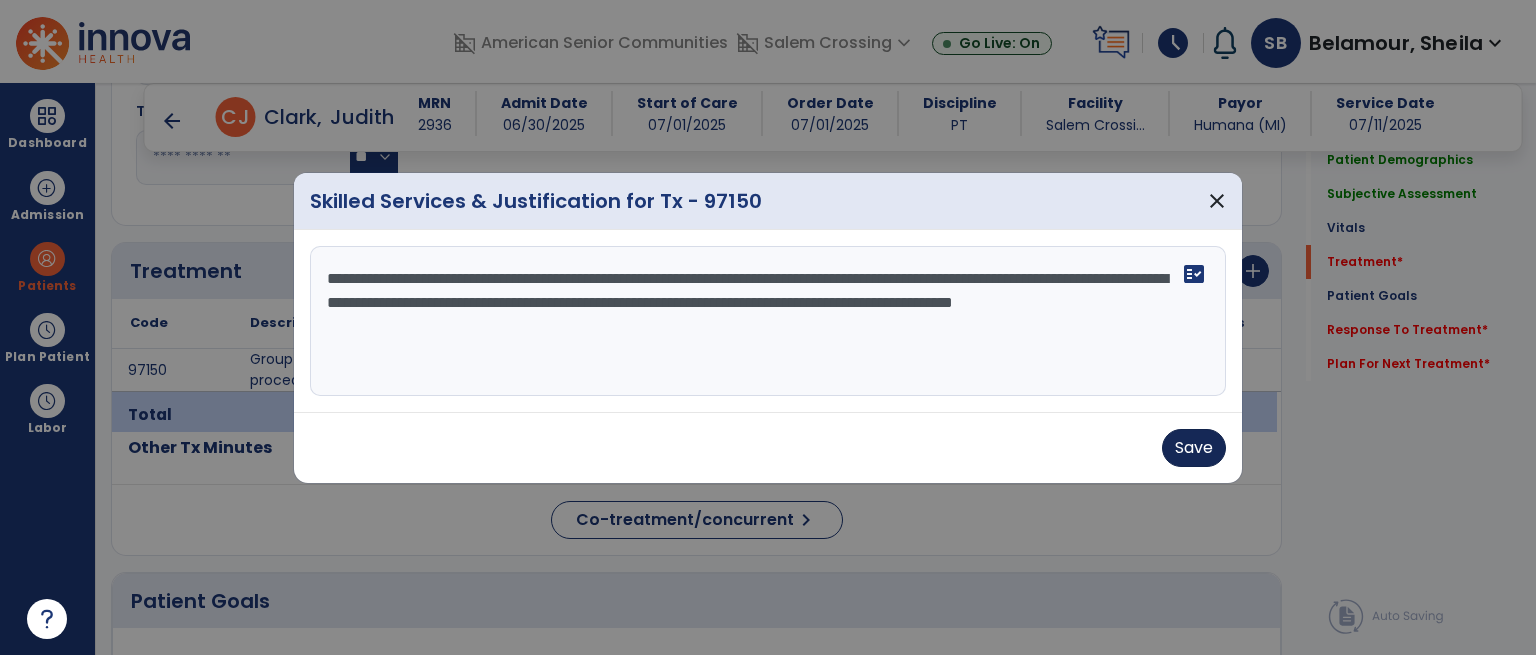 type on "**********" 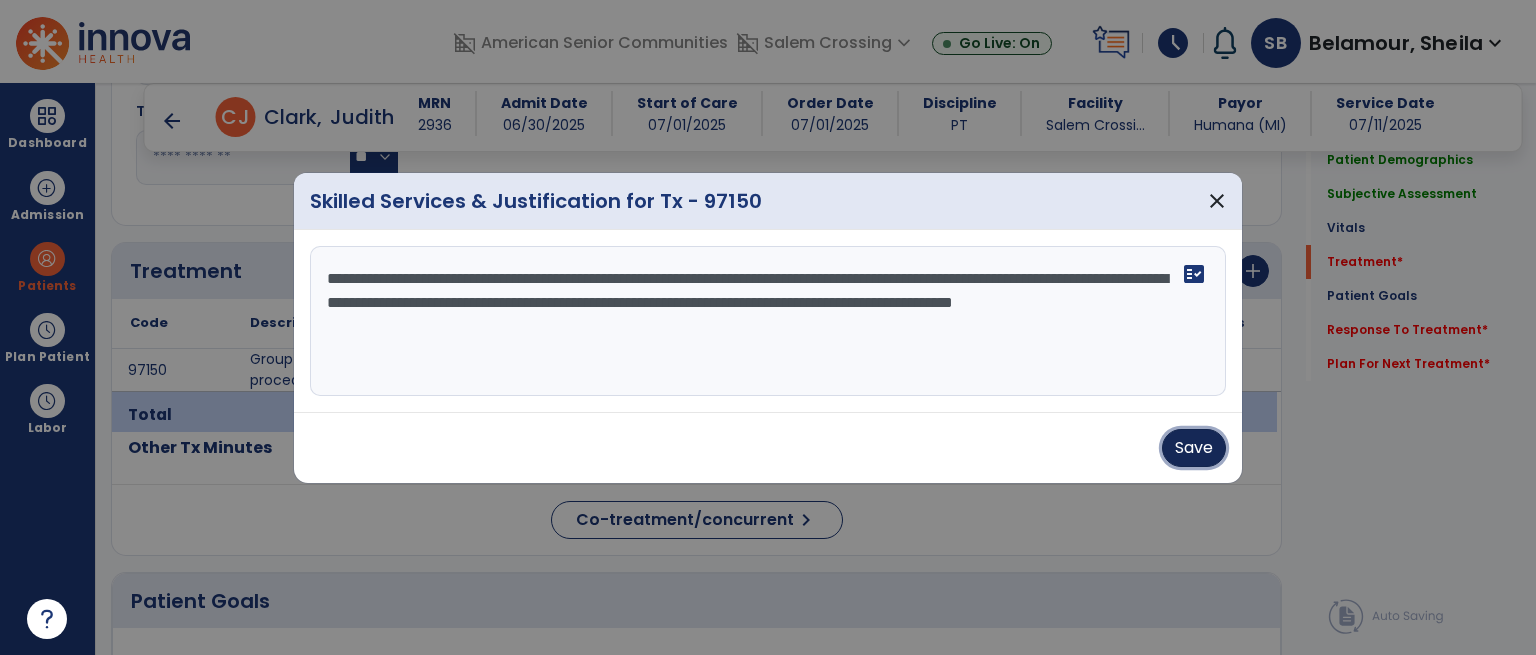 click on "Save" at bounding box center [1194, 448] 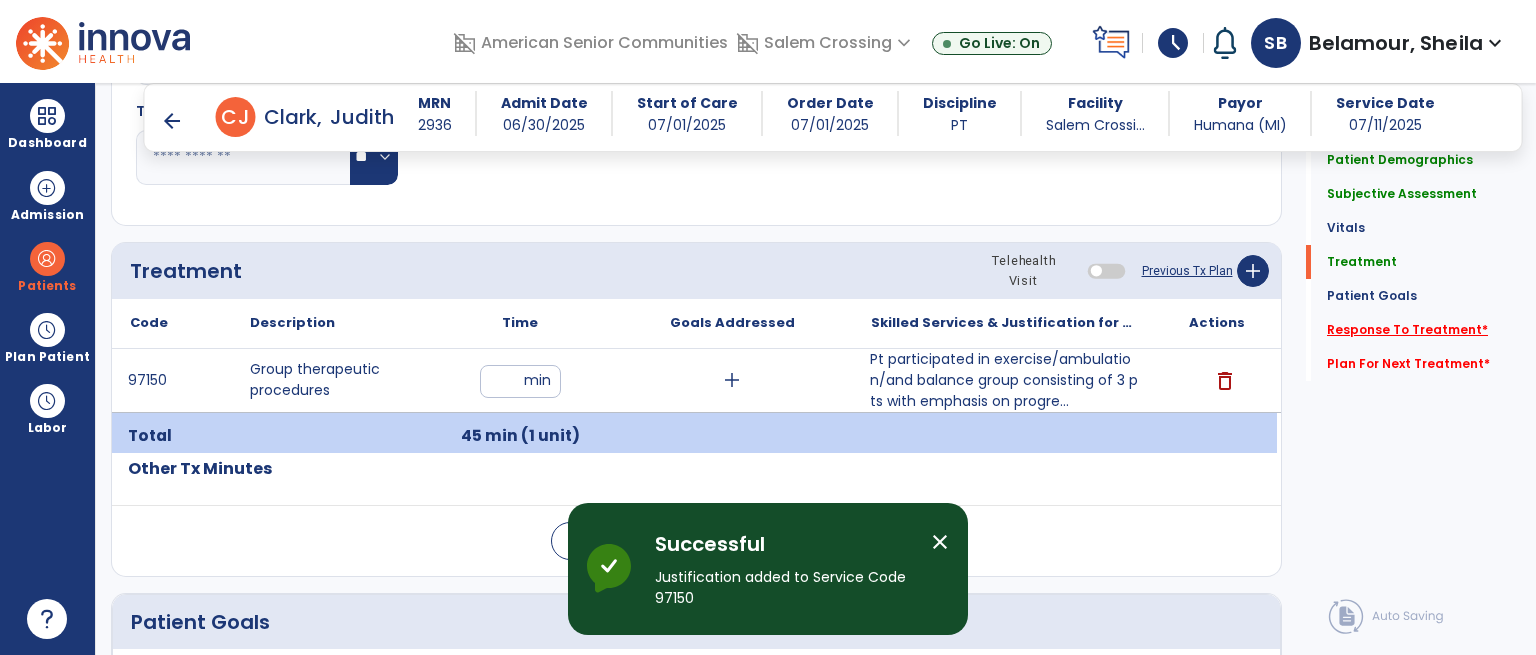 click on "Response To Treatment   *" 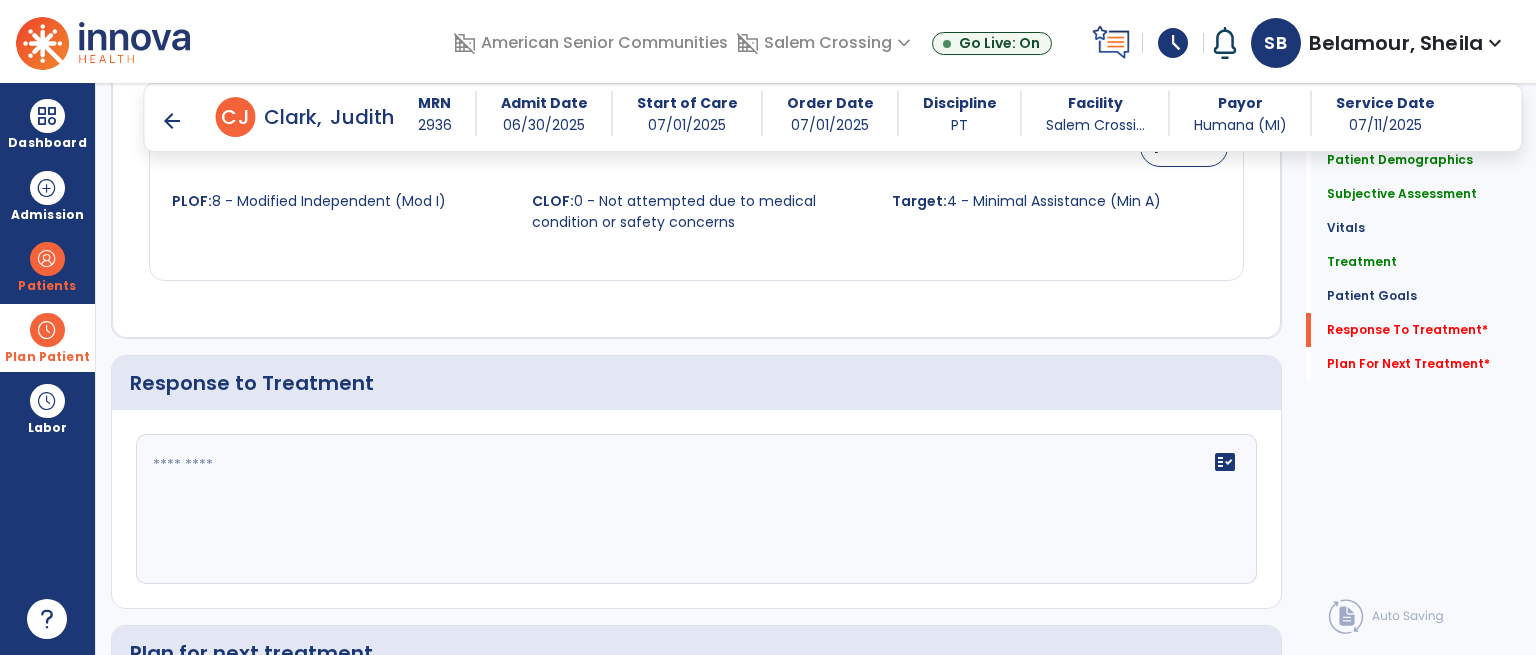 scroll, scrollTop: 2900, scrollLeft: 0, axis: vertical 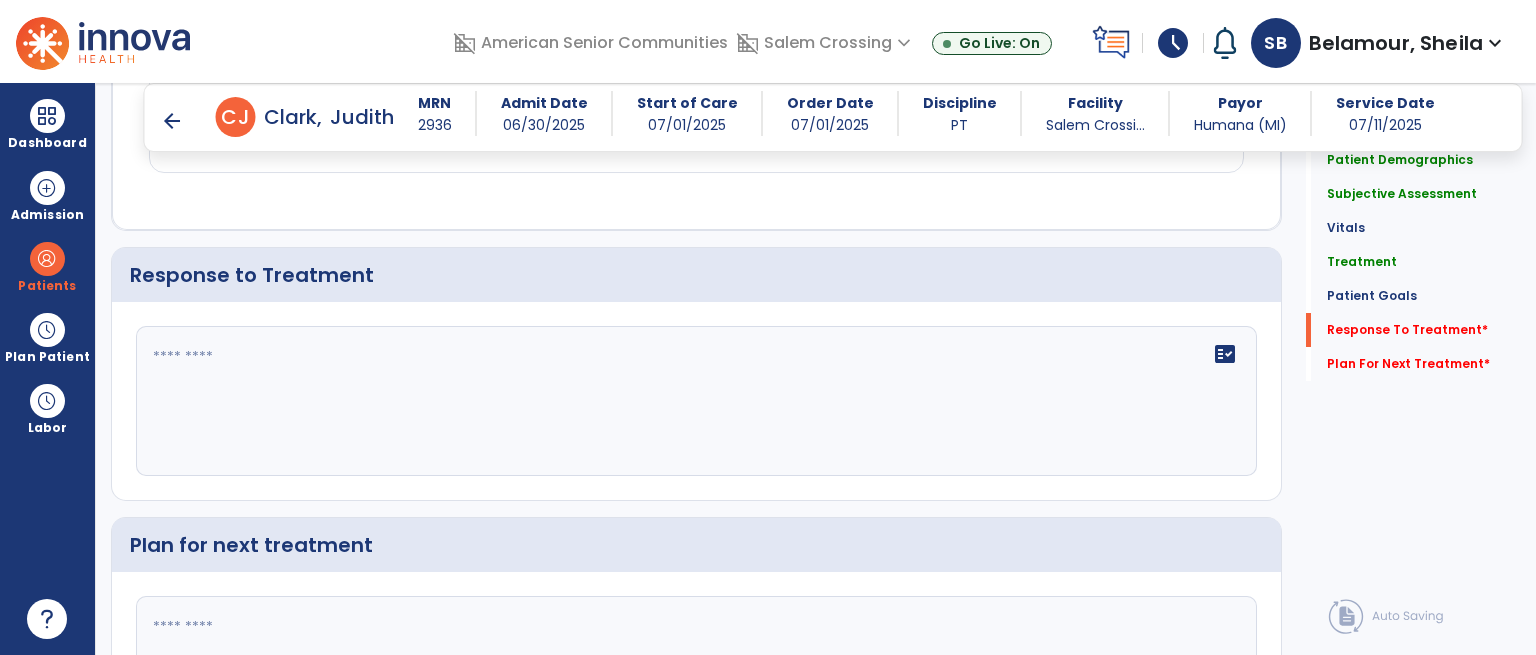 click on "fact_check" 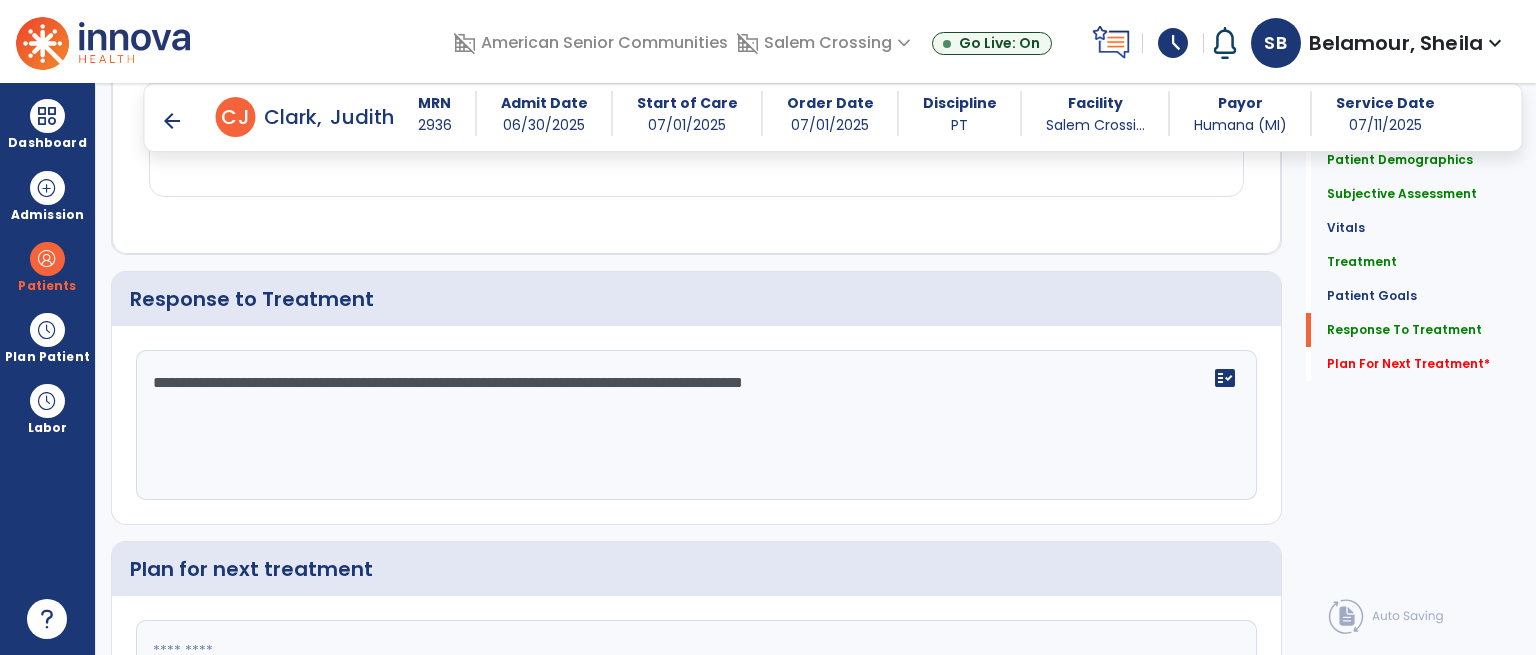 scroll, scrollTop: 2900, scrollLeft: 0, axis: vertical 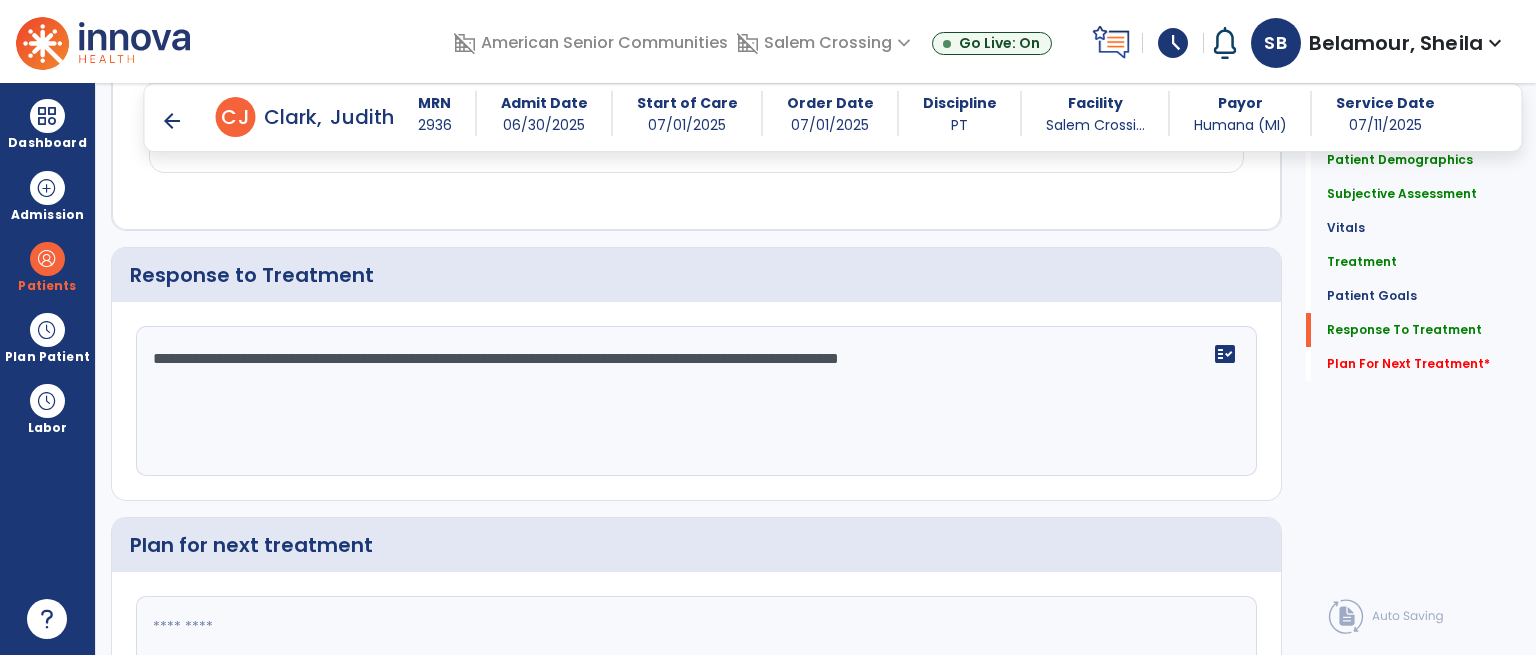 type on "**********" 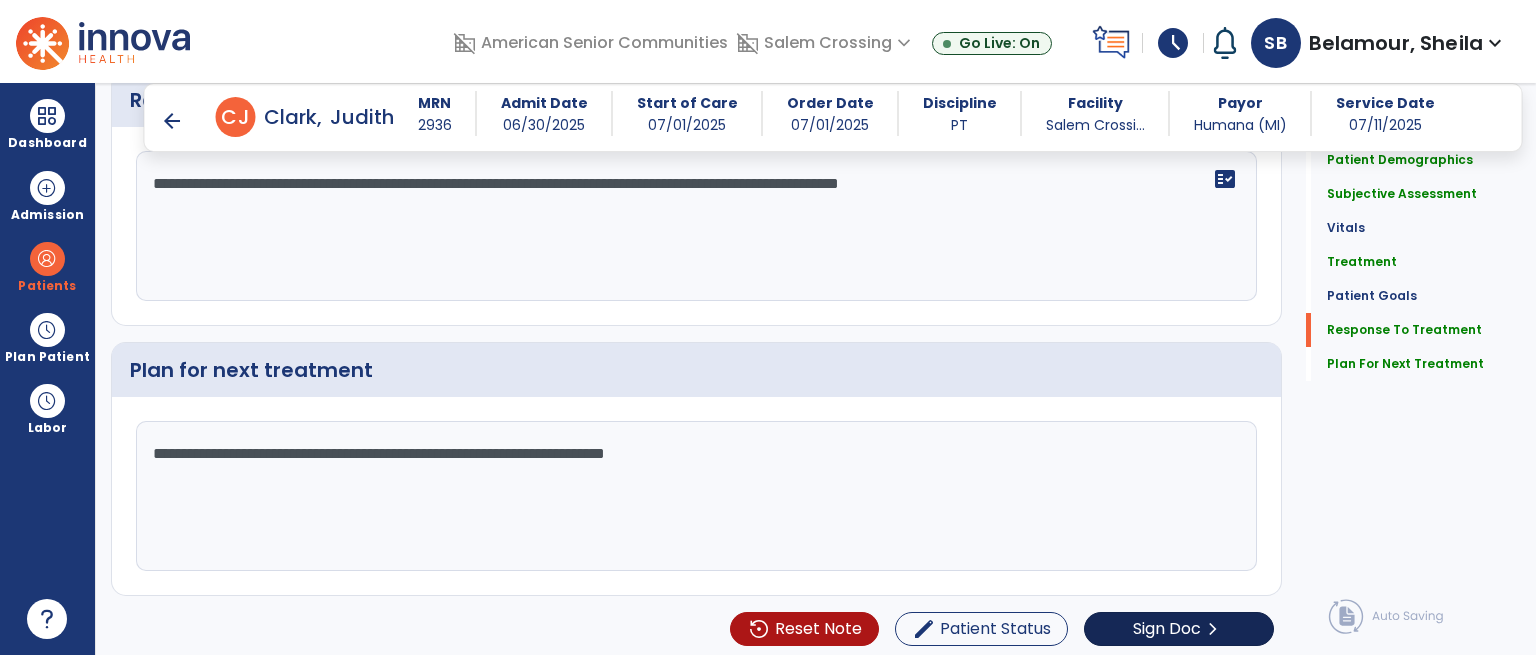 scroll, scrollTop: 3074, scrollLeft: 0, axis: vertical 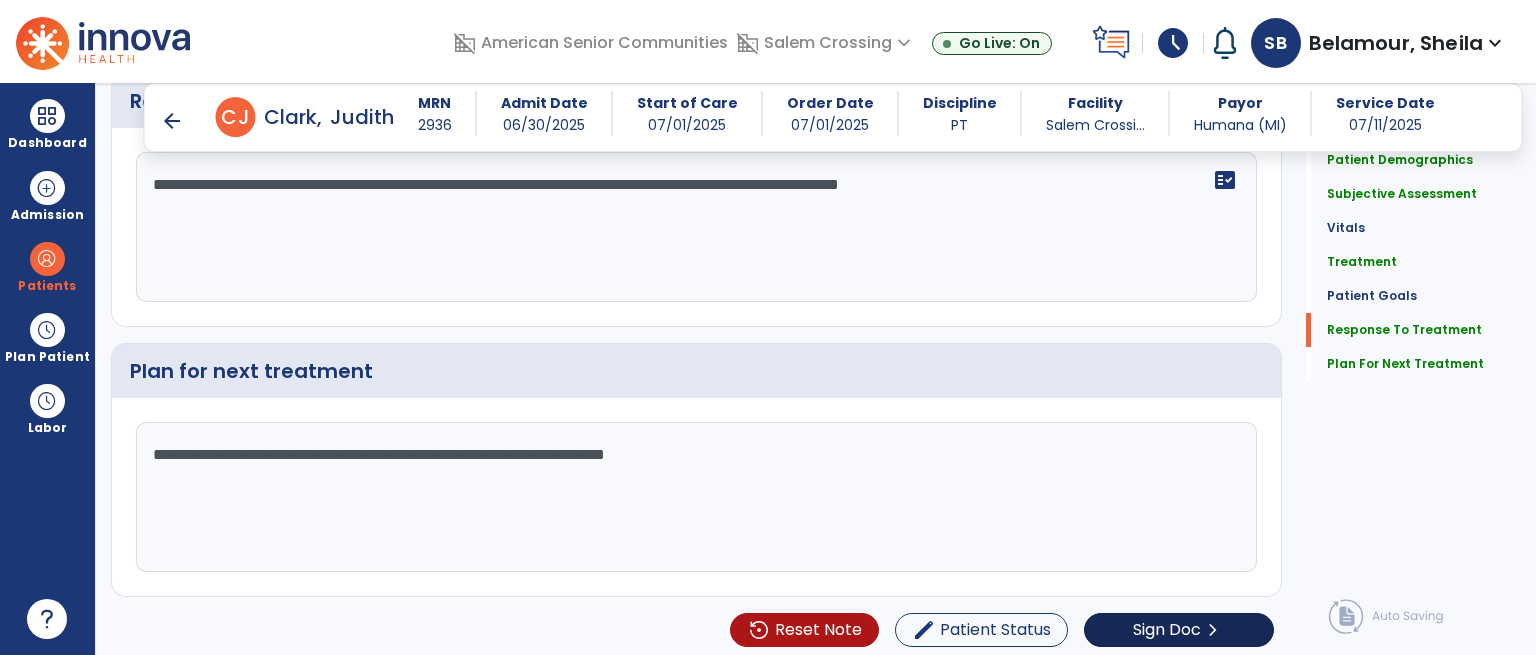 type on "**********" 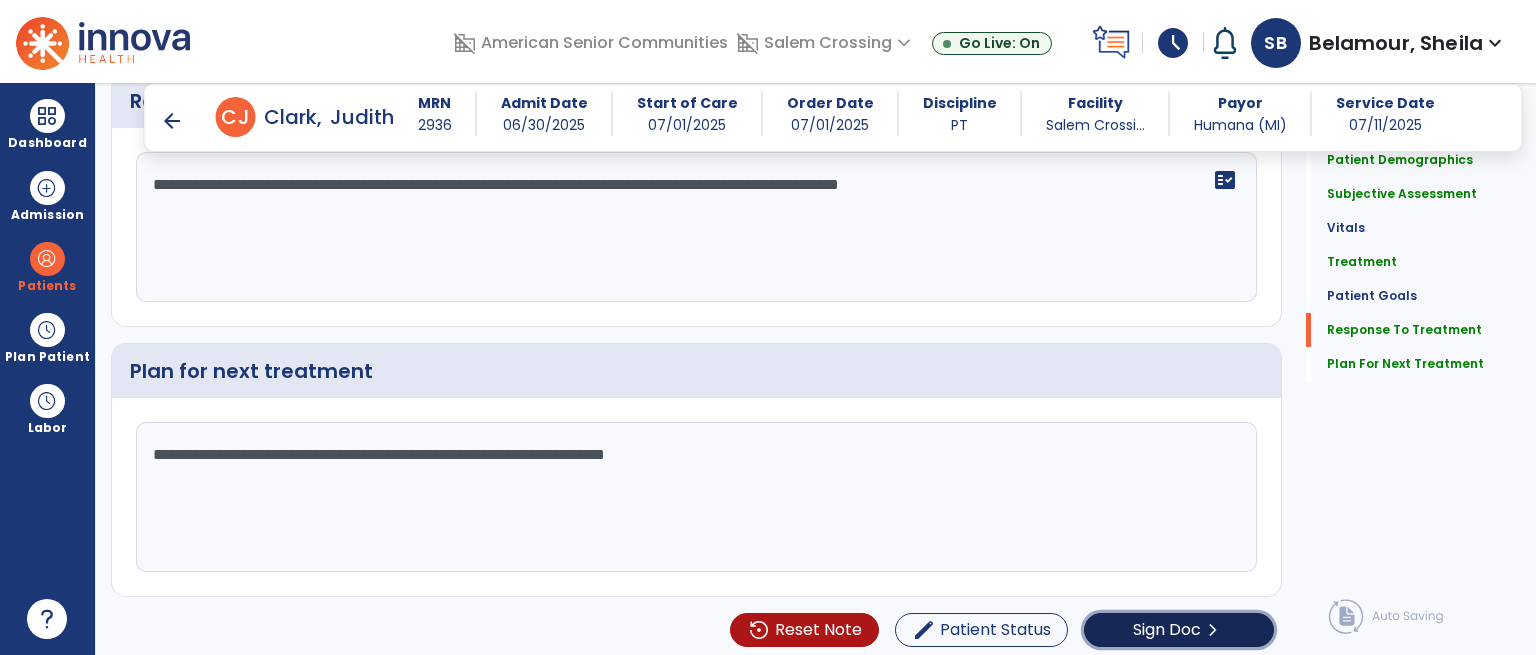 click on "chevron_right" 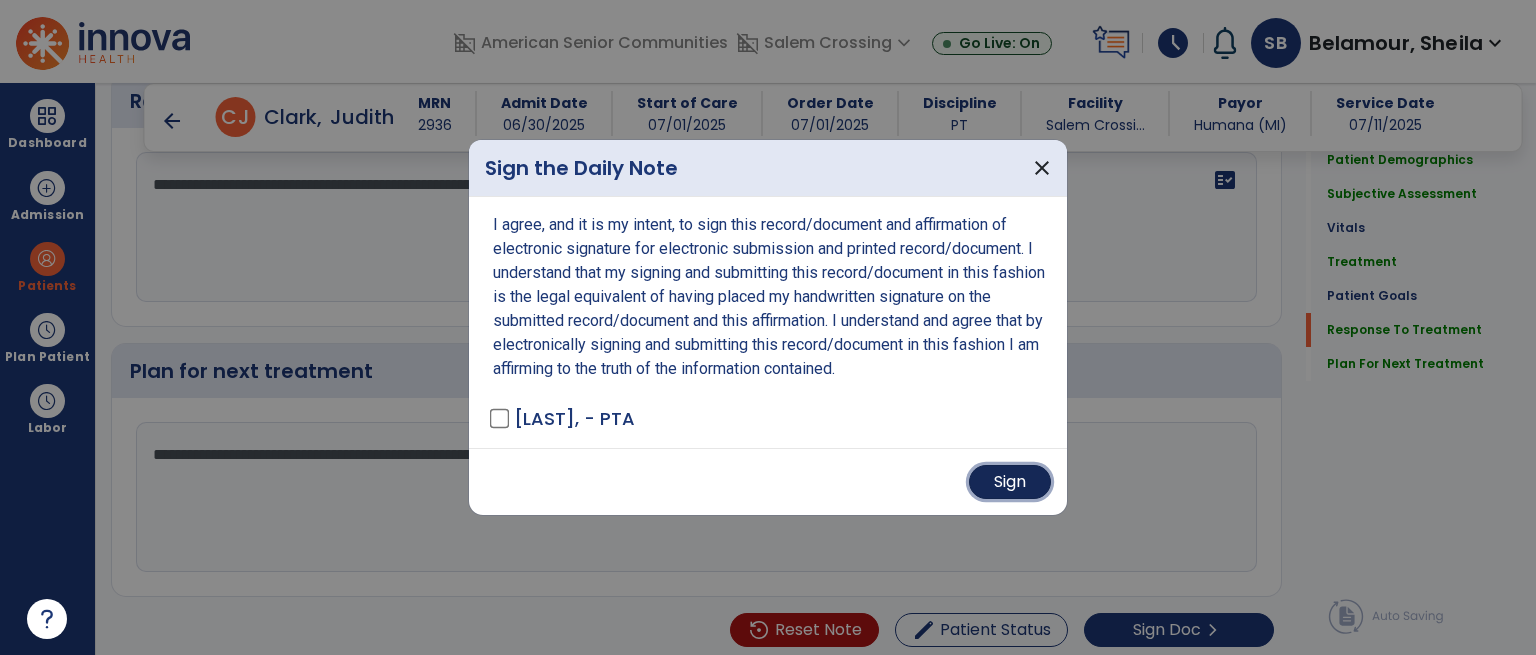 click on "Sign" at bounding box center (1010, 482) 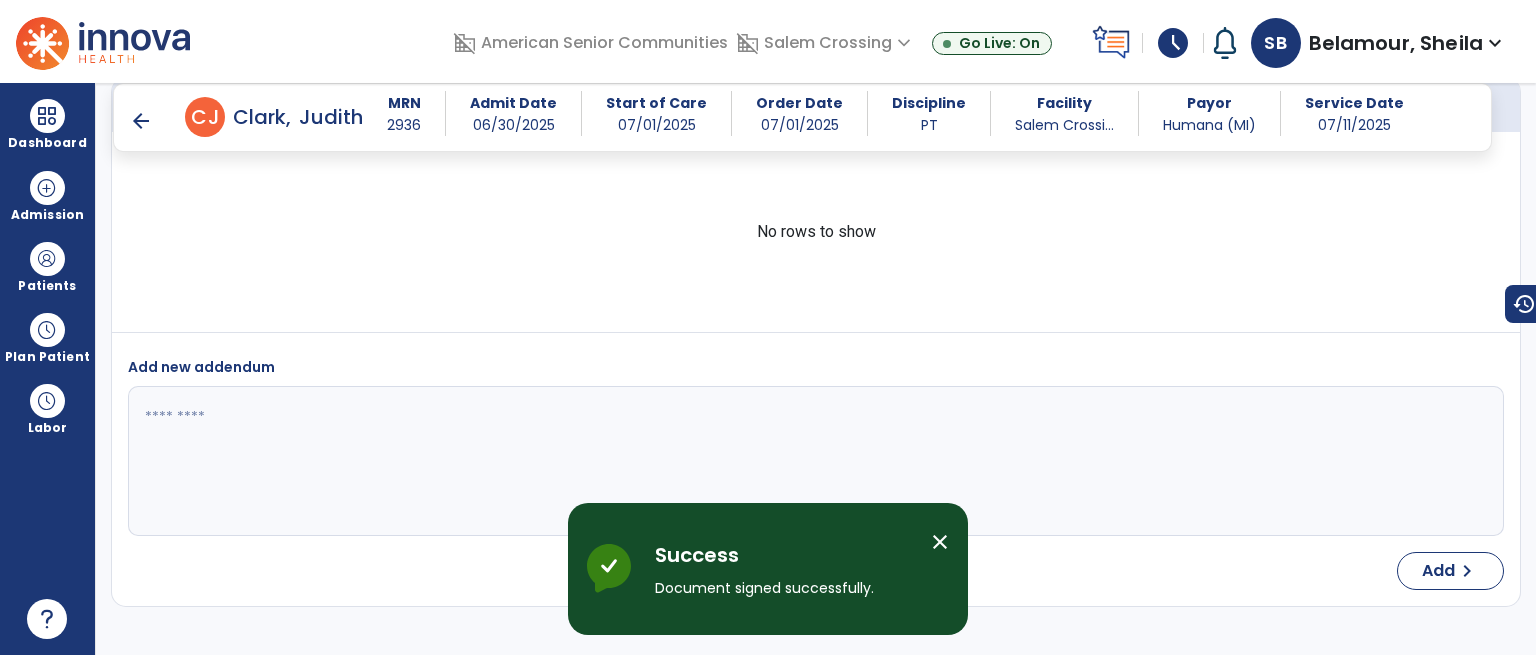 scroll, scrollTop: 4437, scrollLeft: 0, axis: vertical 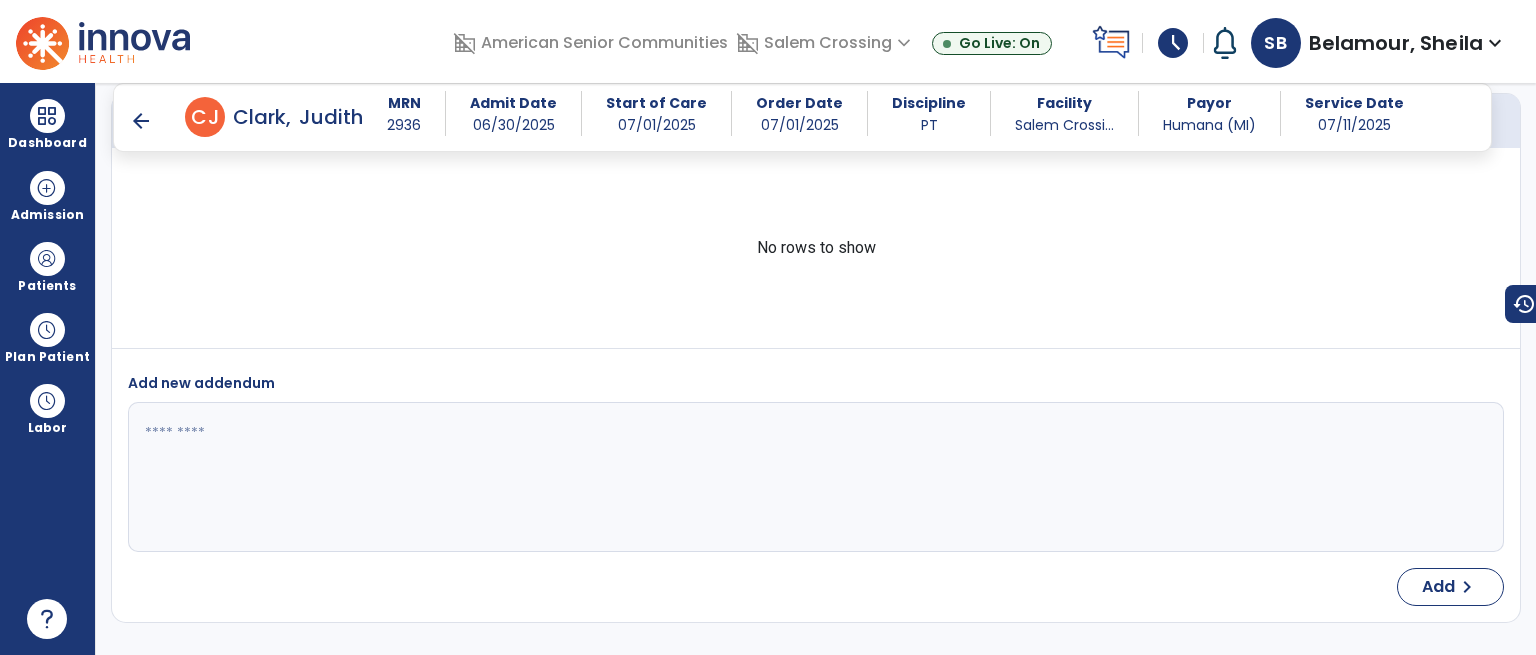 click on "arrow_back" at bounding box center (141, 121) 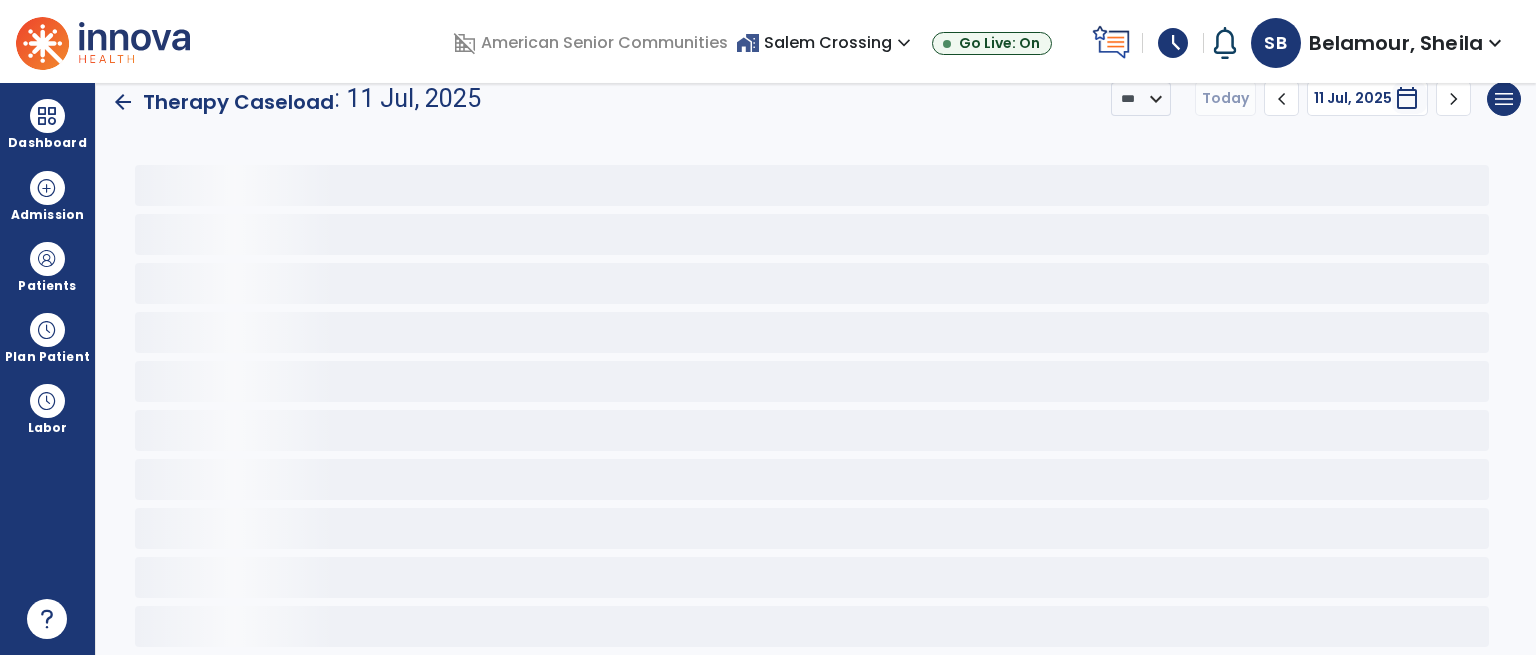 scroll, scrollTop: 7, scrollLeft: 0, axis: vertical 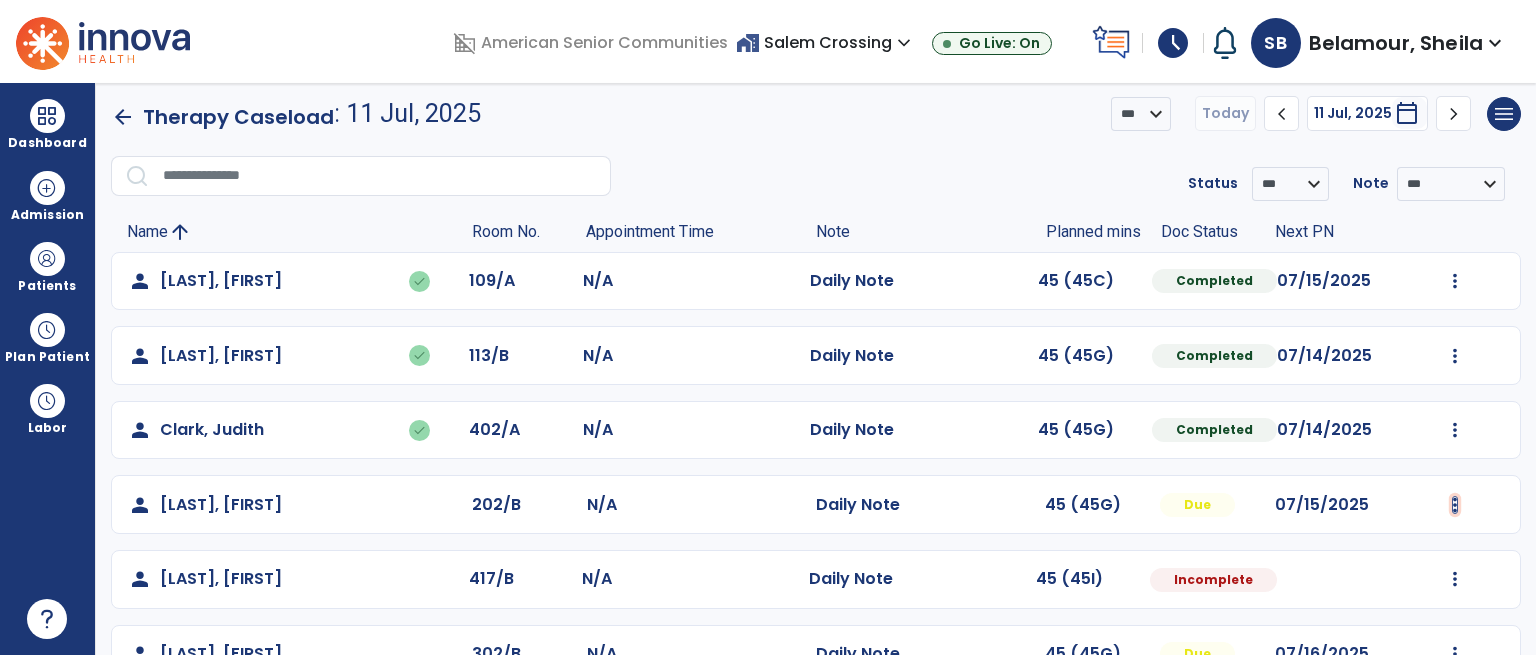 click at bounding box center [1455, 281] 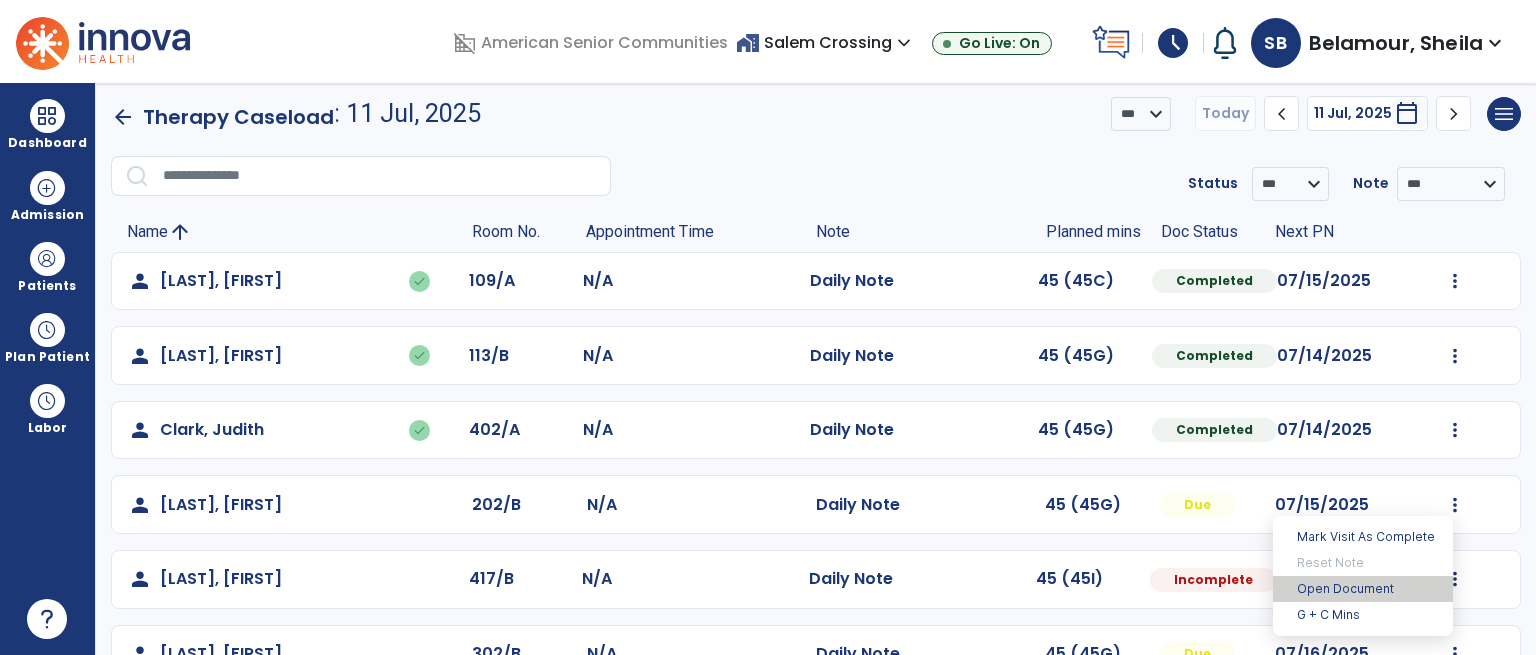 click on "Open Document" at bounding box center (1363, 589) 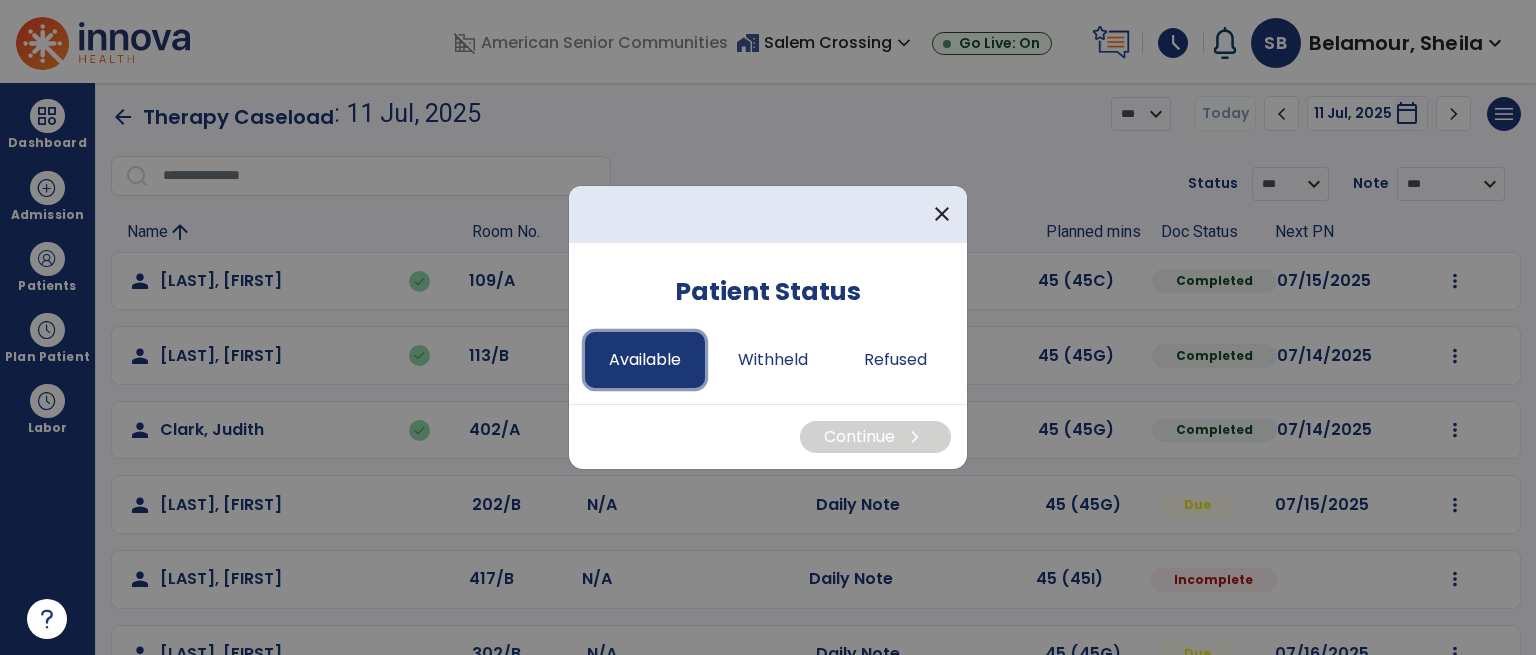 click on "Available" at bounding box center [645, 360] 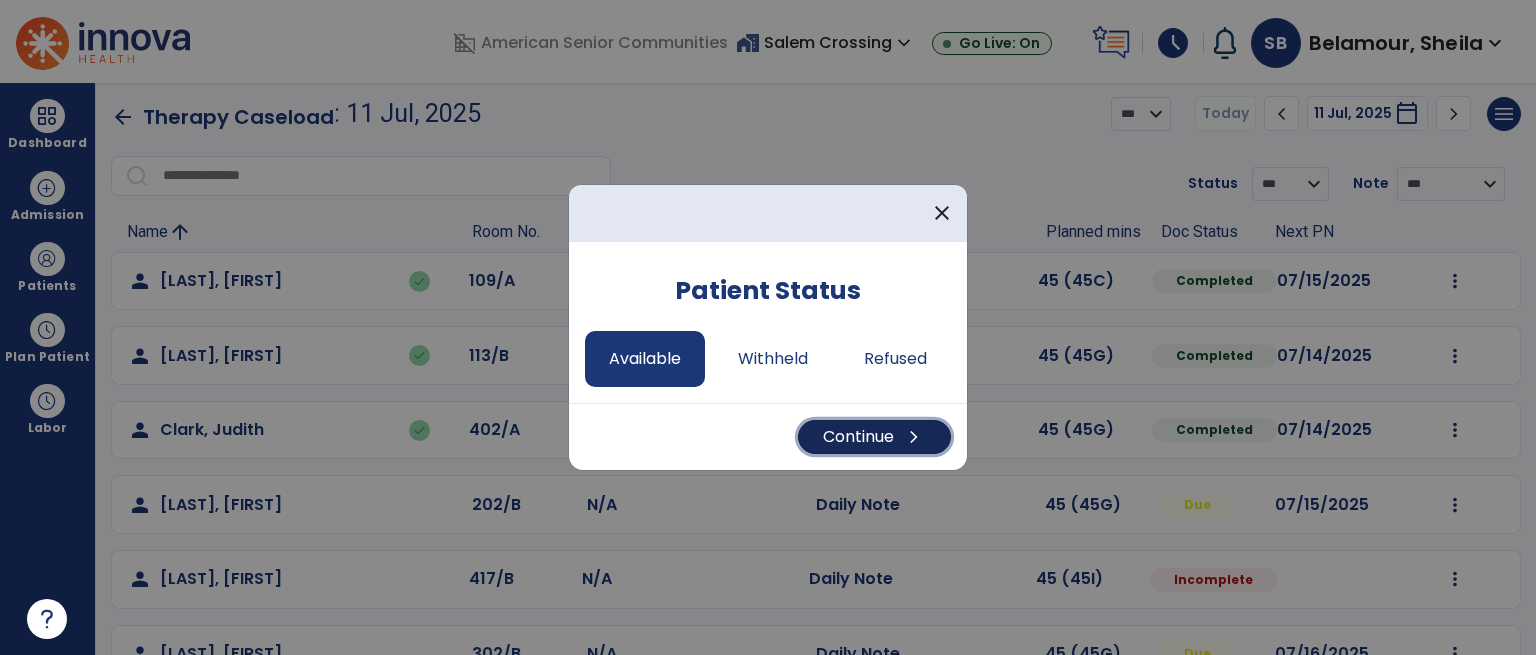 click on "Continue   chevron_right" at bounding box center [874, 437] 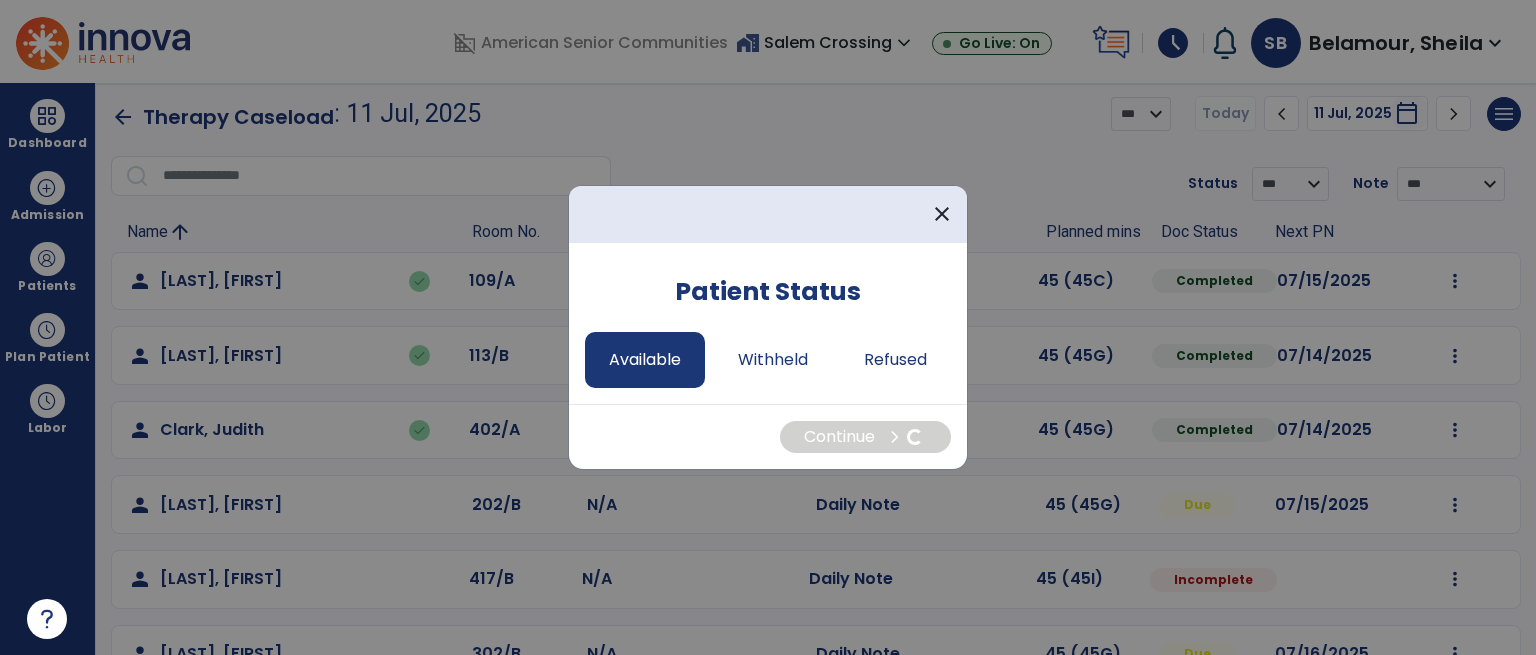 select on "*" 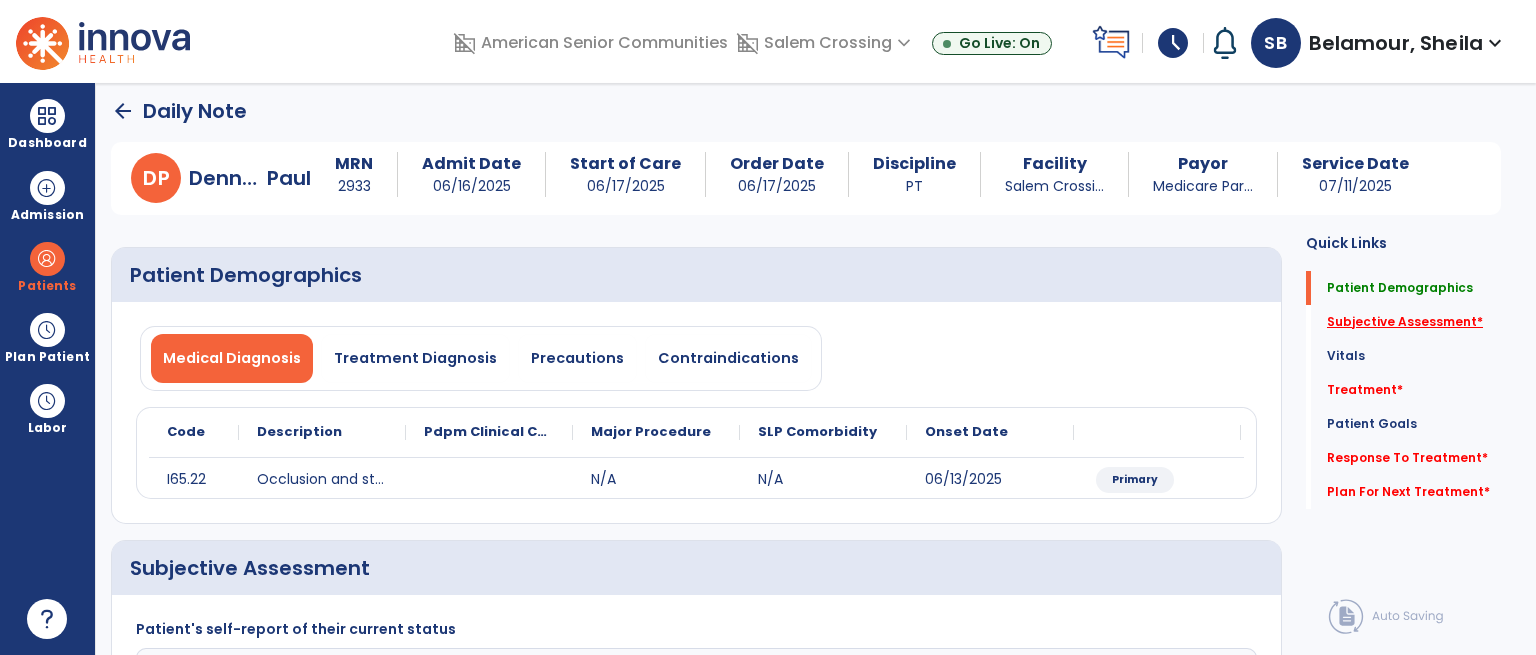 click on "Subjective Assessment   *" 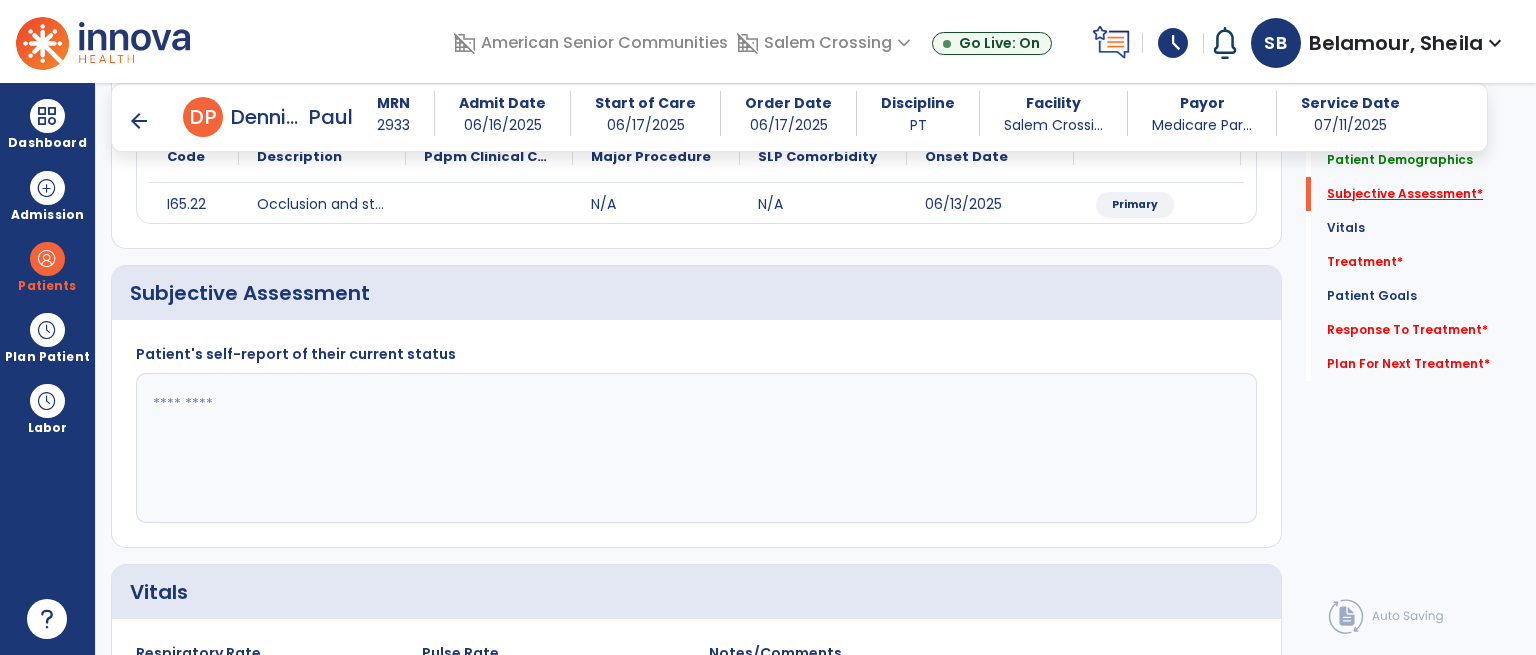 scroll, scrollTop: 318, scrollLeft: 0, axis: vertical 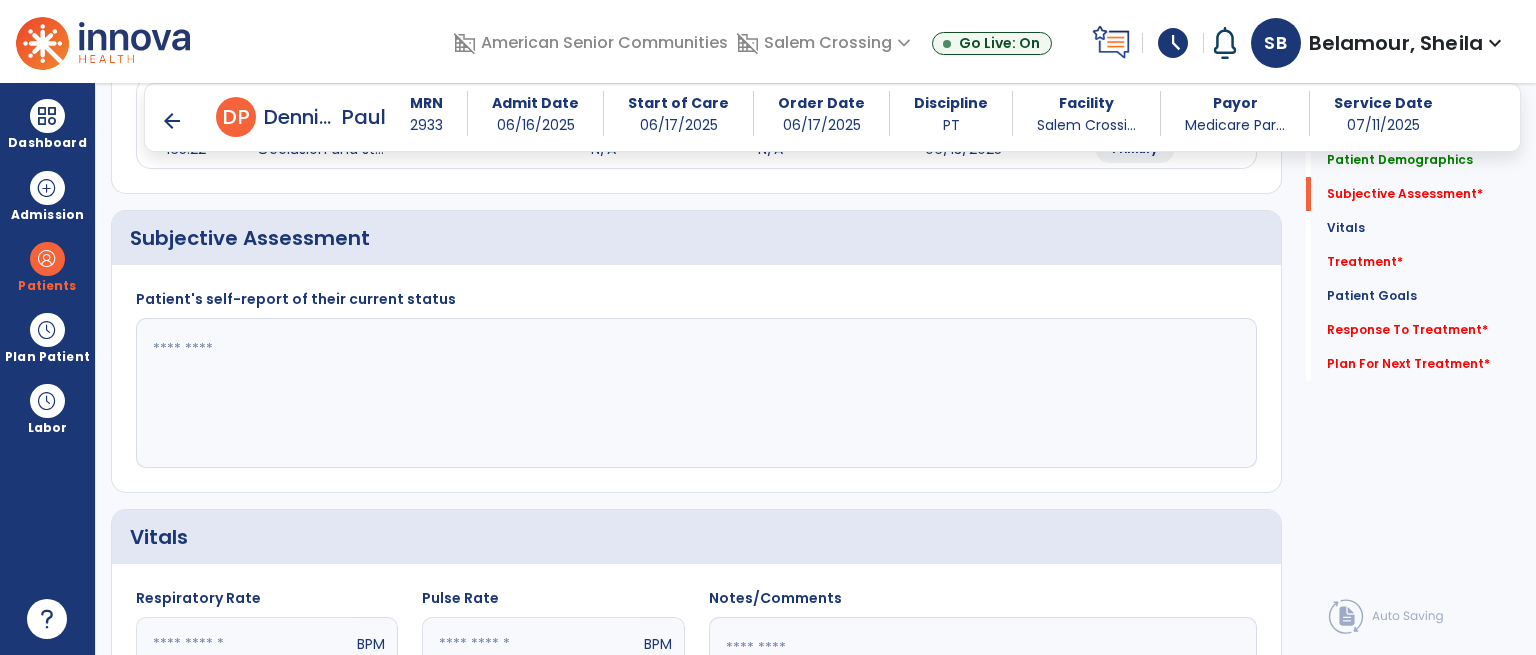 click 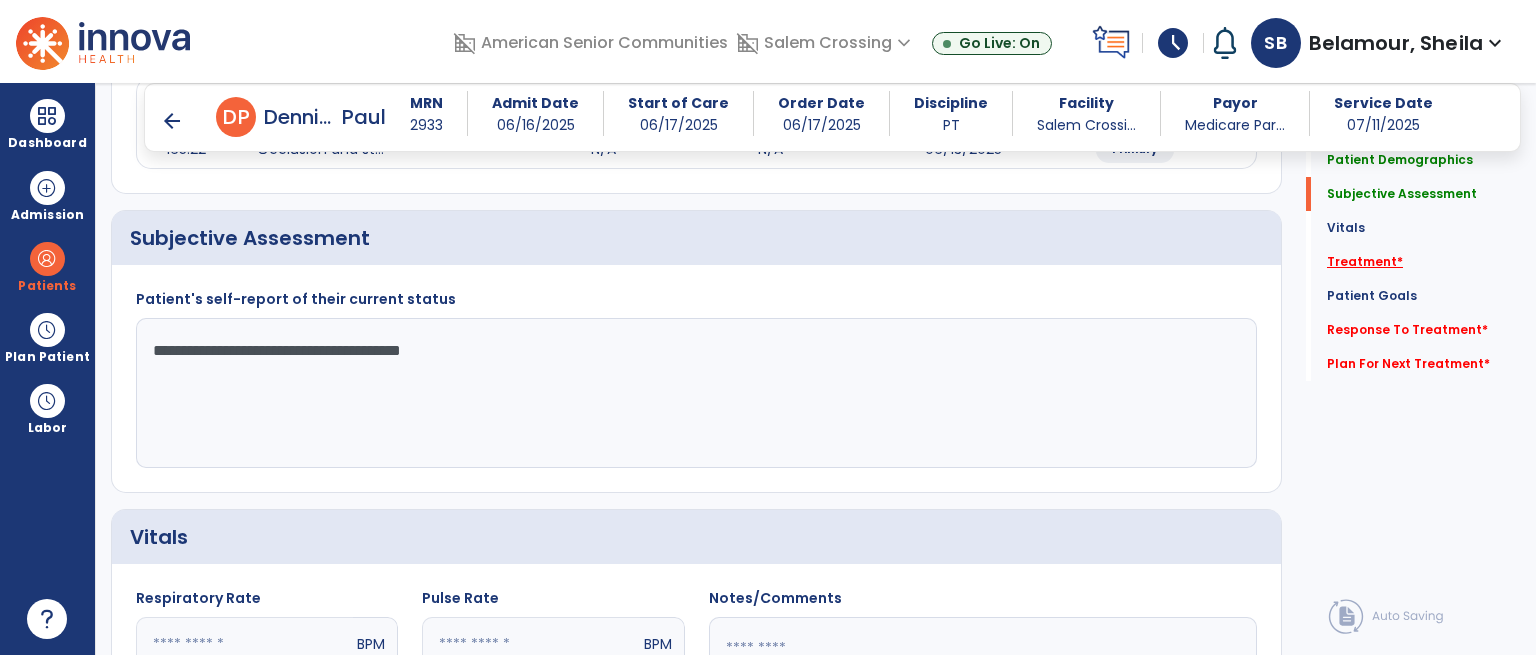 type on "**********" 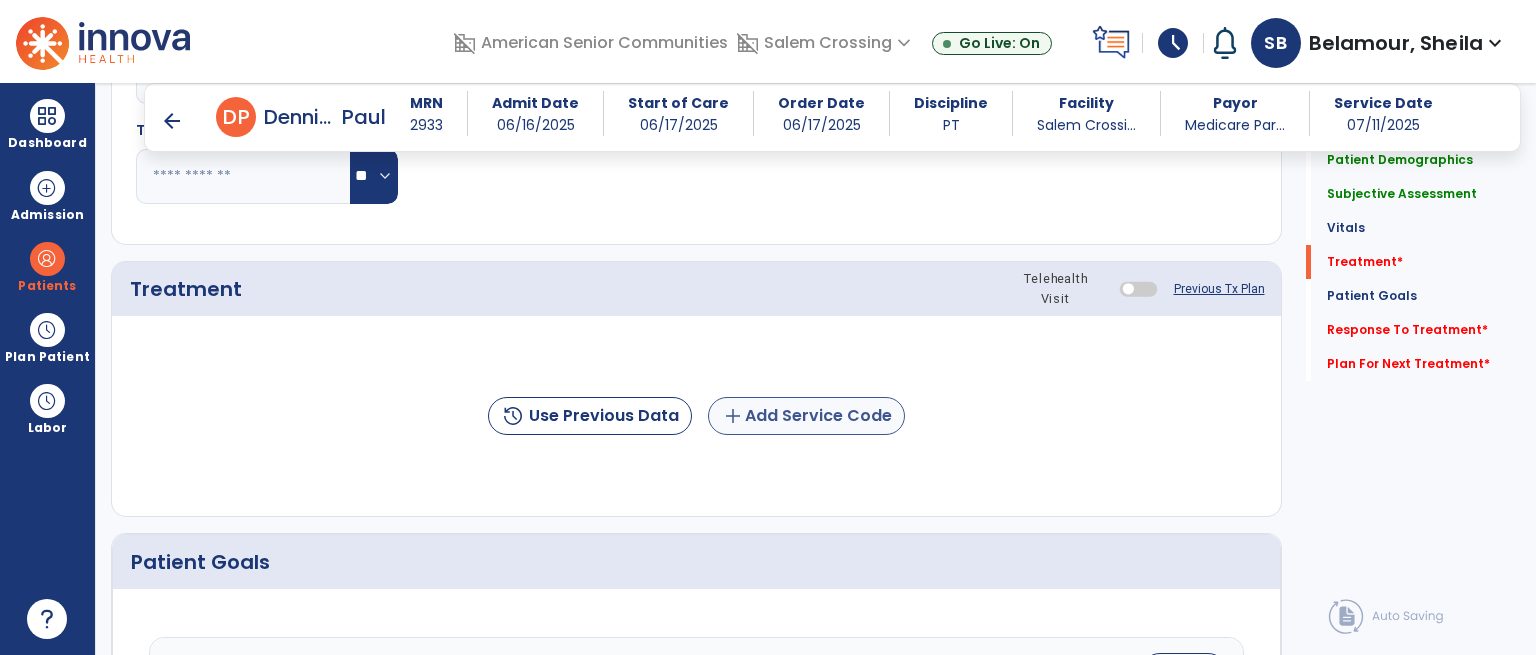 scroll, scrollTop: 1007, scrollLeft: 0, axis: vertical 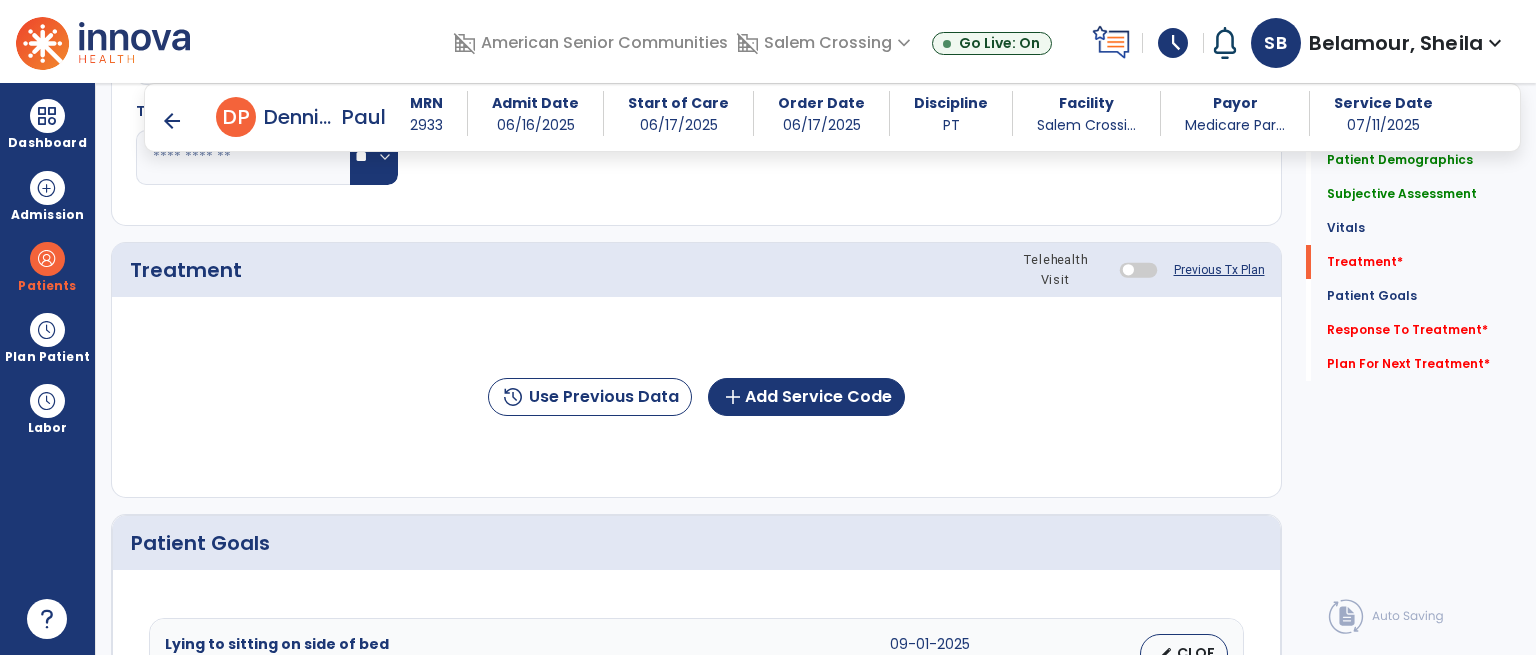 click on "history  Use Previous Data  add  Add Service Code" 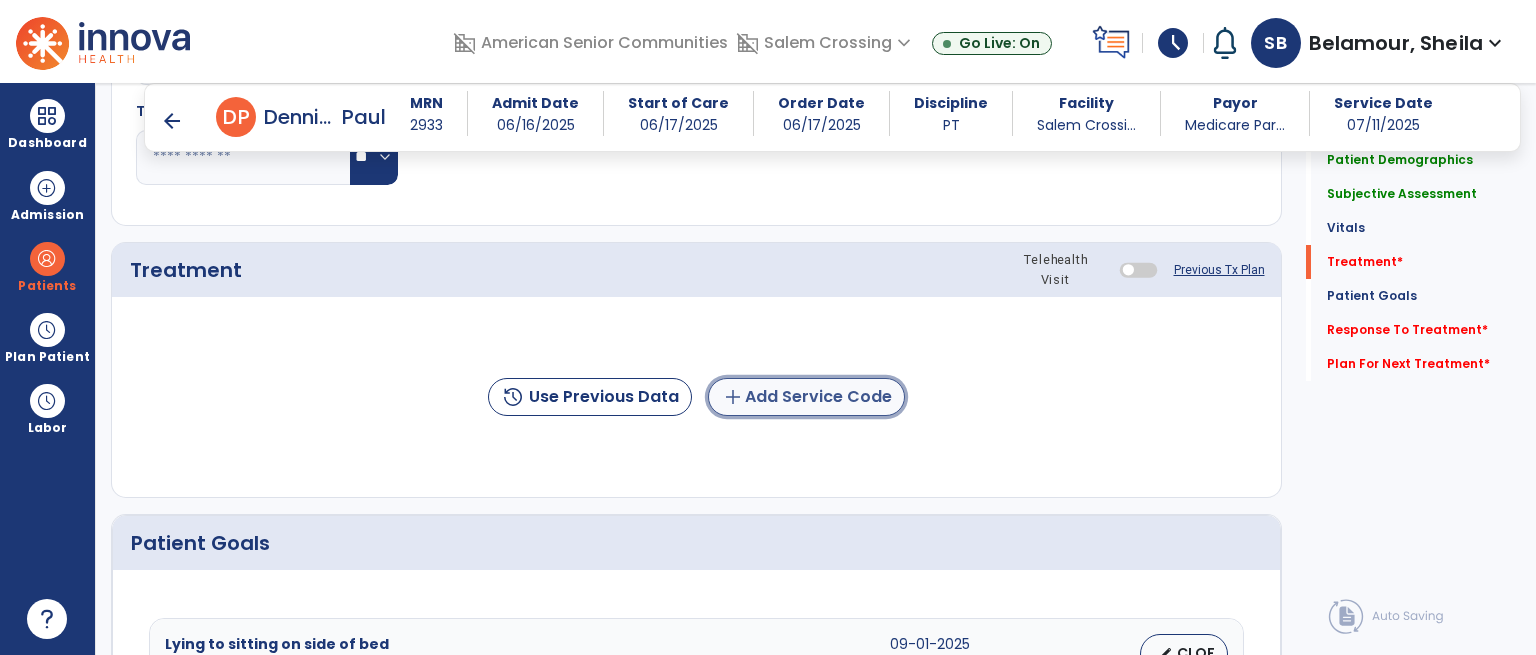 click on "add  Add Service Code" 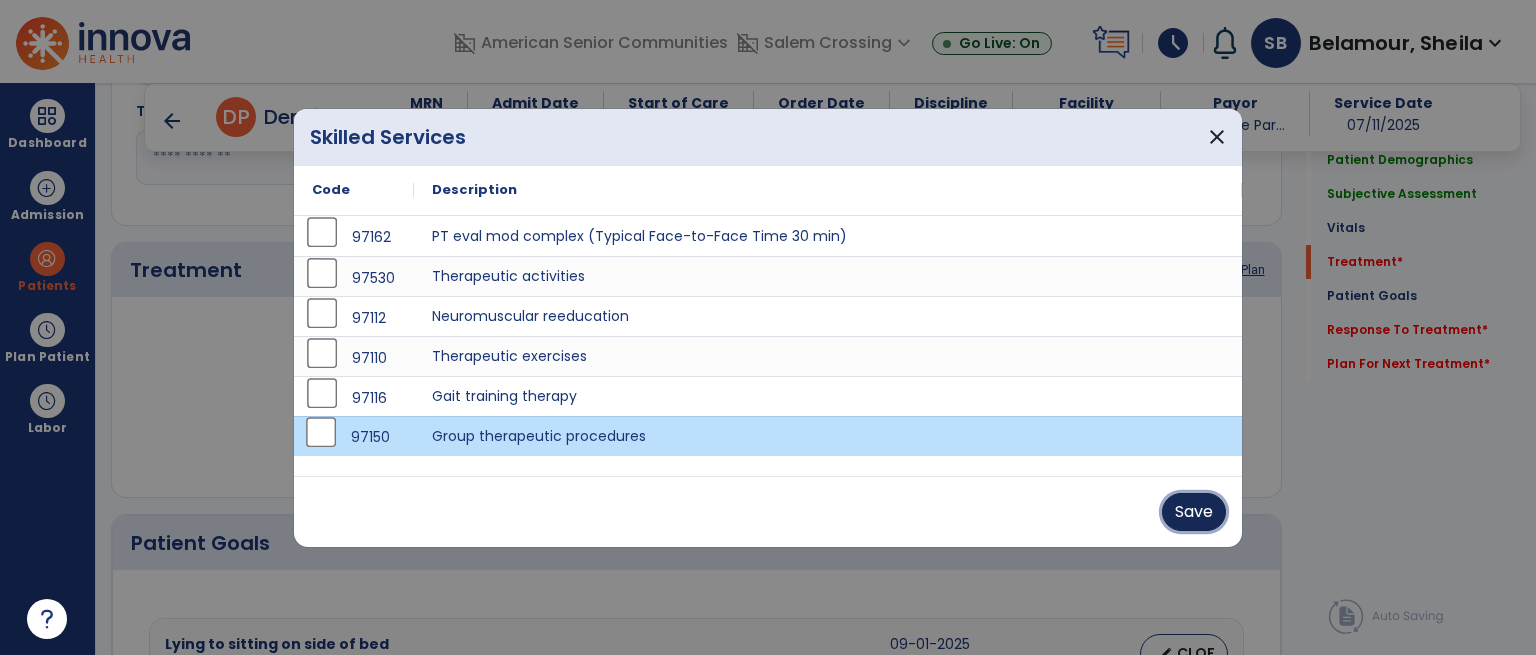 click on "Save" at bounding box center [1194, 512] 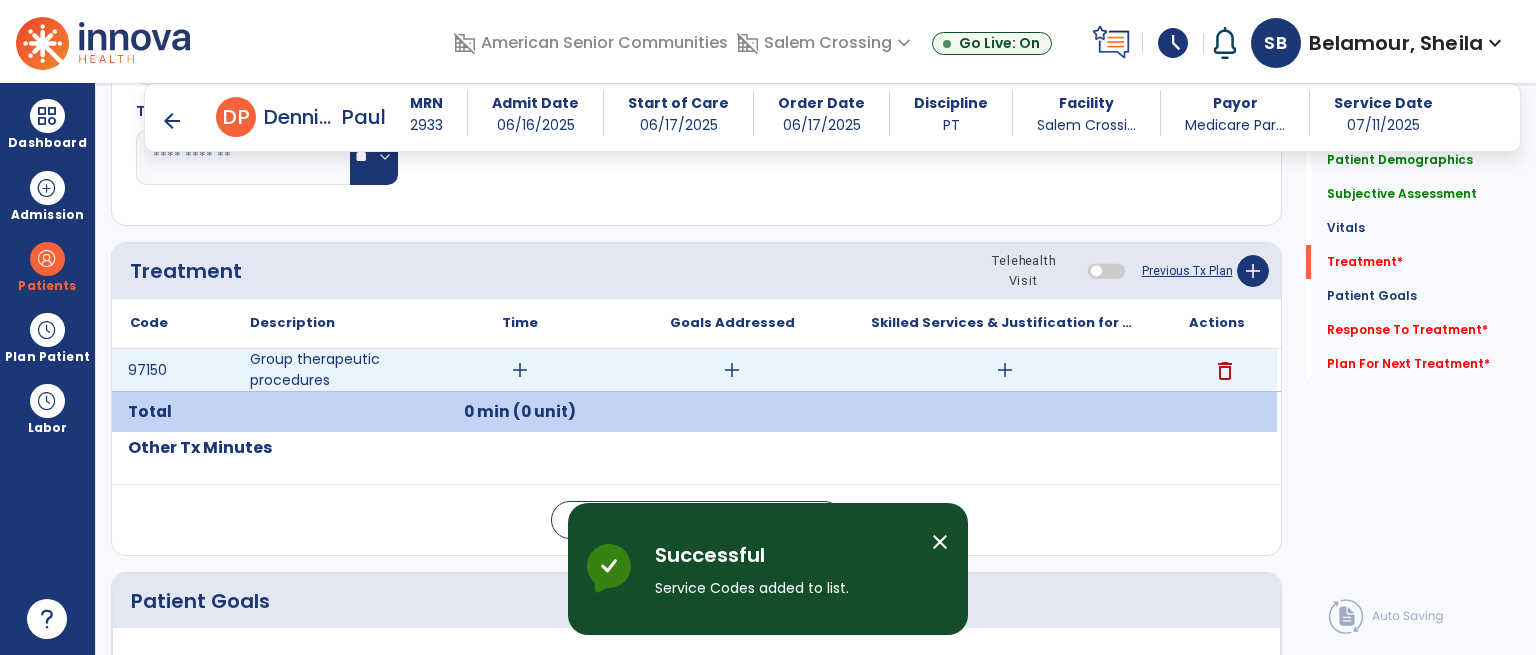 click on "add" at bounding box center (520, 370) 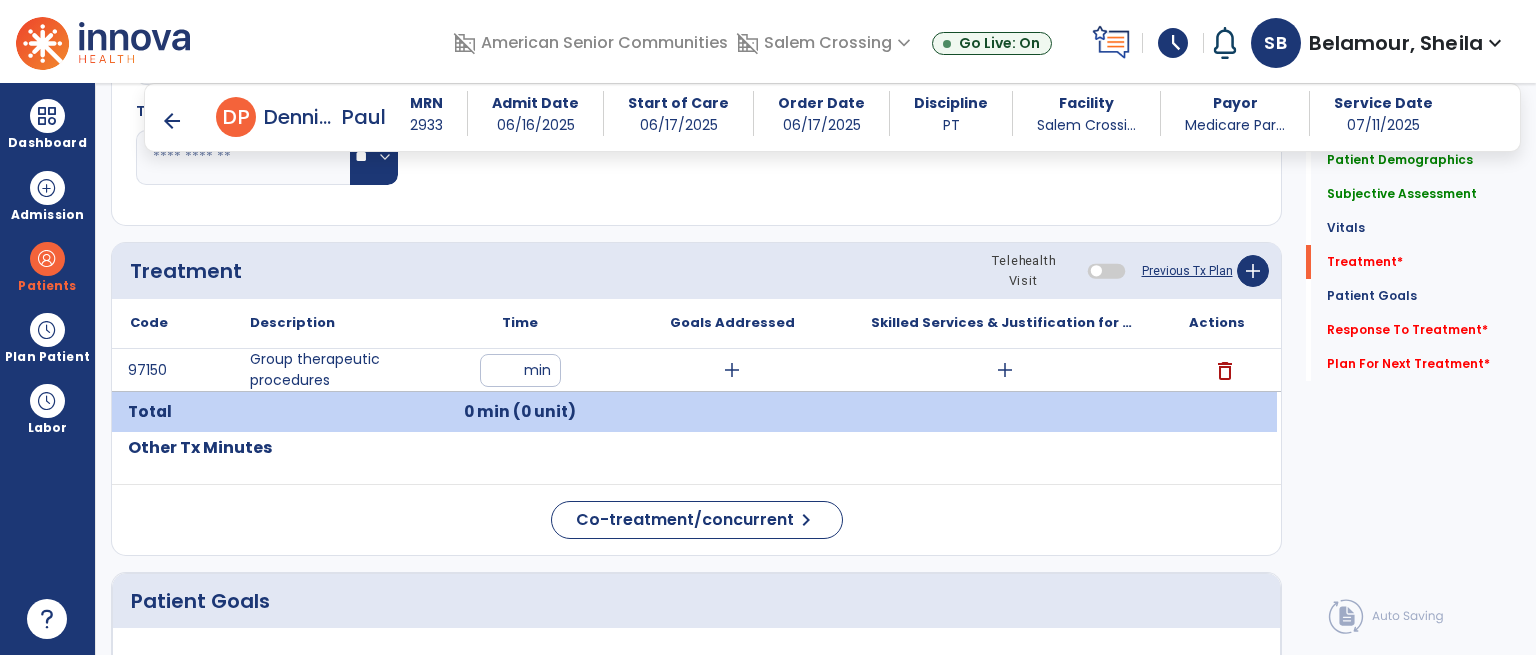 type on "**" 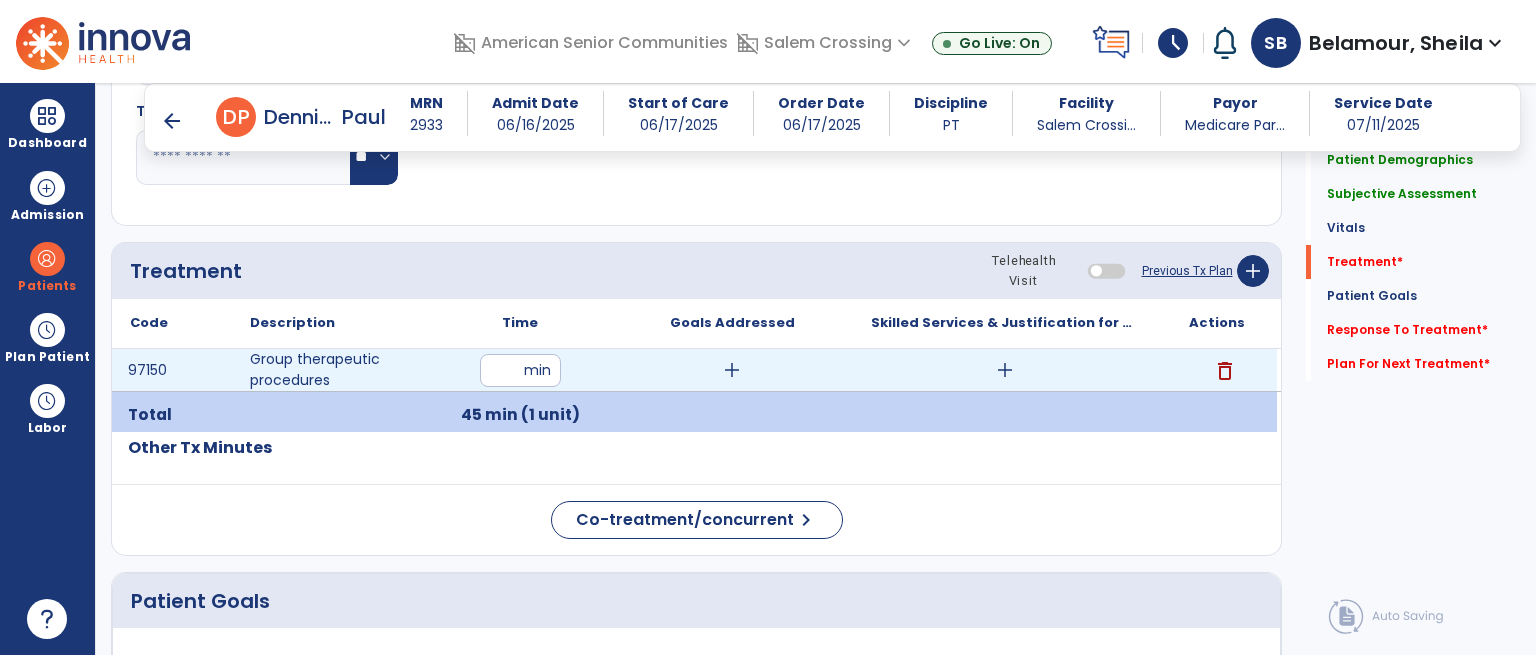 click on "add" at bounding box center [1005, 370] 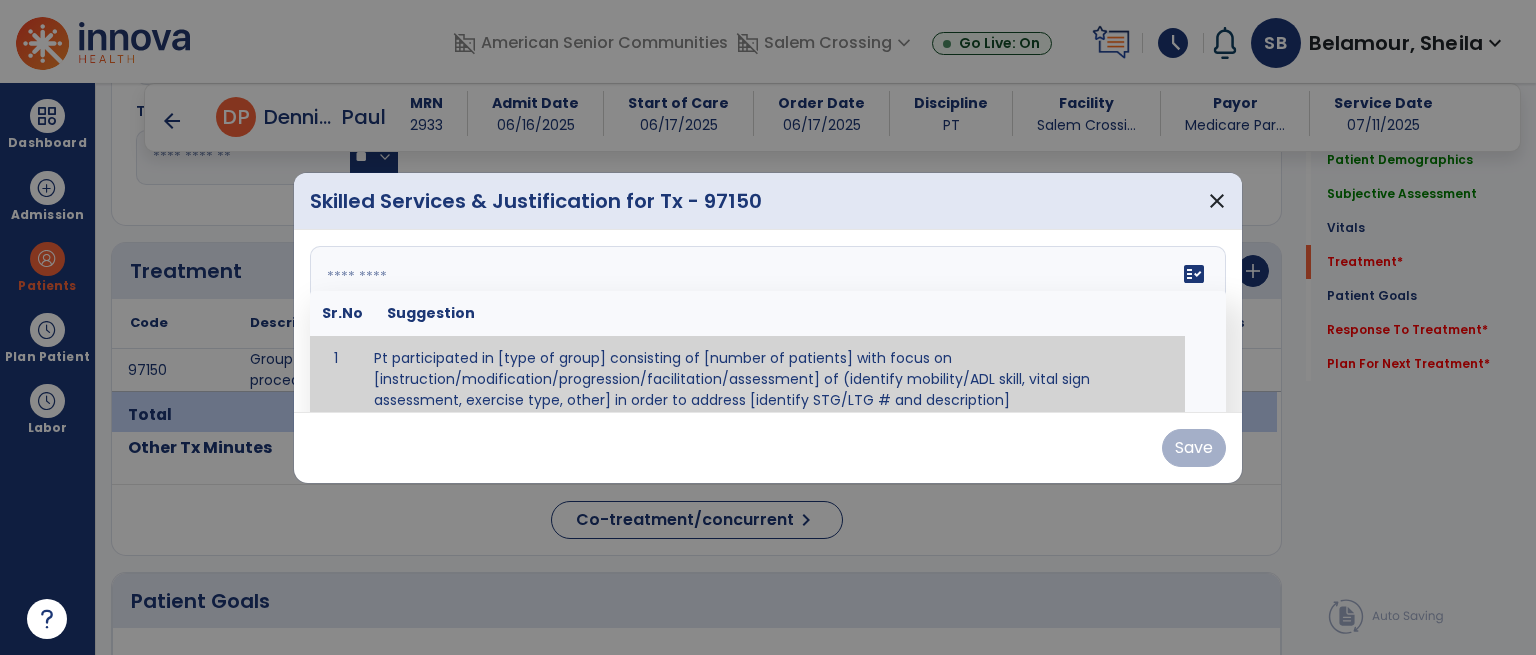 click on "fact_check  Sr.No Suggestion 1 Pt participated in [type of group] consisting of [number of patients] with focus on [instruction/modification/progression/facilitation/assessment] of (identify mobility/ADL skill, vital sign assessment, exercise type, other] in order to address [identify STG/LTG # and description]" at bounding box center (768, 321) 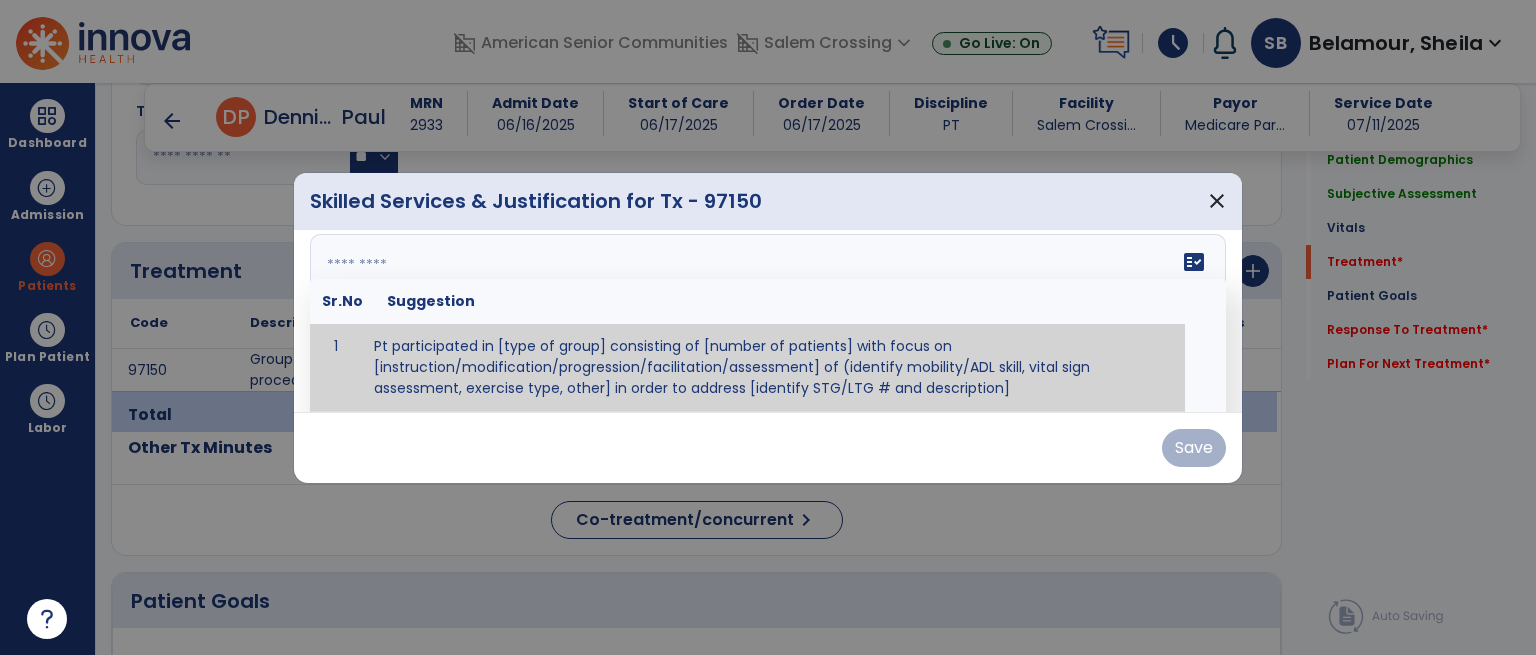 paste on "**********" 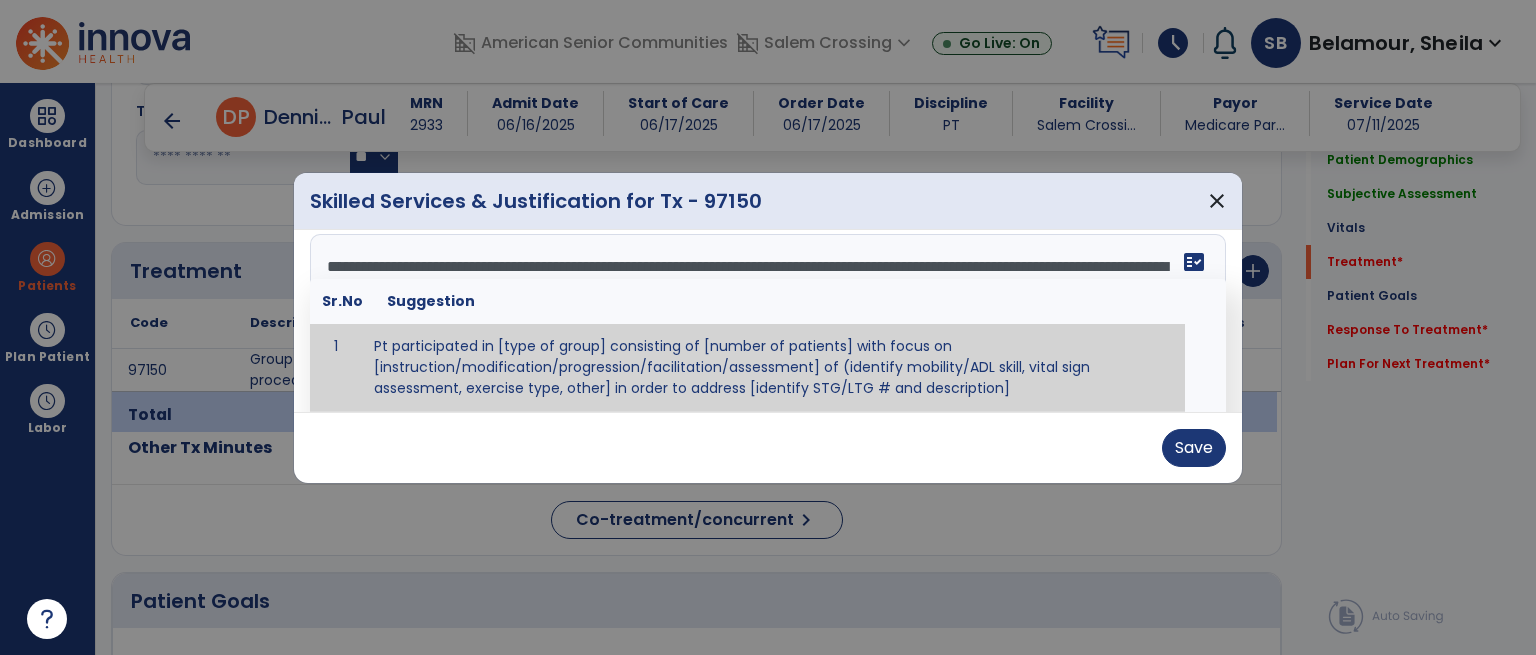 scroll, scrollTop: 0, scrollLeft: 0, axis: both 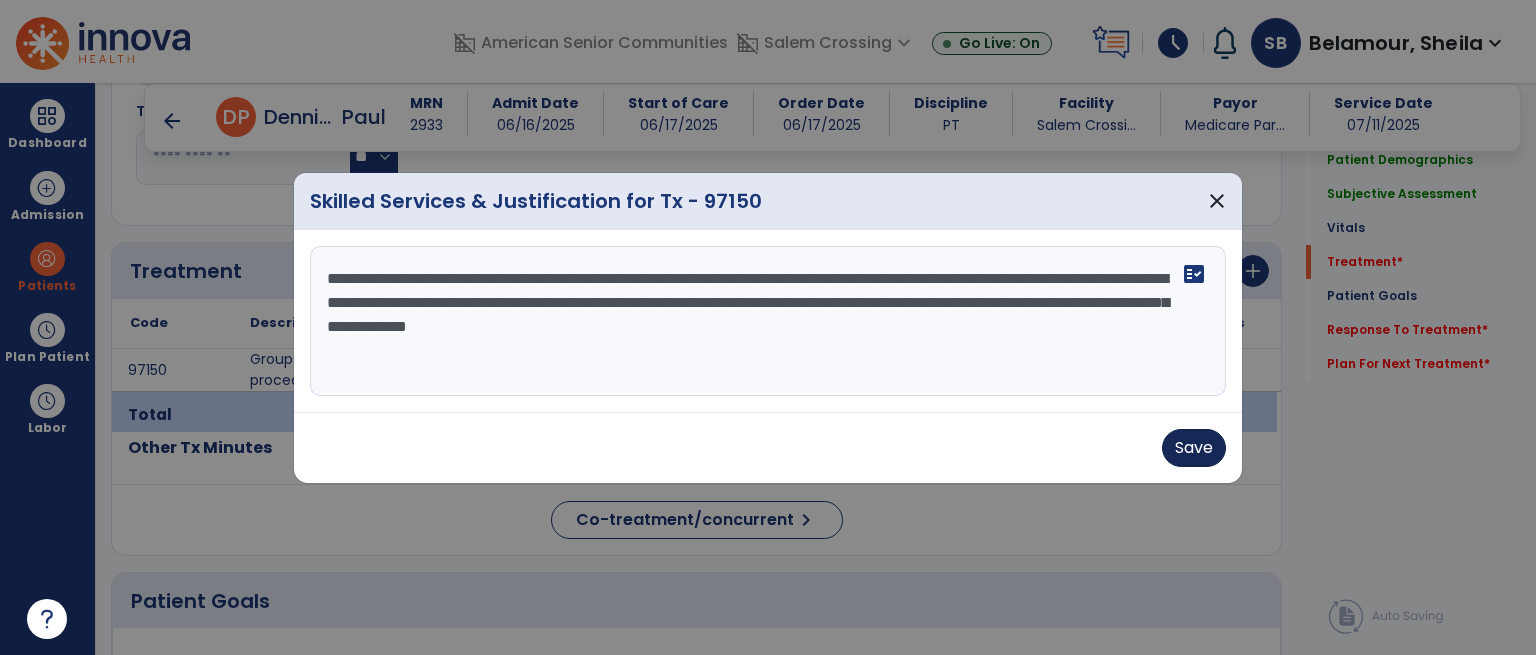 type on "**********" 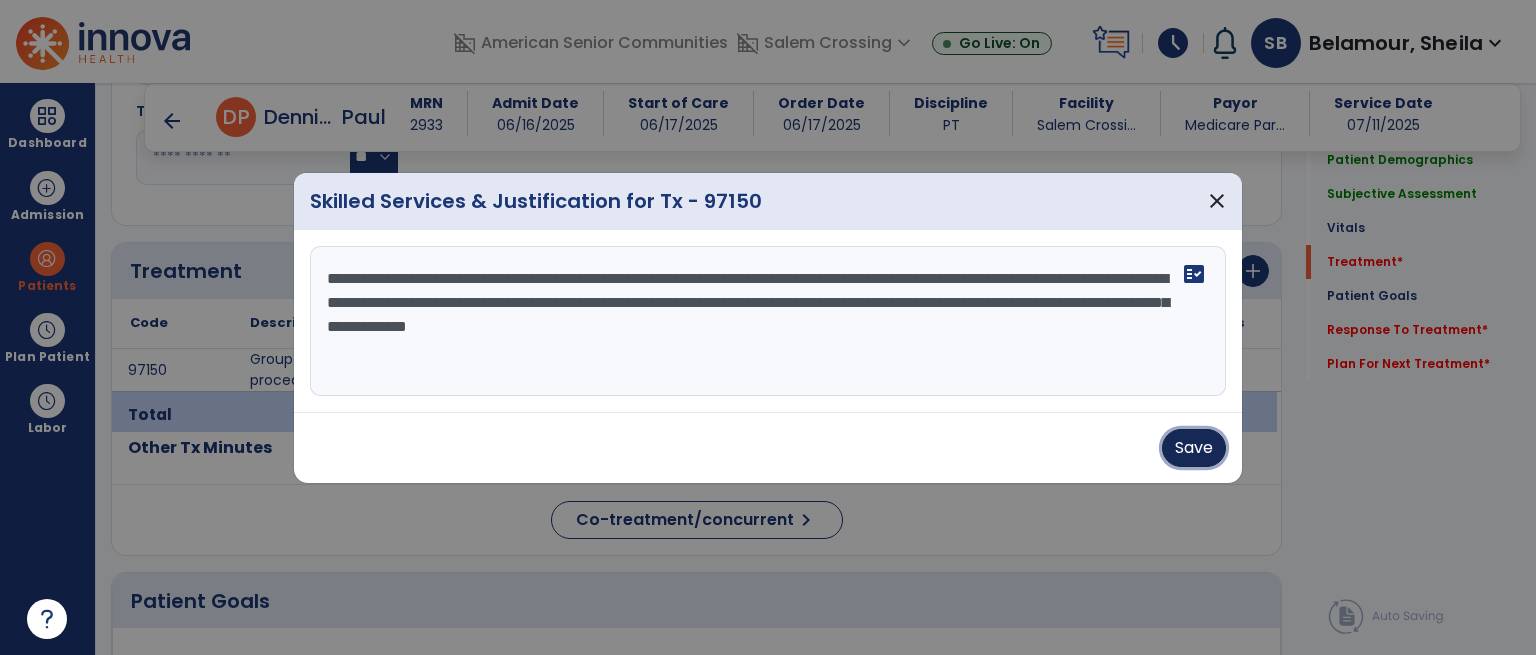 click on "Save" at bounding box center (1194, 448) 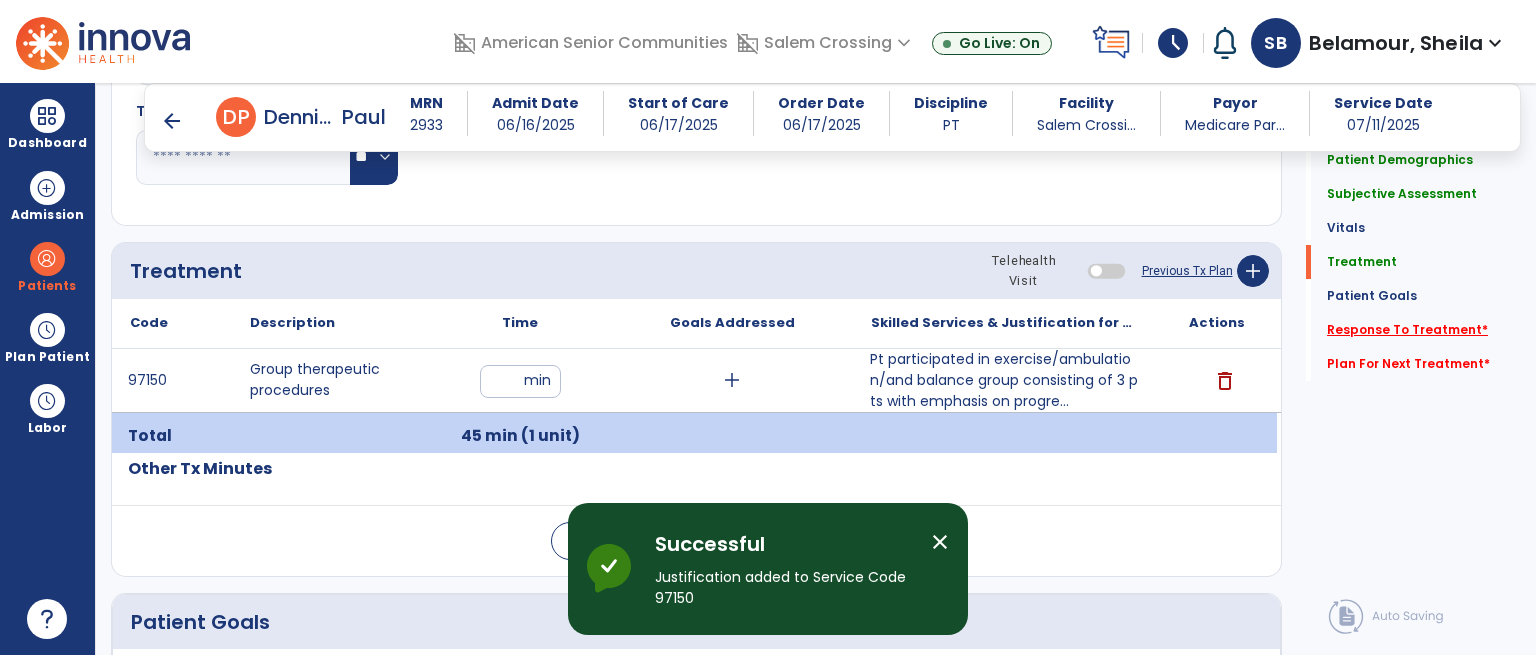 click on "Response To Treatment   *" 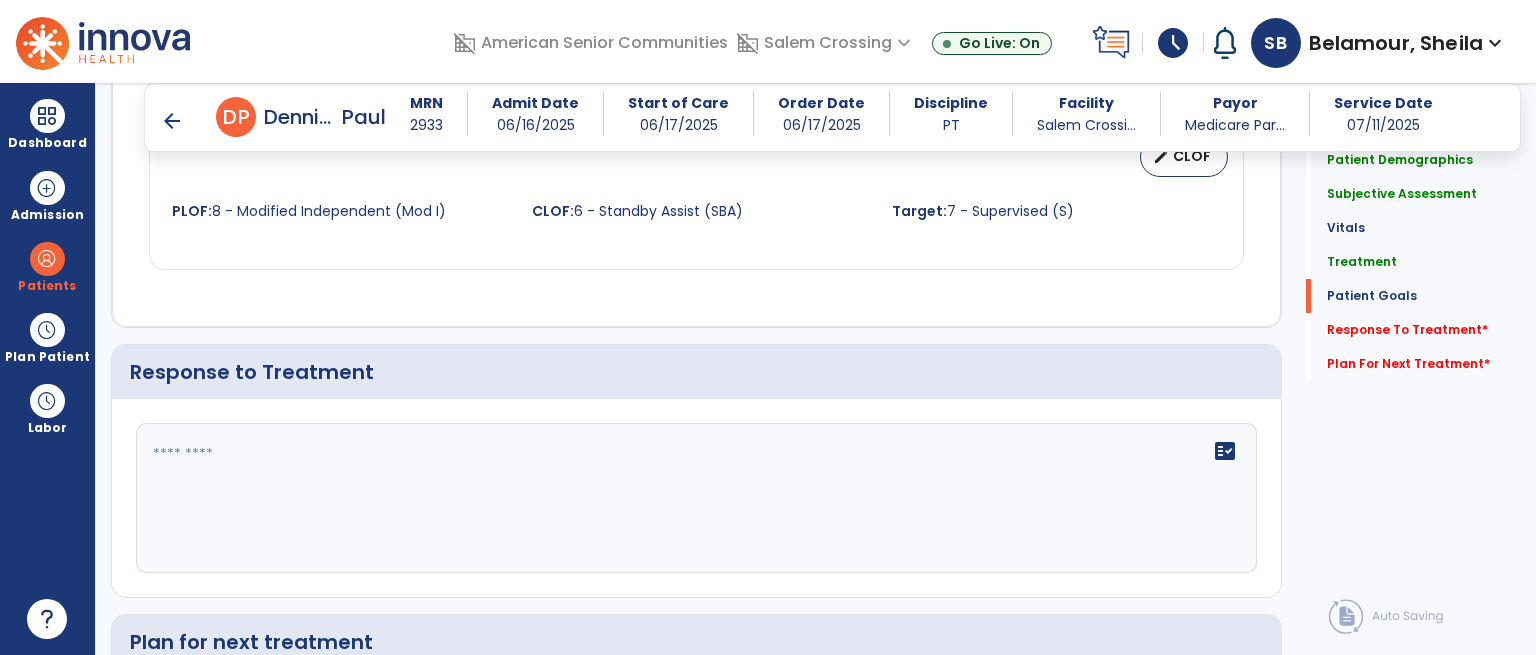 scroll, scrollTop: 2712, scrollLeft: 0, axis: vertical 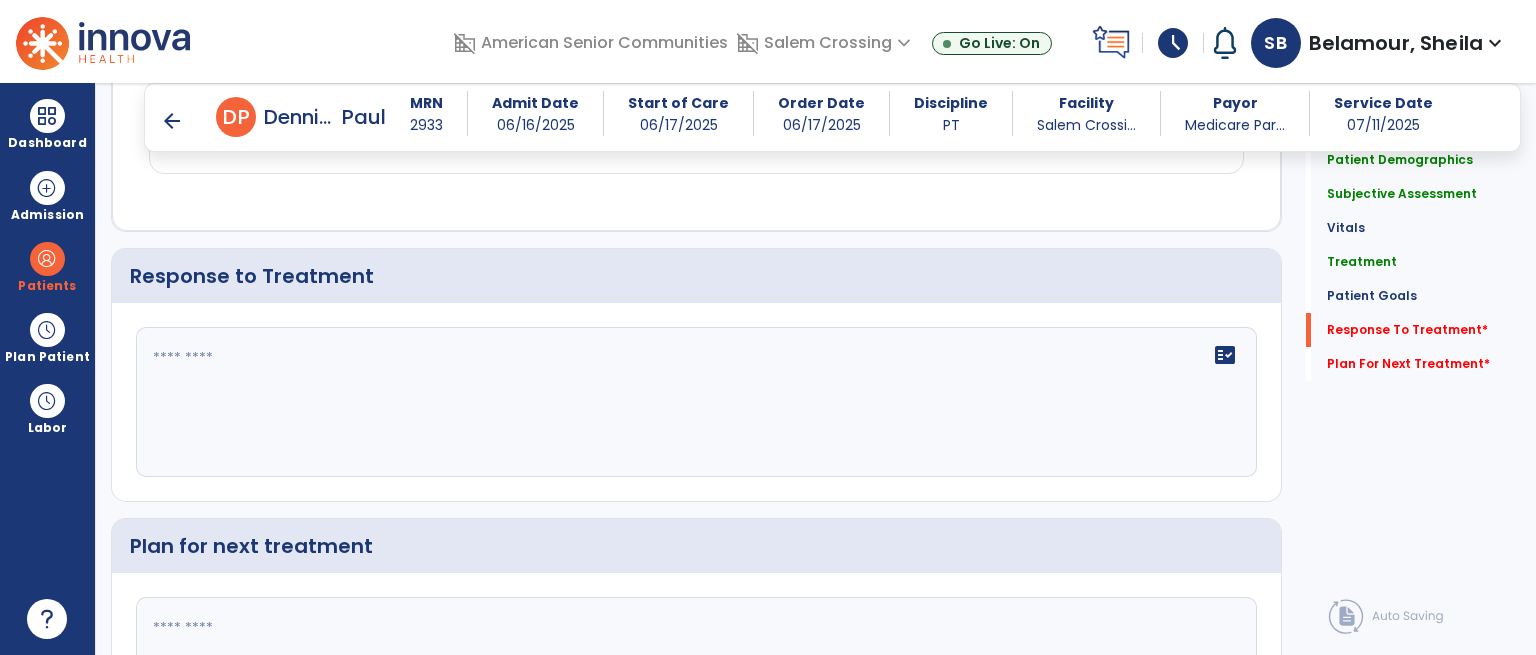 click on "fact_check" 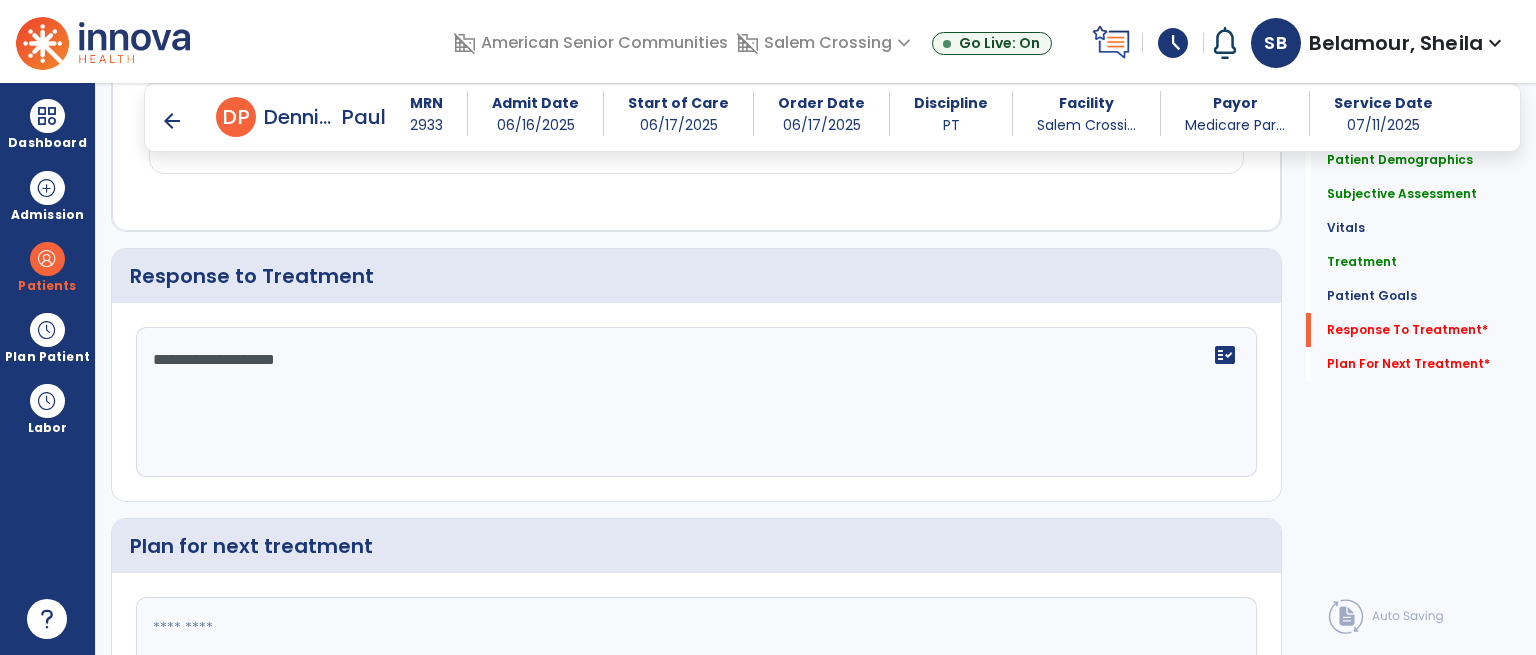 type on "**********" 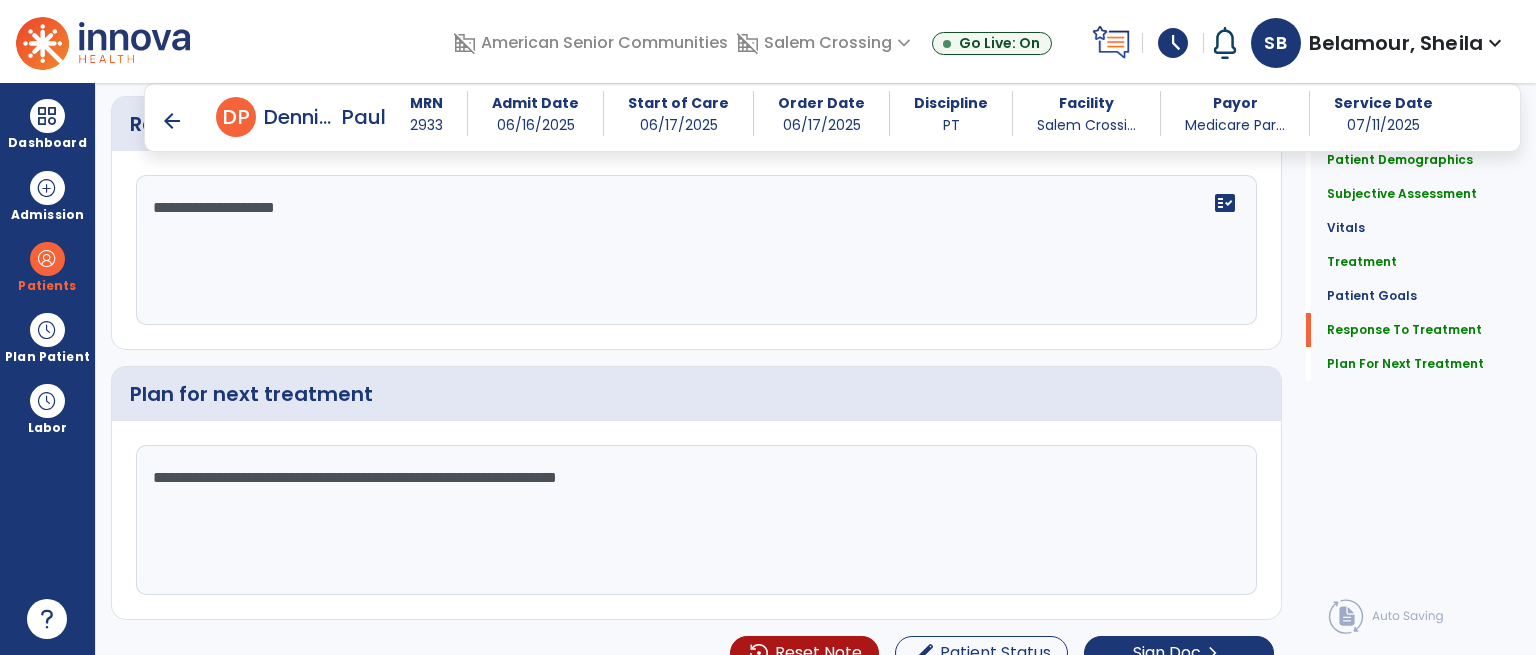 scroll, scrollTop: 2888, scrollLeft: 0, axis: vertical 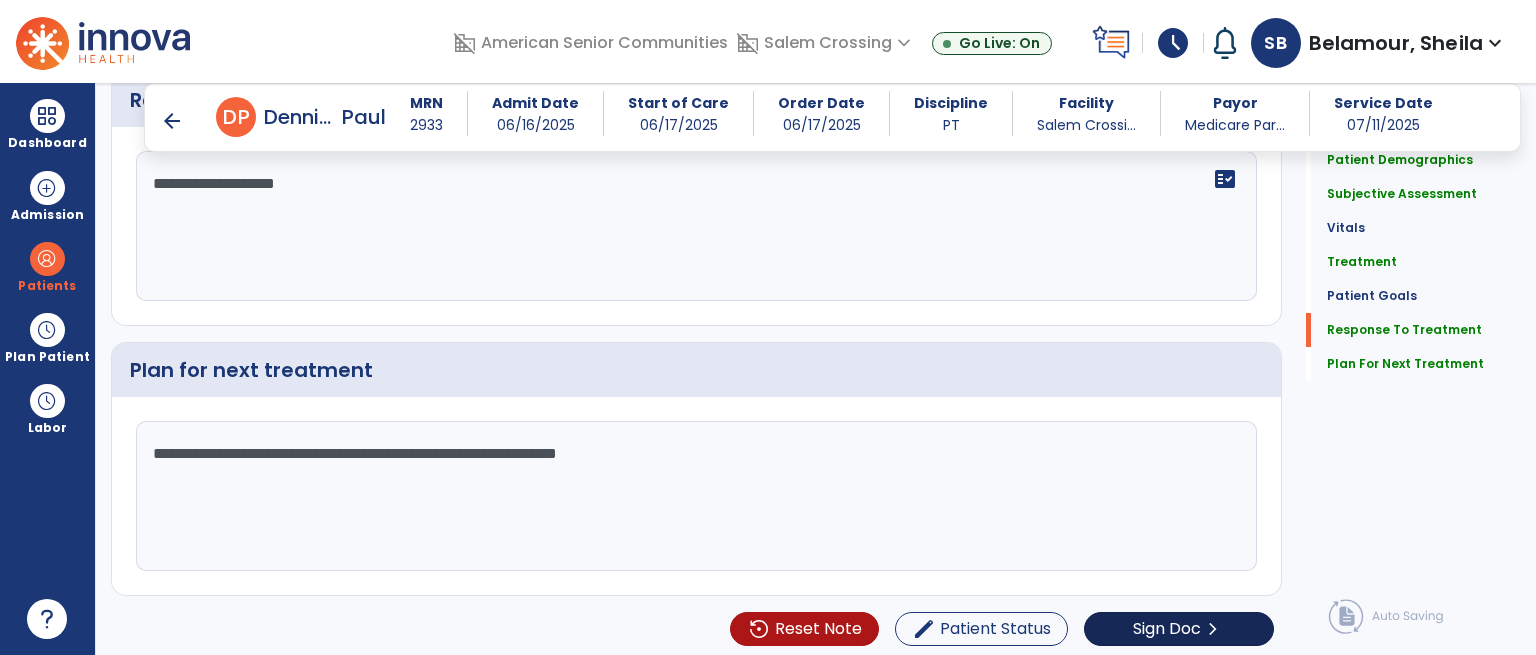 type on "**********" 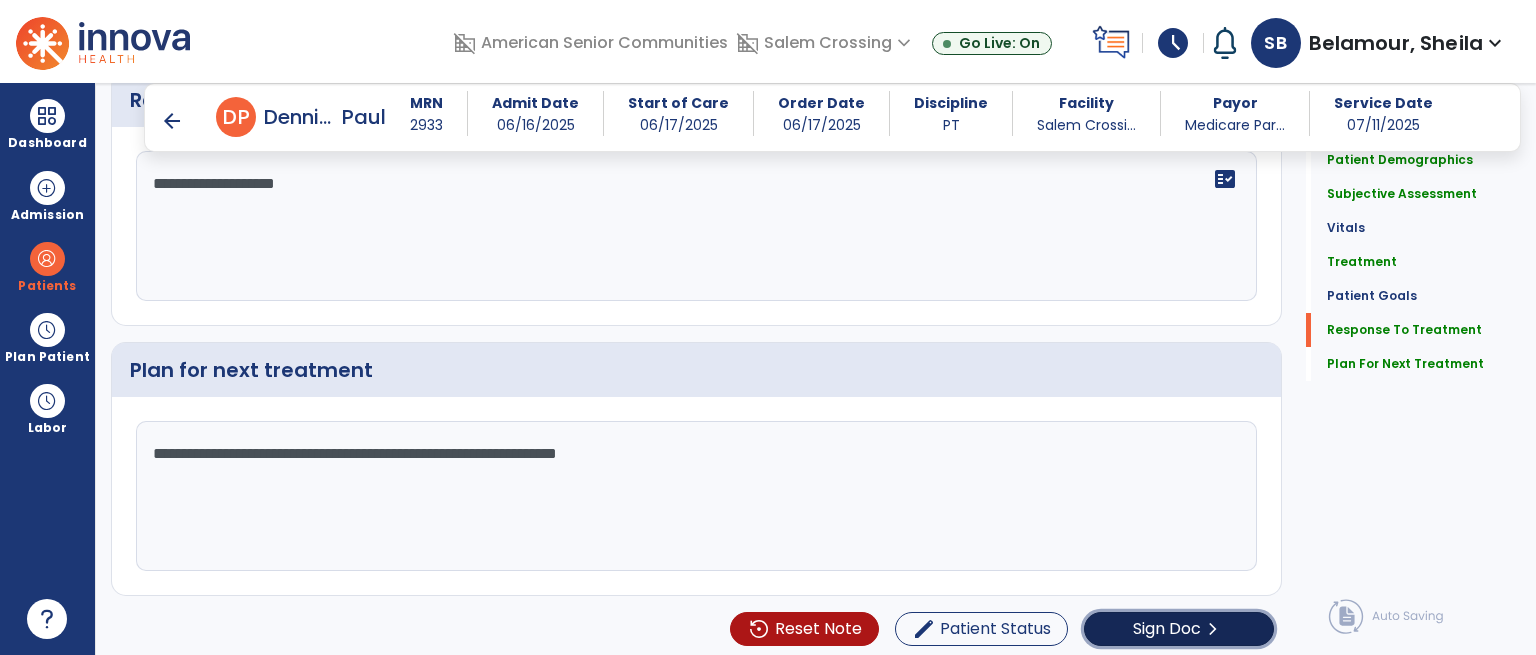 click on "Sign Doc" 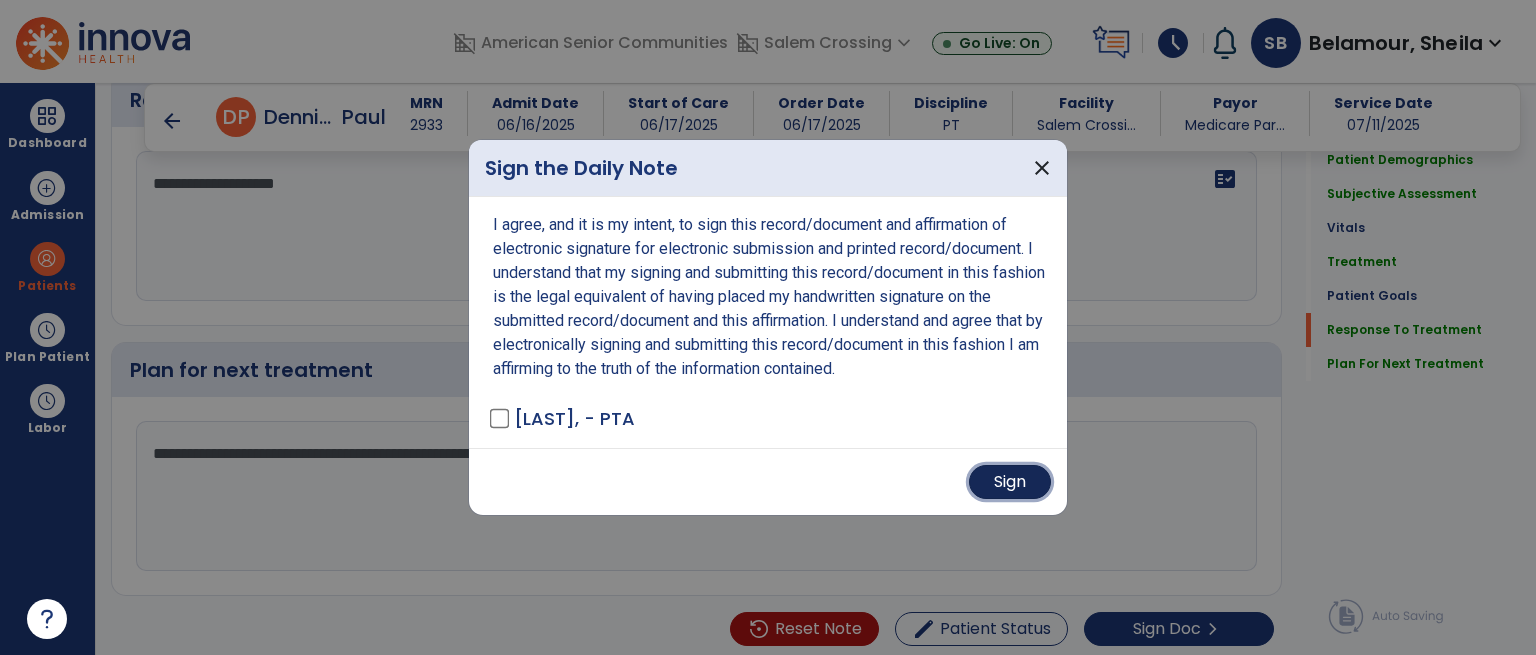 click on "Sign" at bounding box center (1010, 482) 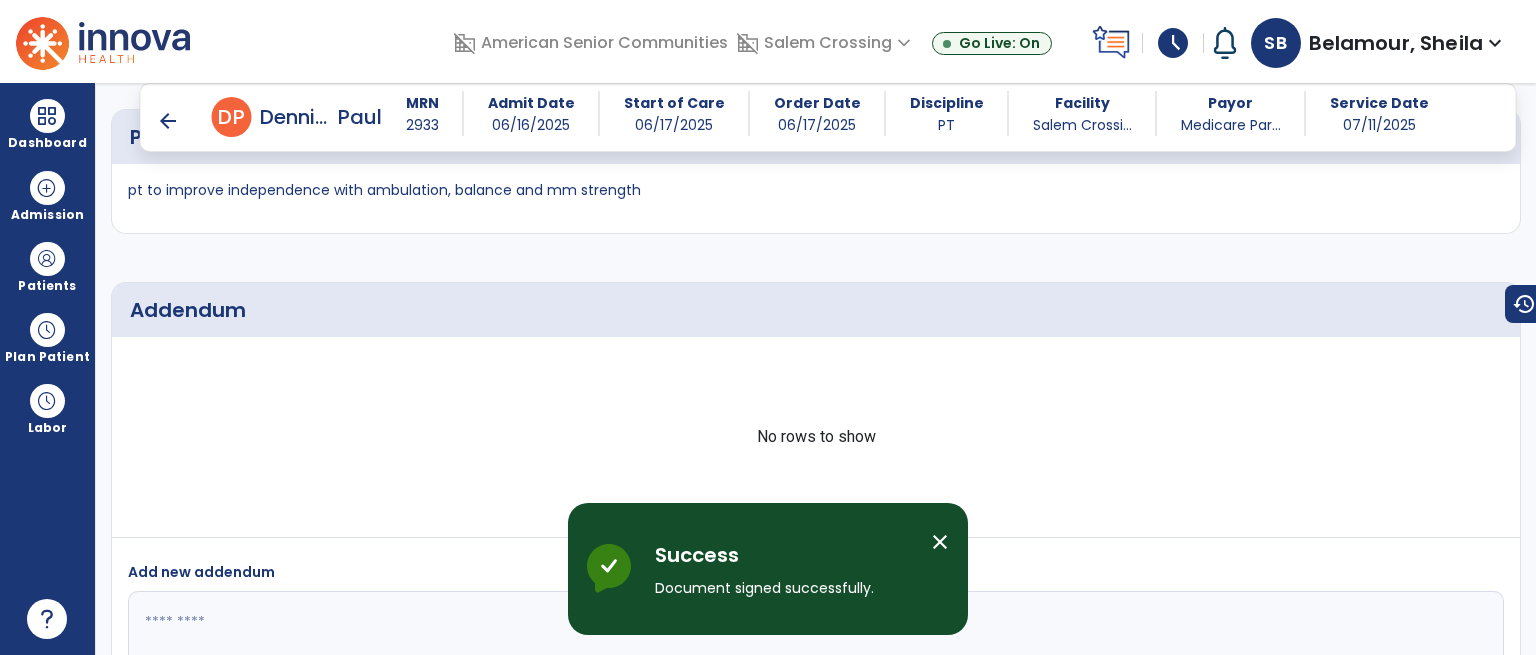 scroll, scrollTop: 4212, scrollLeft: 0, axis: vertical 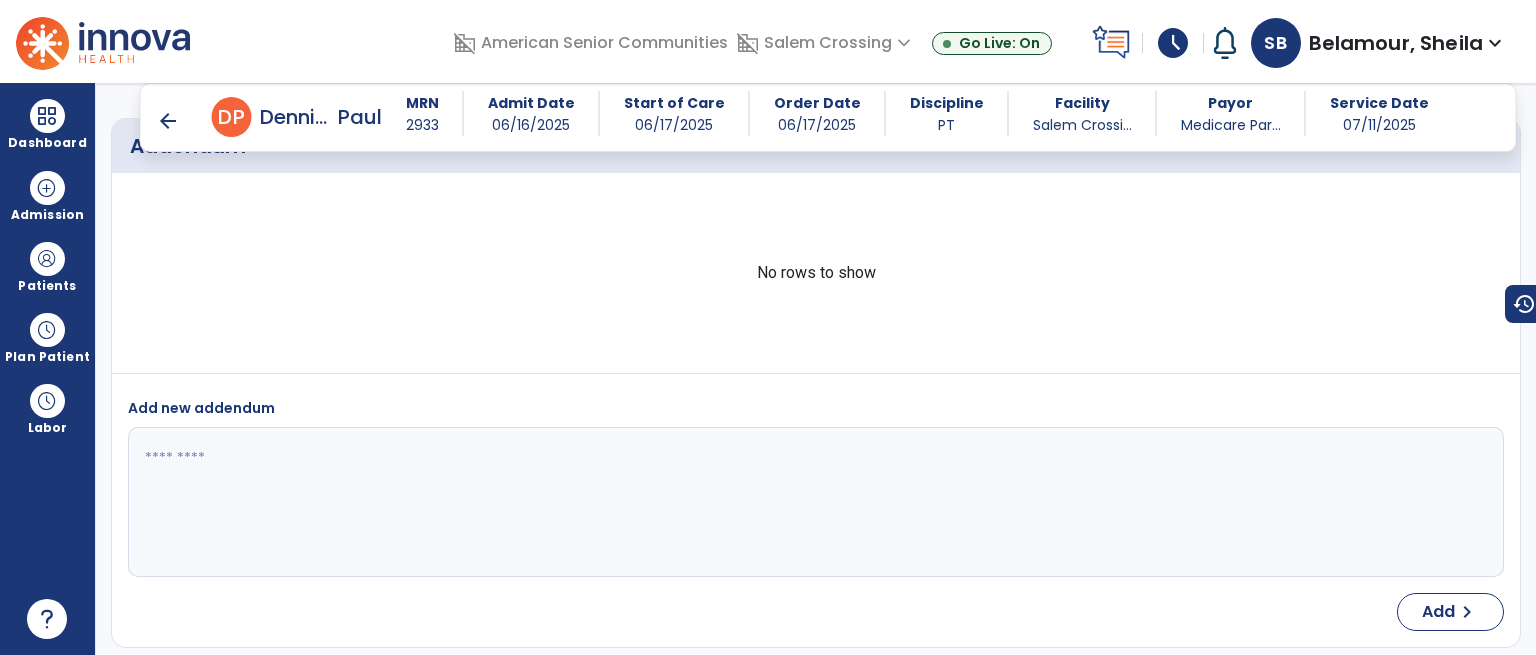 click on "arrow_back" at bounding box center [168, 121] 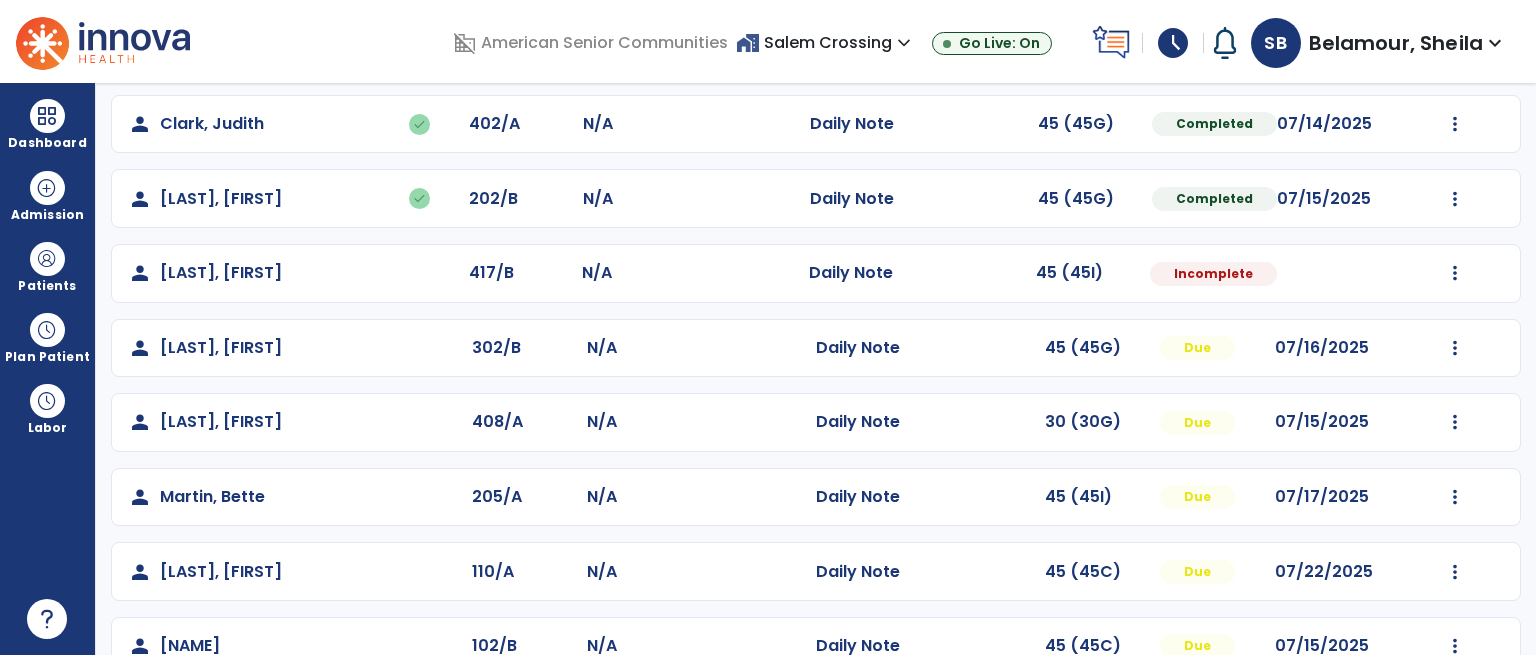 scroll, scrollTop: 308, scrollLeft: 0, axis: vertical 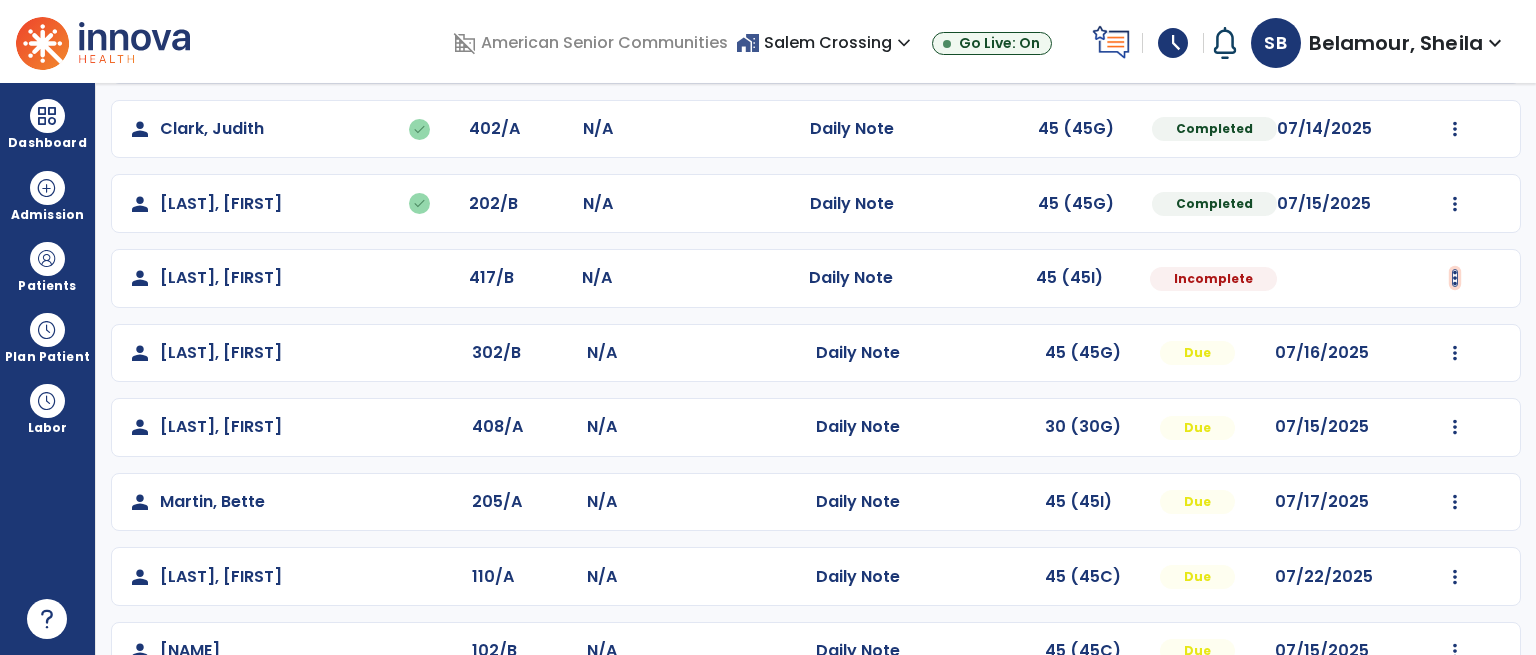 click at bounding box center [1455, -20] 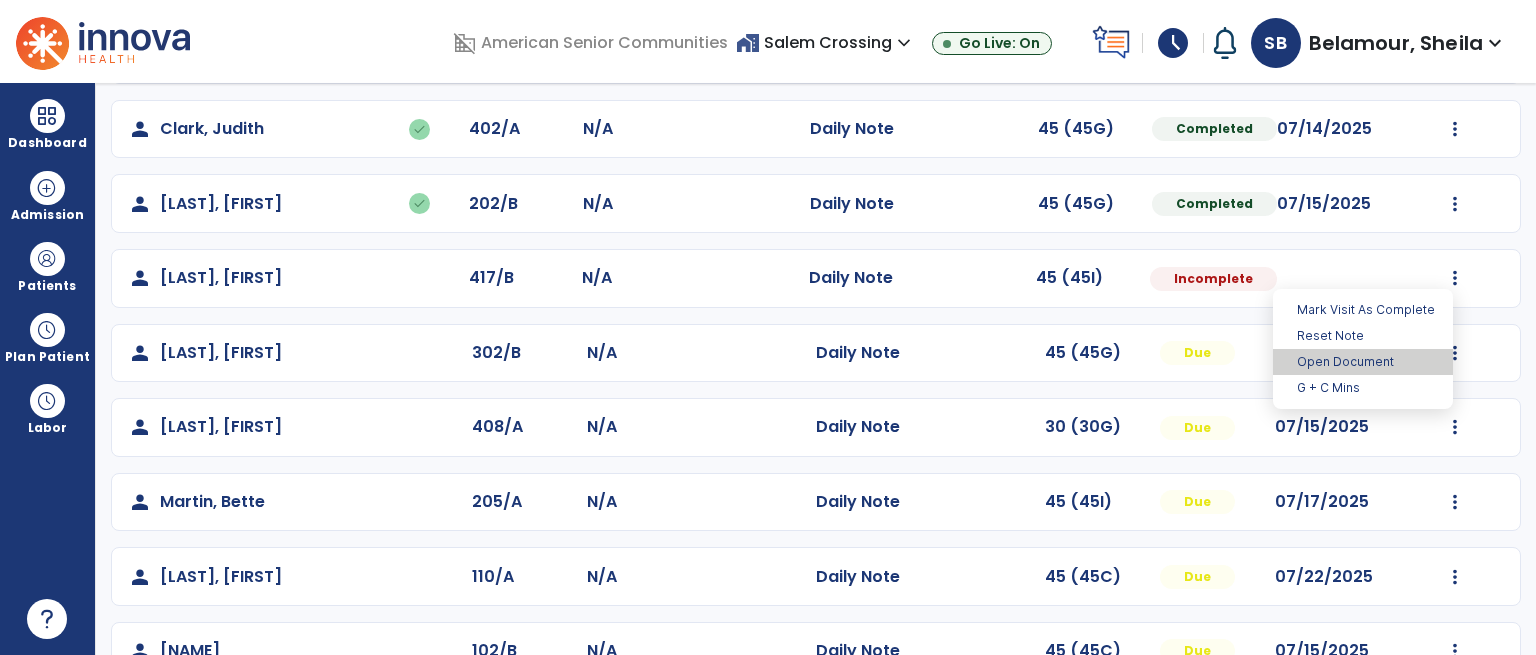 click on "Open Document" at bounding box center (1363, 362) 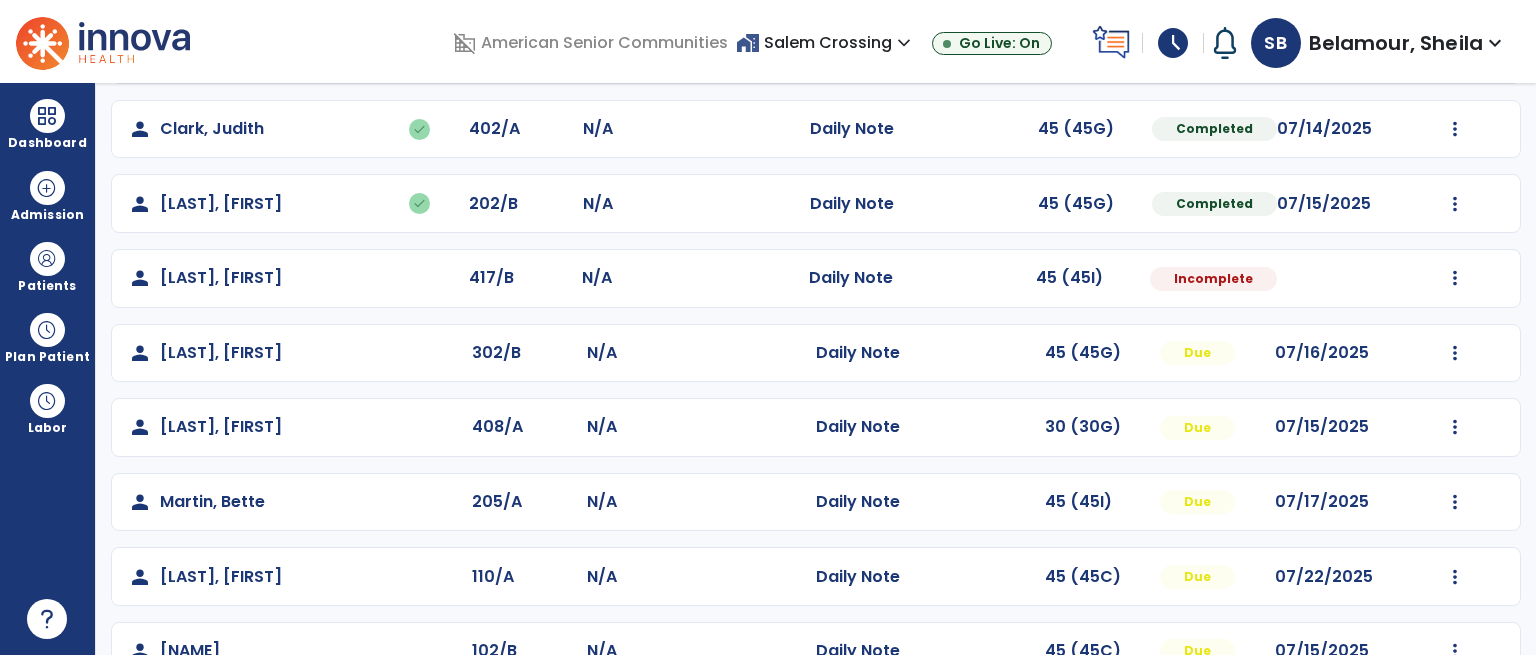 select on "*" 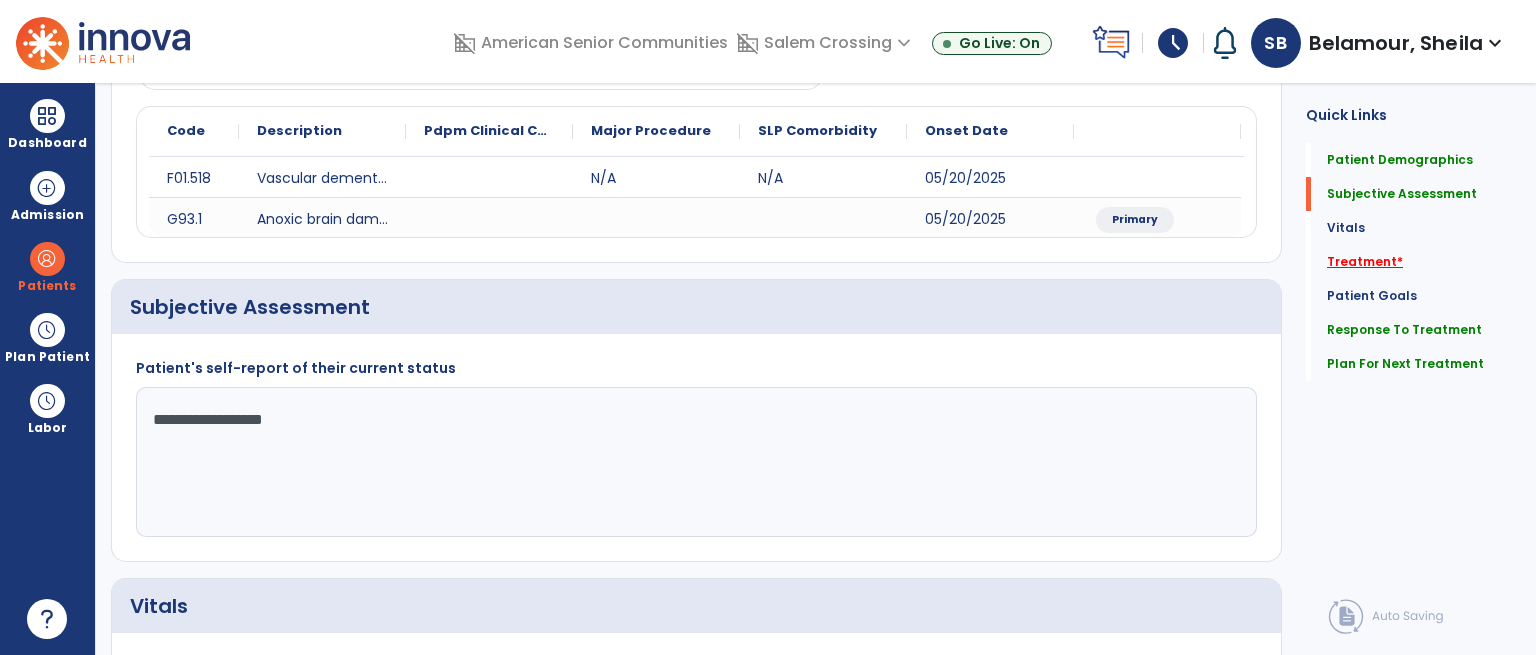 click on "Treatment   *" 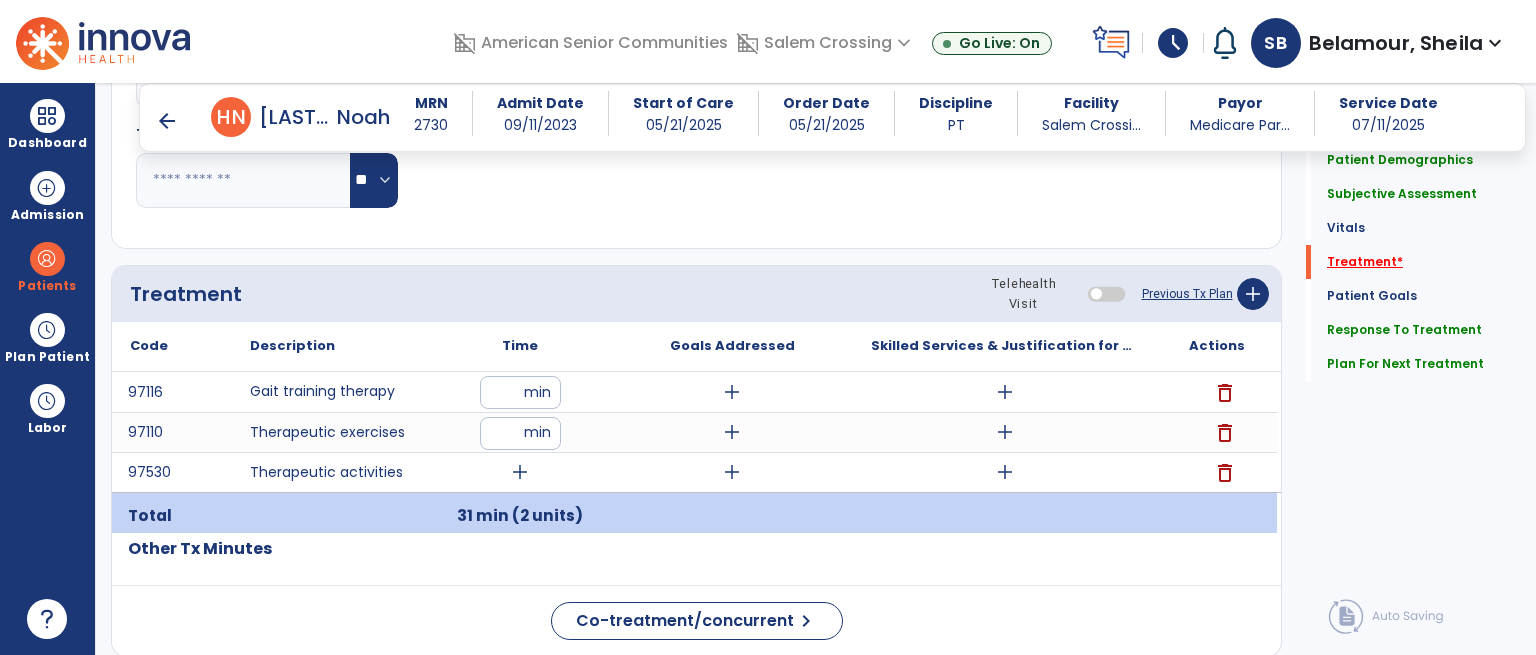 scroll, scrollTop: 1133, scrollLeft: 0, axis: vertical 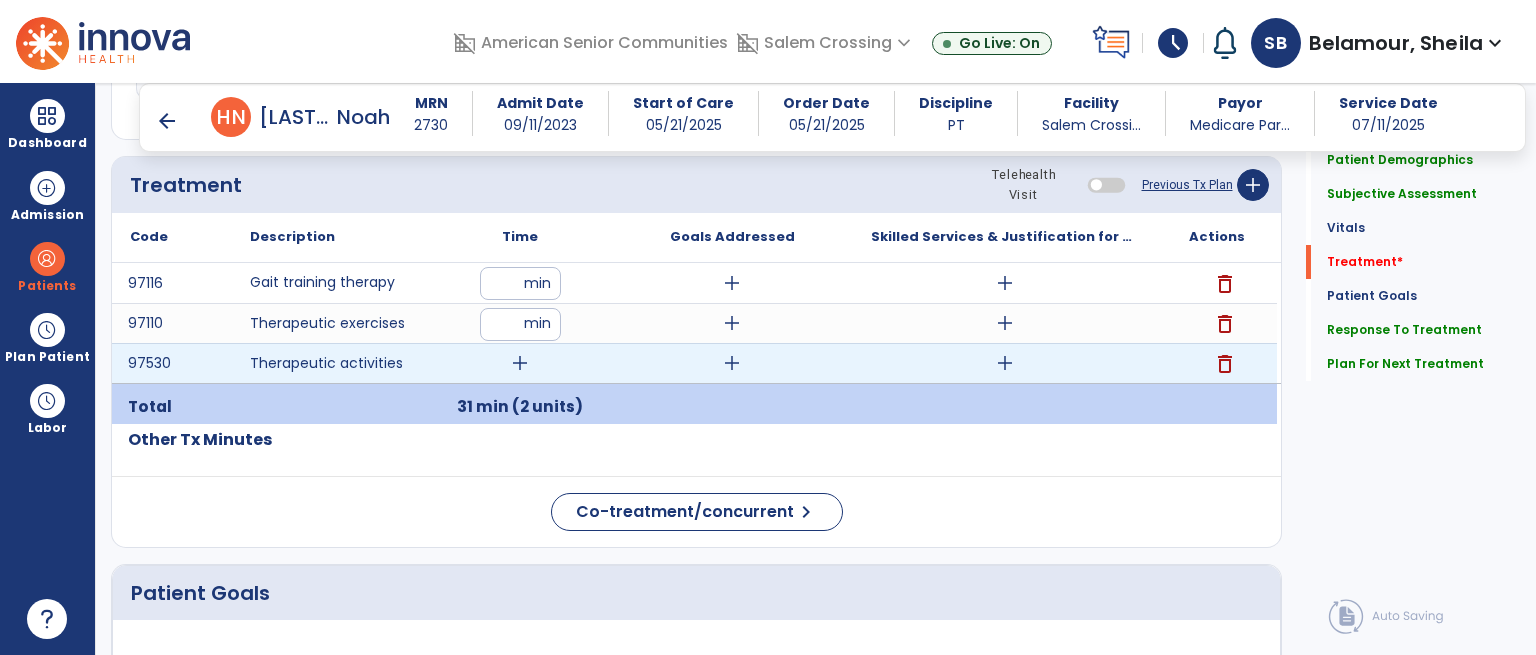 click on "add" at bounding box center (520, 363) 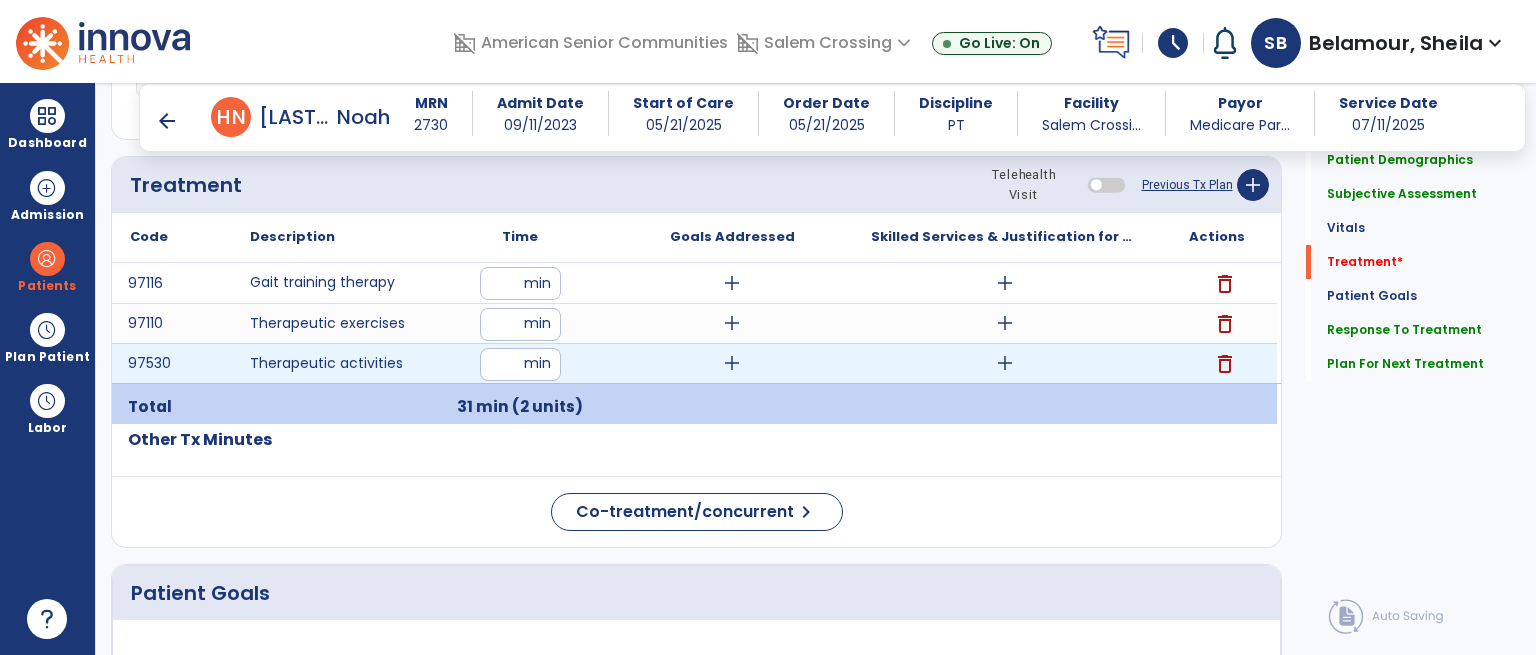 type on "**" 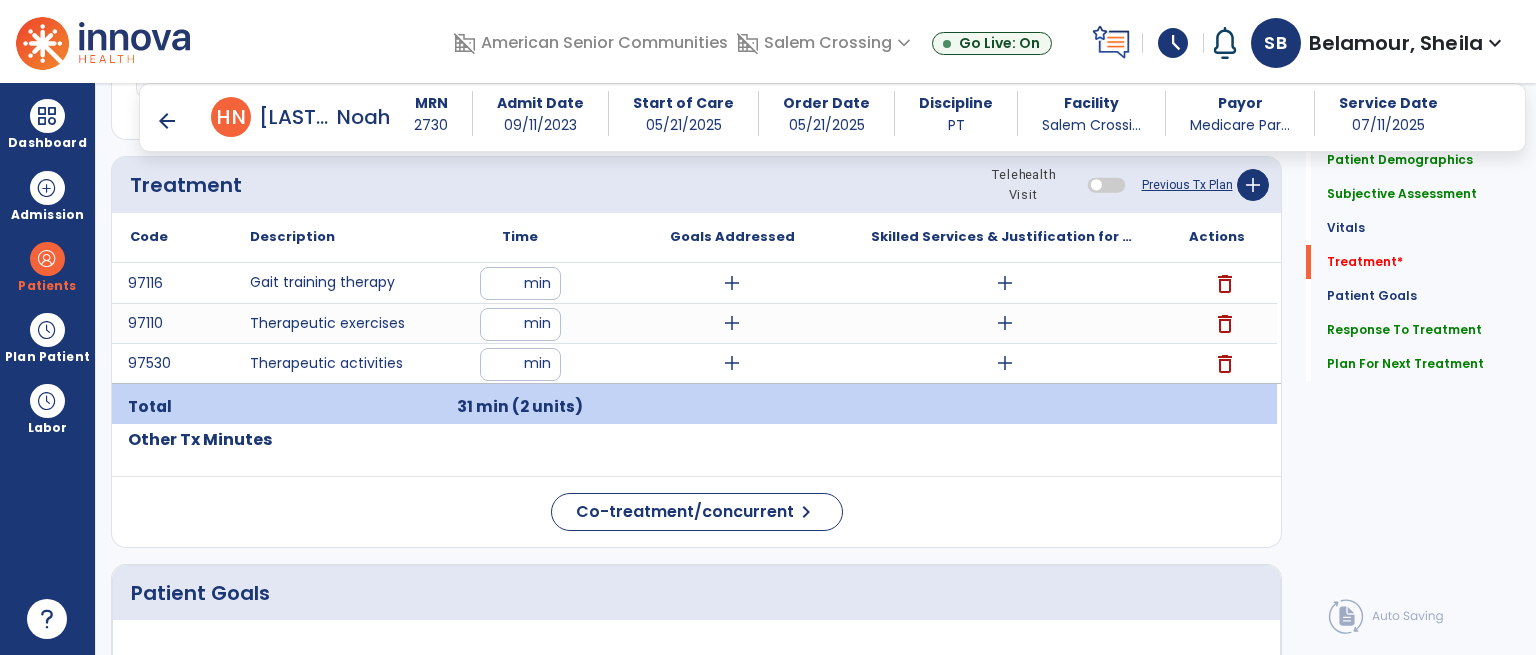click on "Other Tx Minutes" 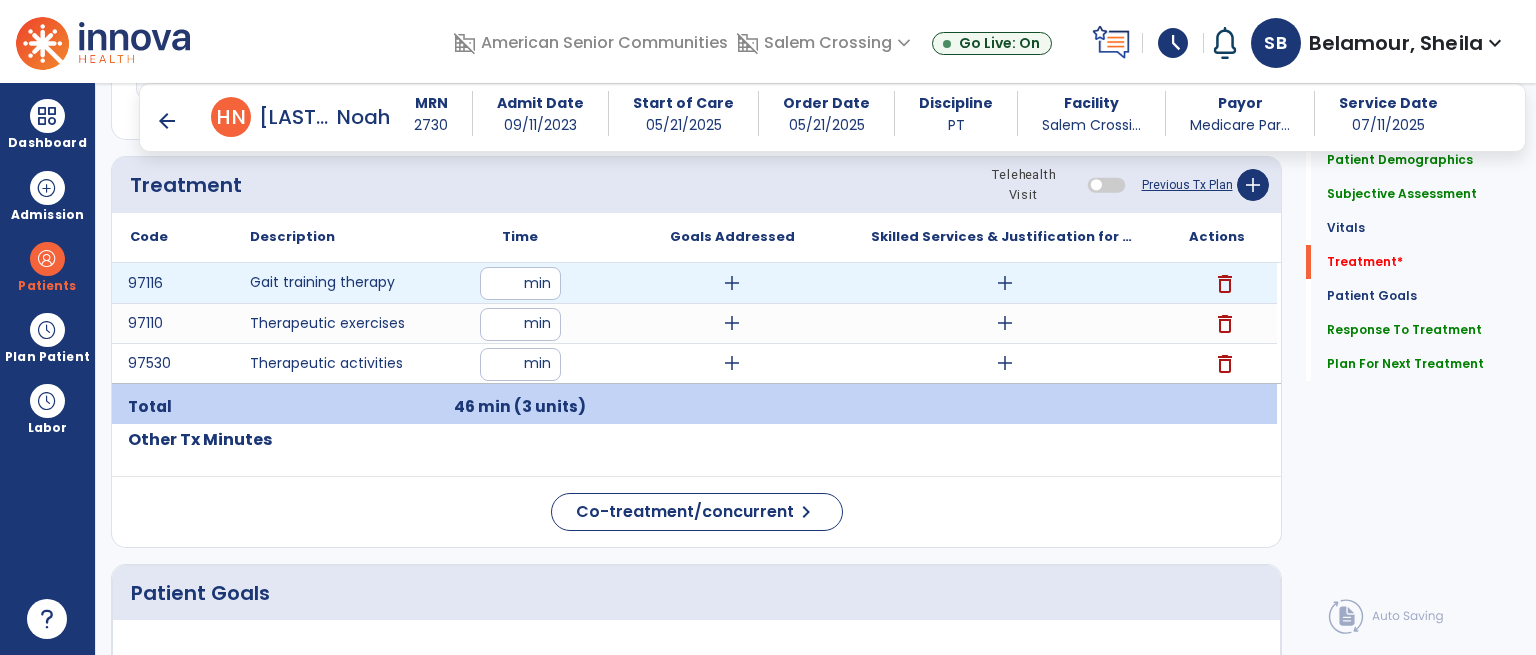click on "add" at bounding box center (1005, 283) 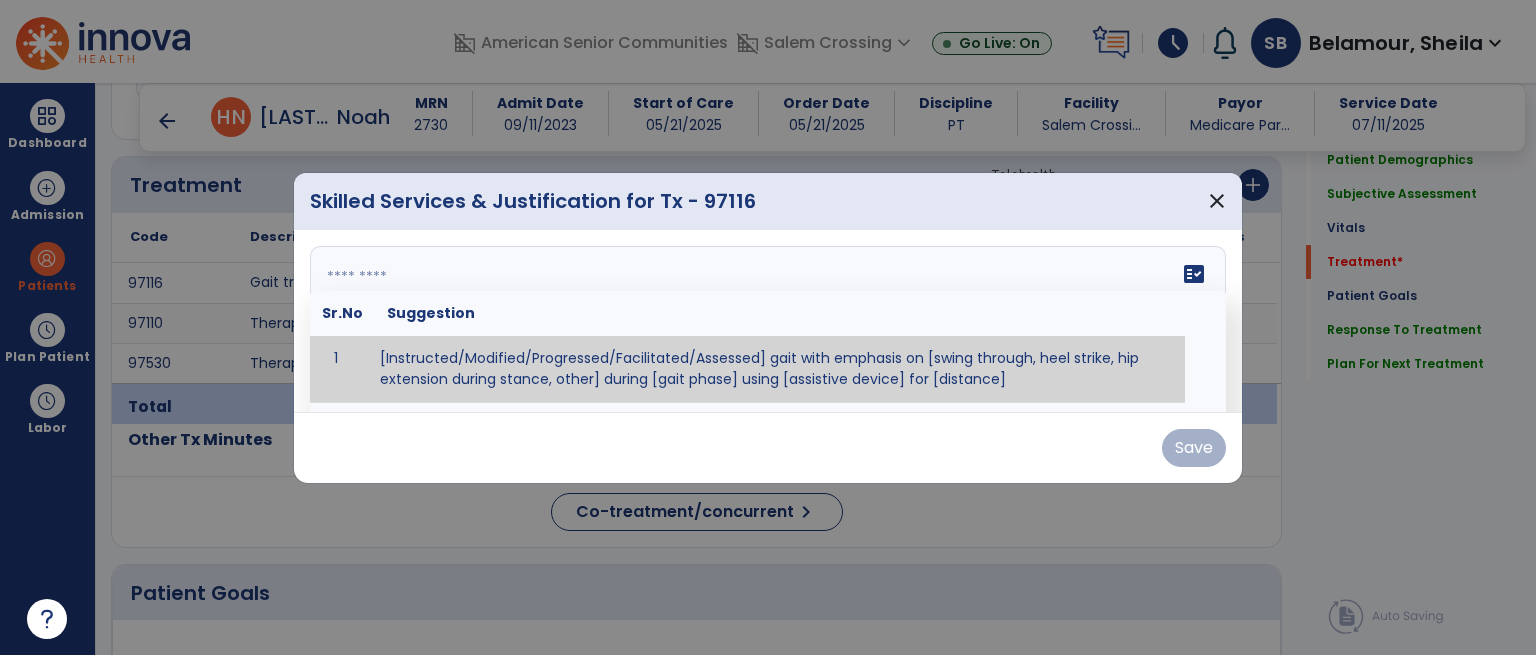 click on "fact_check  Sr.No Suggestion 1 [Instructed/Modified/Progressed/Facilitated/Assessed] gait with emphasis on [swing through, heel strike, hip extension during stance, other] during [gait phase] using [assistive device] for [distance] 2 [Instructed/Modified/Progressed/Facilitated/Assessed] use of [assistive device] and [NWB, PWB, step-to gait pattern, step through gait pattern] 3 [Instructed/Modified/Progressed/Facilitated/Assessed] patient's ability to [ascend/descend # of steps, perform directional changes, walk on even/uneven surfaces, pick-up objects off floor, velocity changes, other] using [assistive device]. 4 [Instructed/Modified/Progressed/Facilitated/Assessed] pre-gait activities including [identify exercise] in order to prepare for gait training. 5" at bounding box center (768, 321) 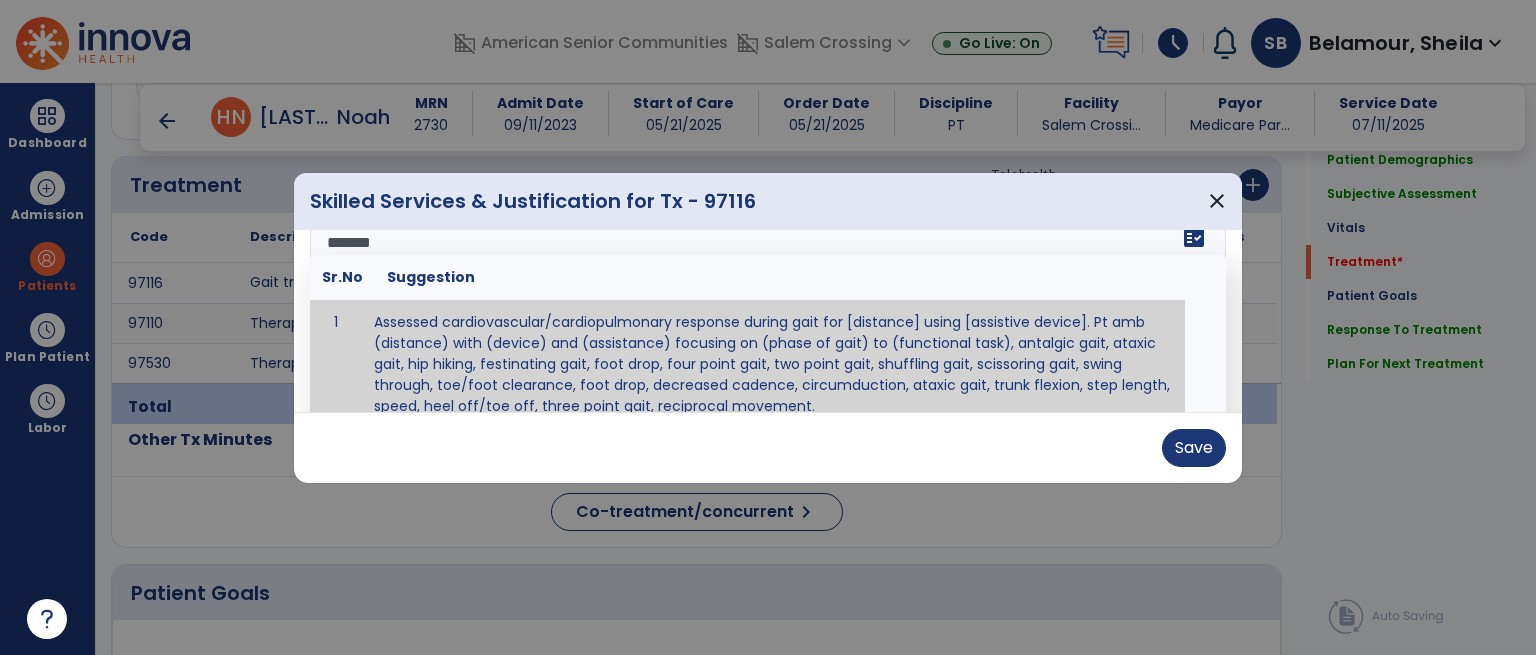 scroll, scrollTop: 0, scrollLeft: 0, axis: both 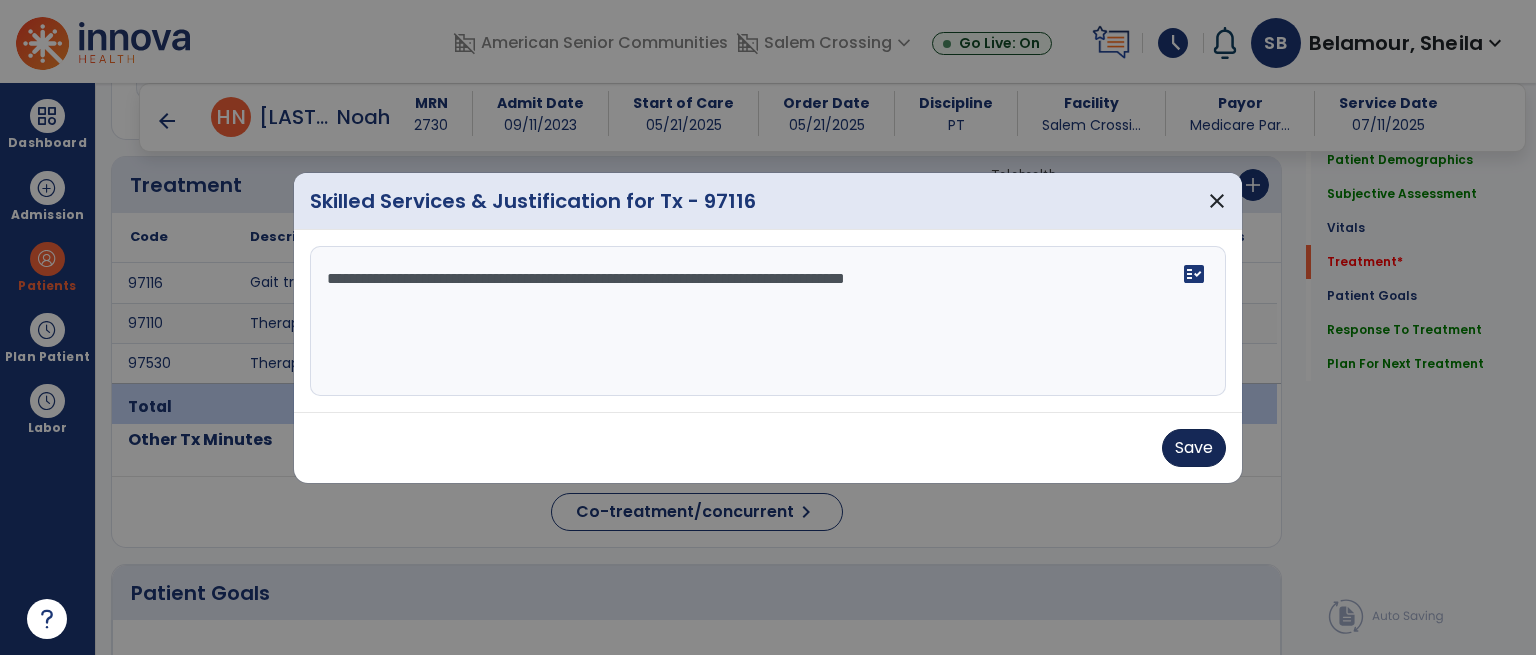 type on "**********" 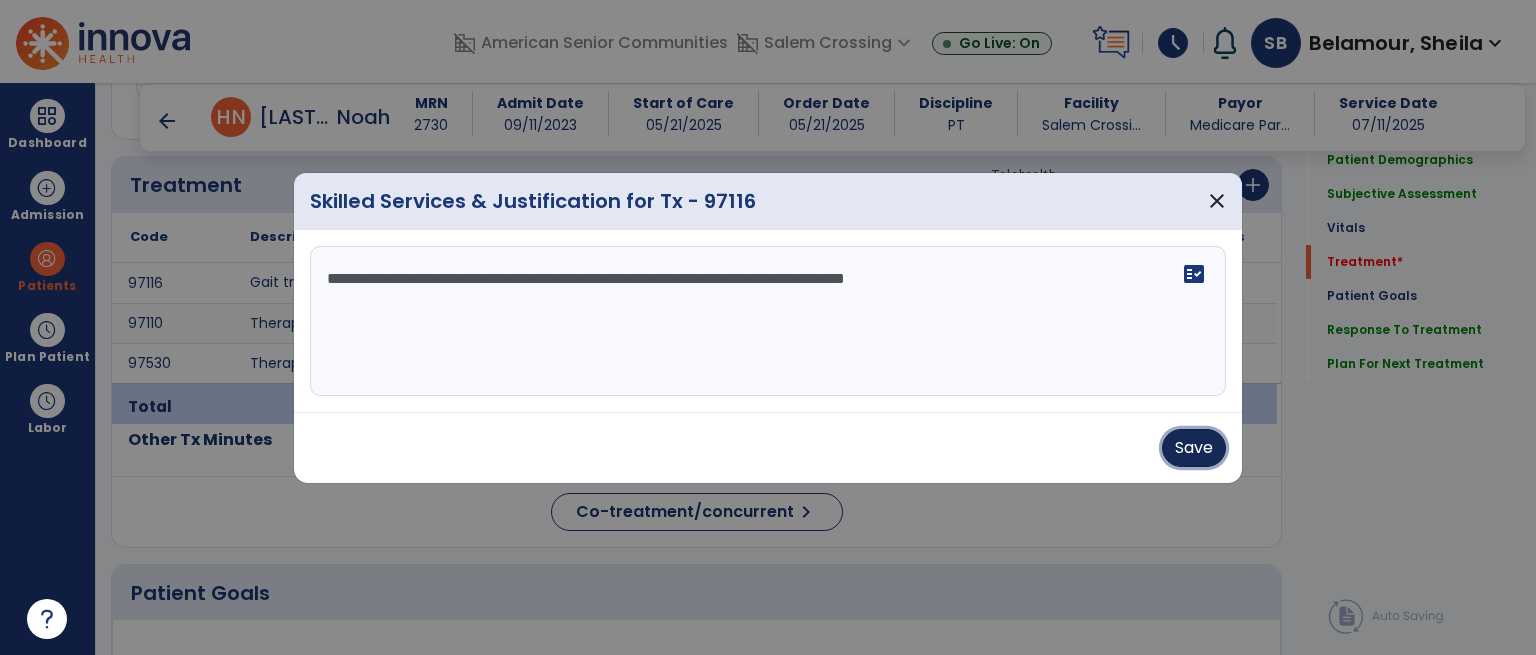 click on "Save" at bounding box center [1194, 448] 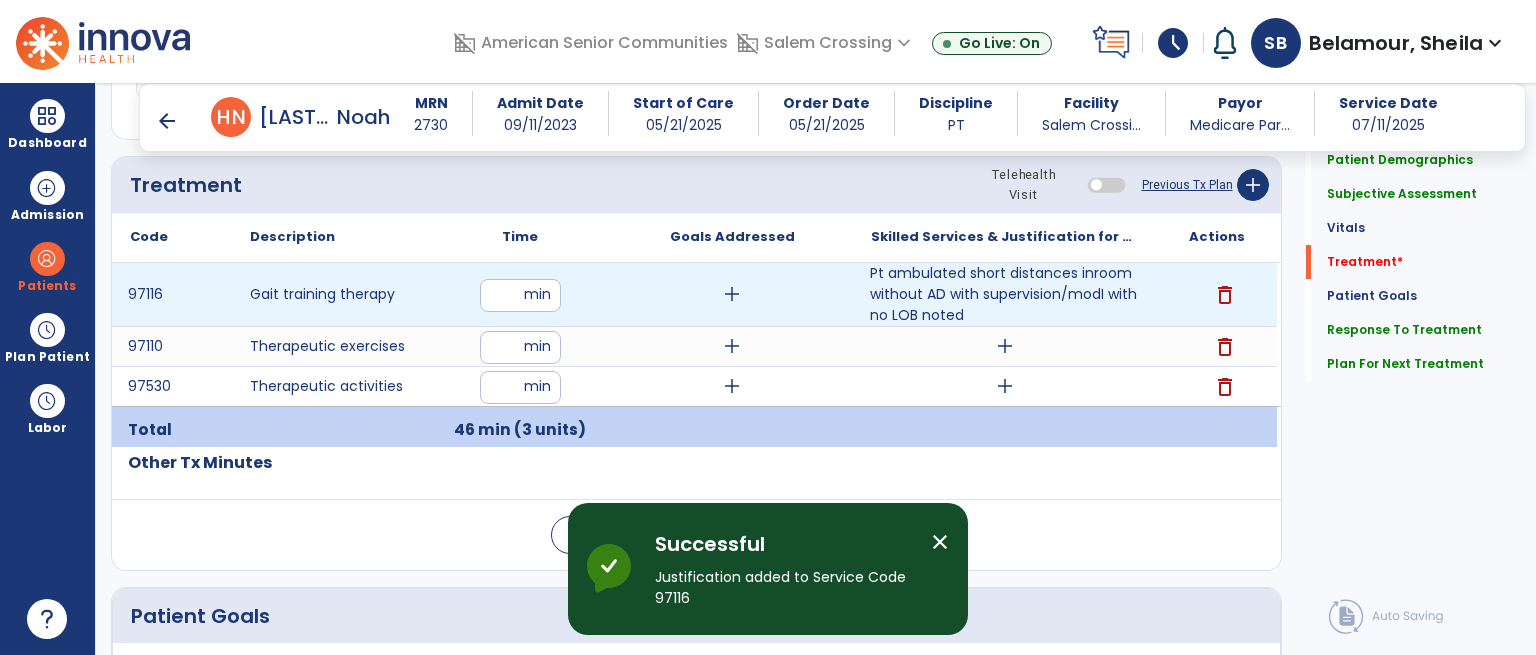 click on "Pt ambulated short distances inroom without AD with supervision/modI with no LOB noted" at bounding box center [1004, 294] 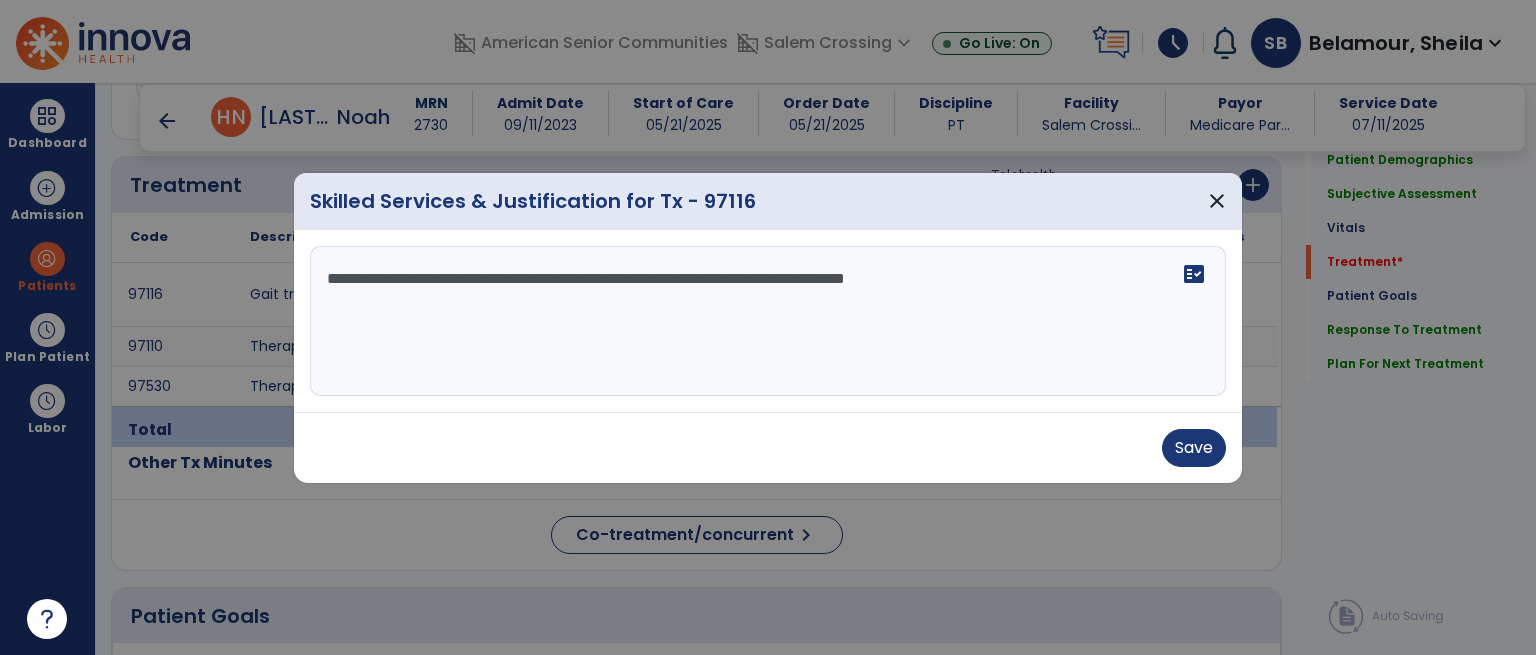 click on "**********" at bounding box center (768, 321) 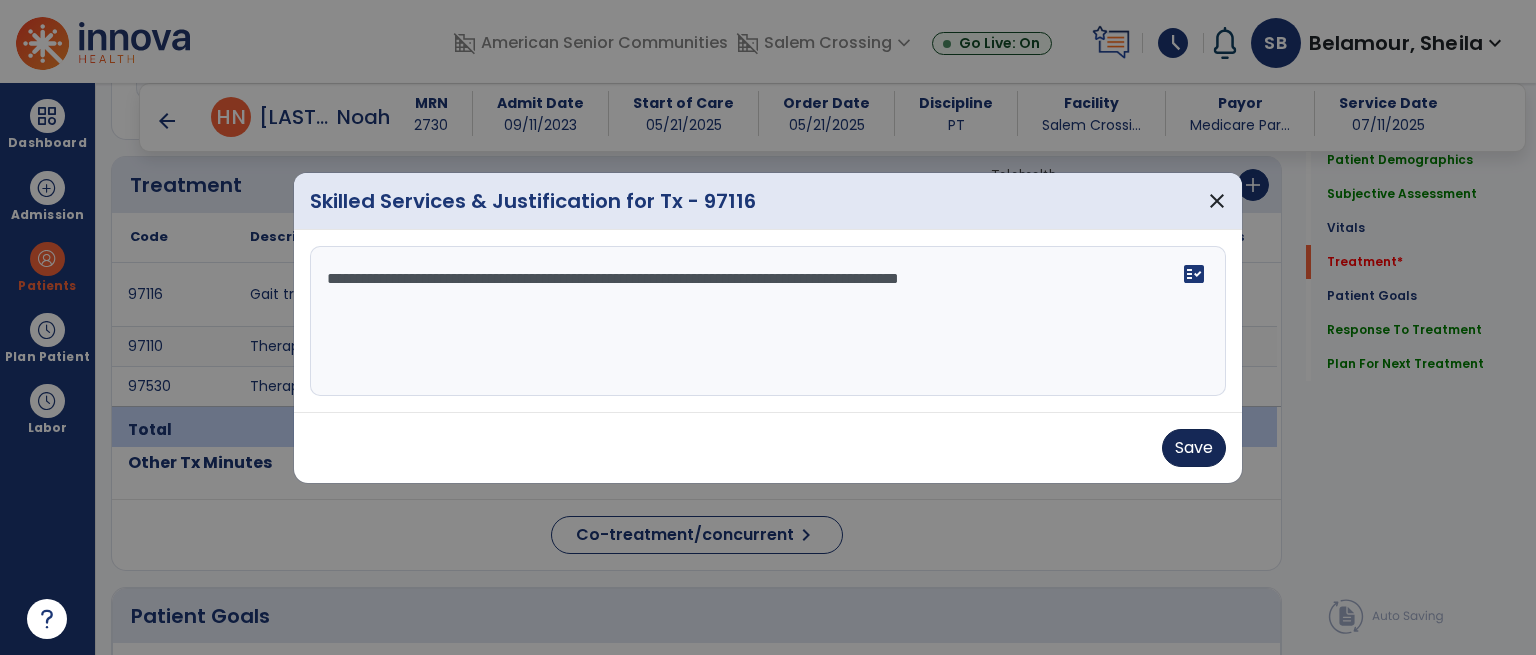 type on "**********" 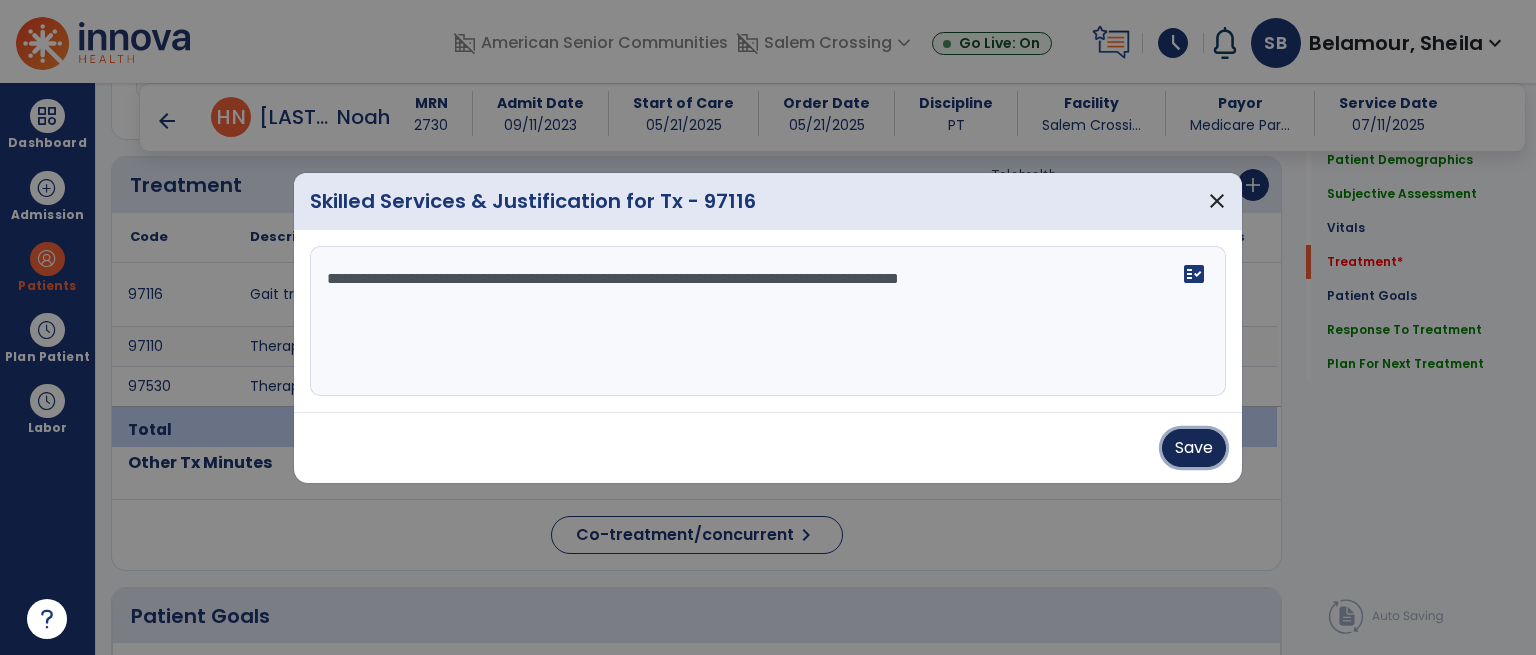 click on "Save" at bounding box center (1194, 448) 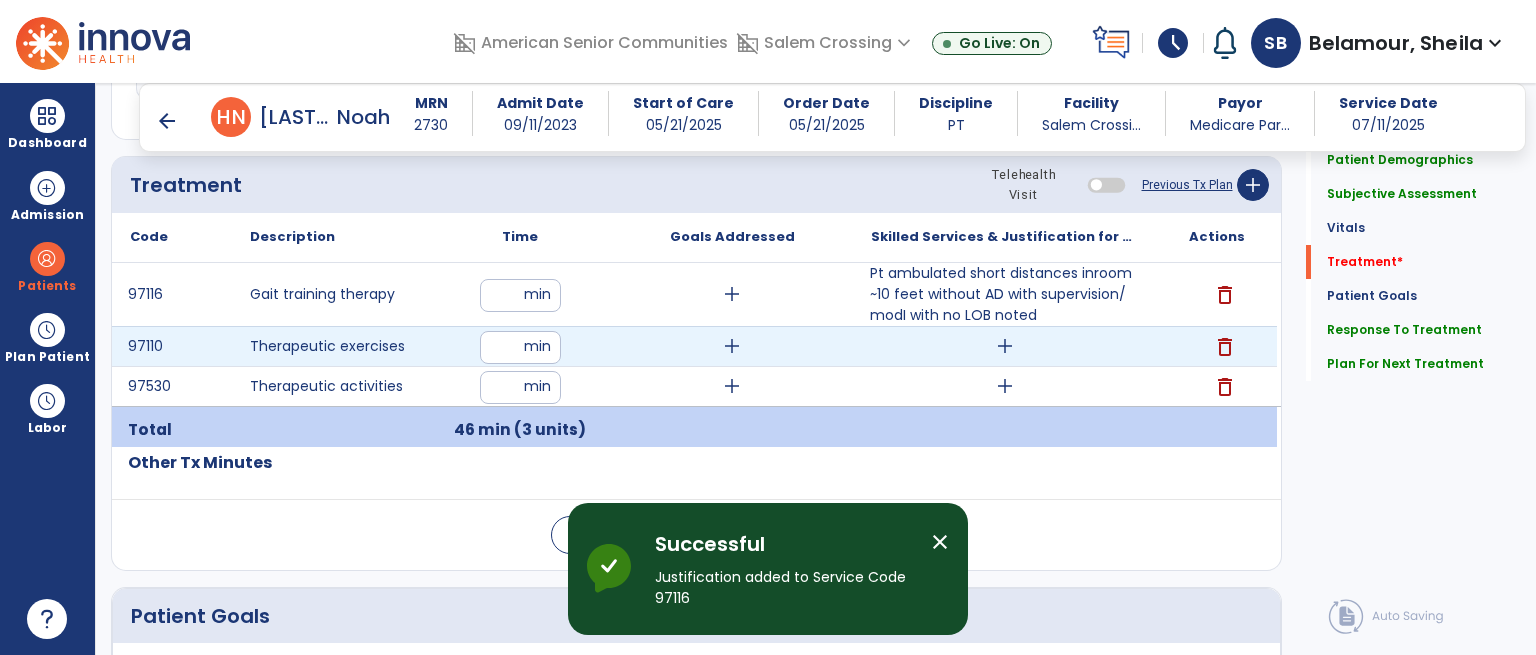 click on "add" at bounding box center [1005, 346] 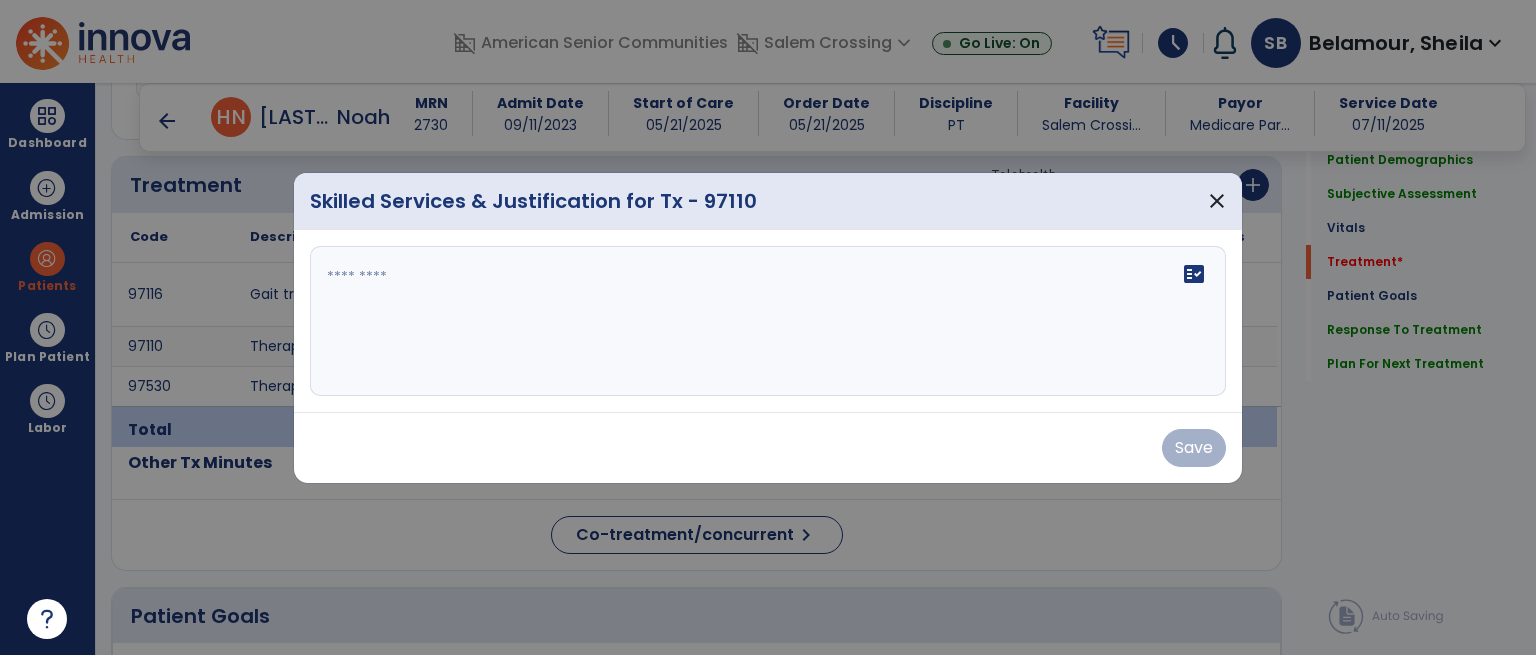 click on "fact_check" at bounding box center [768, 321] 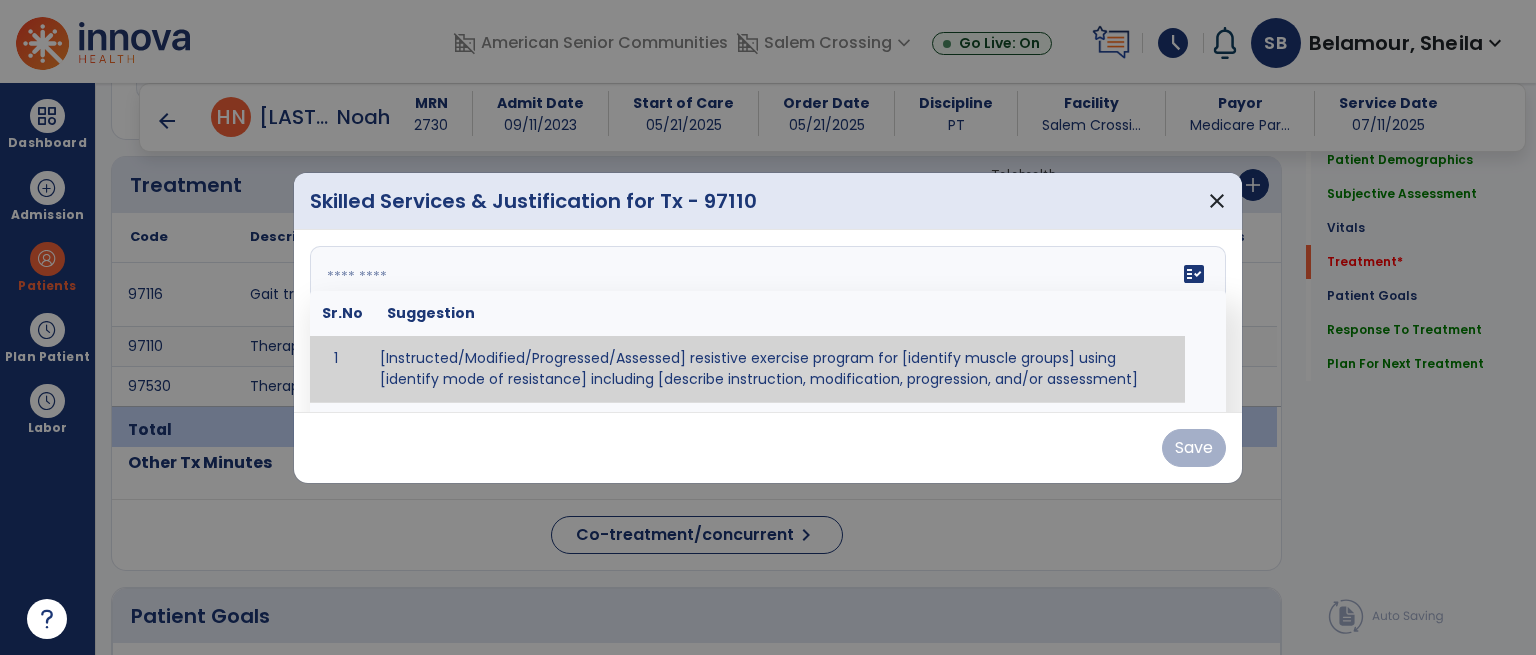 click at bounding box center [766, 321] 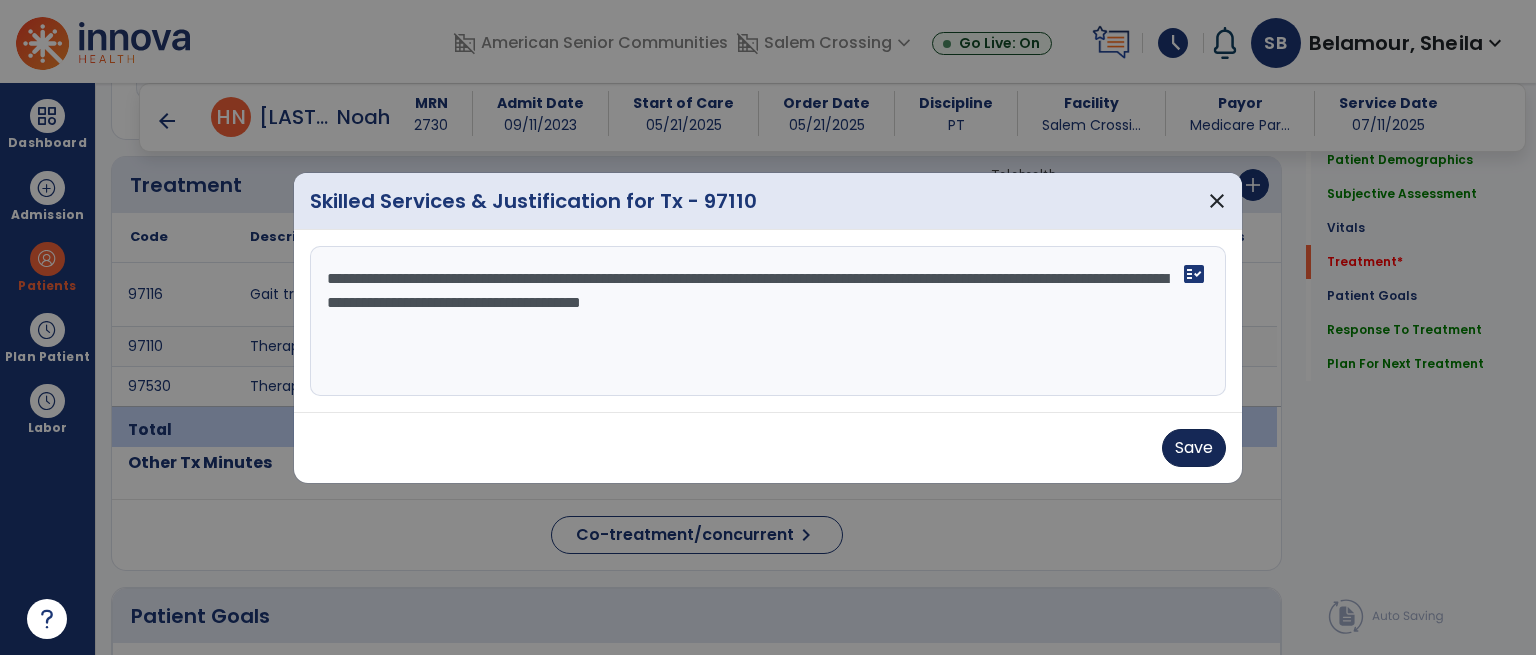 type on "**********" 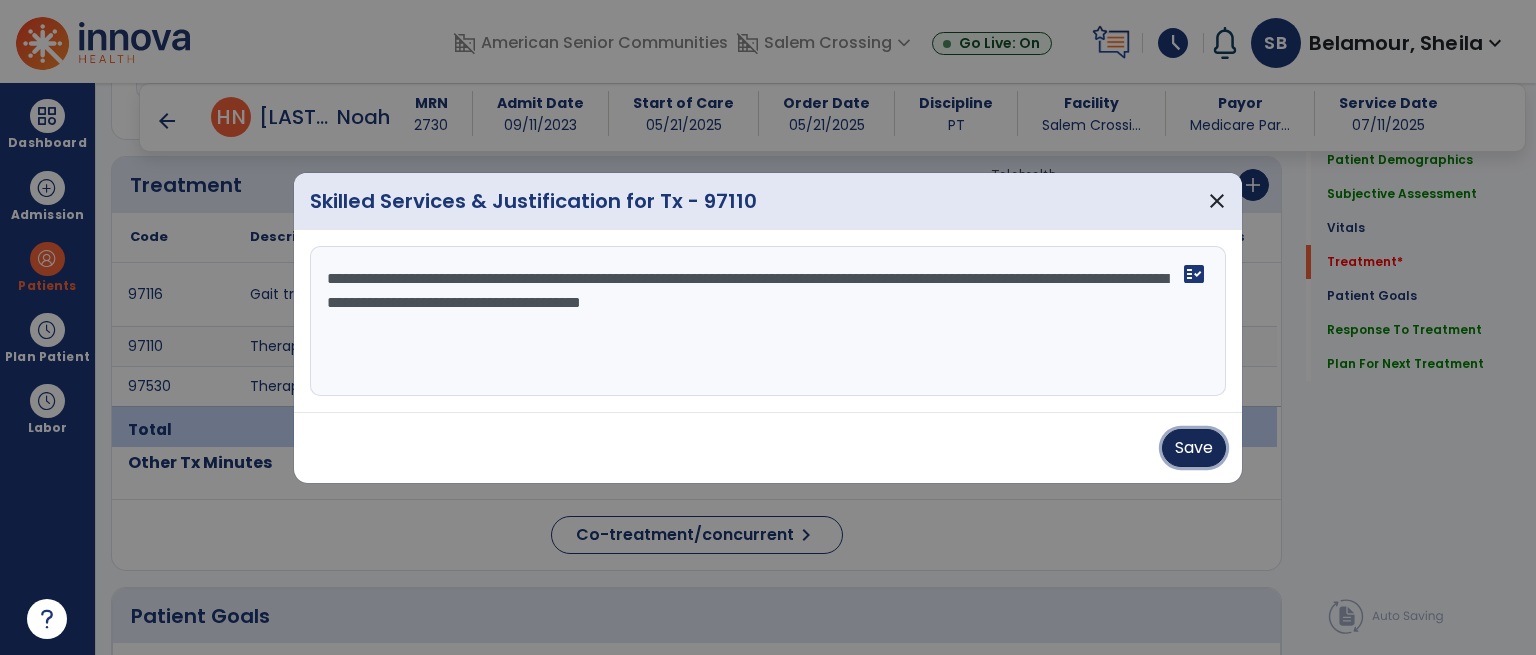 click on "Save" at bounding box center [1194, 448] 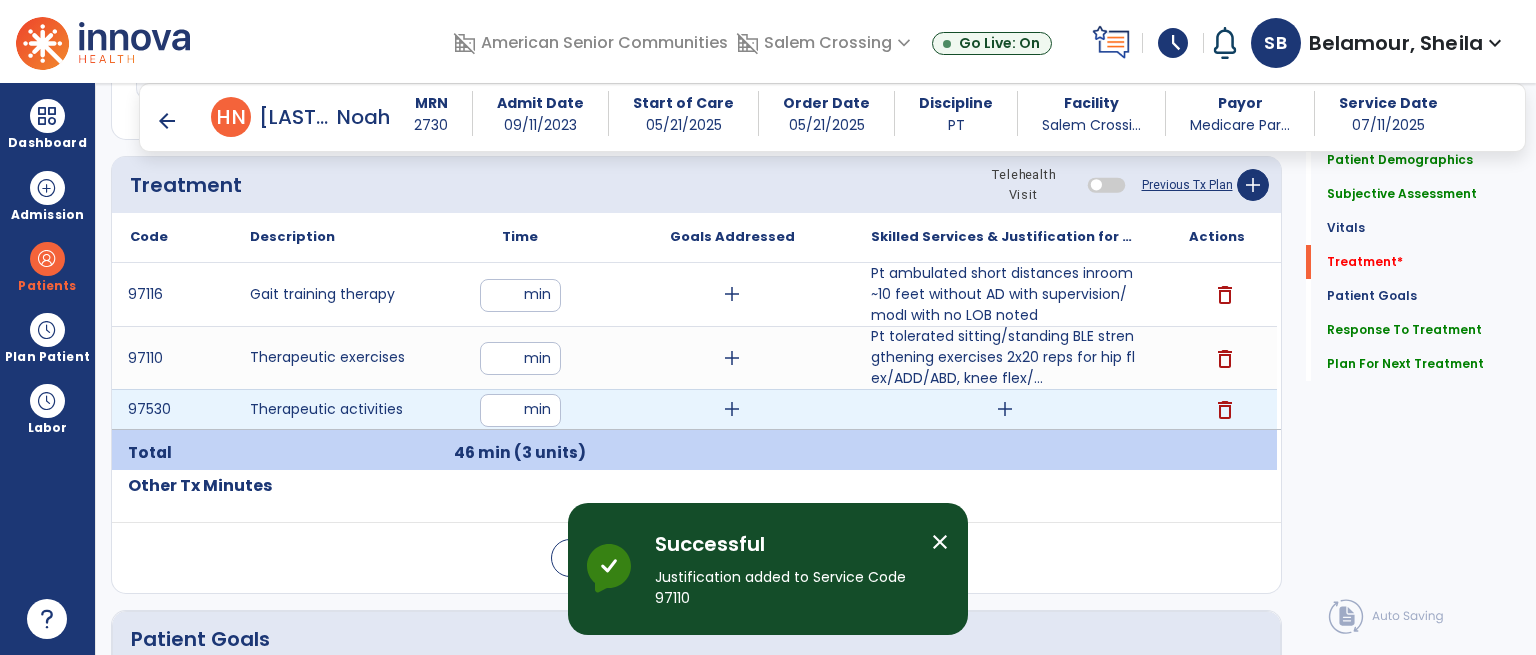 click on "add" at bounding box center (1005, 409) 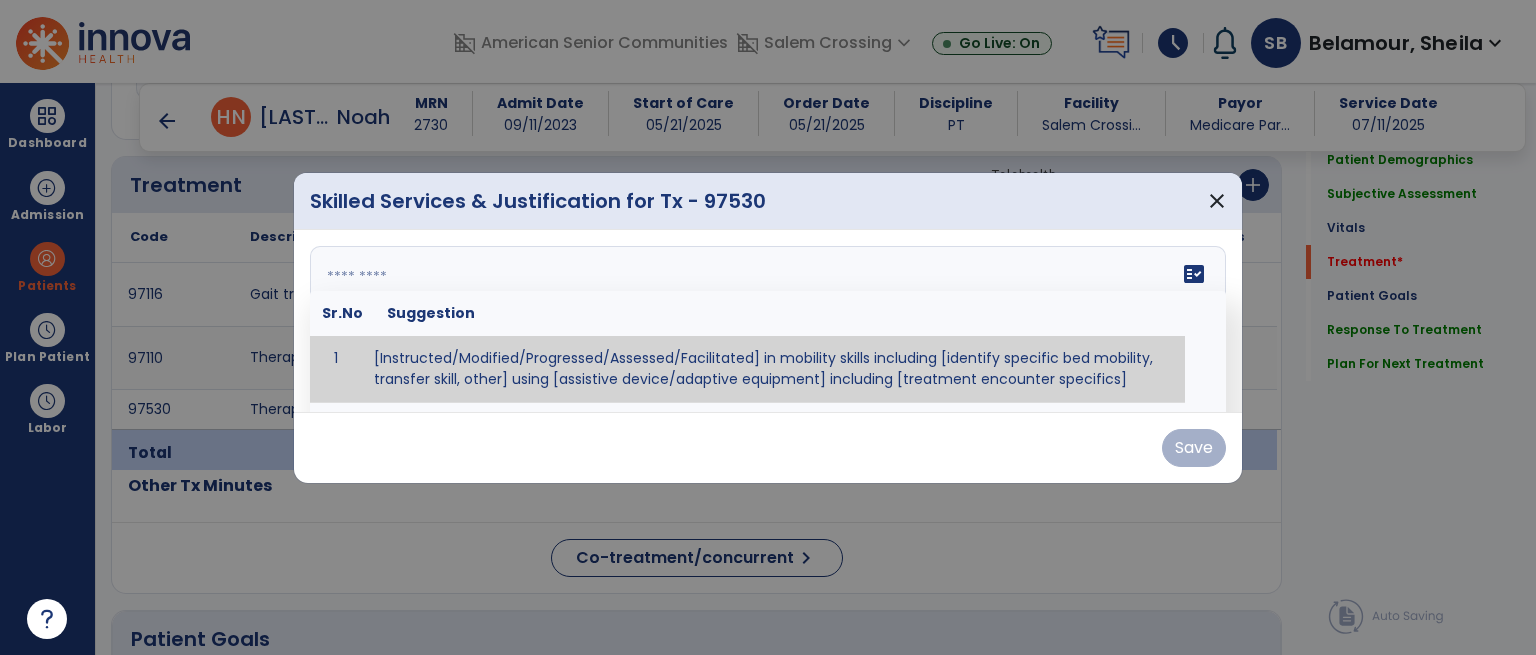 click at bounding box center [768, 321] 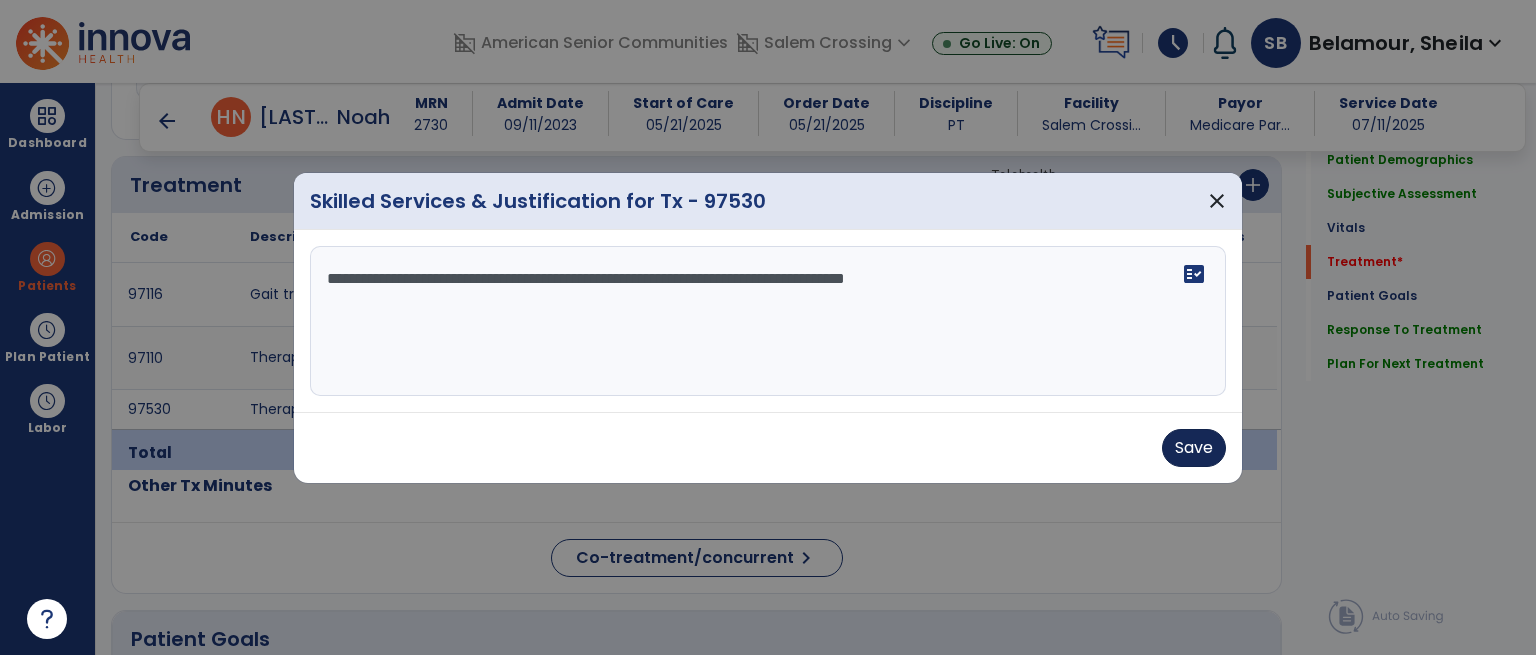 type on "**********" 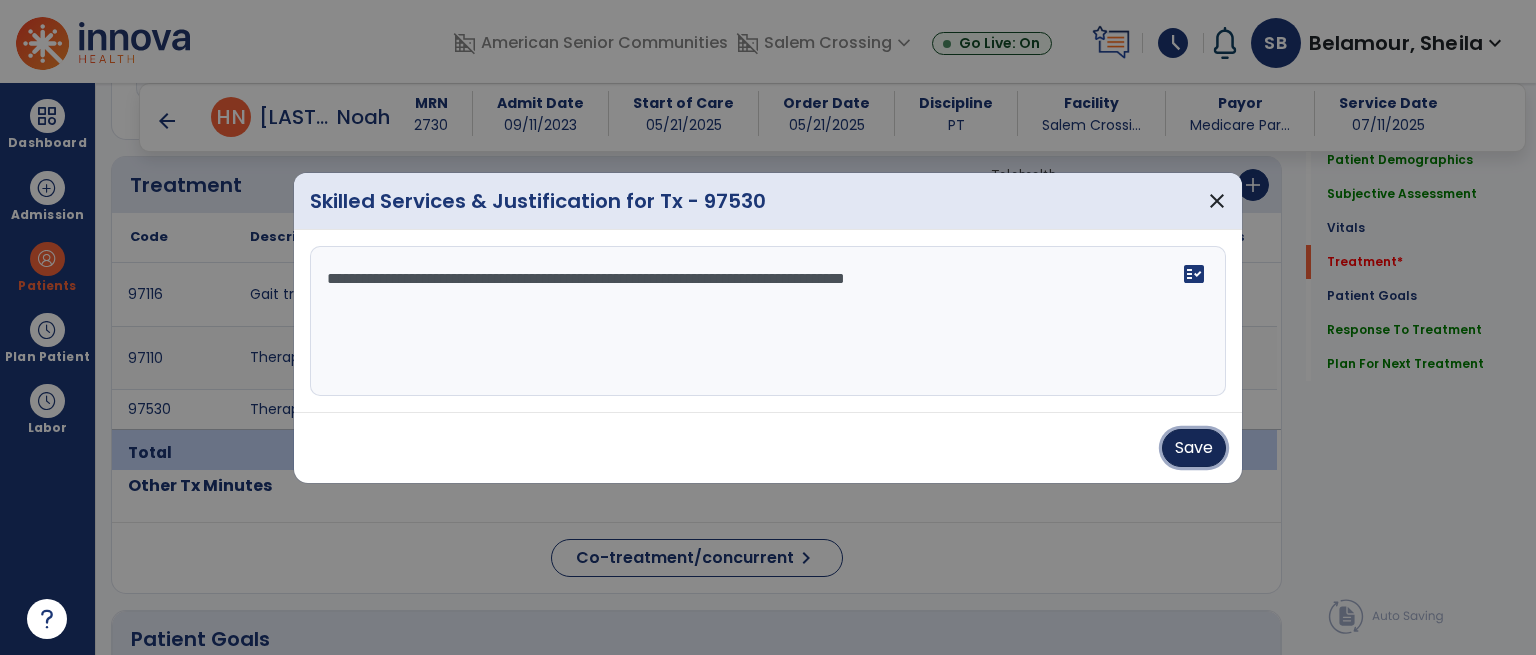 click on "Save" at bounding box center (1194, 448) 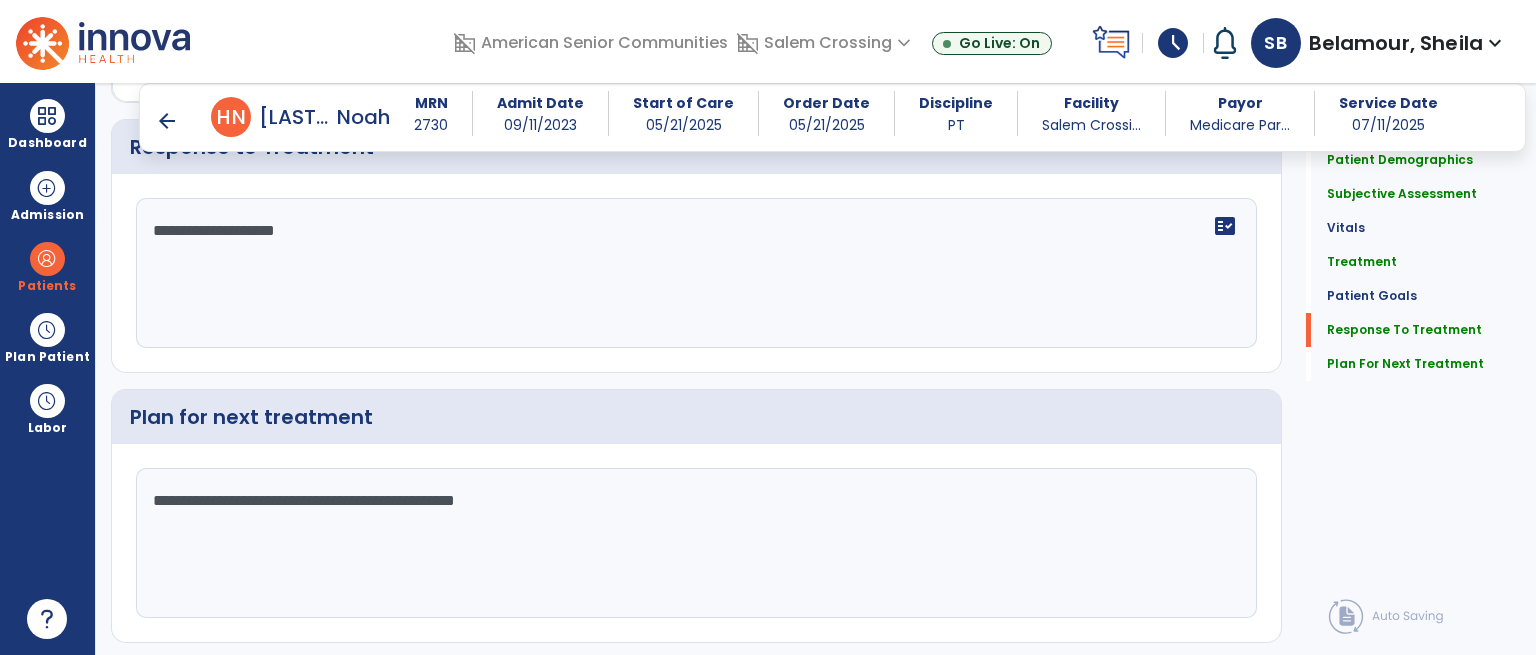 scroll, scrollTop: 2930, scrollLeft: 0, axis: vertical 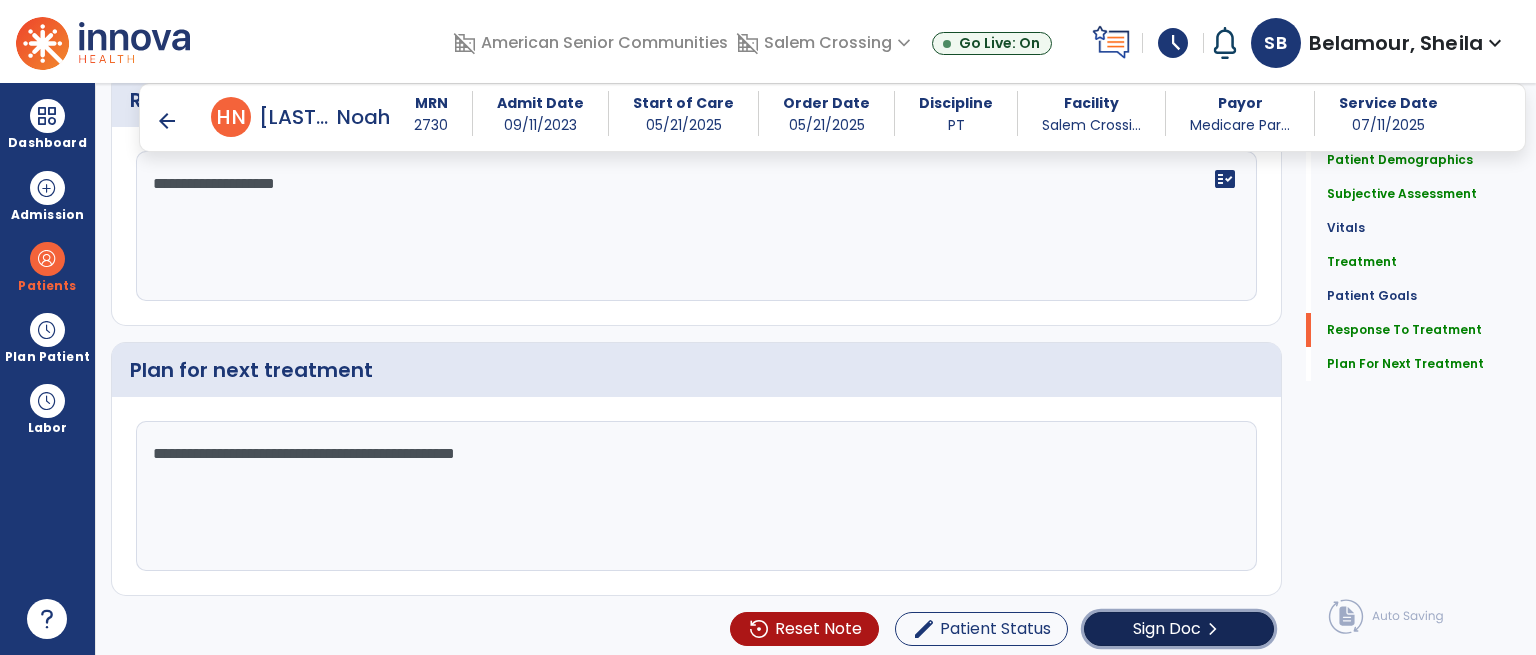 click on "Sign Doc  chevron_right" 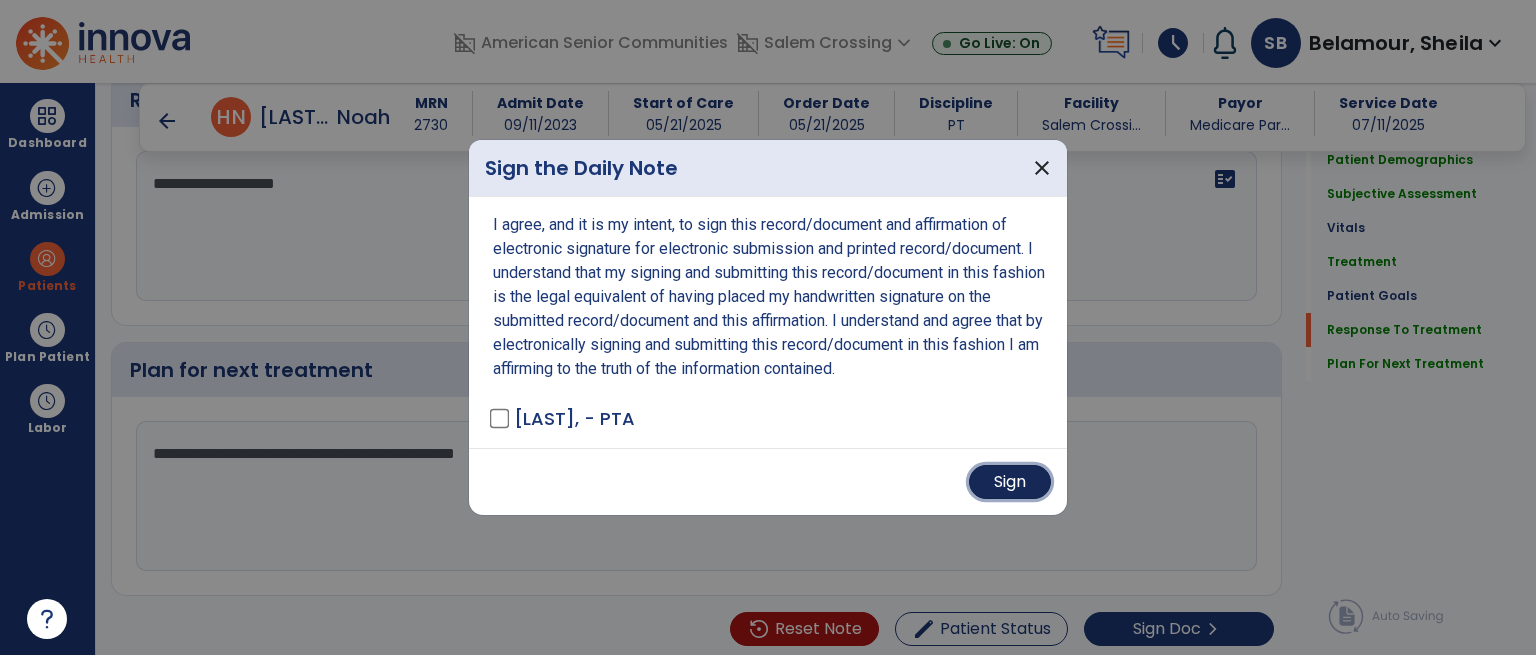 click on "Sign" at bounding box center (1010, 482) 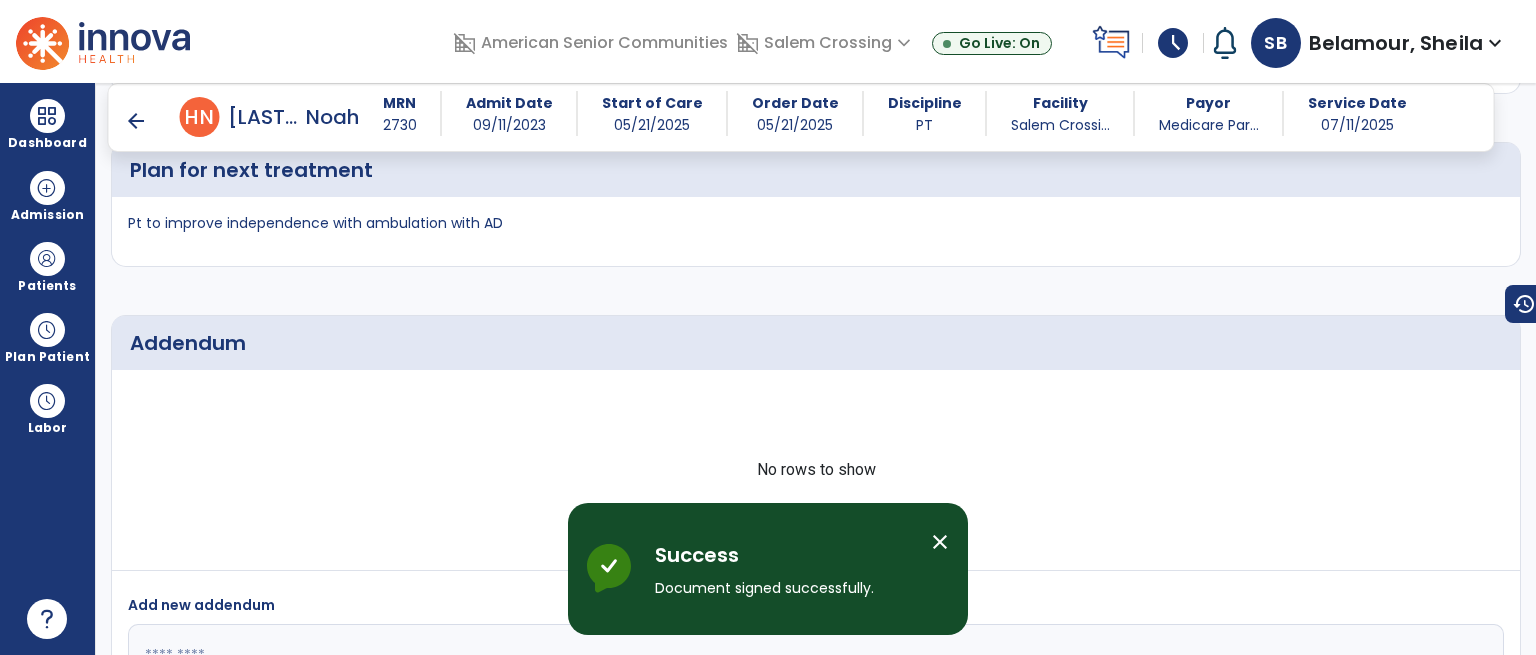 scroll, scrollTop: 4204, scrollLeft: 0, axis: vertical 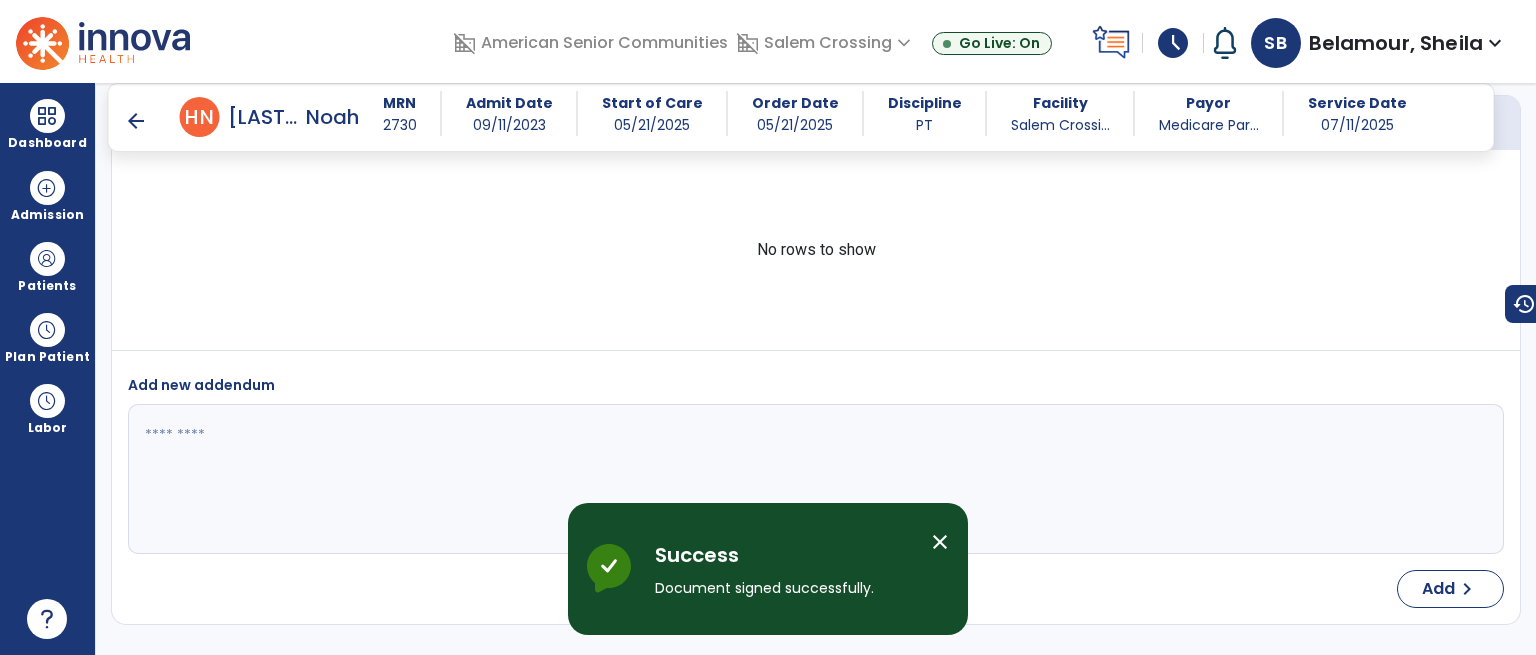 click on "arrow_back" at bounding box center [136, 121] 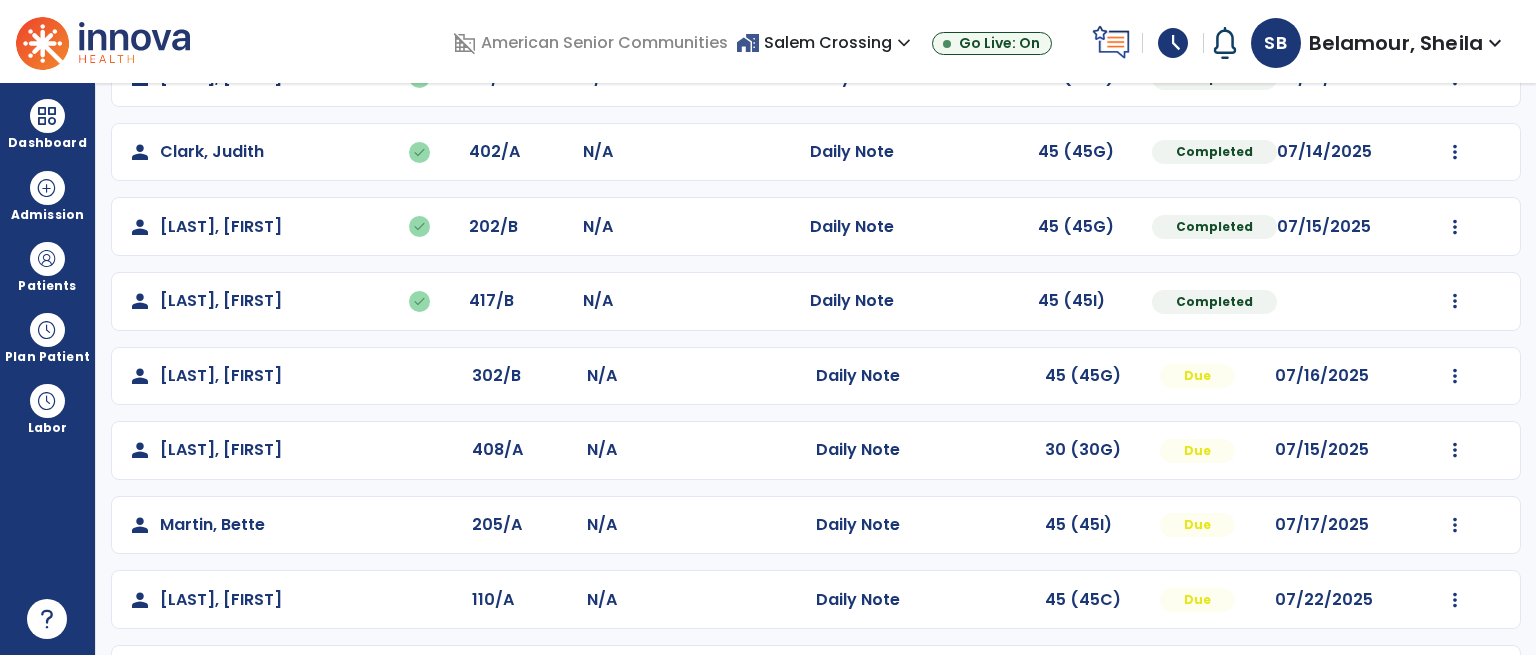 scroll, scrollTop: 407, scrollLeft: 0, axis: vertical 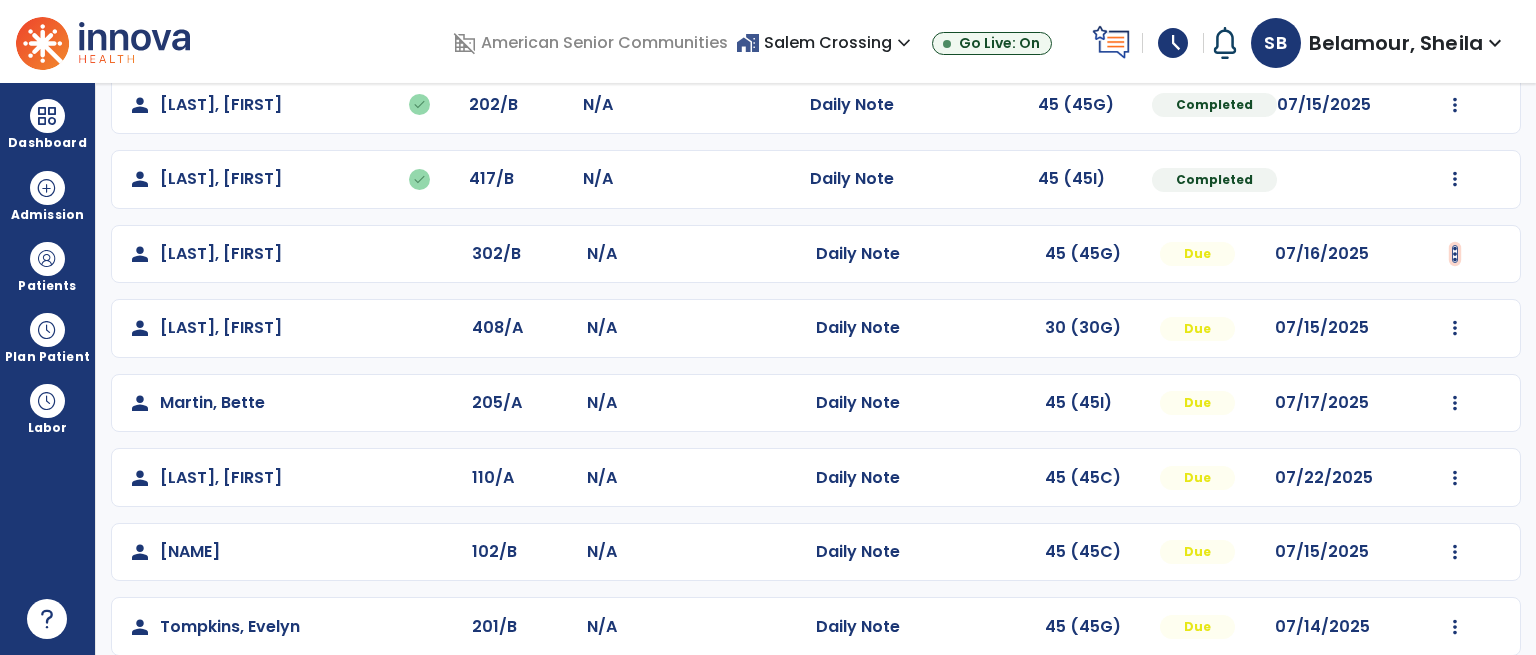 click at bounding box center [1455, -119] 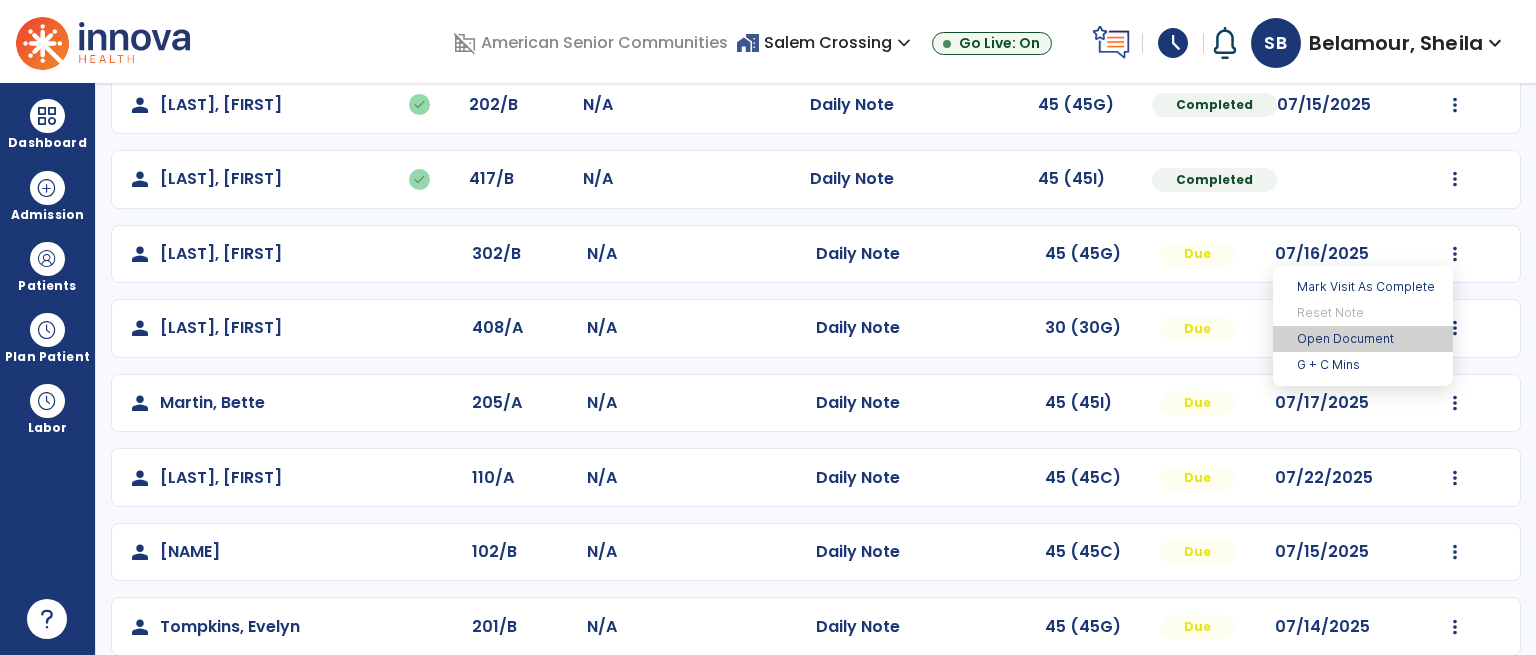 click on "Open Document" at bounding box center (1363, 339) 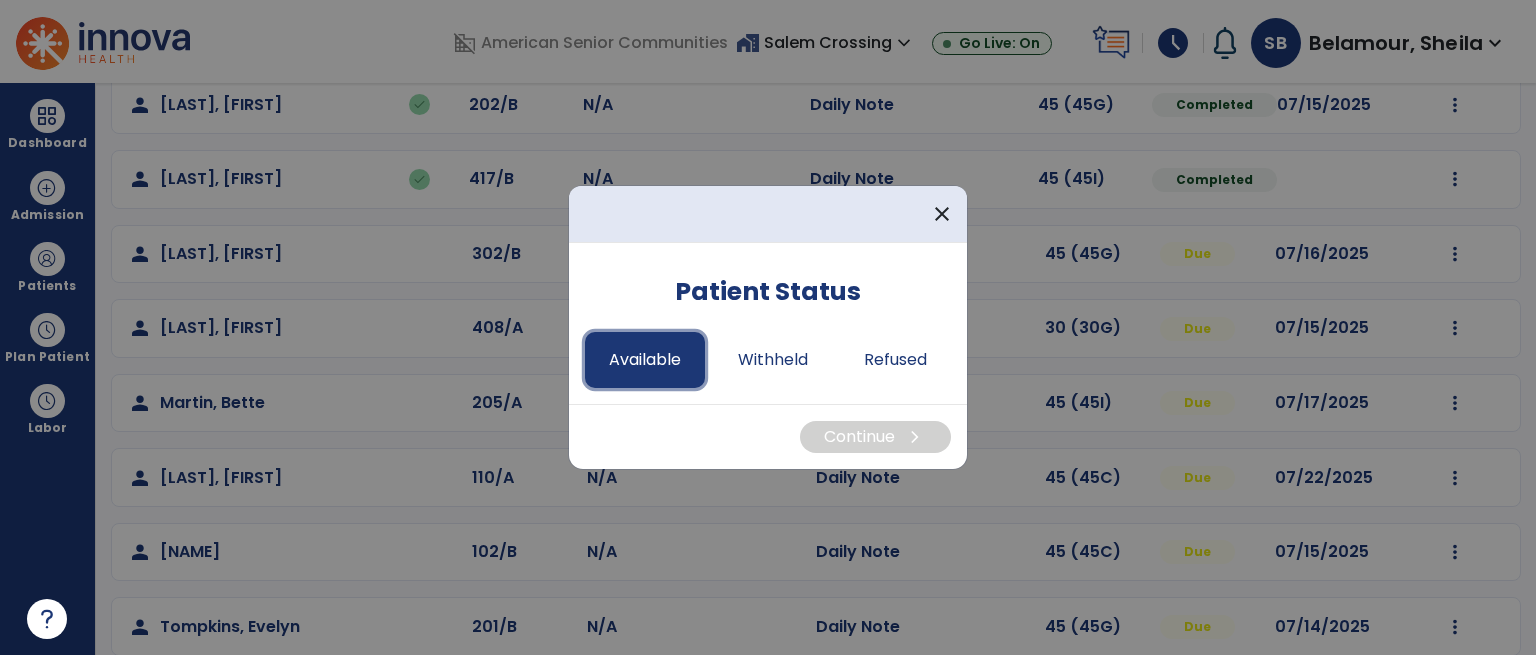 click on "Available" at bounding box center (645, 360) 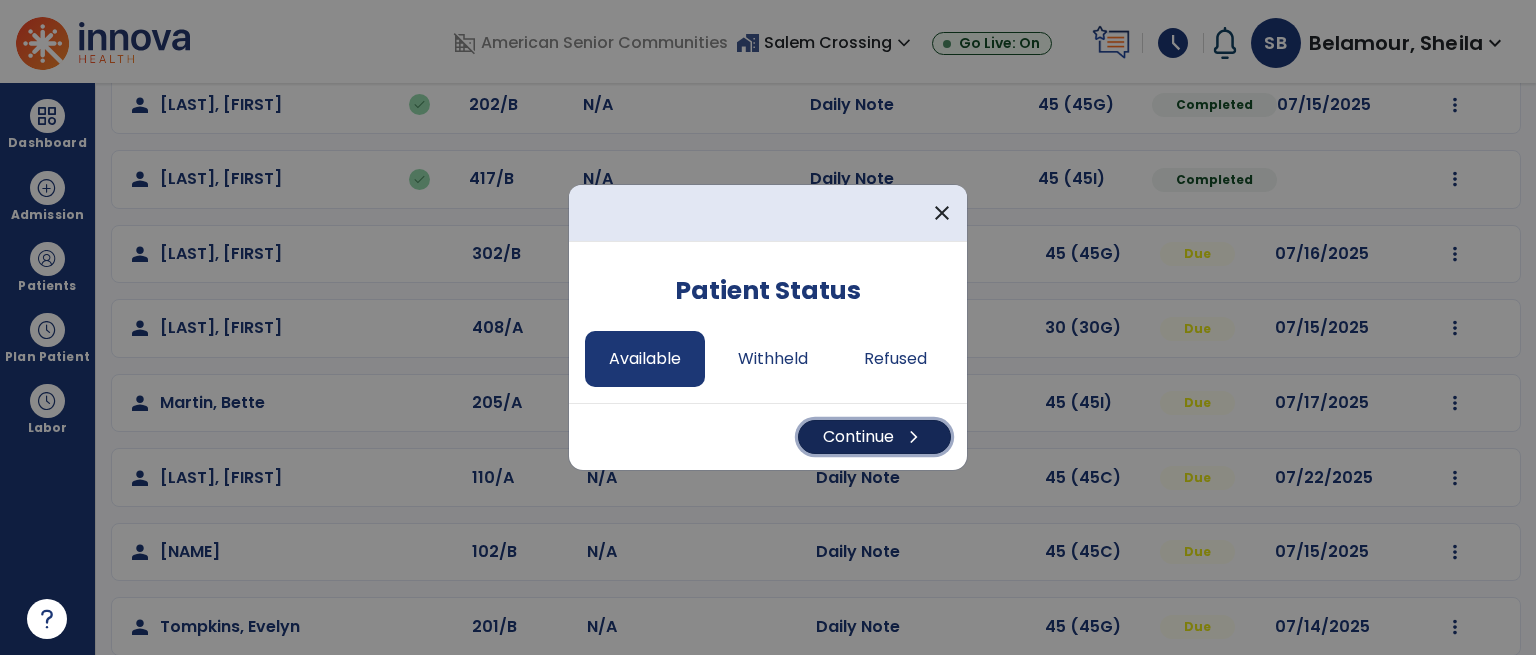 click on "Continue   chevron_right" at bounding box center (874, 437) 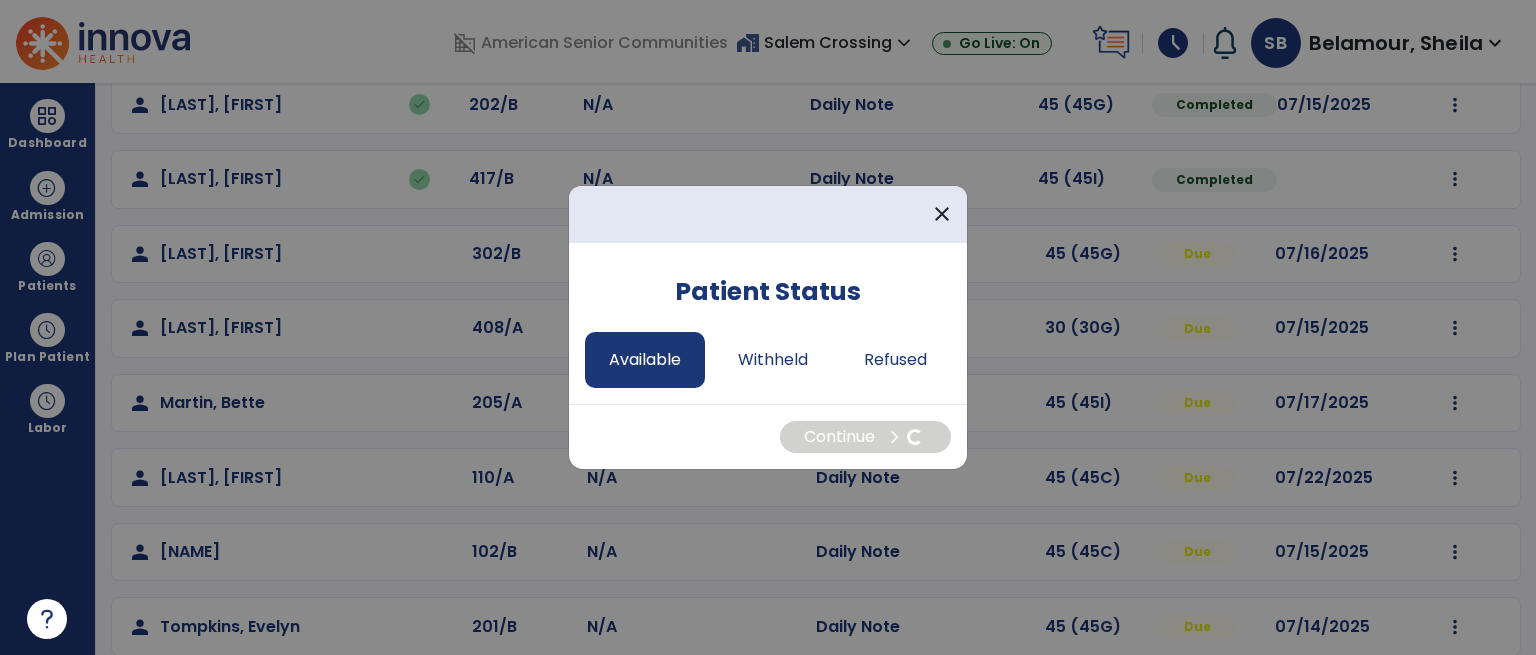 select on "*" 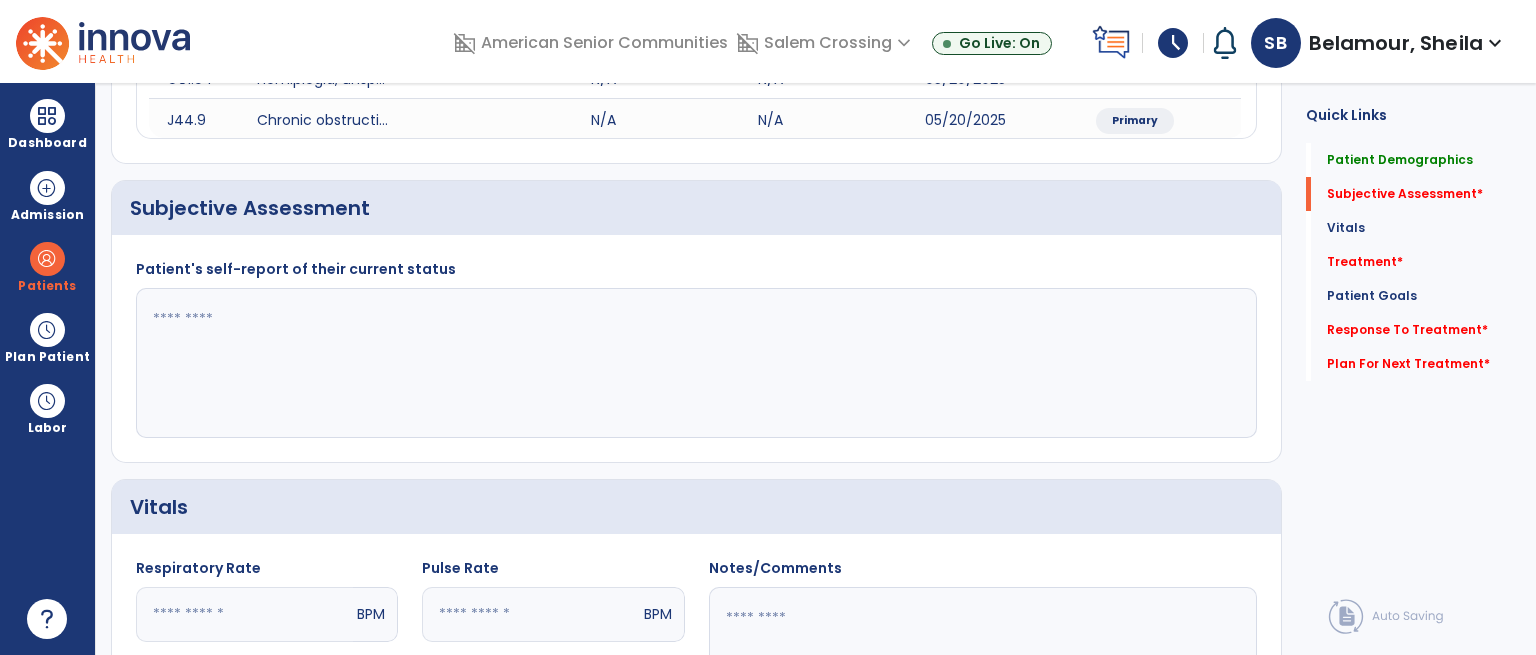 click 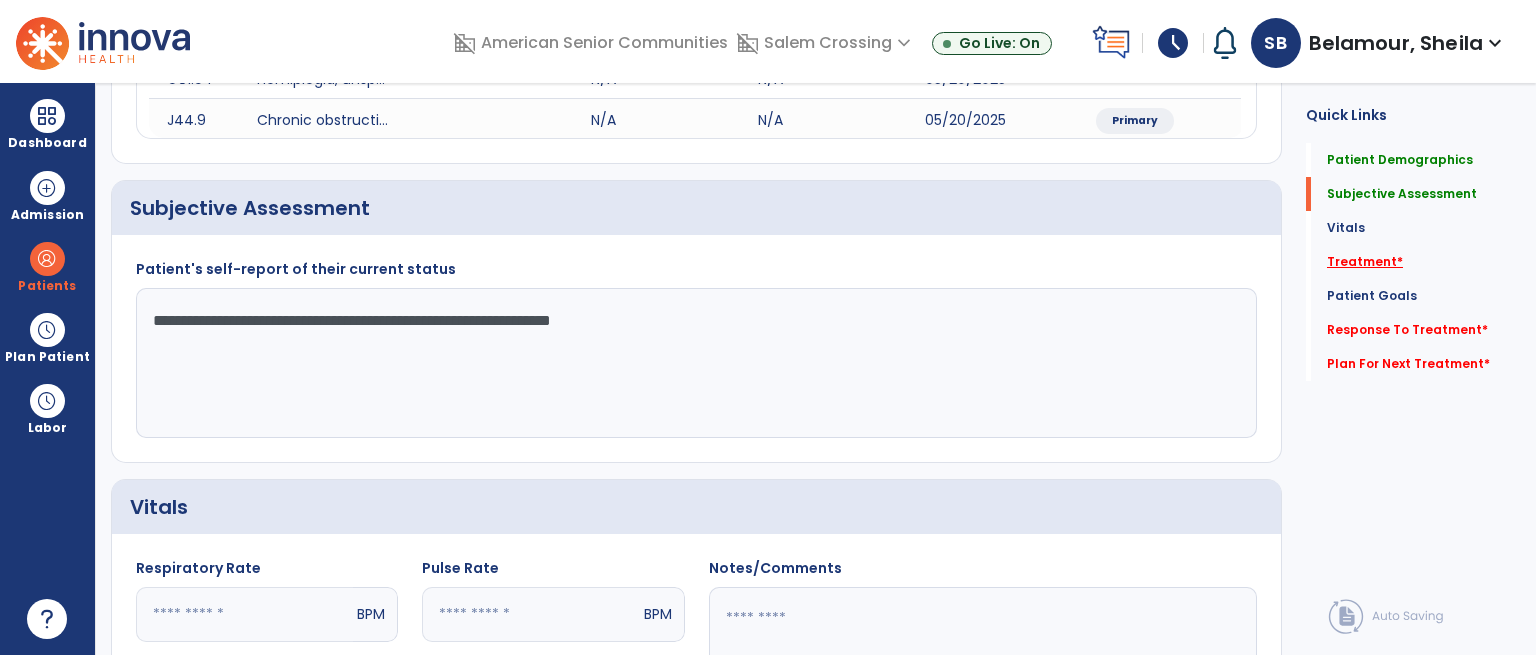 type on "**********" 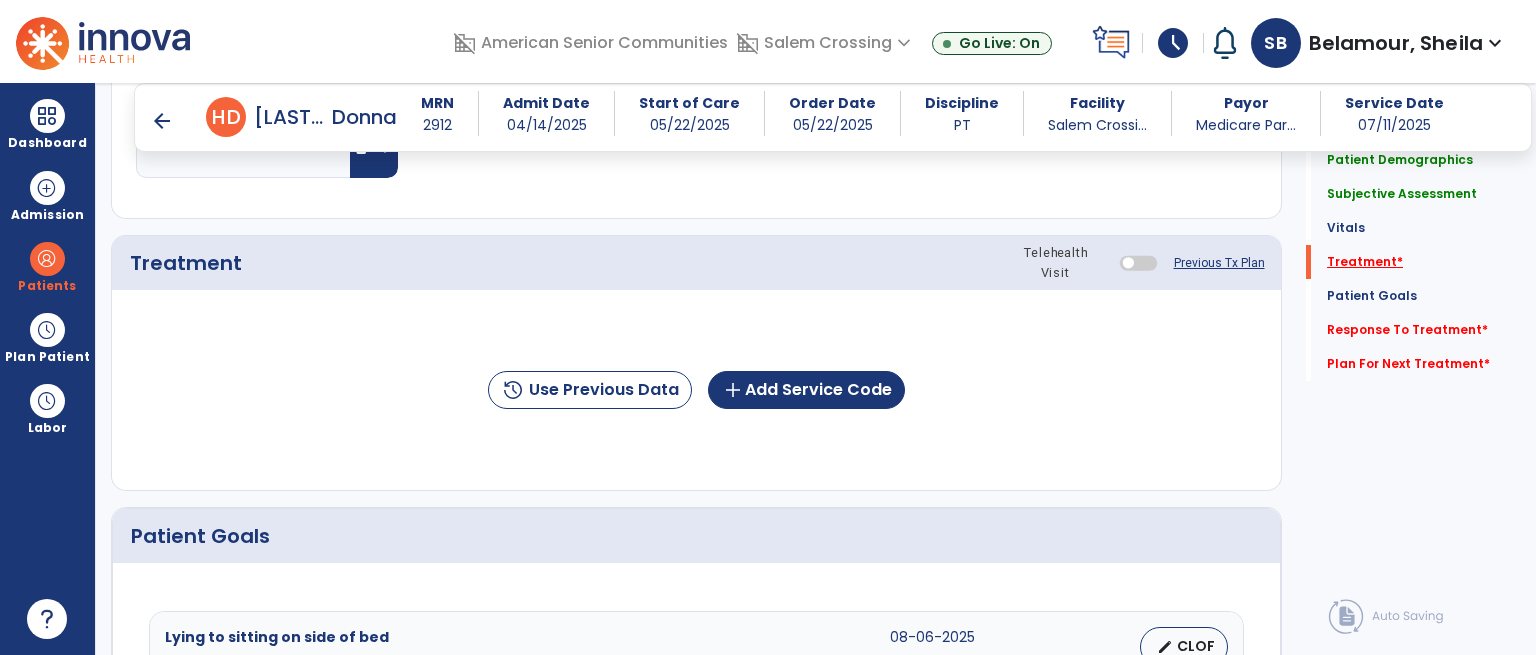 scroll, scrollTop: 1065, scrollLeft: 0, axis: vertical 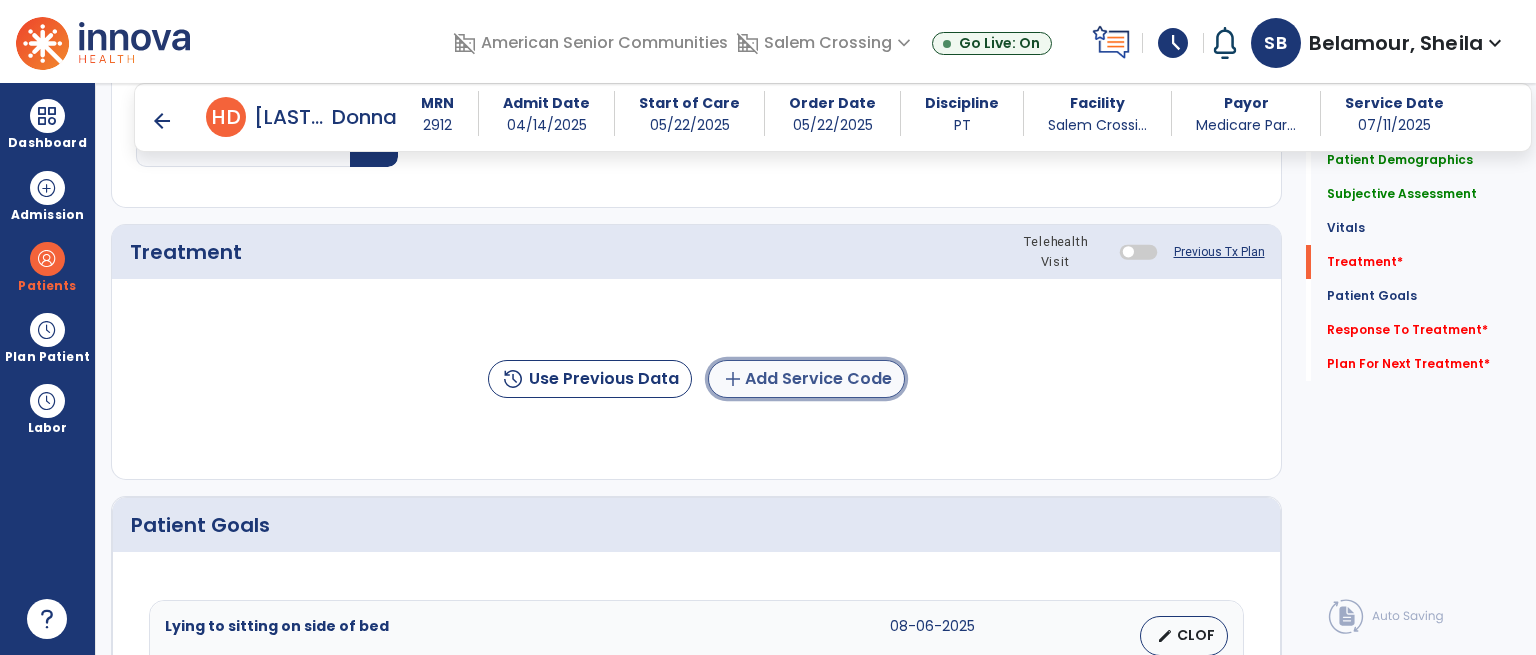 click on "add  Add Service Code" 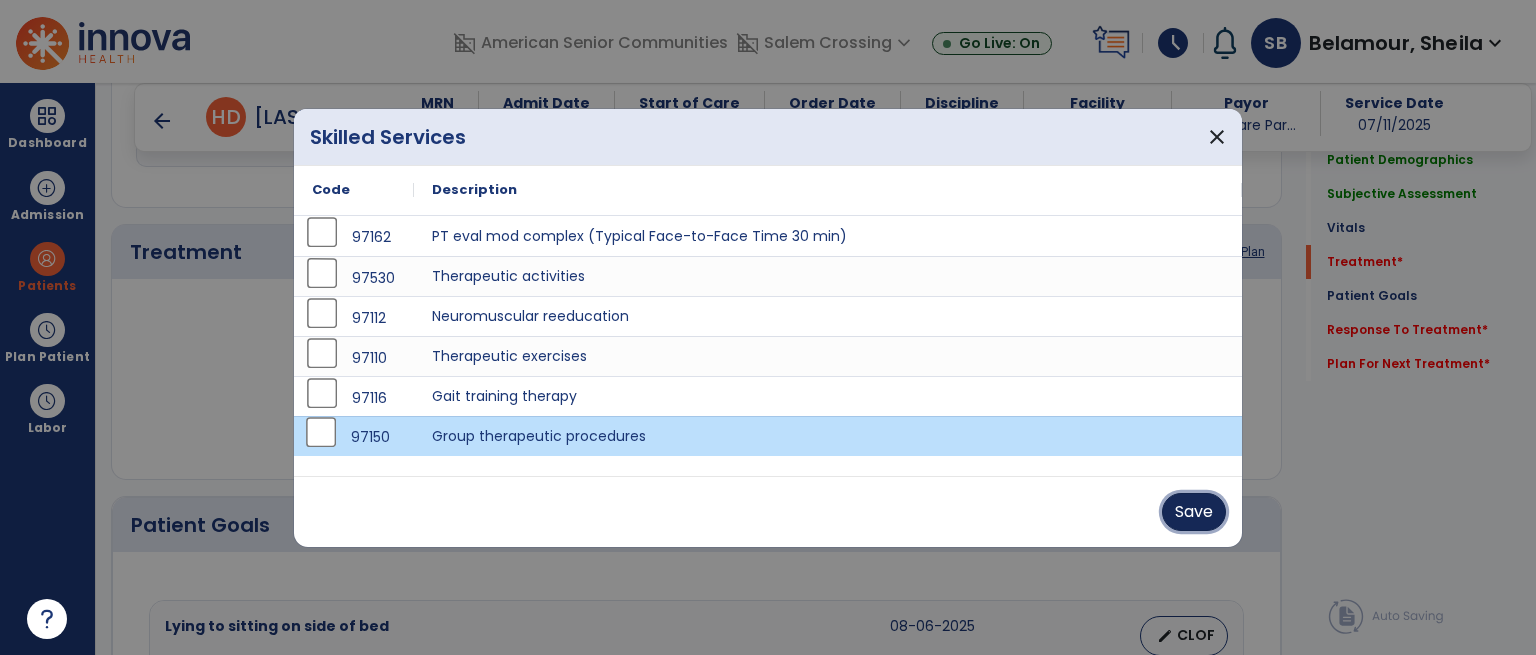 click on "Save" at bounding box center [1194, 512] 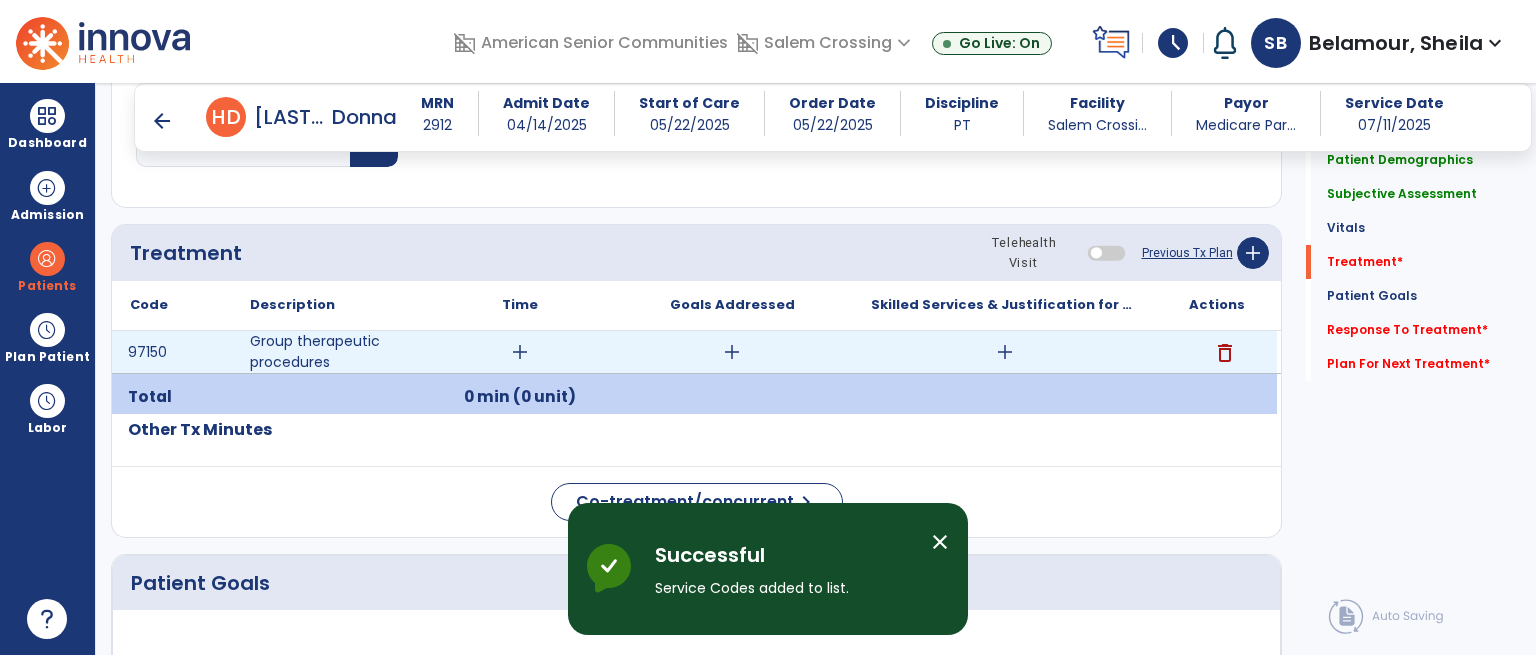click on "add" at bounding box center [520, 352] 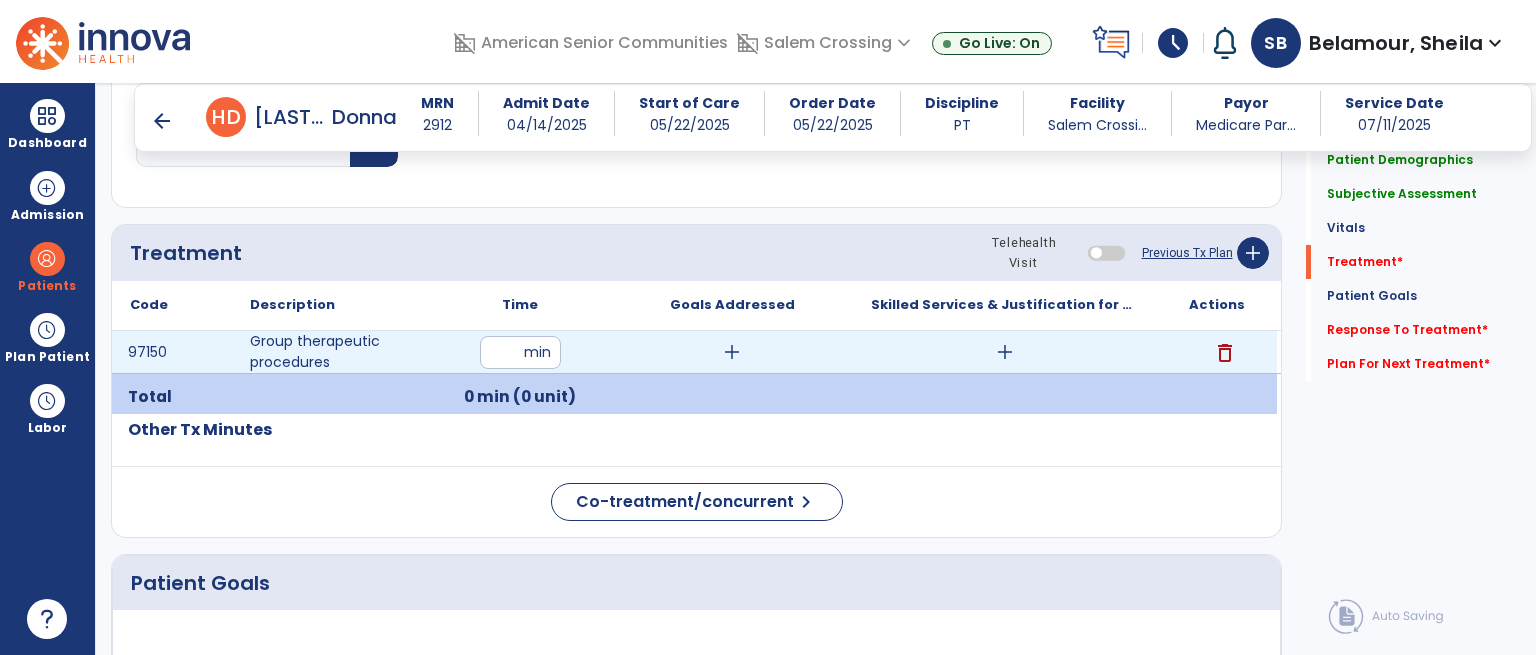 type on "**" 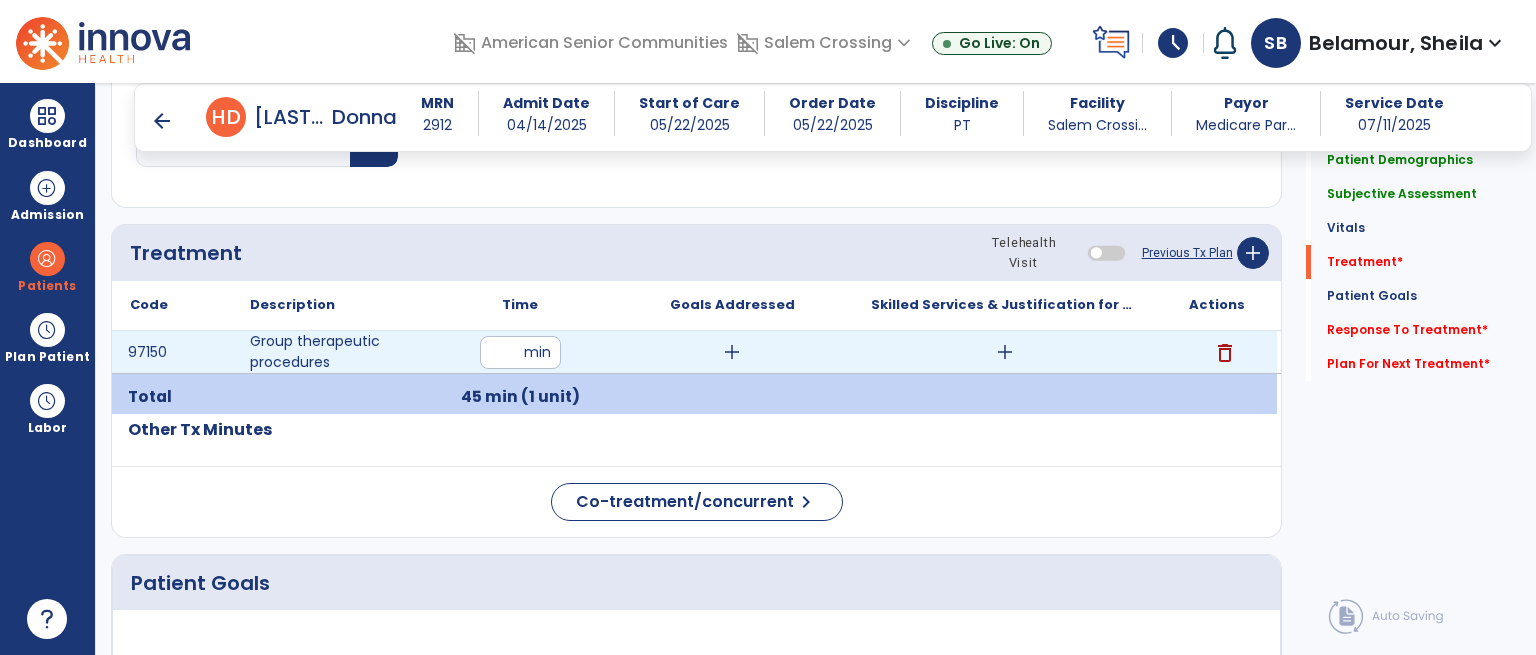 click on "add" at bounding box center [1005, 352] 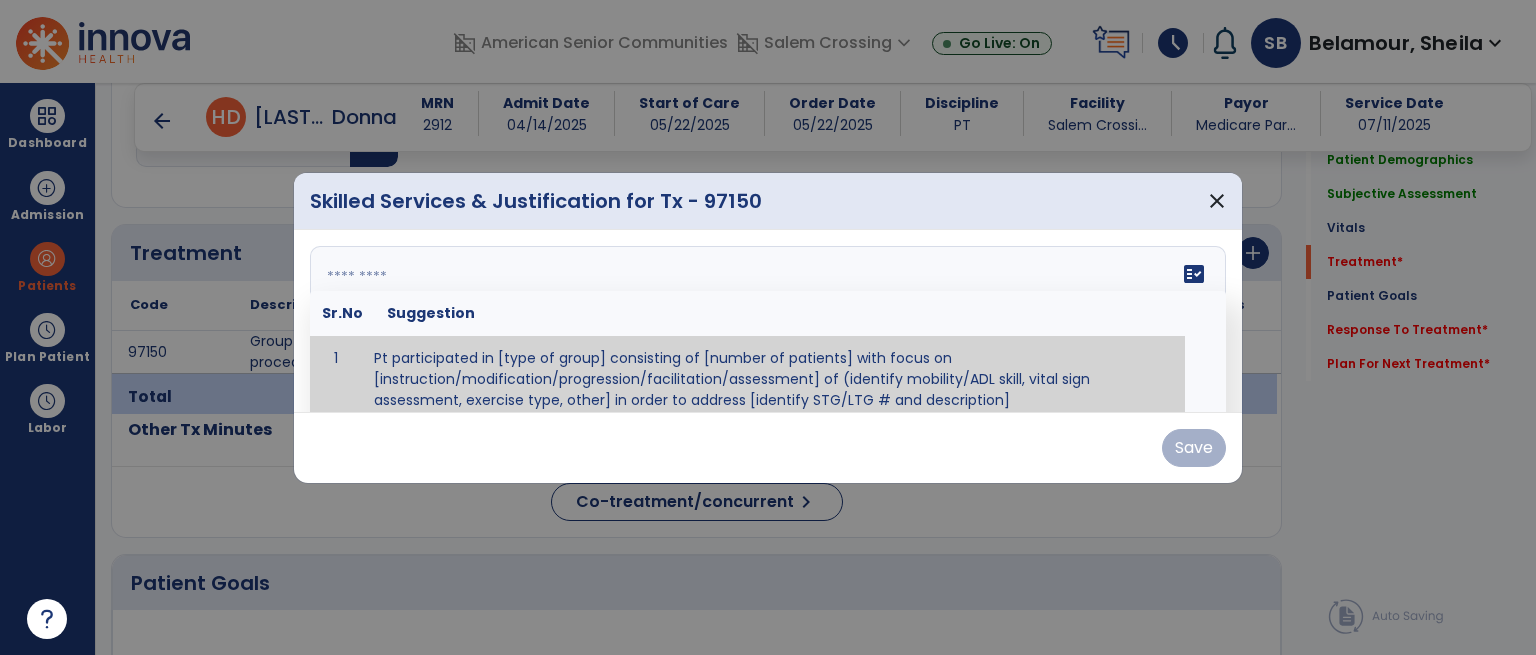 click at bounding box center (766, 321) 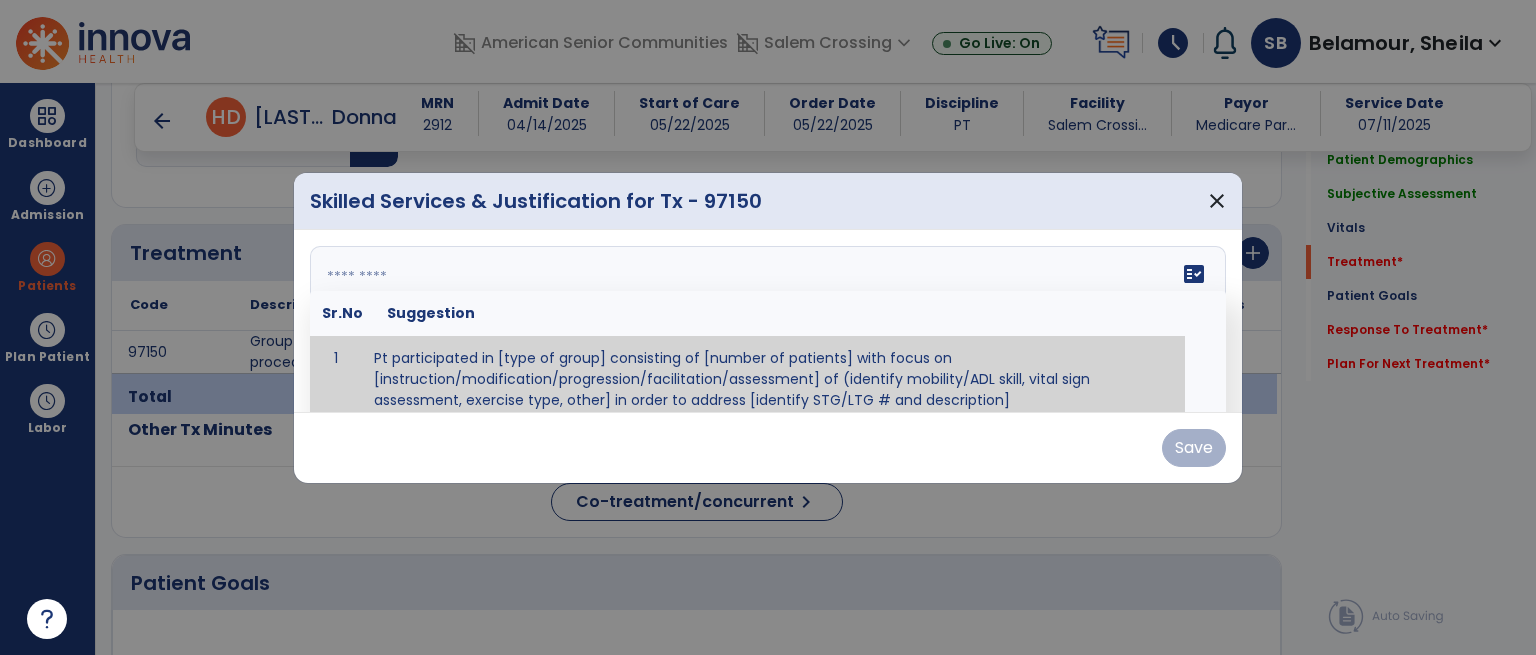 scroll, scrollTop: 12, scrollLeft: 0, axis: vertical 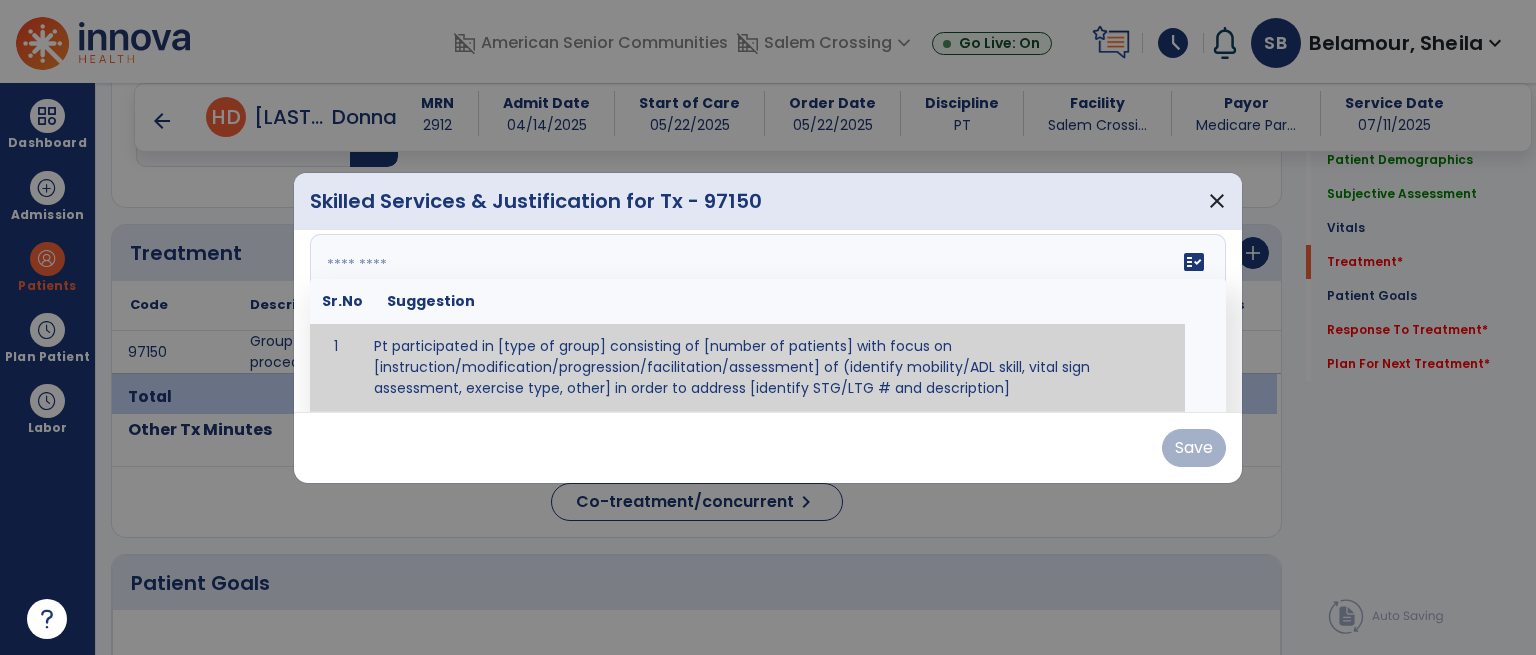 paste on "**********" 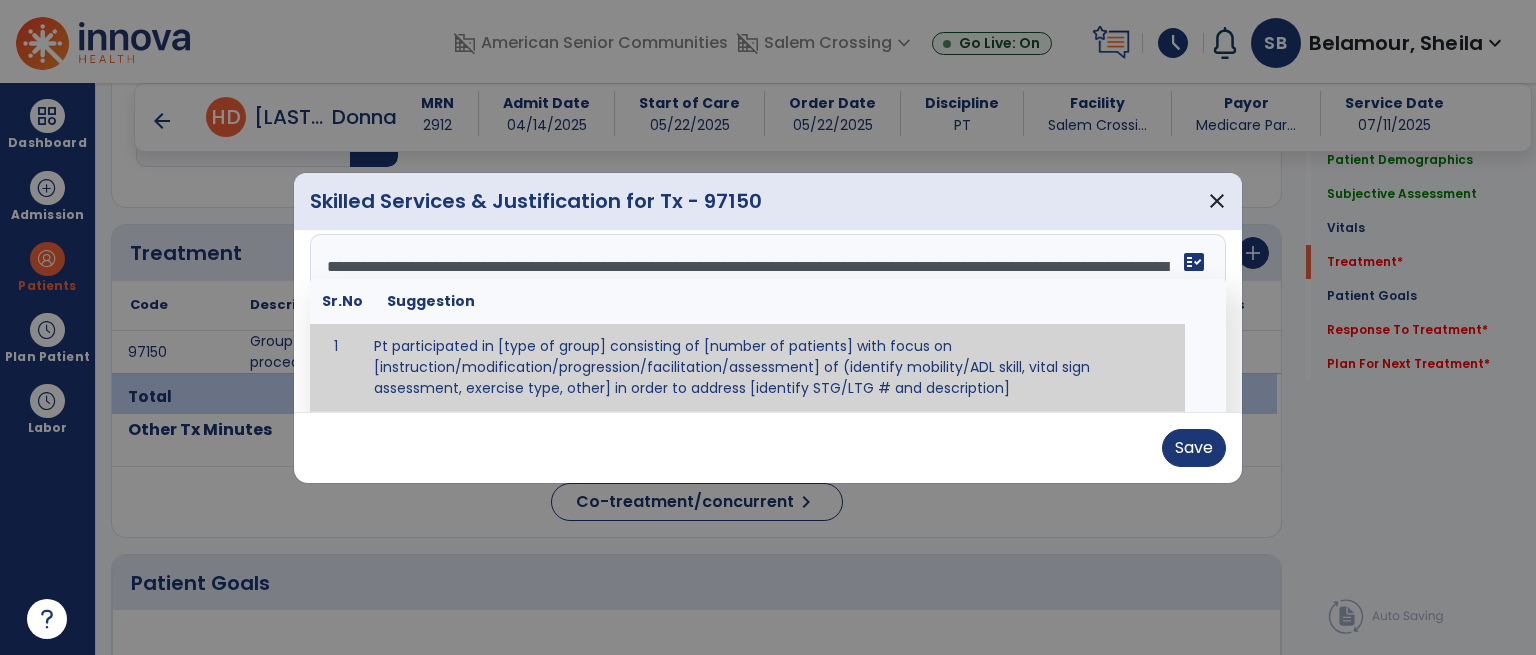 scroll, scrollTop: 0, scrollLeft: 0, axis: both 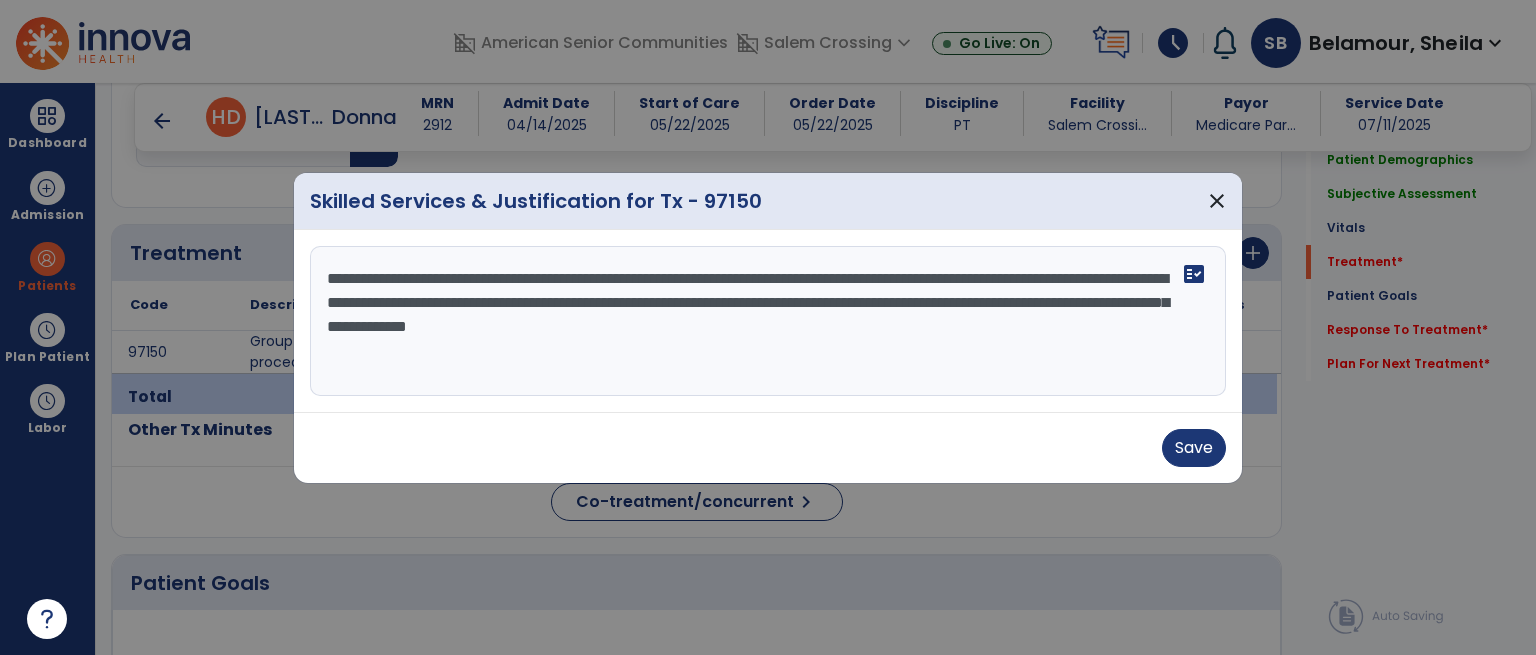 drag, startPoint x: 932, startPoint y: 329, endPoint x: 676, endPoint y: 327, distance: 256.0078 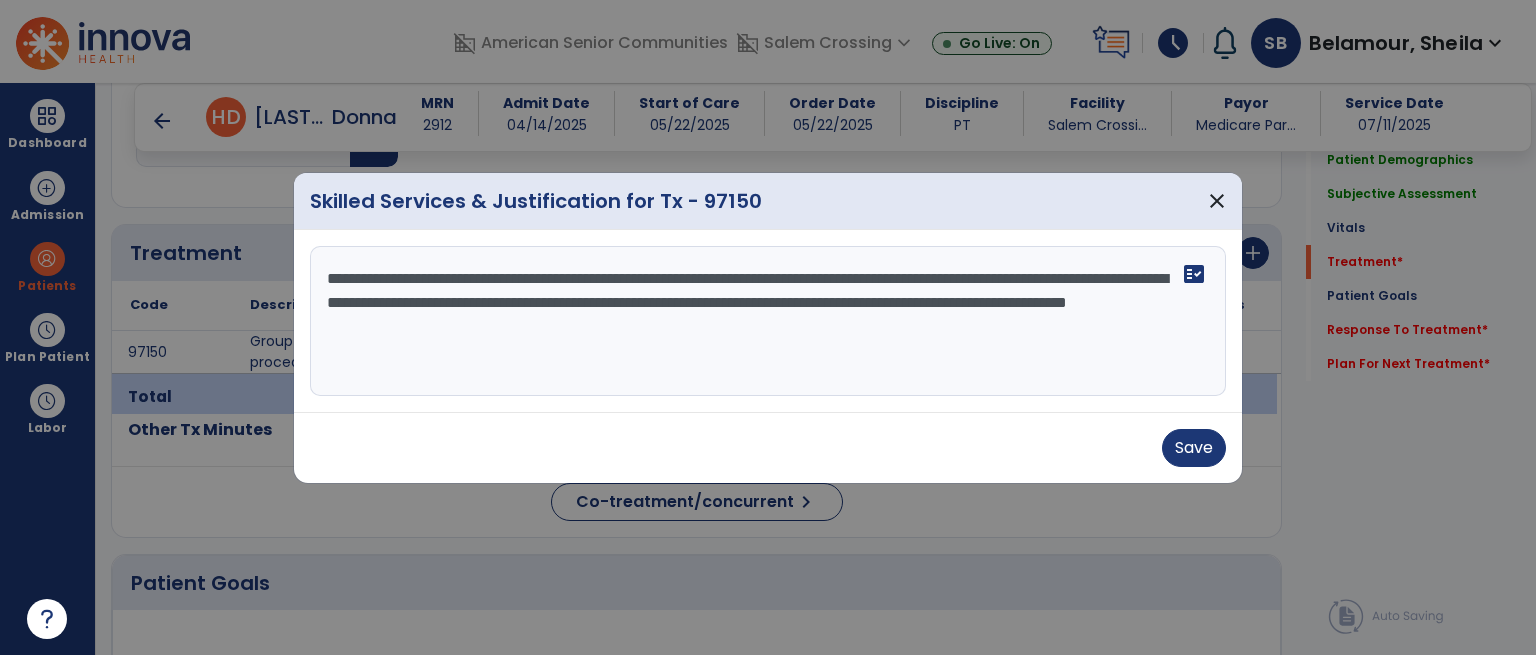 drag, startPoint x: 679, startPoint y: 328, endPoint x: 708, endPoint y: 331, distance: 29.15476 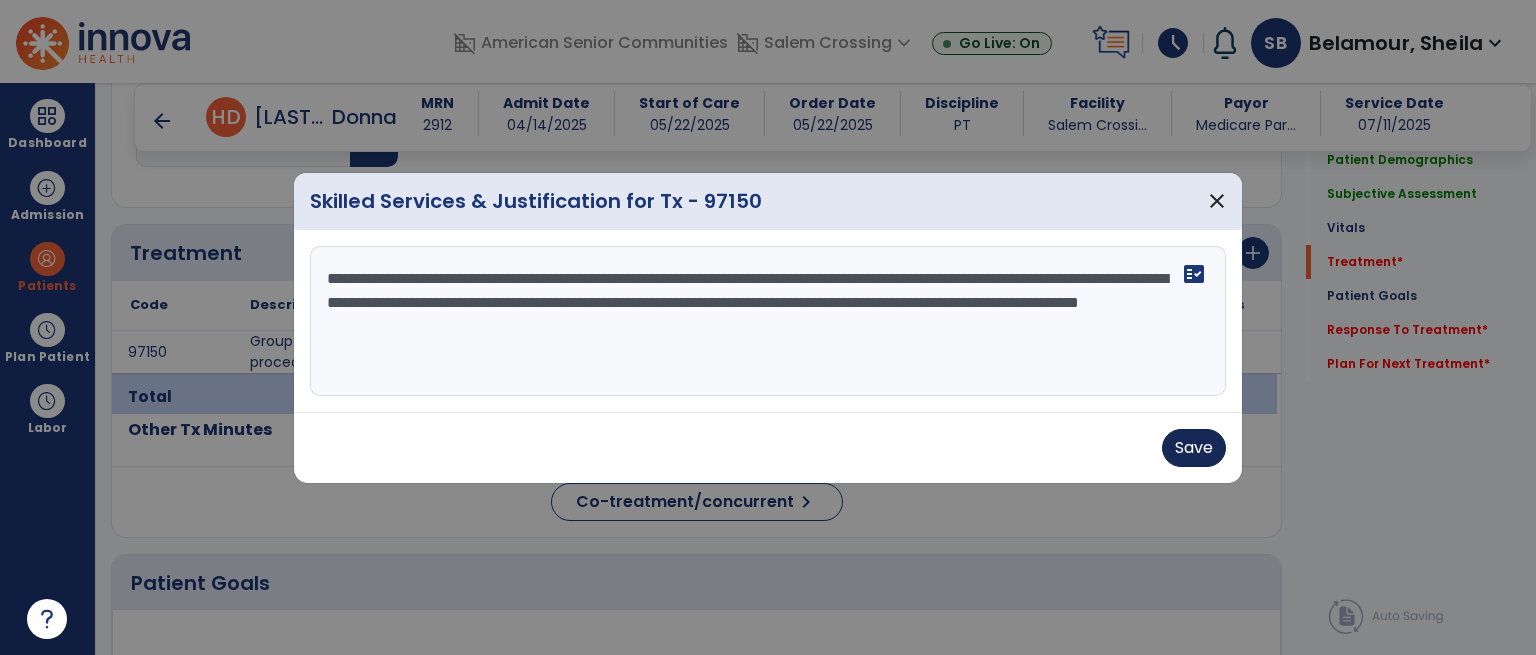 type on "**********" 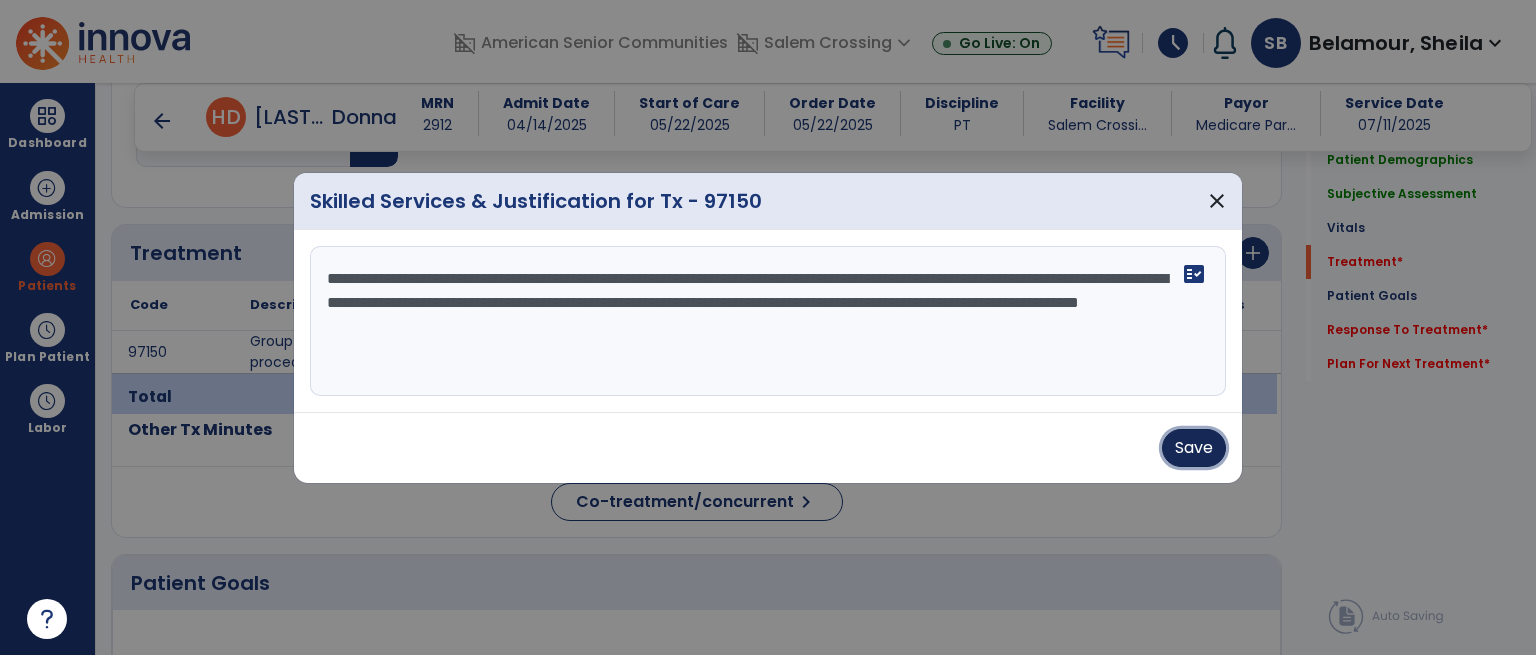 click on "Save" at bounding box center (1194, 448) 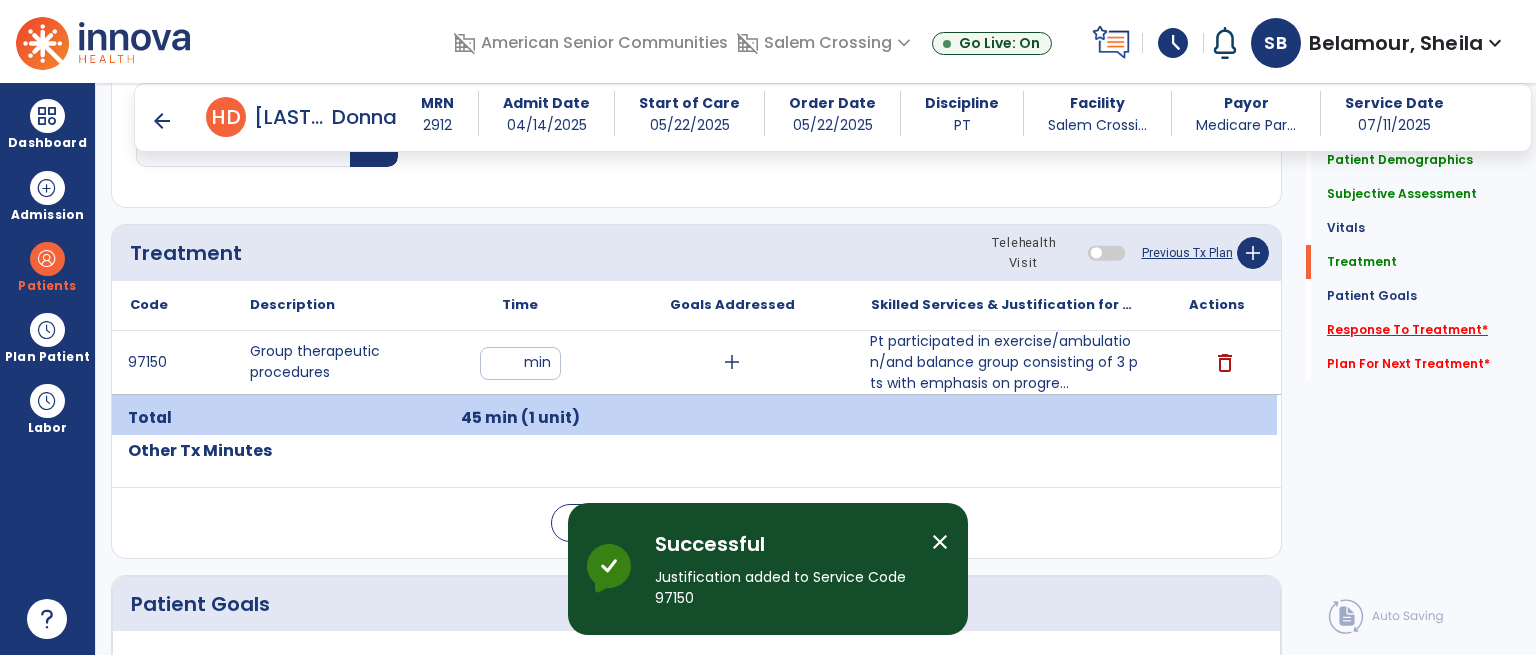 click on "Response To Treatment   *" 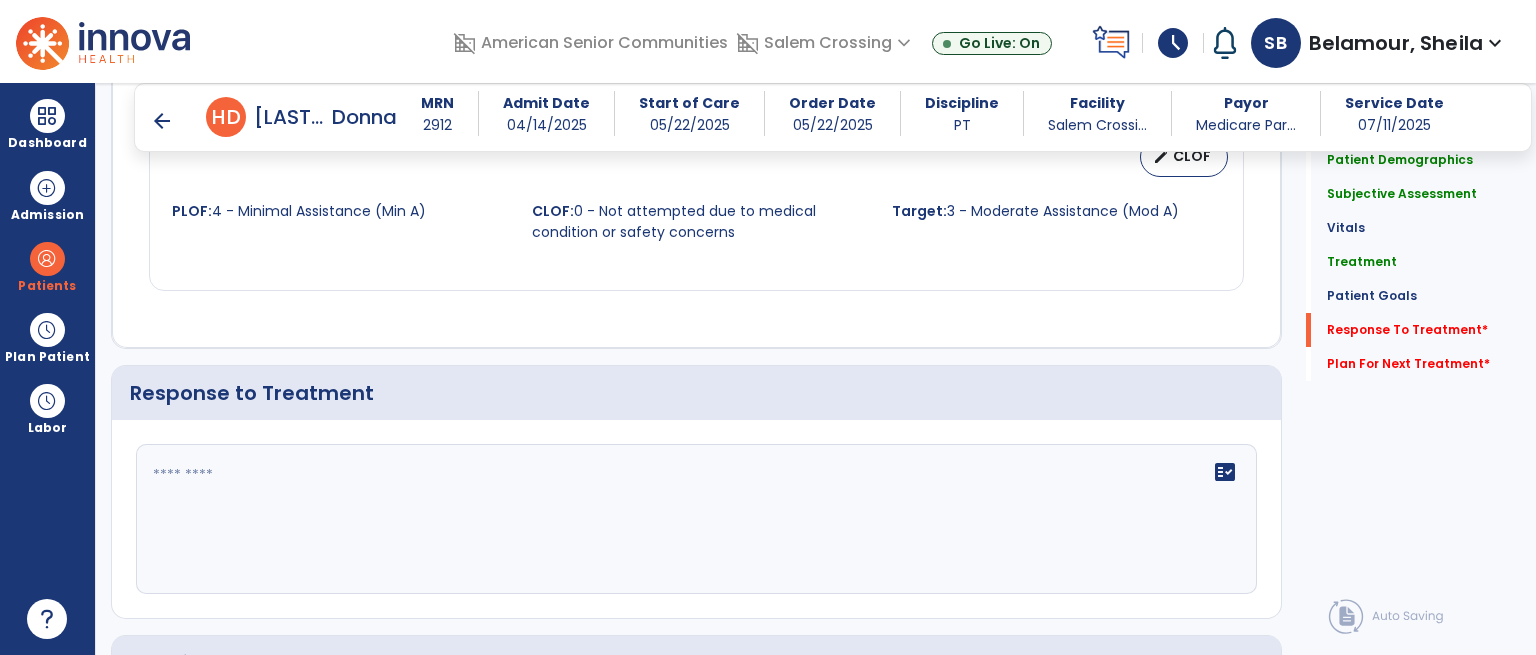 scroll, scrollTop: 2776, scrollLeft: 0, axis: vertical 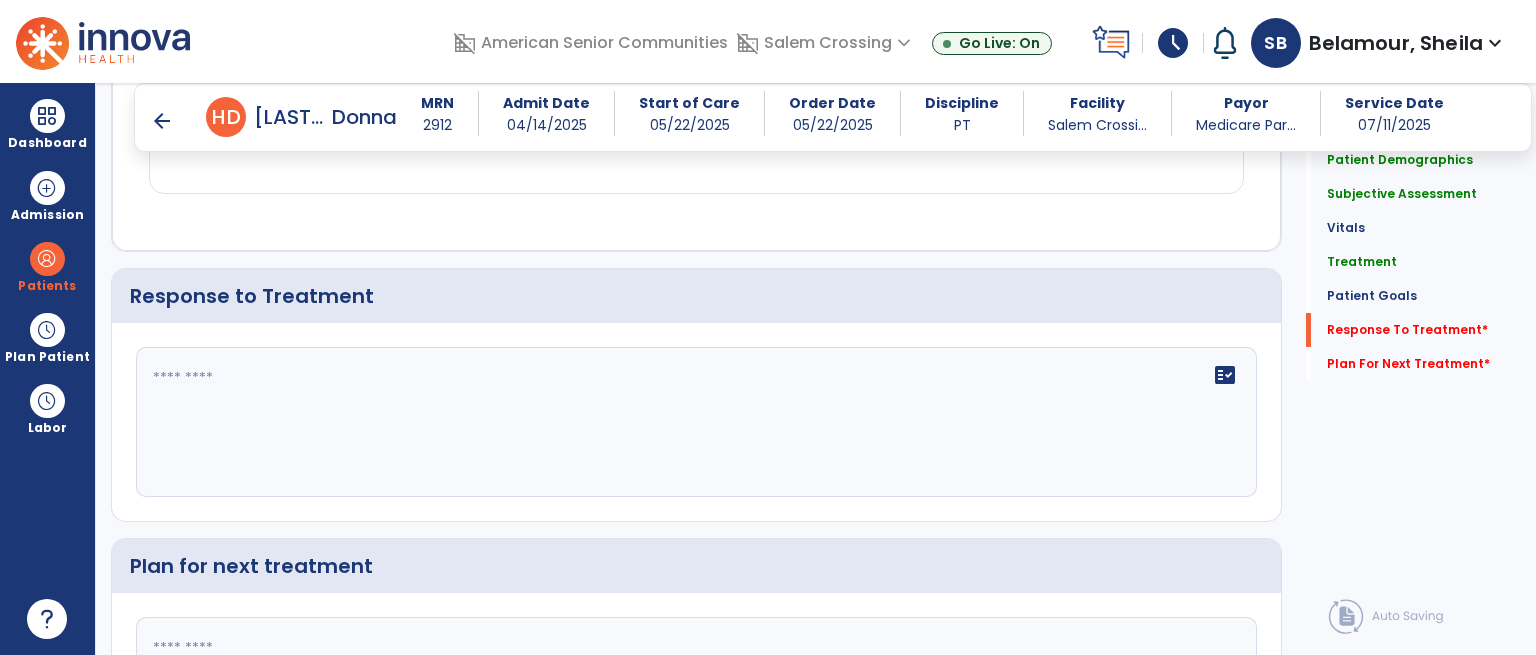 click on "fact_check" 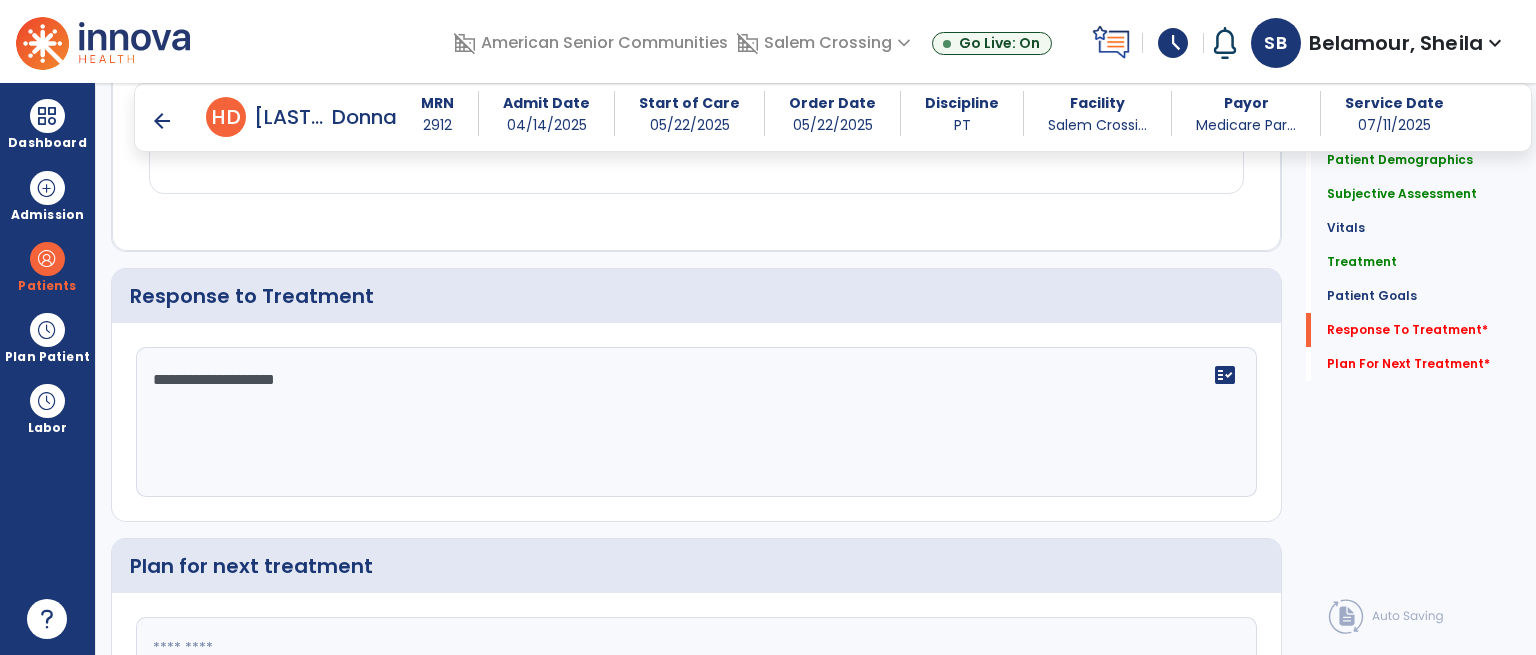 type on "**********" 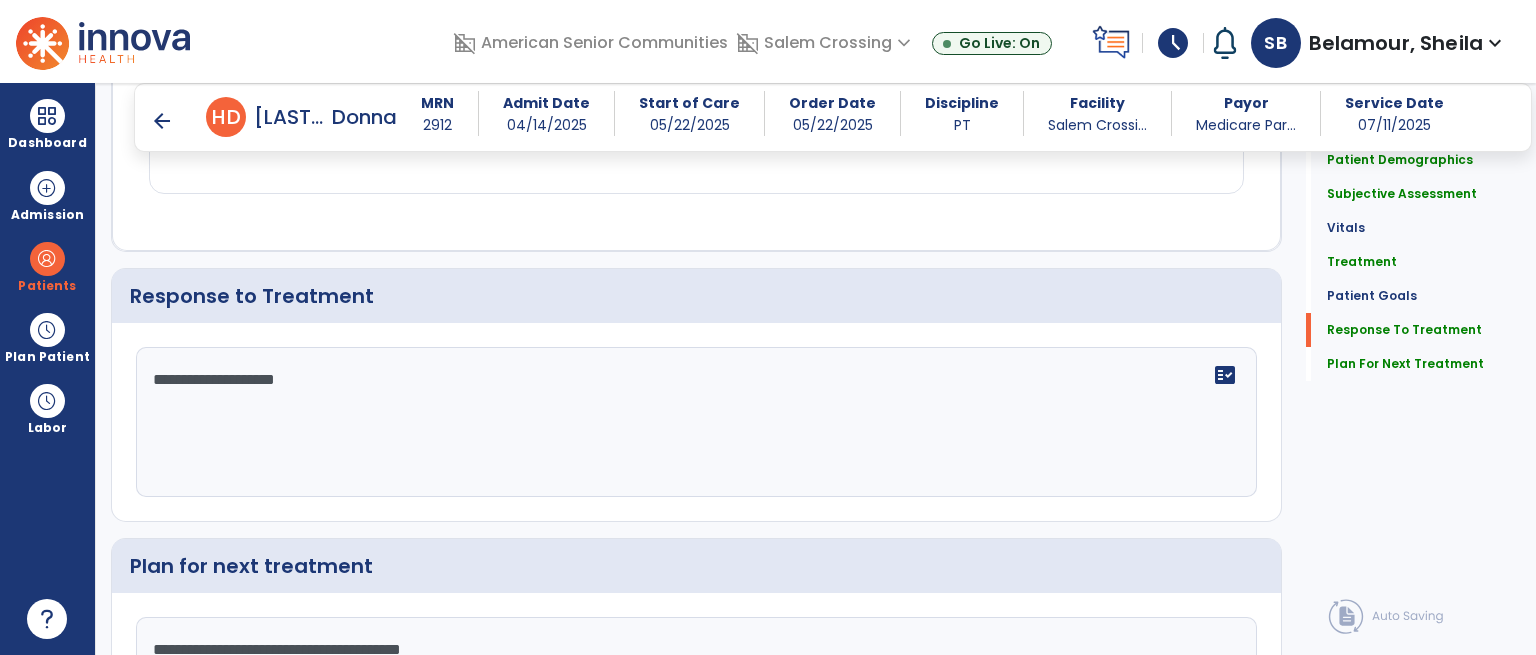 scroll, scrollTop: 2776, scrollLeft: 0, axis: vertical 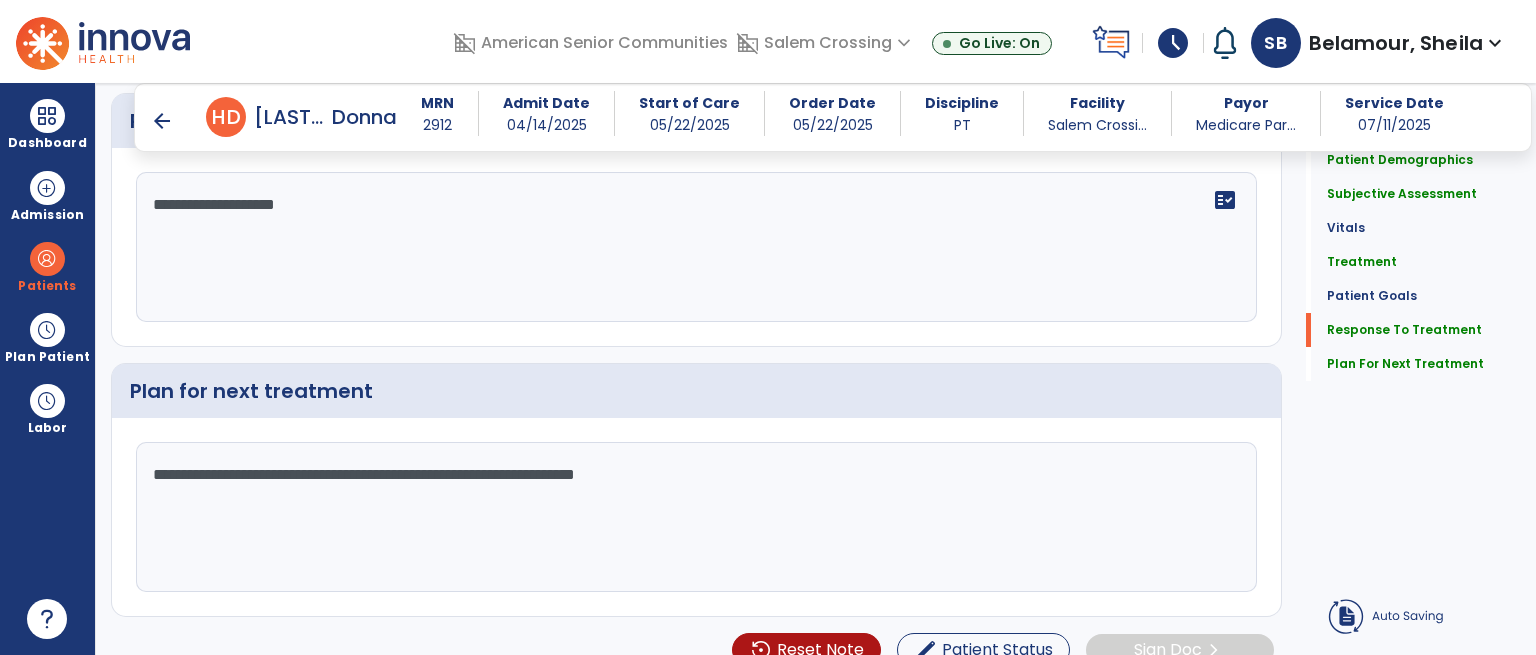 type on "**********" 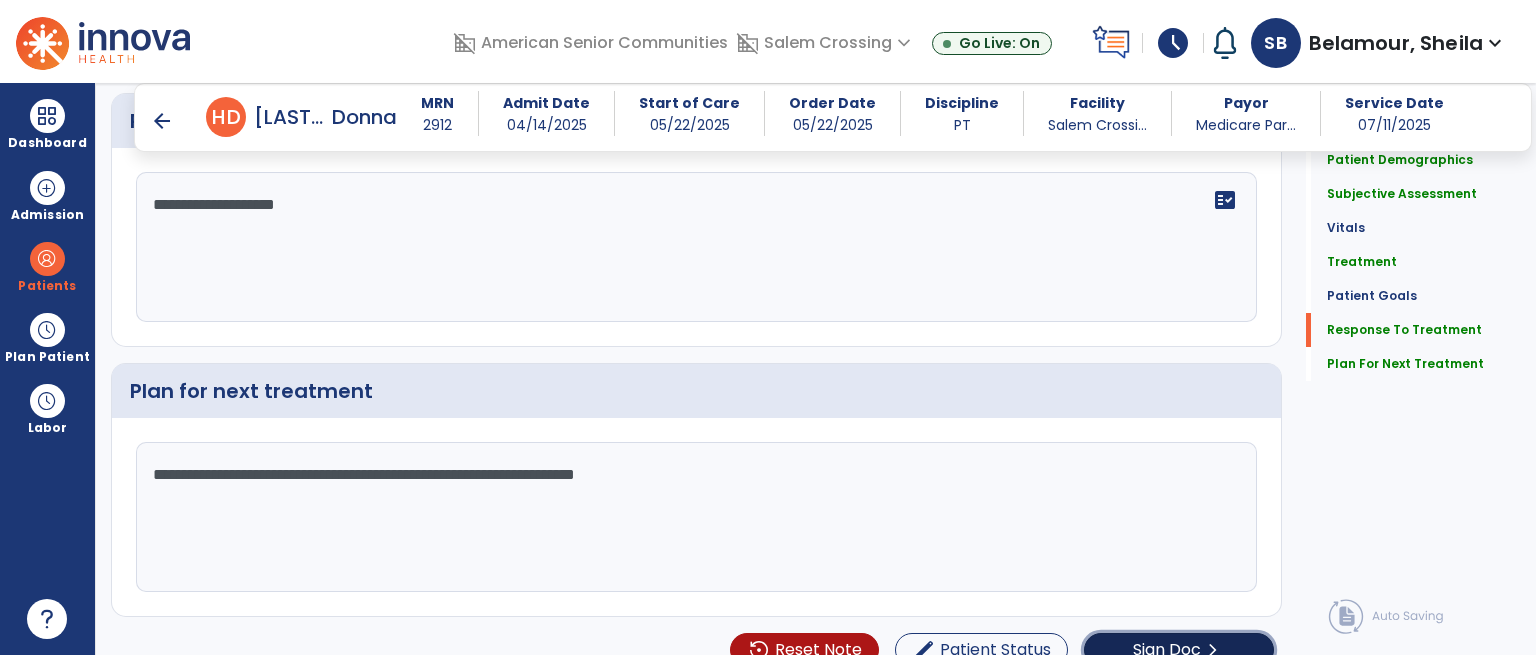click on "chevron_right" 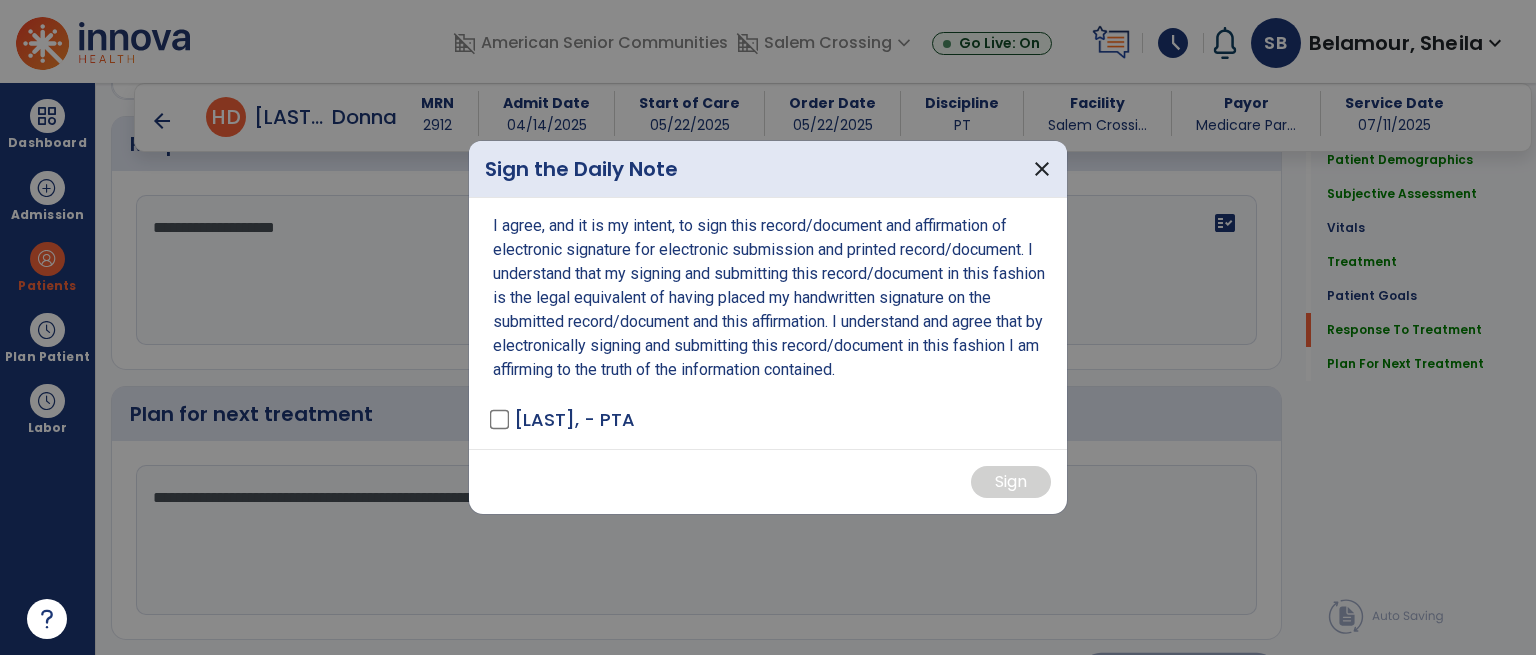 scroll, scrollTop: 2951, scrollLeft: 0, axis: vertical 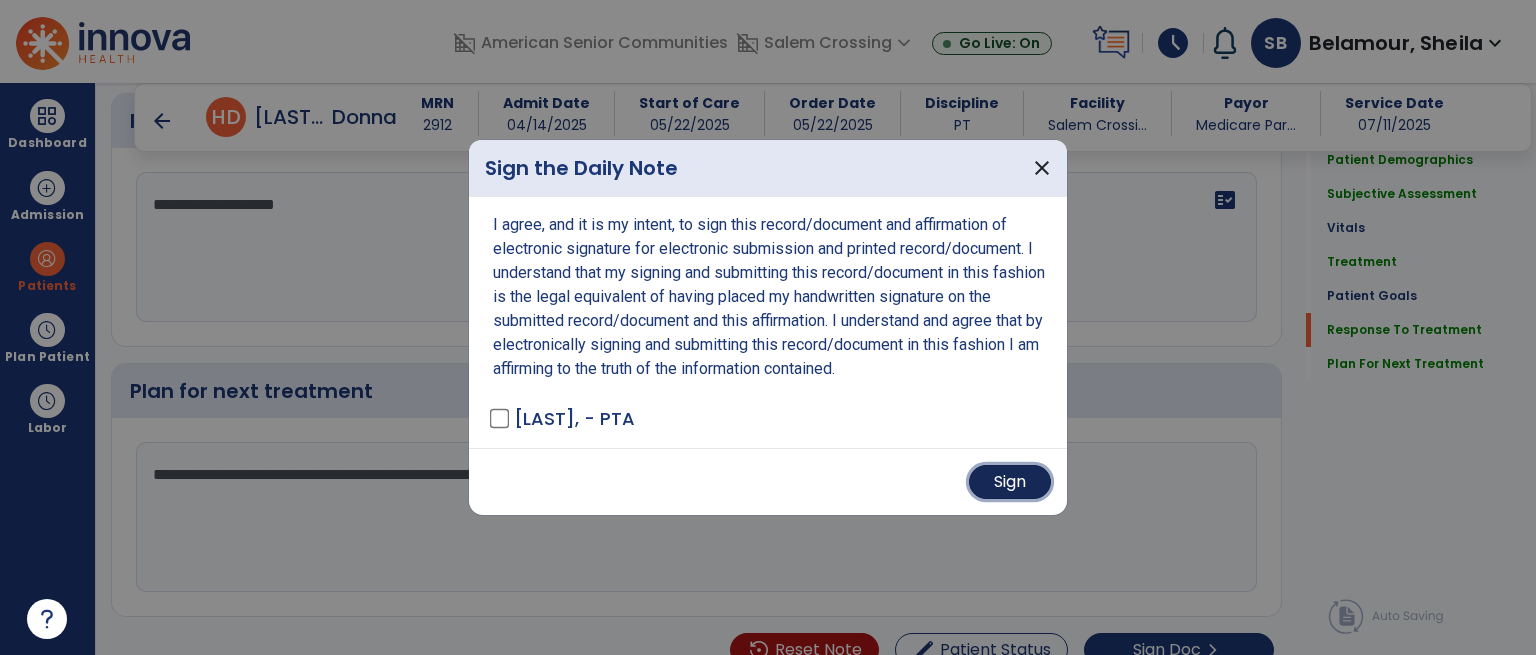 click on "Sign" at bounding box center (1010, 482) 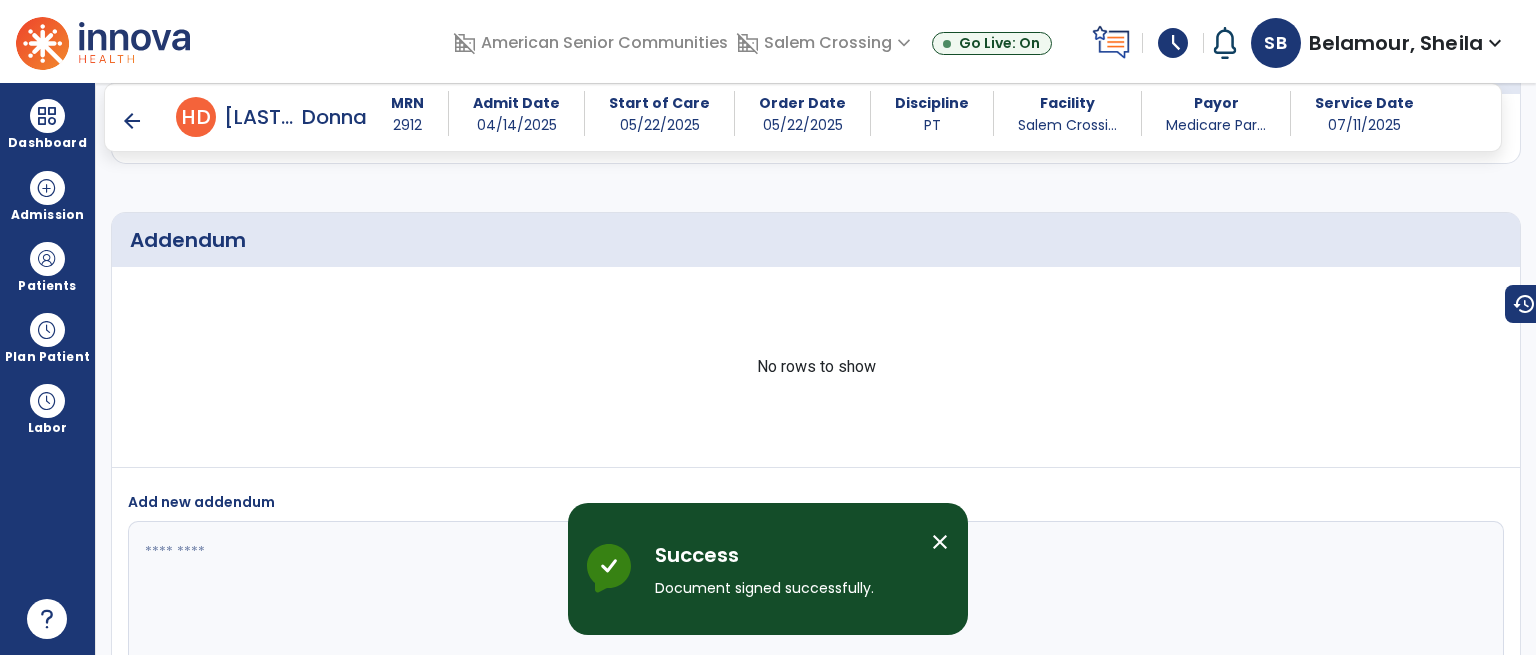 scroll, scrollTop: 4344, scrollLeft: 0, axis: vertical 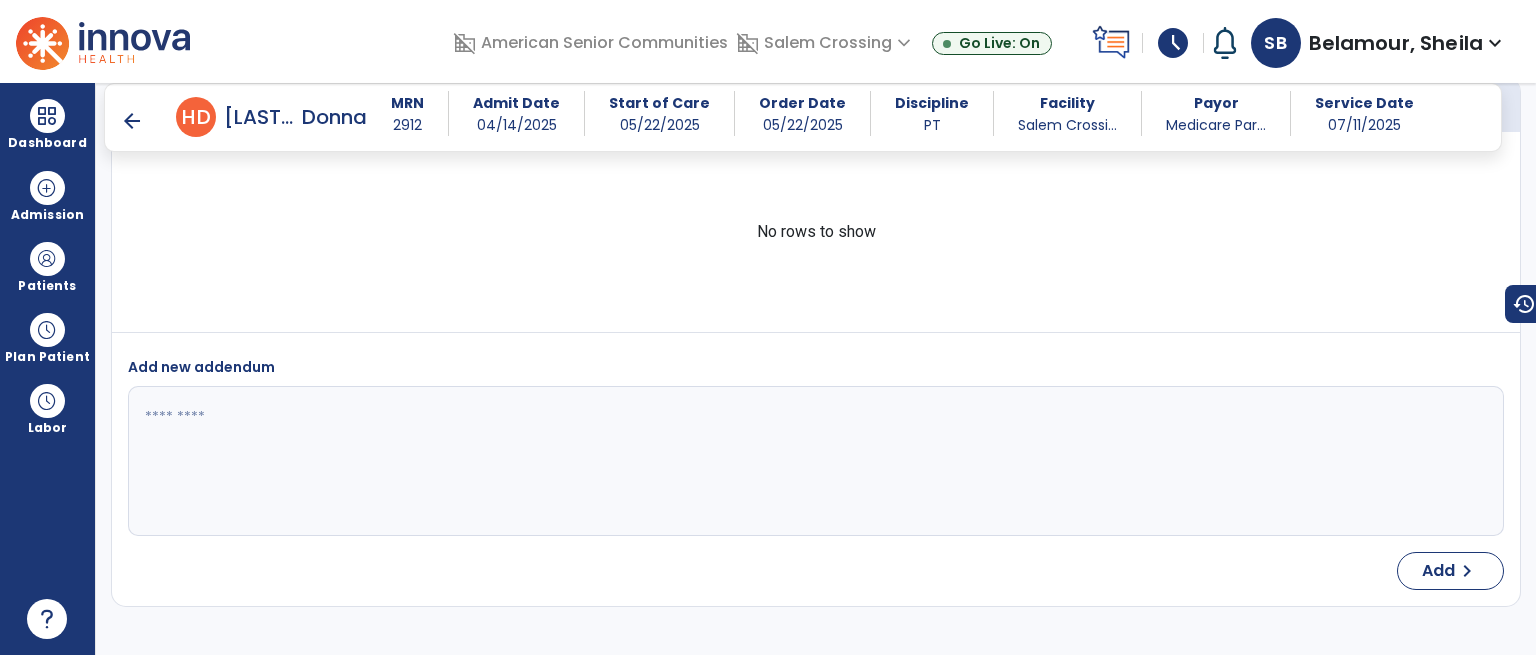 click on "arrow_back" at bounding box center [132, 121] 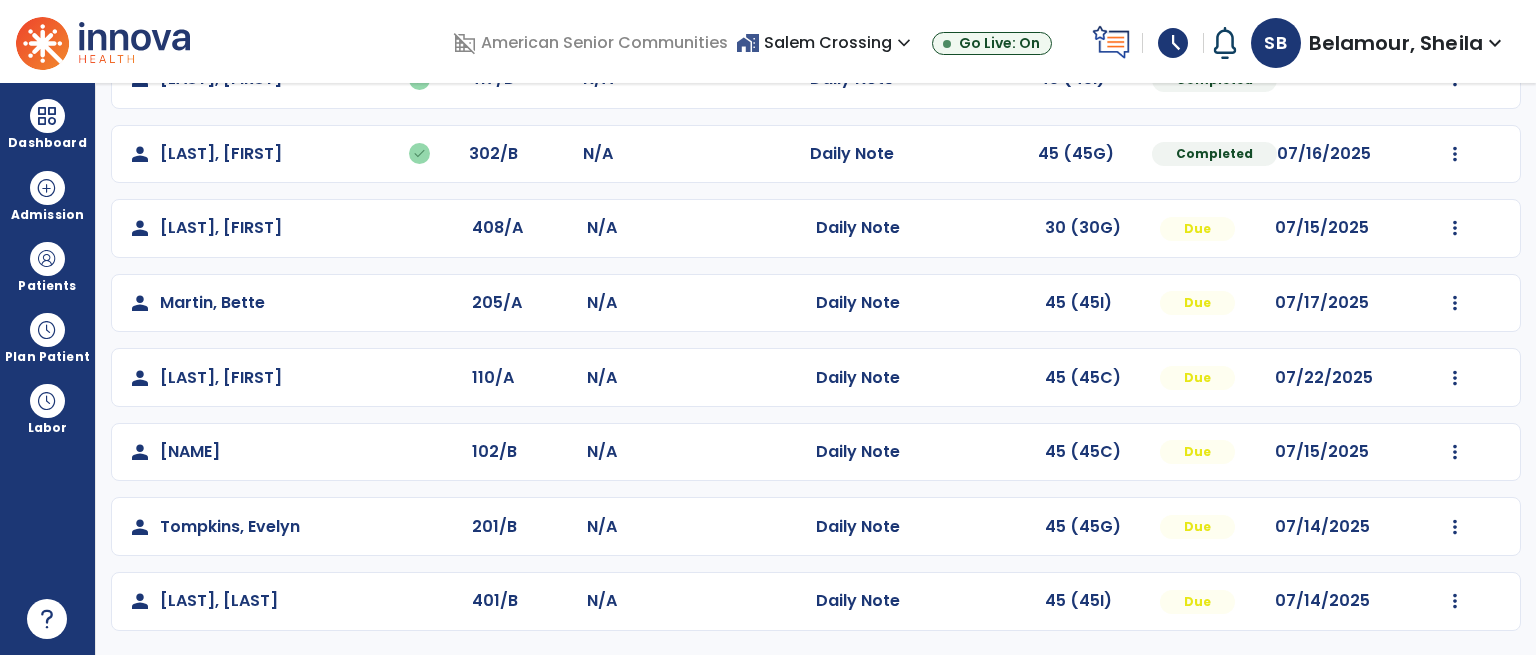scroll, scrollTop: 508, scrollLeft: 0, axis: vertical 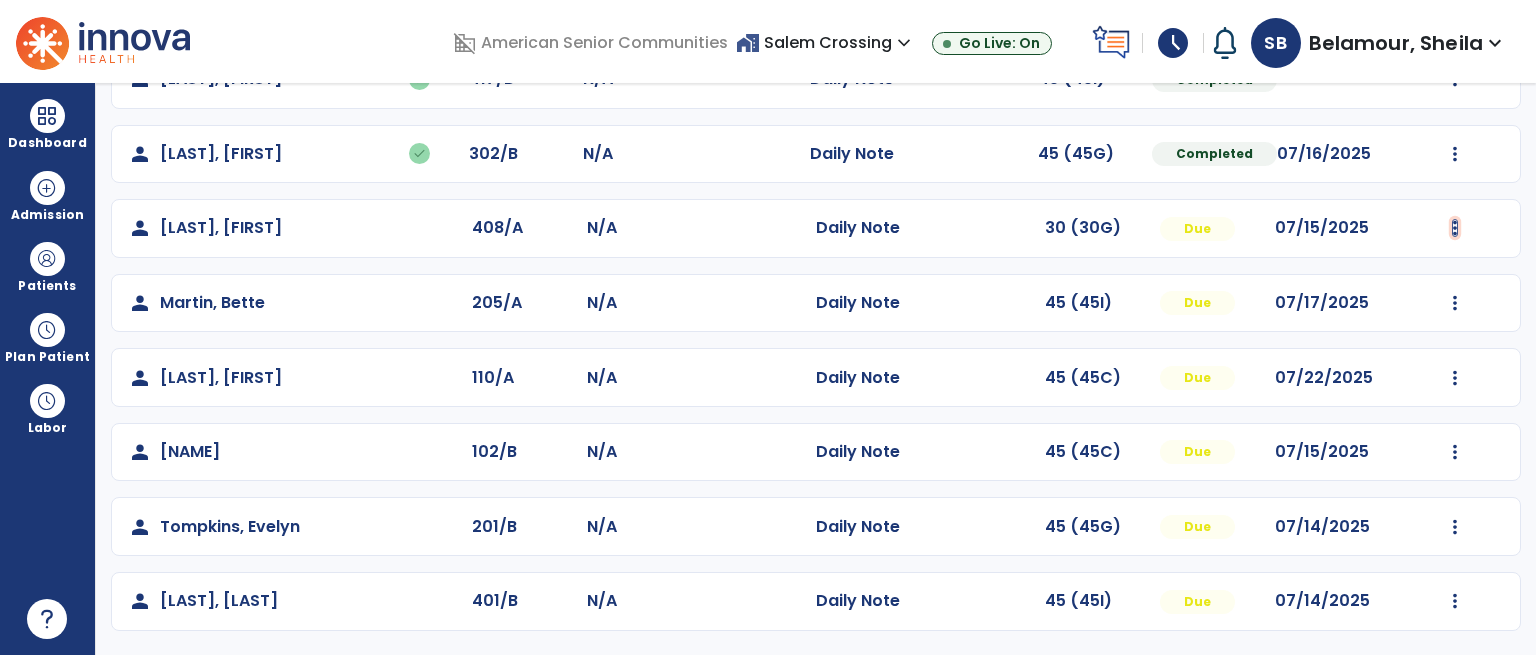 click at bounding box center [1455, -219] 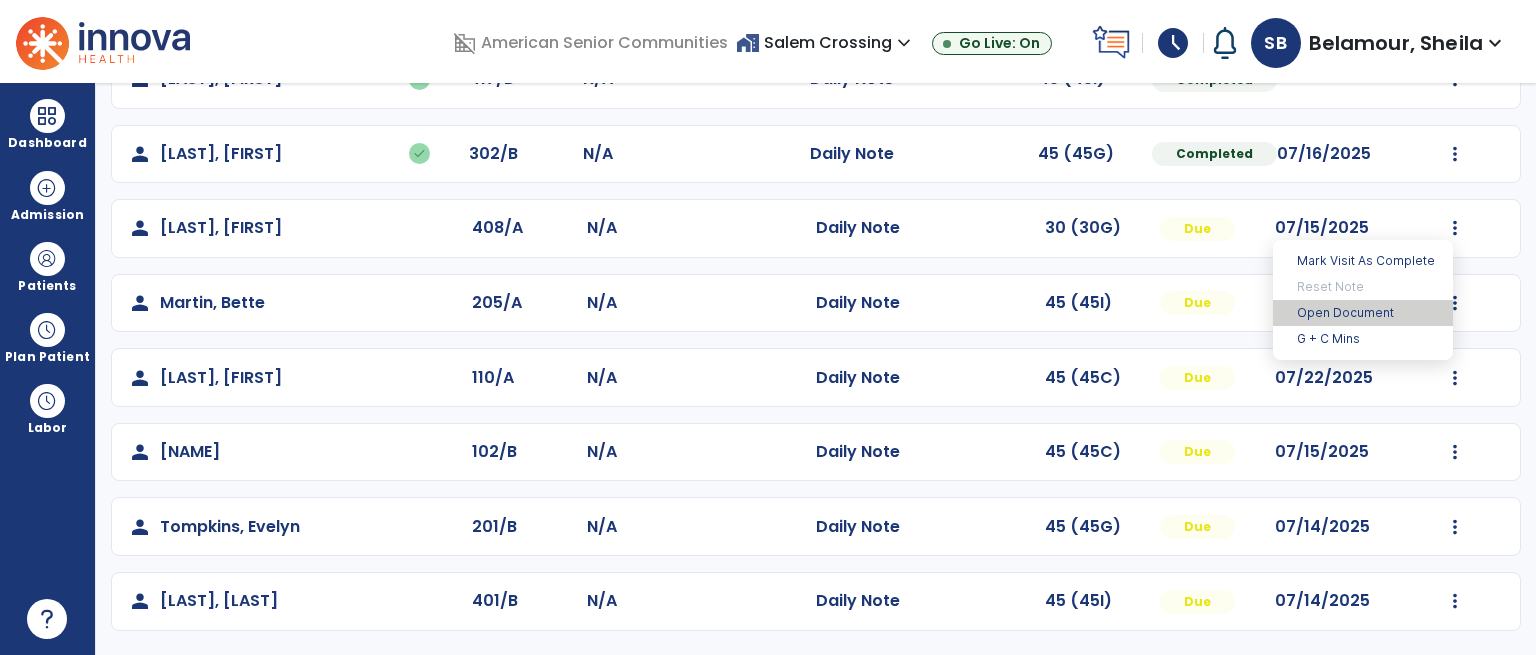 click on "Open Document" at bounding box center [1363, 313] 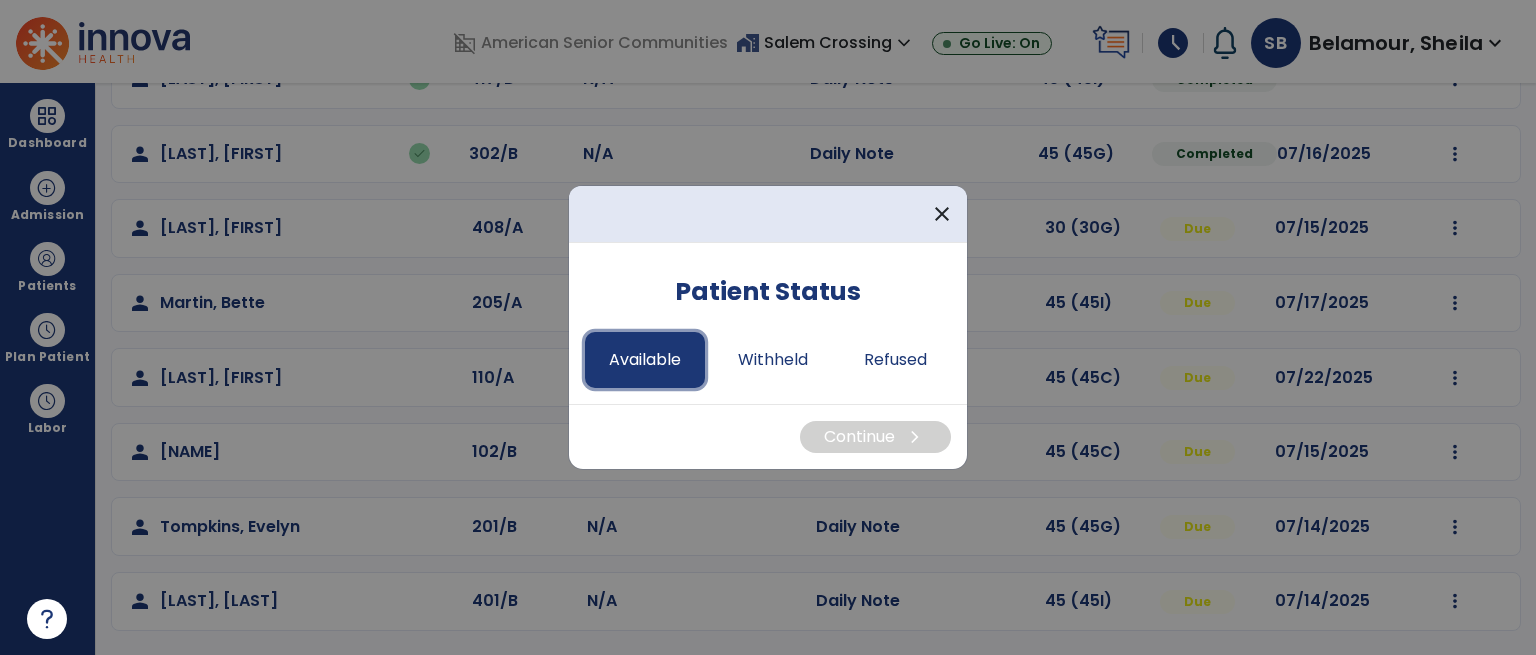click on "Available" at bounding box center [645, 360] 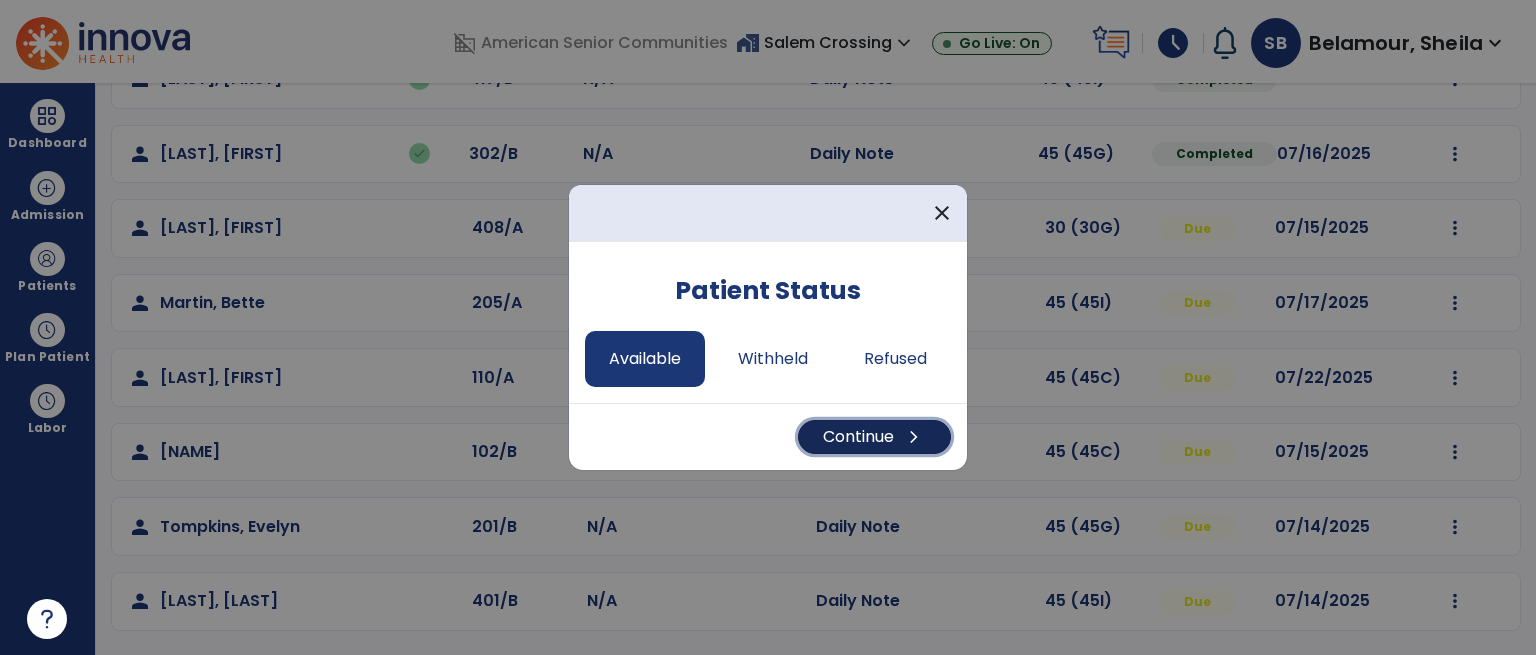 click on "Continue   chevron_right" at bounding box center [874, 437] 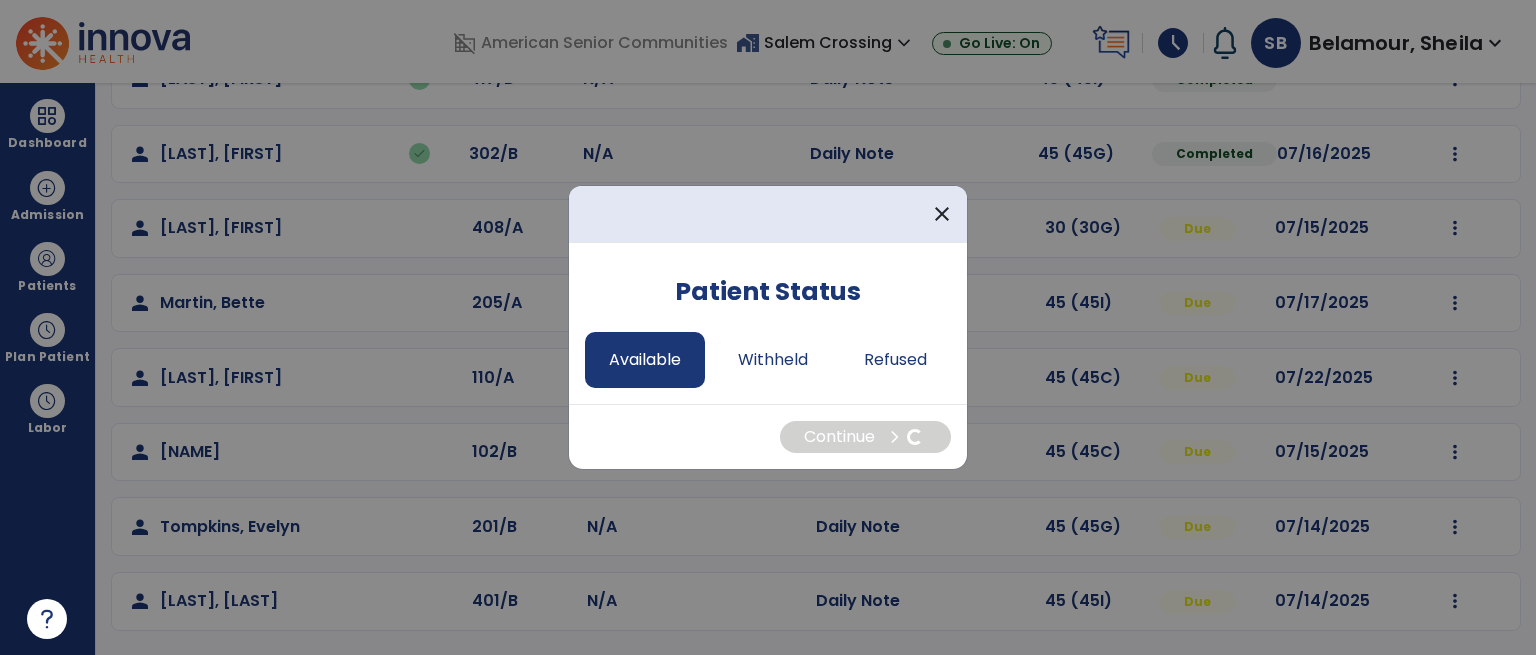 select on "*" 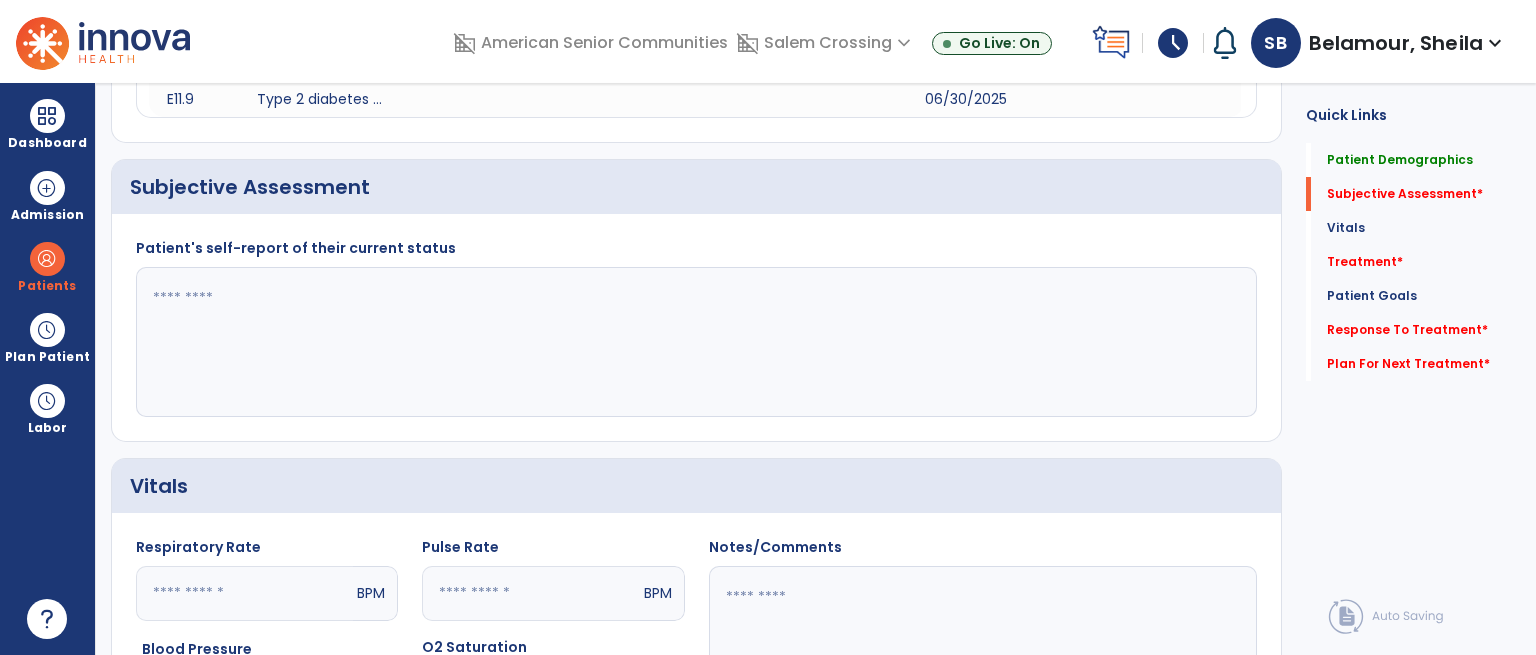 click 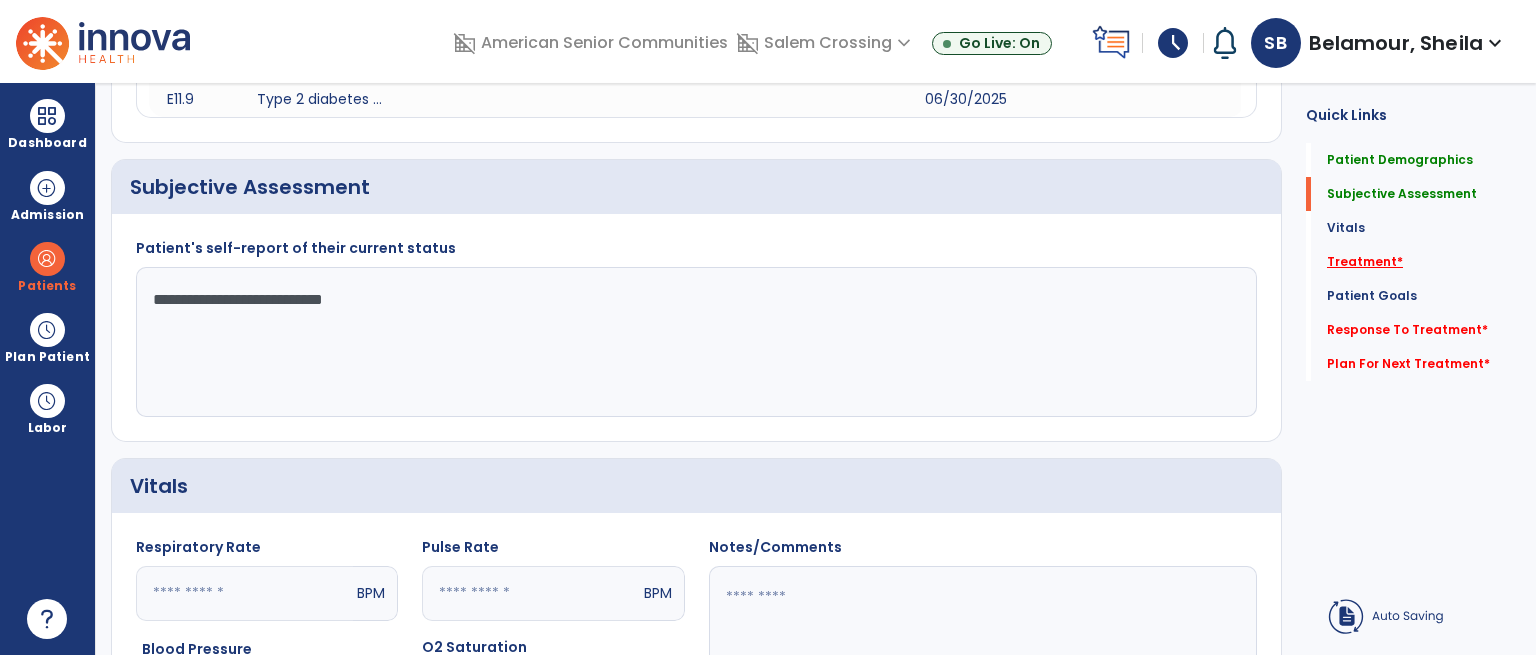 type on "**********" 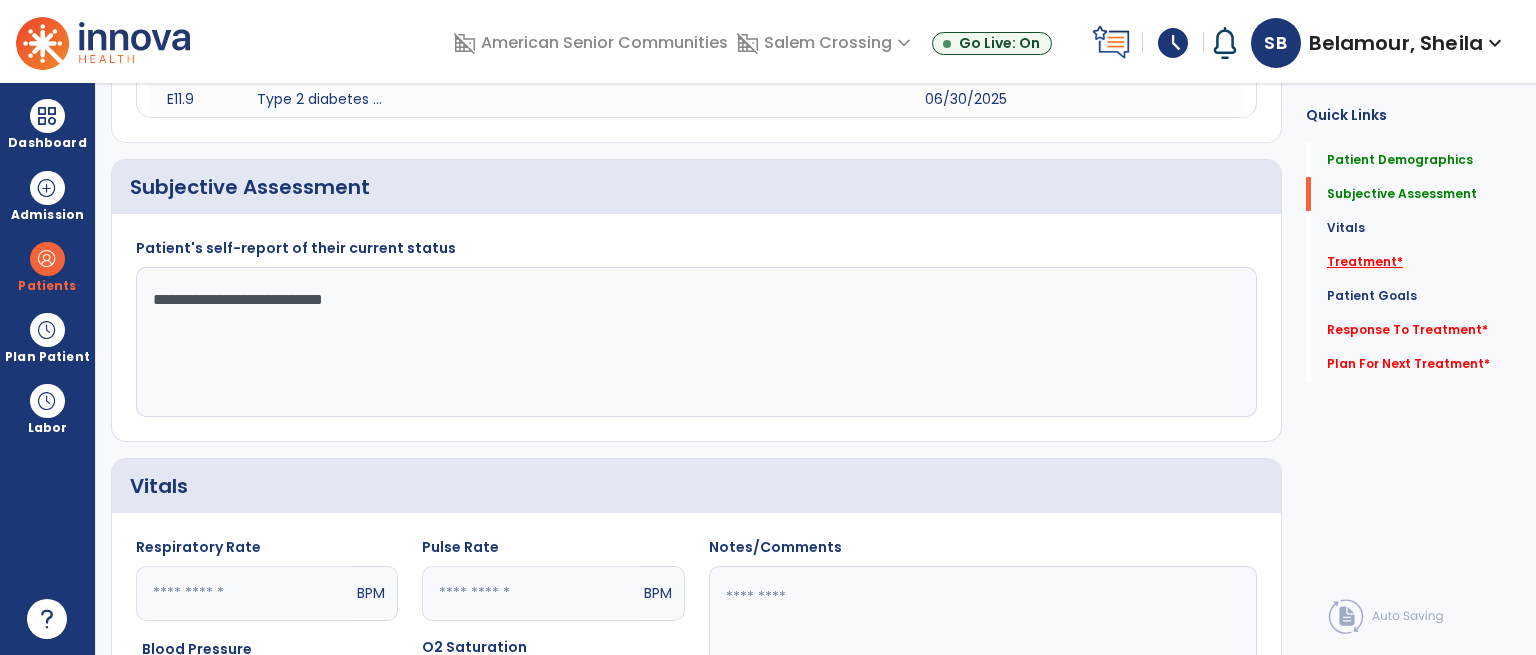 click on "Treatment   *" 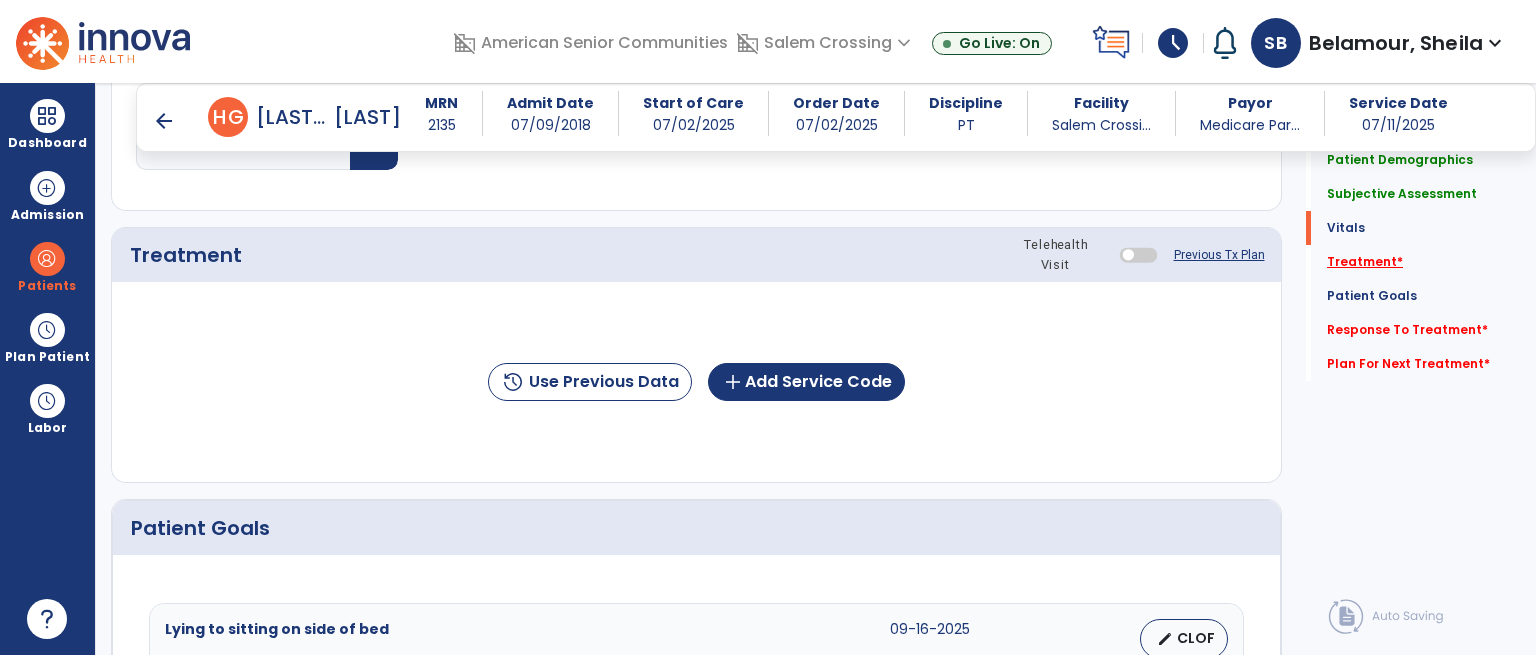 scroll, scrollTop: 1145, scrollLeft: 0, axis: vertical 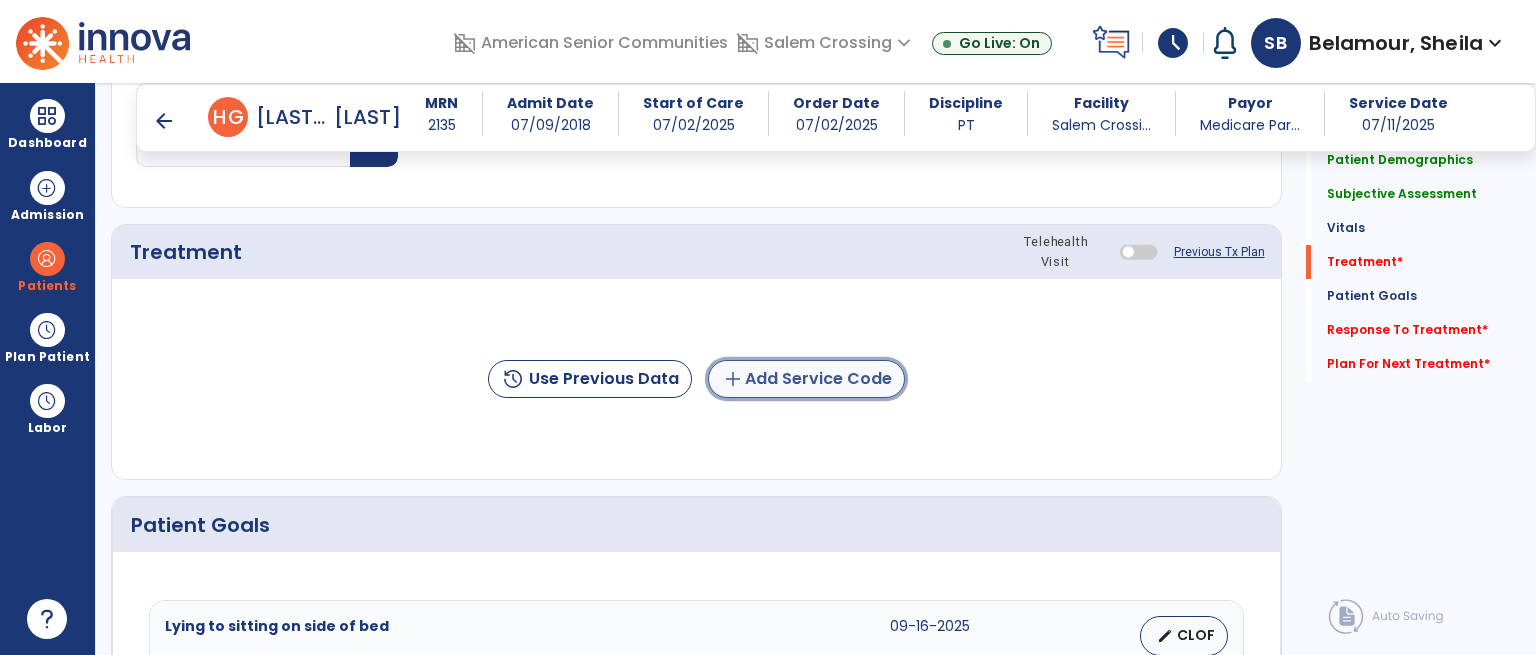 click on "add  Add Service Code" 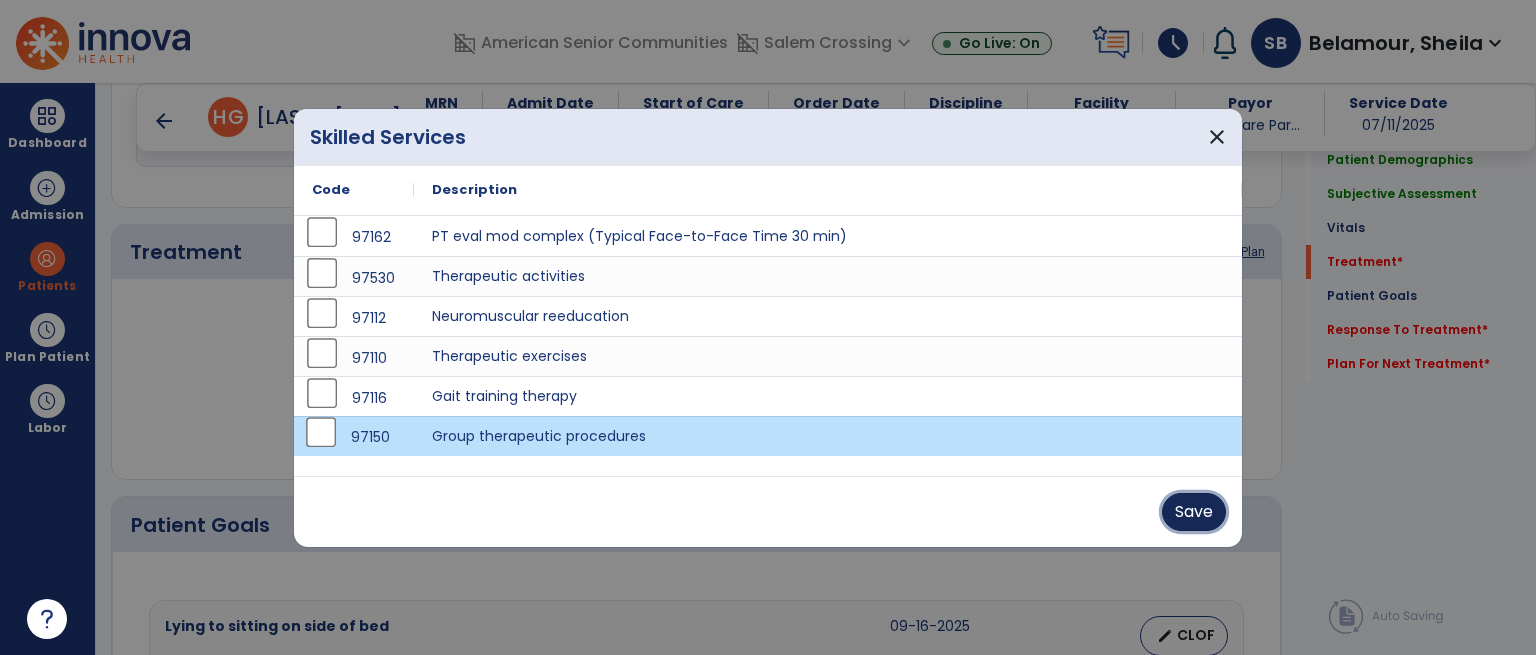 click on "Save" at bounding box center (1194, 512) 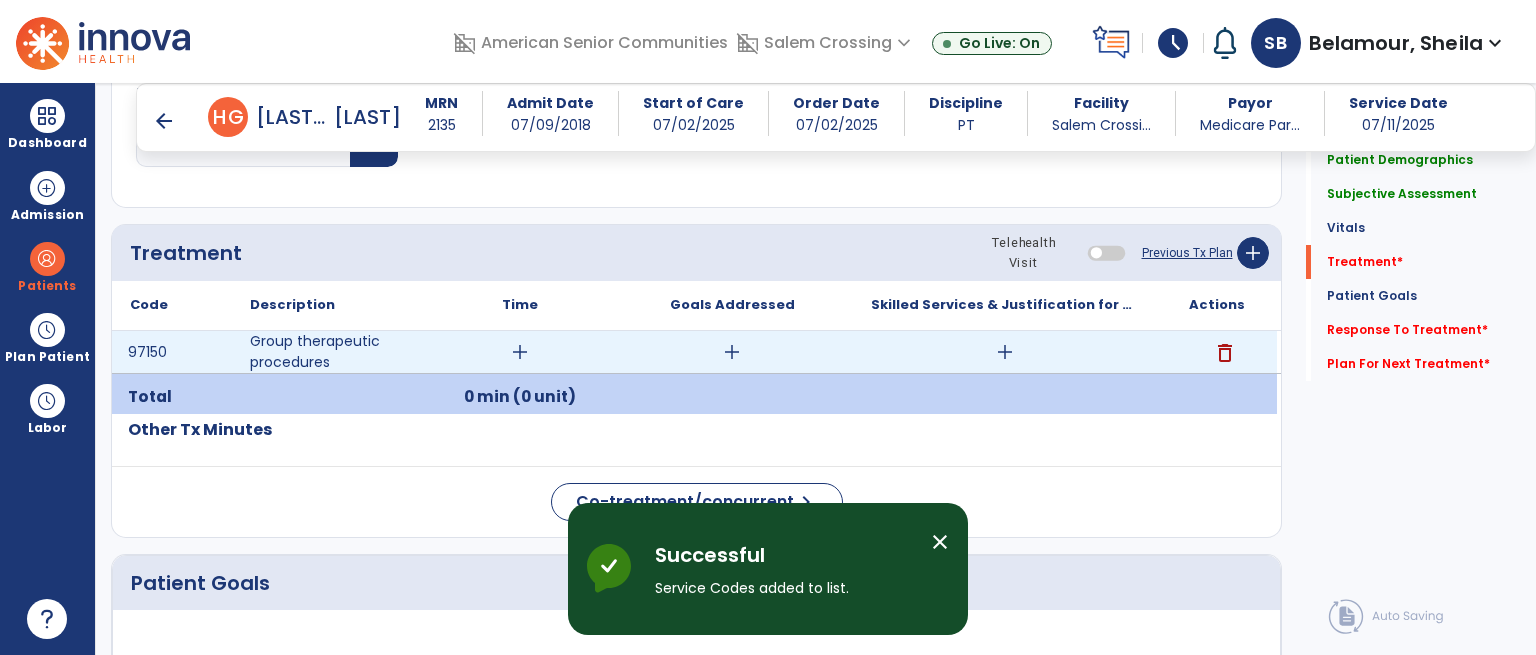 click on "add" at bounding box center (520, 352) 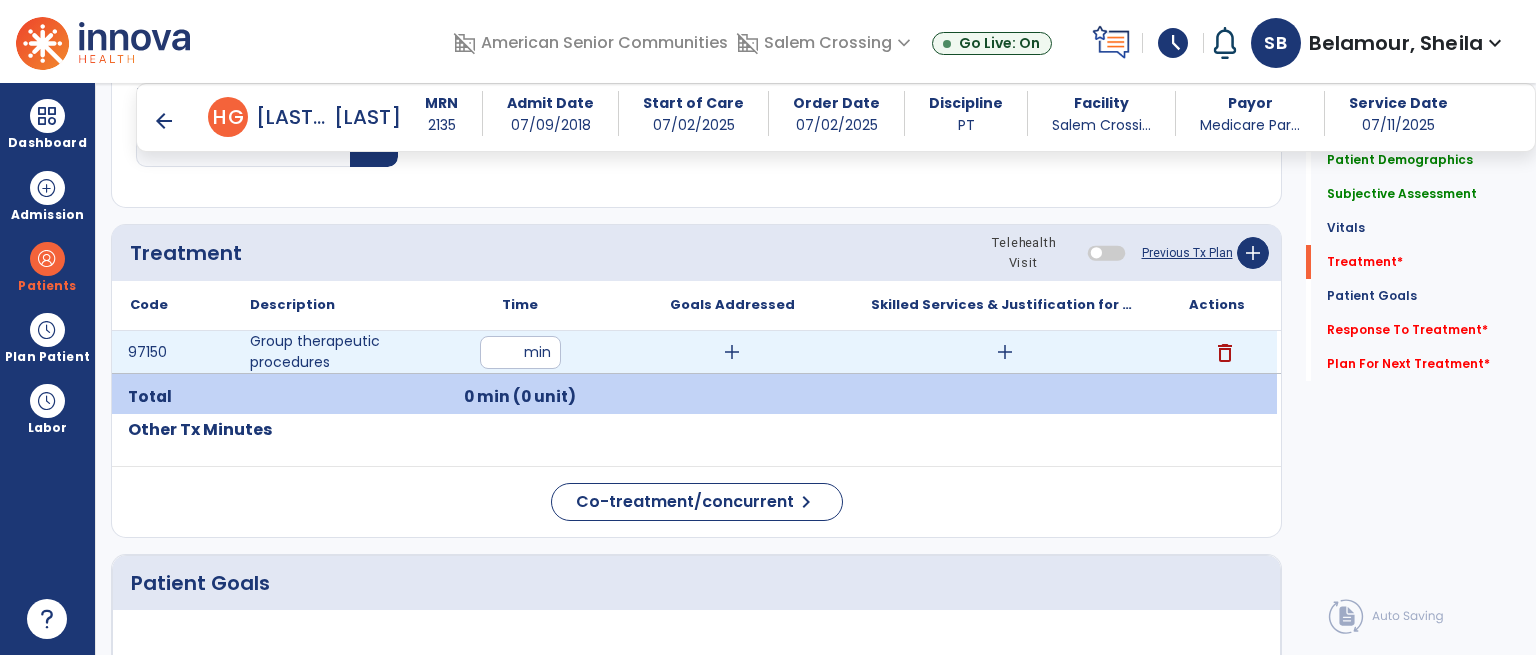 type on "**" 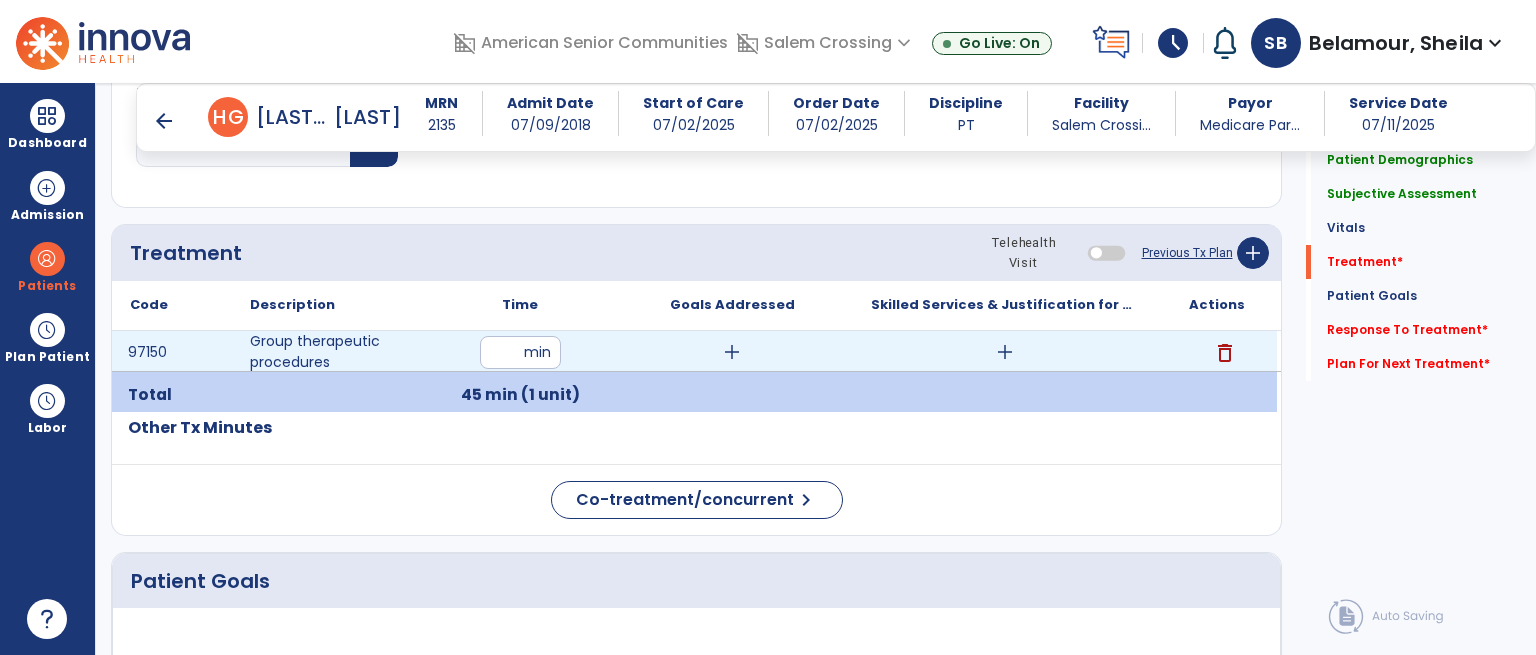 click on "add" at bounding box center (1005, 352) 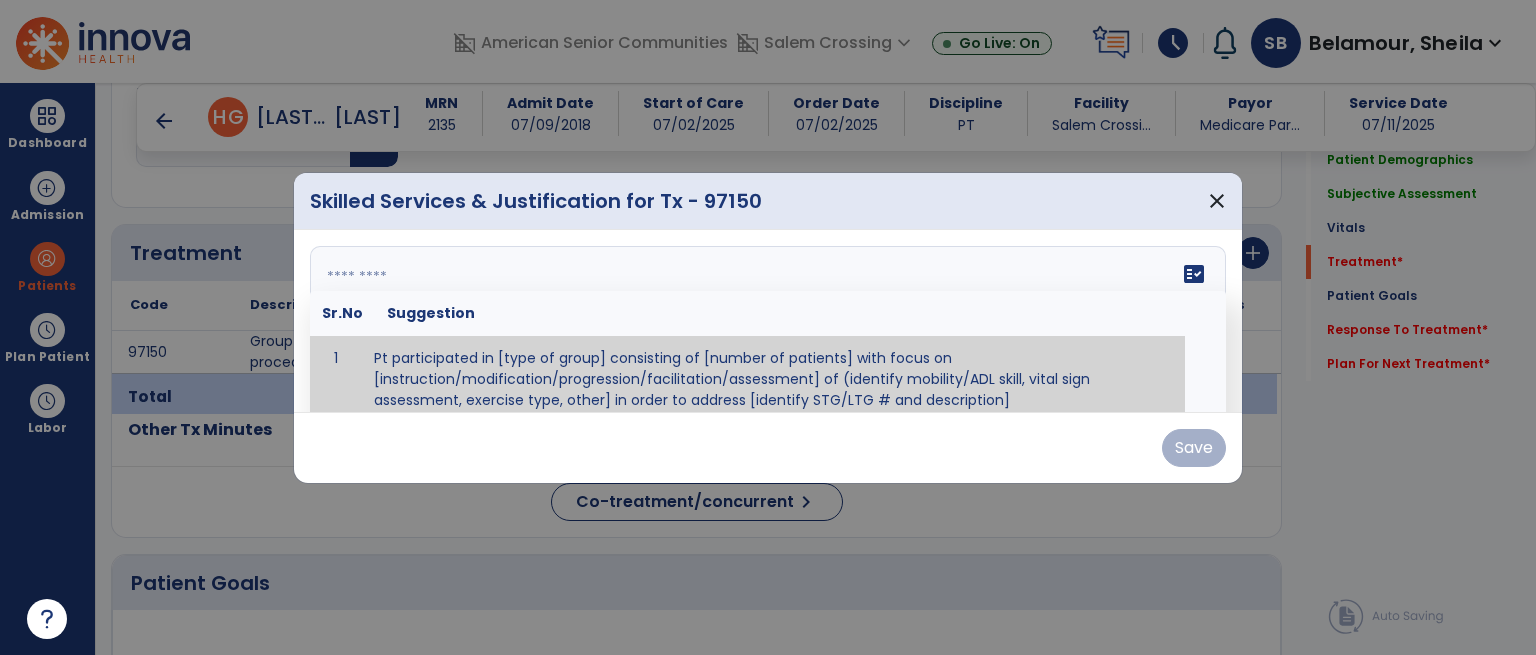 click on "fact_check  Sr.No Suggestion 1 Pt participated in [type of group] consisting of [number of patients] with focus on [instruction/modification/progression/facilitation/assessment] of (identify mobility/ADL skill, vital sign assessment, exercise type, other] in order to address [identify STG/LTG # and description]" at bounding box center (768, 321) 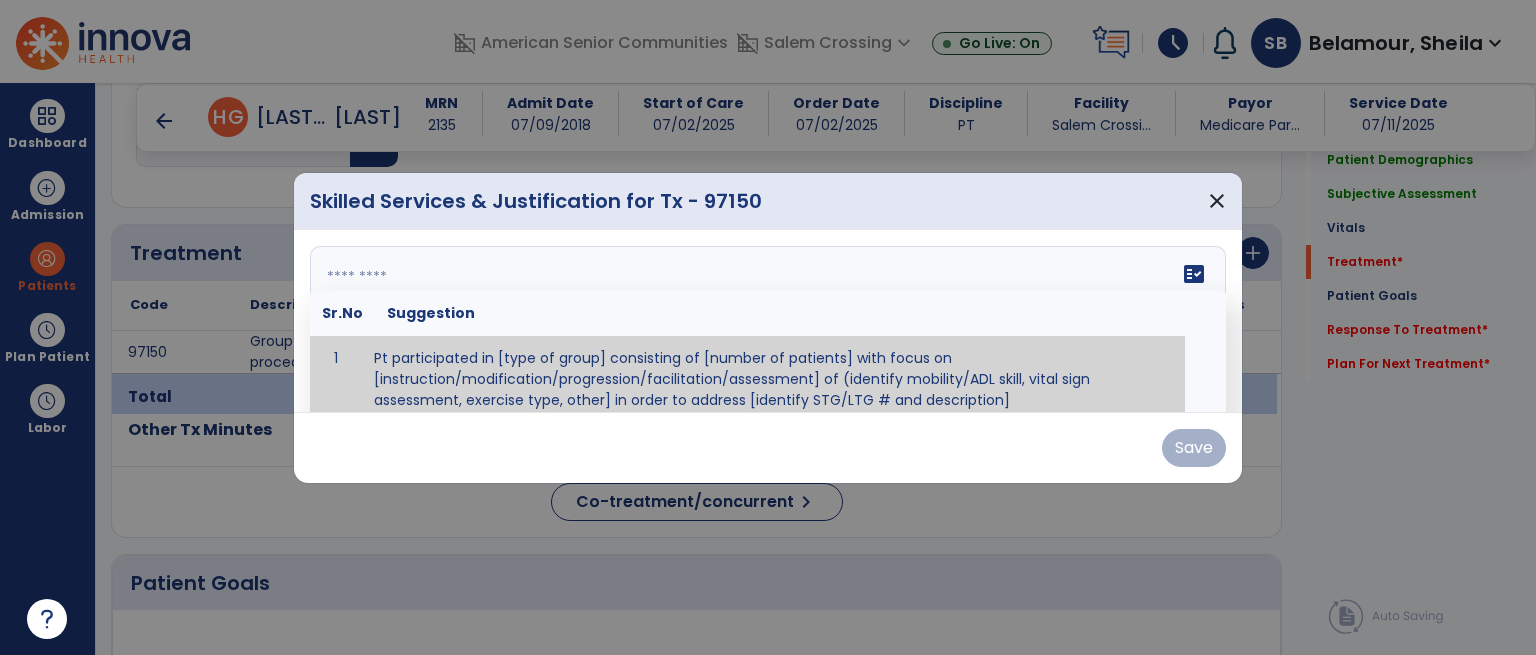 scroll, scrollTop: 12, scrollLeft: 0, axis: vertical 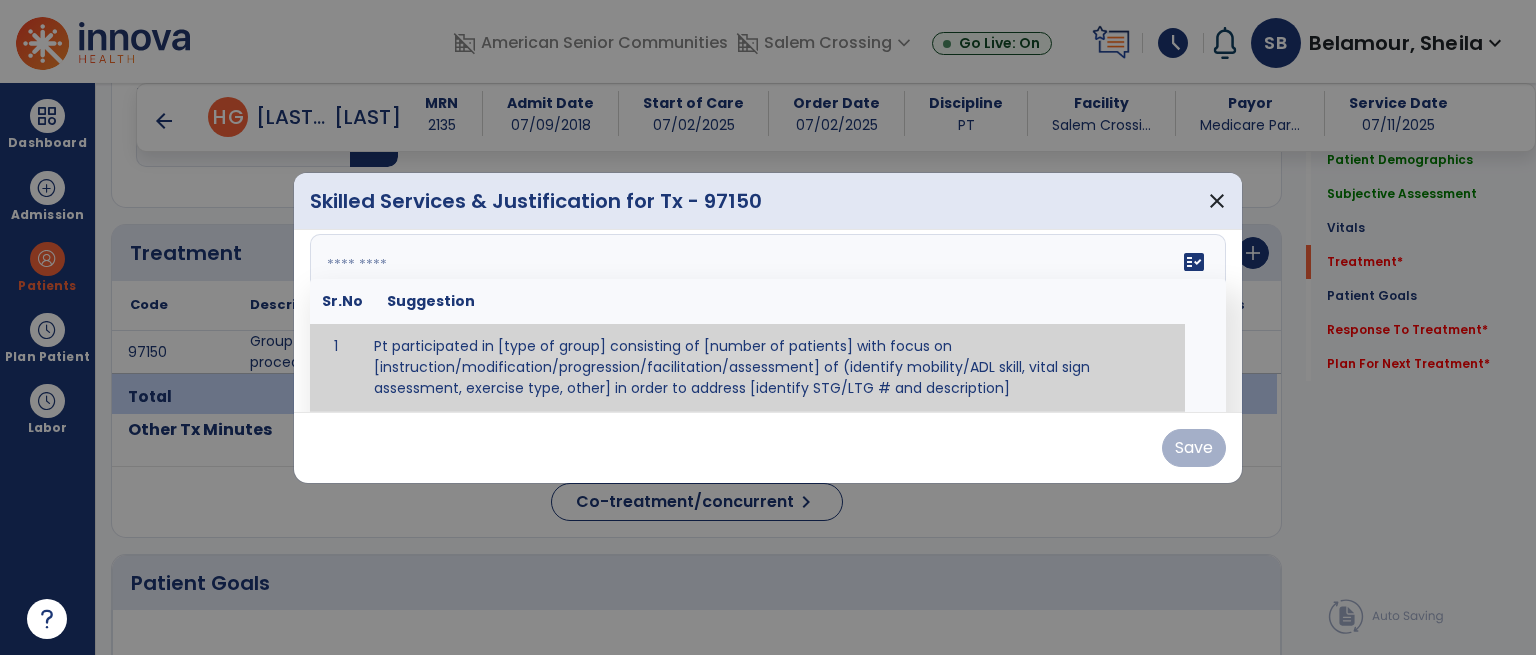 paste on "**********" 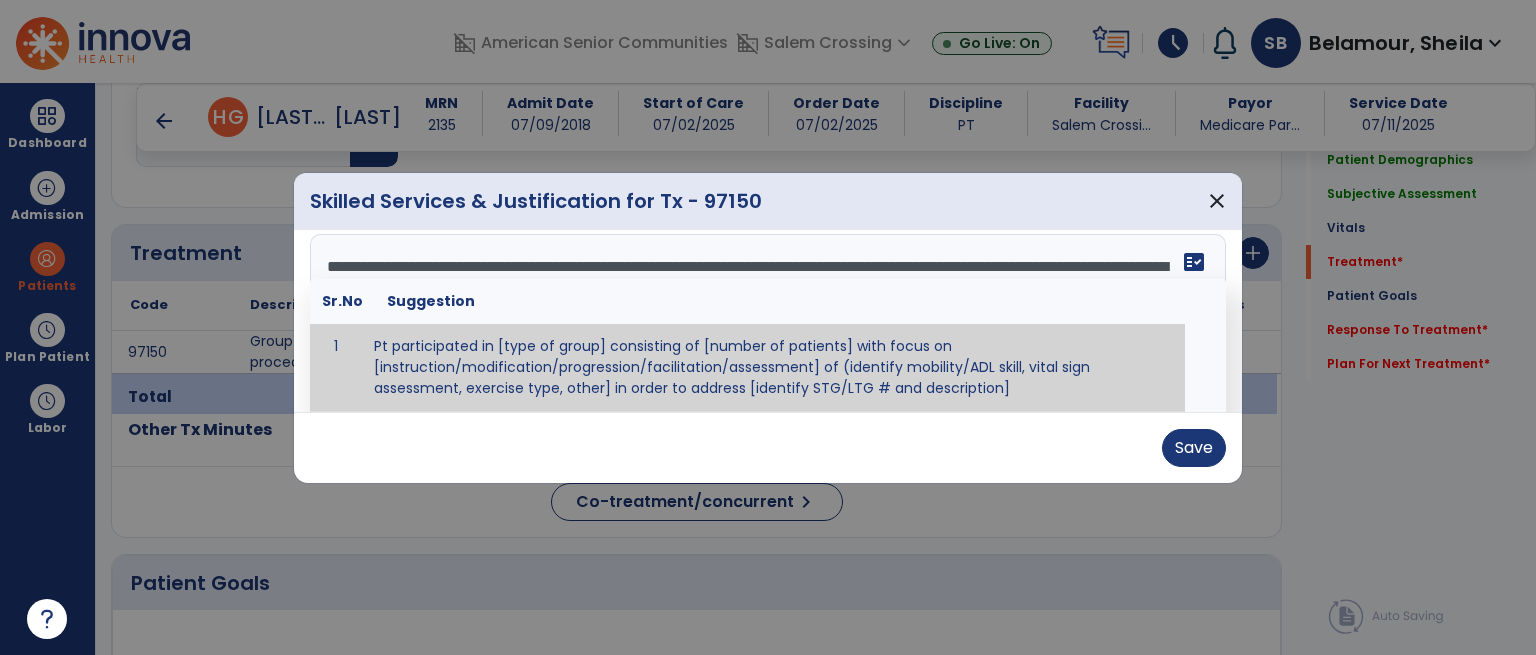 scroll, scrollTop: 0, scrollLeft: 0, axis: both 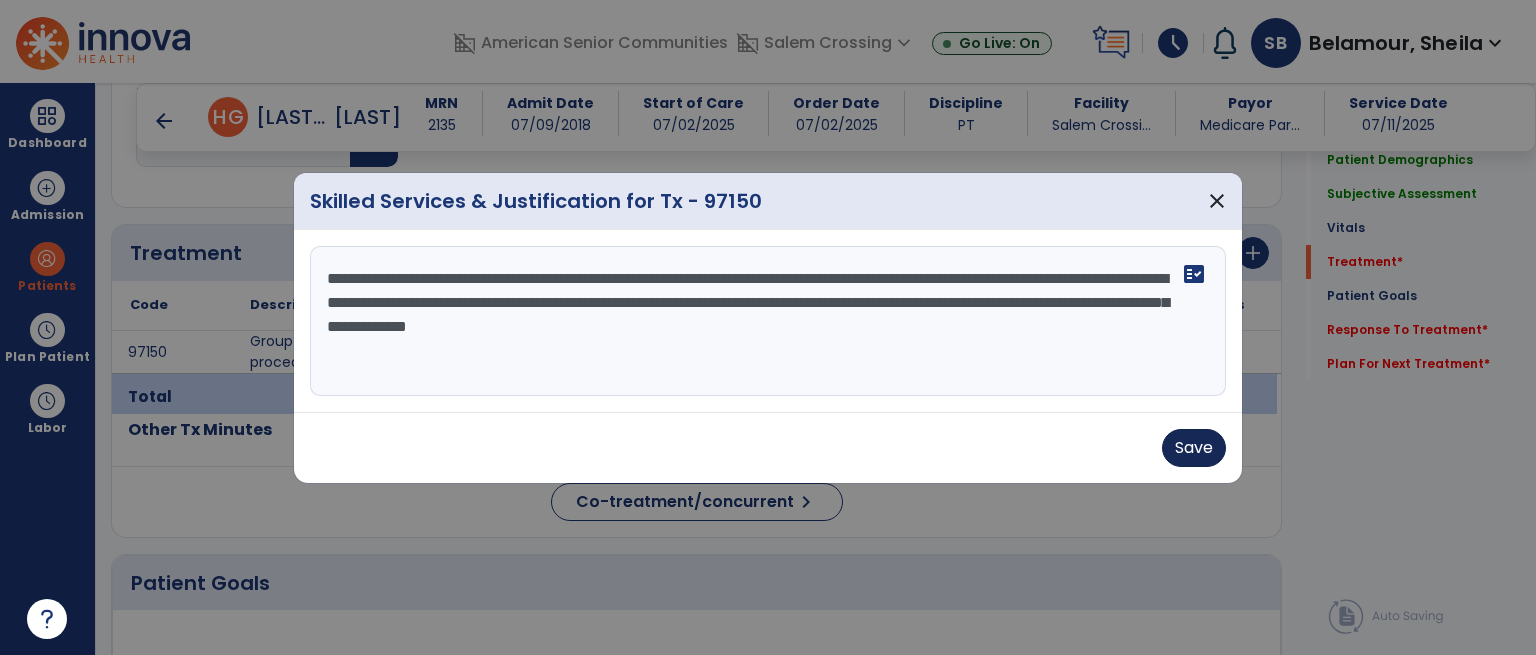 type on "**********" 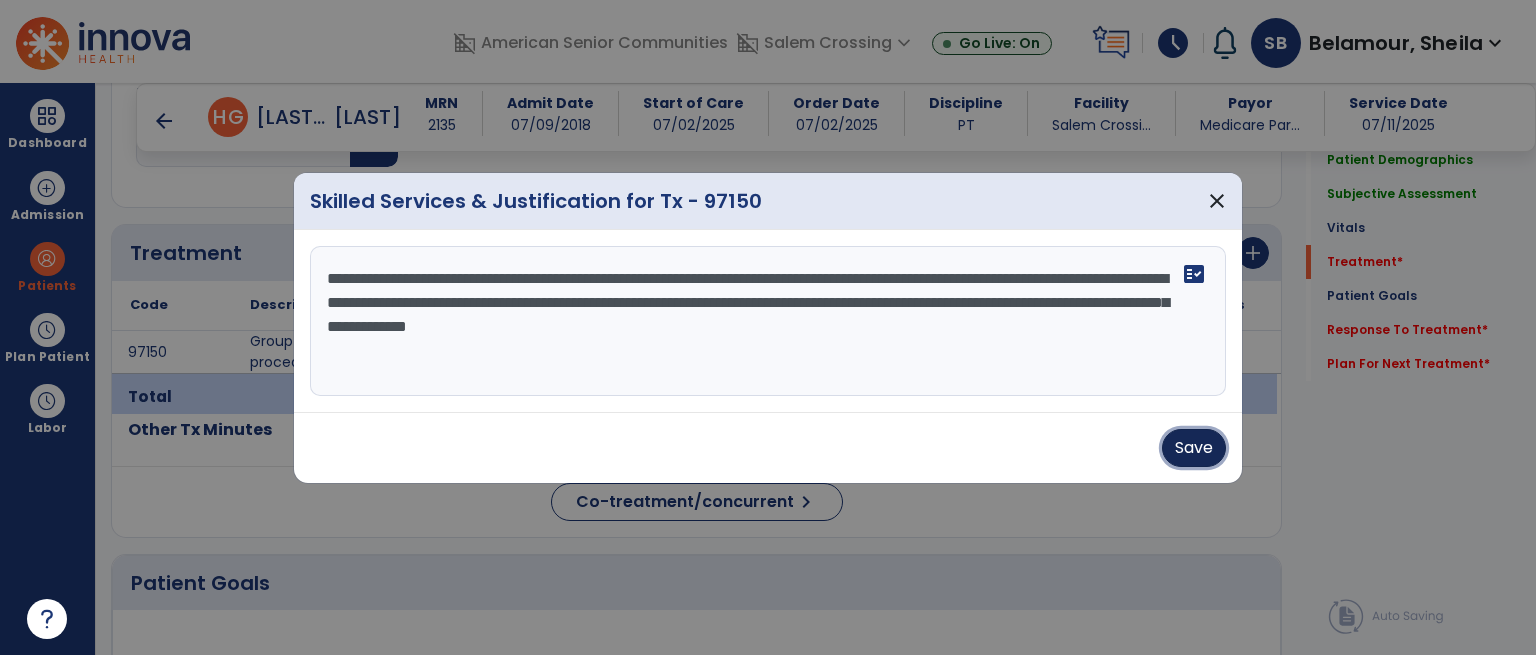 click on "Save" at bounding box center [1194, 448] 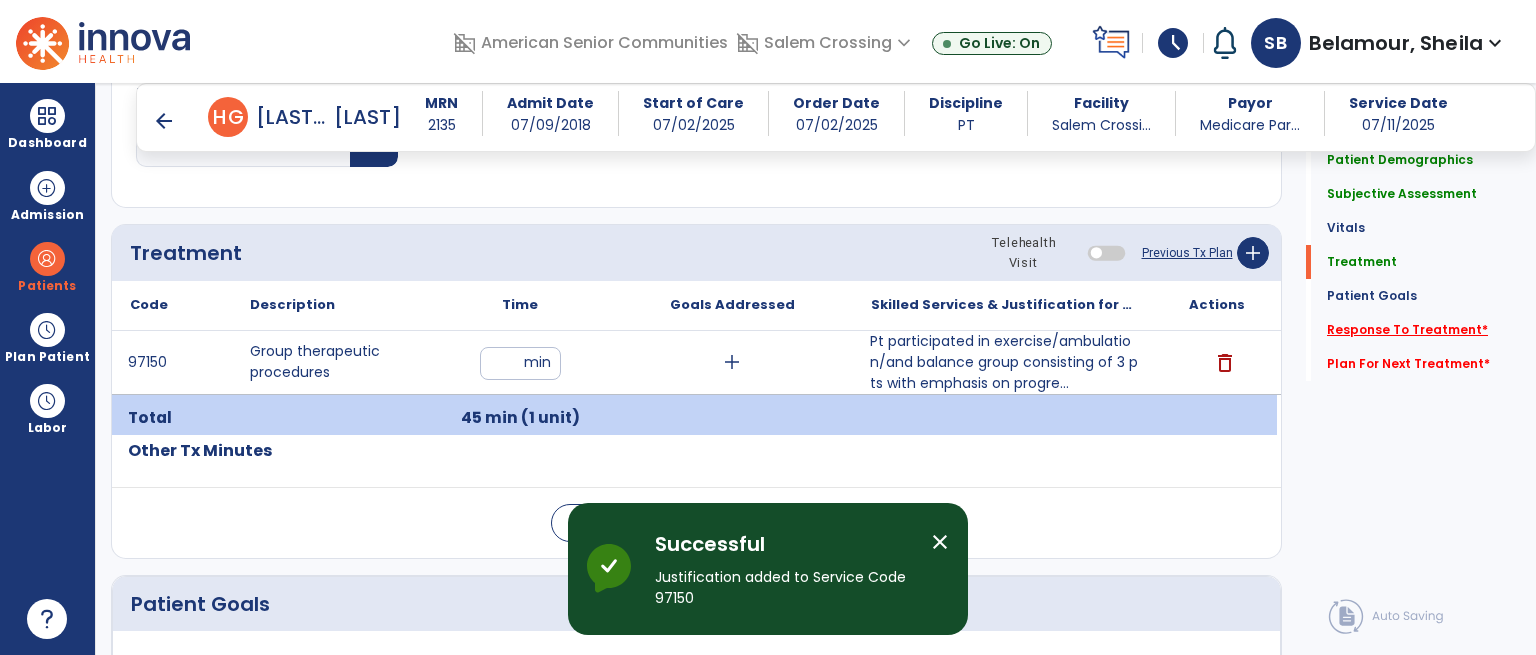 click on "Response To Treatment   *" 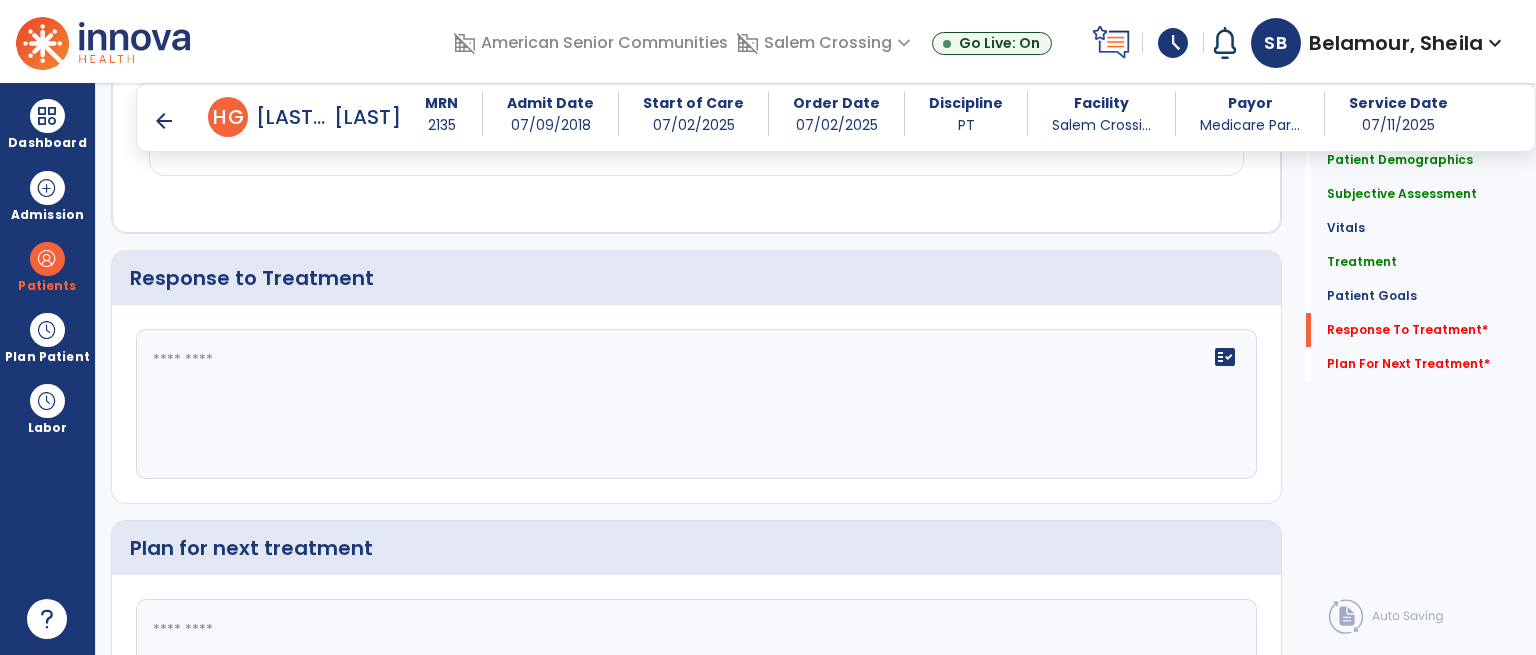 scroll, scrollTop: 2772, scrollLeft: 0, axis: vertical 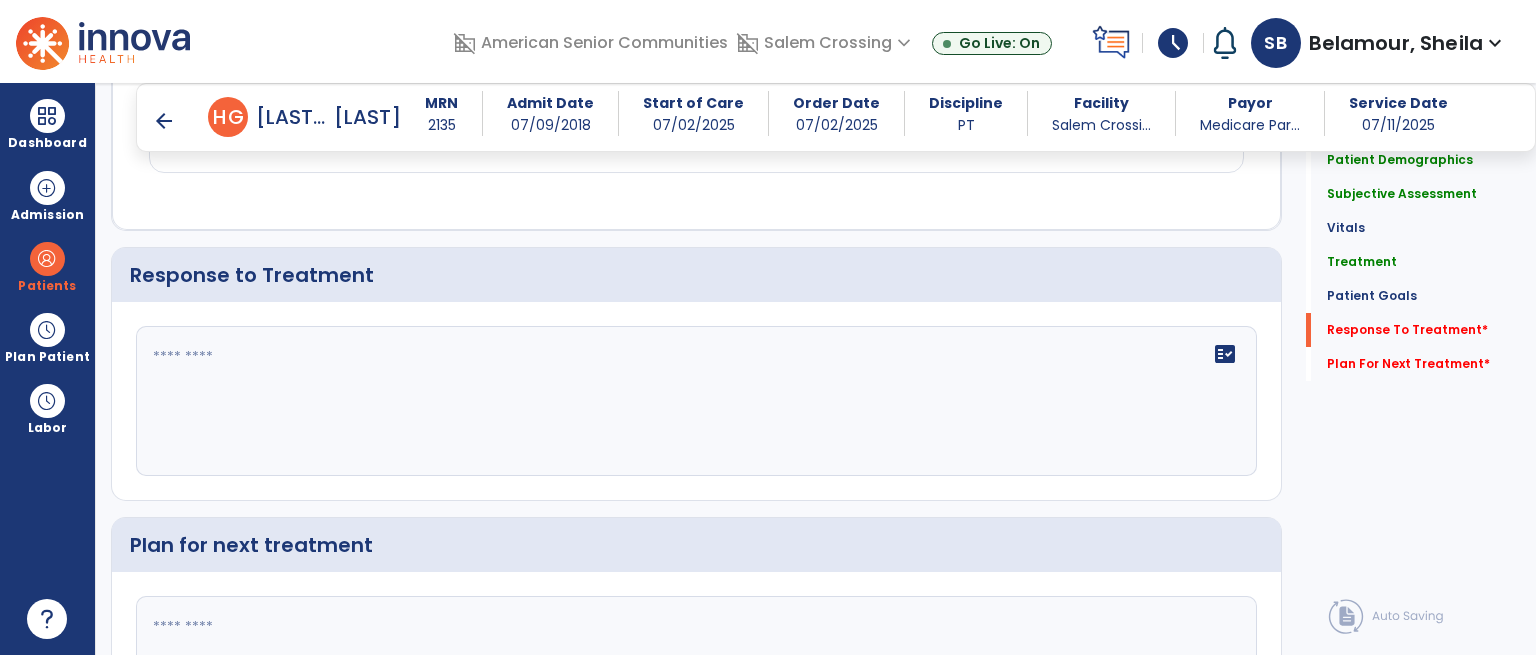 click on "fact_check" 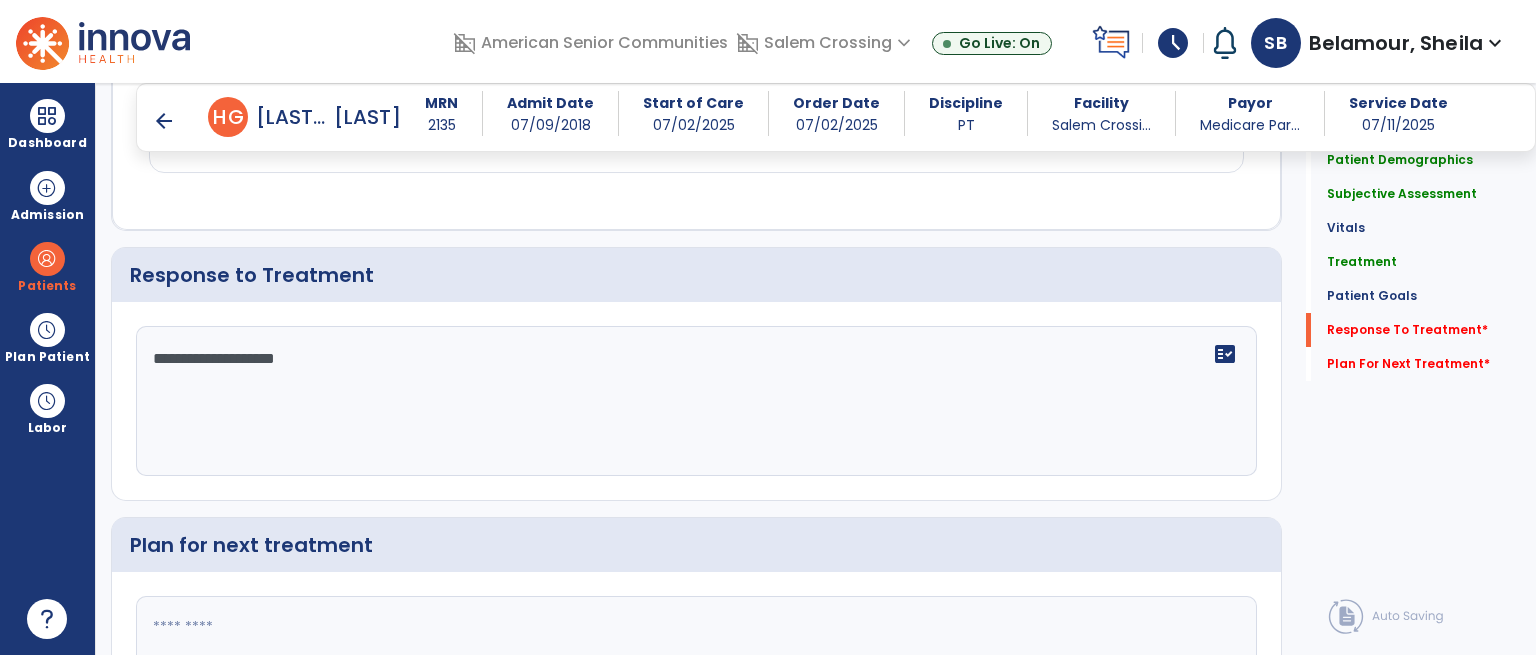 type on "**********" 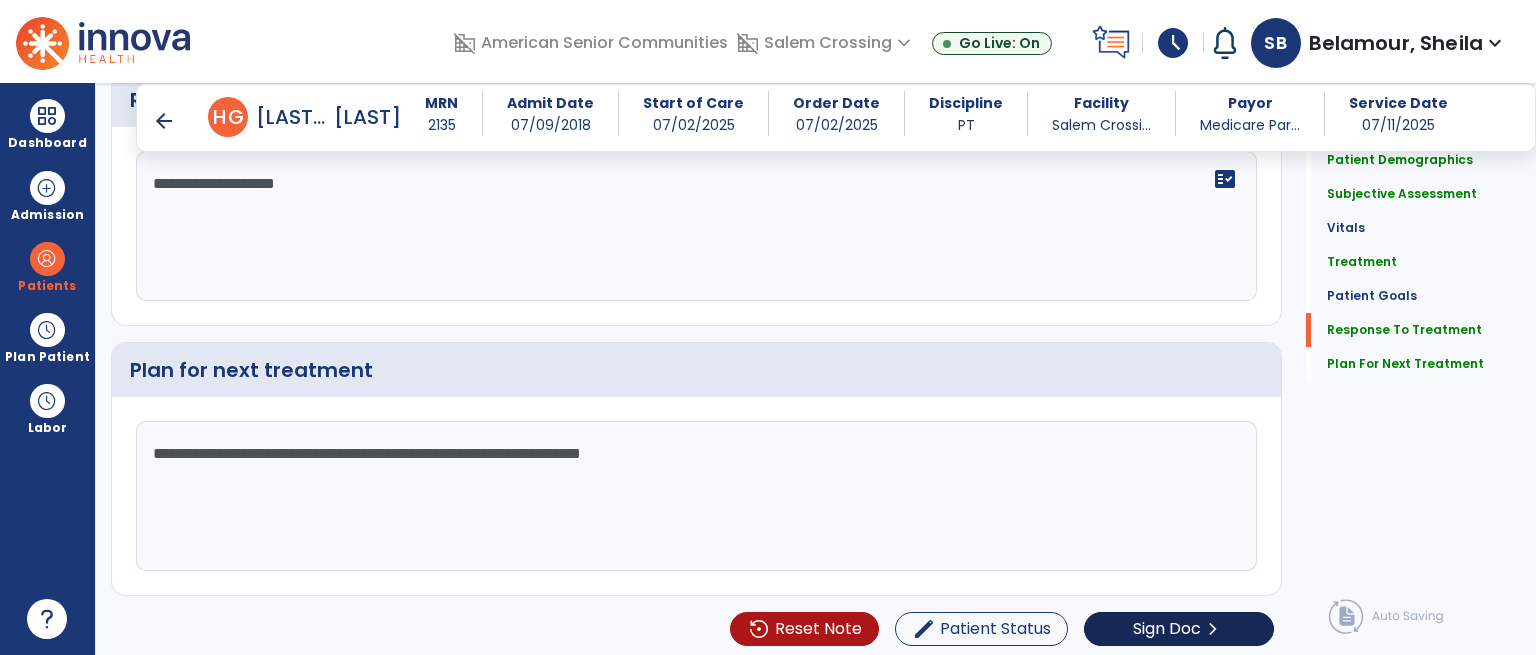 scroll, scrollTop: 2947, scrollLeft: 0, axis: vertical 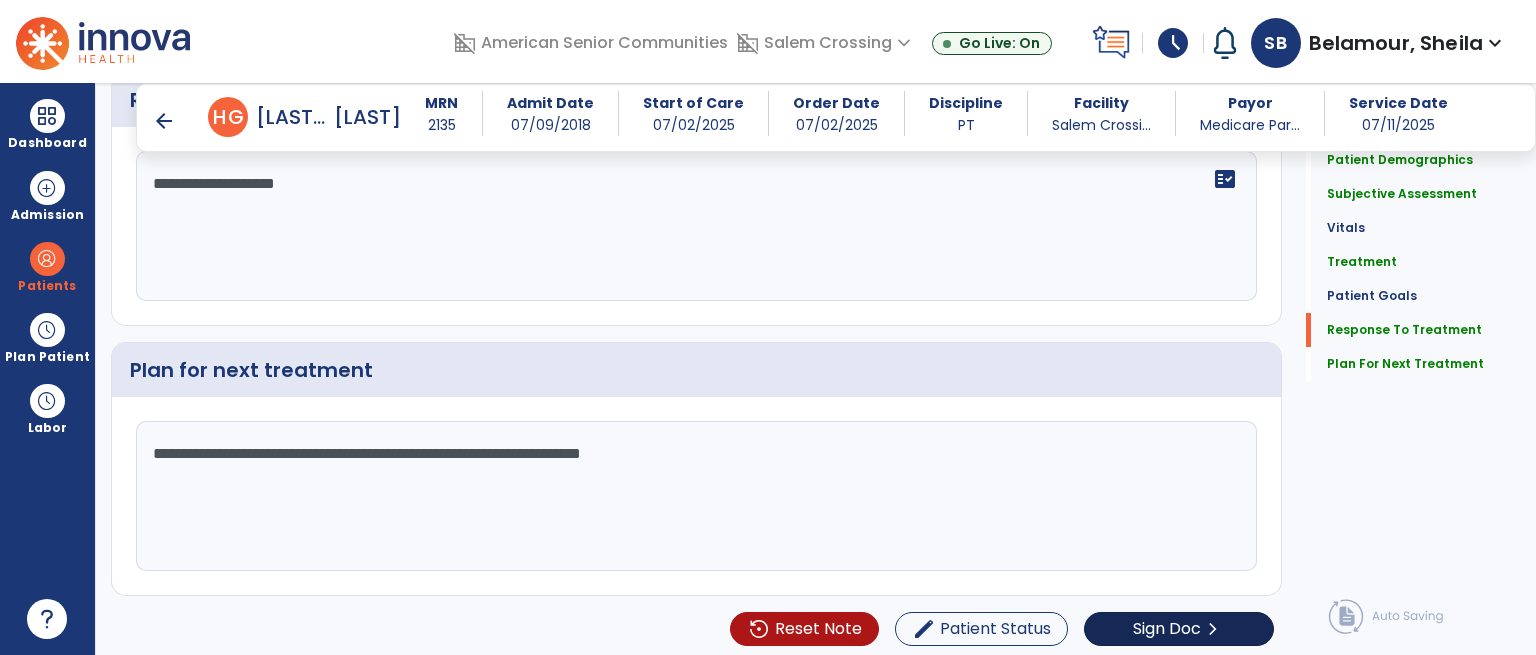 type on "**********" 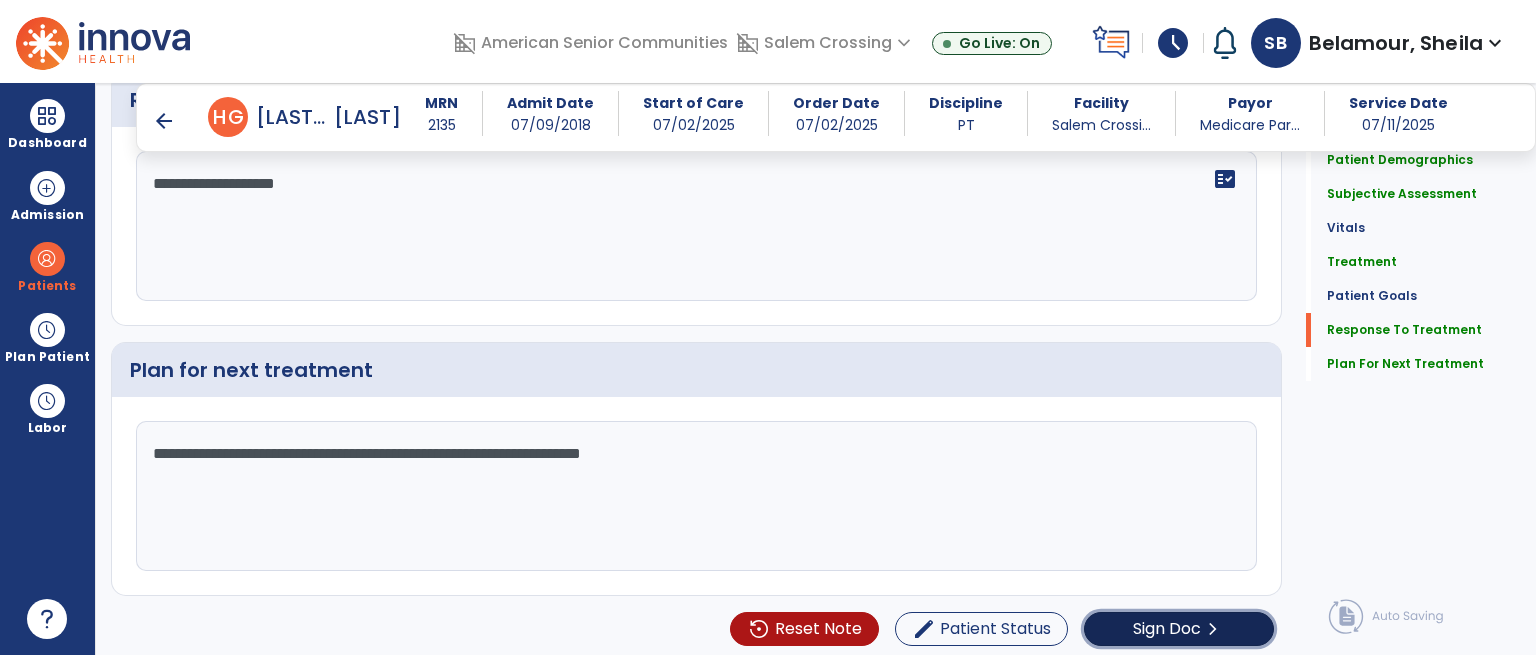 click on "chevron_right" 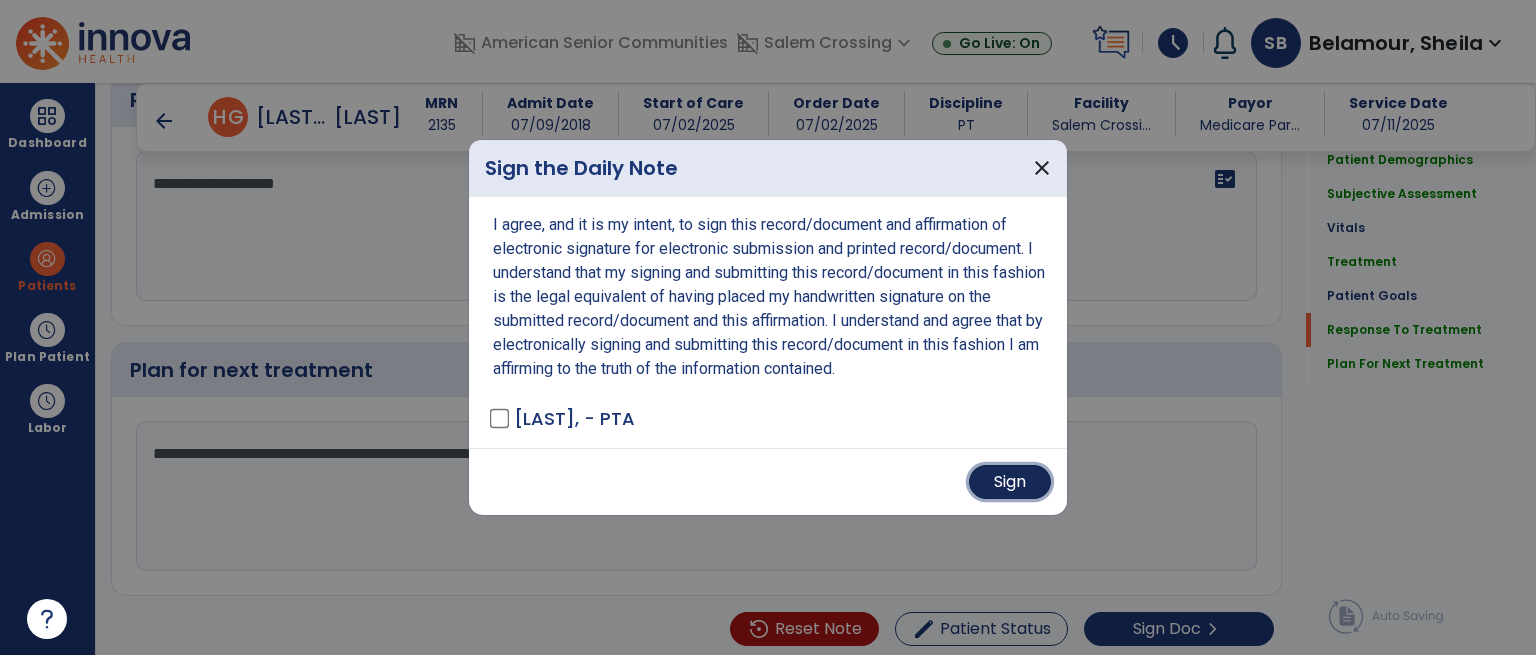 click on "Sign" at bounding box center [1010, 482] 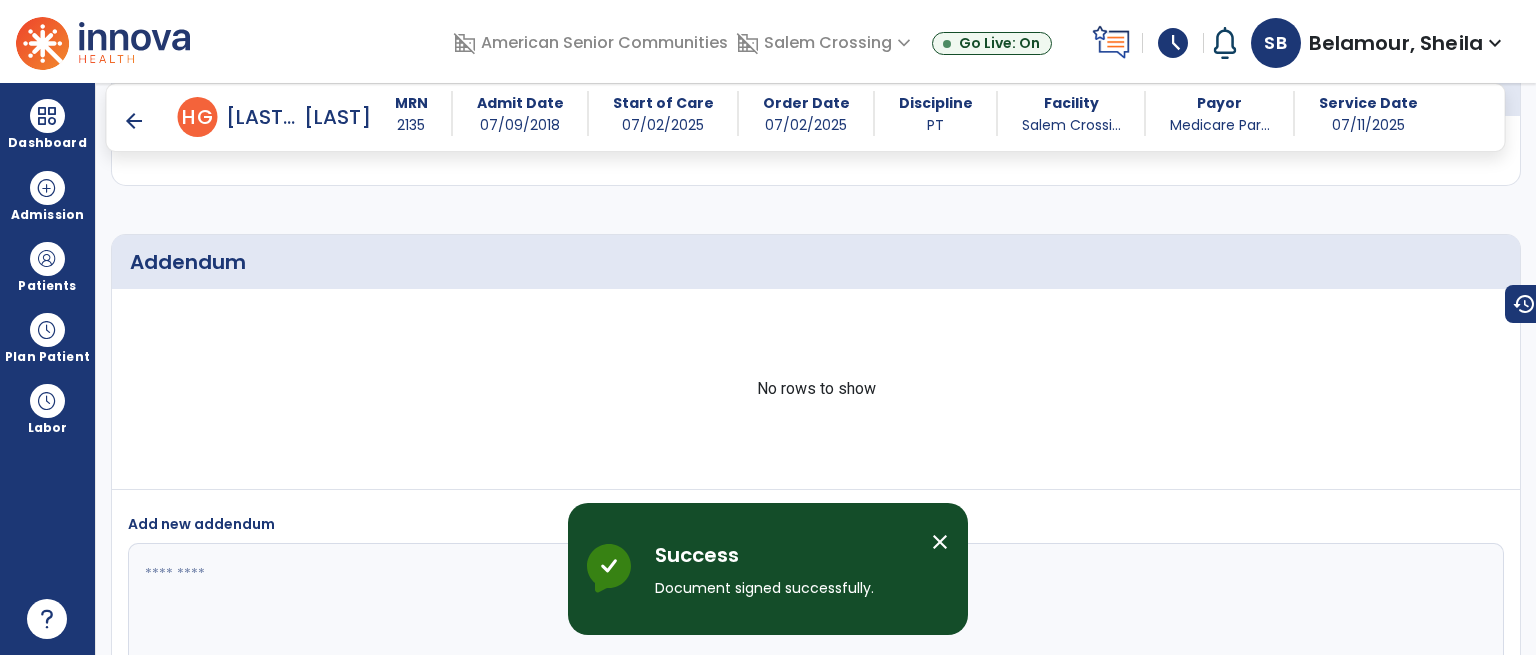 scroll, scrollTop: 4332, scrollLeft: 0, axis: vertical 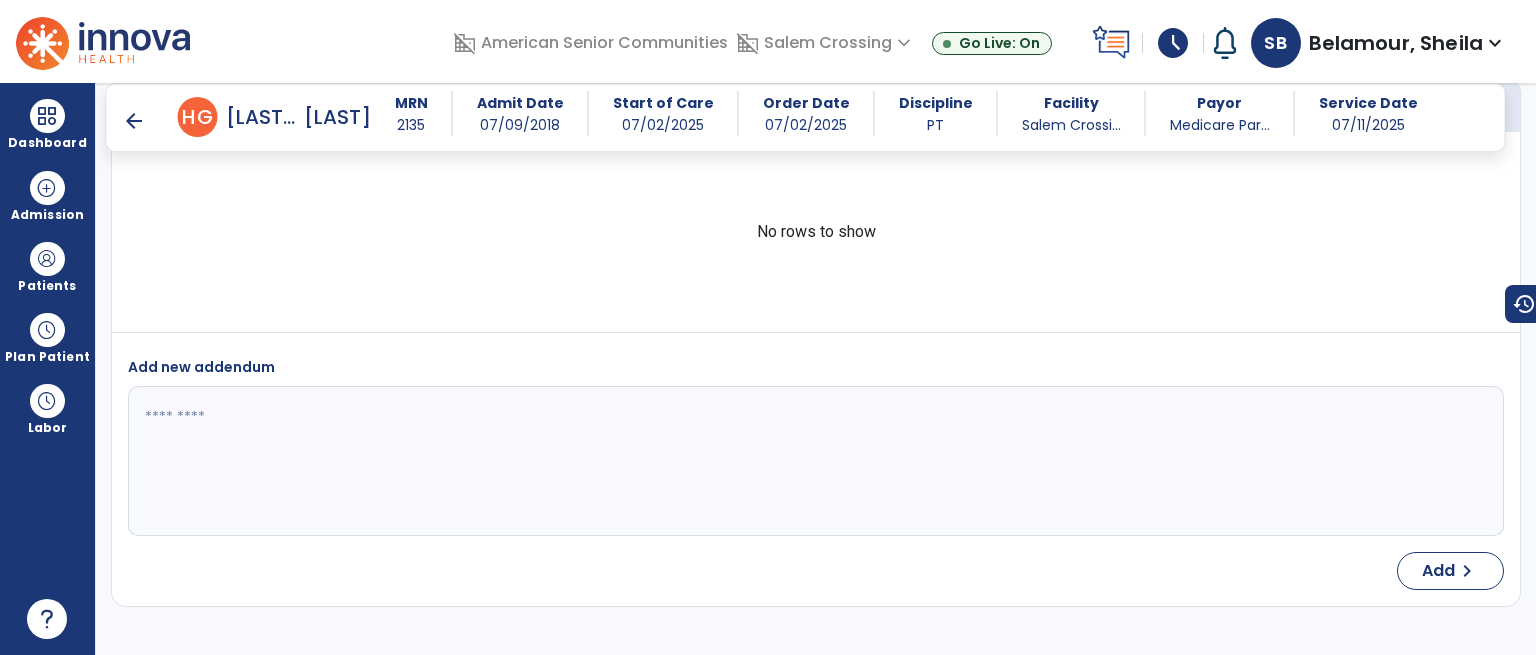 click on "arrow_back" at bounding box center (134, 121) 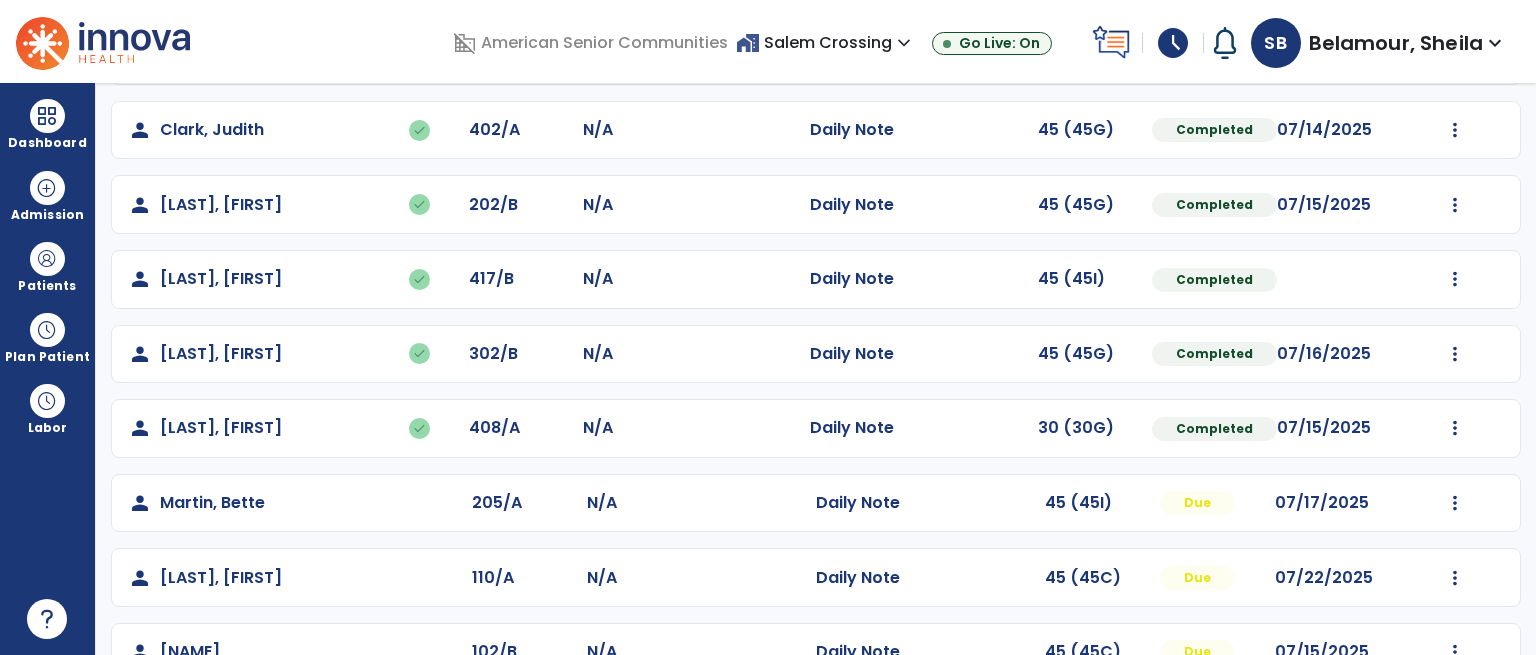 scroll, scrollTop: 508, scrollLeft: 0, axis: vertical 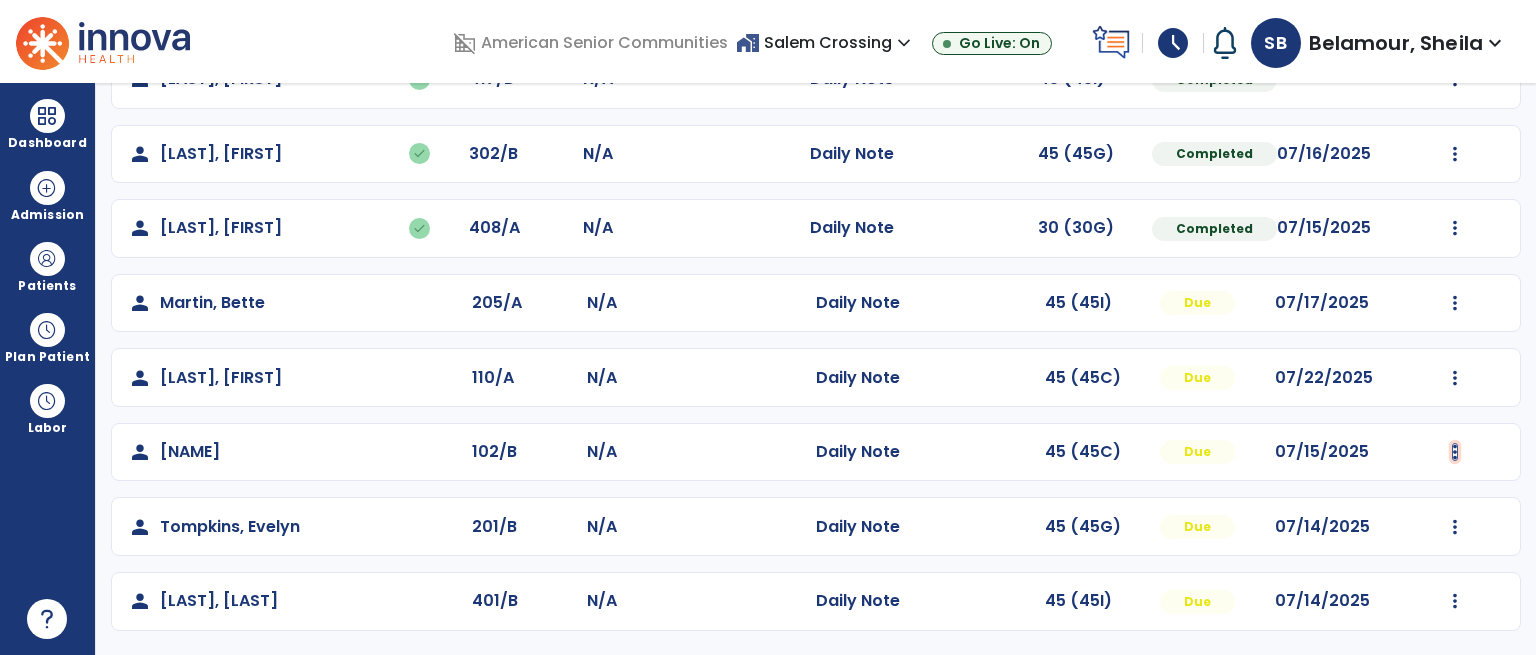 click at bounding box center (1455, -219) 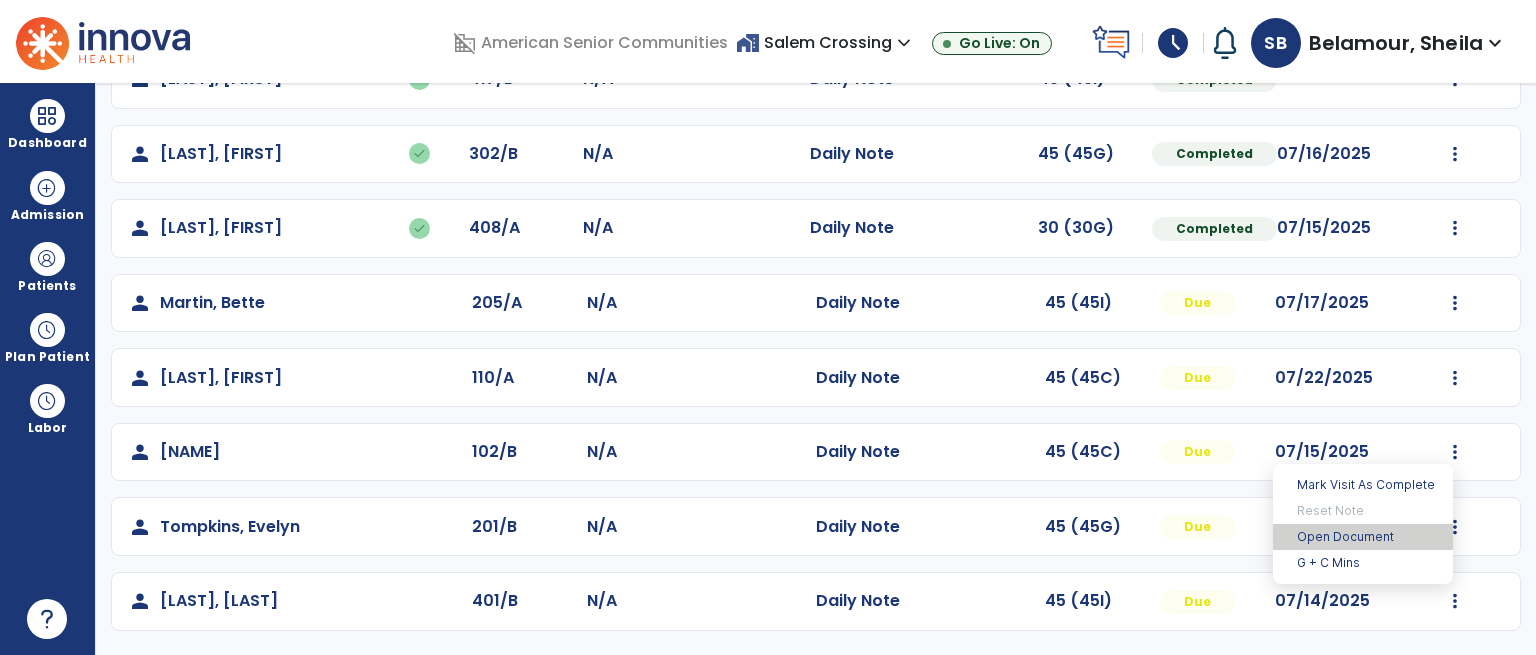 click on "Open Document" at bounding box center [1363, 537] 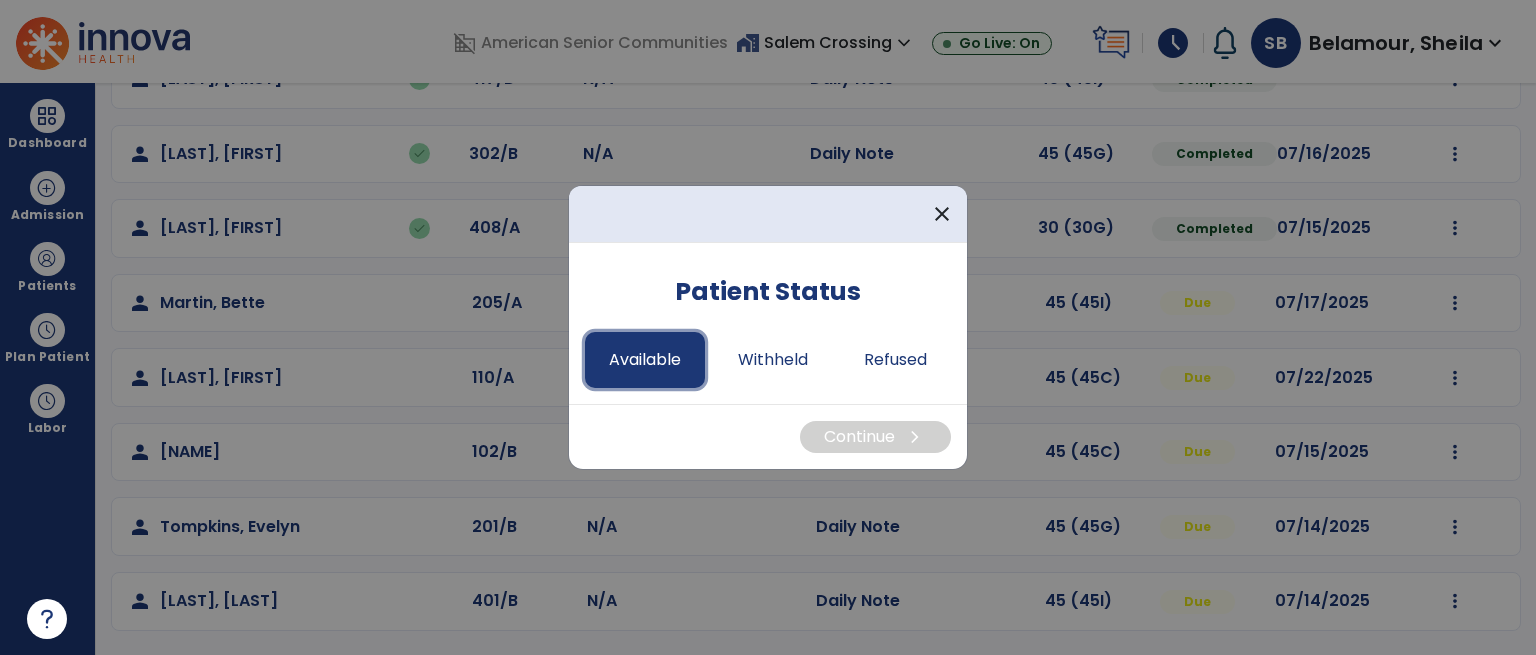 drag, startPoint x: 633, startPoint y: 365, endPoint x: 655, endPoint y: 386, distance: 30.413813 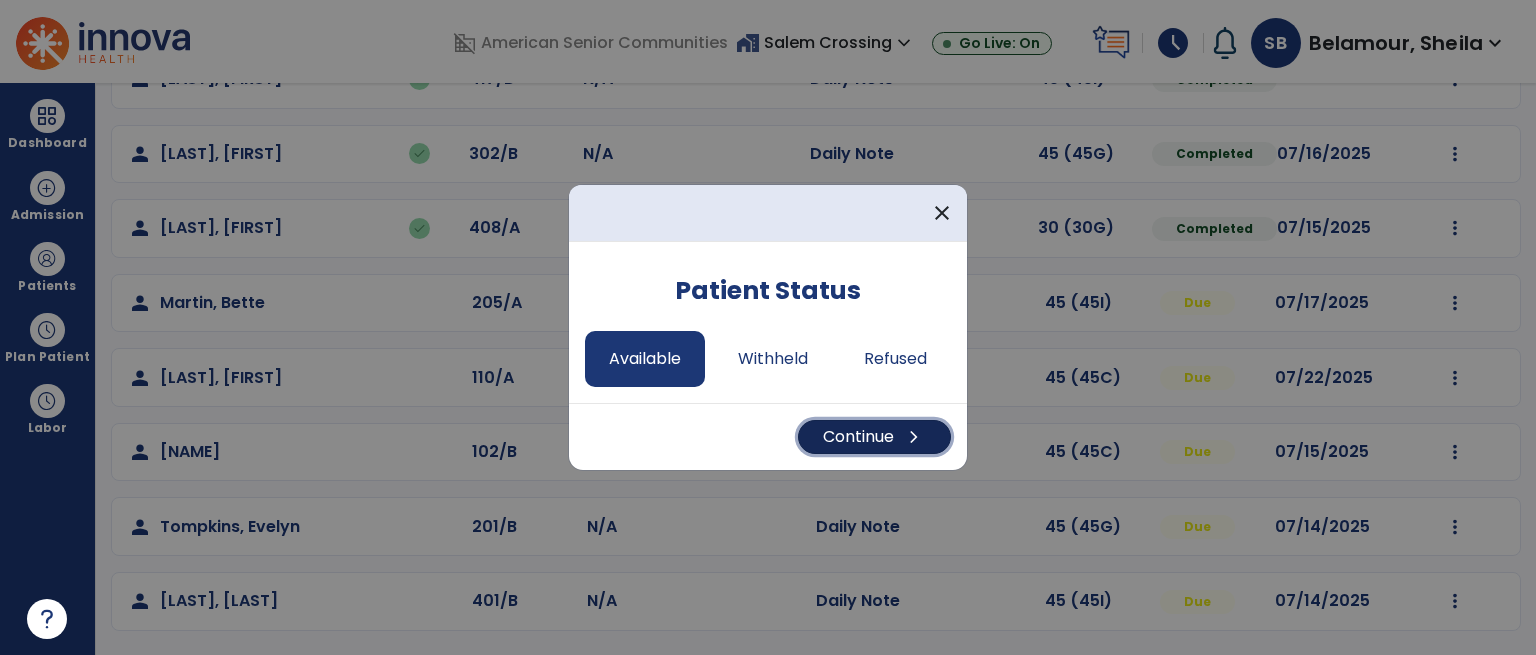 click on "Continue   chevron_right" at bounding box center (874, 437) 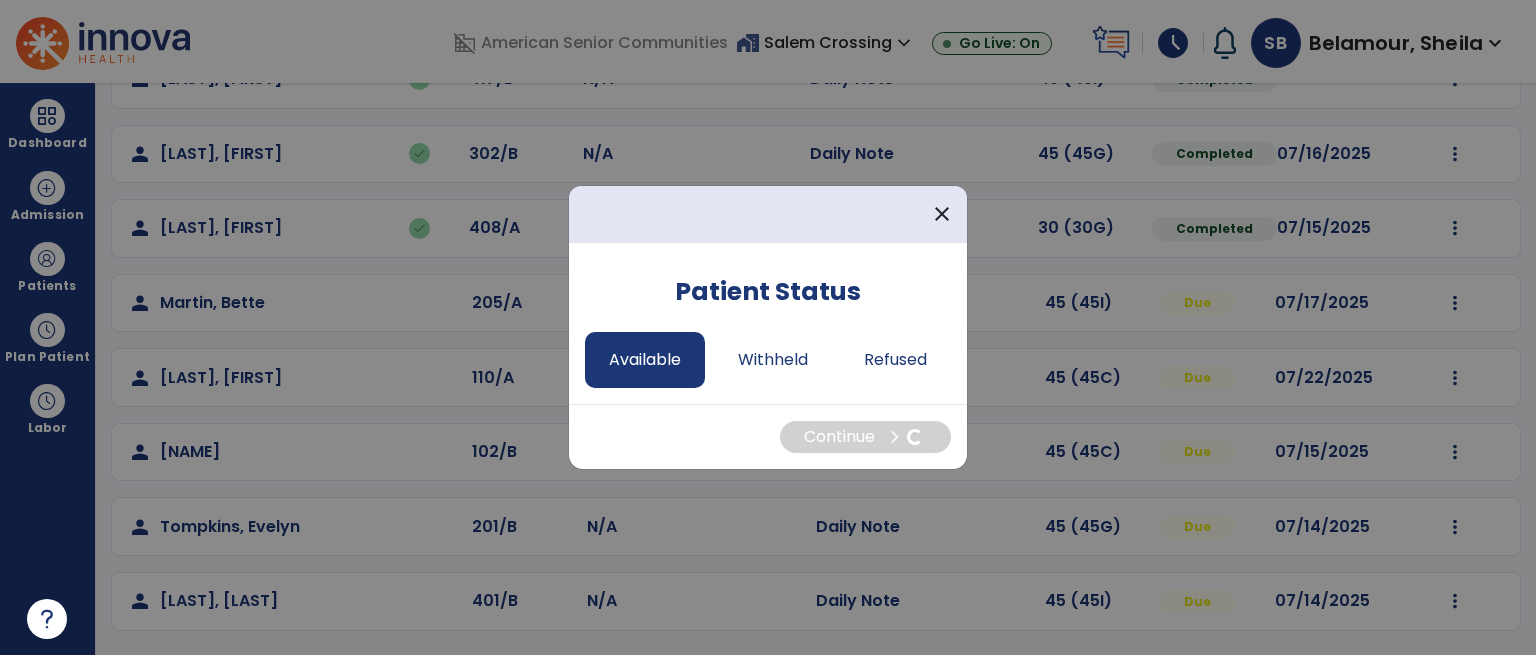 select on "*" 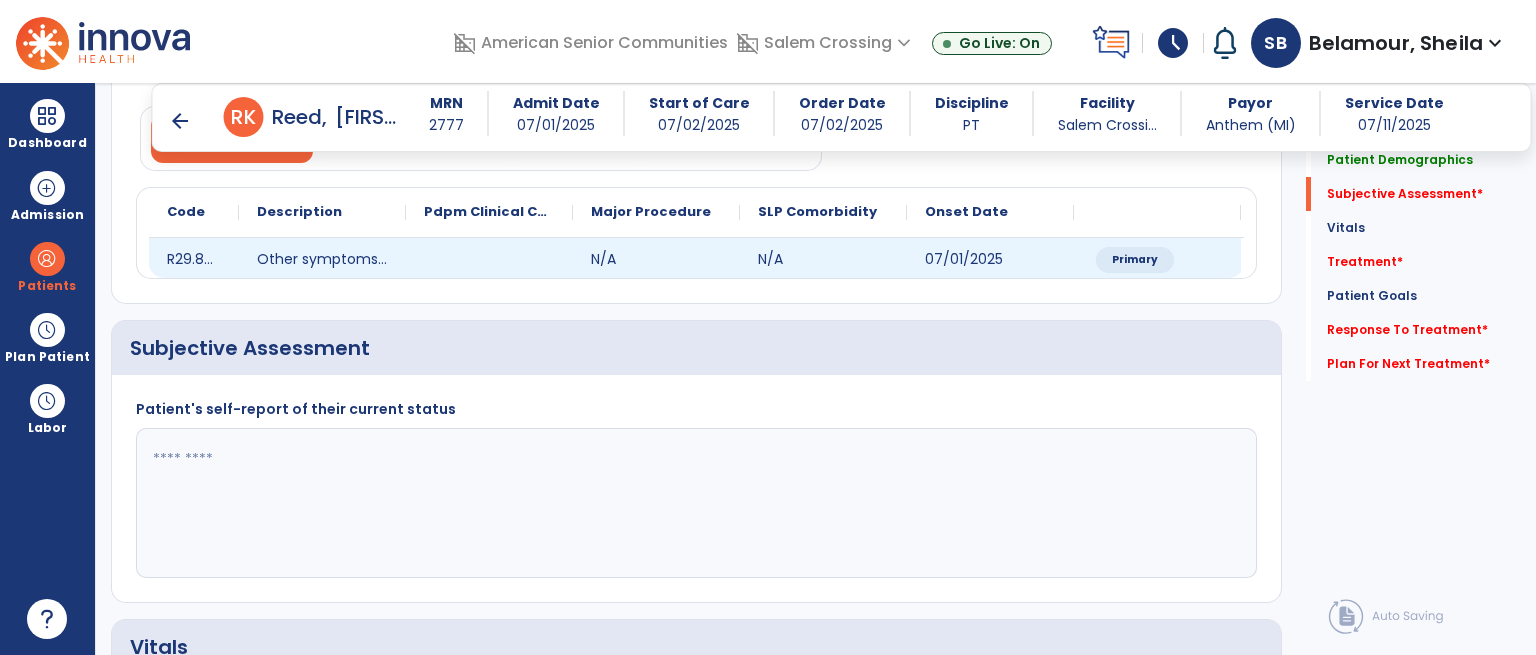 scroll, scrollTop: 408, scrollLeft: 0, axis: vertical 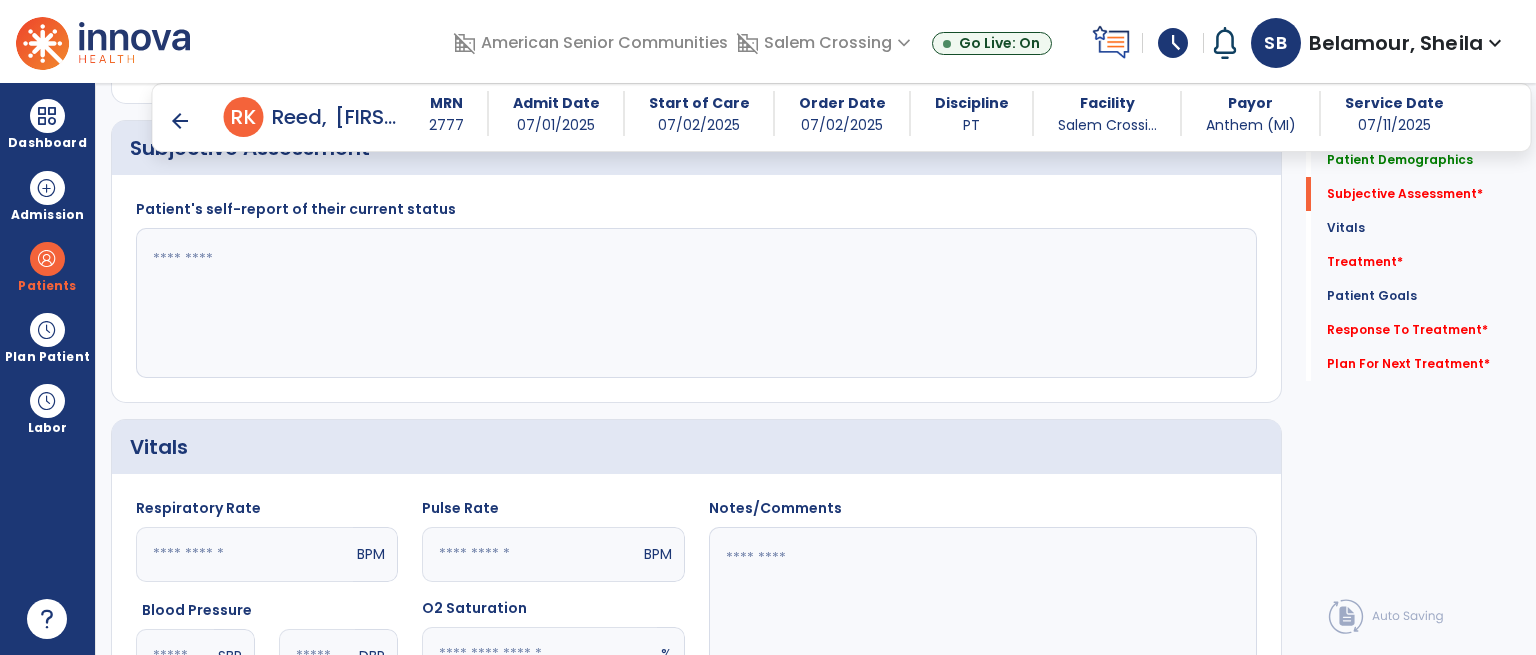 click 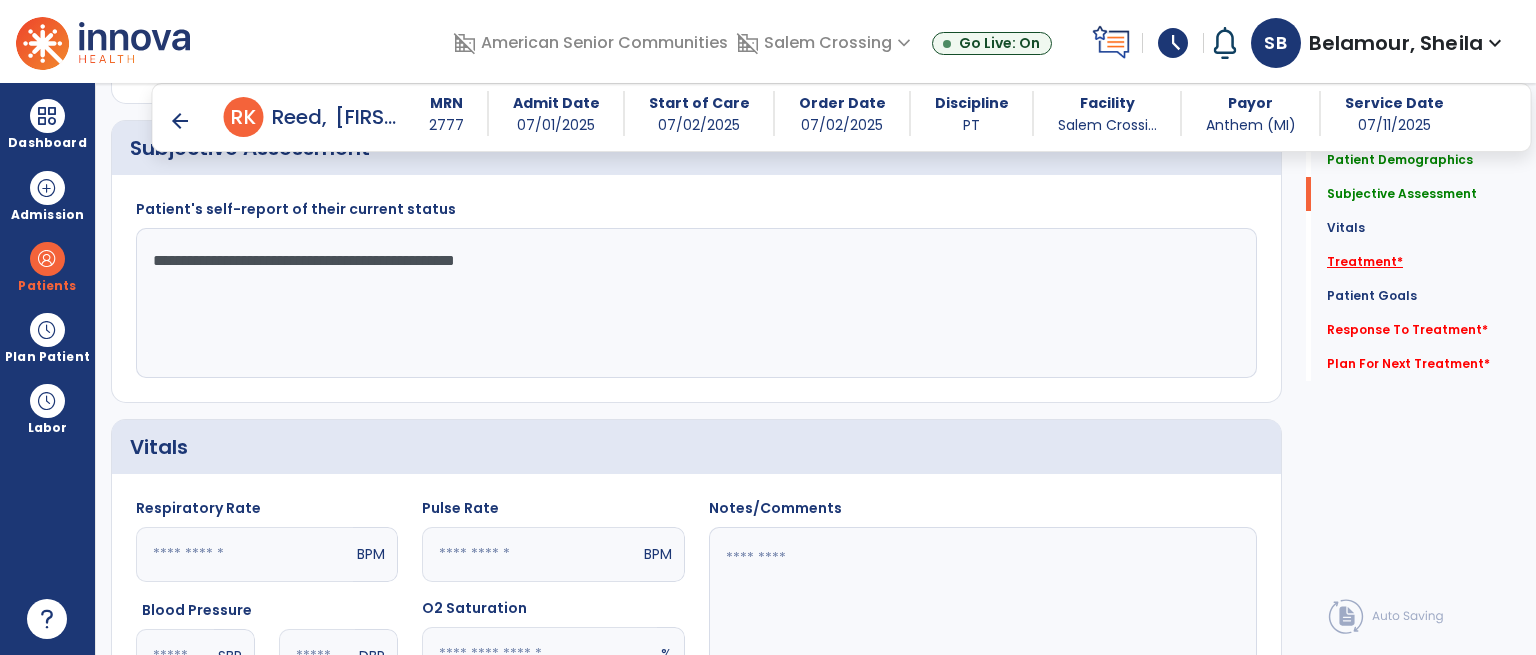 type on "**********" 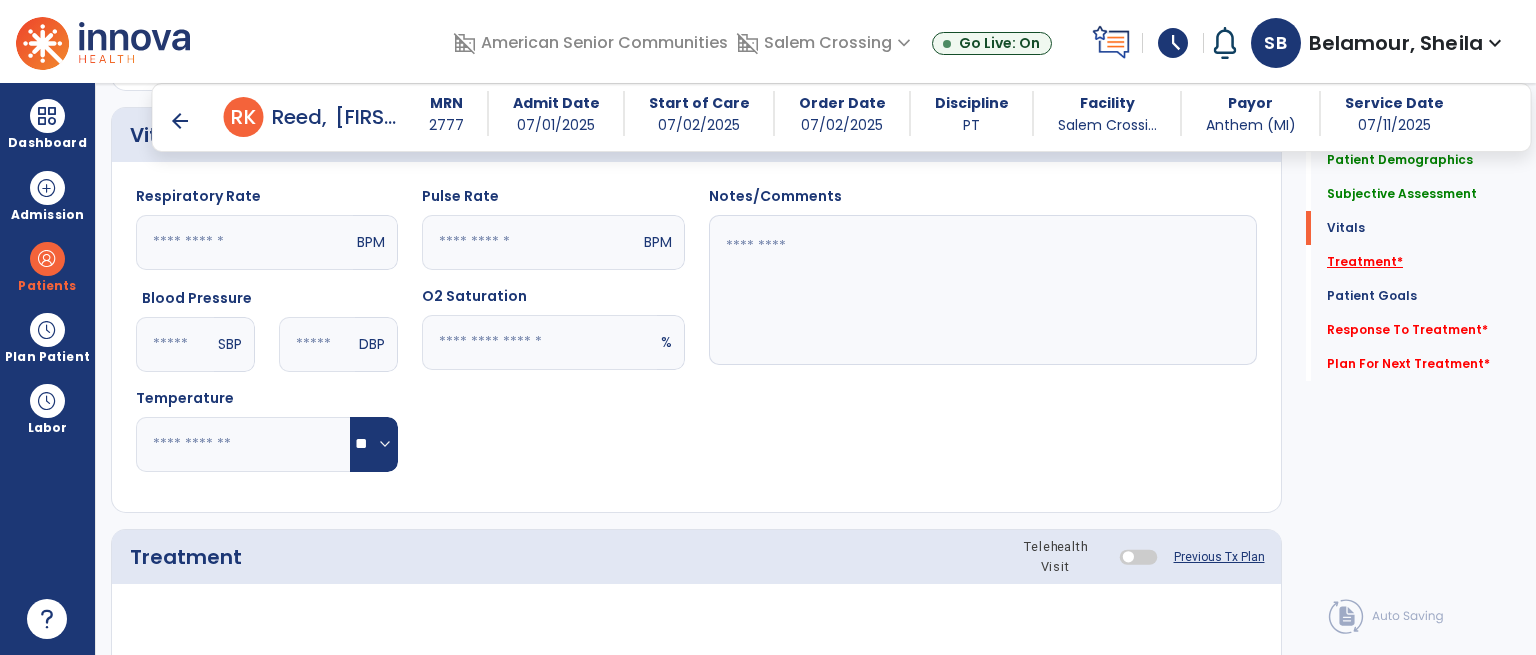 scroll, scrollTop: 1007, scrollLeft: 0, axis: vertical 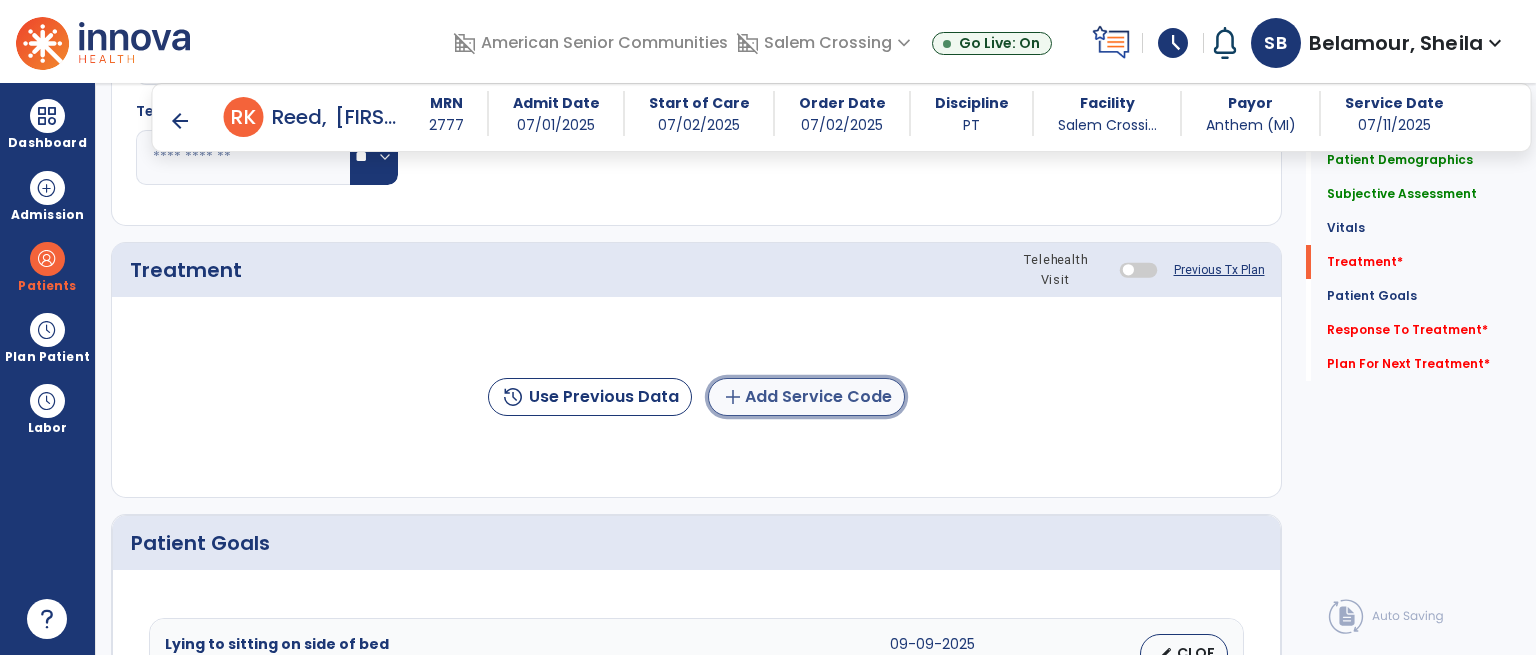 click on "add  Add Service Code" 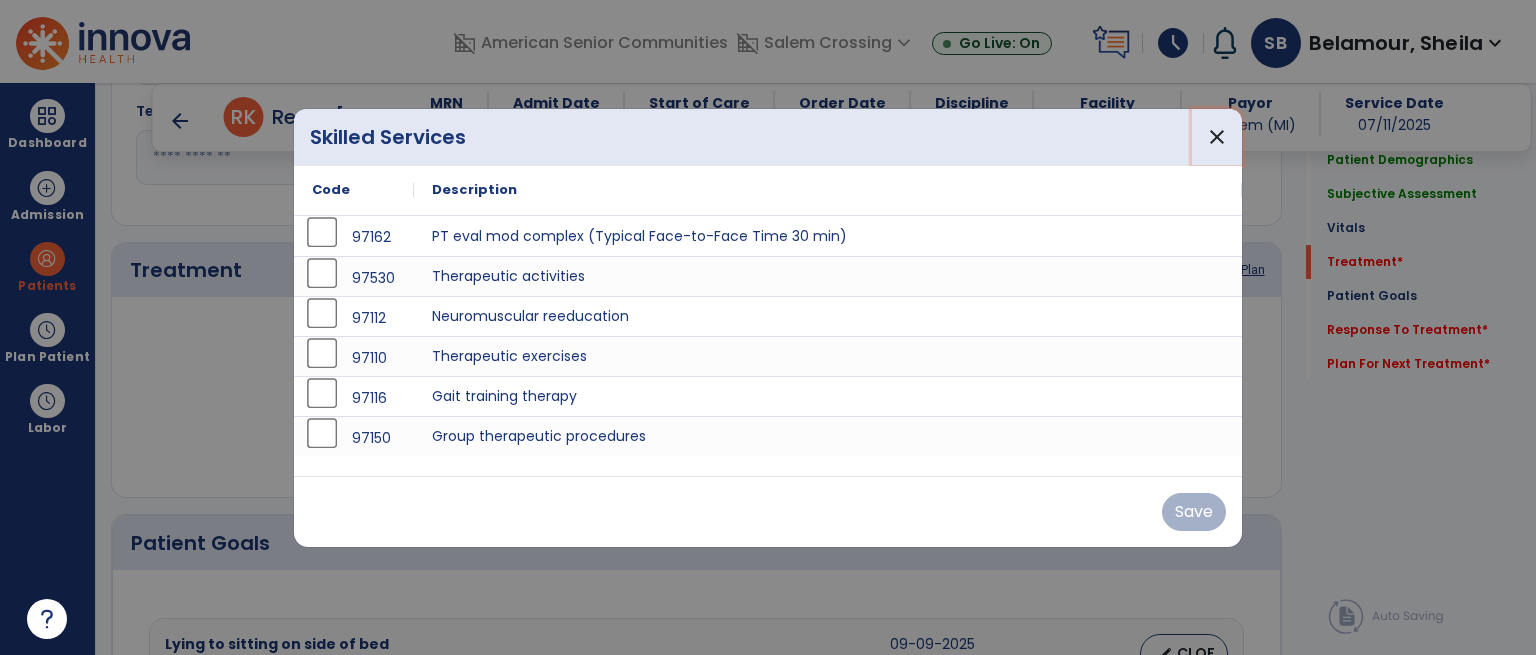 click on "close" at bounding box center [1217, 137] 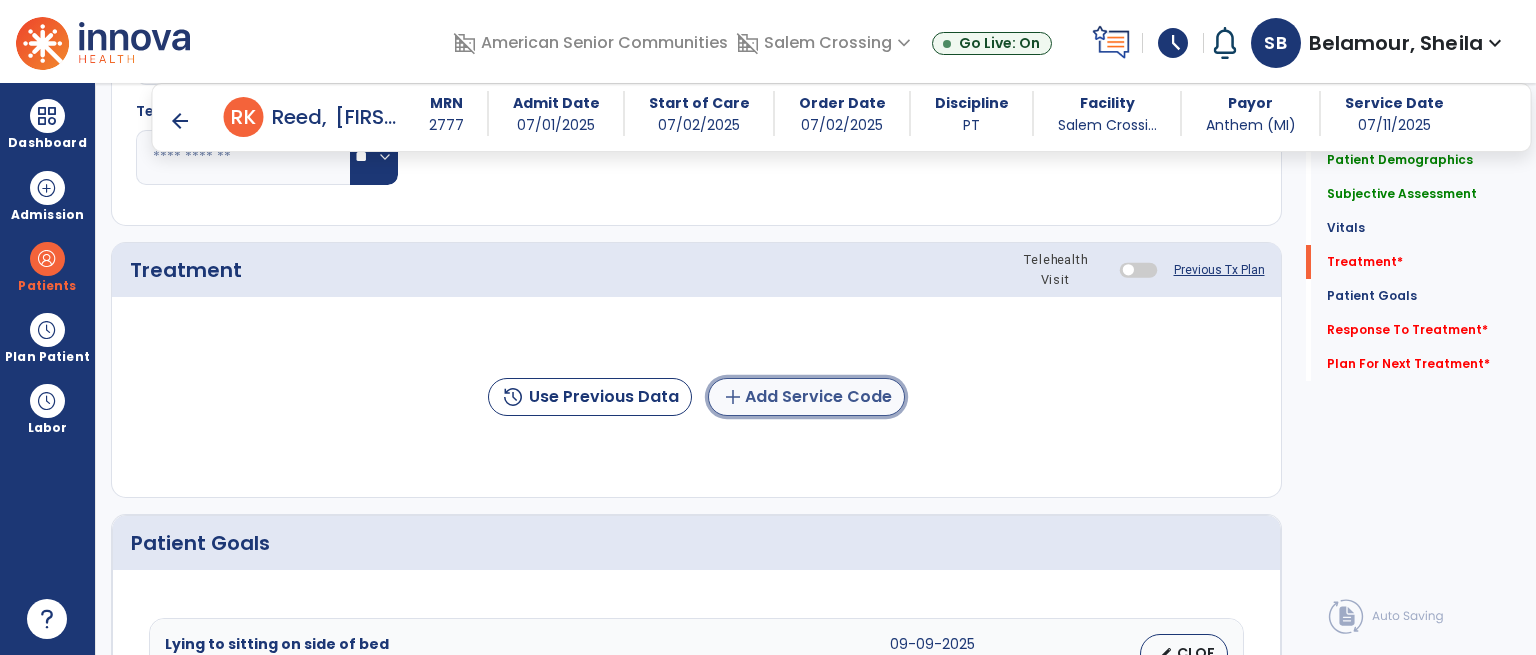 click on "add  Add Service Code" 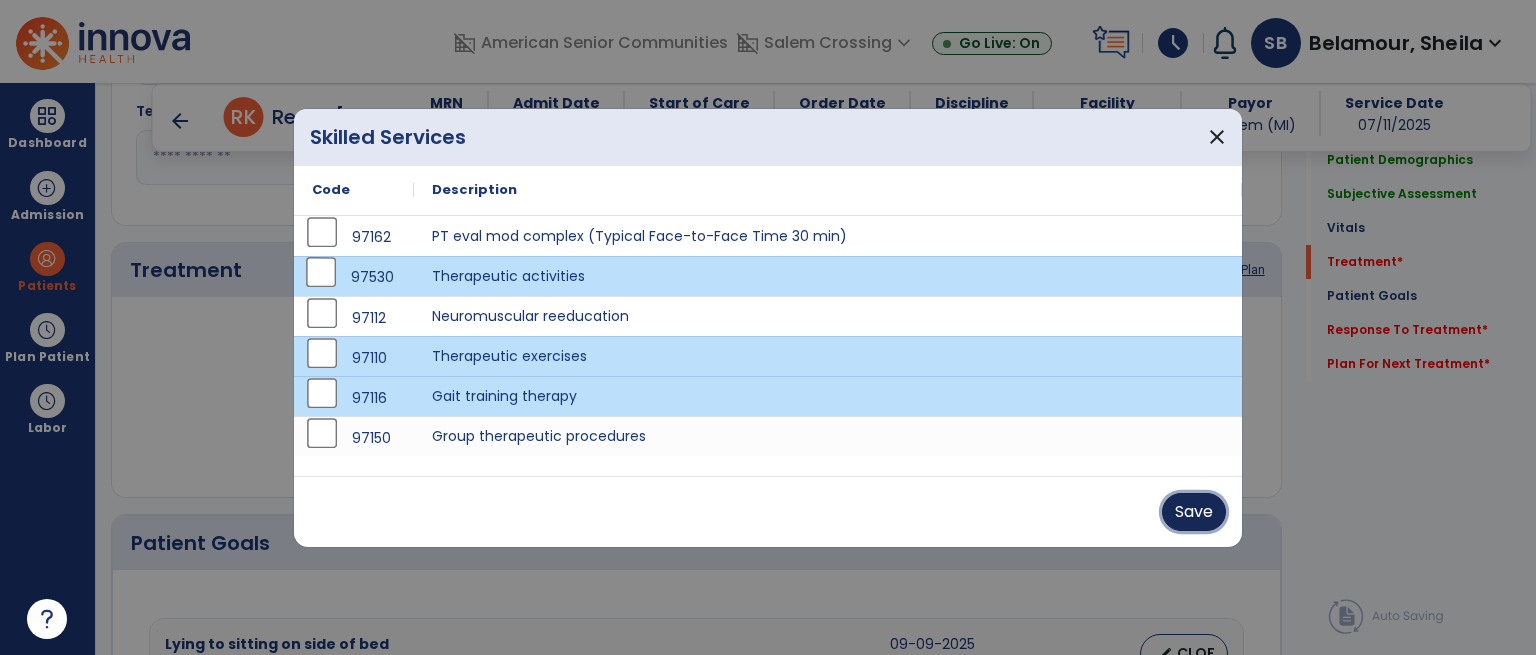 click on "Save" at bounding box center (1194, 512) 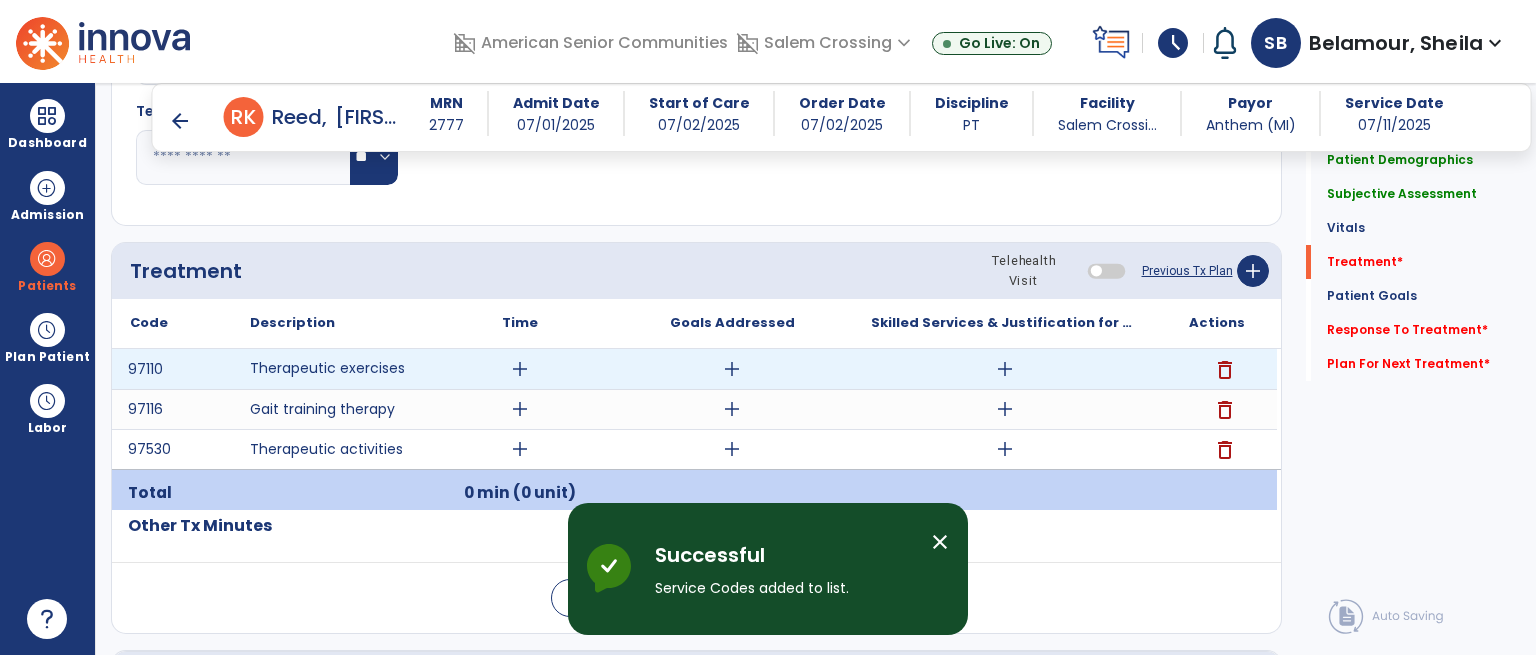 click on "add" at bounding box center (520, 369) 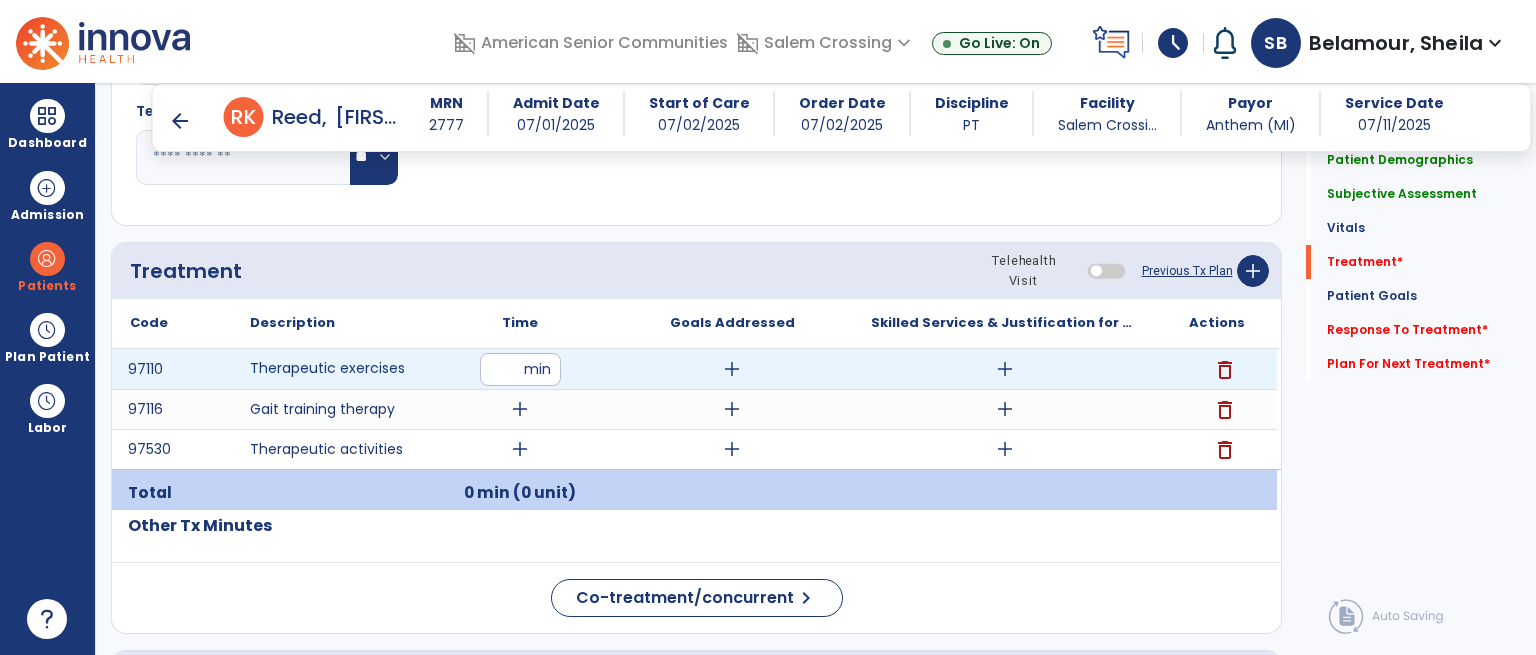type on "**" 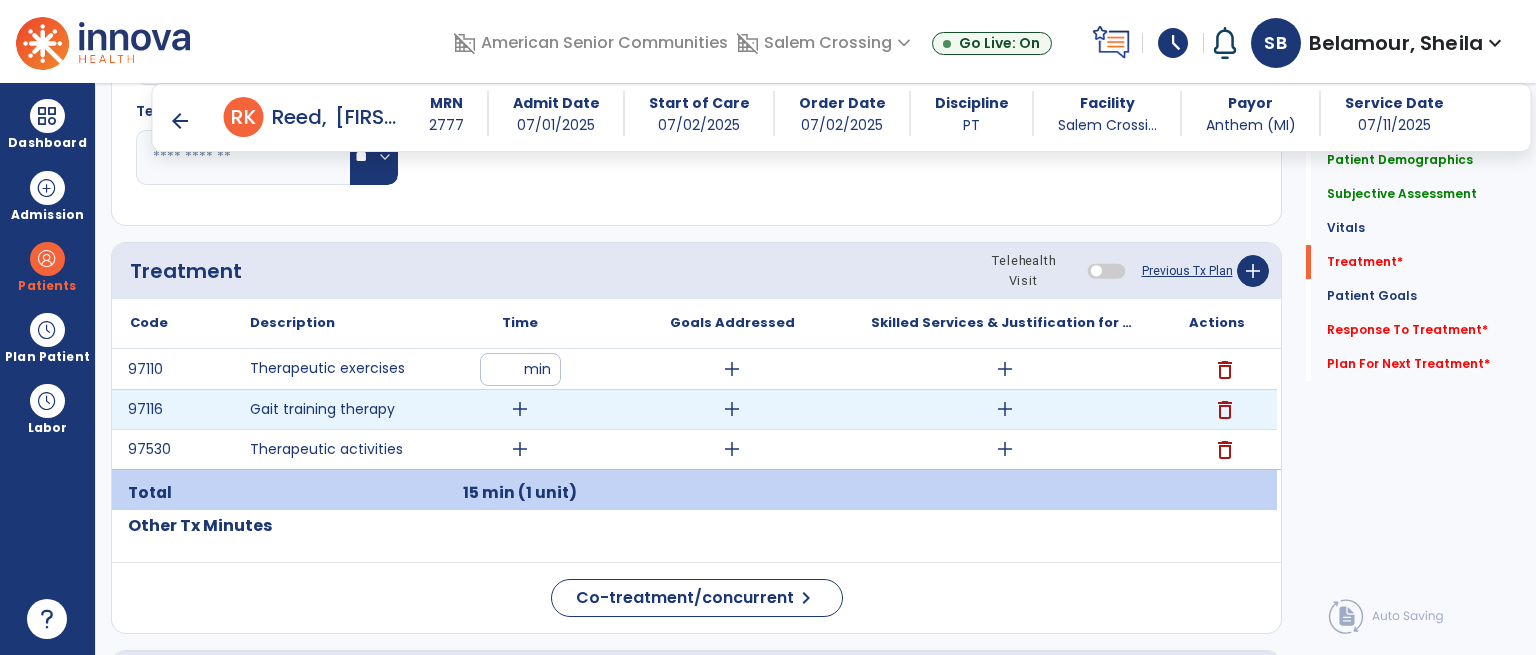 click on "add" at bounding box center [520, 409] 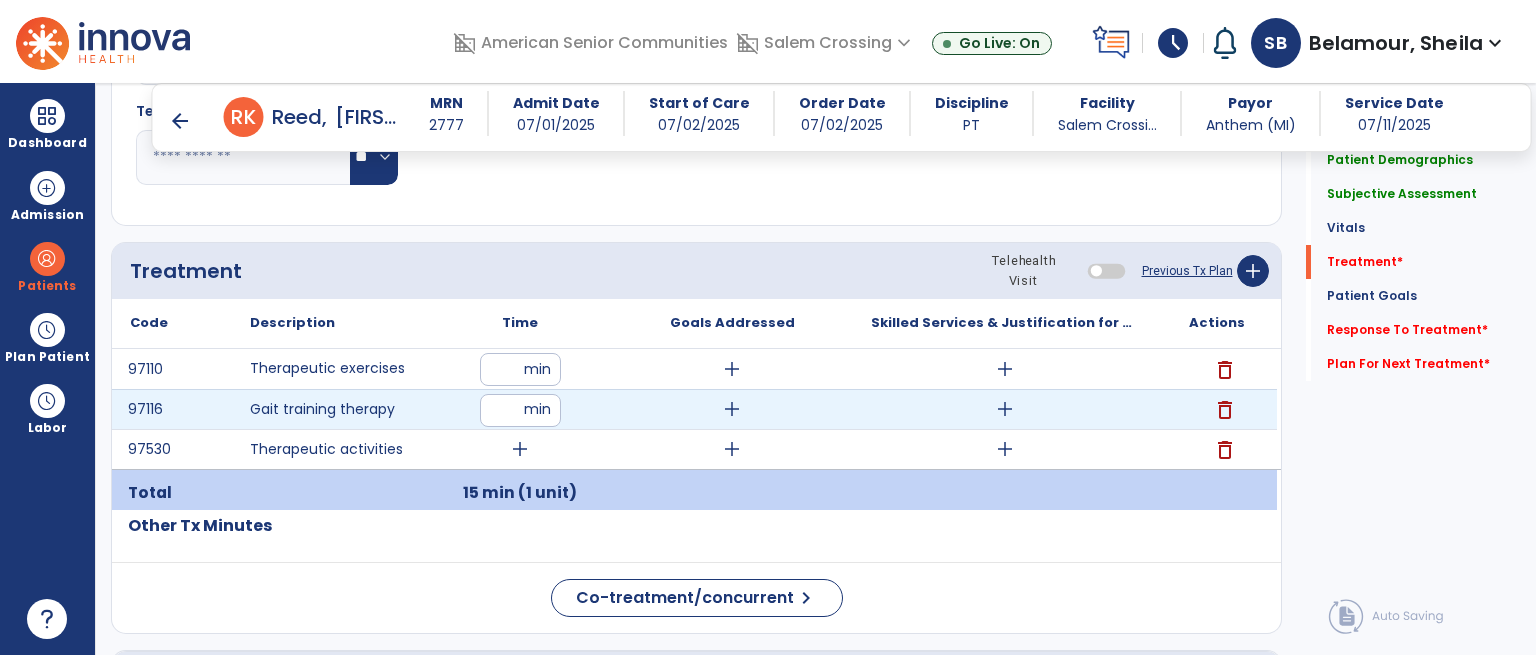 type on "**" 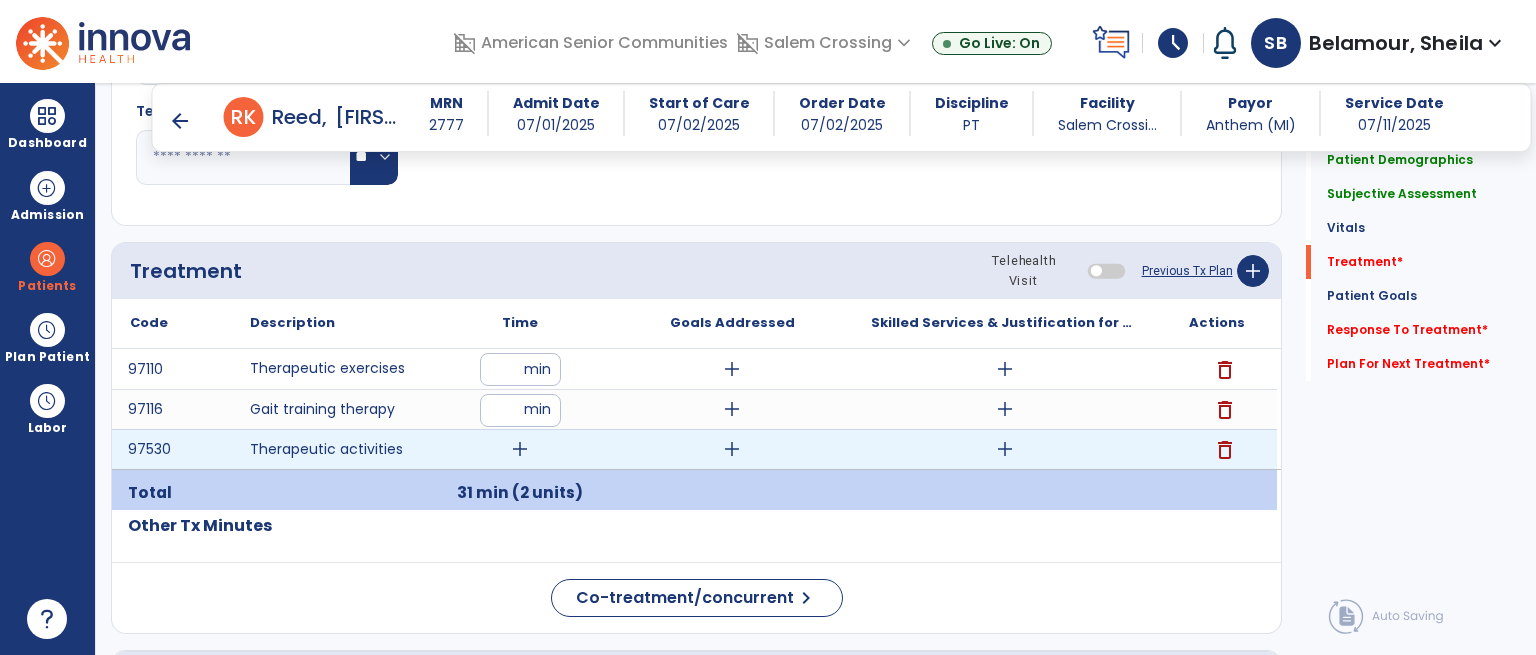 click on "add" at bounding box center [520, 449] 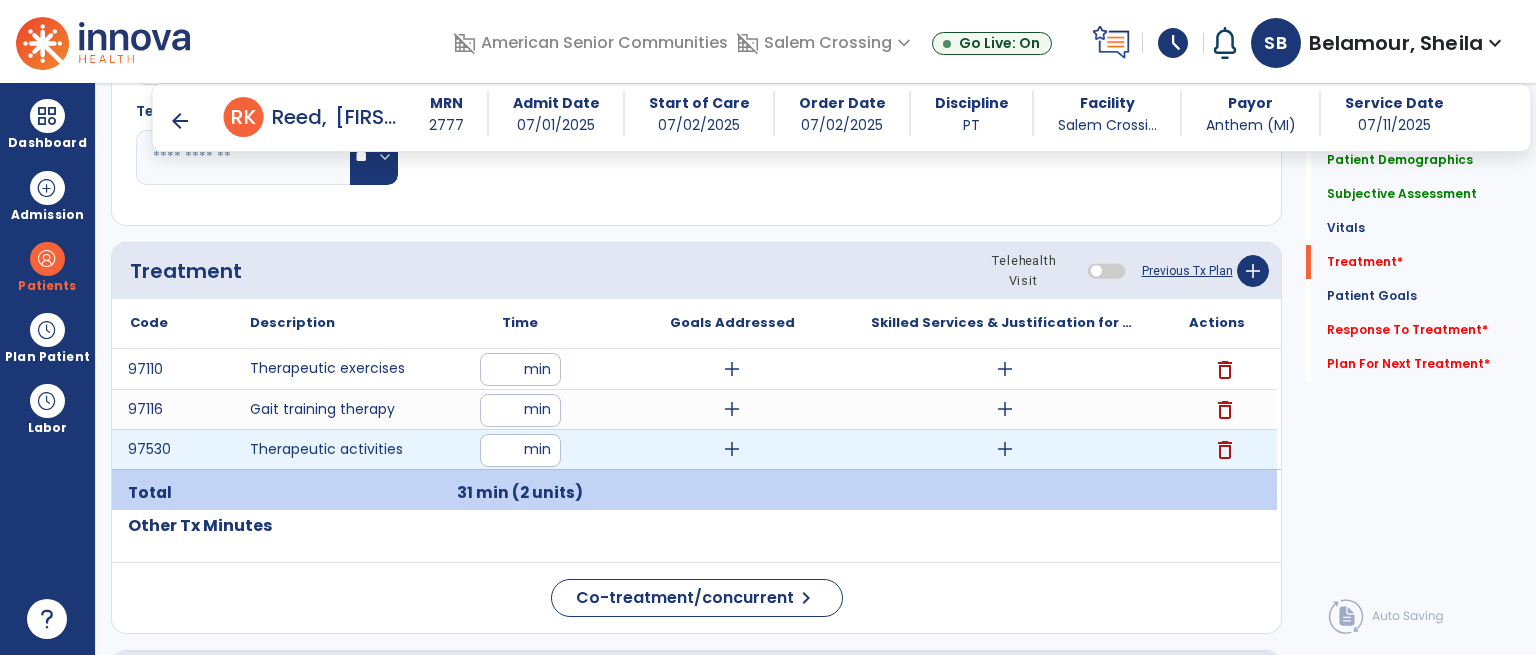 type on "**" 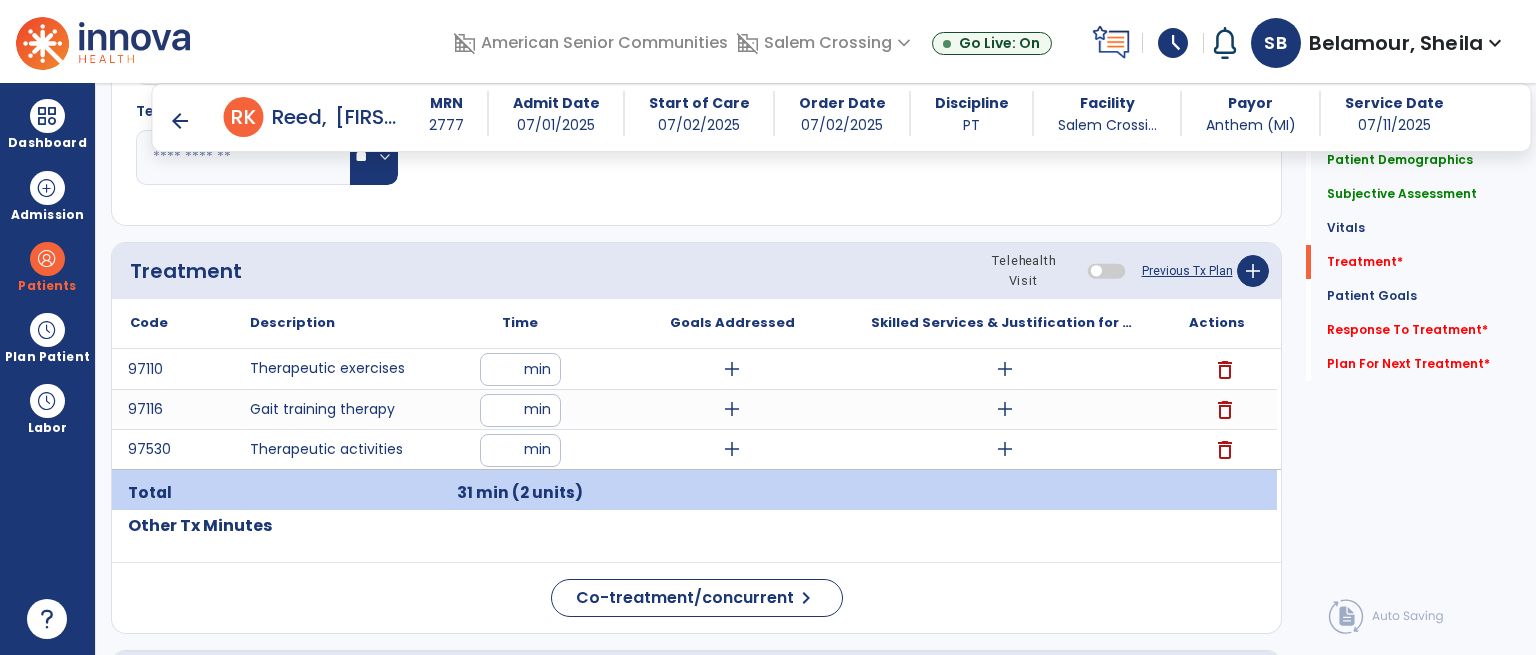 click on "Co-treatment/concurrent  chevron_right" 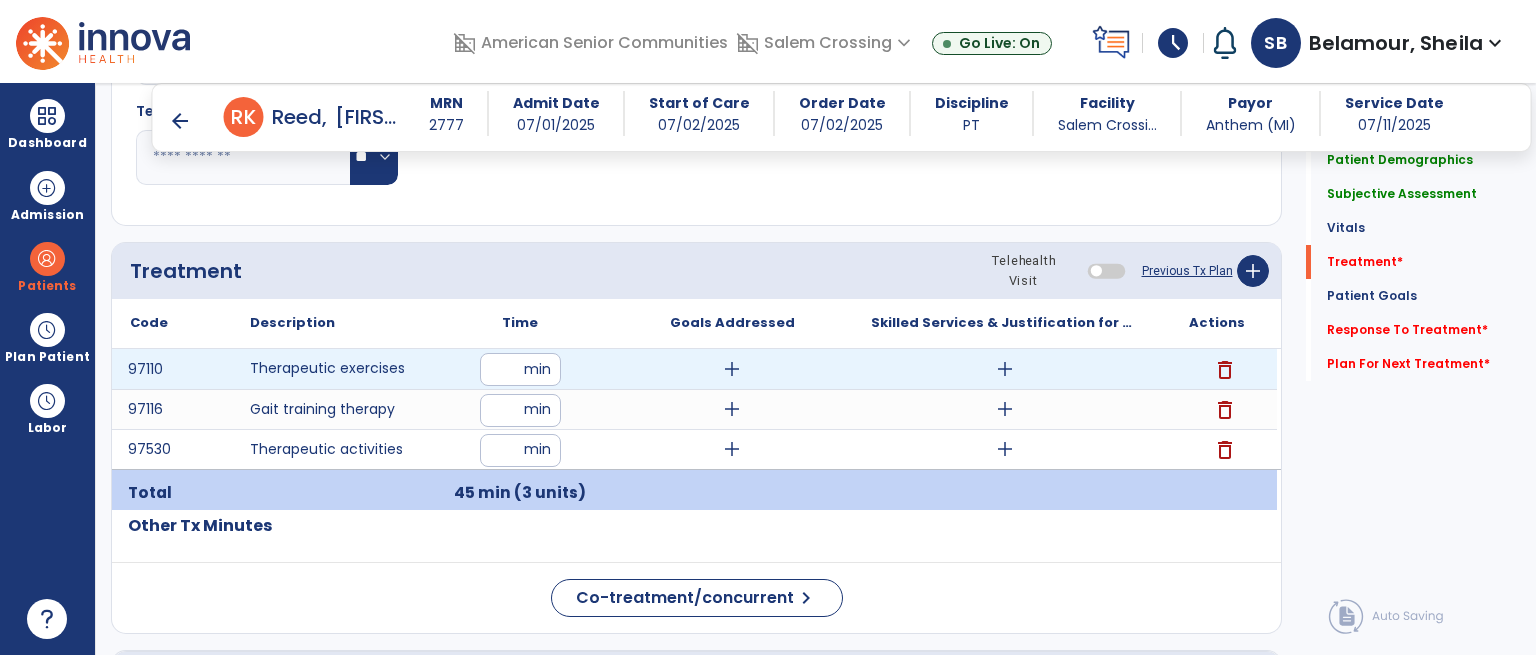 click on "add" at bounding box center [1005, 369] 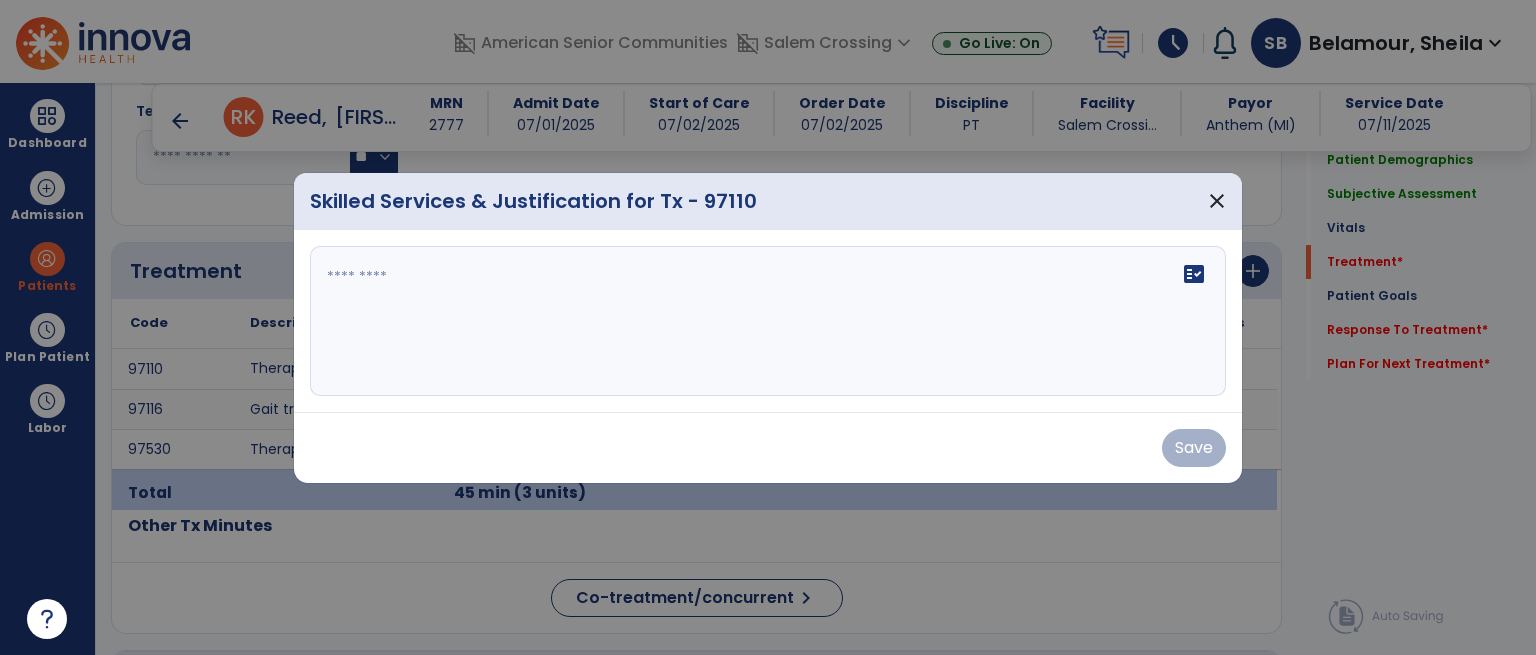 click at bounding box center (768, 321) 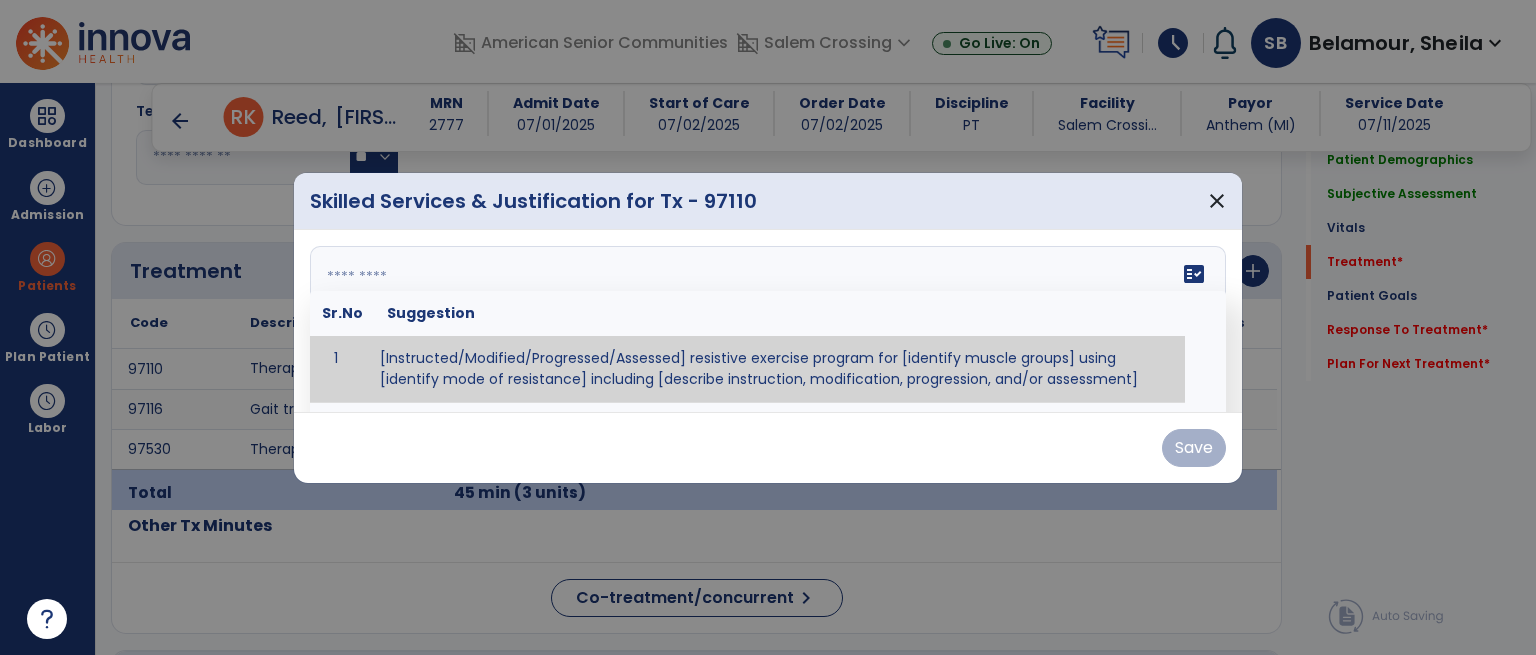 click at bounding box center (766, 321) 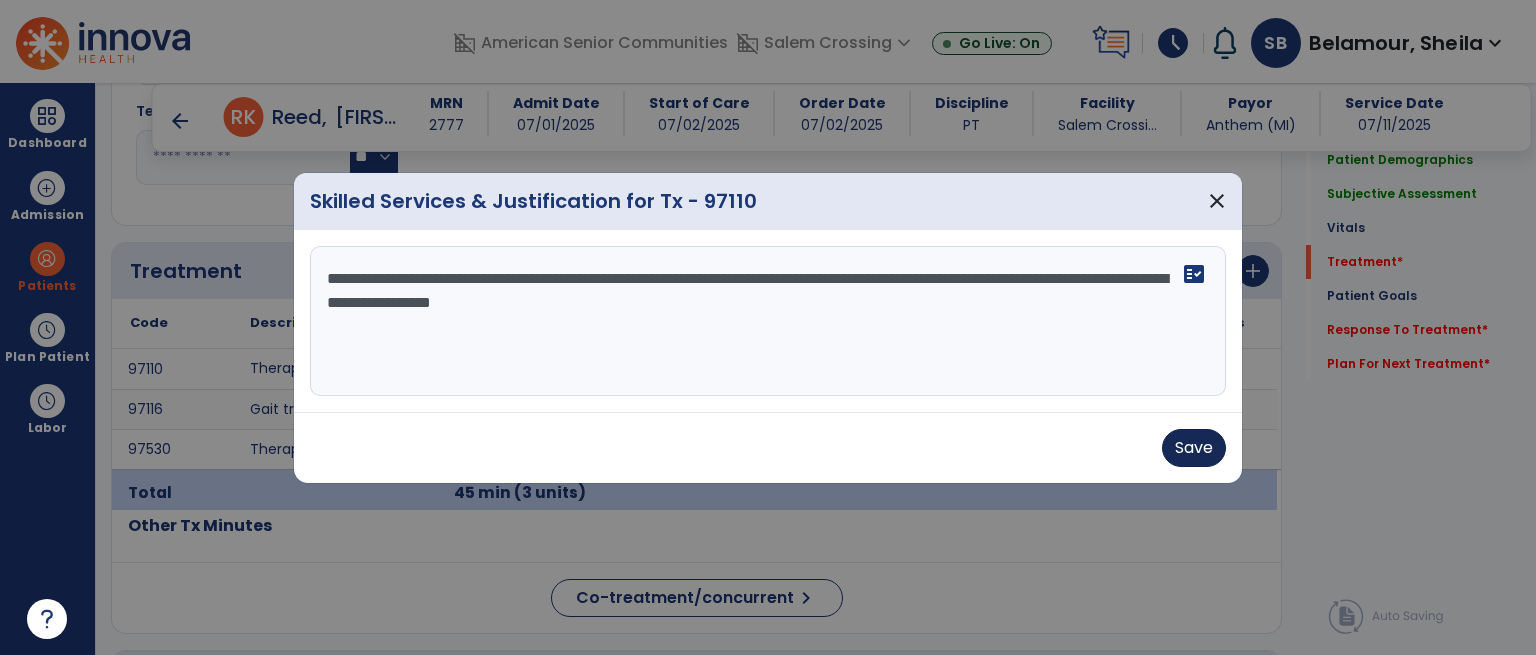 type on "**********" 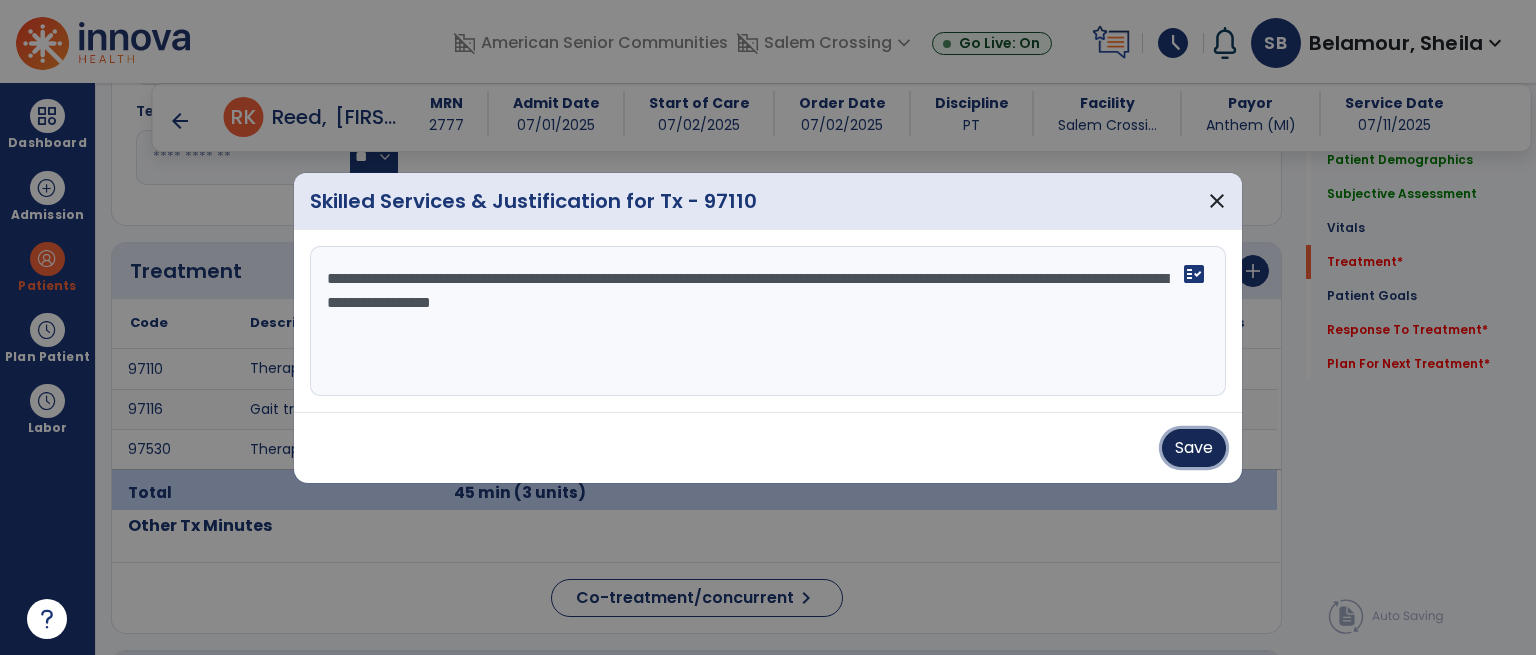 click on "Save" at bounding box center [1194, 448] 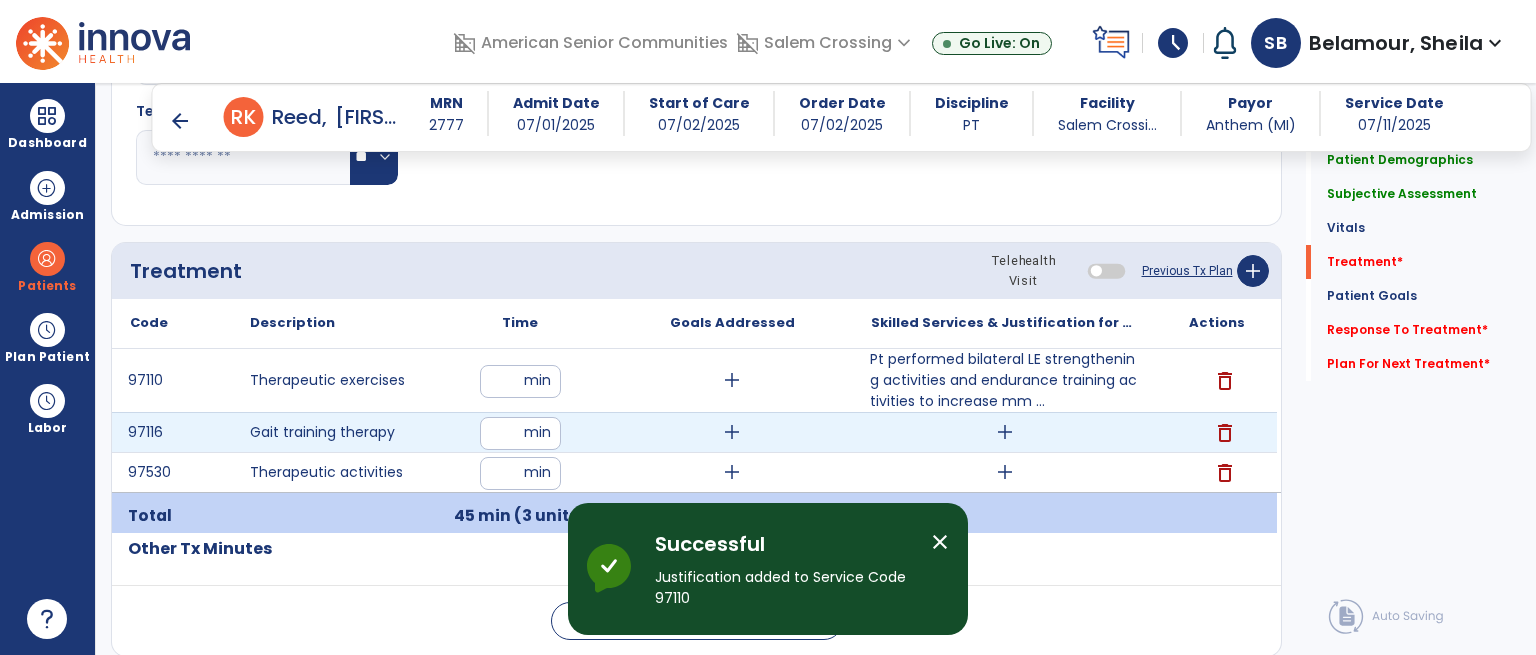 click on "add" at bounding box center [1005, 432] 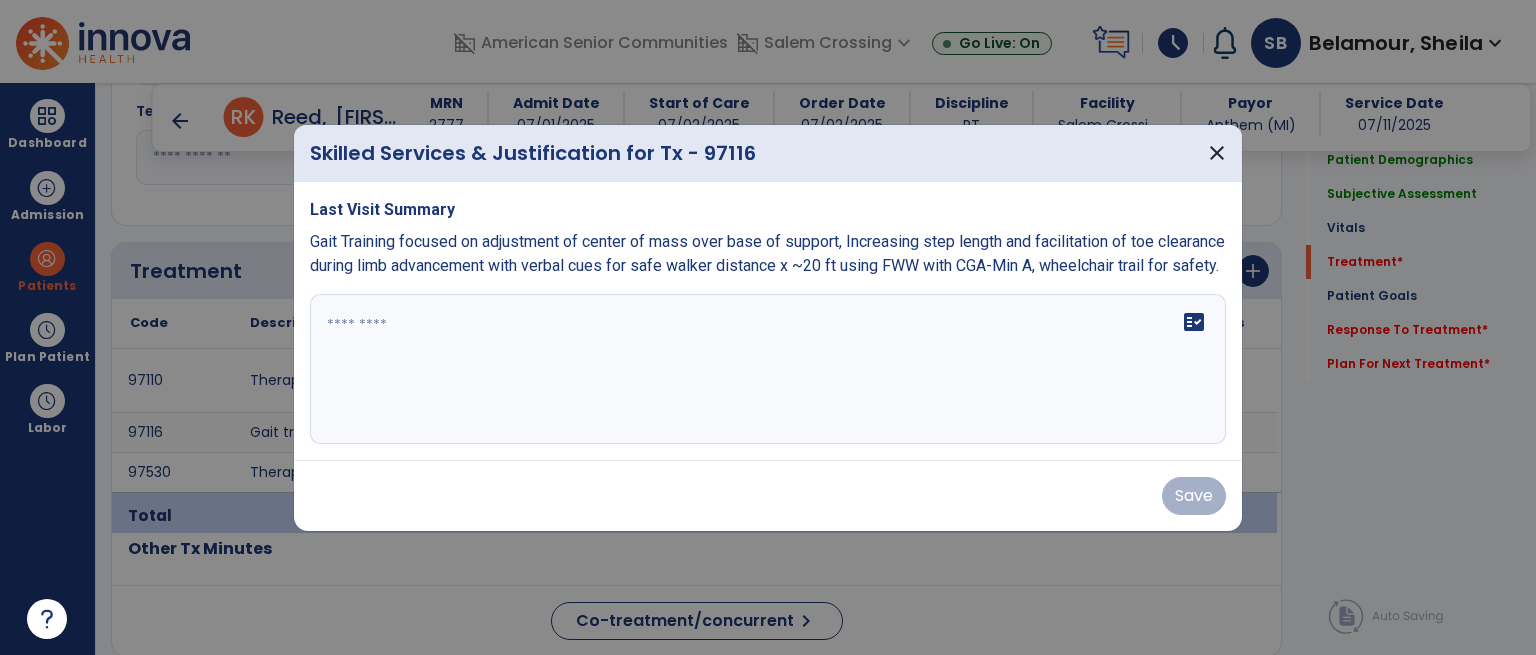 click on "fact_check" at bounding box center [768, 369] 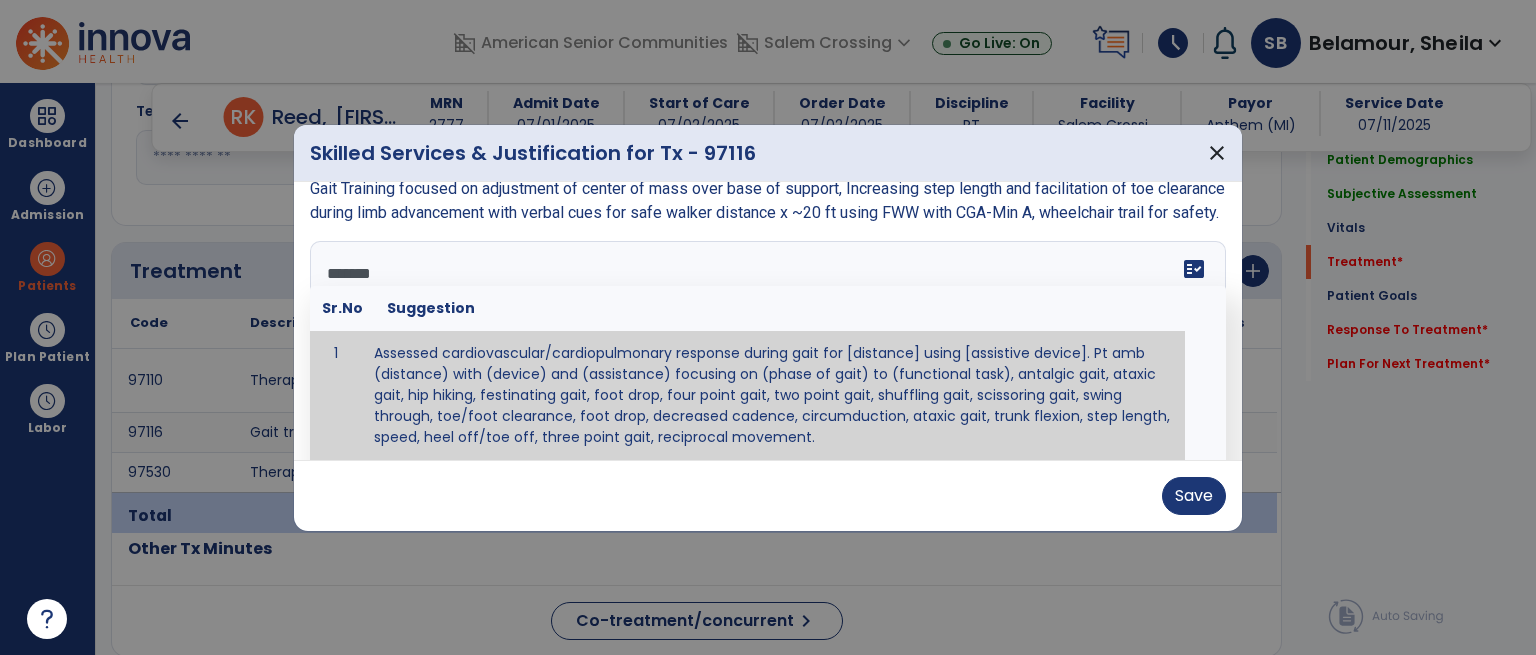 scroll, scrollTop: 0, scrollLeft: 0, axis: both 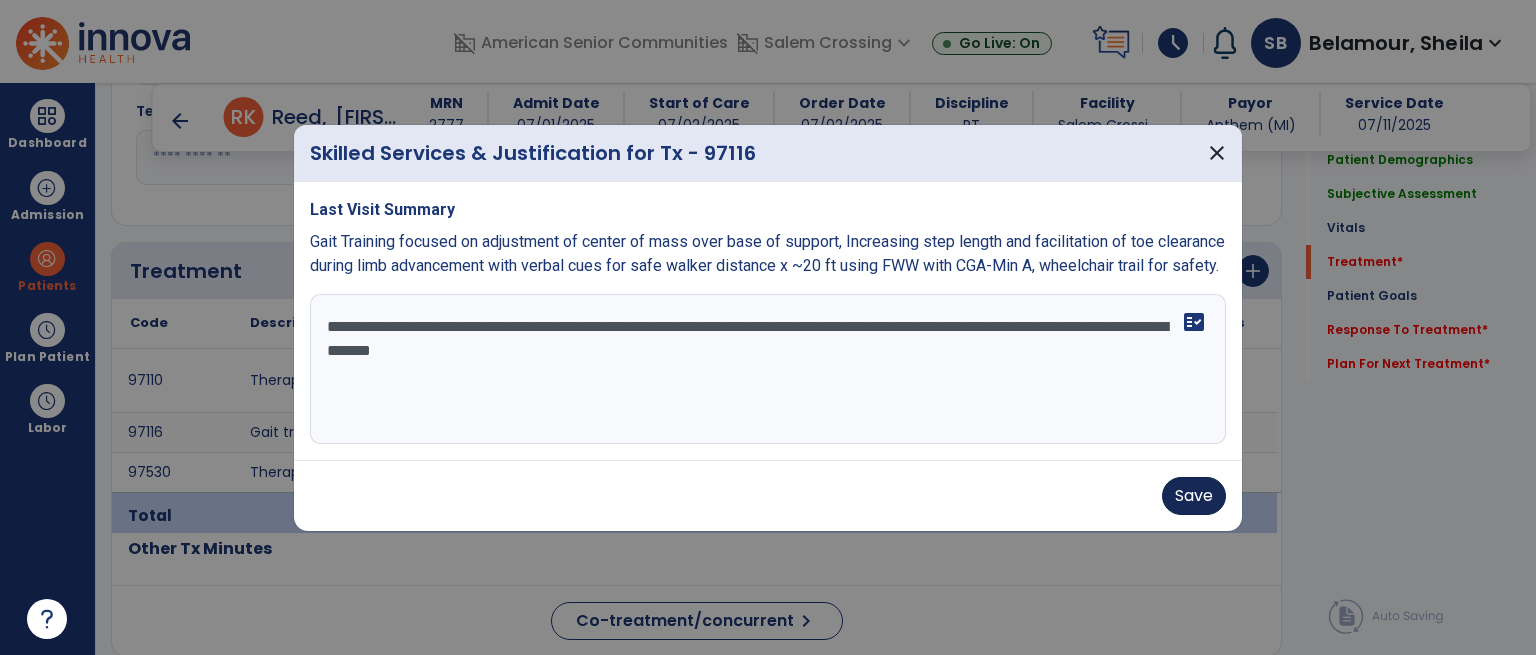 type on "**********" 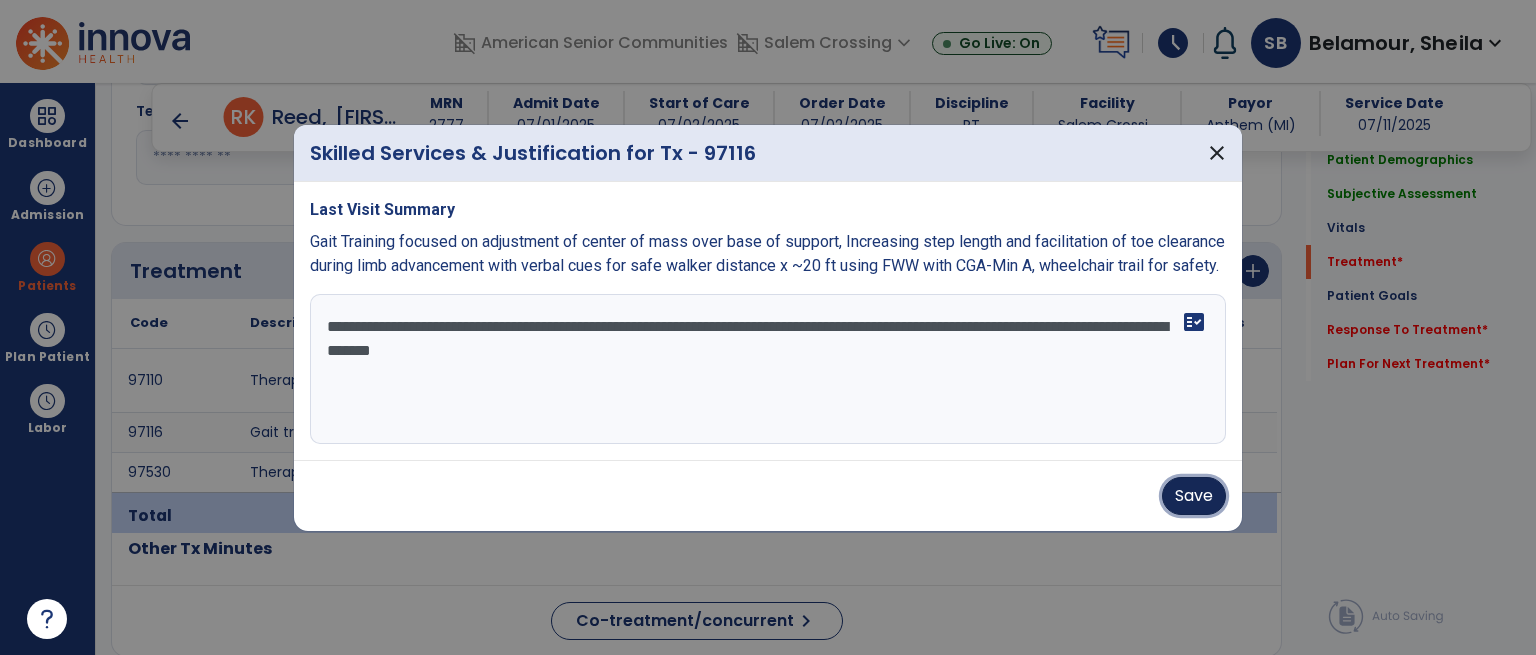 click on "Save" at bounding box center (1194, 496) 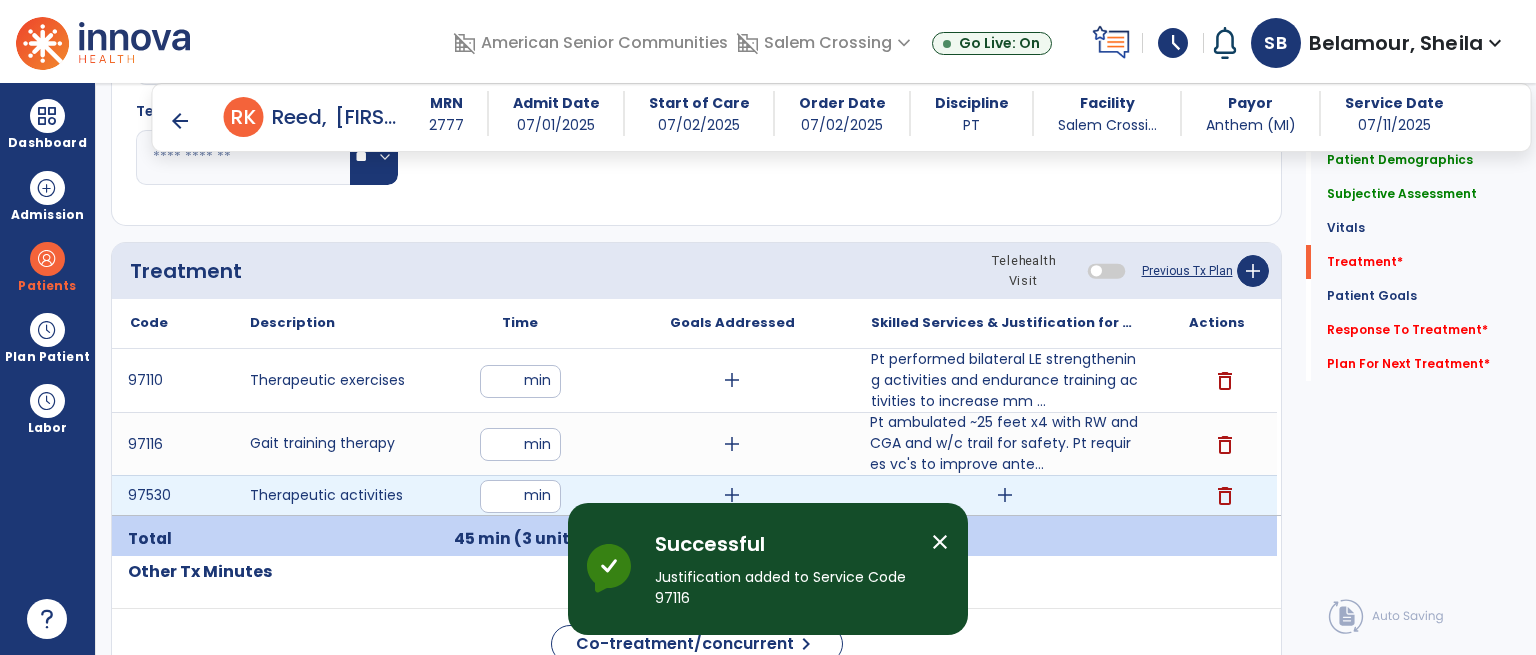 click on "add" at bounding box center [1005, 495] 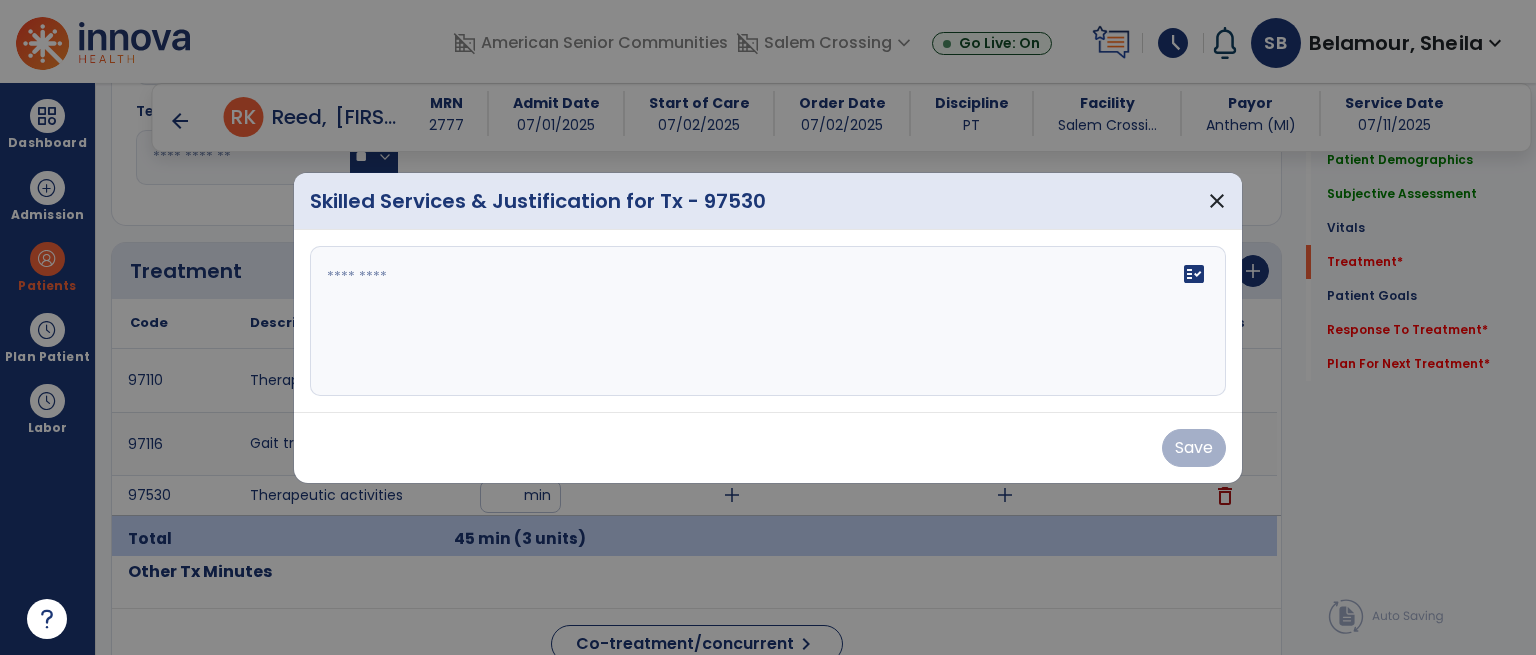 click on "fact_check" at bounding box center (768, 321) 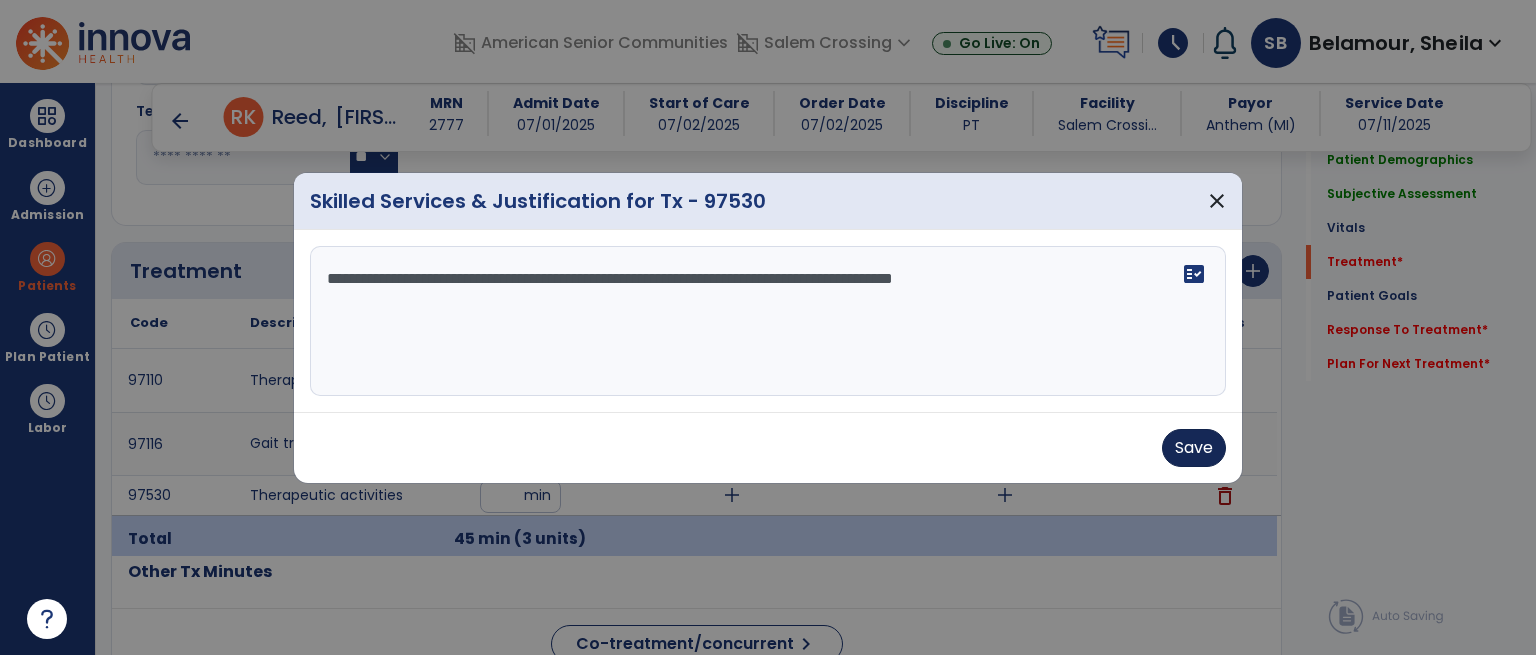 type on "**********" 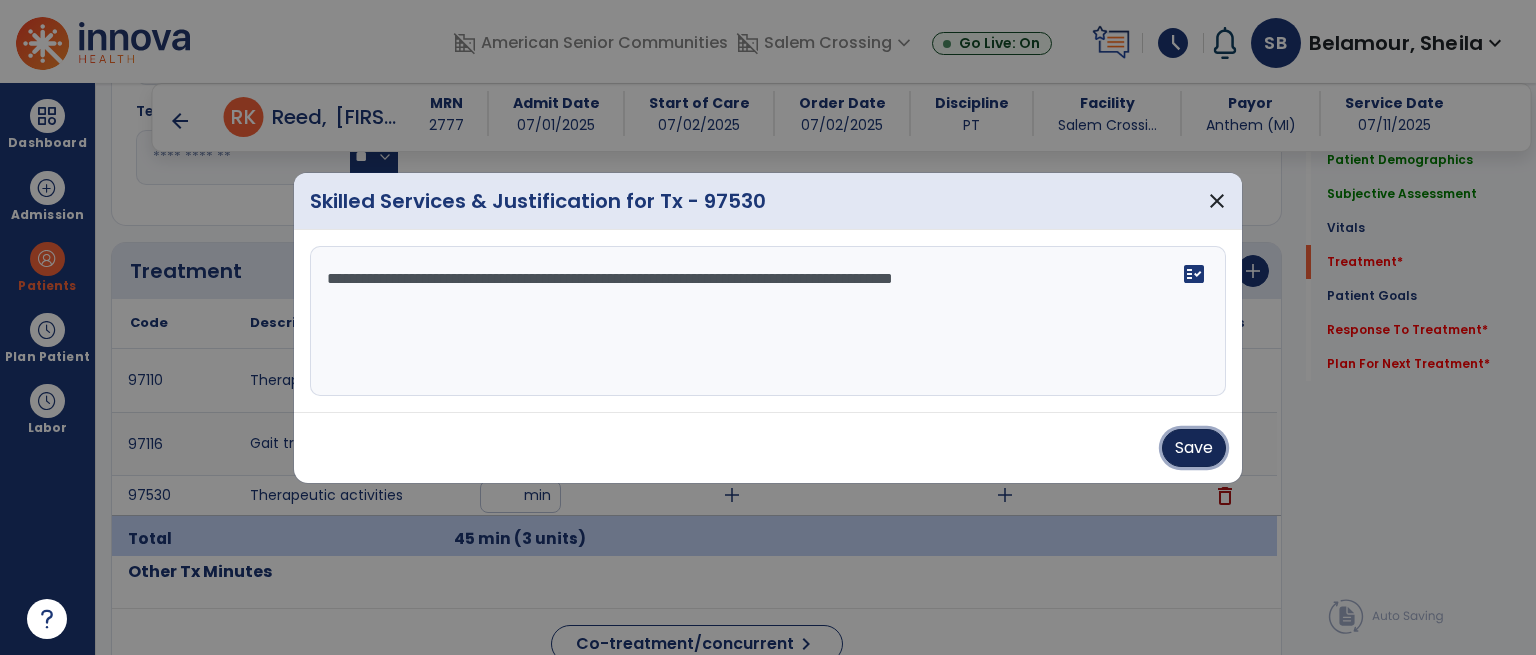 click on "Save" at bounding box center (1194, 448) 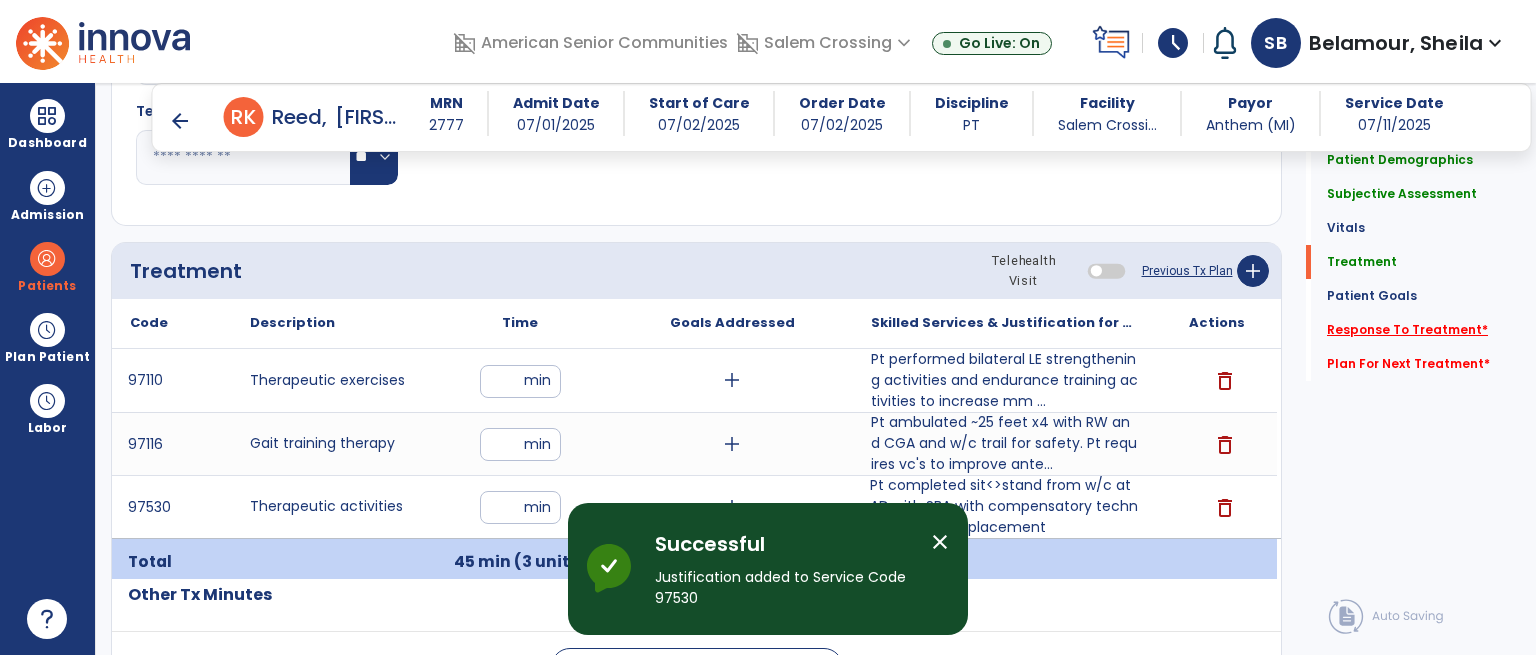 click on "Response To Treatment   *" 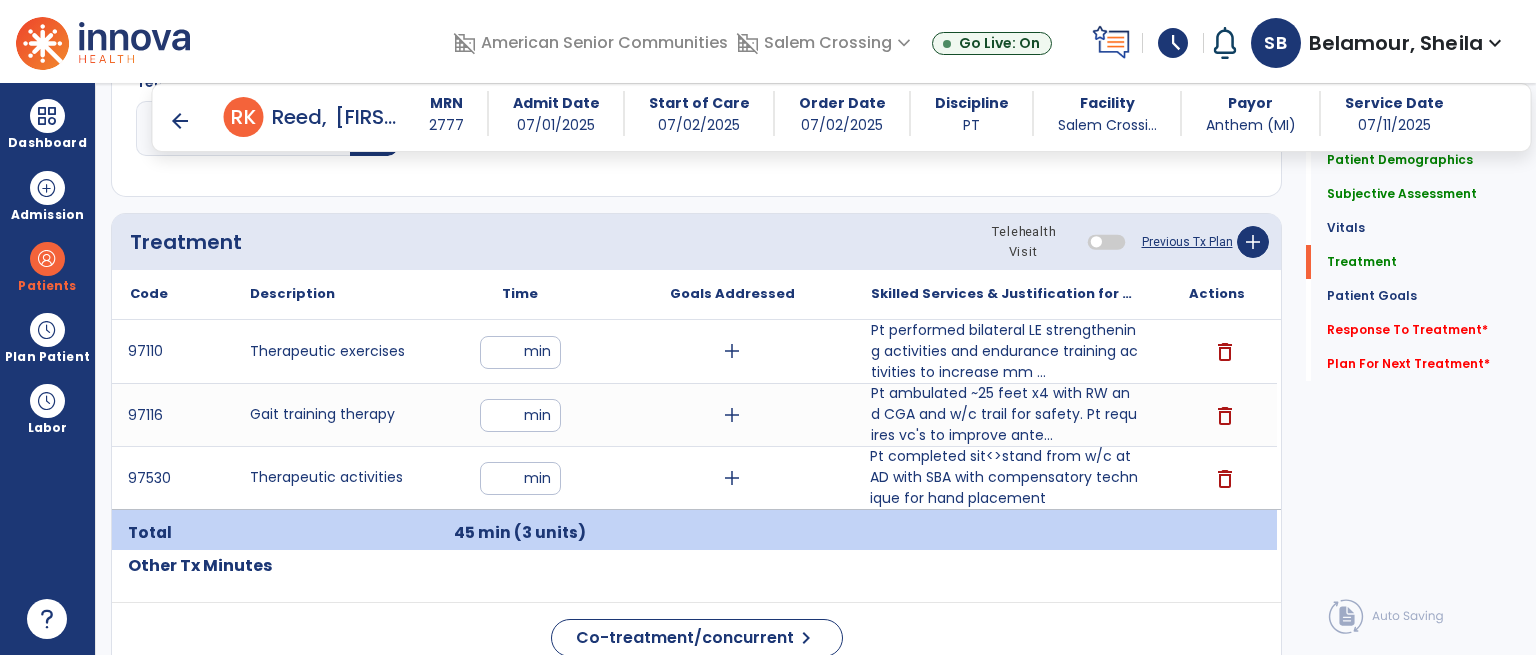 scroll, scrollTop: 1436, scrollLeft: 0, axis: vertical 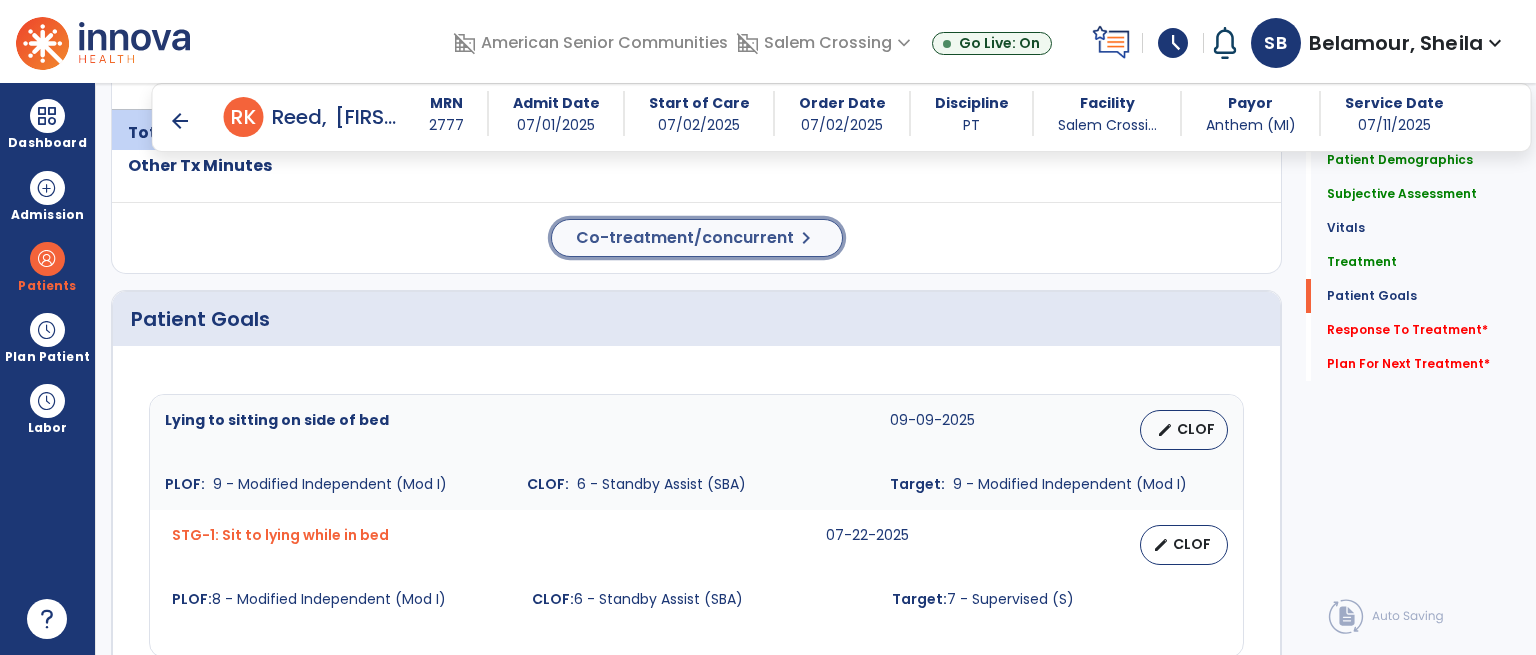 click on "Co-treatment/concurrent" 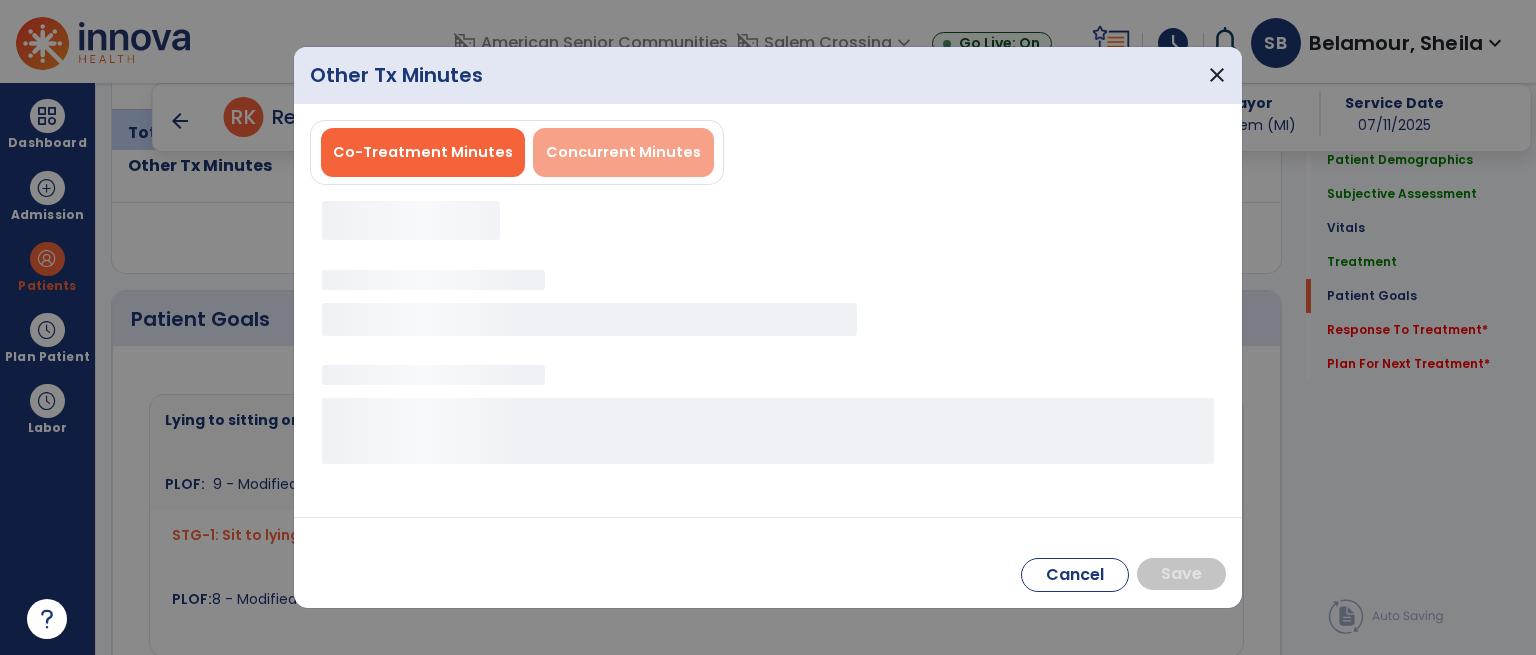 click on "Concurrent Minutes" at bounding box center [623, 152] 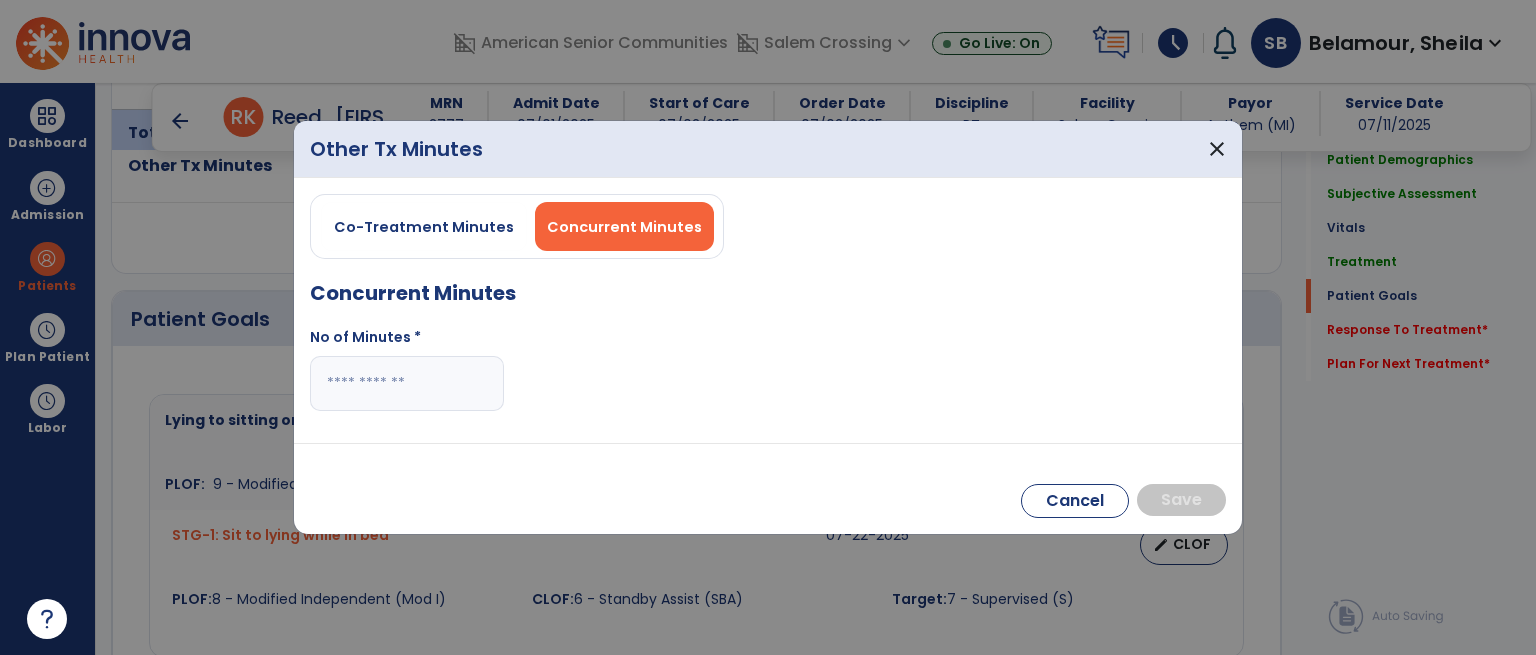click at bounding box center [407, 383] 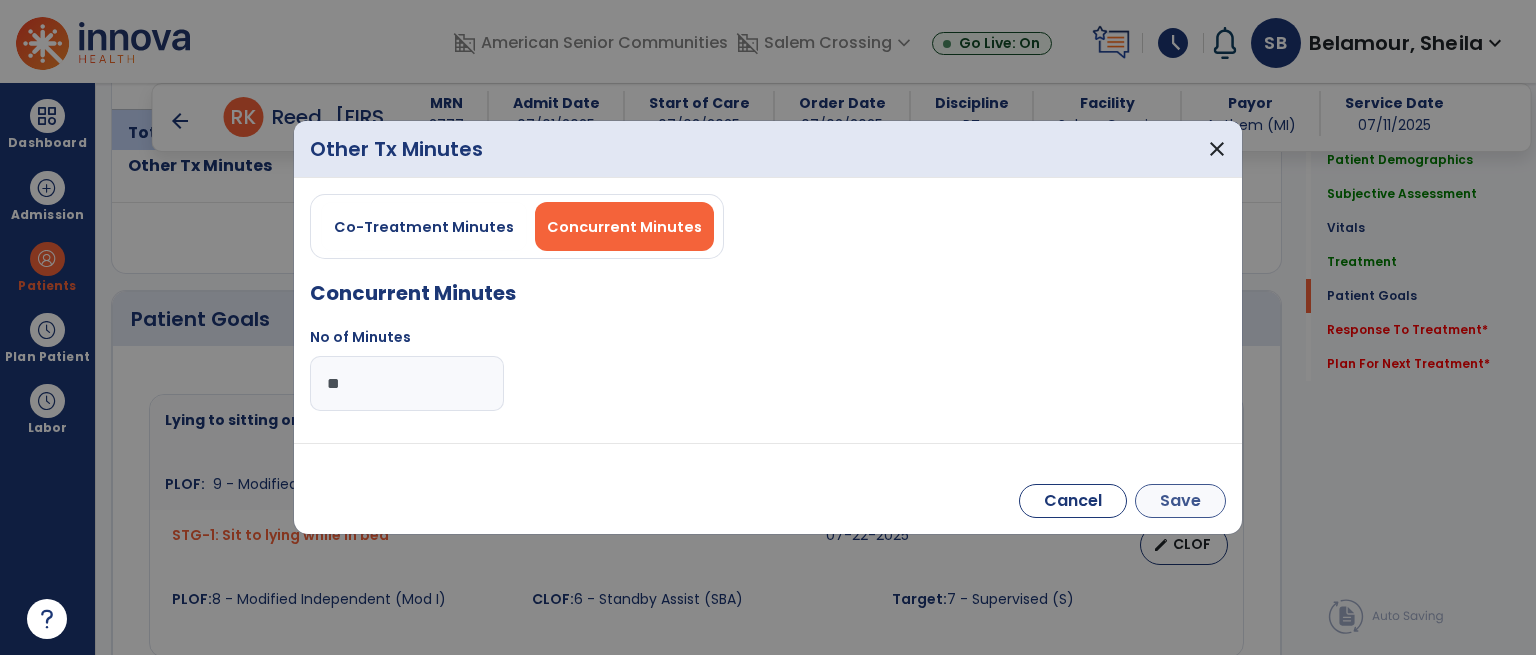 type on "**" 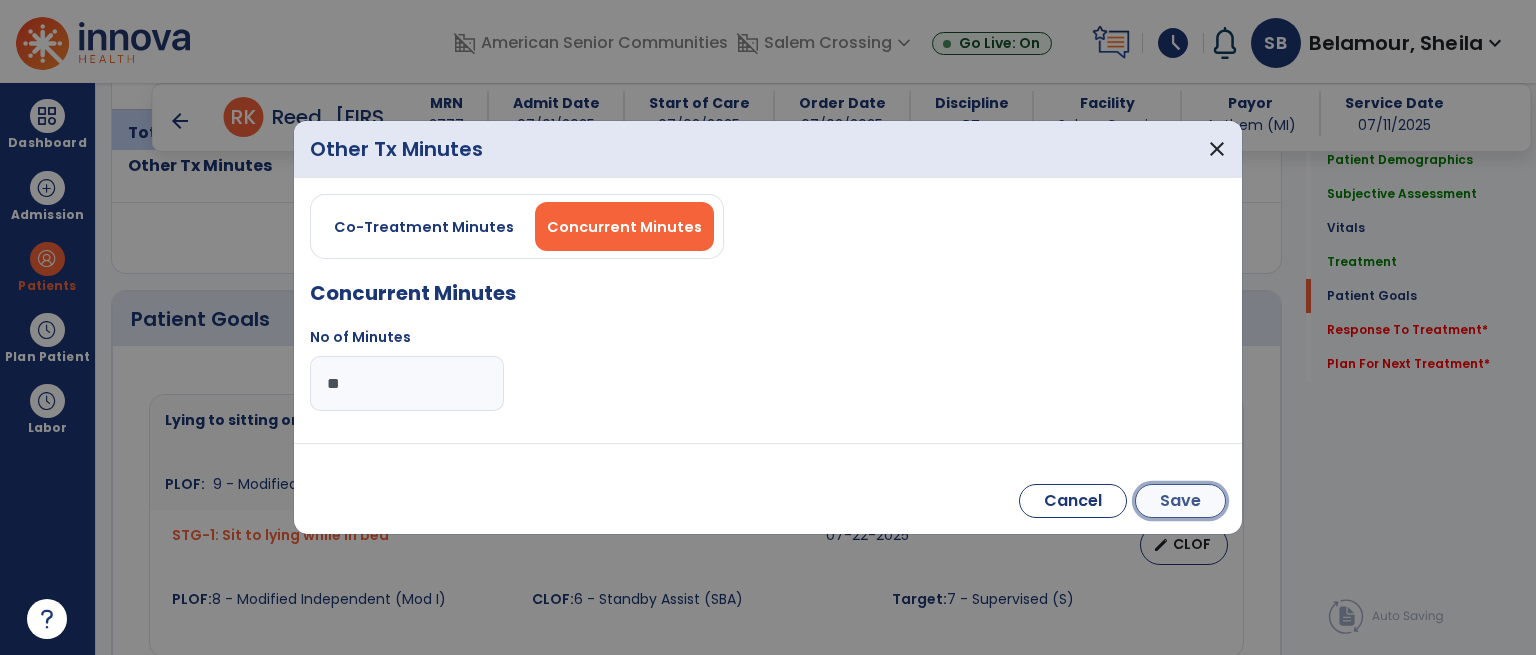 click on "Save" at bounding box center [1180, 501] 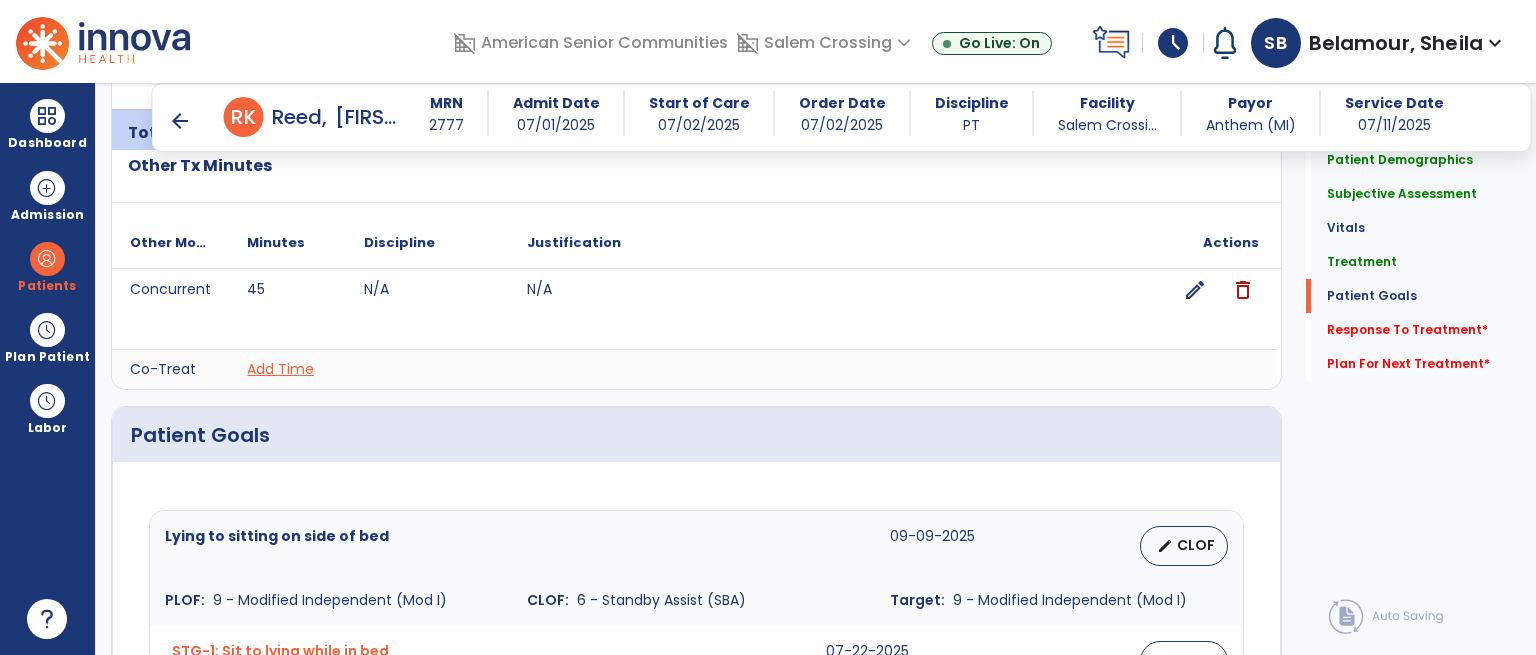 scroll, scrollTop: 1505, scrollLeft: 0, axis: vertical 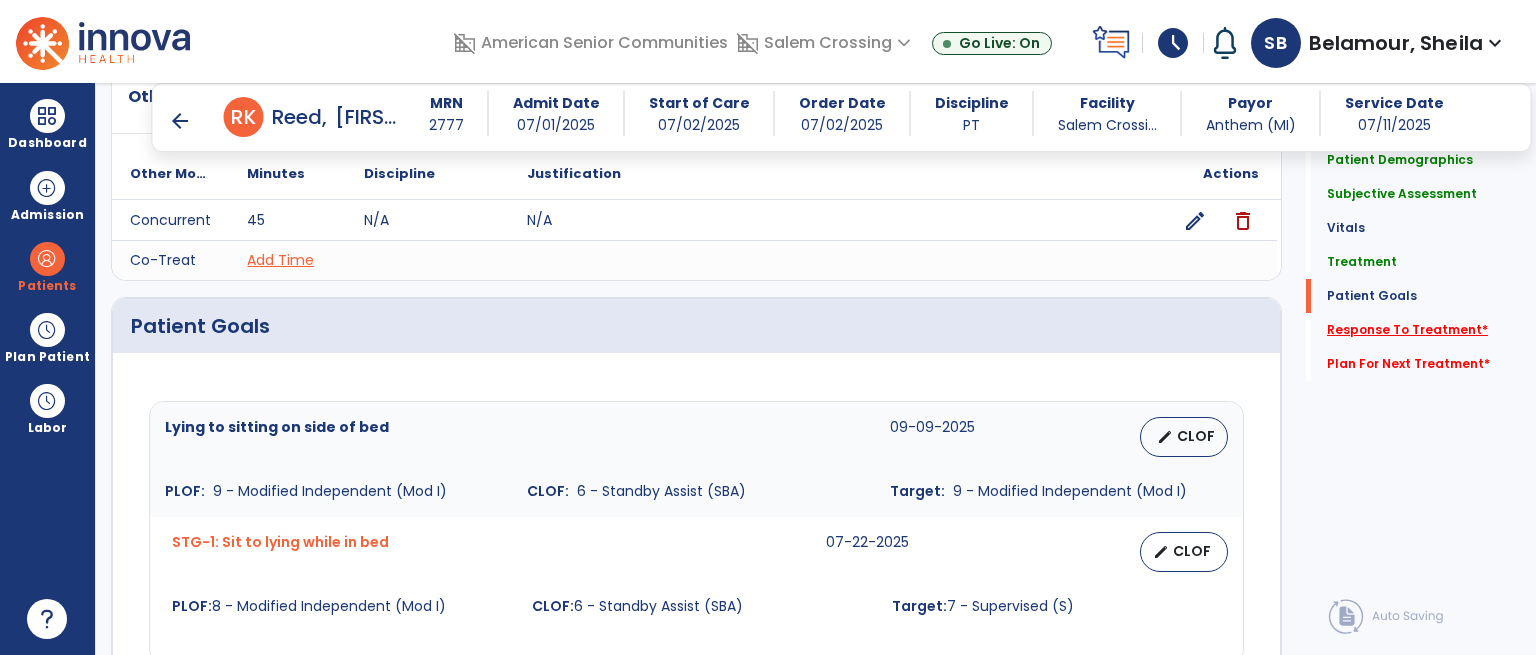 click on "Response To Treatment   *" 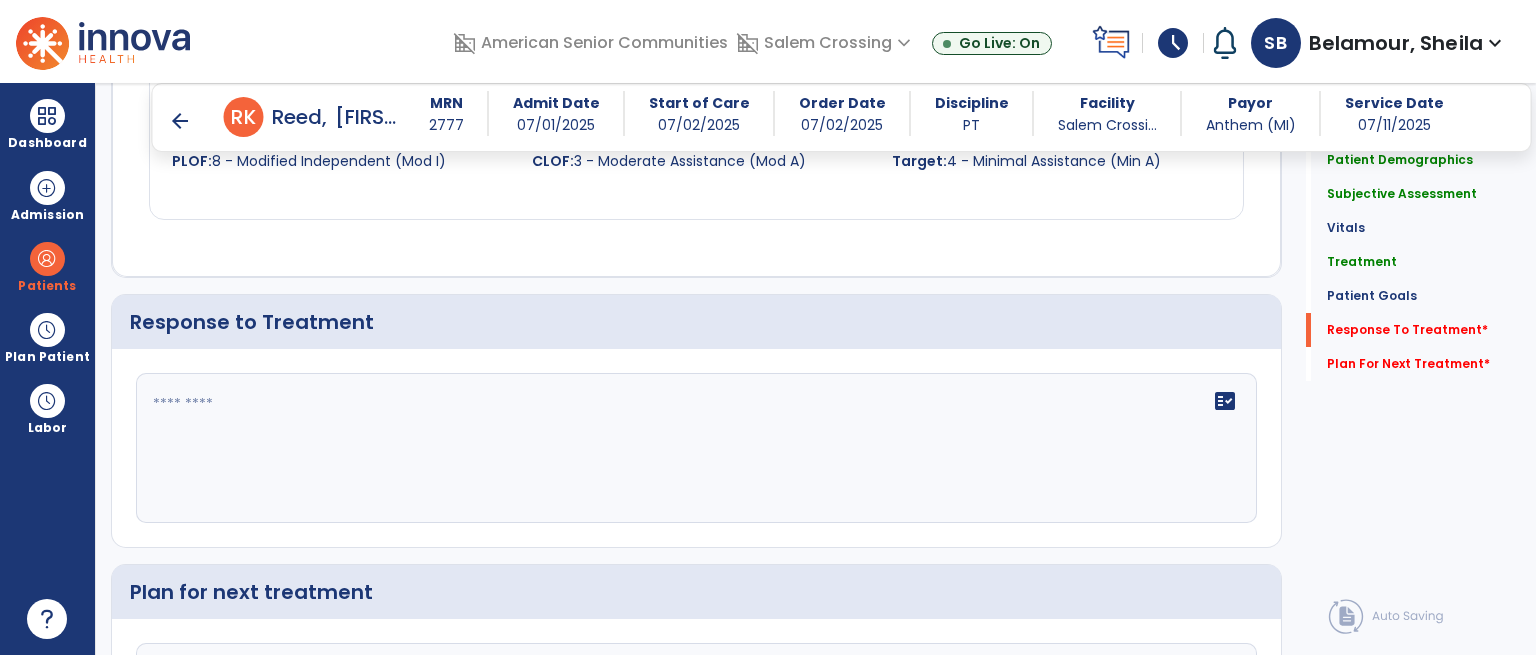 scroll, scrollTop: 2812, scrollLeft: 0, axis: vertical 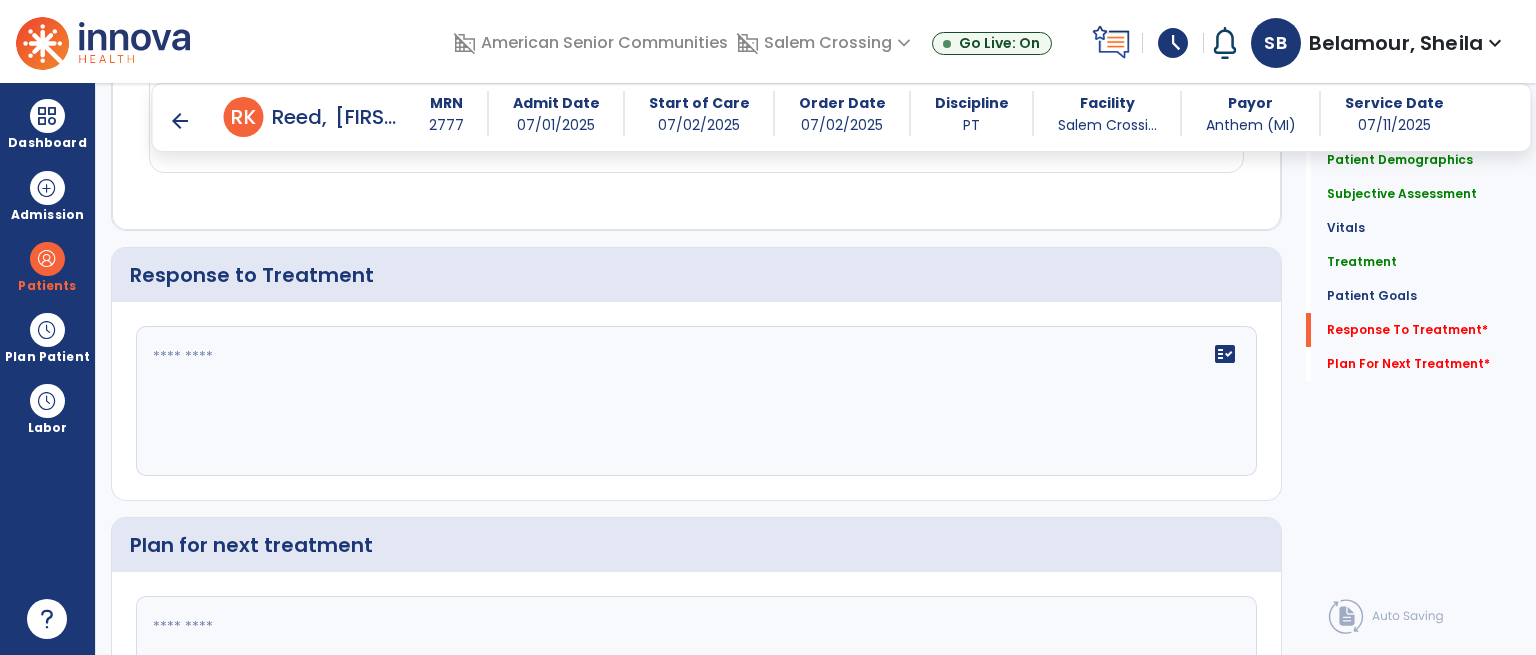 click on "fact_check" 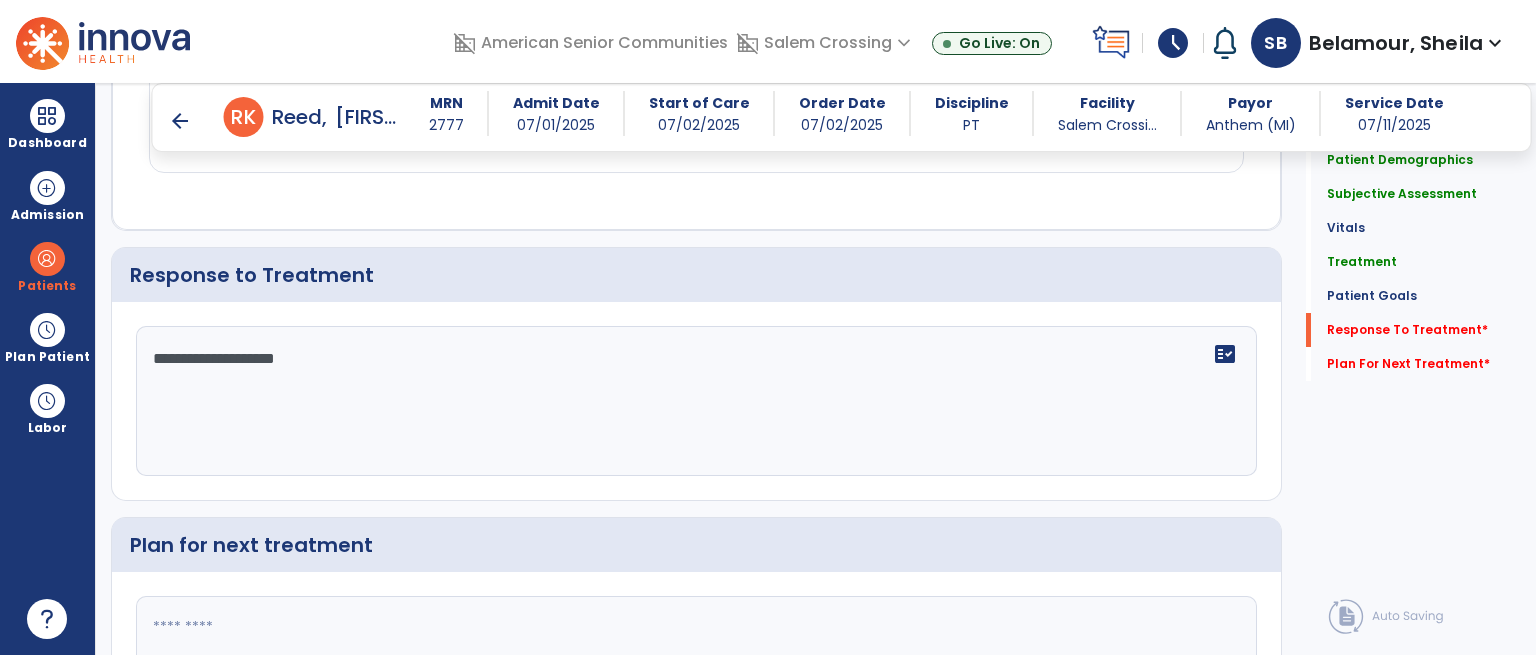 type on "**********" 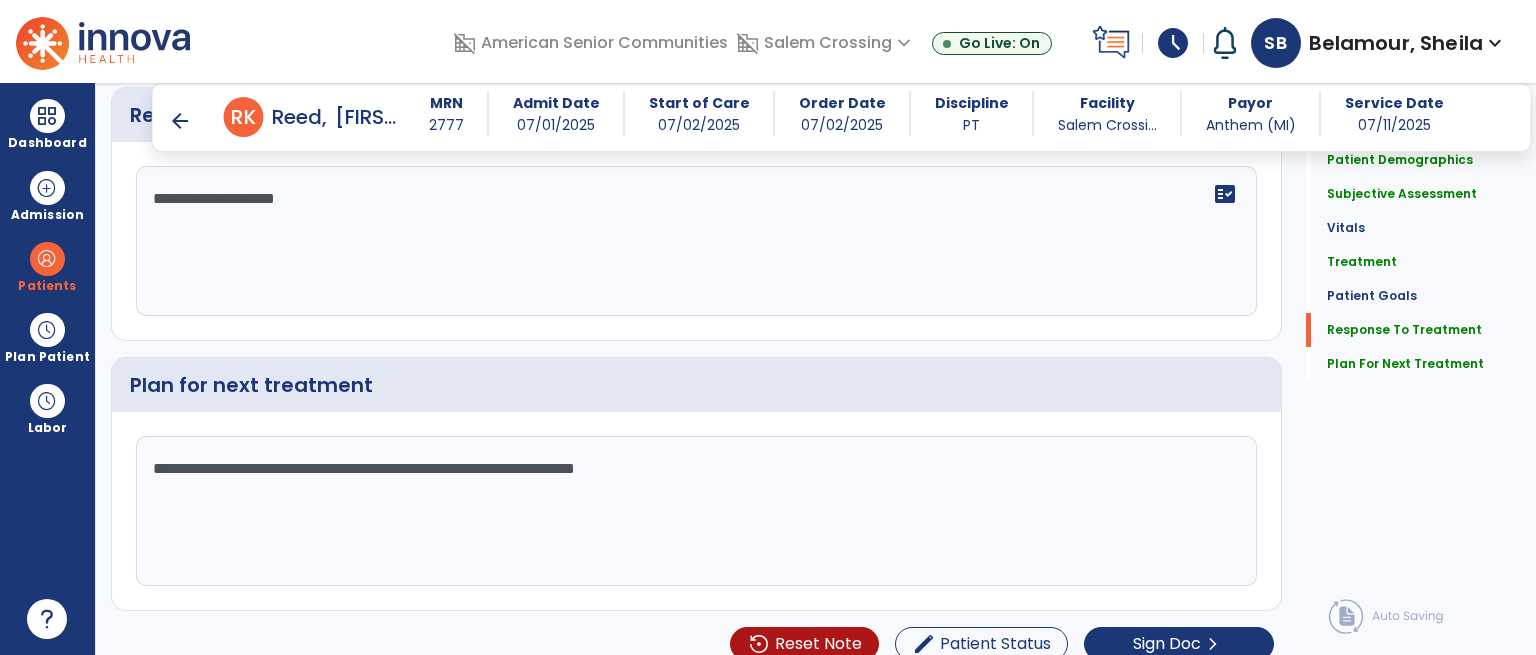 scroll, scrollTop: 2987, scrollLeft: 0, axis: vertical 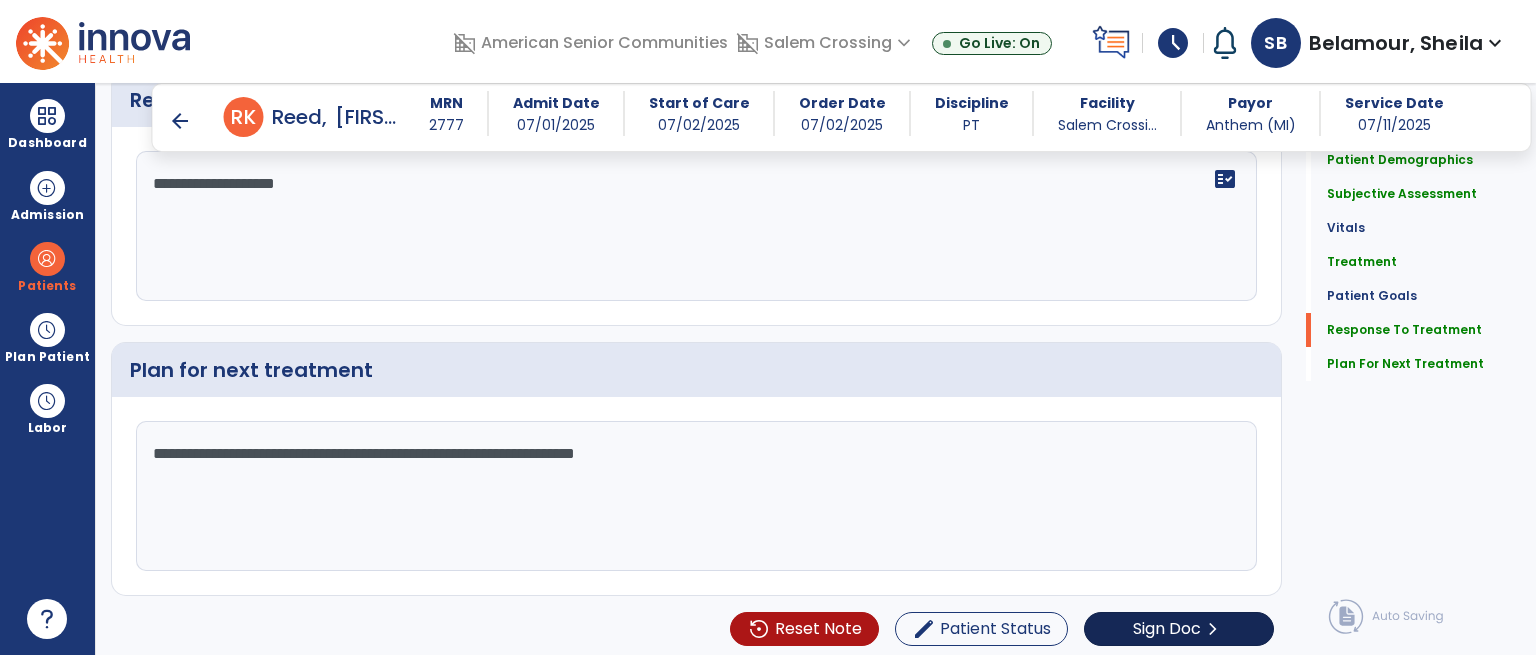 type on "**********" 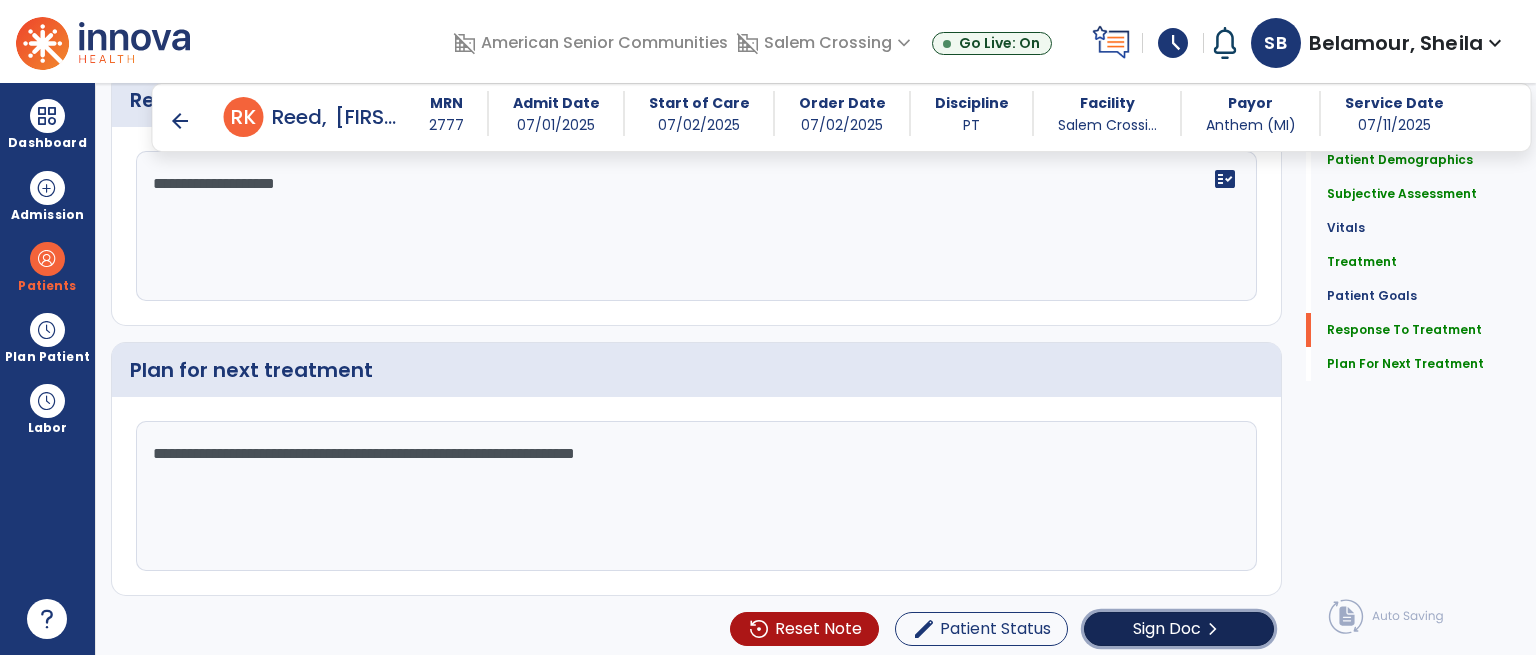 click on "Sign Doc" 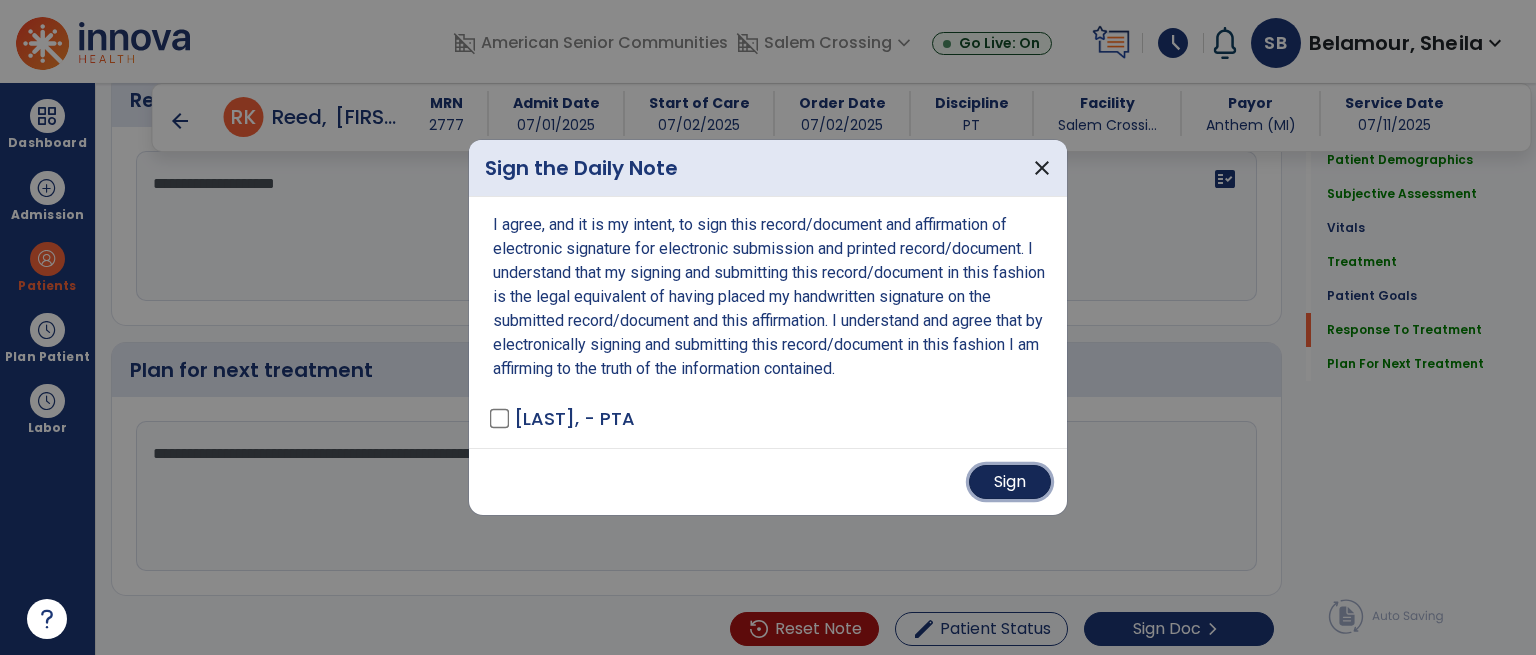 click on "Sign" at bounding box center [1010, 482] 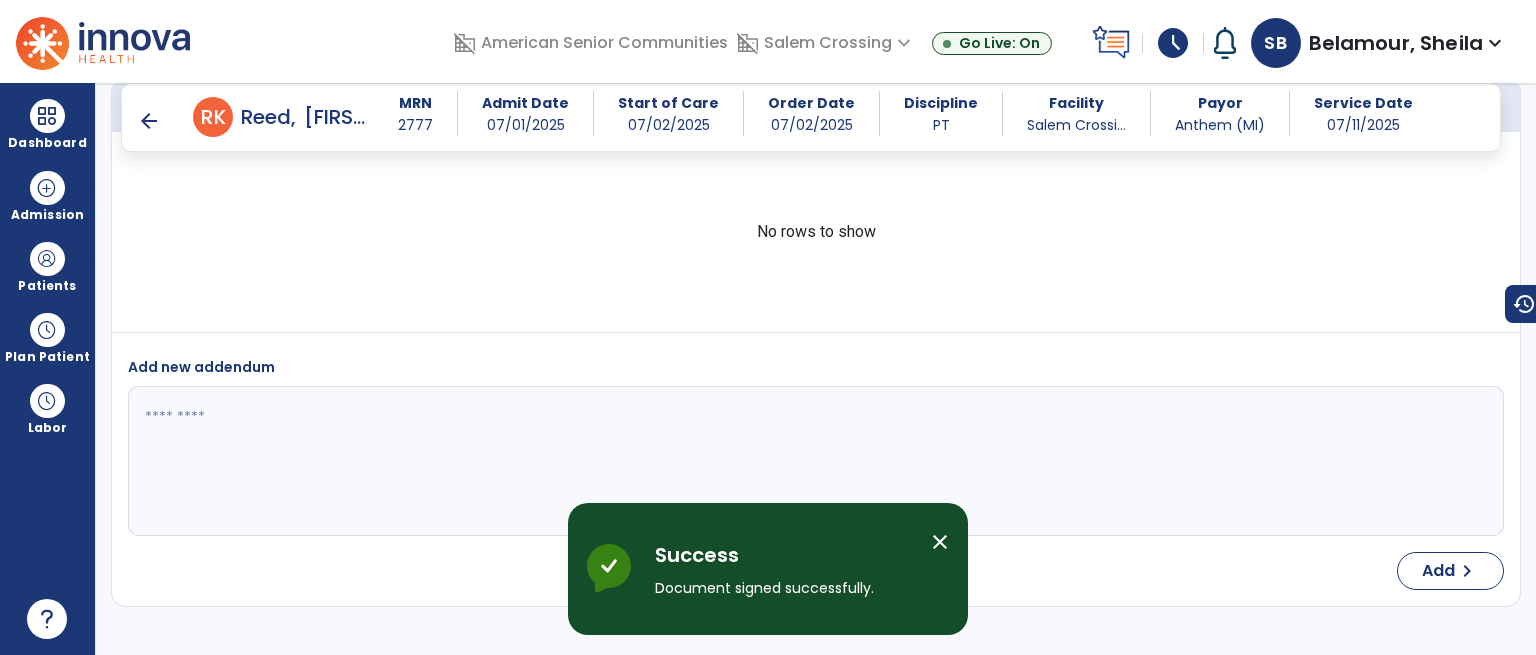 click on "arrow_back" at bounding box center [149, 121] 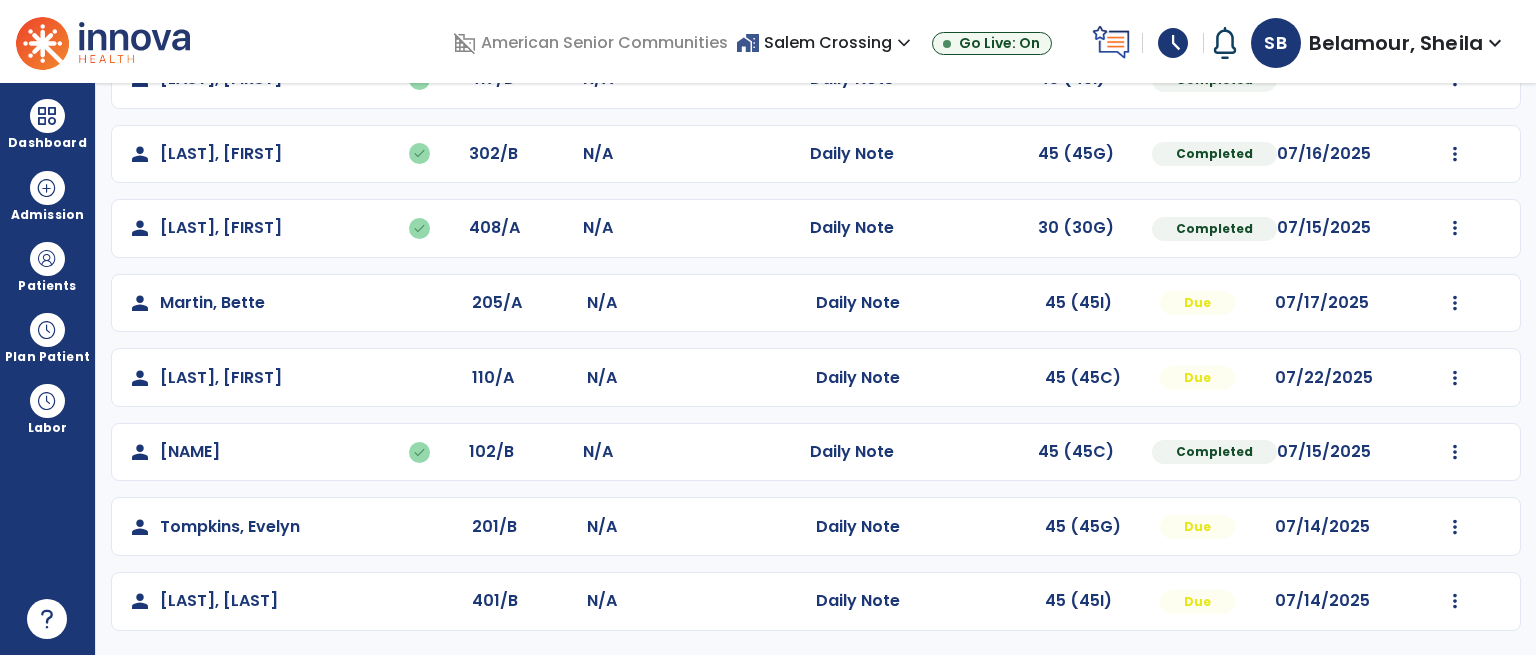 scroll, scrollTop: 508, scrollLeft: 0, axis: vertical 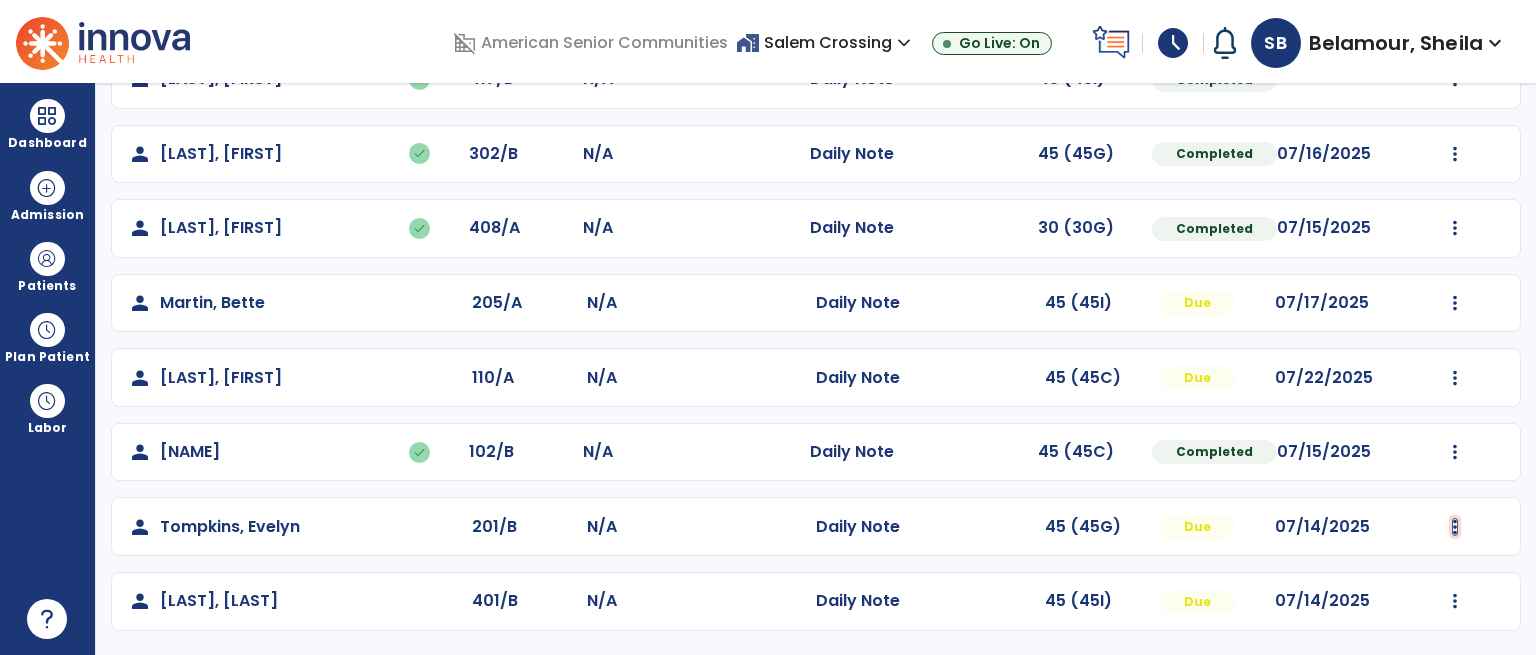 click at bounding box center [1455, -219] 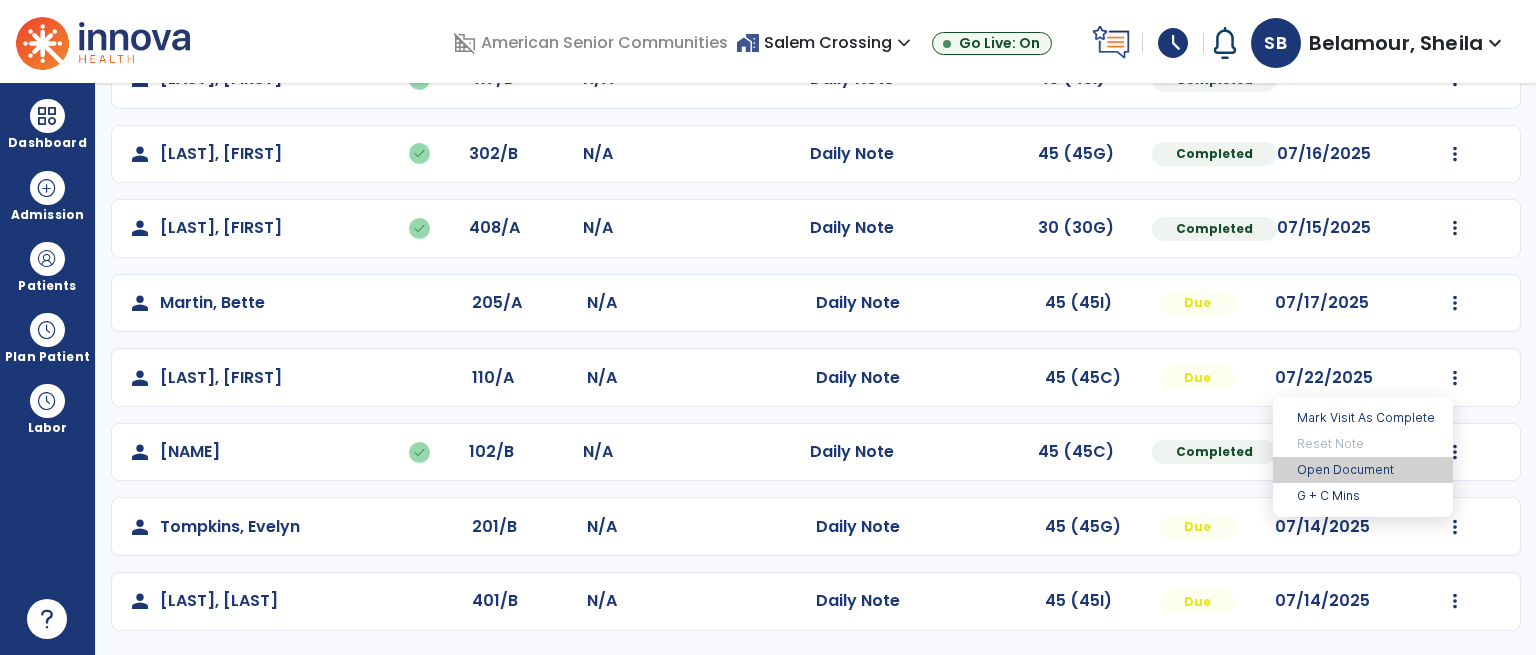 click on "Open Document" at bounding box center [1363, 470] 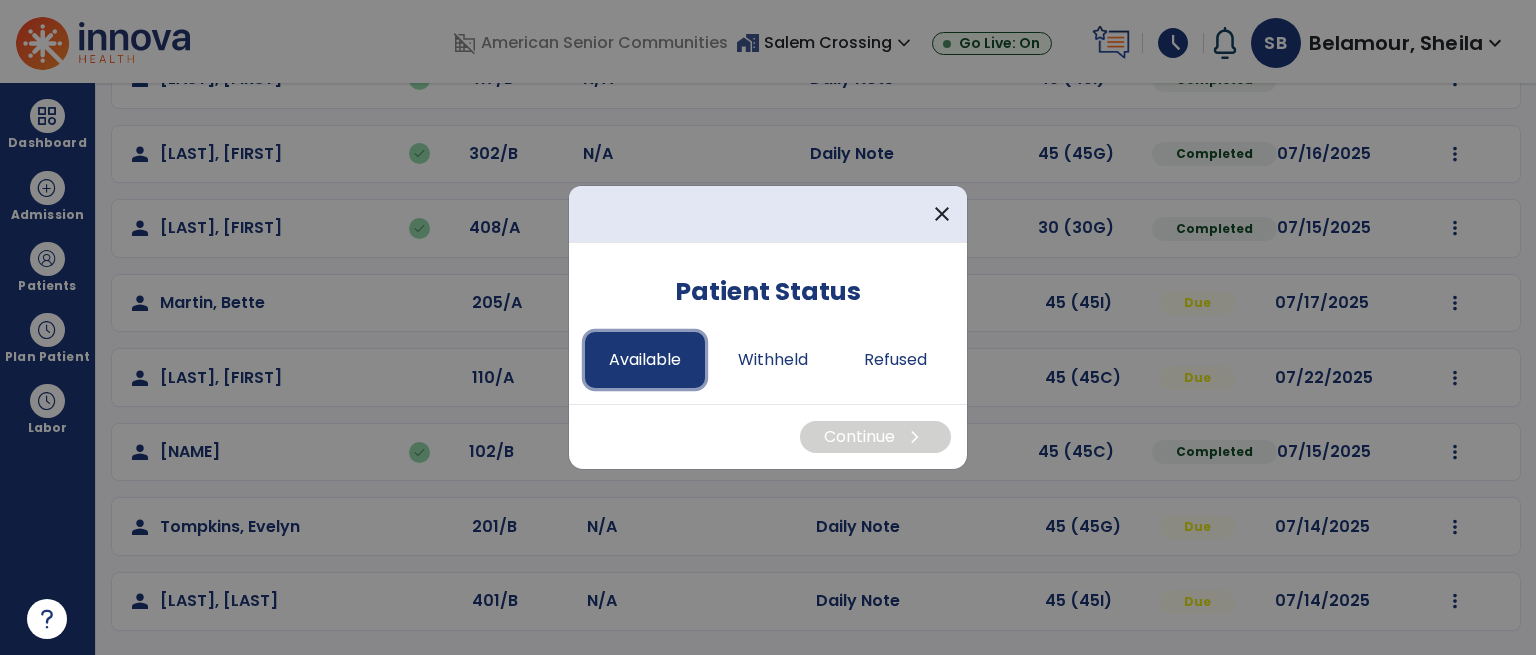 click on "Available" at bounding box center (645, 360) 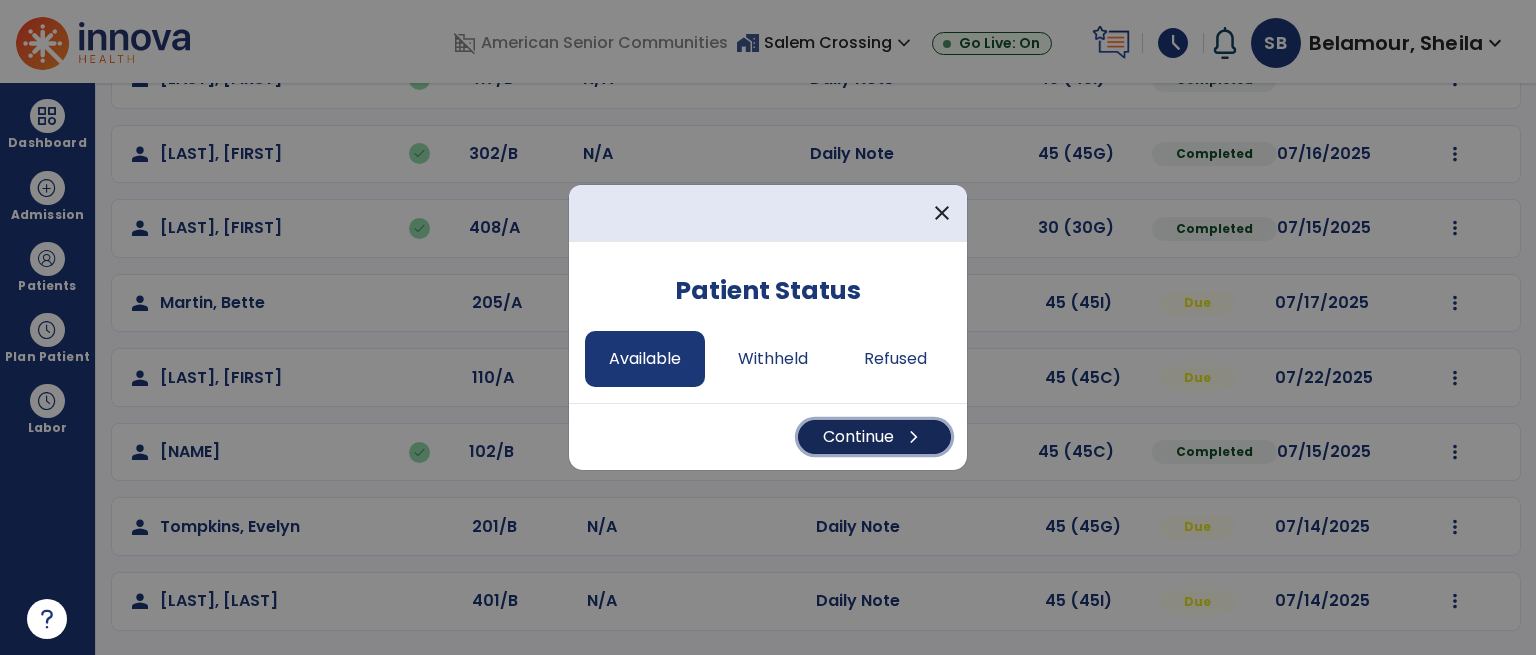 click on "chevron_right" at bounding box center [914, 437] 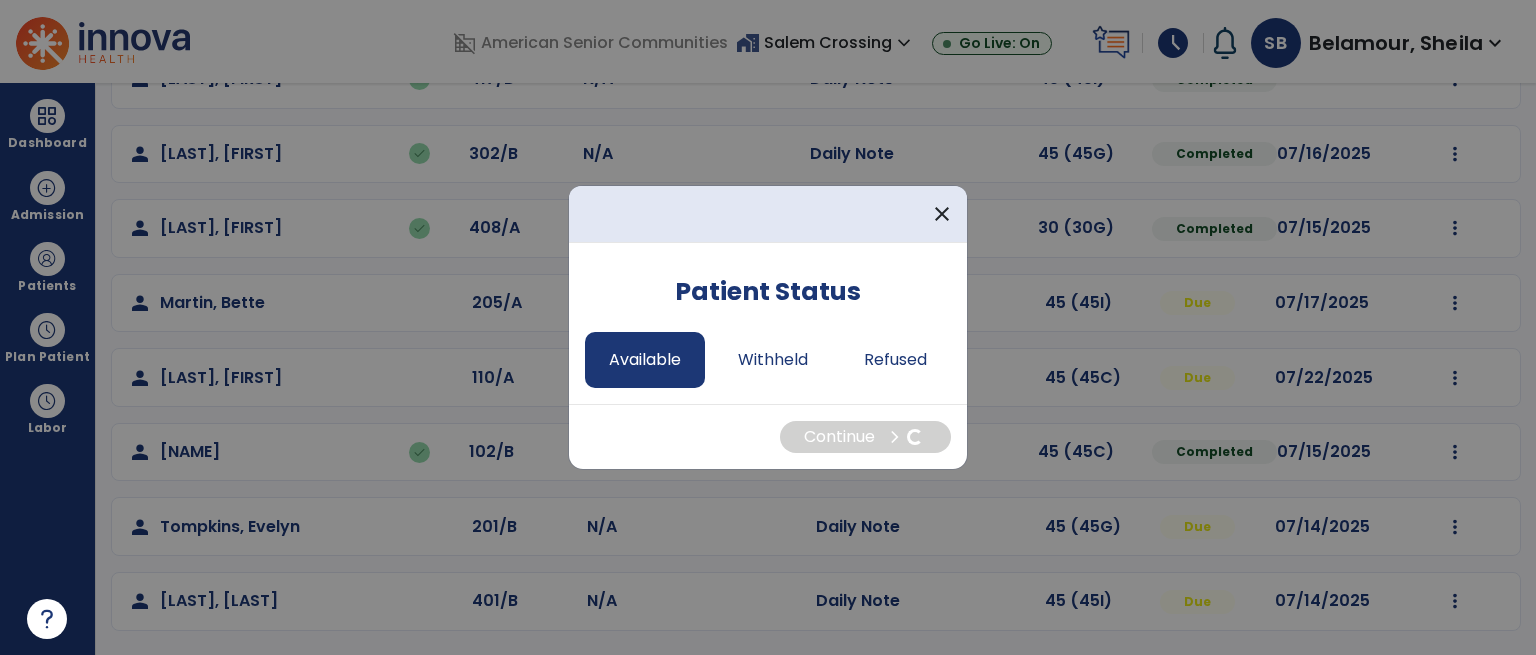 select on "*" 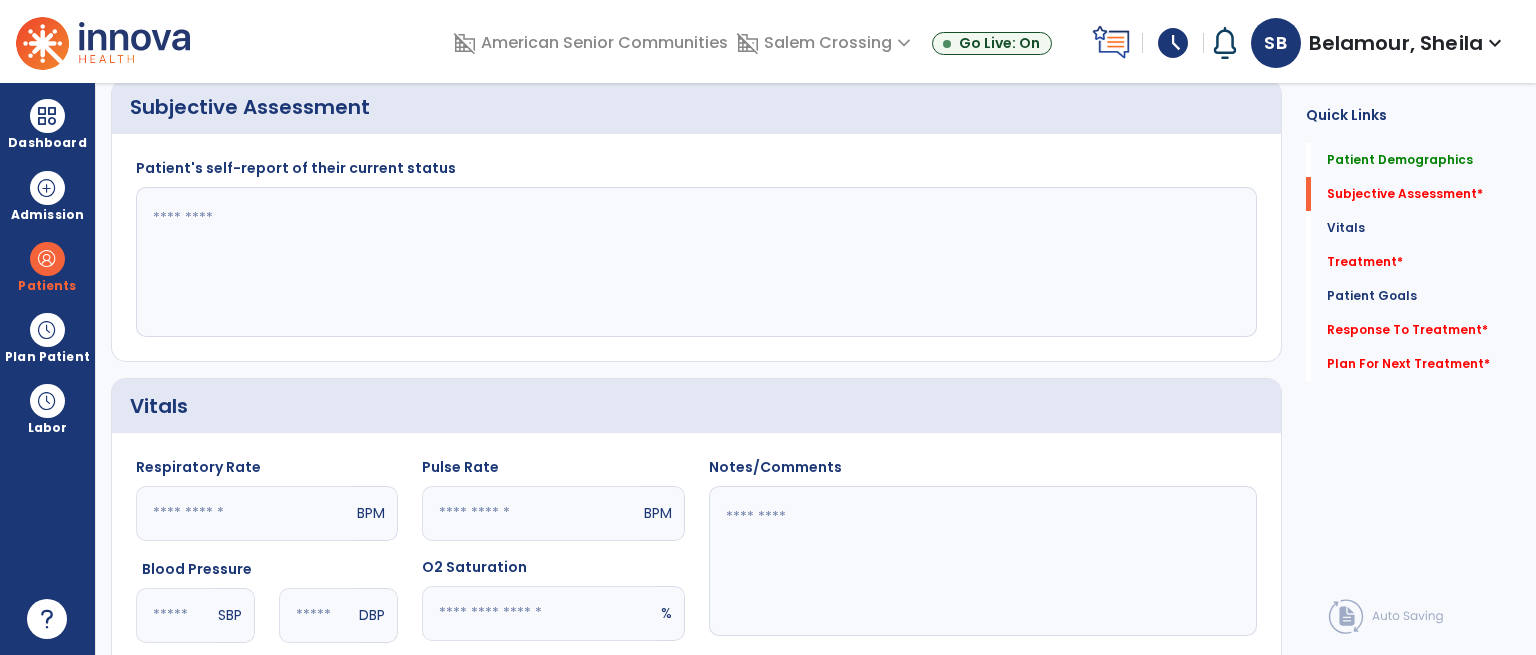 click 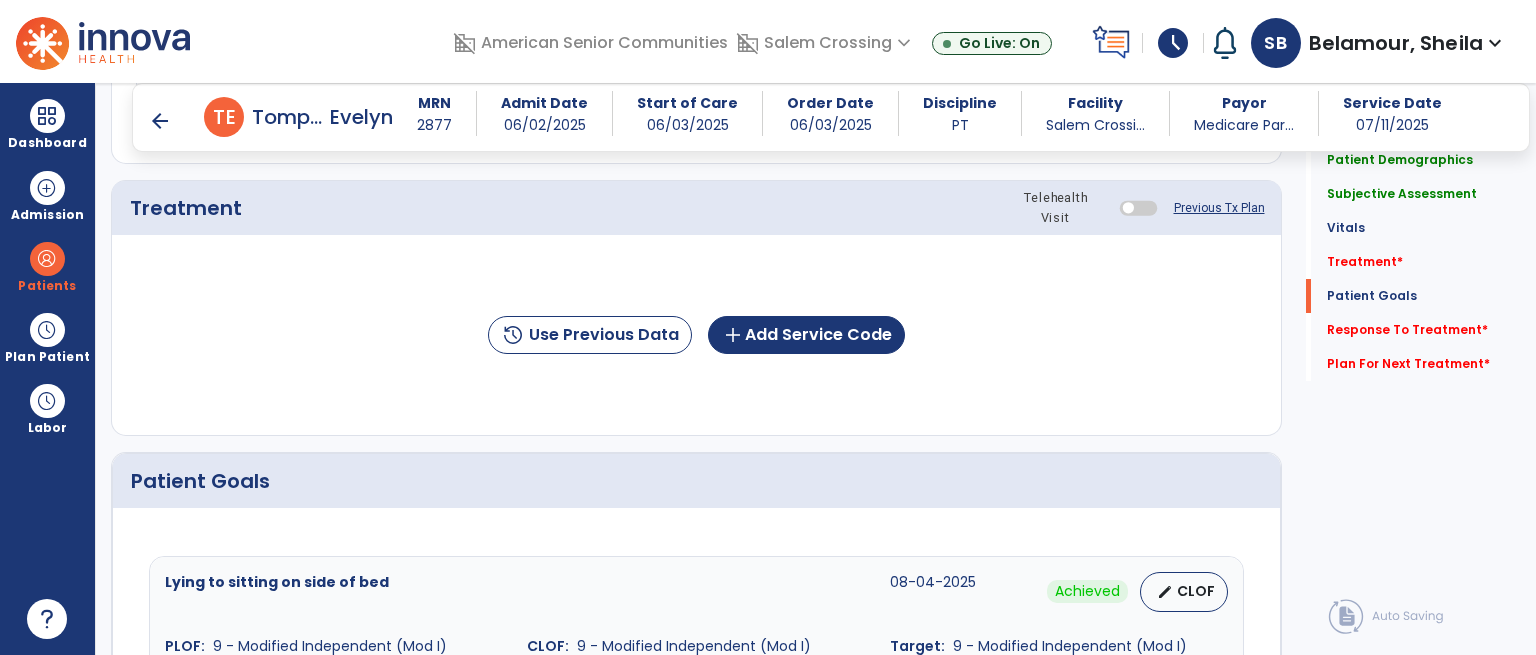 scroll, scrollTop: 1108, scrollLeft: 0, axis: vertical 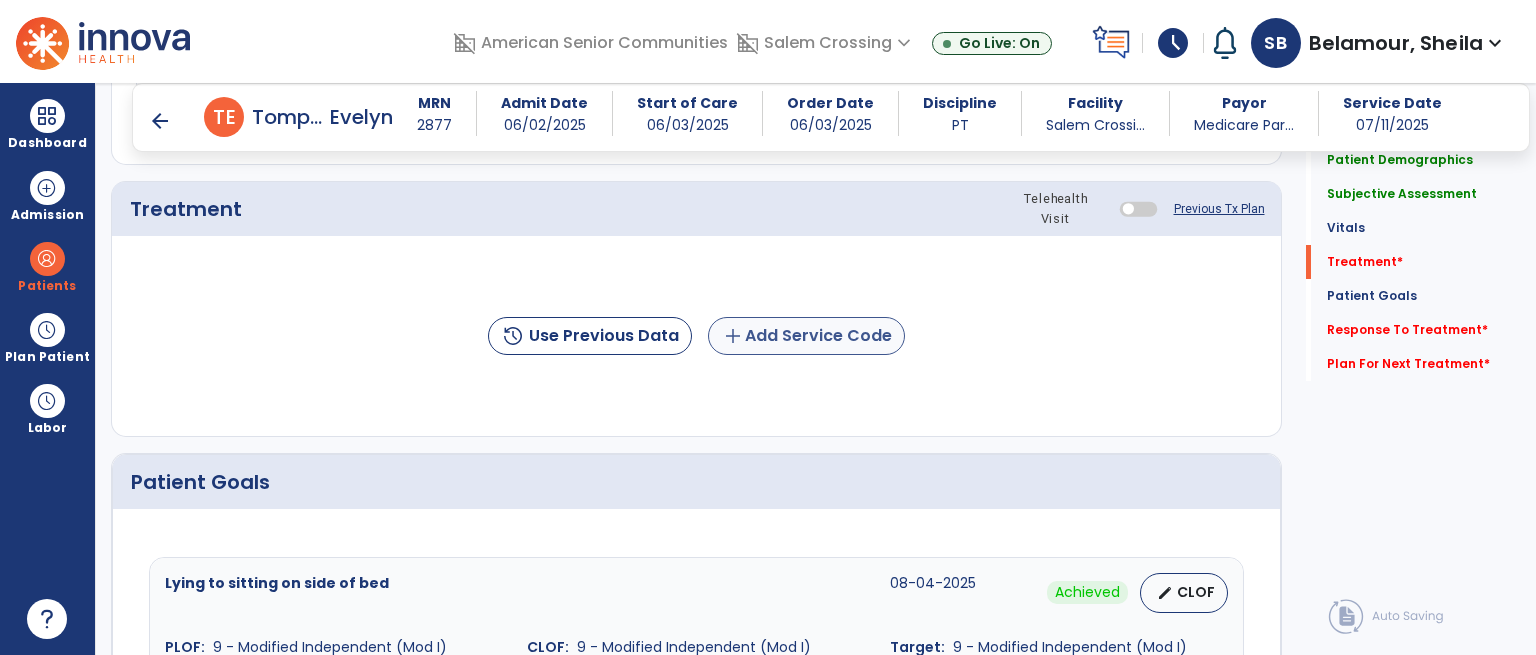 type on "**********" 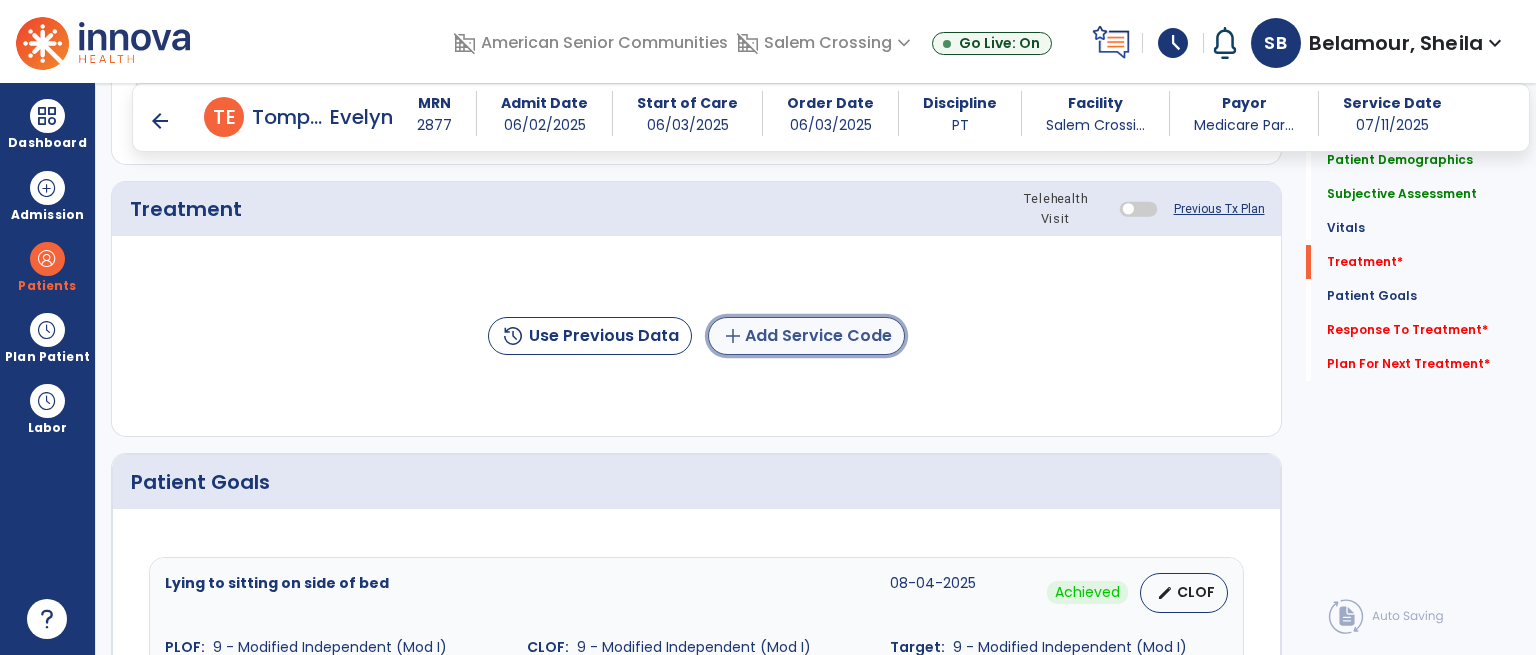 click on "add  Add Service Code" 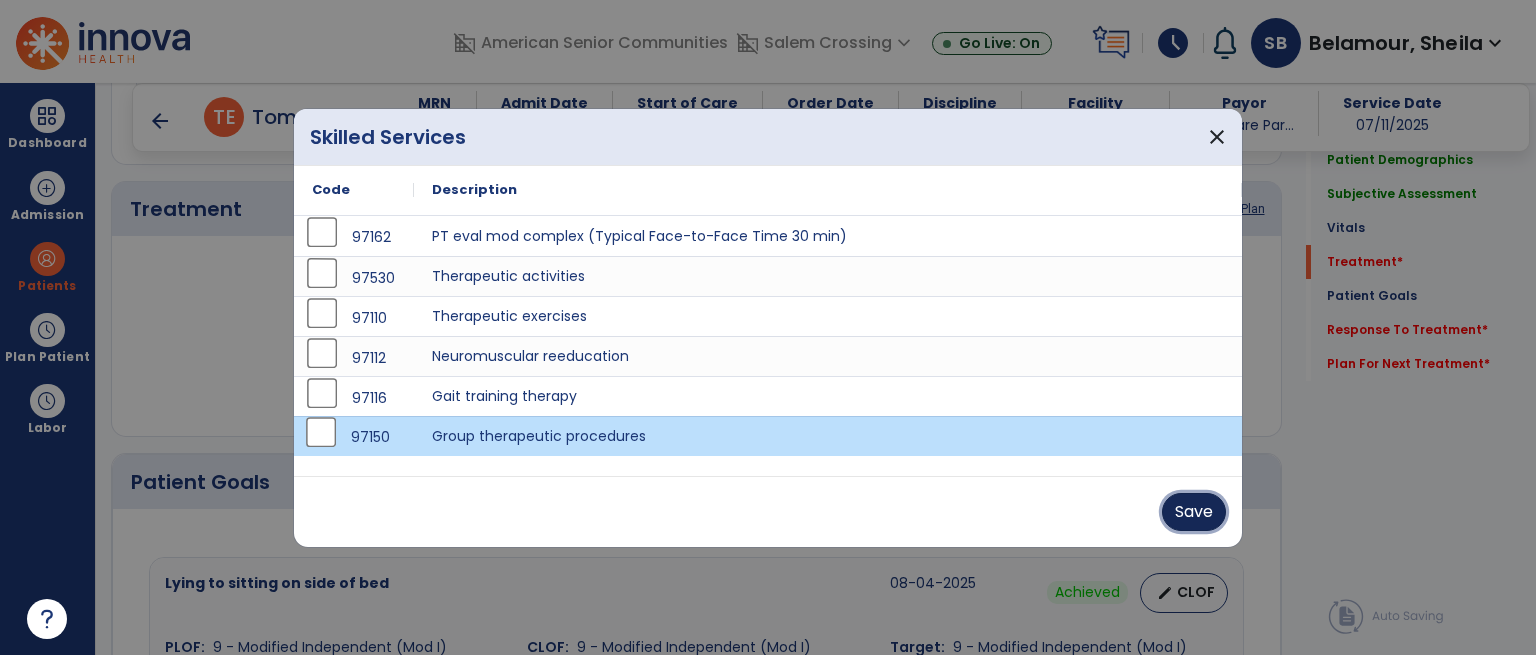 click on "Save" at bounding box center [1194, 512] 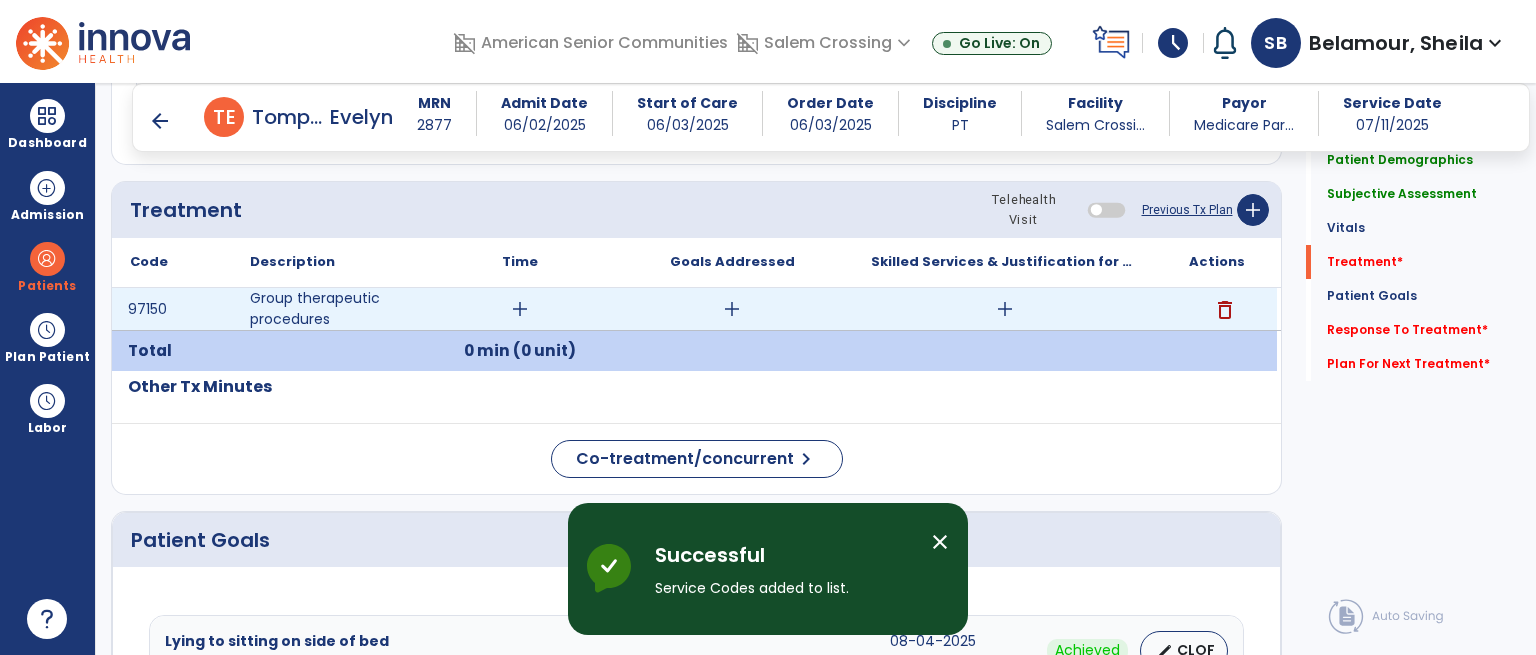 click on "add" at bounding box center [520, 309] 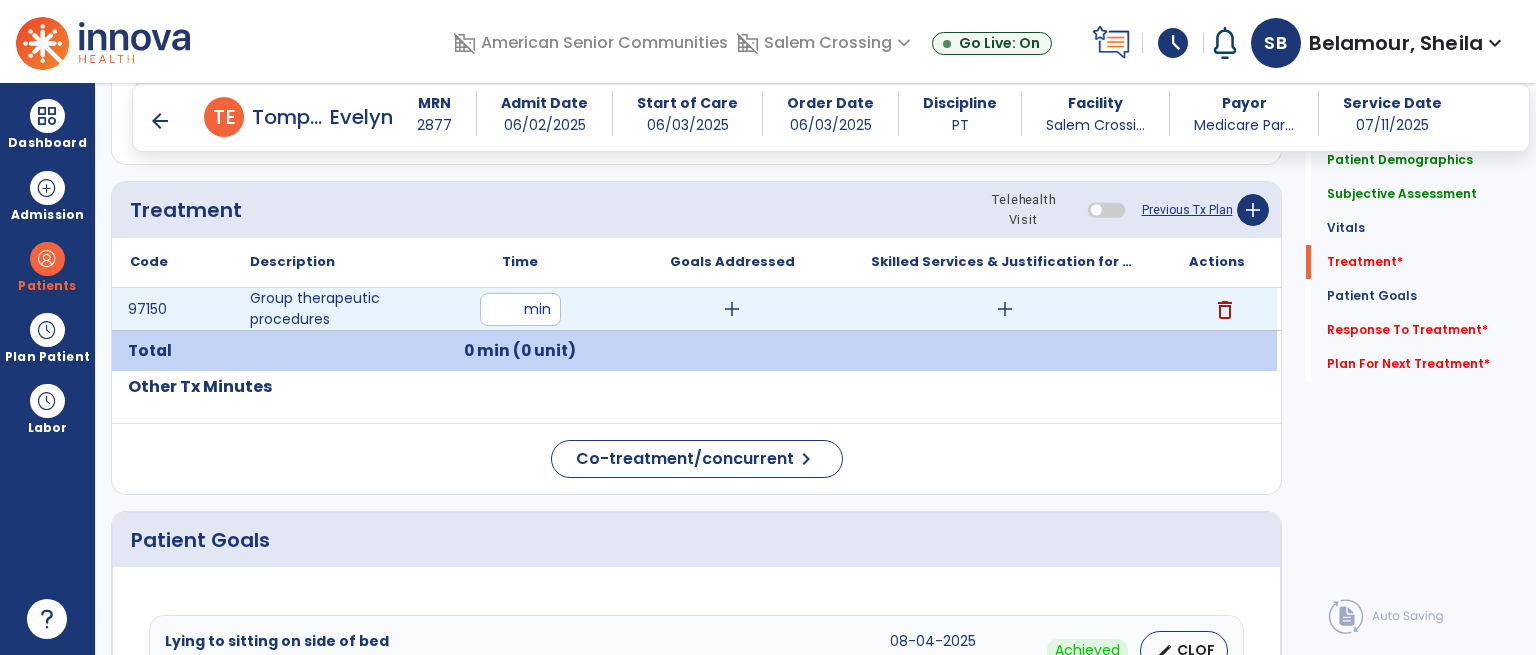type on "**" 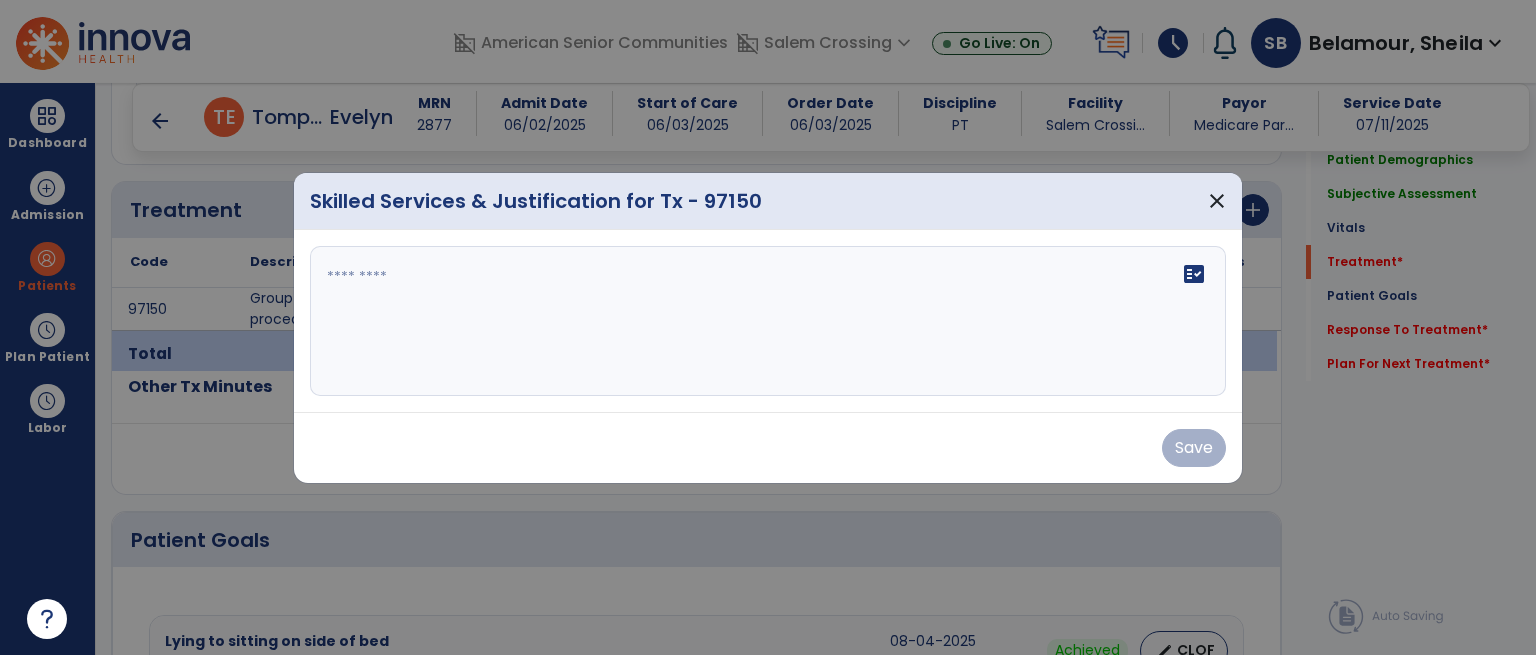 click on "fact_check" at bounding box center [768, 321] 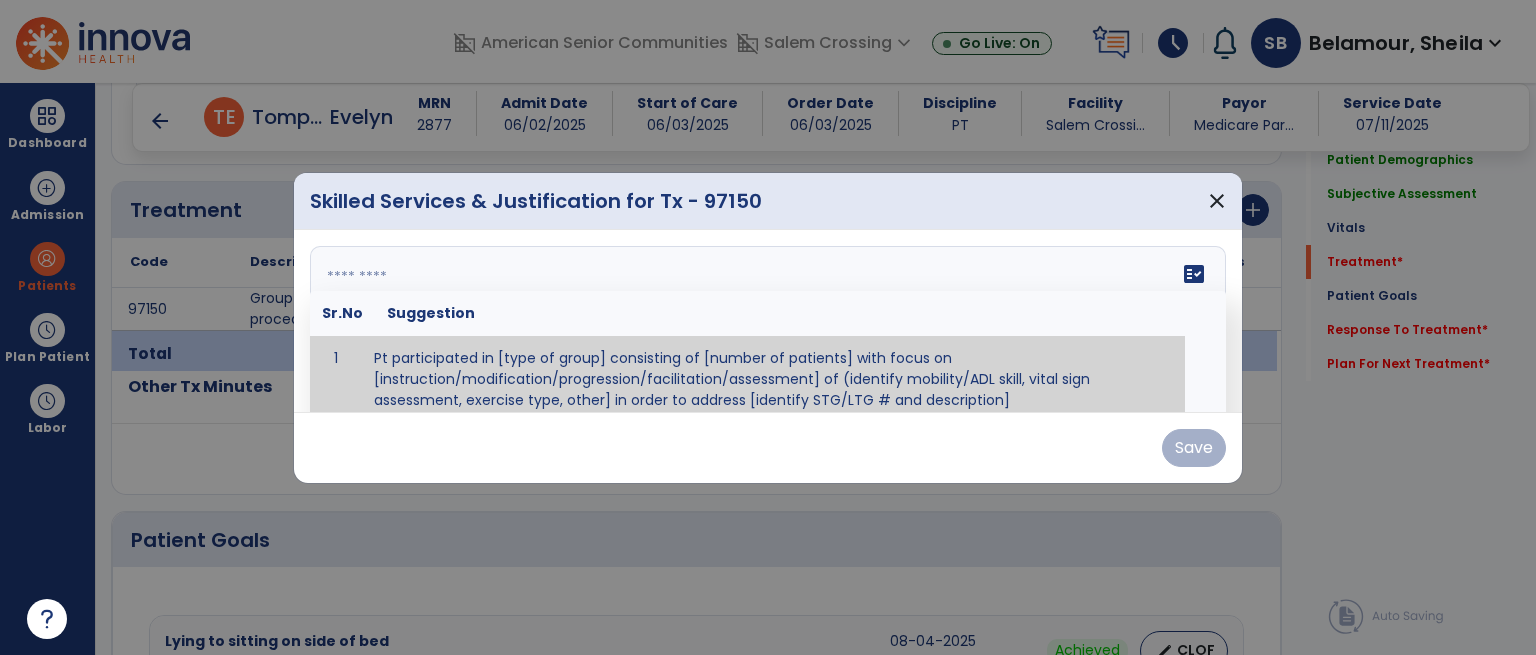 click at bounding box center [766, 321] 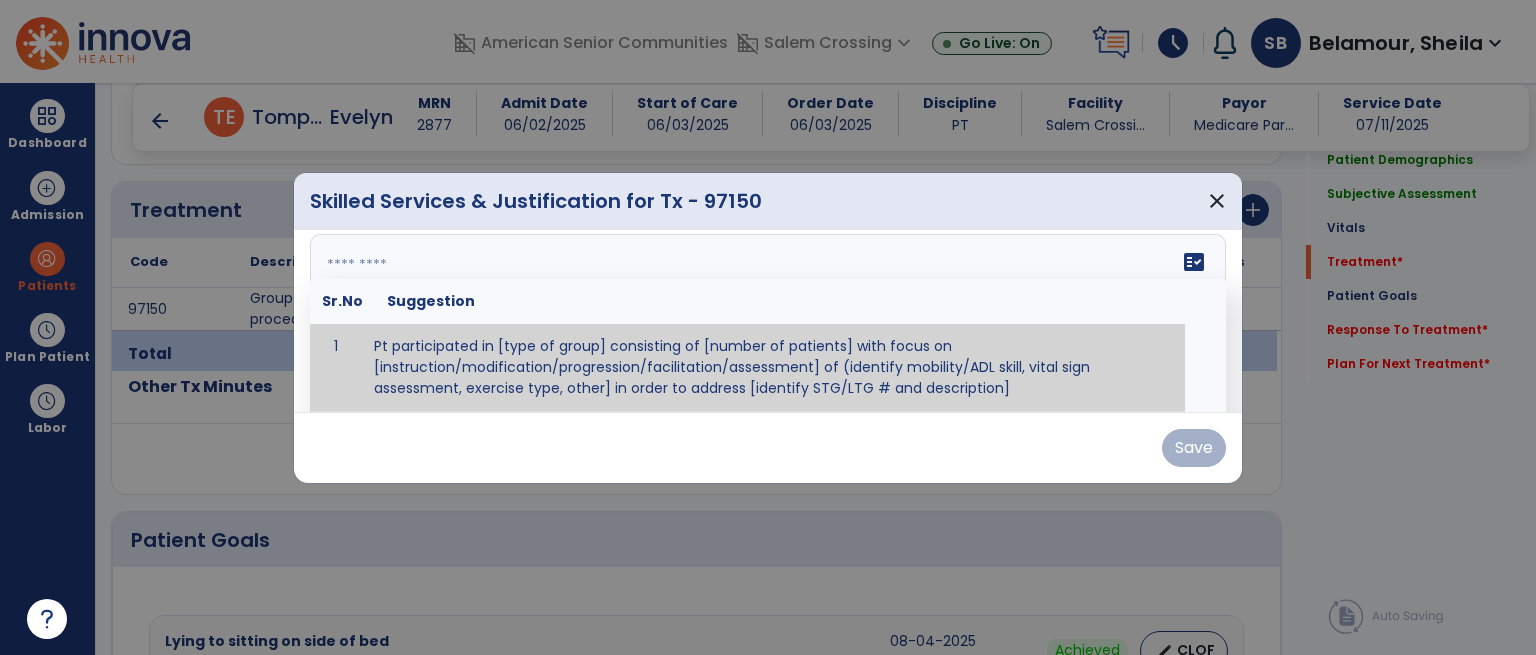 paste on "**********" 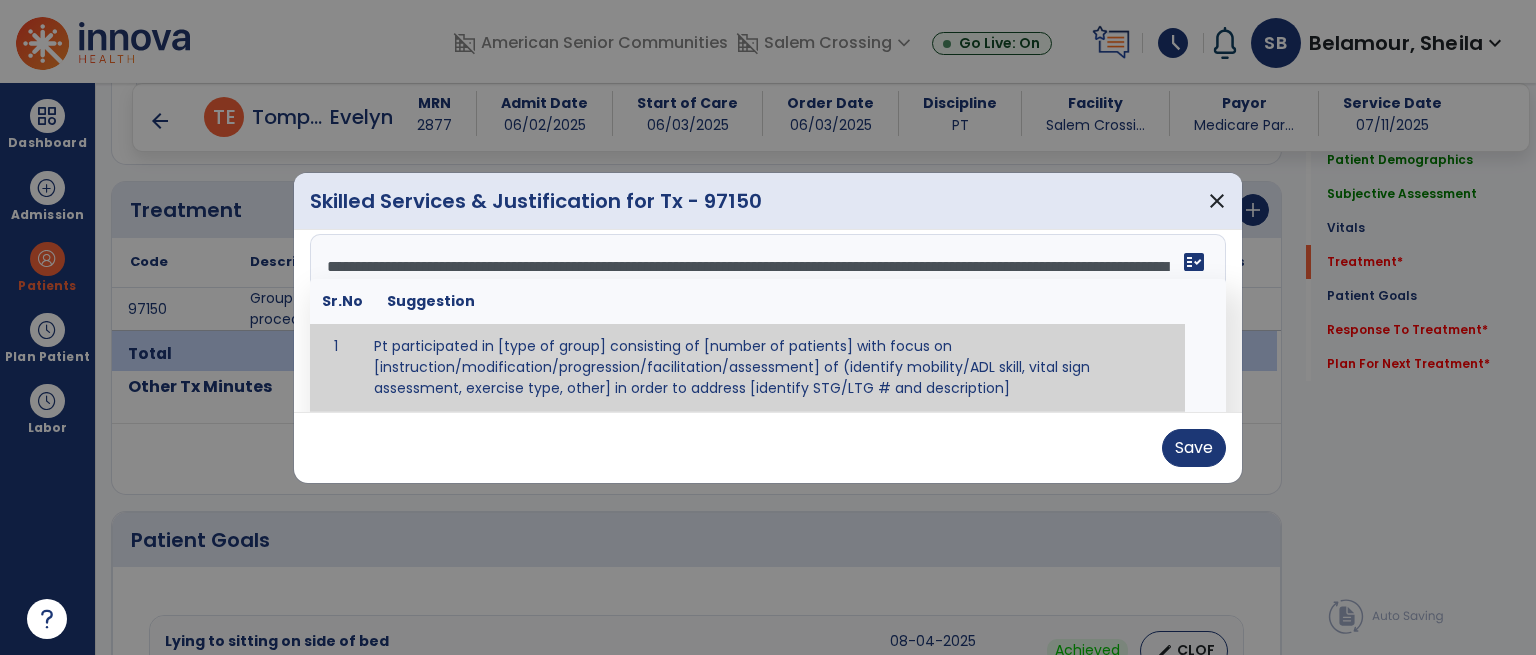 scroll, scrollTop: 0, scrollLeft: 0, axis: both 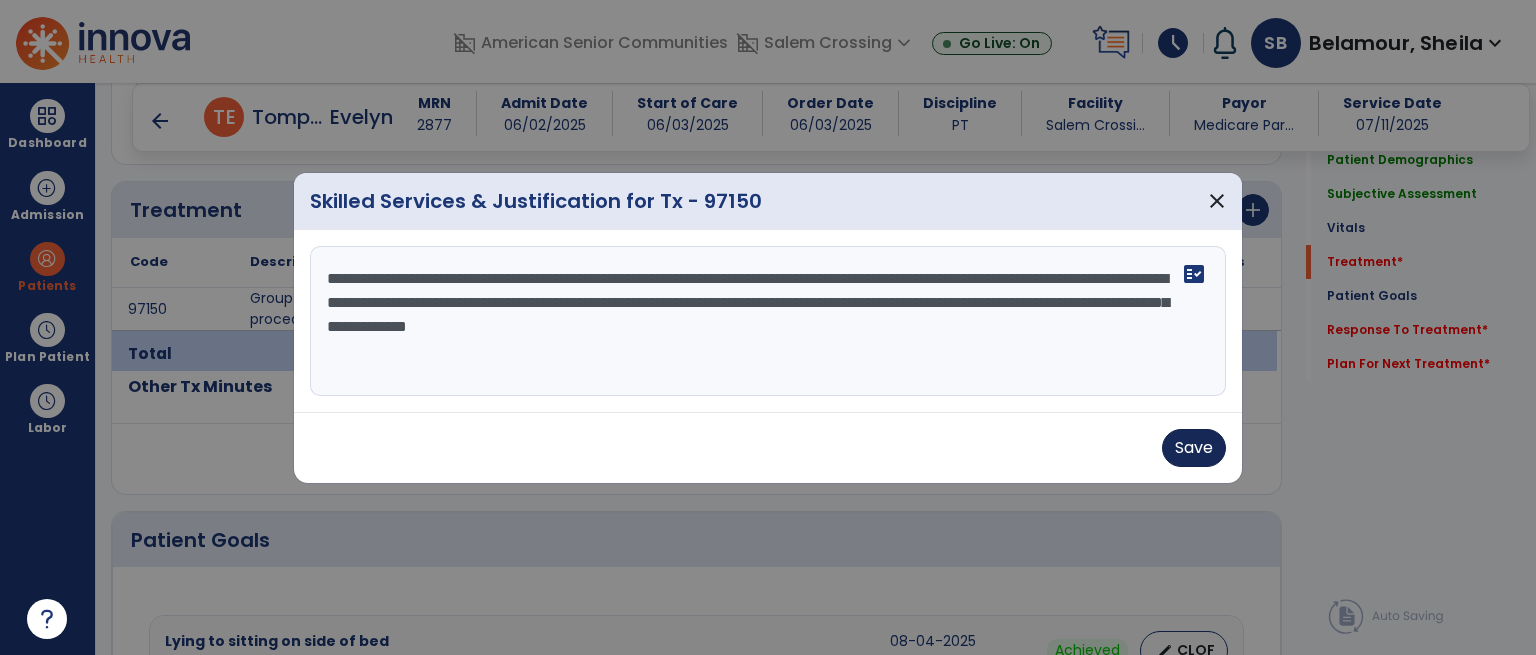 type on "**********" 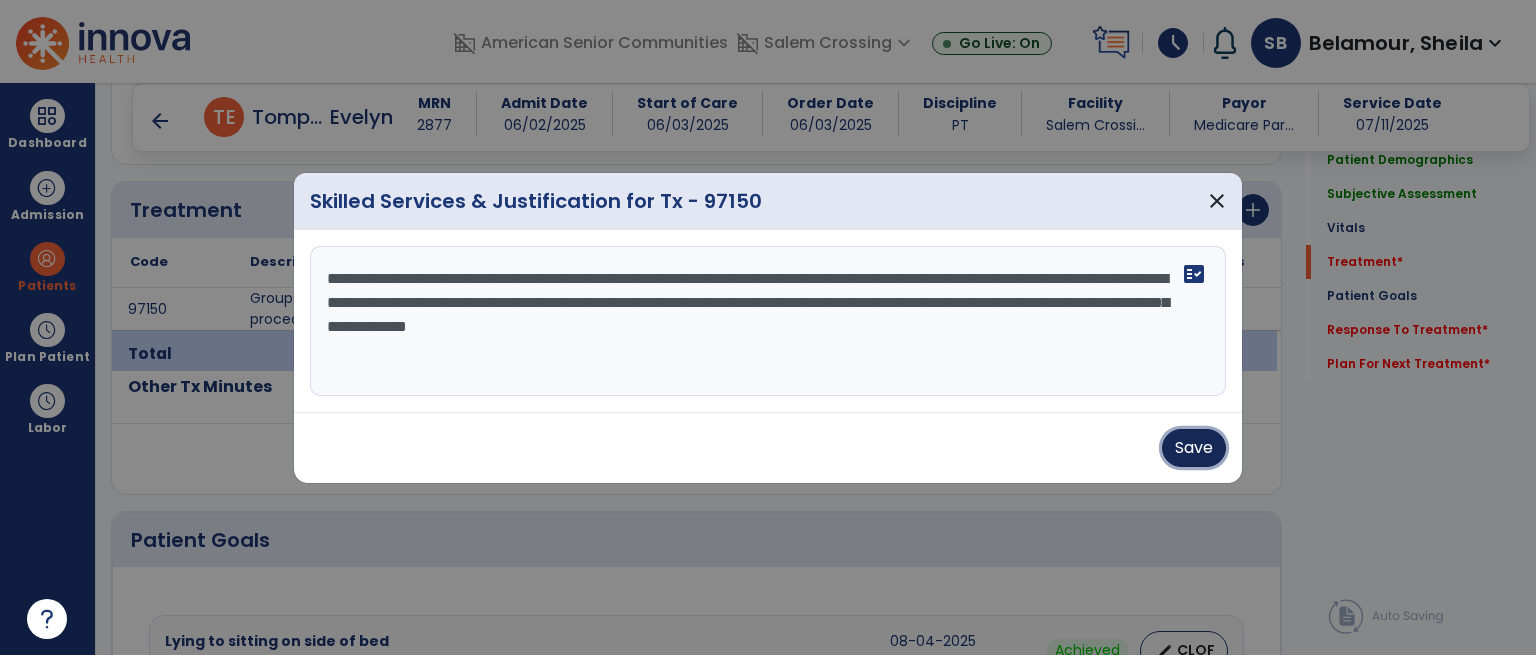 click on "Save" at bounding box center (1194, 448) 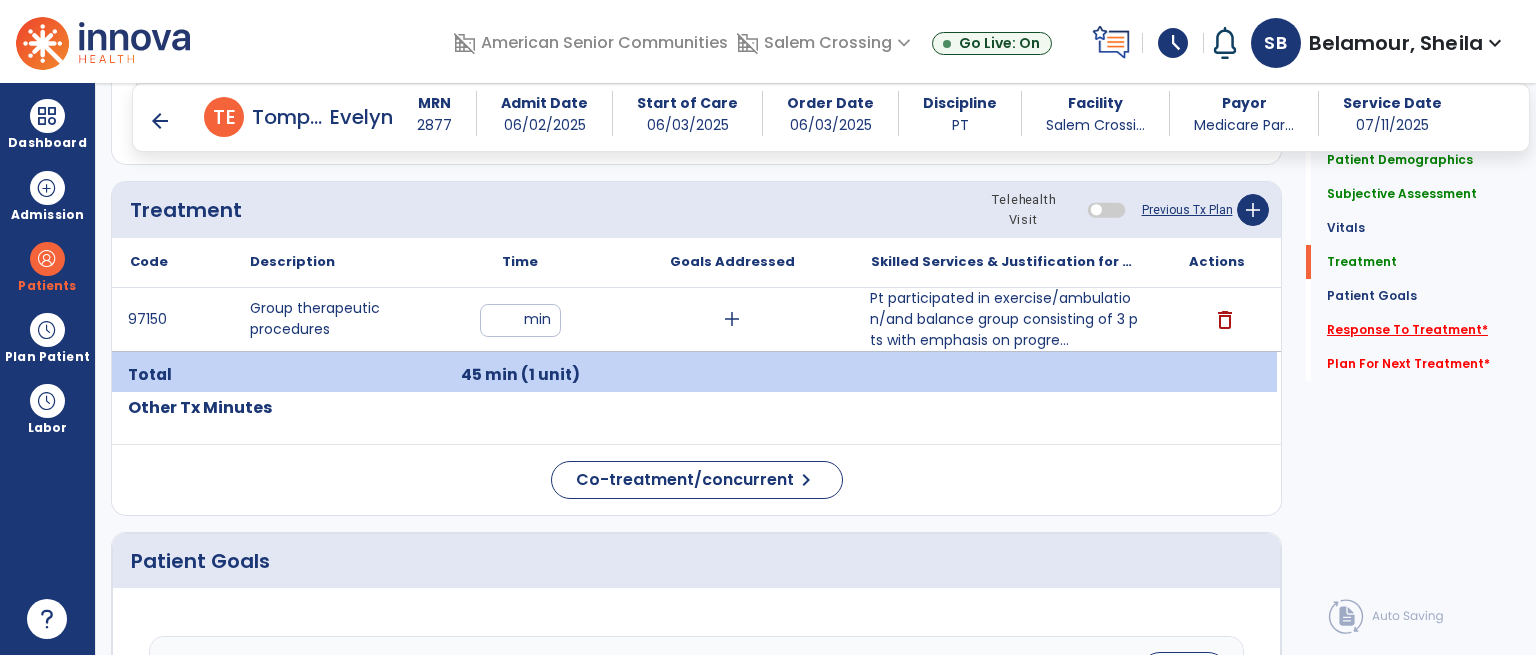 click on "Response To Treatment   *" 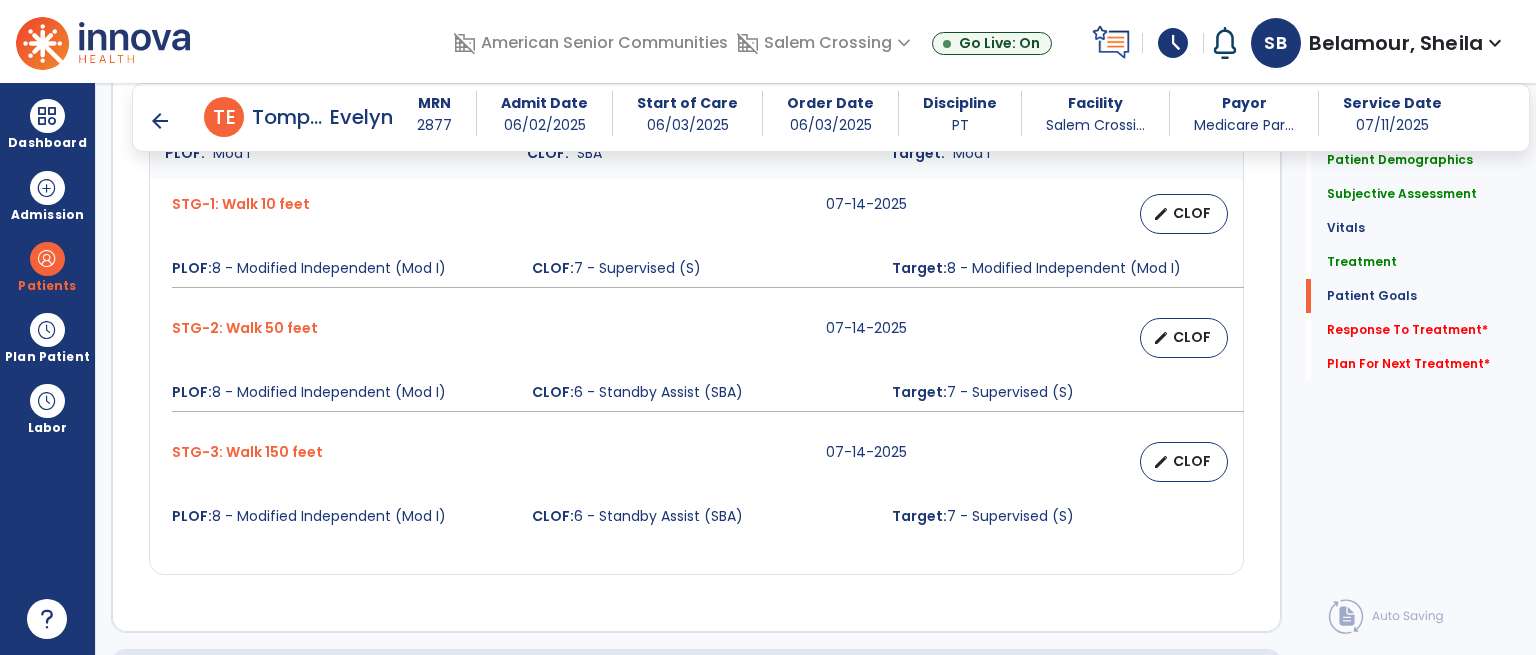 scroll, scrollTop: 2755, scrollLeft: 0, axis: vertical 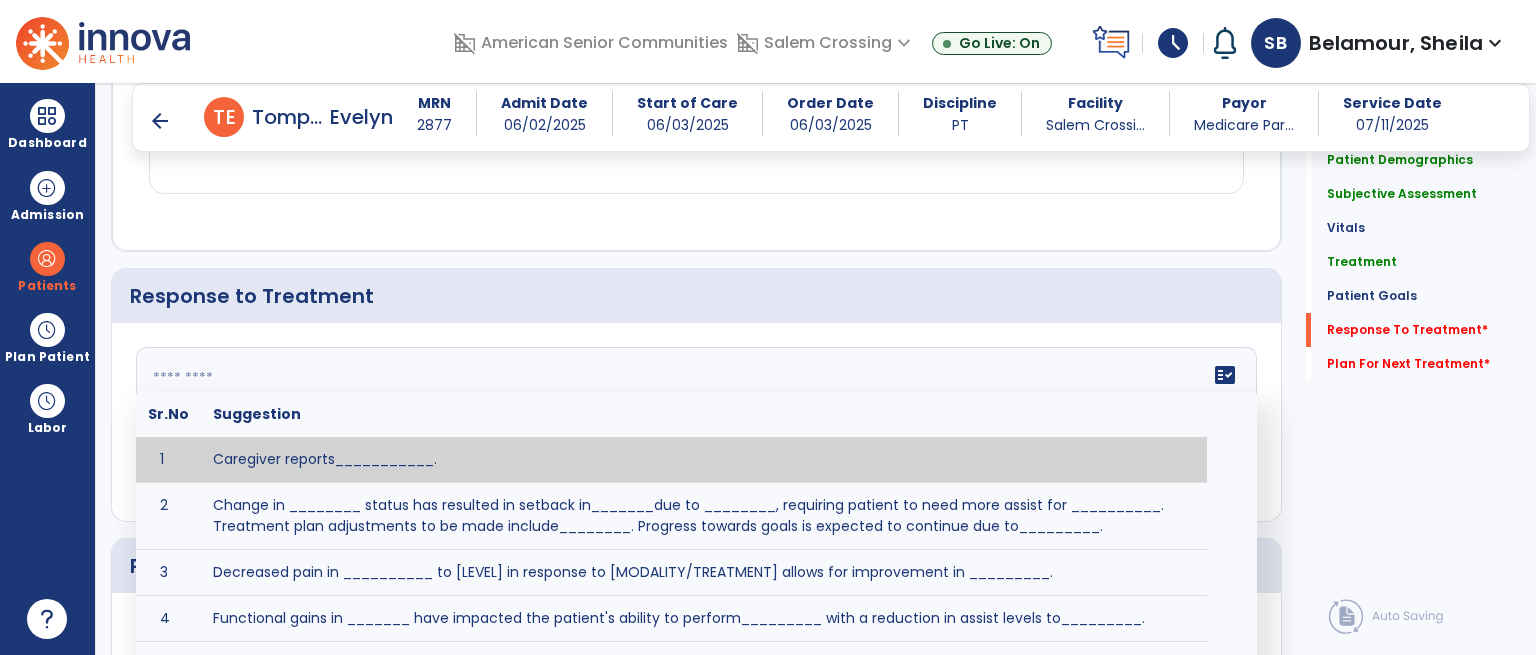 click on "fact_check  Sr.No Suggestion 1 Caregiver reports___________. 2 Change in ________ status has resulted in setback in_______due to ________, requiring patient to need more assist for __________.   Treatment plan adjustments to be made include________.  Progress towards goals is expected to continue due to_________. 3 Decreased pain in __________ to [LEVEL] in response to [MODALITY/TREATMENT] allows for improvement in _________. 4 Functional gains in _______ have impacted the patient's ability to perform_________ with a reduction in assist levels to_________. 5 Functional progress this week has been significant due to__________. 6 Gains in ________ have improved the patient's ability to perform ______with decreased levels of assist to___________. 7 Improvement in ________allows patient to tolerate higher levels of challenges in_________. 8 Pain in [AREA] has decreased to [LEVEL] in response to [TREATMENT/MODALITY], allowing fore ease in completing__________. 9 10 11 12 13 14 15 16 17 18 19 20 21" 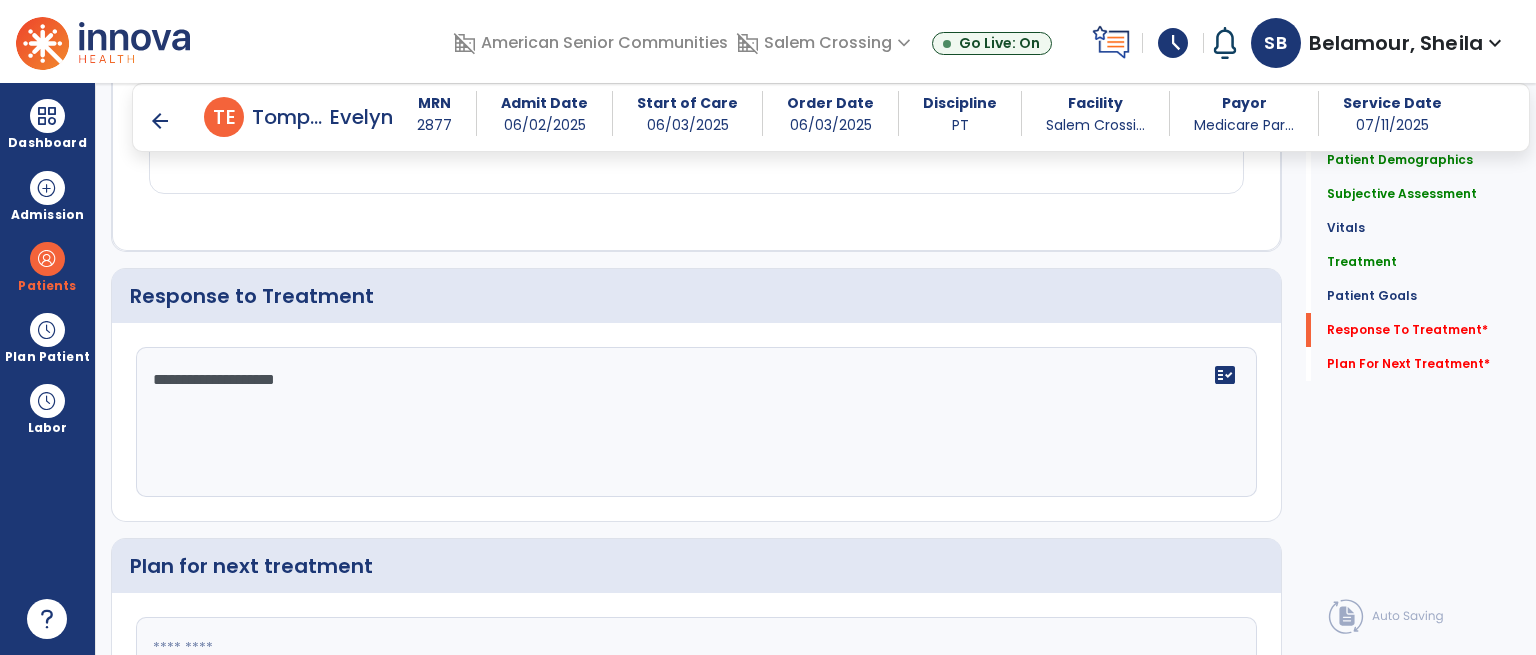 type on "**********" 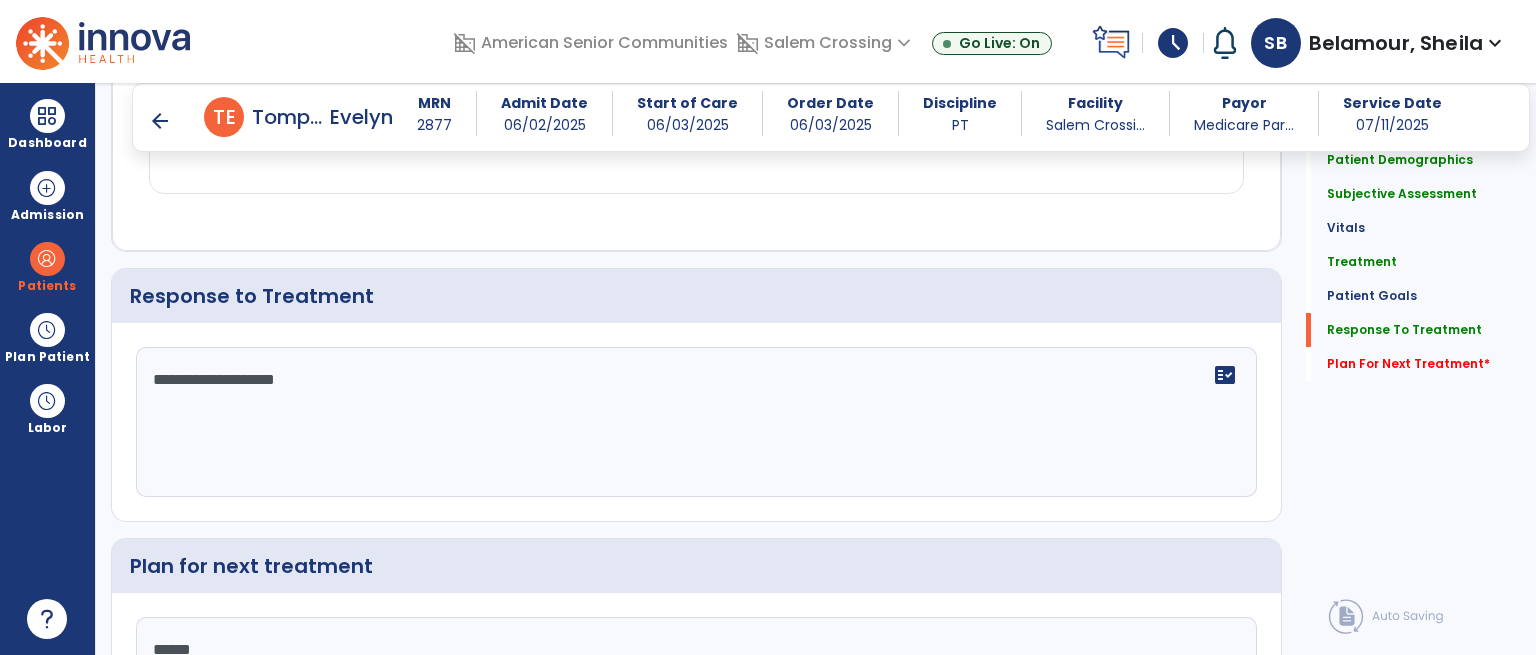 scroll, scrollTop: 2756, scrollLeft: 0, axis: vertical 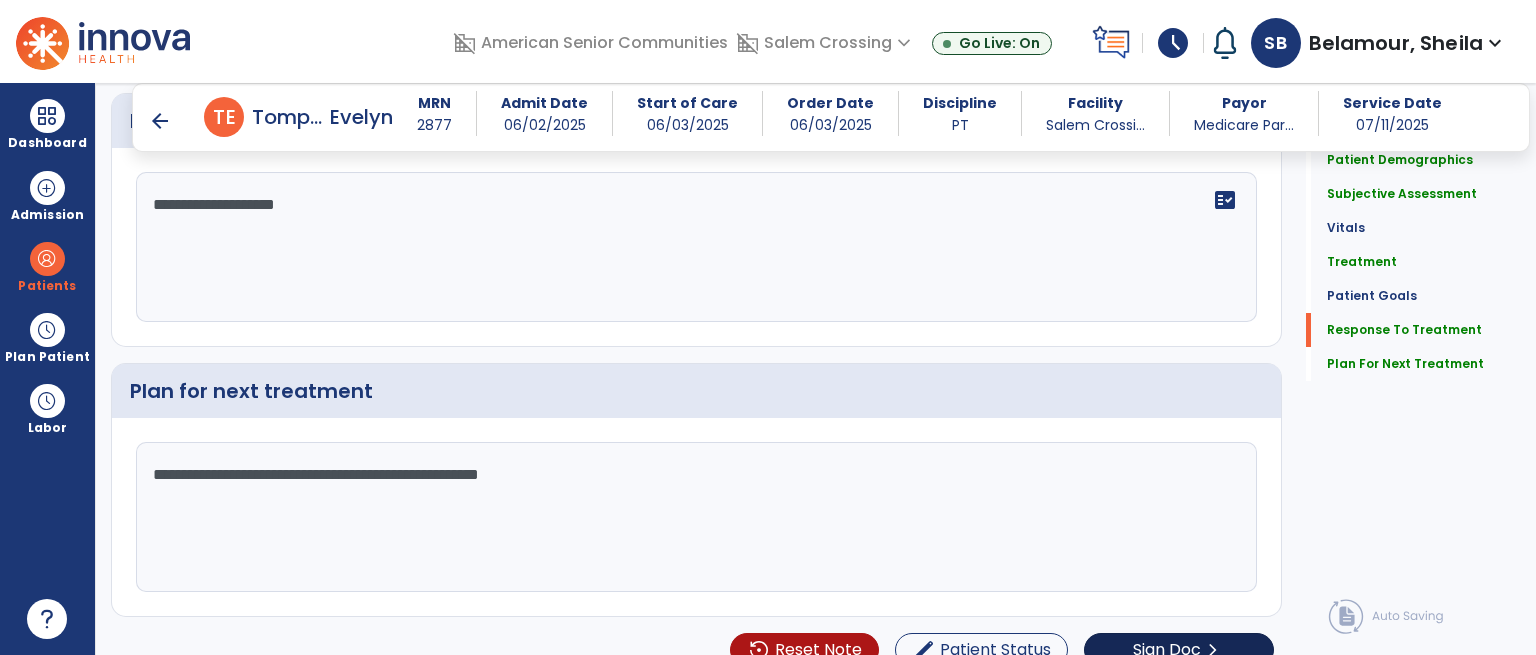 type on "**********" 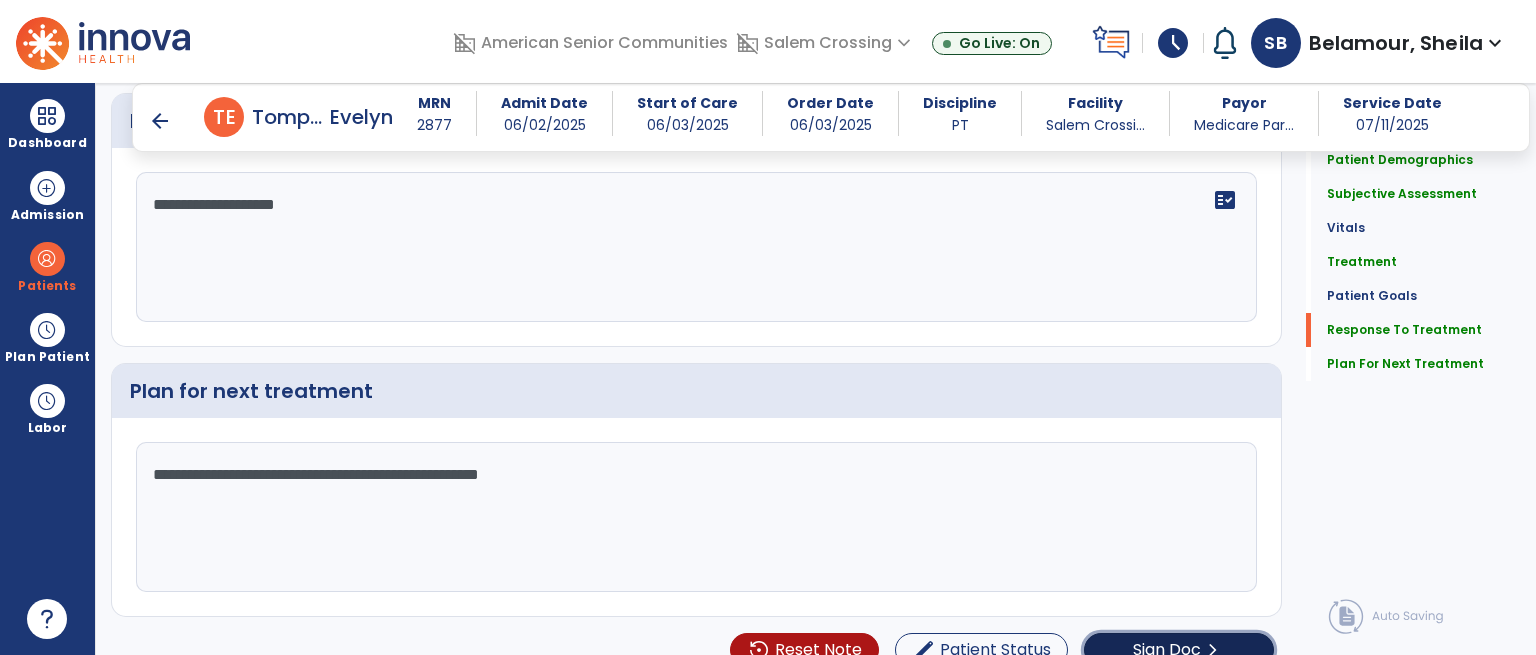 scroll, scrollTop: 2929, scrollLeft: 0, axis: vertical 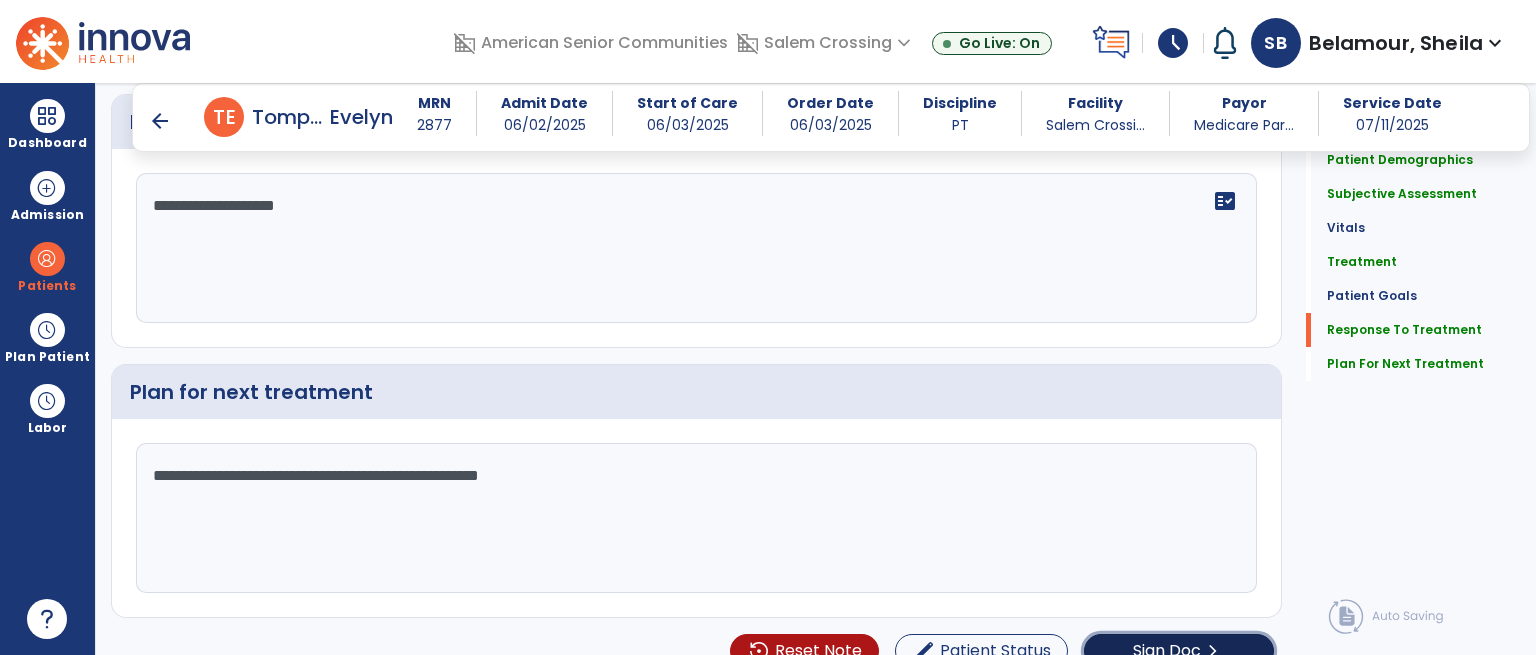 click on "Sign Doc  chevron_right" 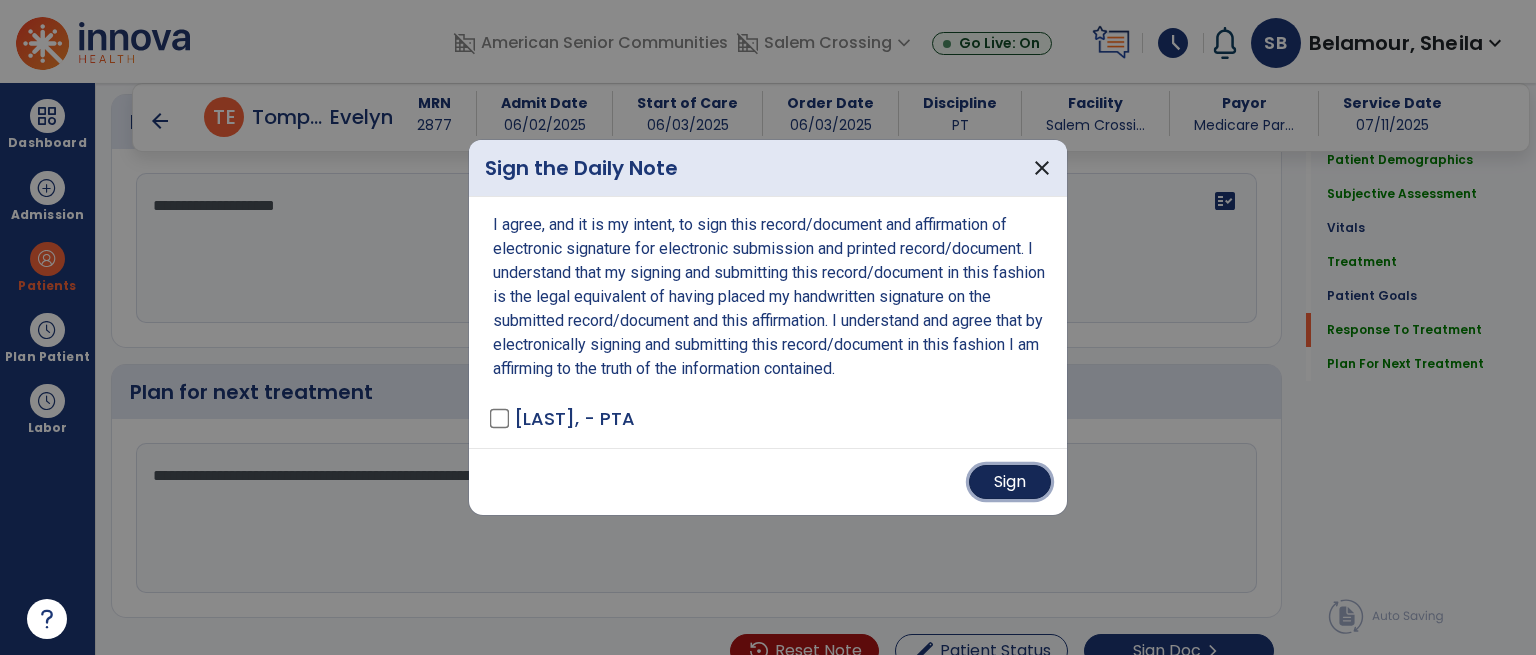 click on "Sign" at bounding box center (1010, 482) 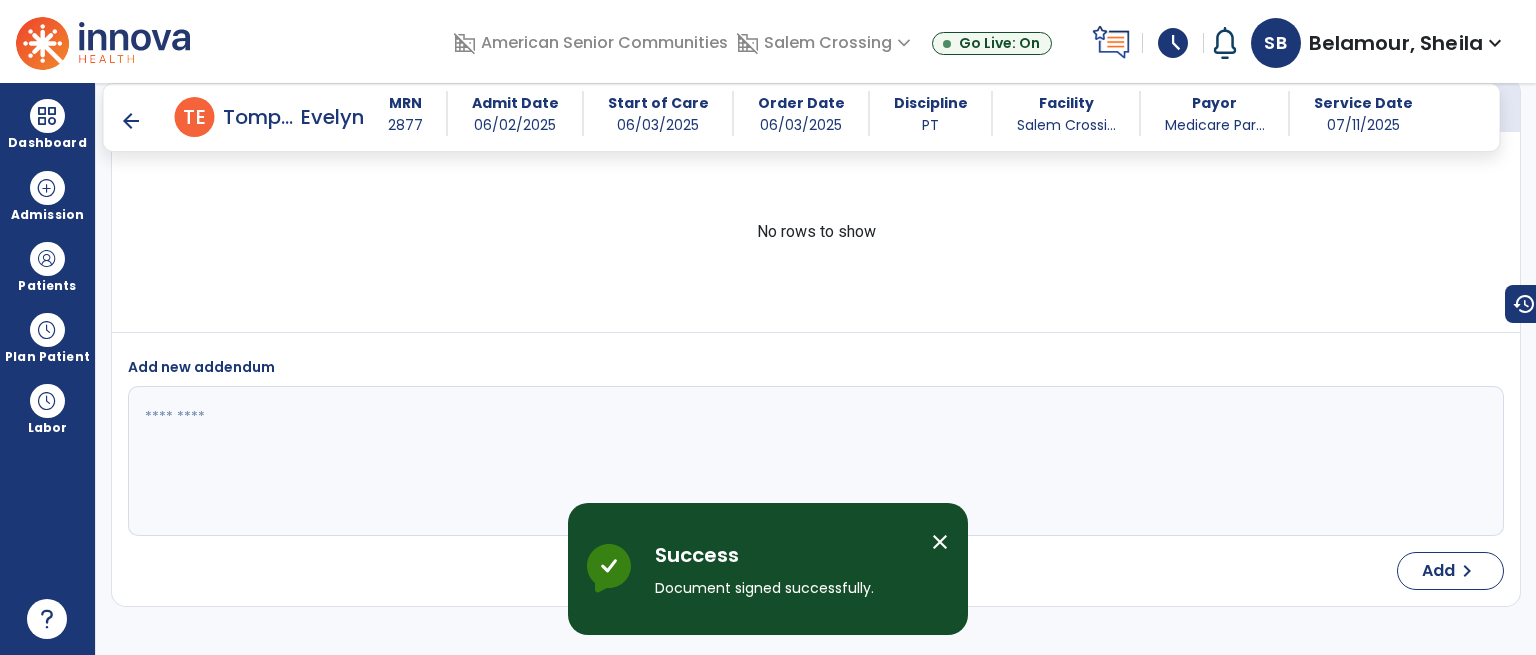 scroll, scrollTop: 4373, scrollLeft: 0, axis: vertical 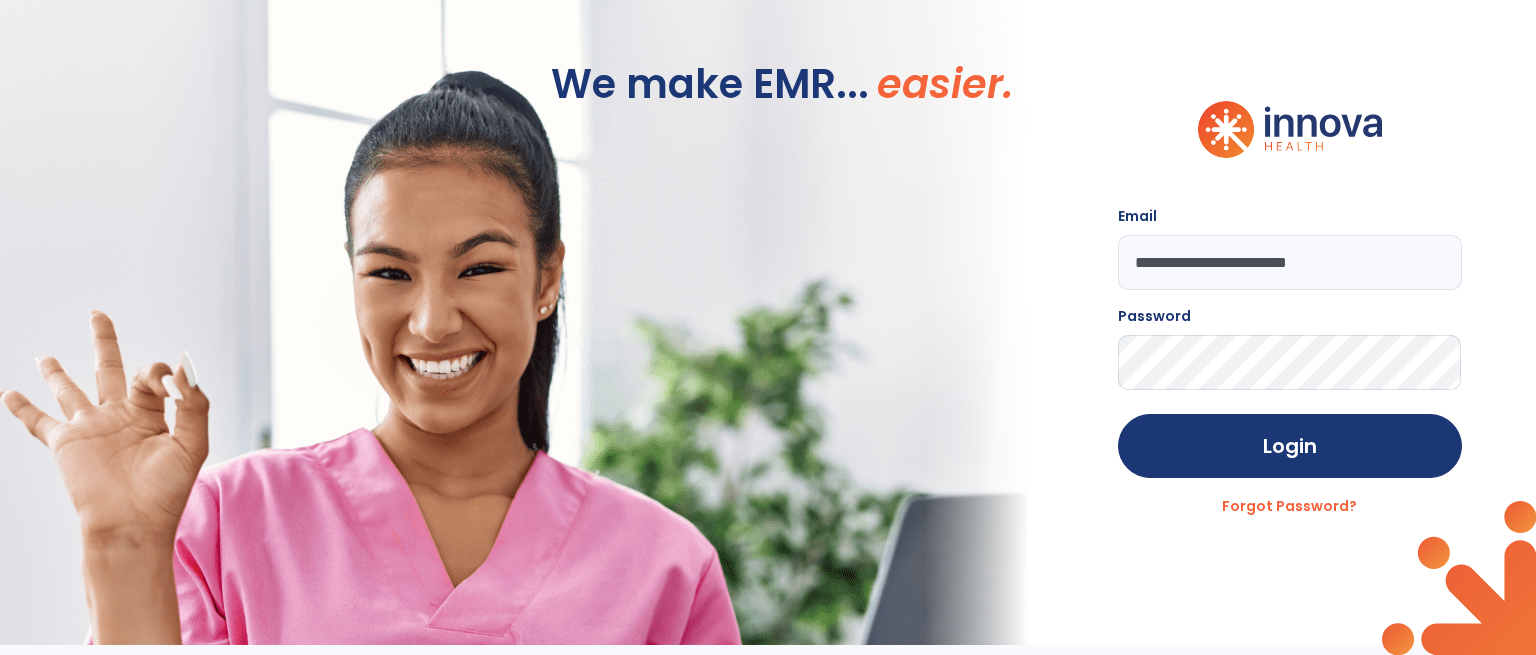 drag, startPoint x: 1258, startPoint y: 259, endPoint x: 938, endPoint y: 223, distance: 322.01865 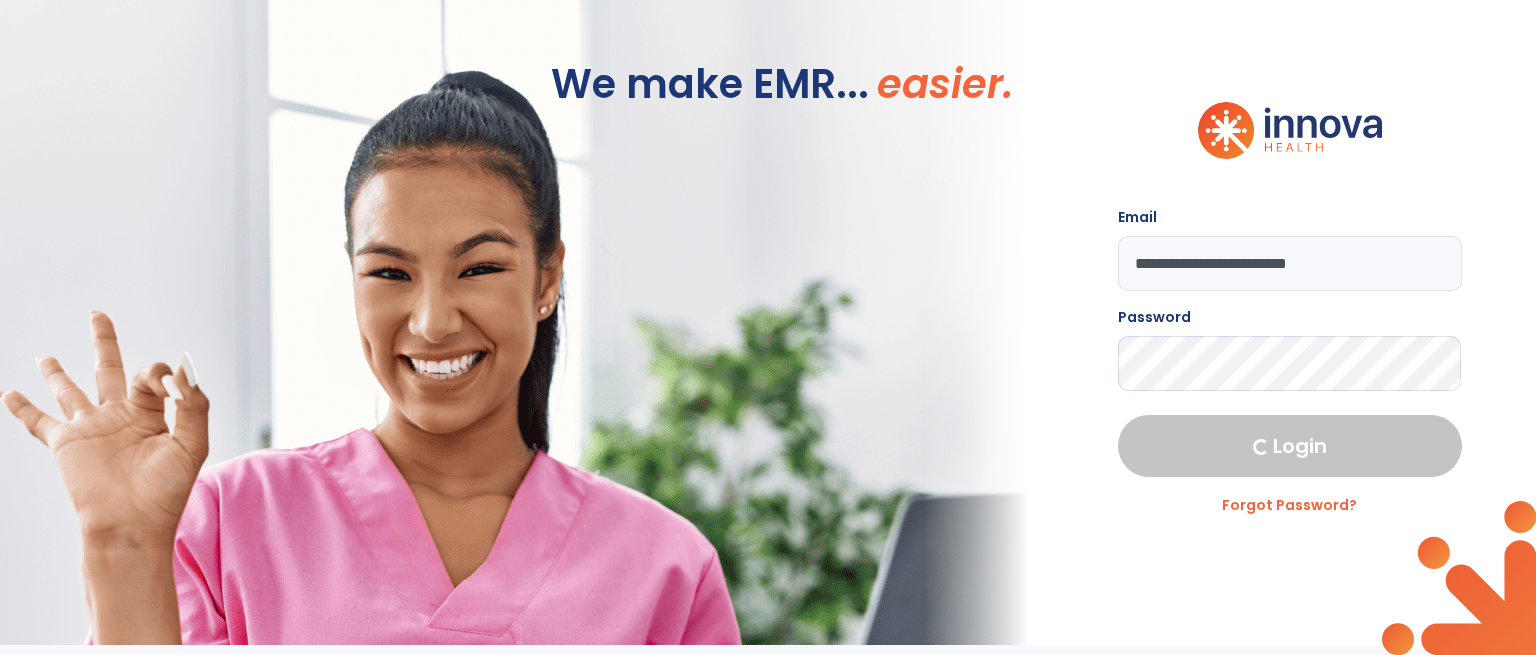 select on "****" 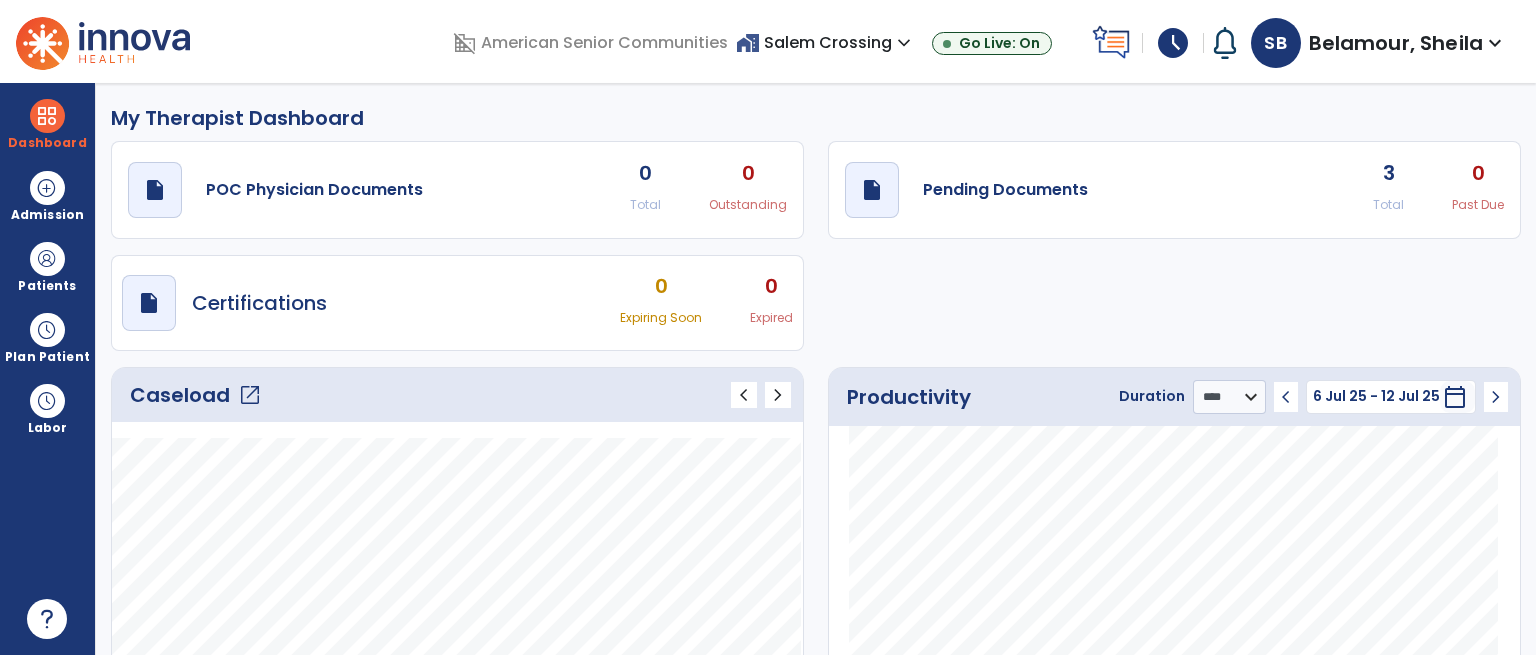 click on "open_in_new" 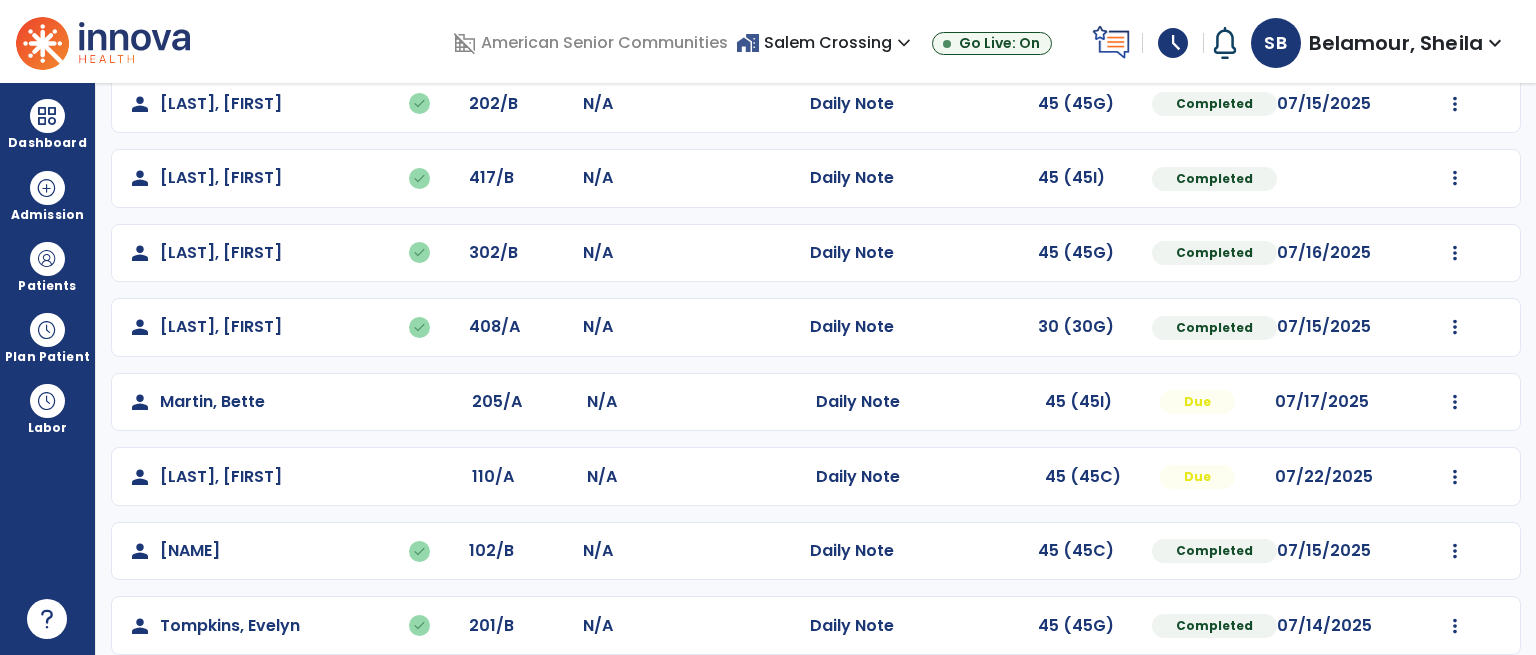 scroll, scrollTop: 508, scrollLeft: 0, axis: vertical 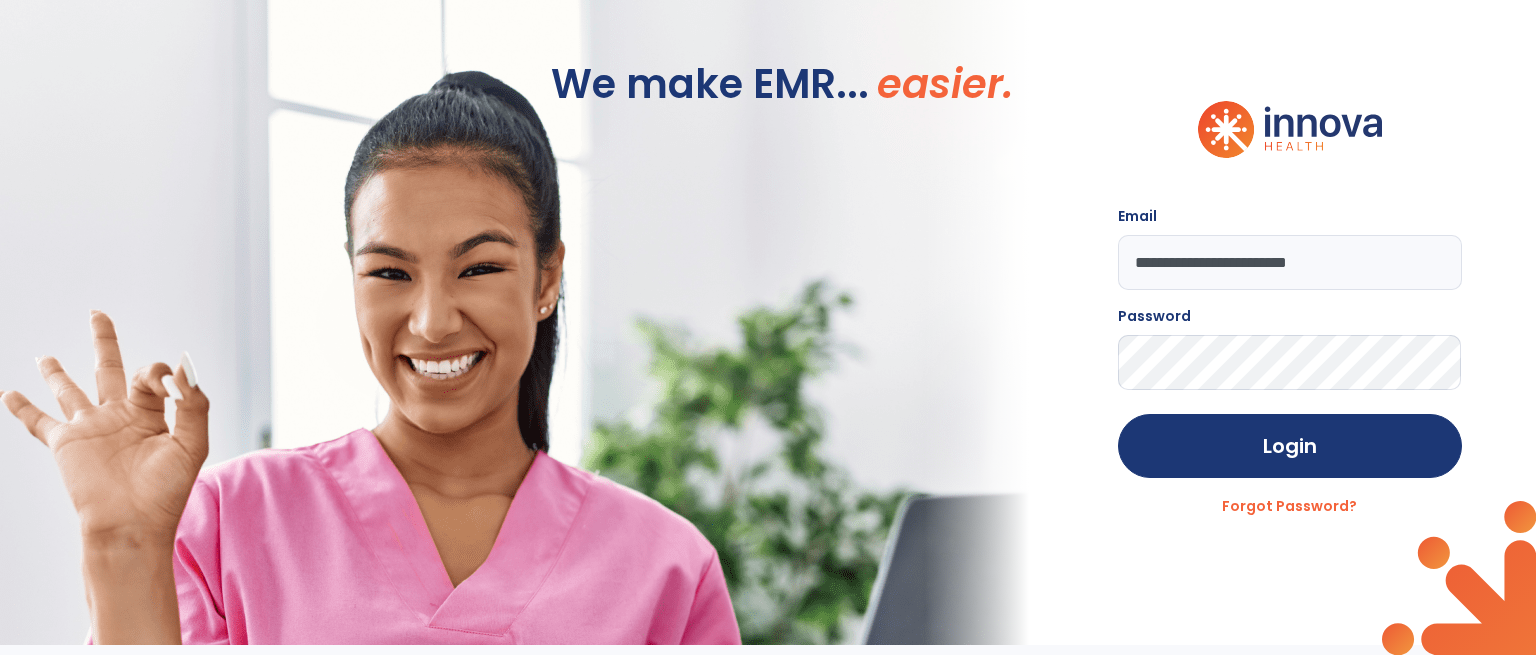 click on "**********" 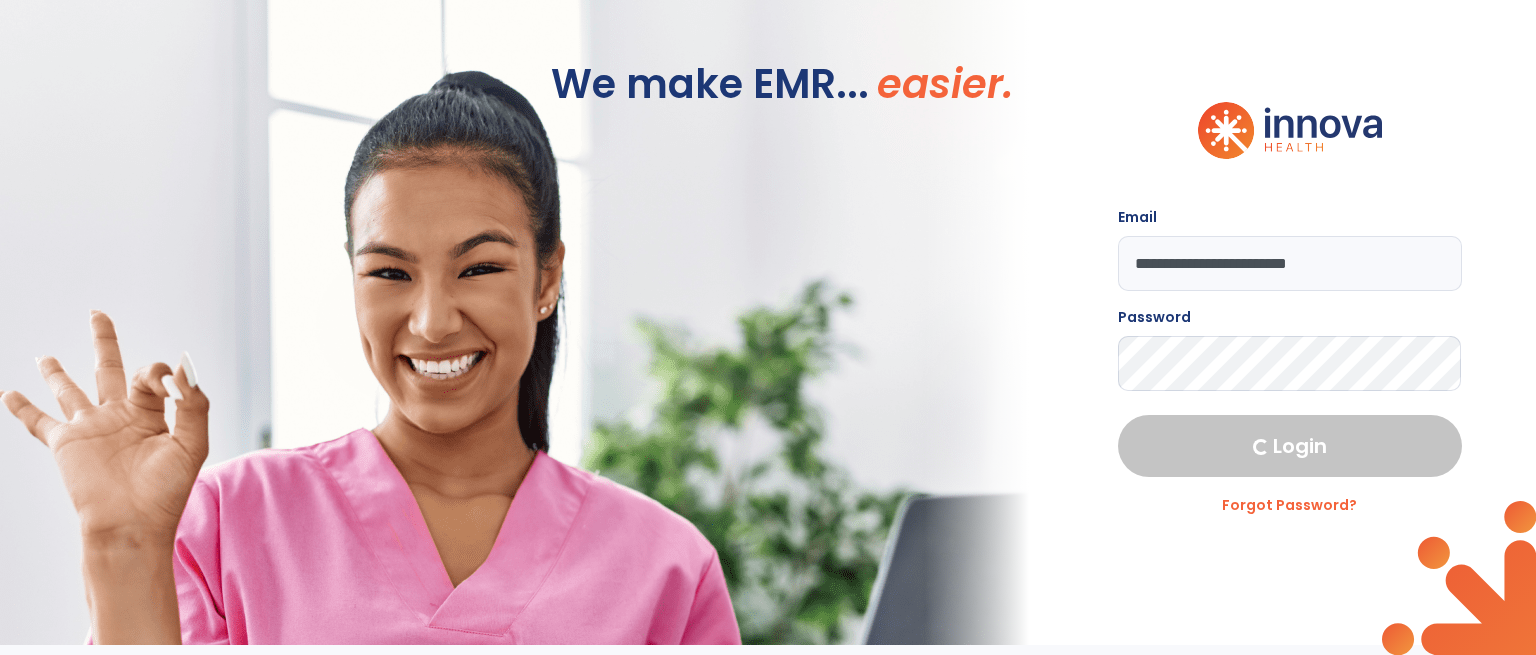 select on "****" 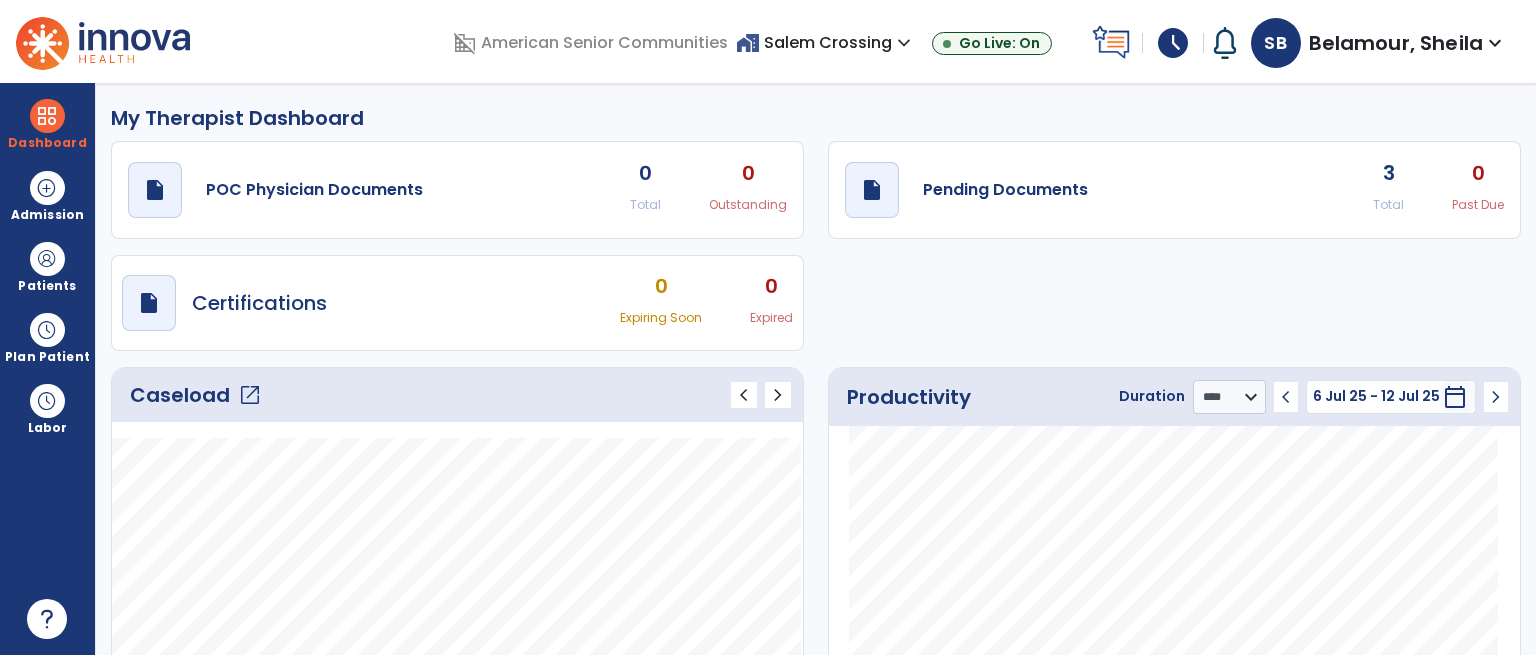 click on "open_in_new" 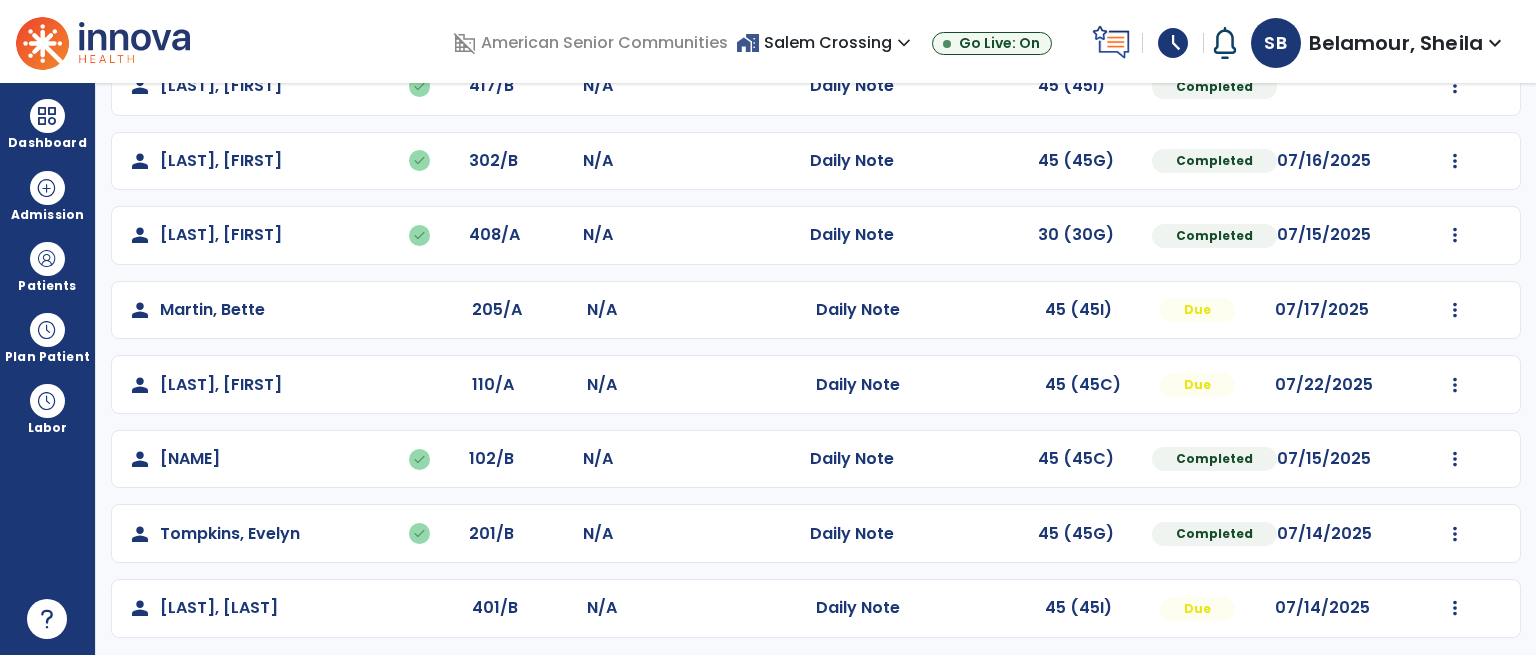 scroll, scrollTop: 508, scrollLeft: 0, axis: vertical 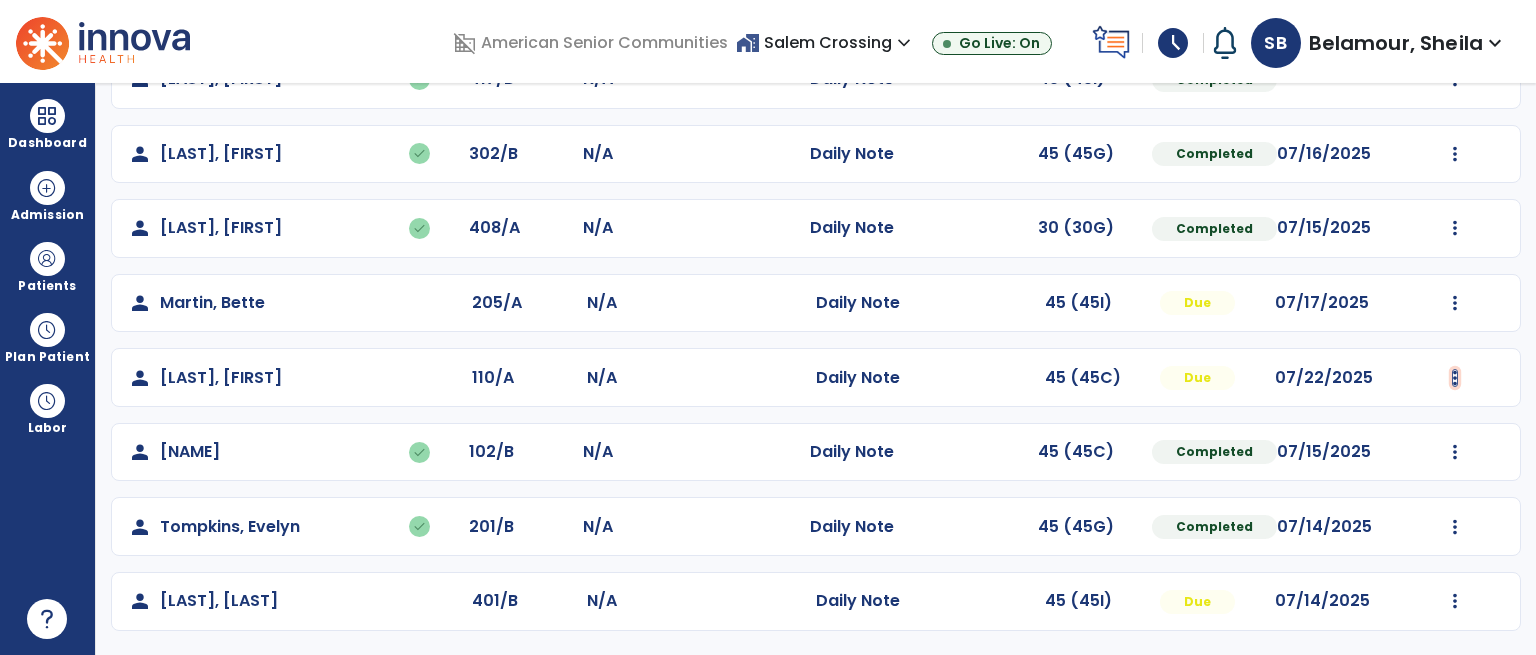 click at bounding box center [1455, -219] 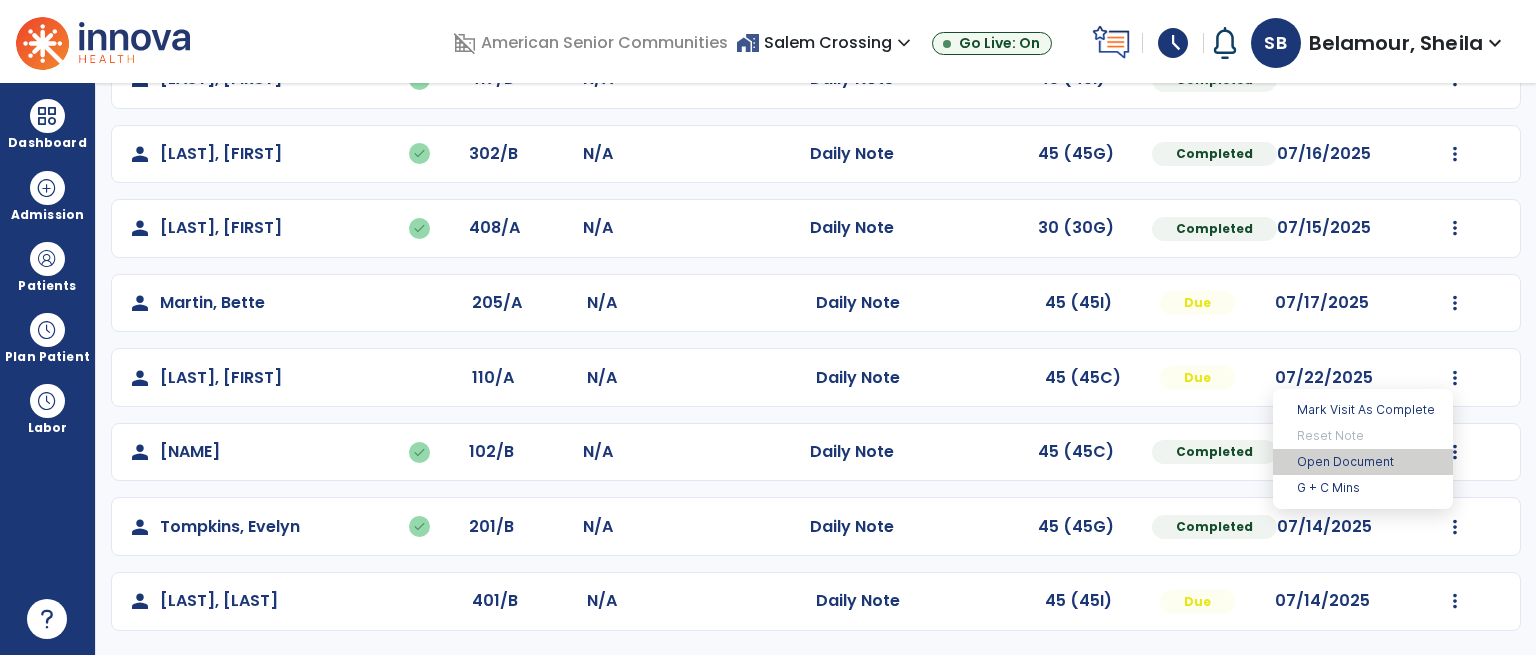 click on "Open Document" at bounding box center (1363, 462) 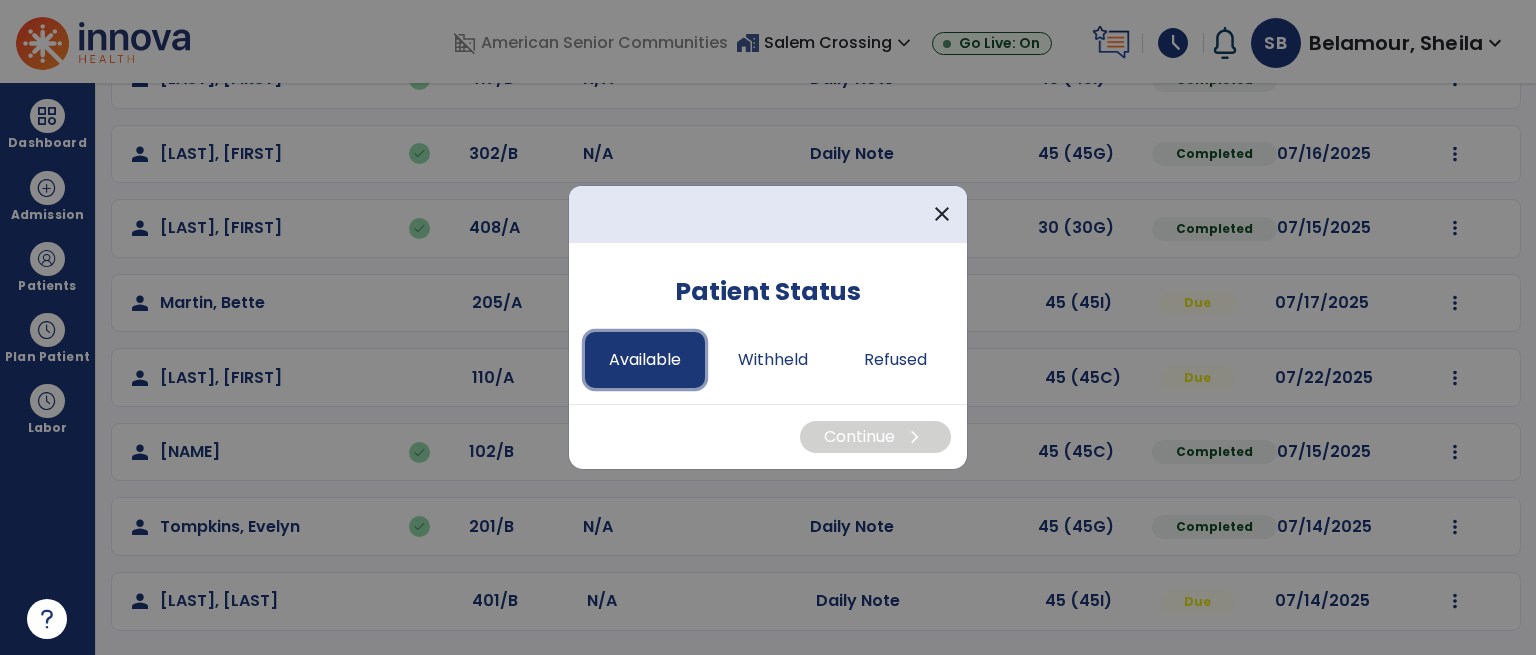 click on "Available" at bounding box center (645, 360) 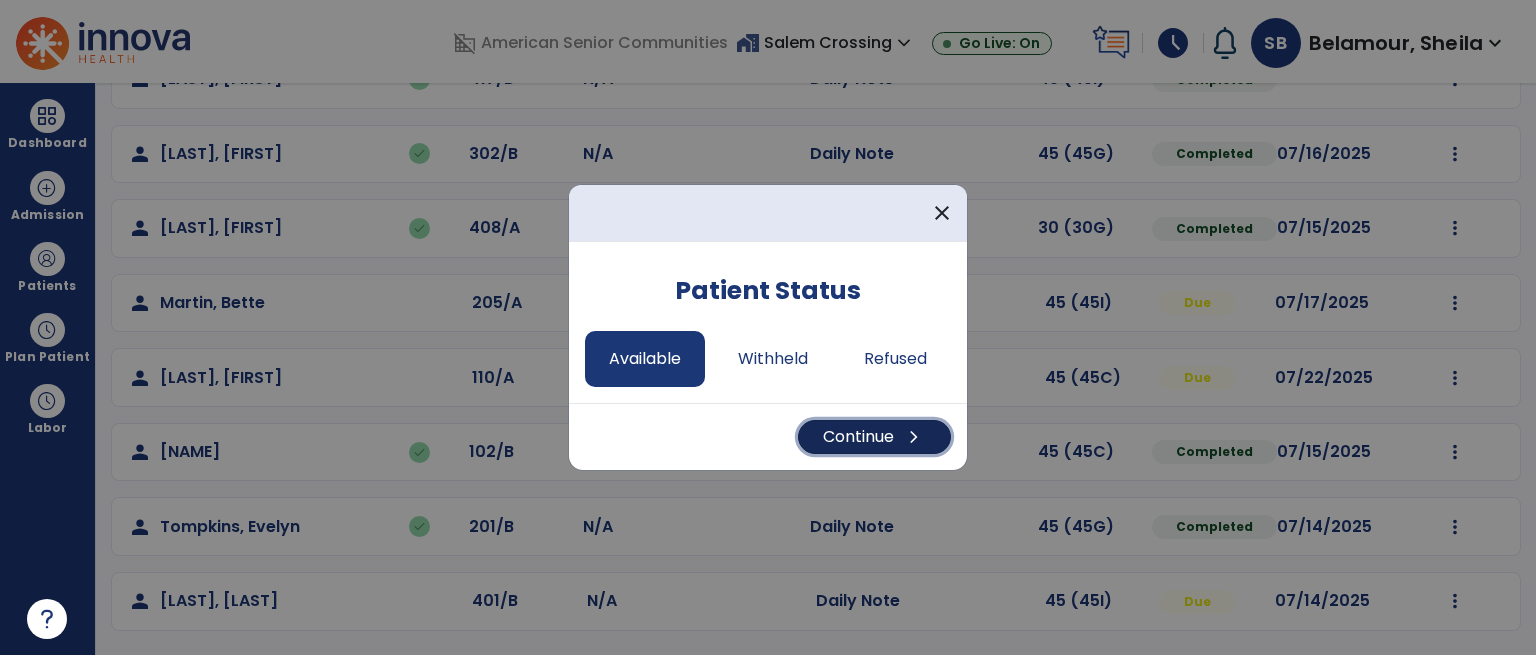 click on "Continue   chevron_right" at bounding box center [874, 437] 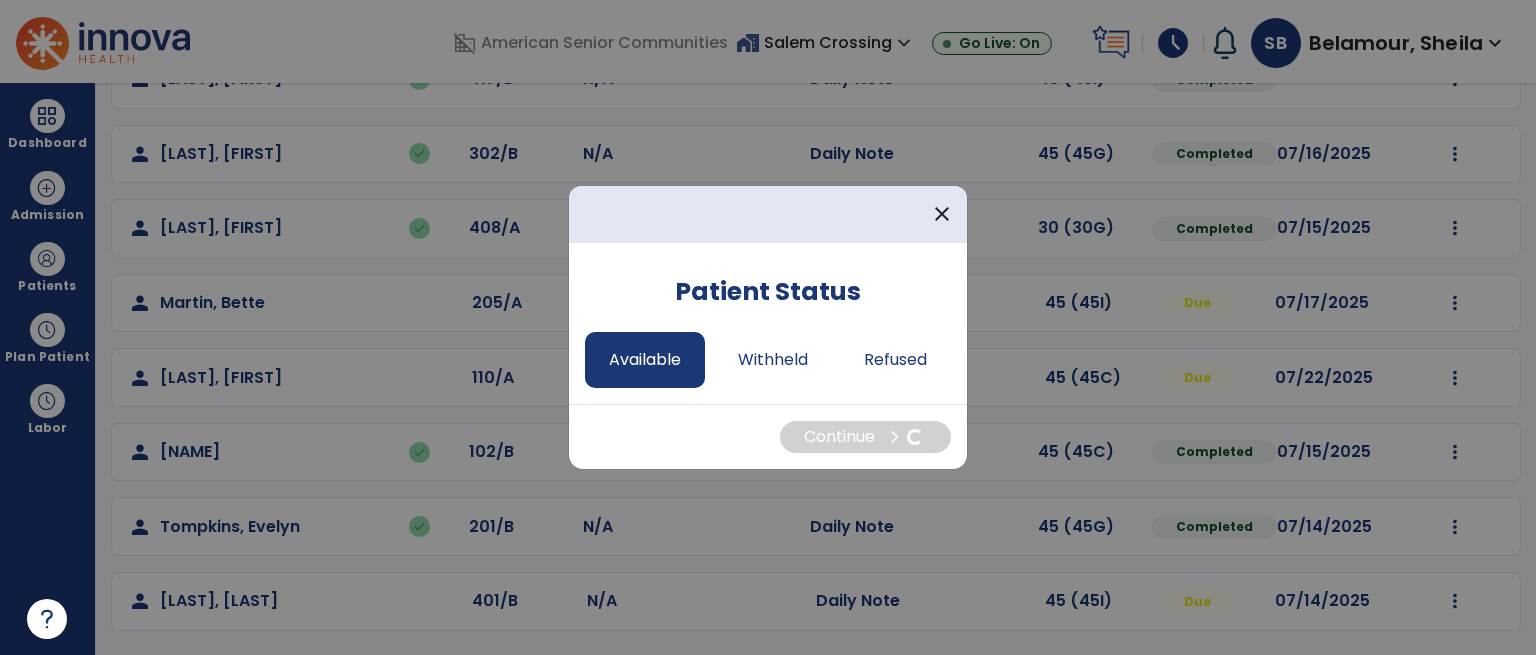 select on "*" 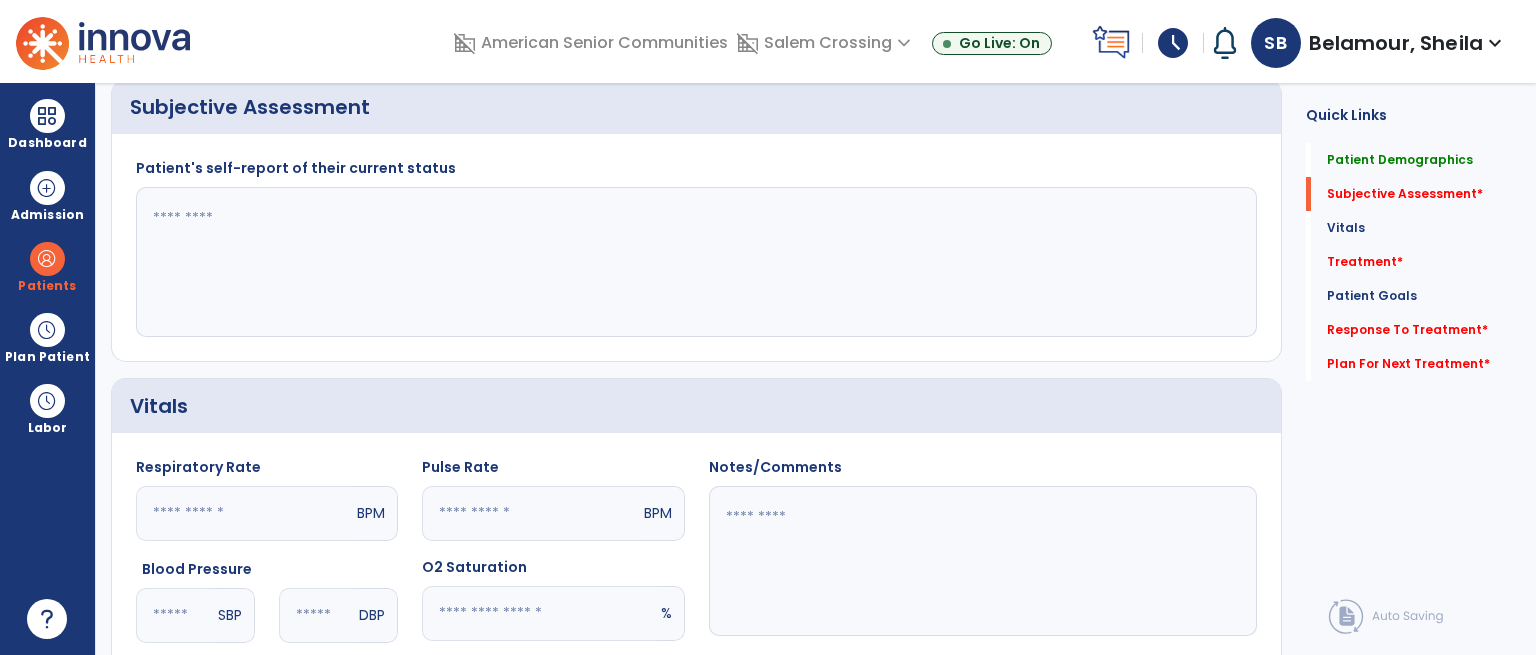 click 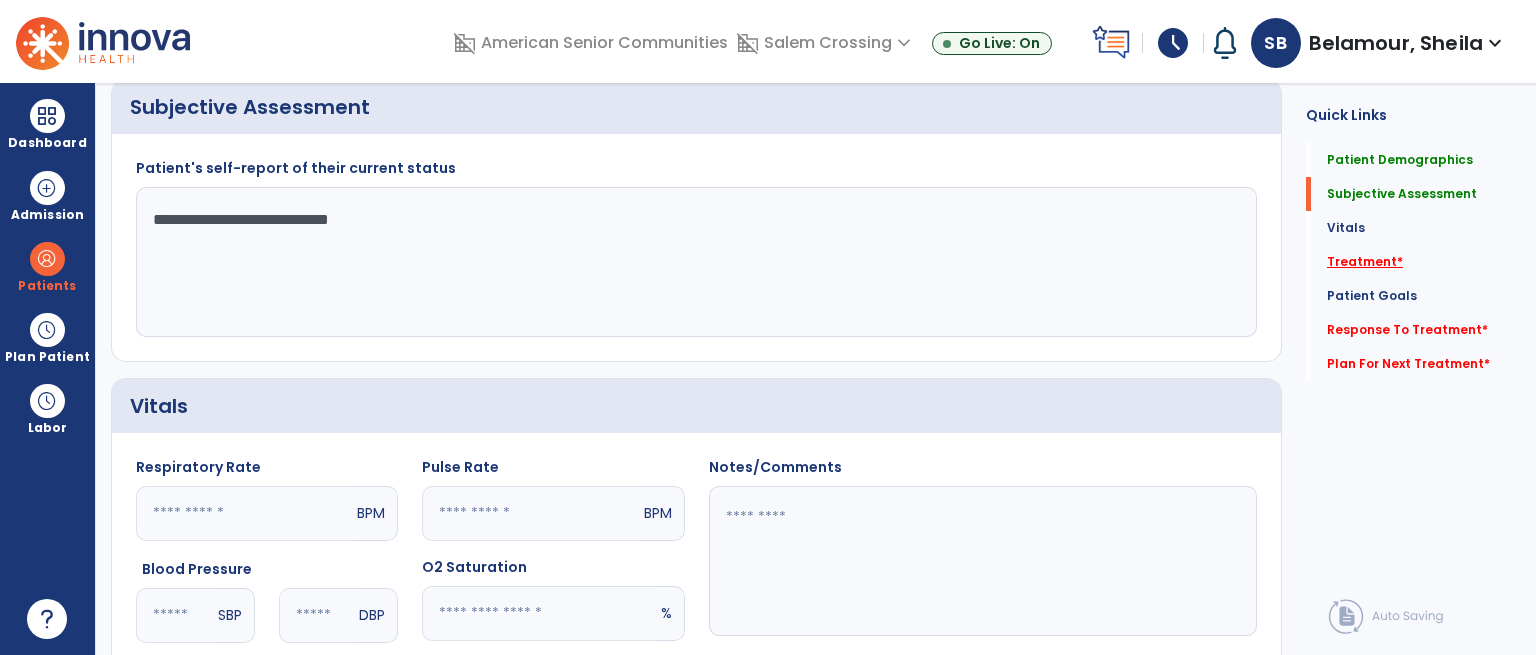type on "**********" 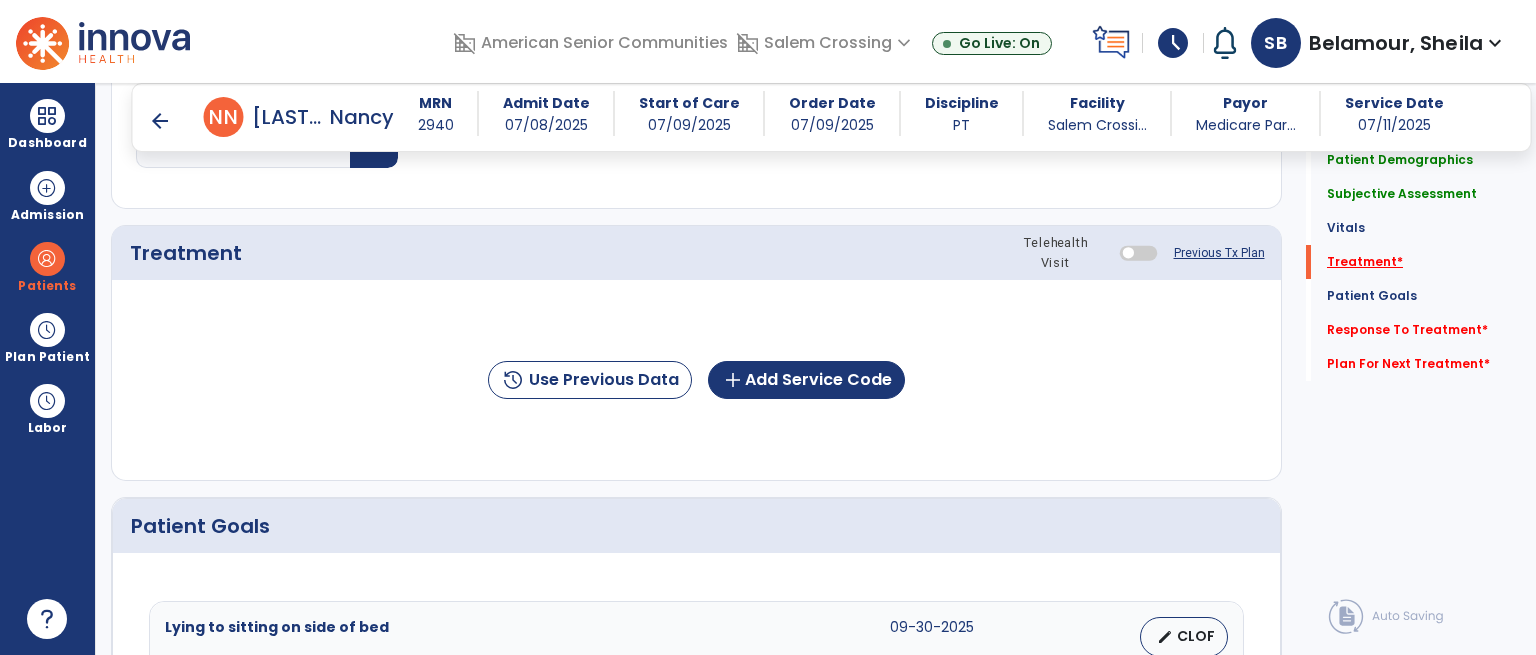 scroll, scrollTop: 1065, scrollLeft: 0, axis: vertical 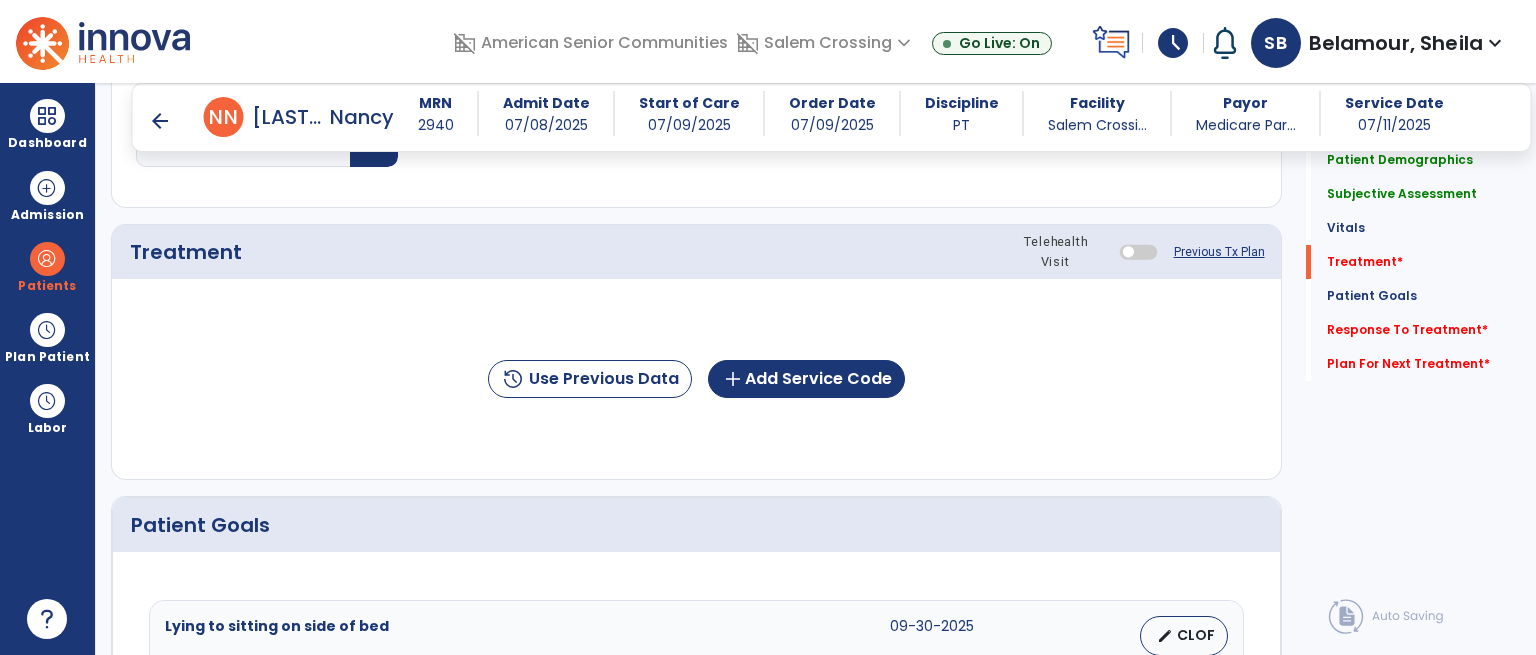 click on "Response To Treatment   *  Response To Treatment   *" 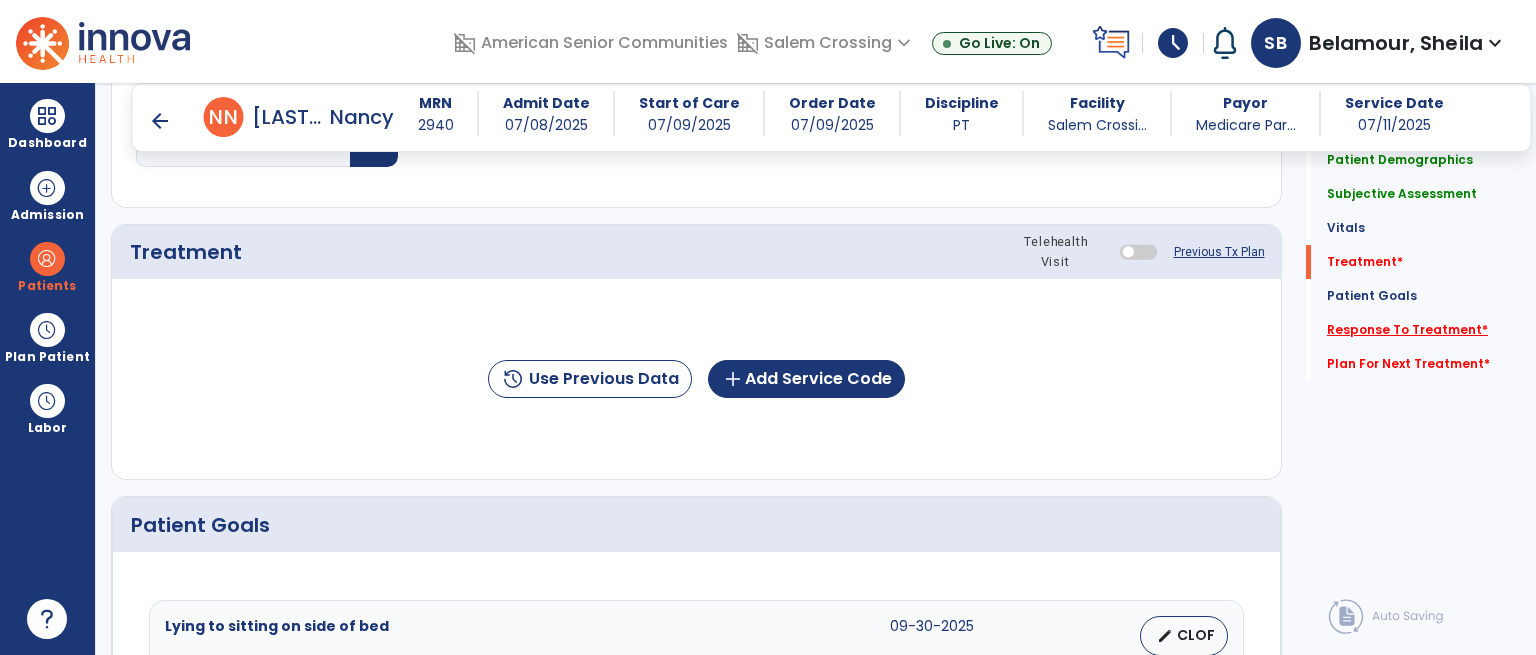 click on "Response To Treatment   *" 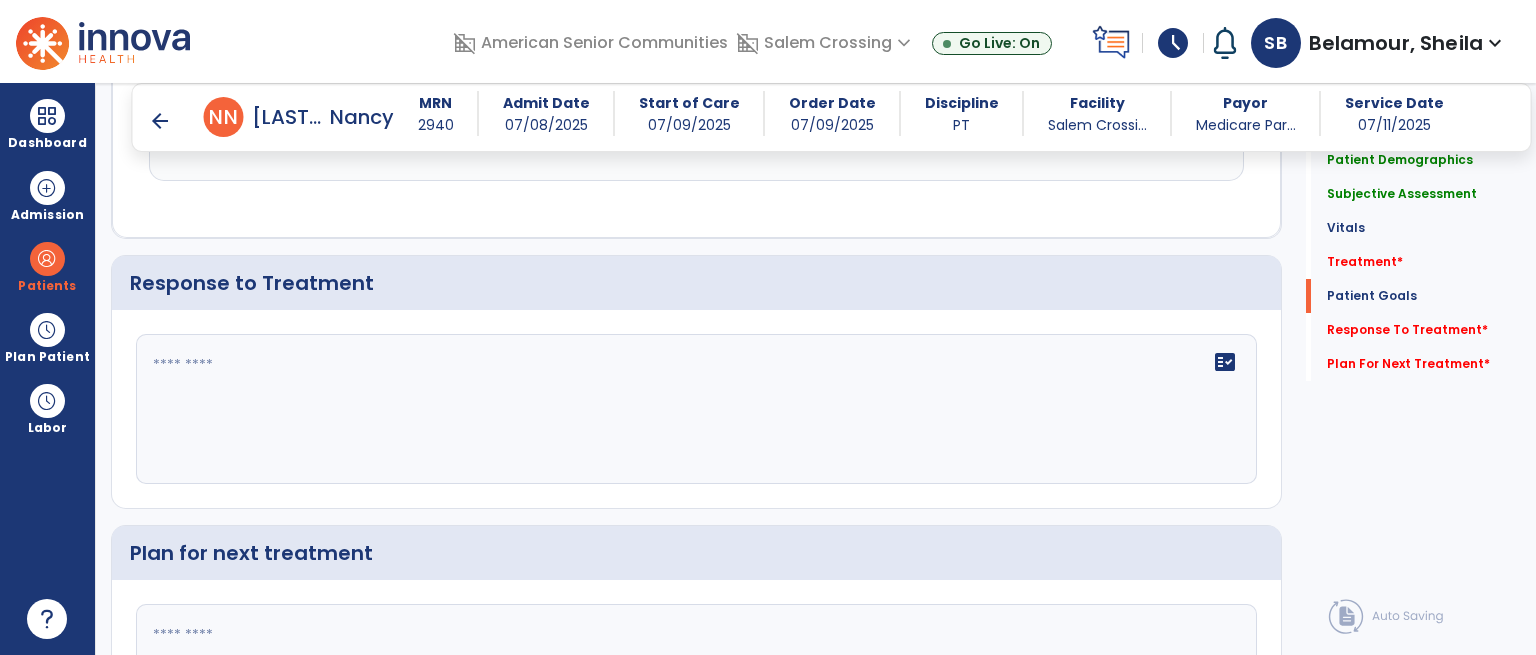 scroll, scrollTop: 2795, scrollLeft: 0, axis: vertical 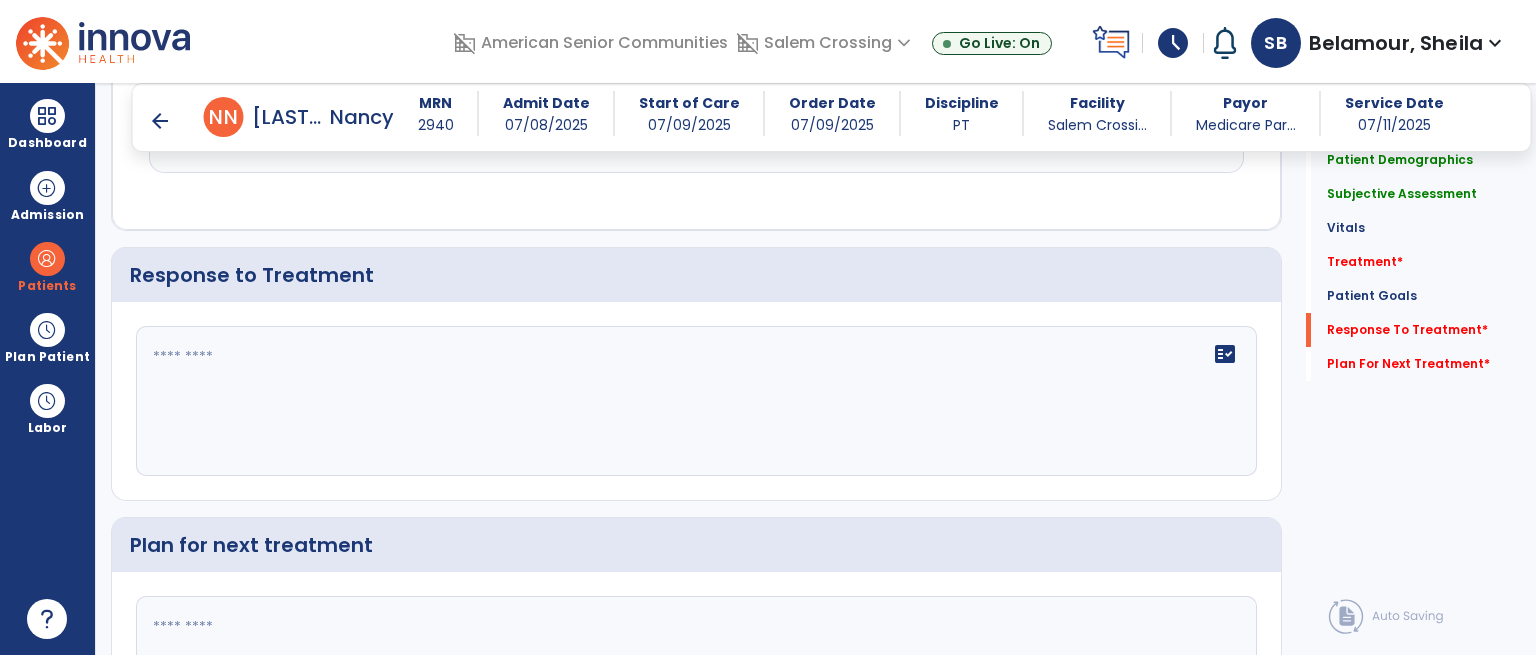 click on "fact_check" 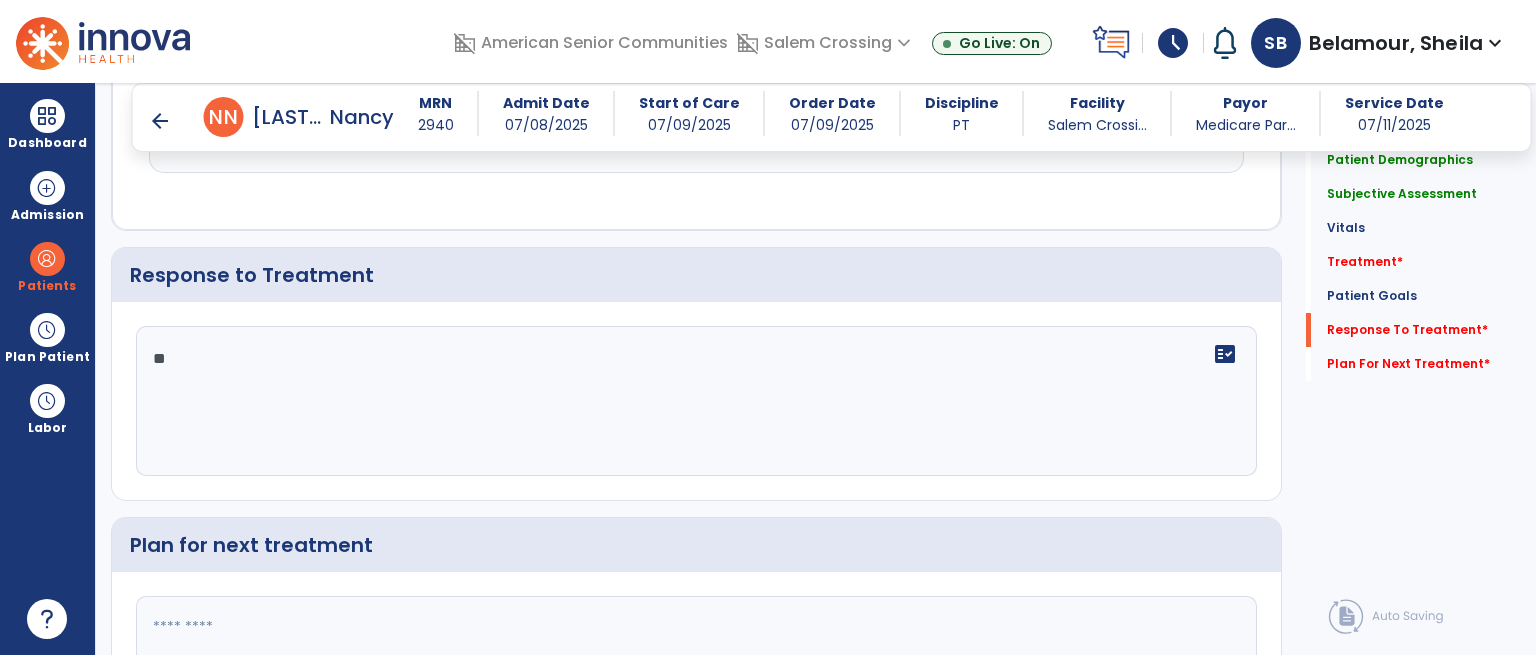 type on "*" 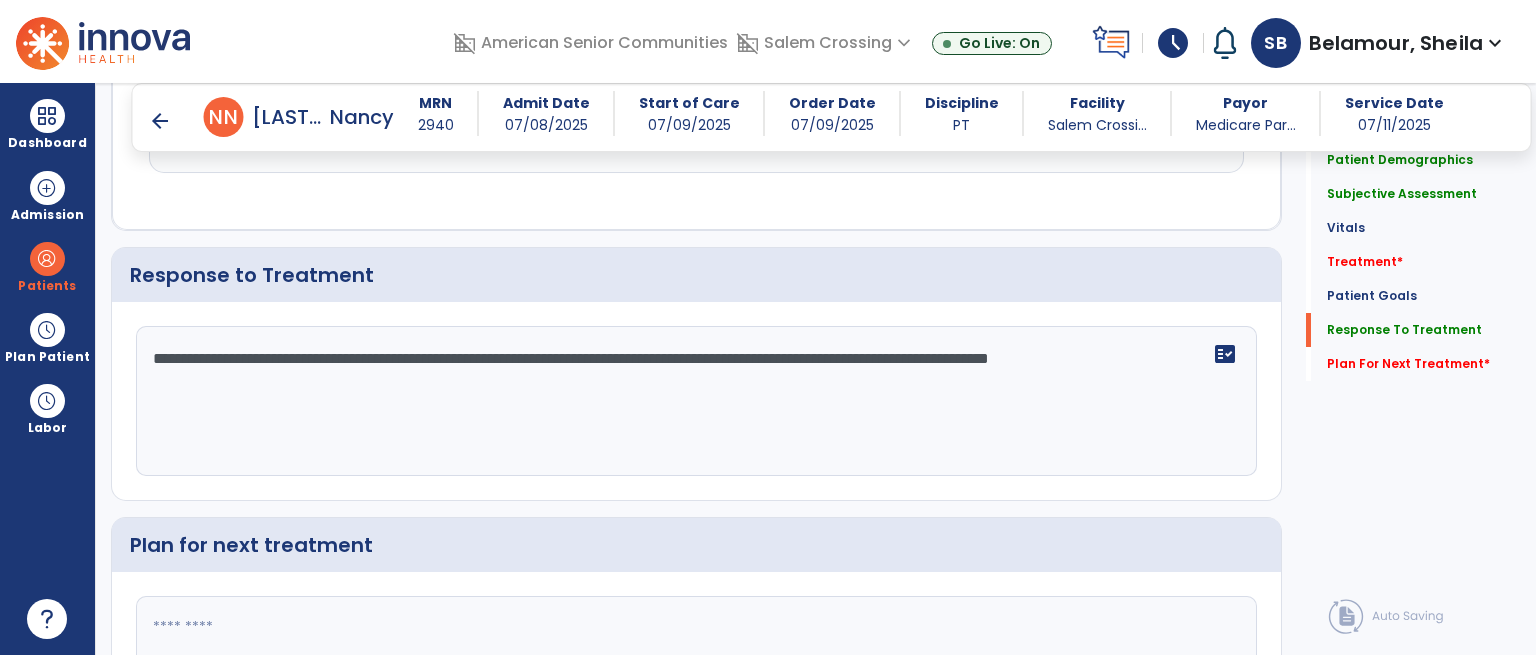 click on "**********" 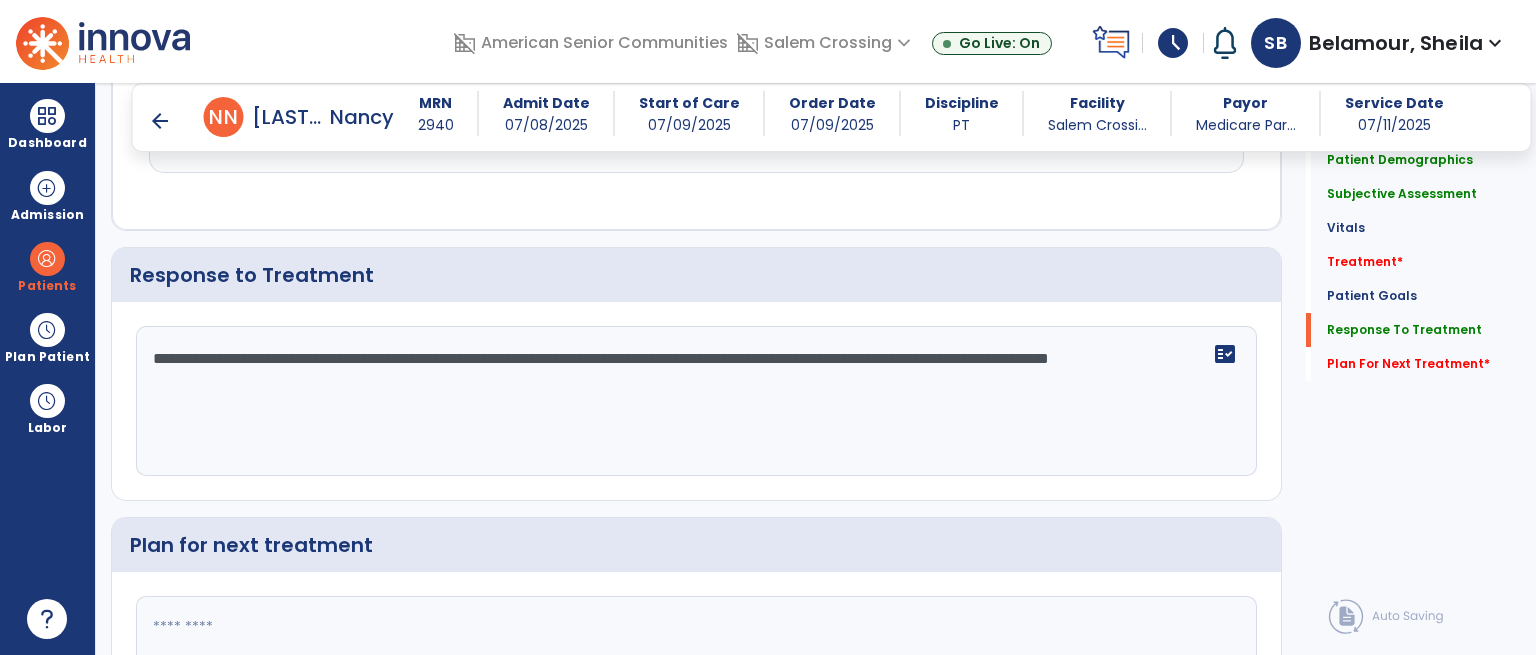 click on "**********" 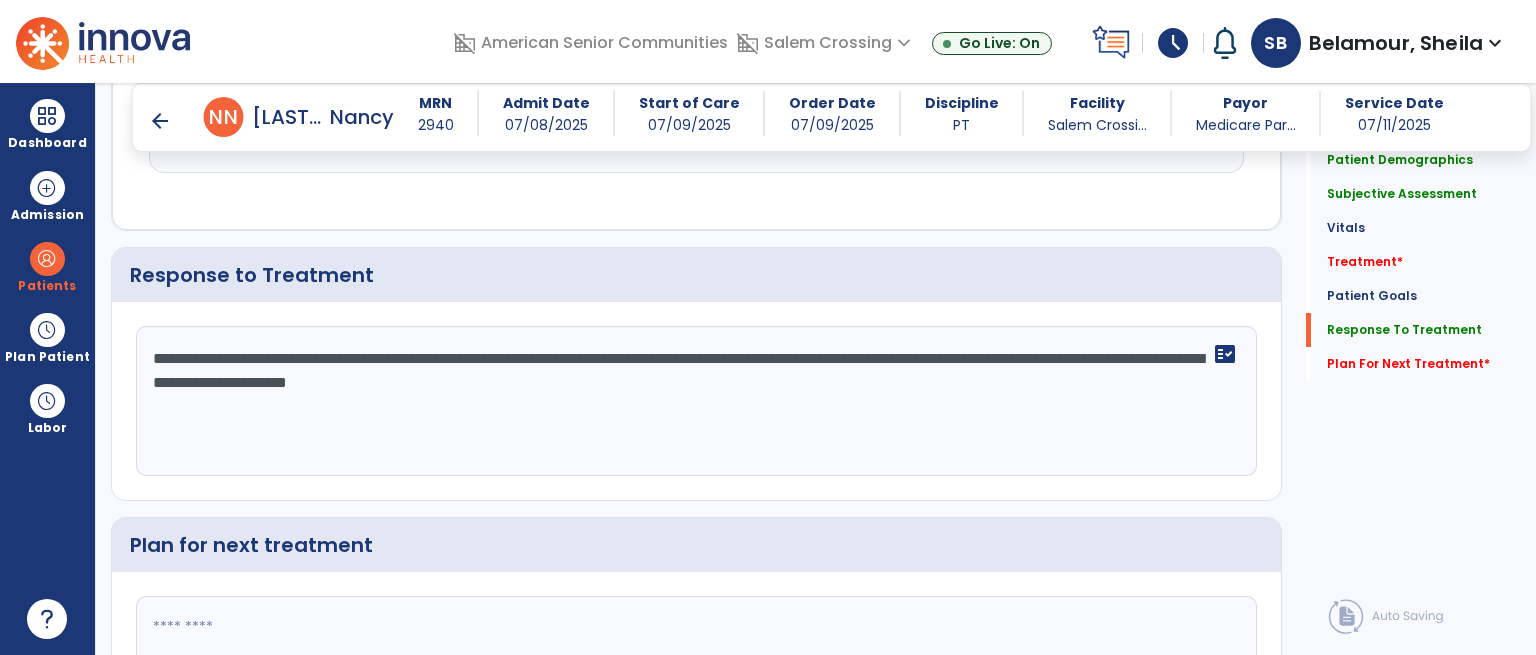 type on "**********" 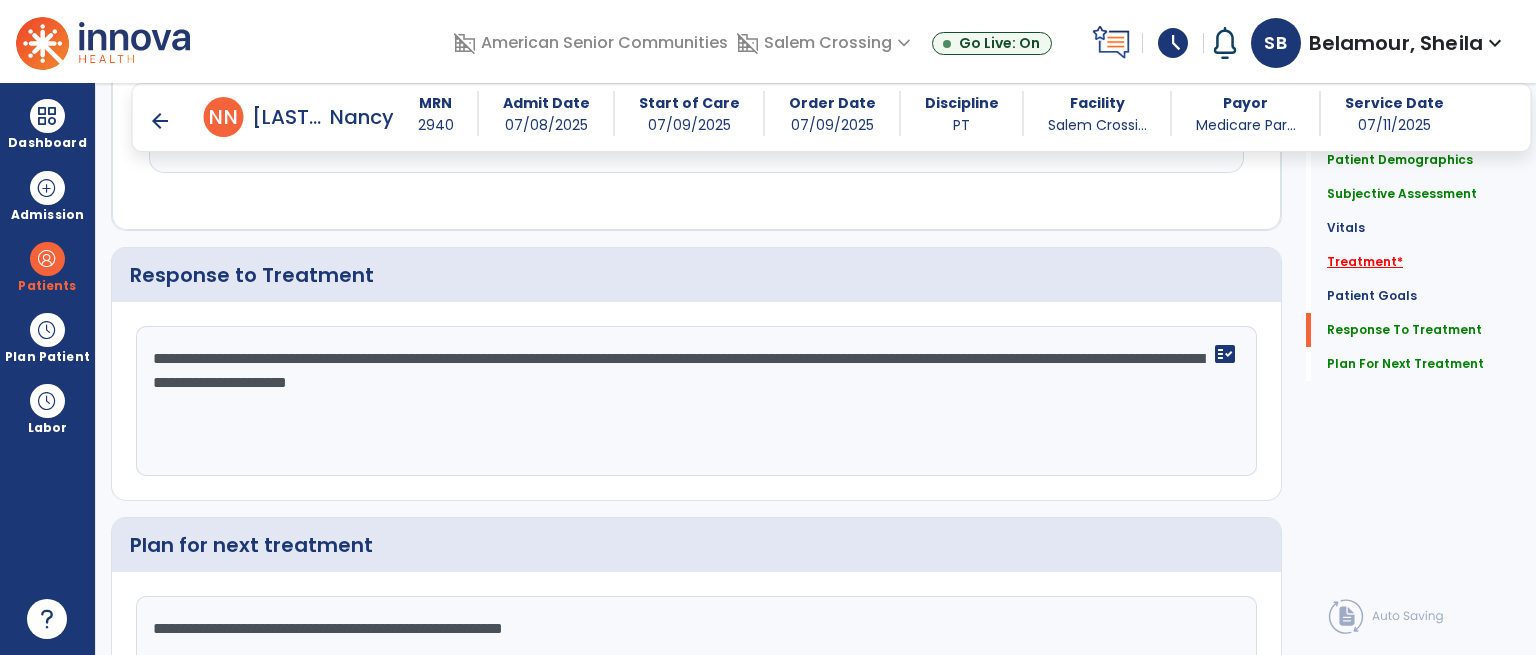 type on "**********" 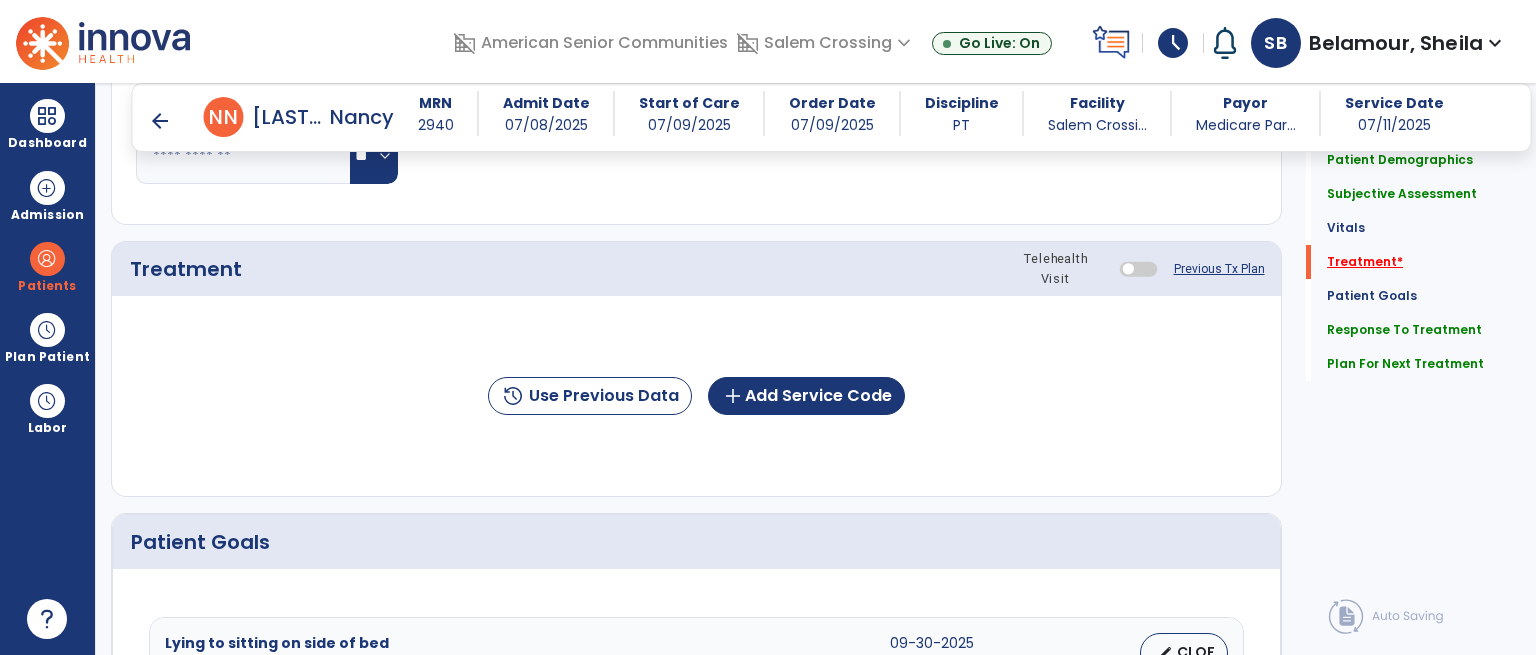 scroll, scrollTop: 1047, scrollLeft: 0, axis: vertical 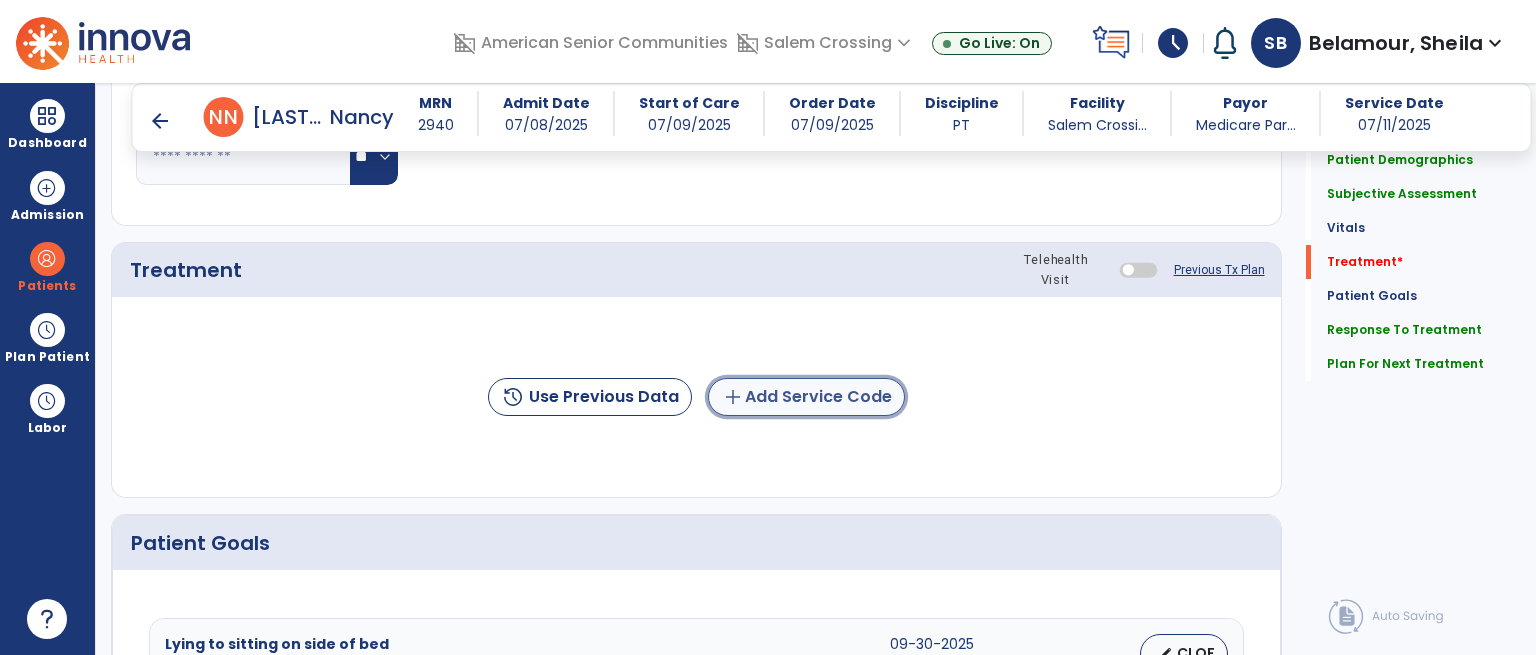 click on "add" 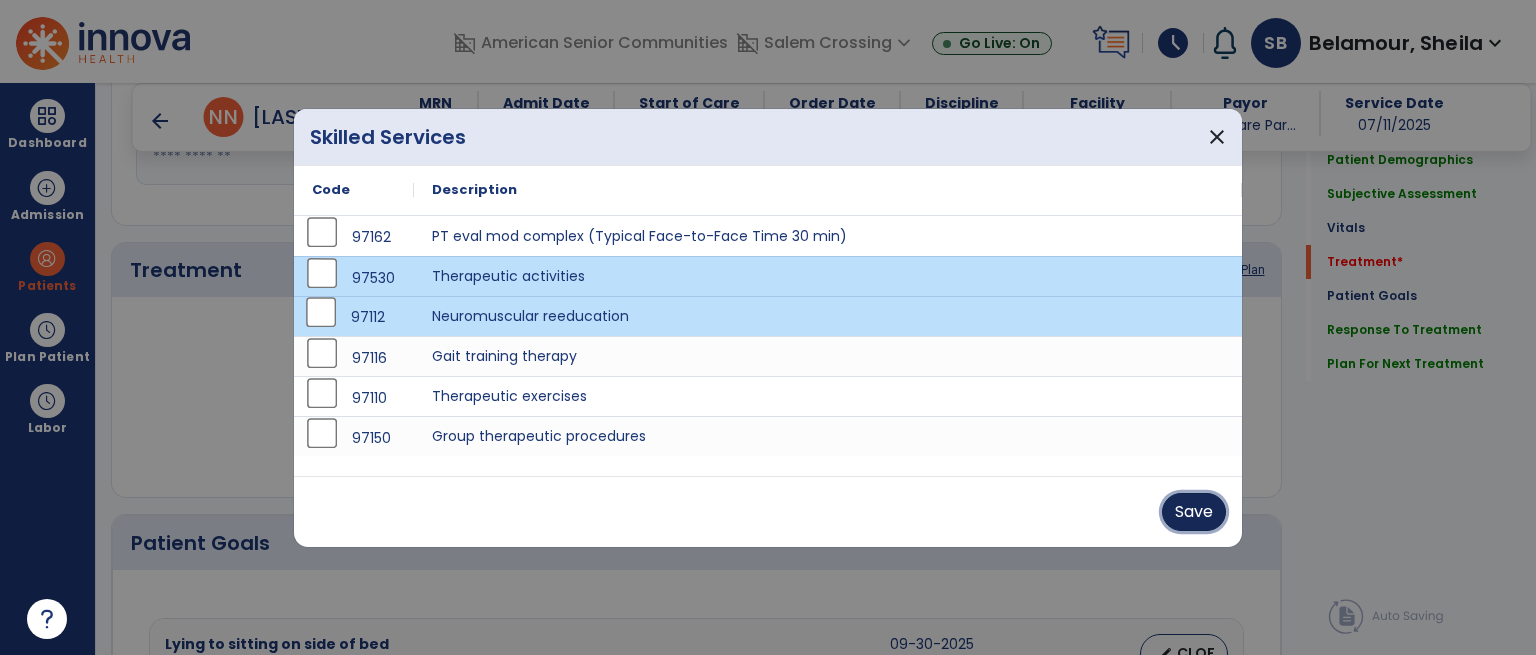 click on "Save" at bounding box center [1194, 512] 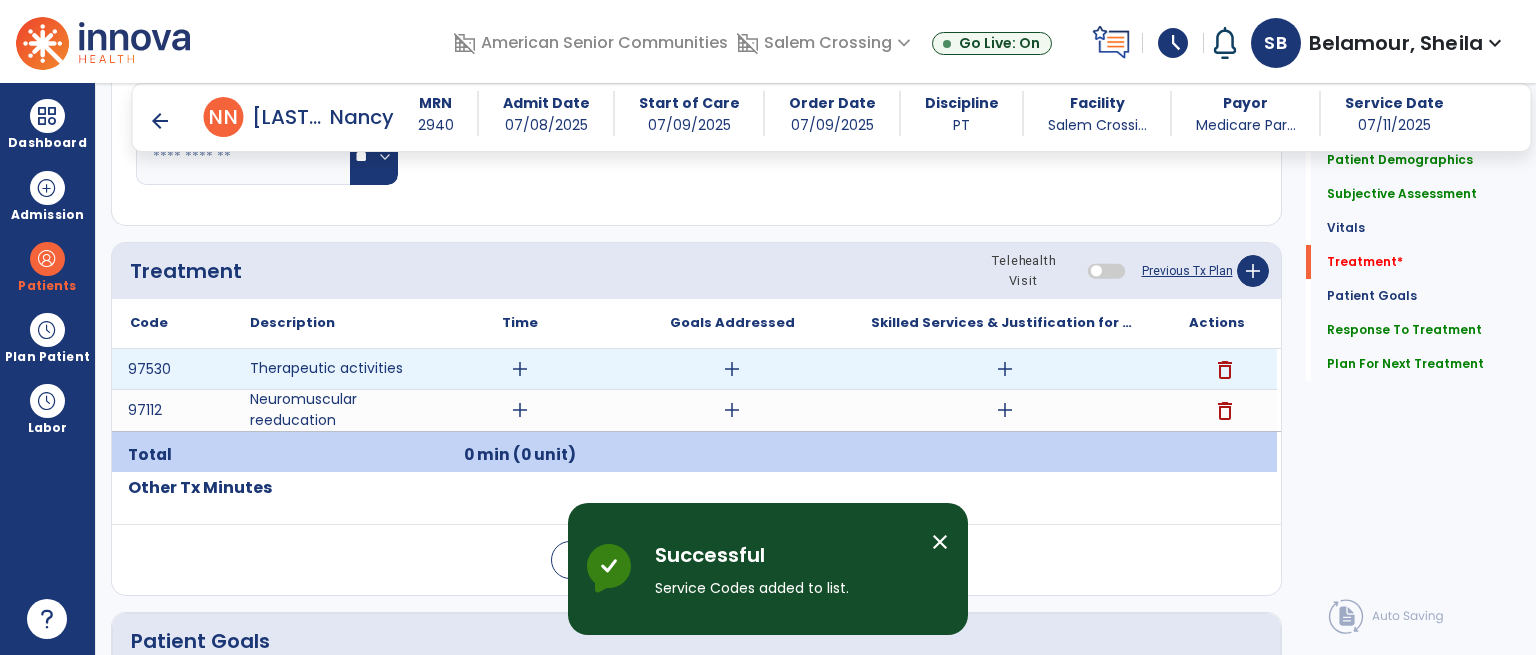 click on "add" at bounding box center (520, 369) 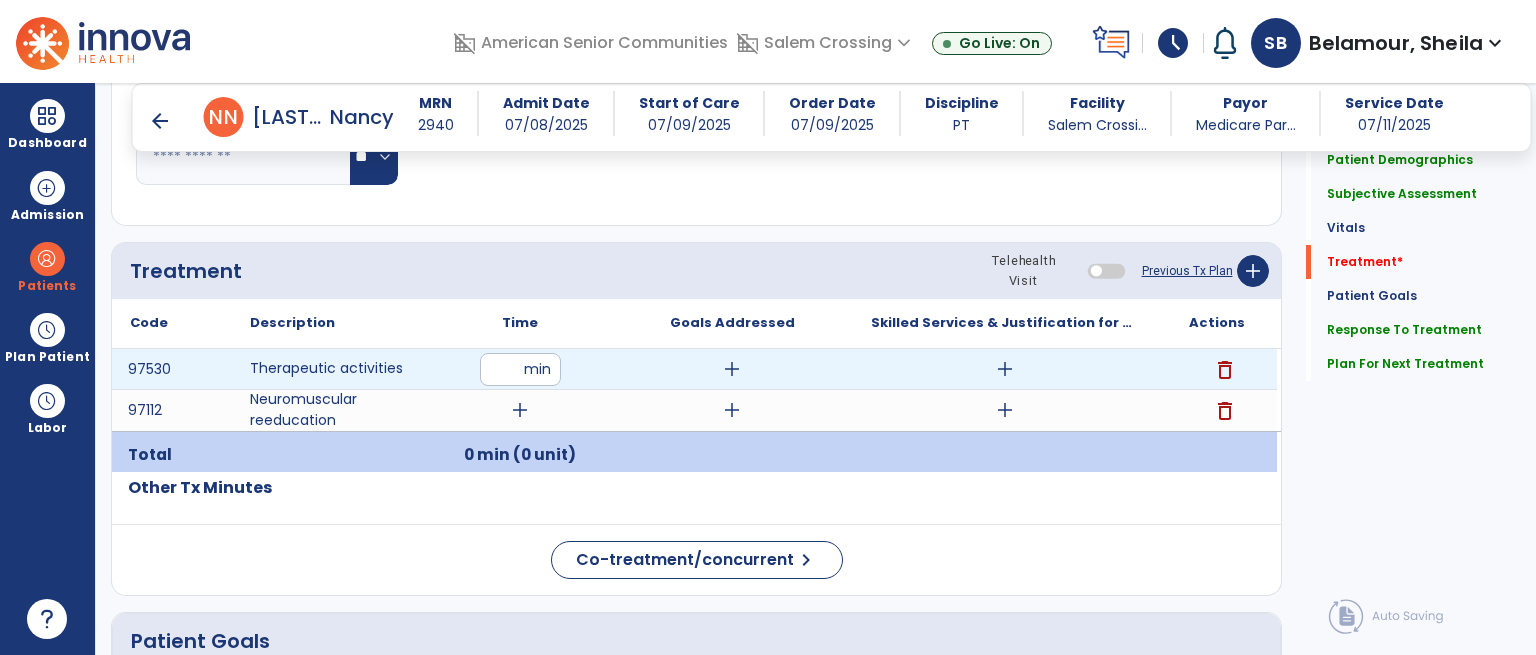 type on "**" 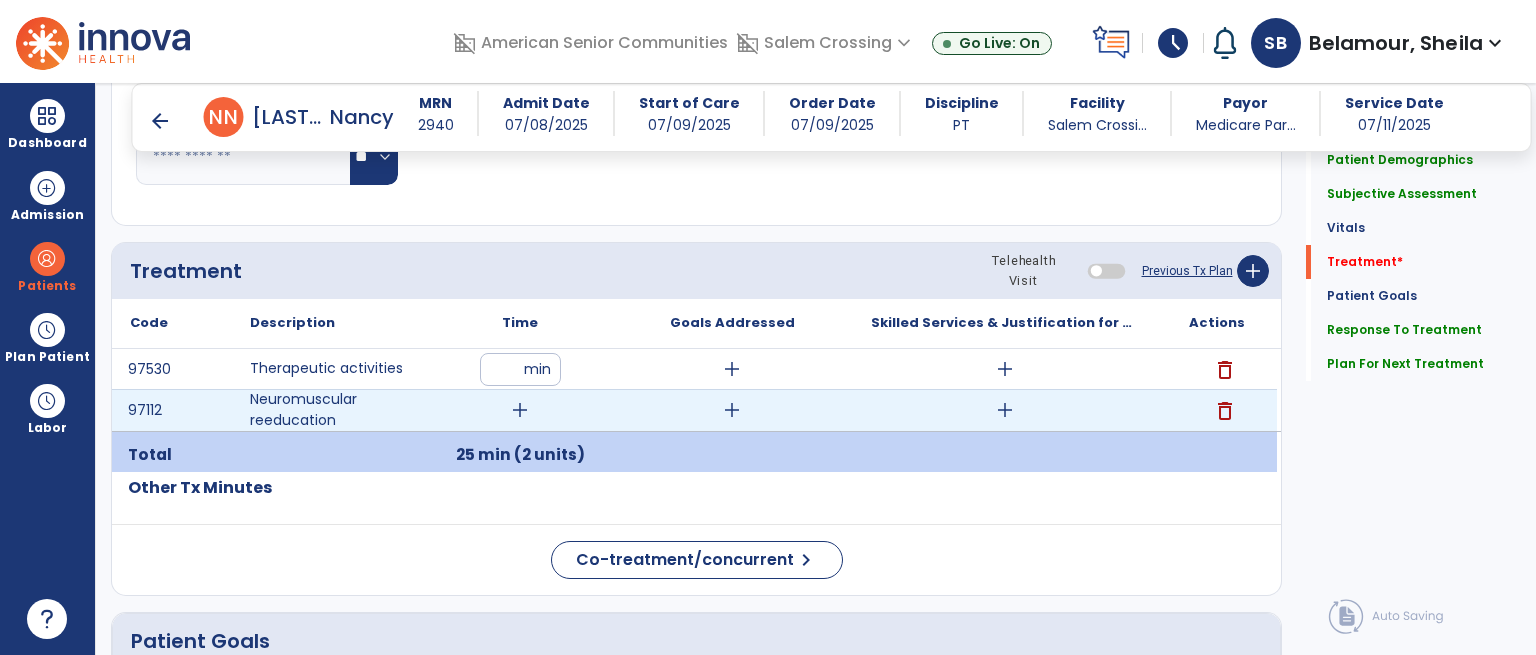click on "add" at bounding box center [520, 410] 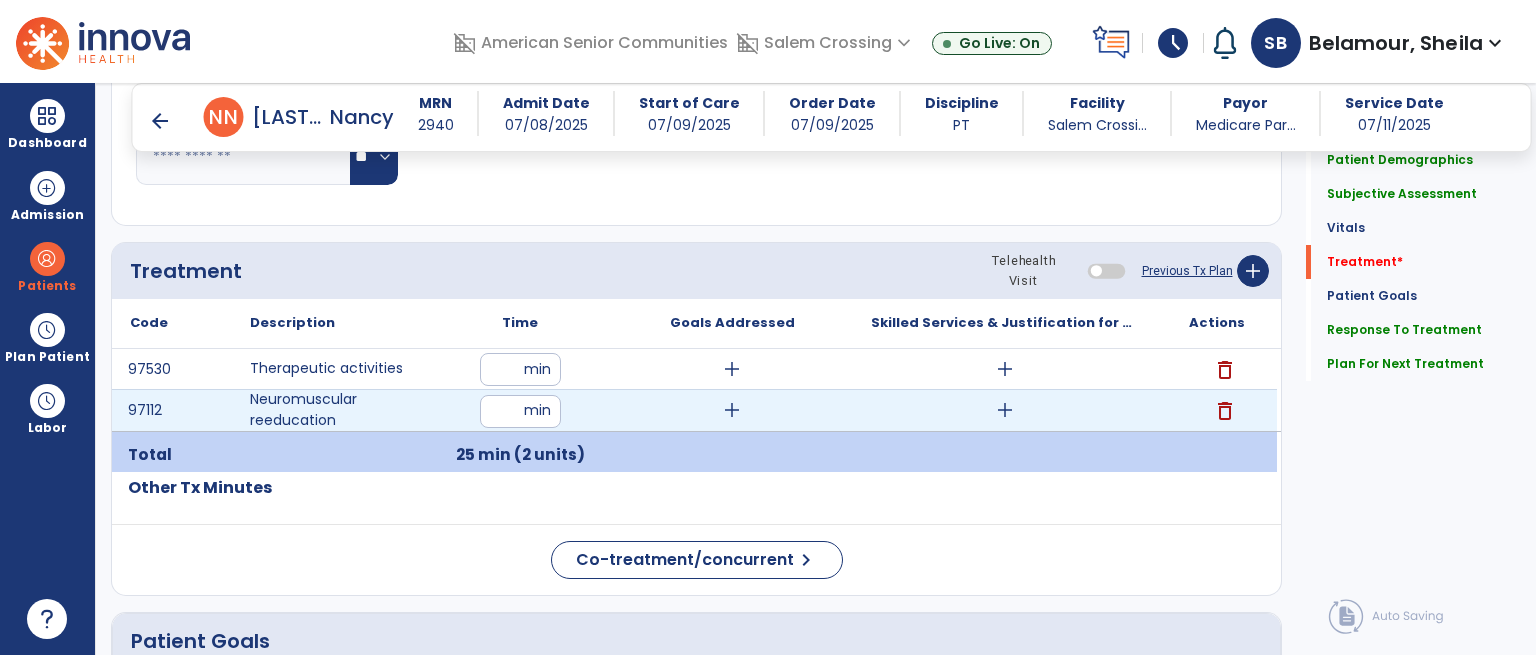 type on "**" 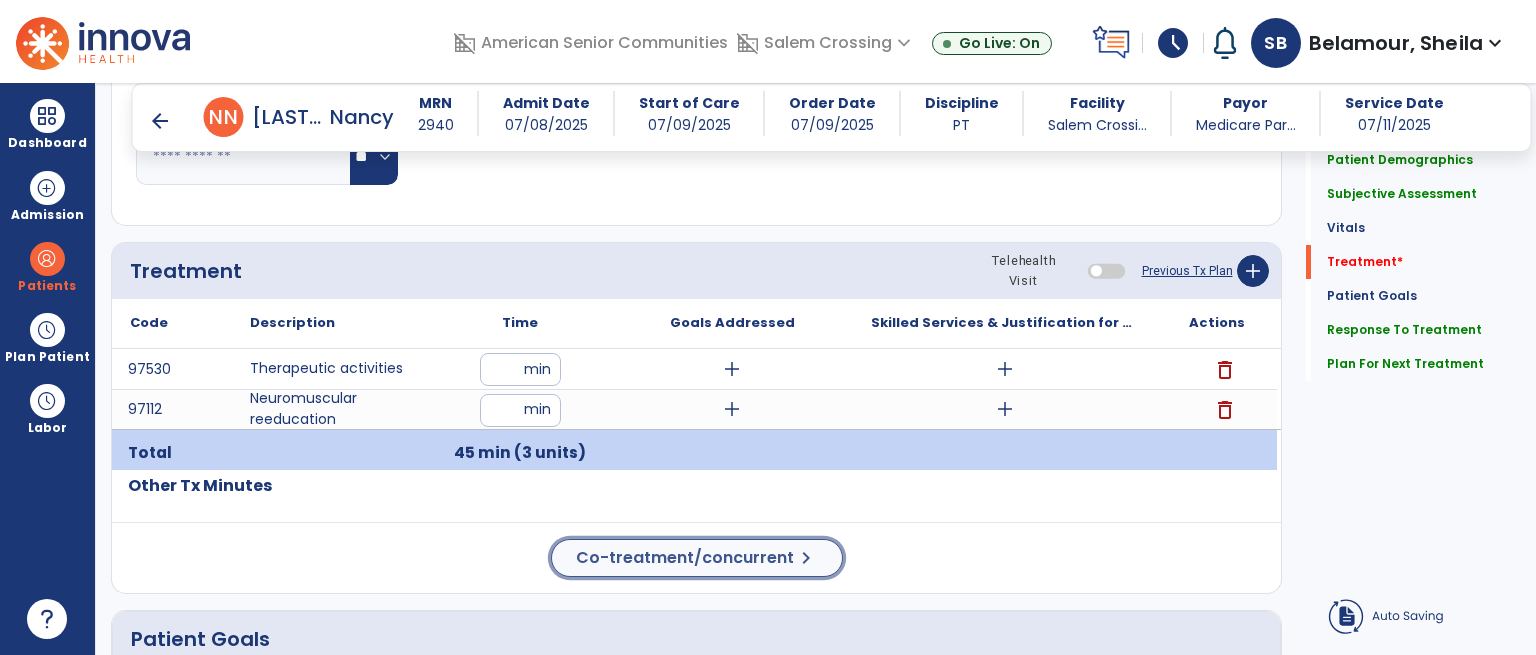 click on "Co-treatment/concurrent  chevron_right" 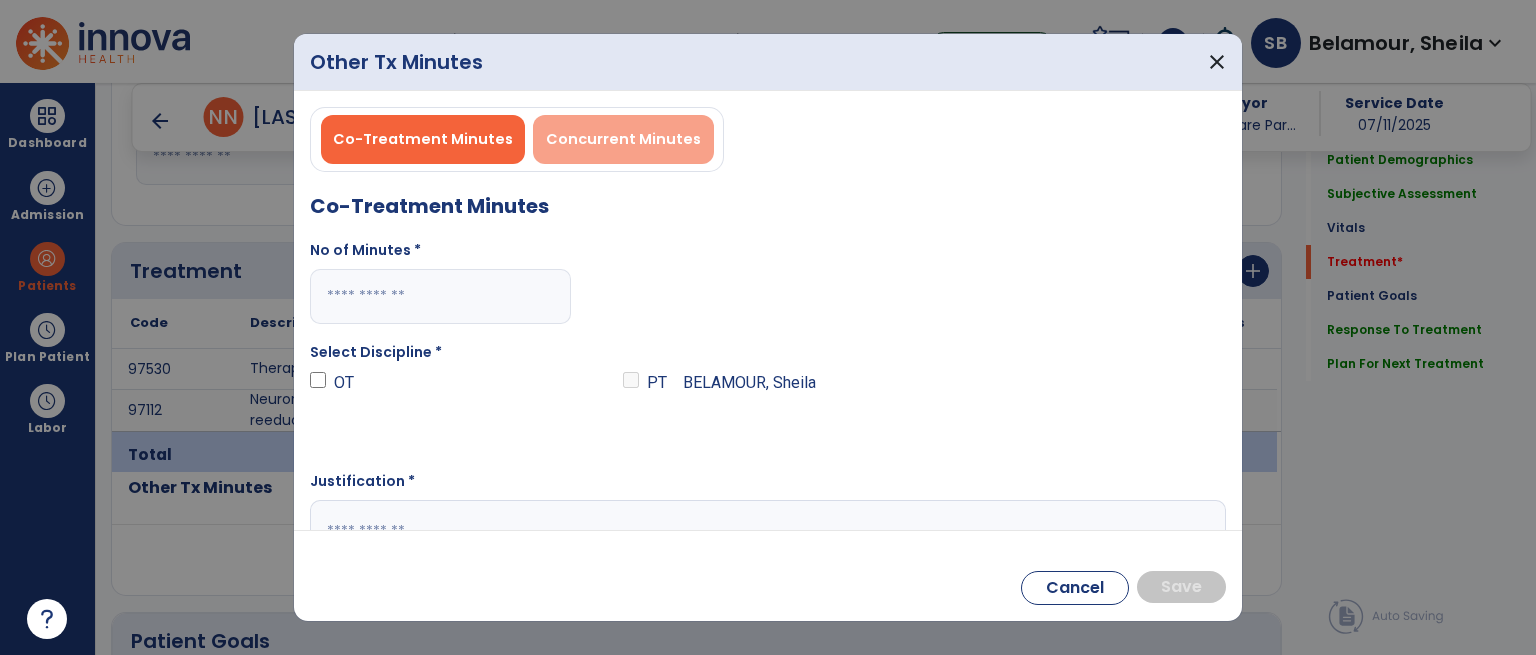 click on "Concurrent Minutes" at bounding box center [623, 139] 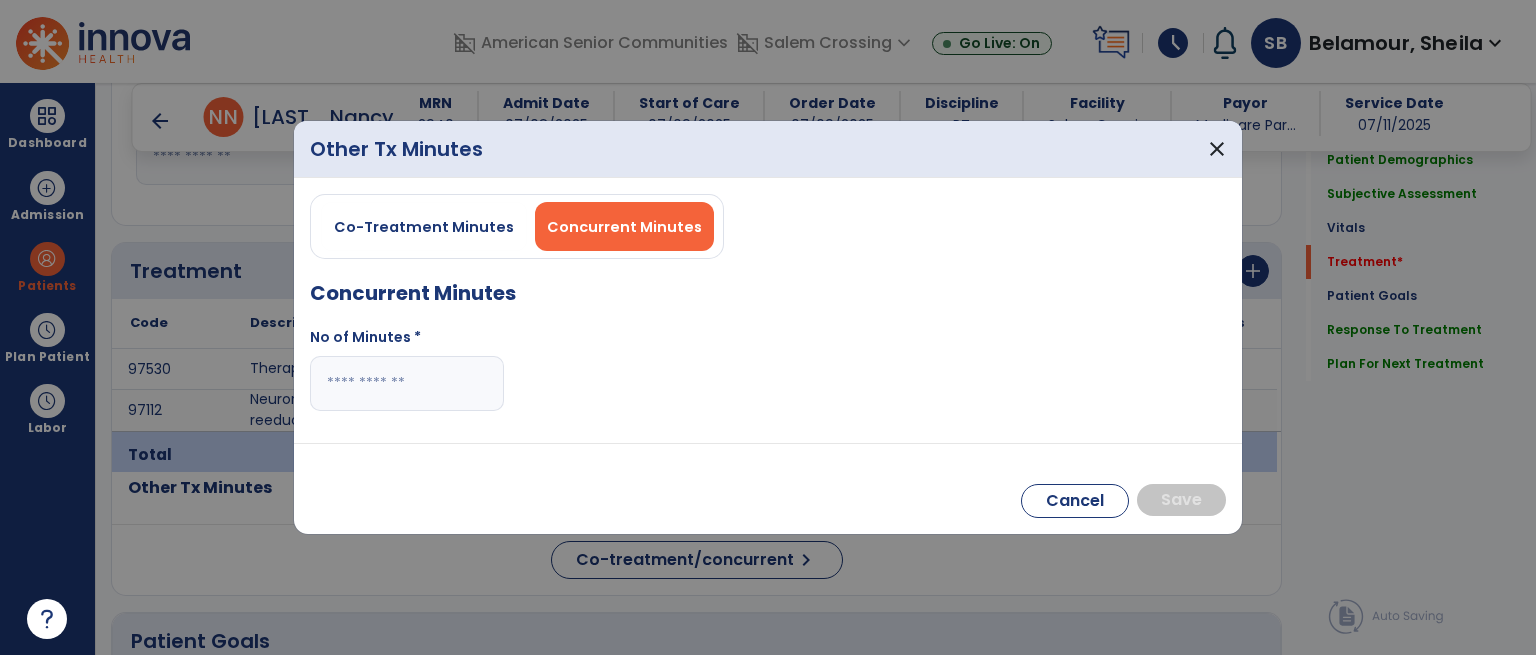 click at bounding box center (407, 383) 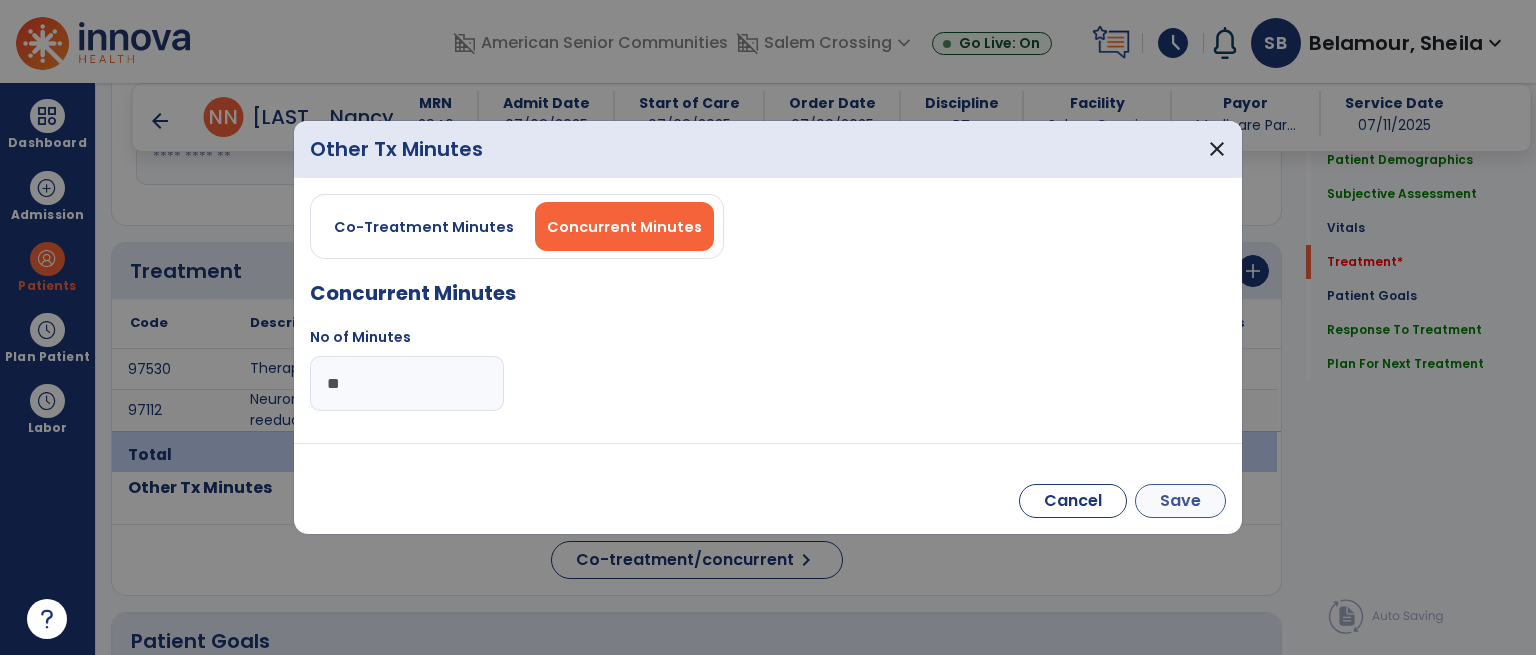 type on "**" 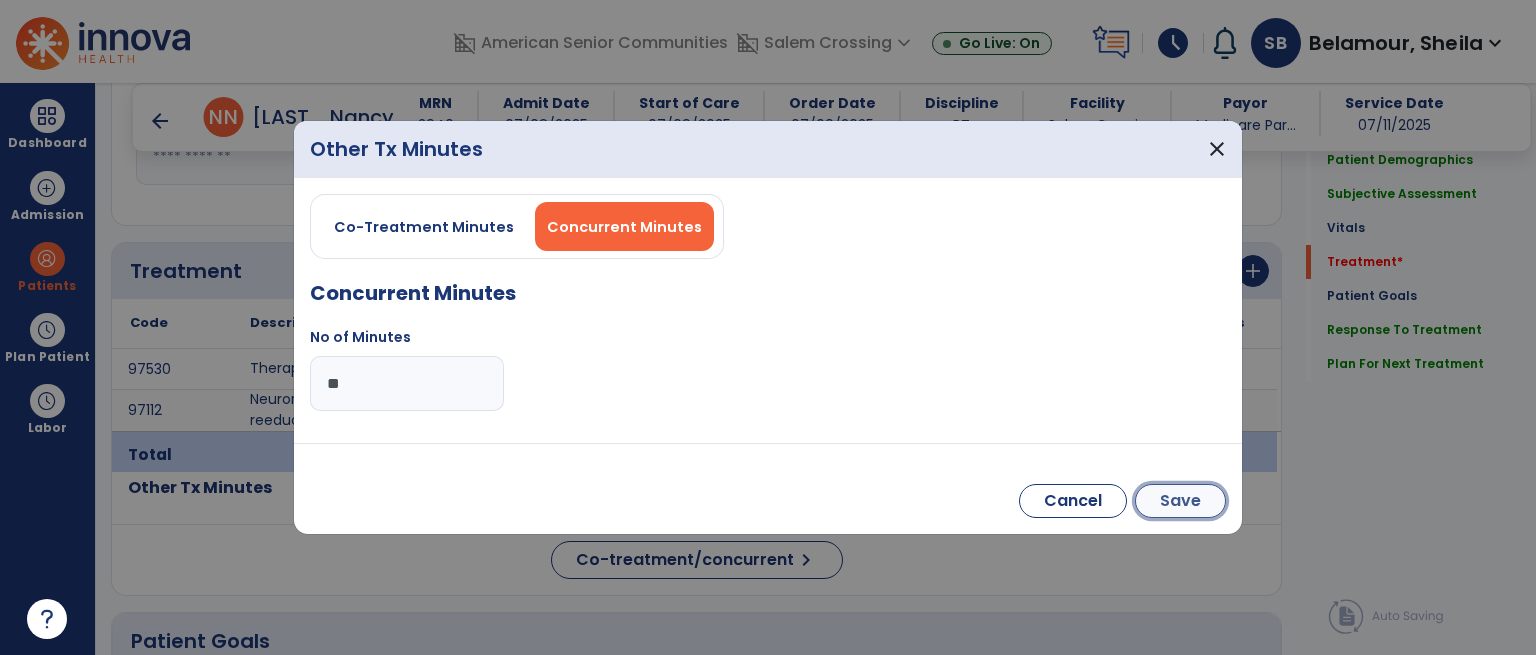 click on "Save" at bounding box center [1180, 501] 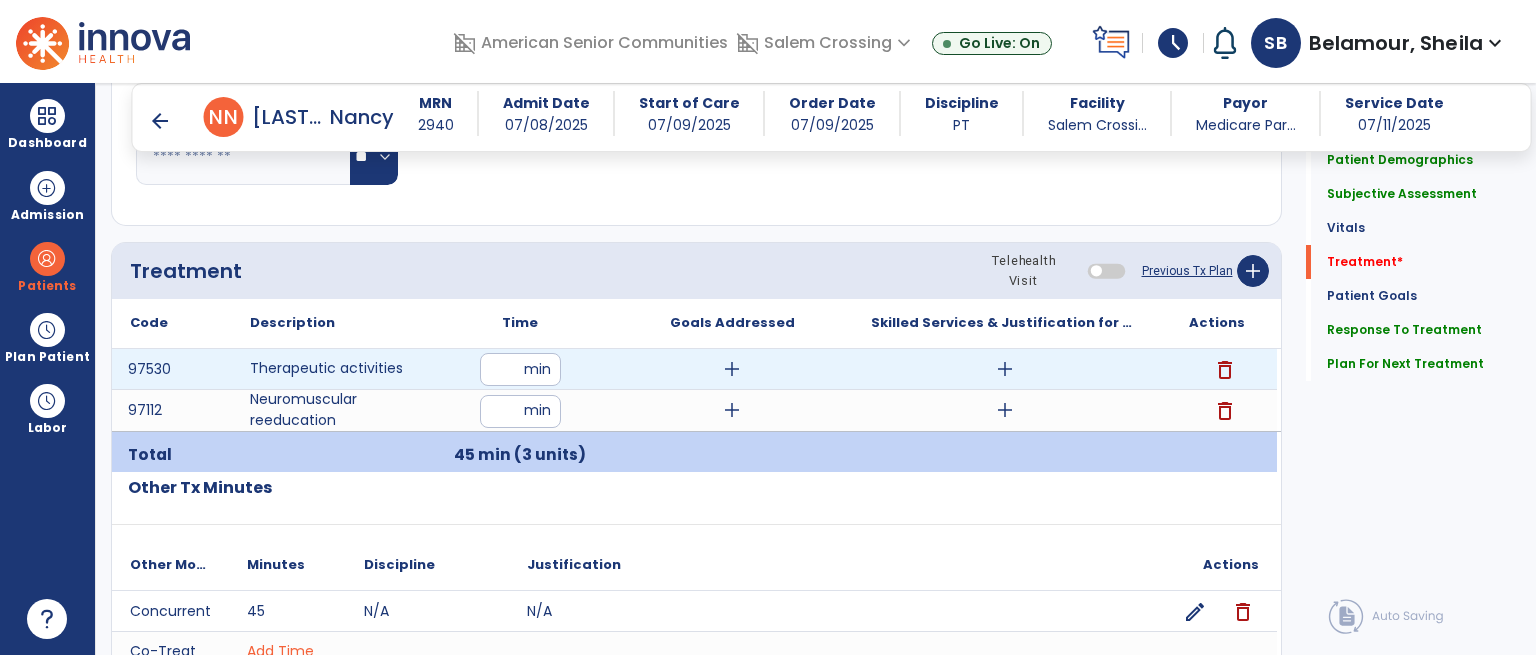 click on "add" at bounding box center [1005, 369] 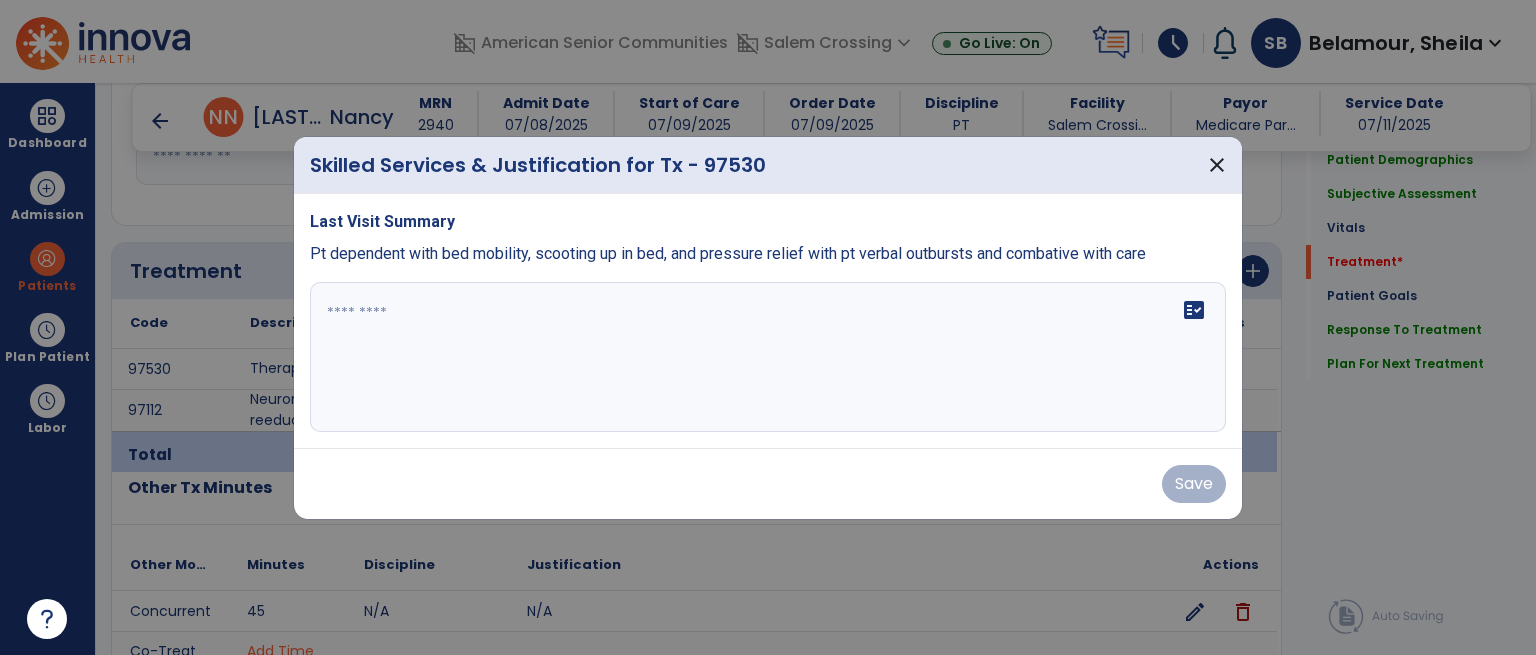 click on "fact_check" at bounding box center (768, 357) 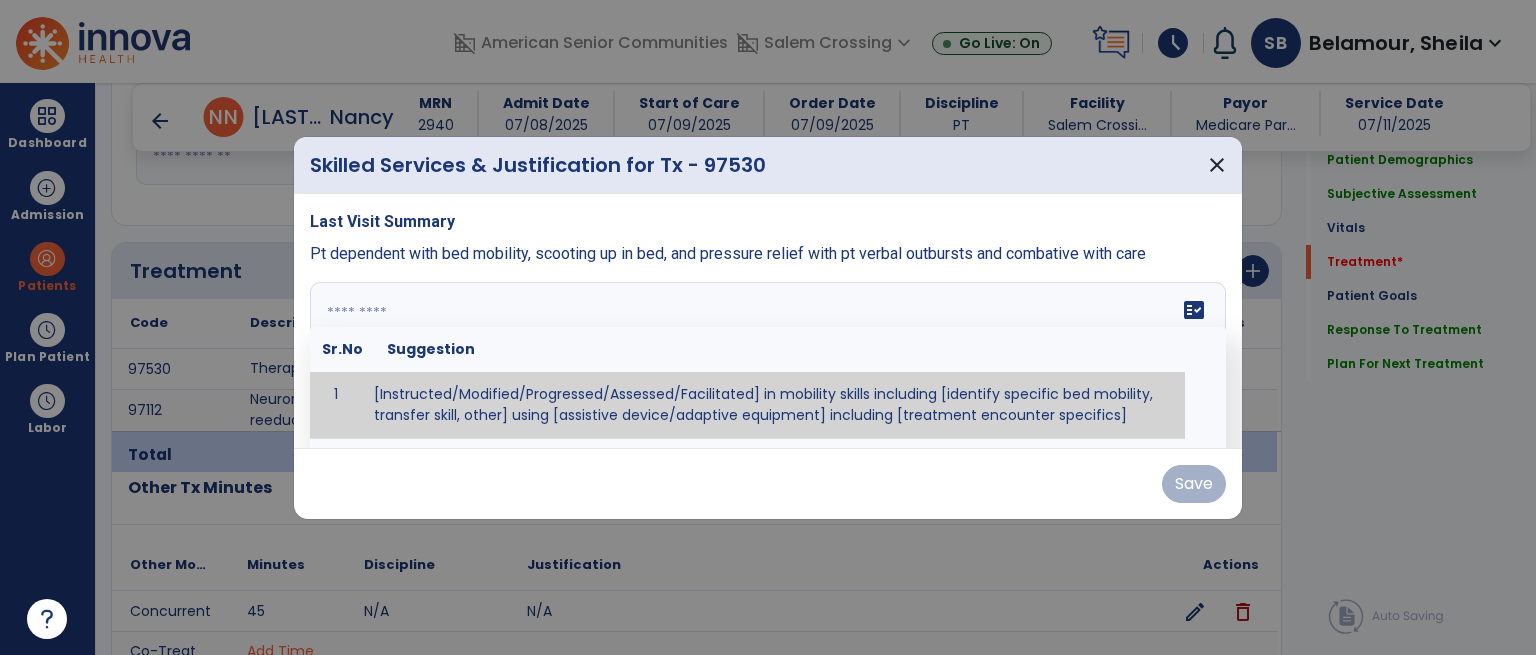 click at bounding box center (766, 357) 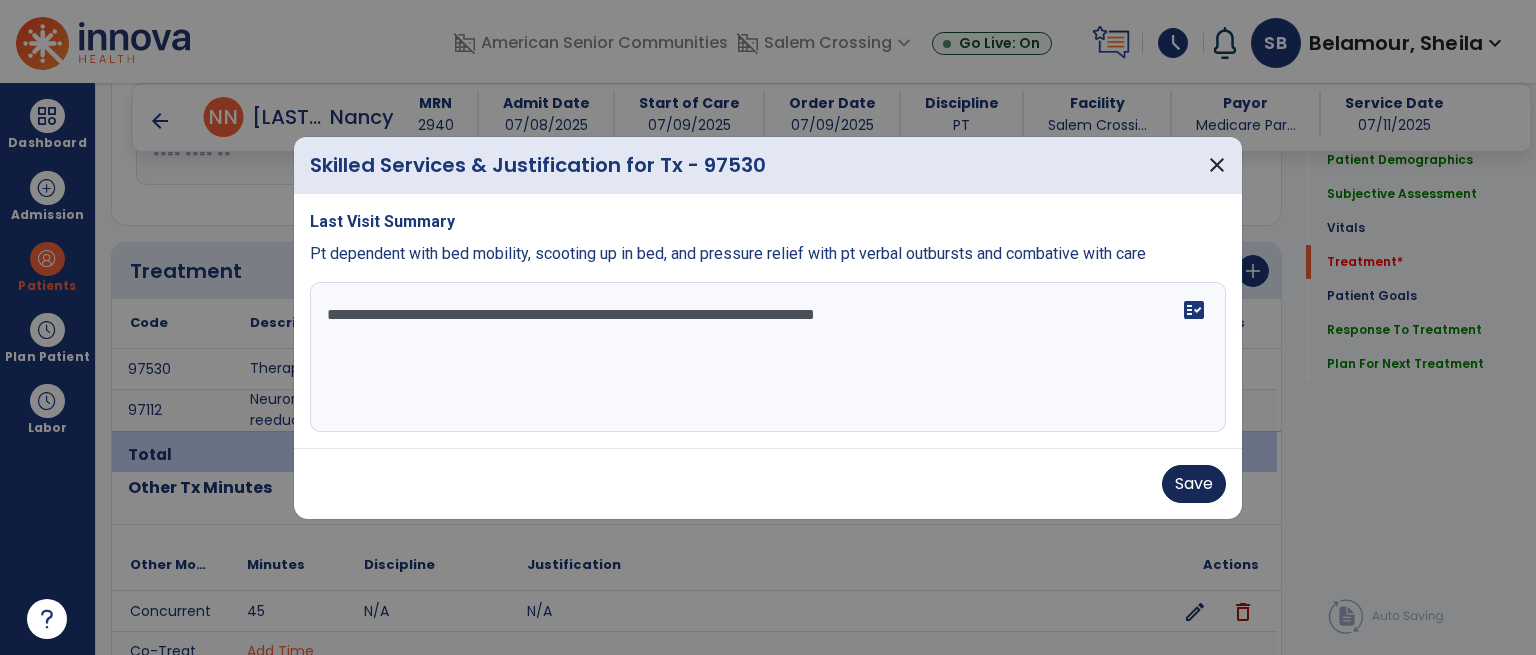 type on "**********" 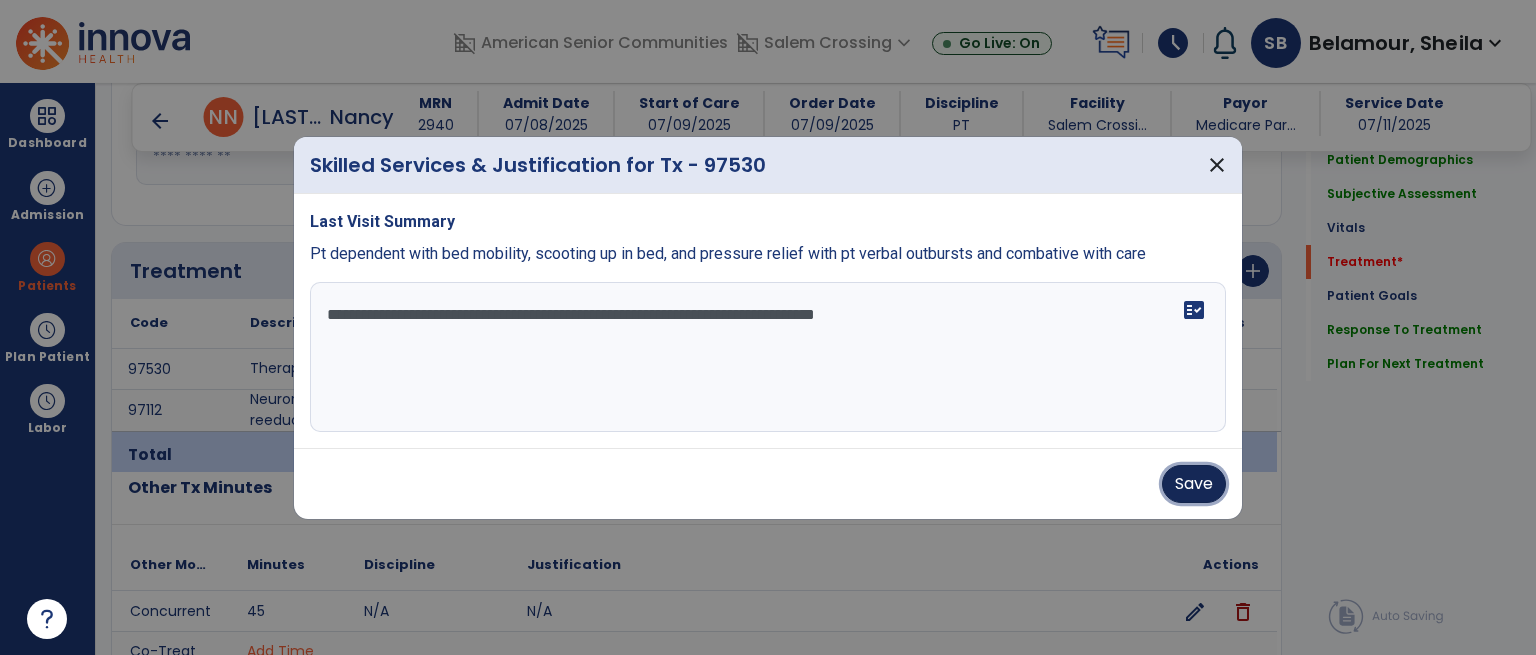 click on "Save" at bounding box center (1194, 484) 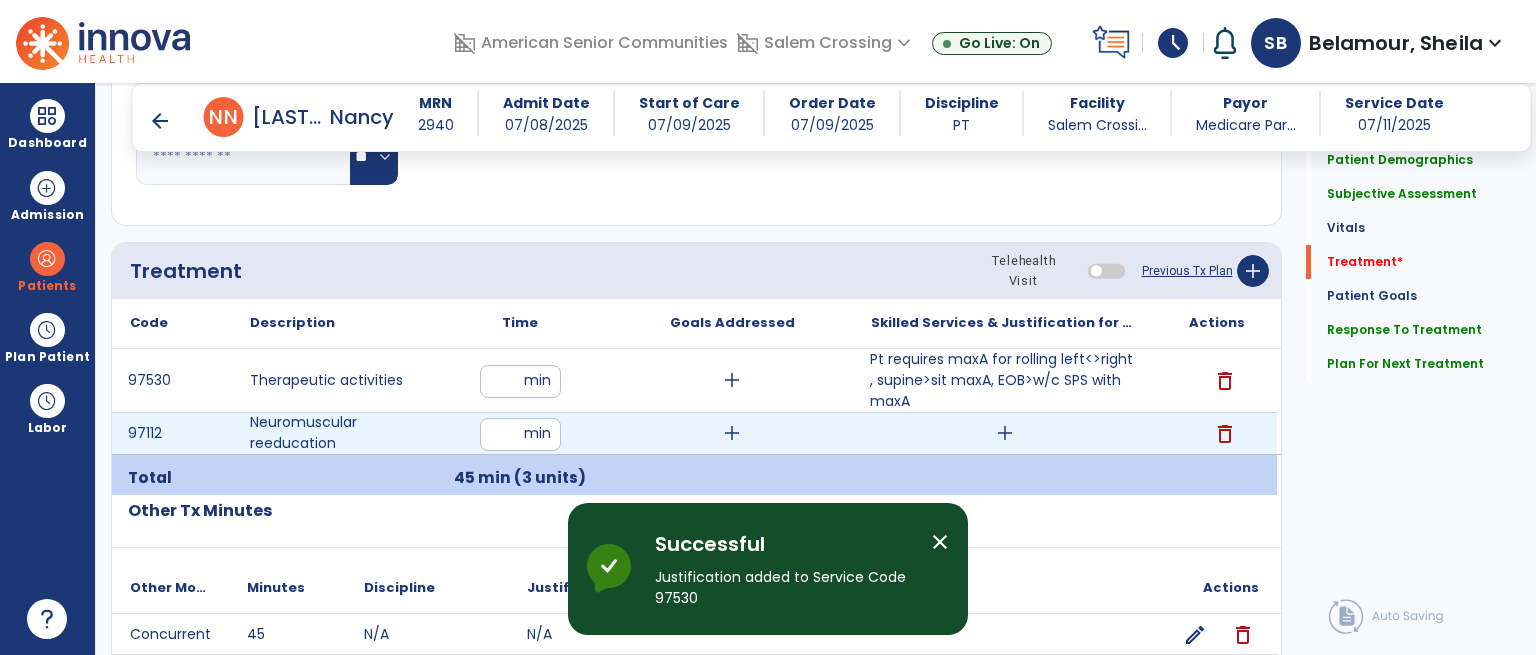 click on "add" at bounding box center [1005, 433] 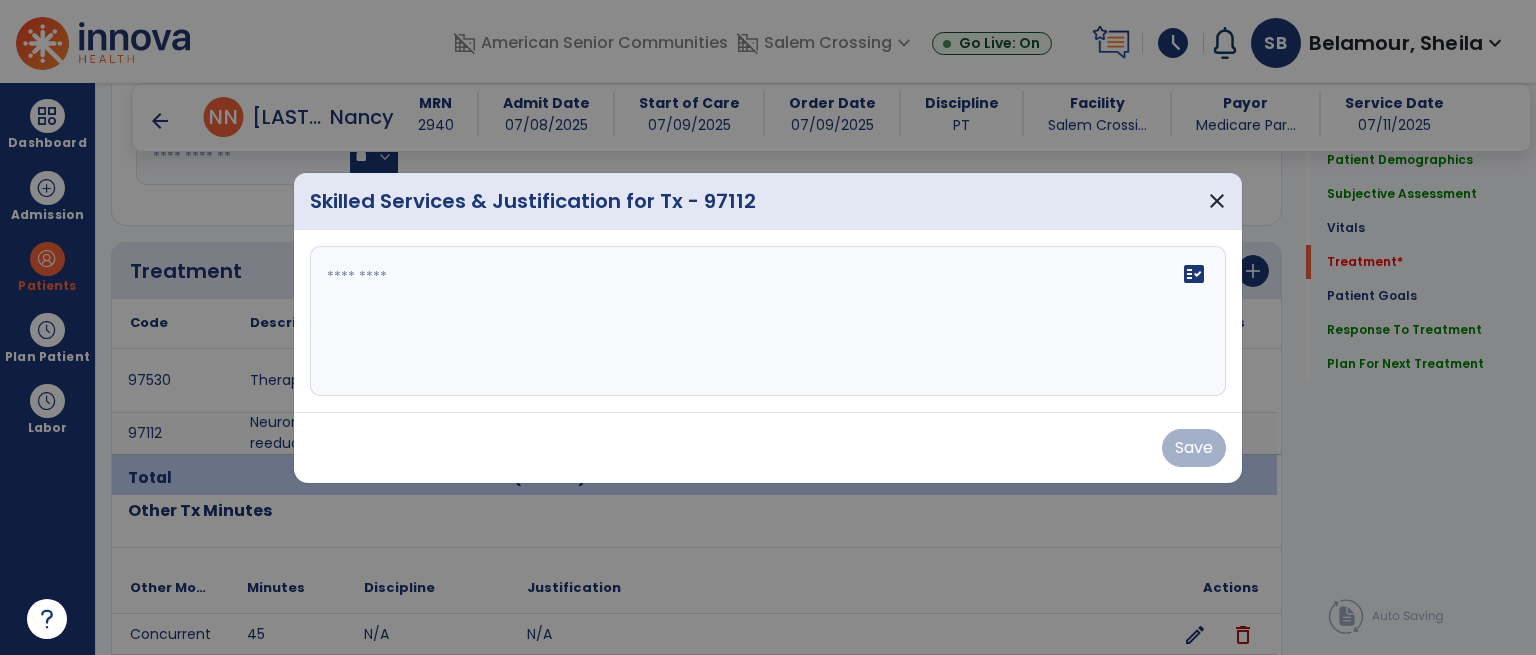 click on "fact_check" at bounding box center [768, 321] 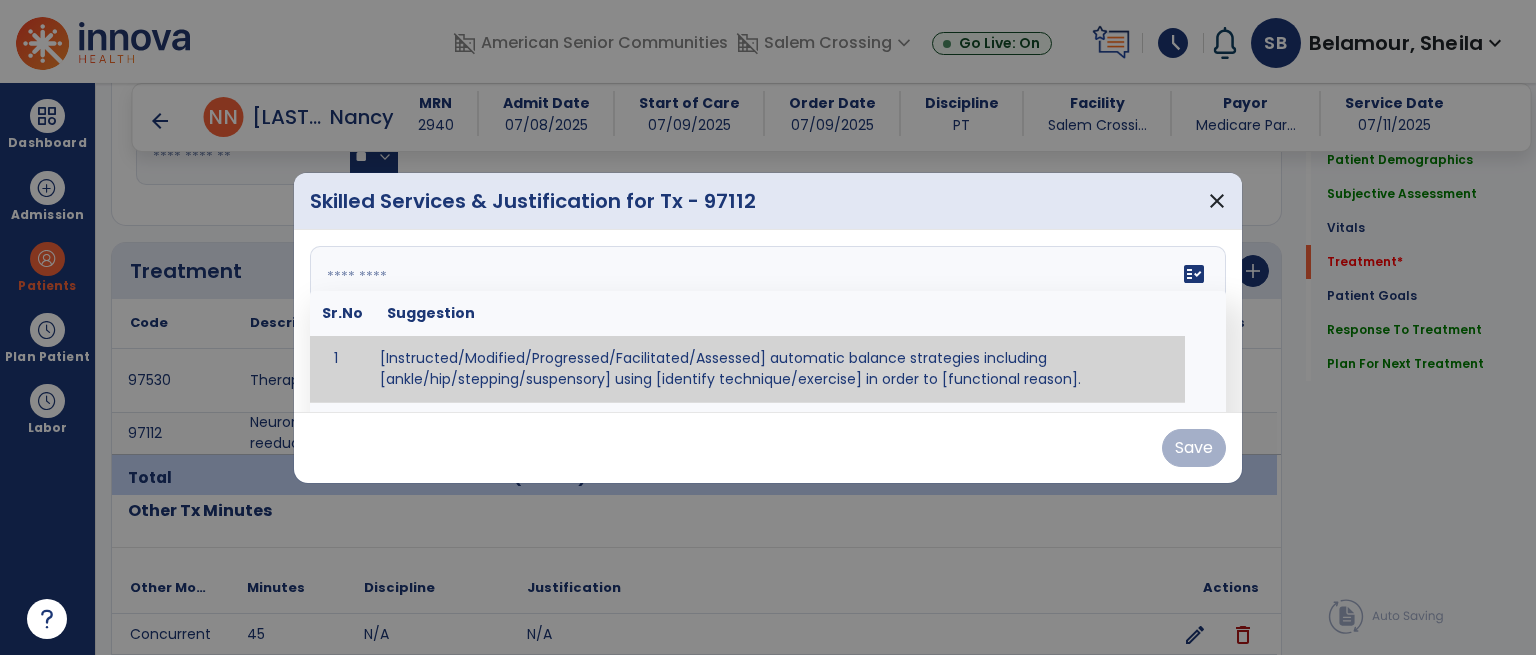 click at bounding box center [766, 321] 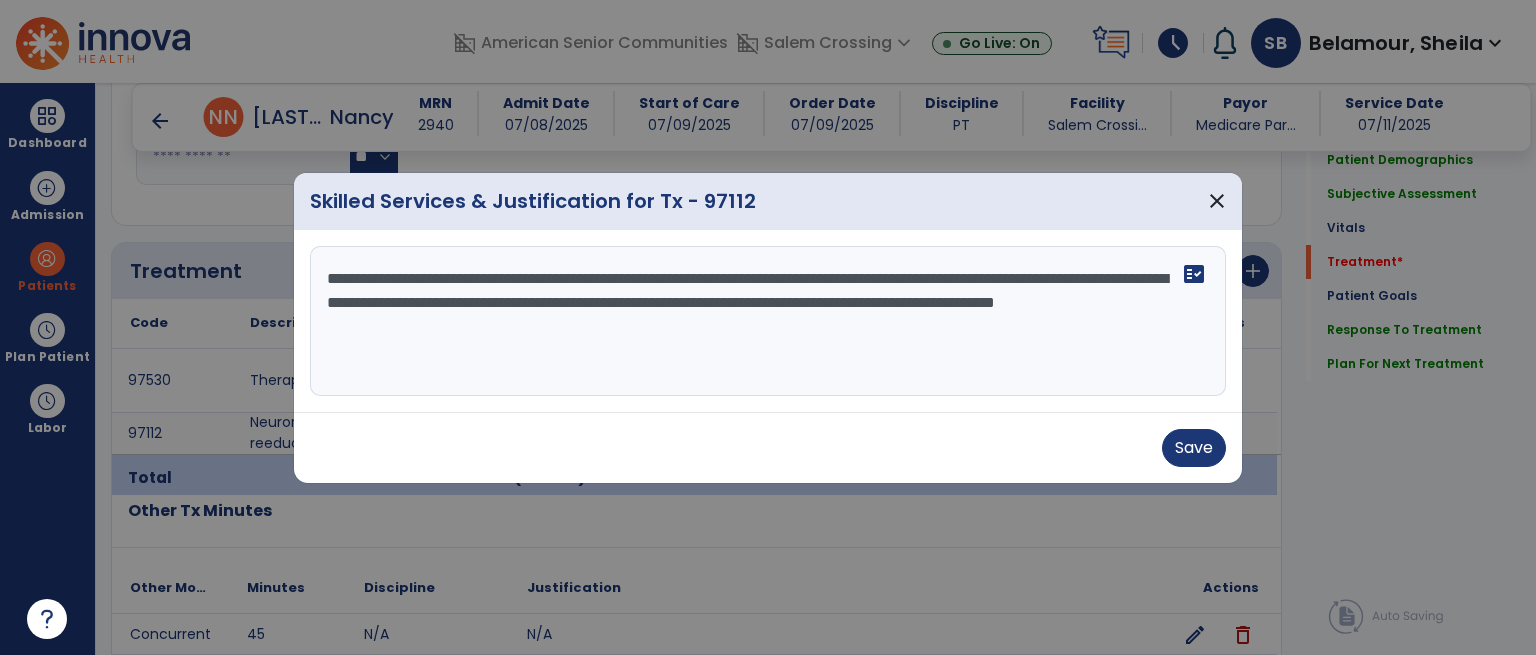 drag, startPoint x: 638, startPoint y: 325, endPoint x: 745, endPoint y: 331, distance: 107.16809 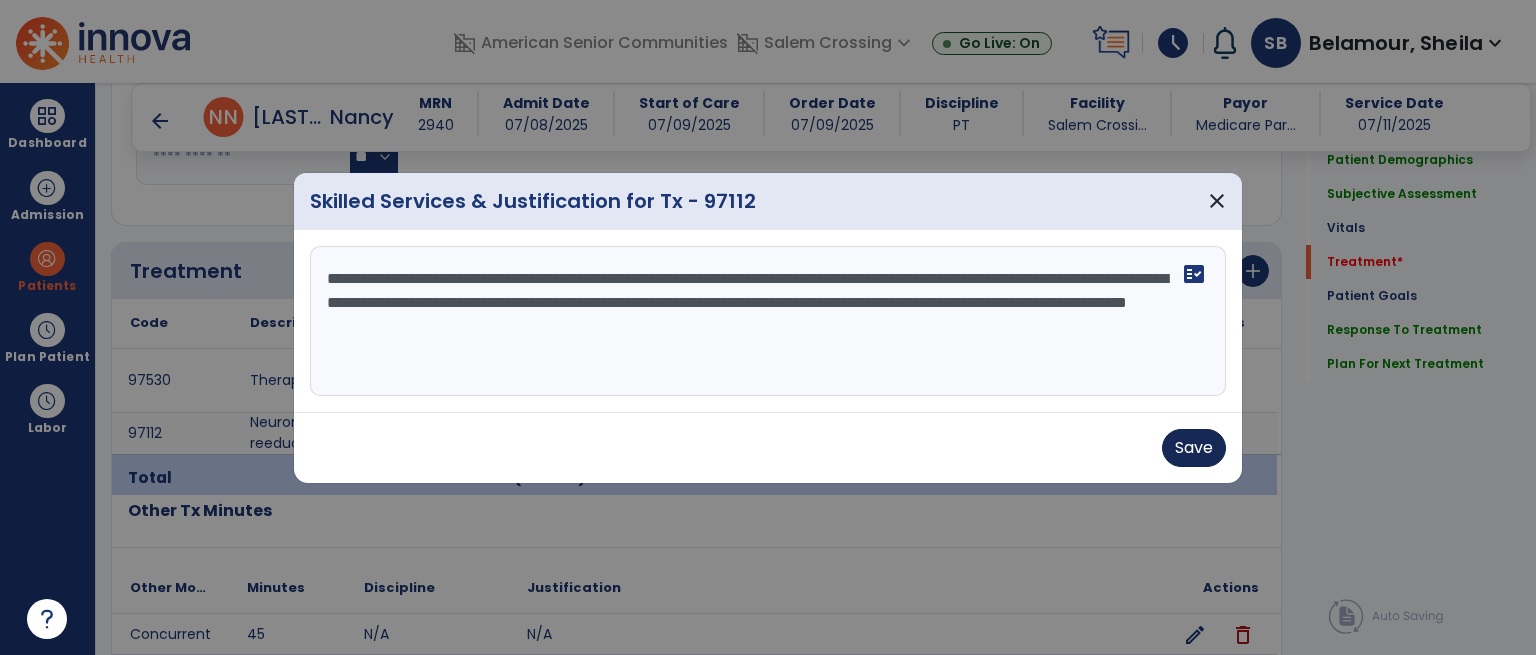 type on "**********" 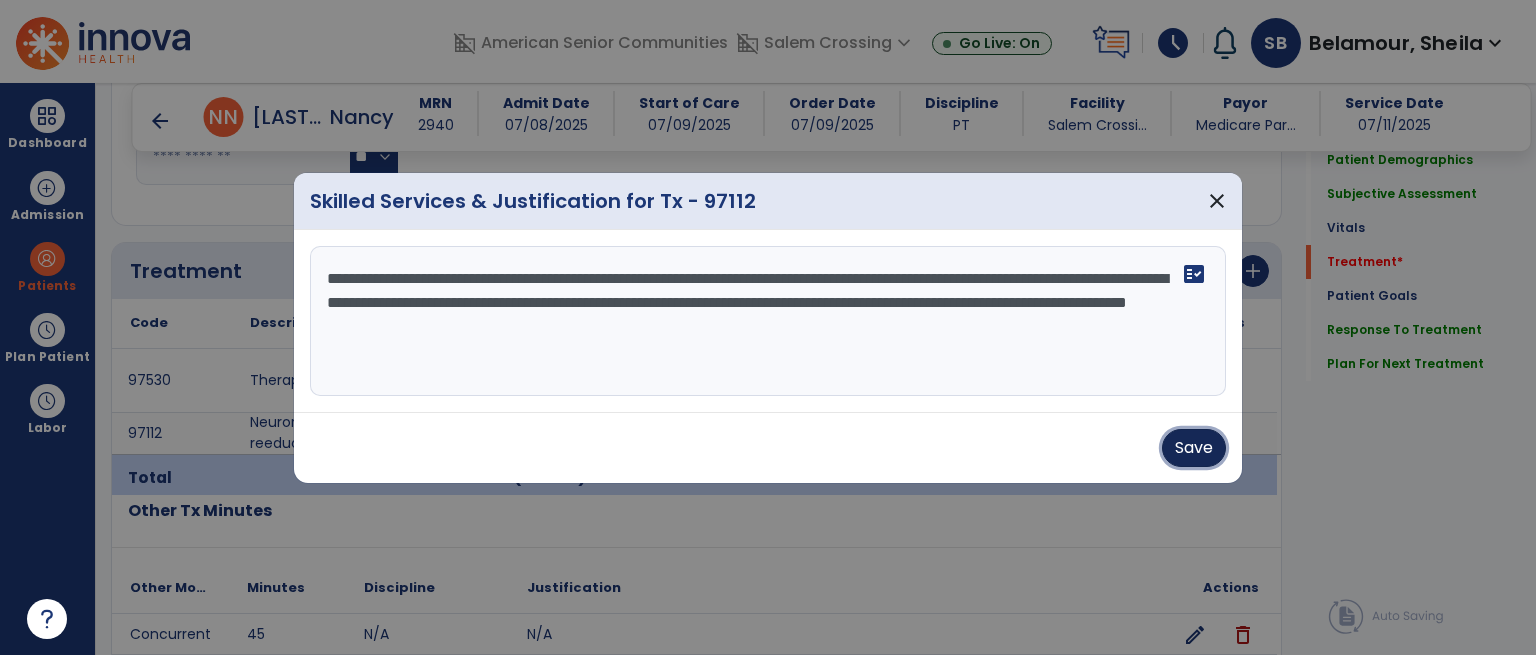 click on "Save" at bounding box center [1194, 448] 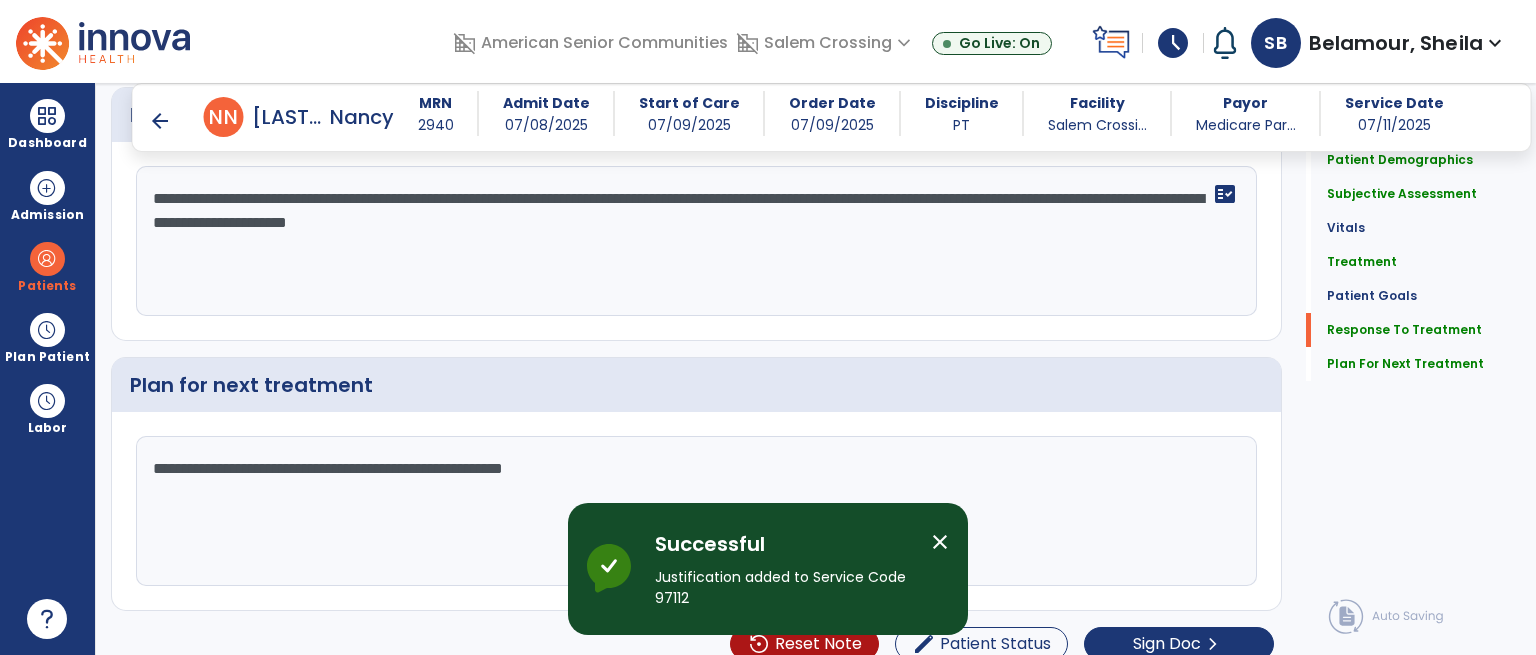 scroll, scrollTop: 3188, scrollLeft: 0, axis: vertical 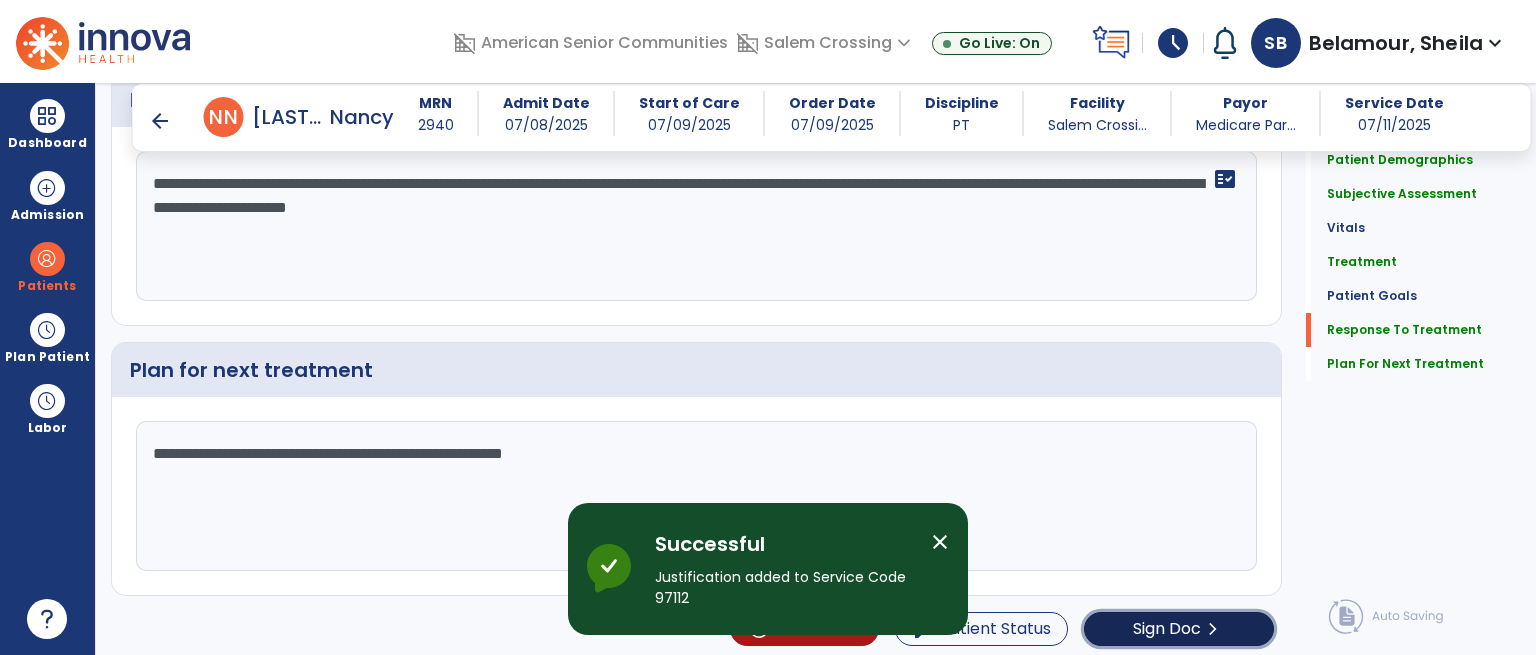click on "Sign Doc  chevron_right" 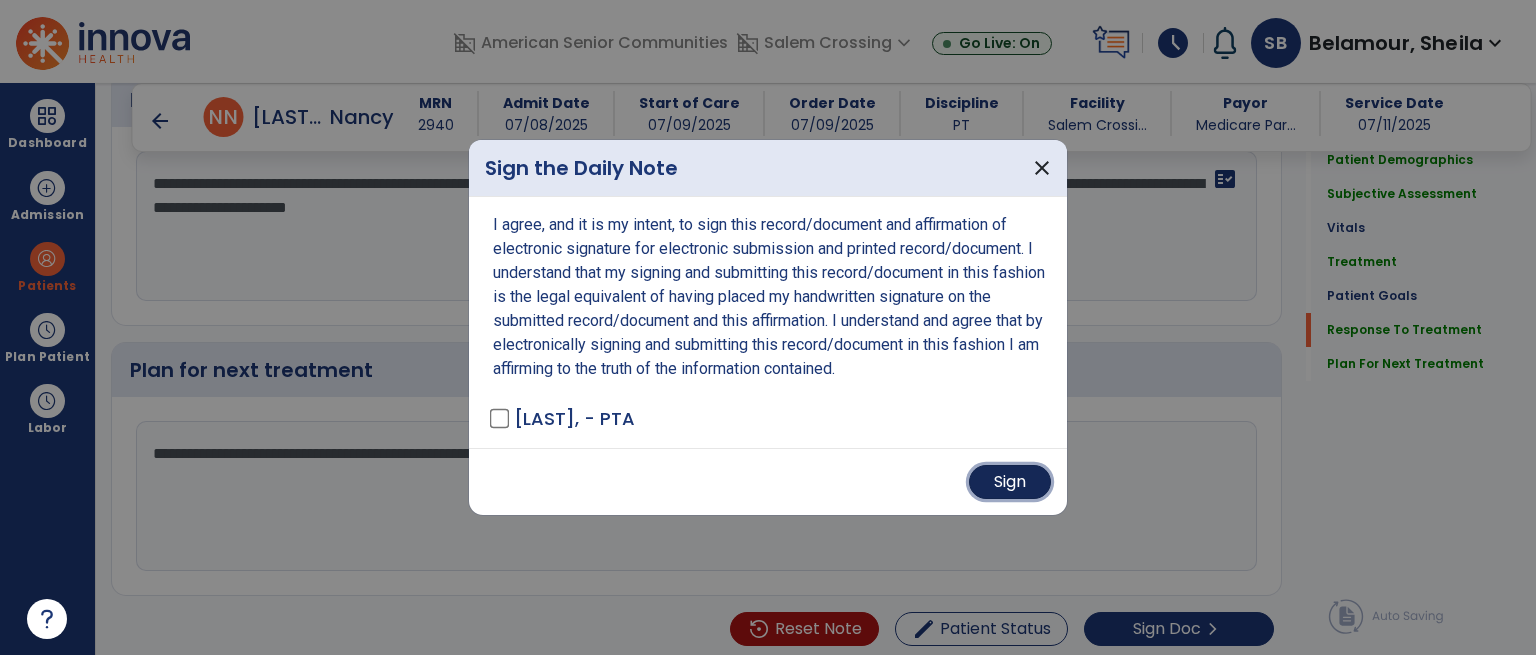 click on "Sign" at bounding box center [1010, 482] 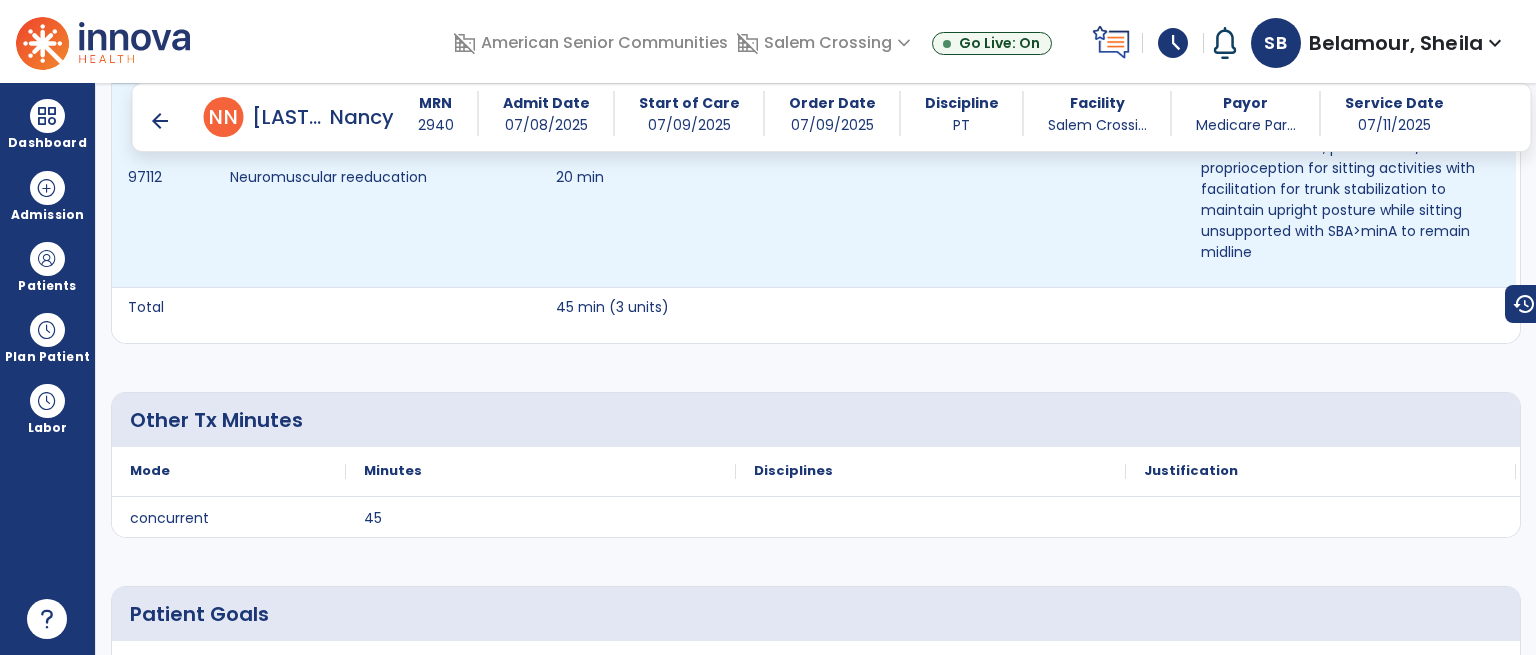 scroll, scrollTop: 1600, scrollLeft: 0, axis: vertical 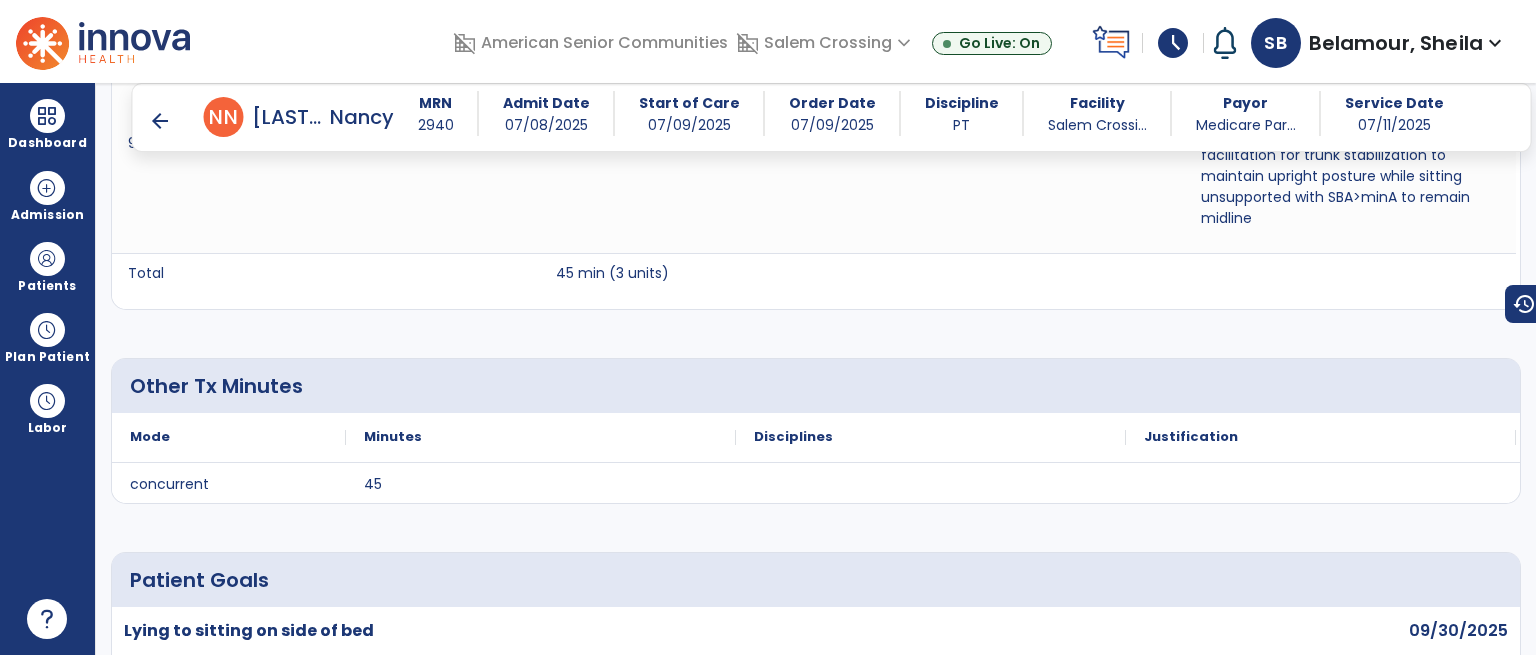 click on "arrow_back" at bounding box center [160, 121] 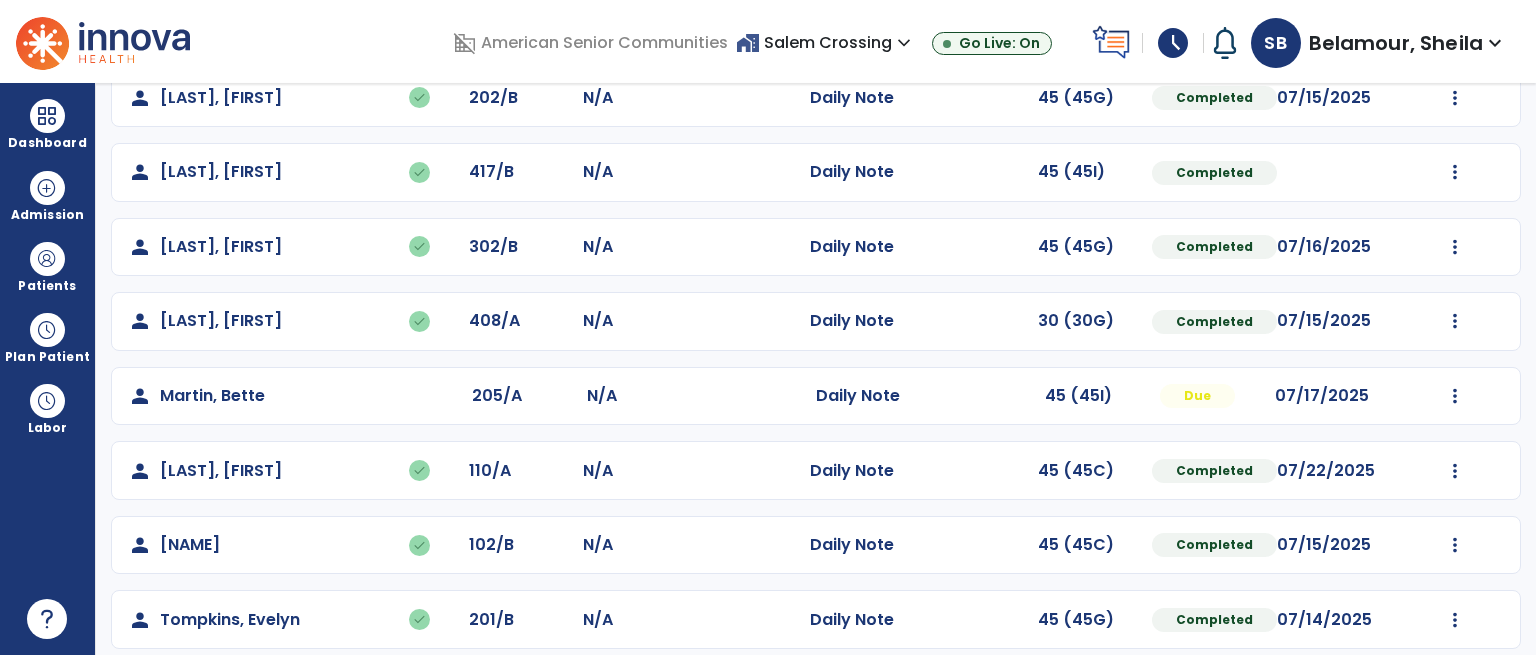 scroll, scrollTop: 508, scrollLeft: 0, axis: vertical 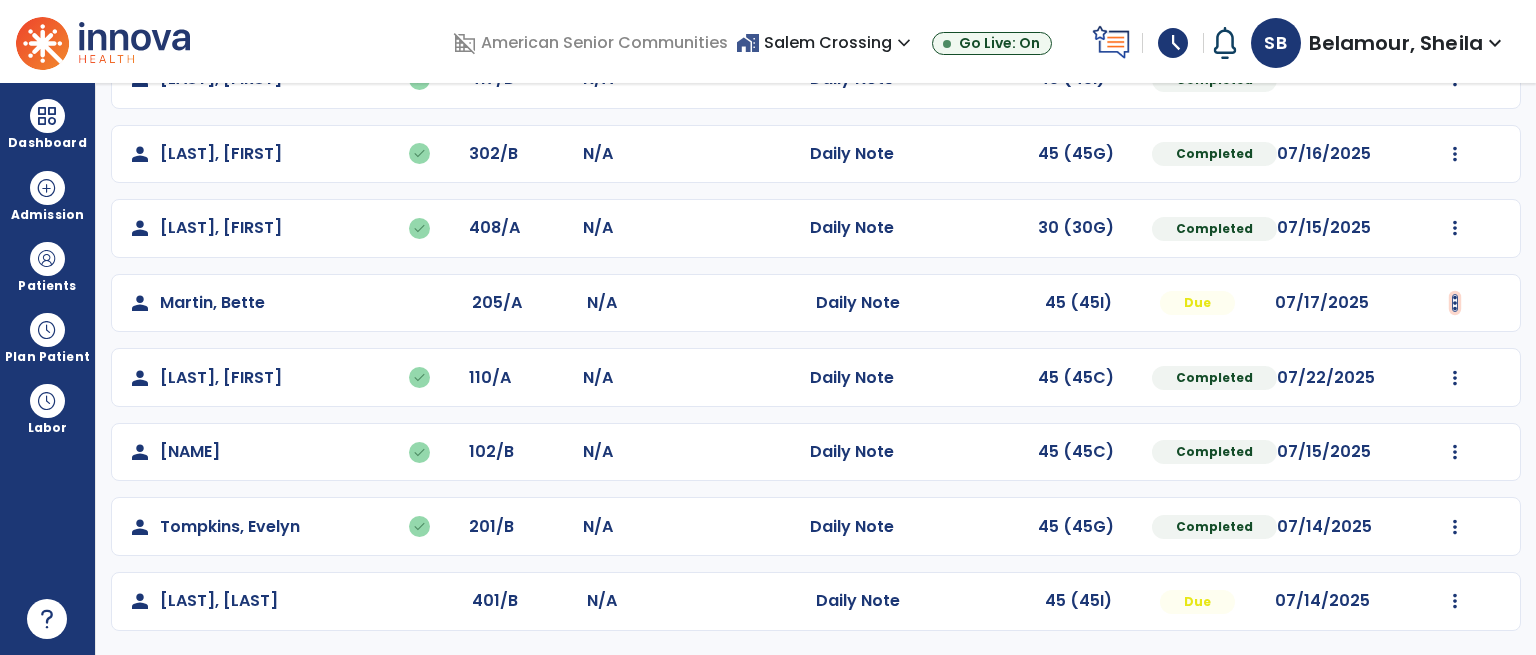 click at bounding box center (1455, -219) 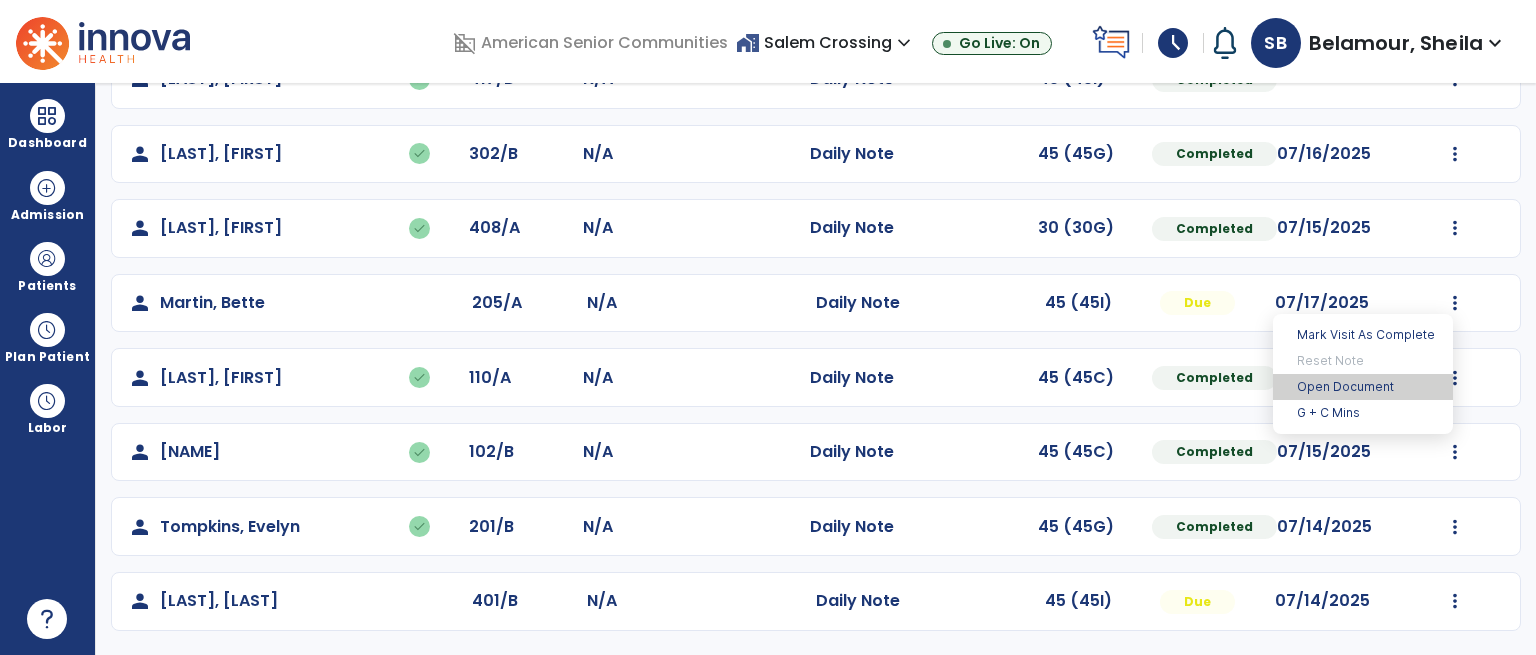 click on "Open Document" at bounding box center (1363, 387) 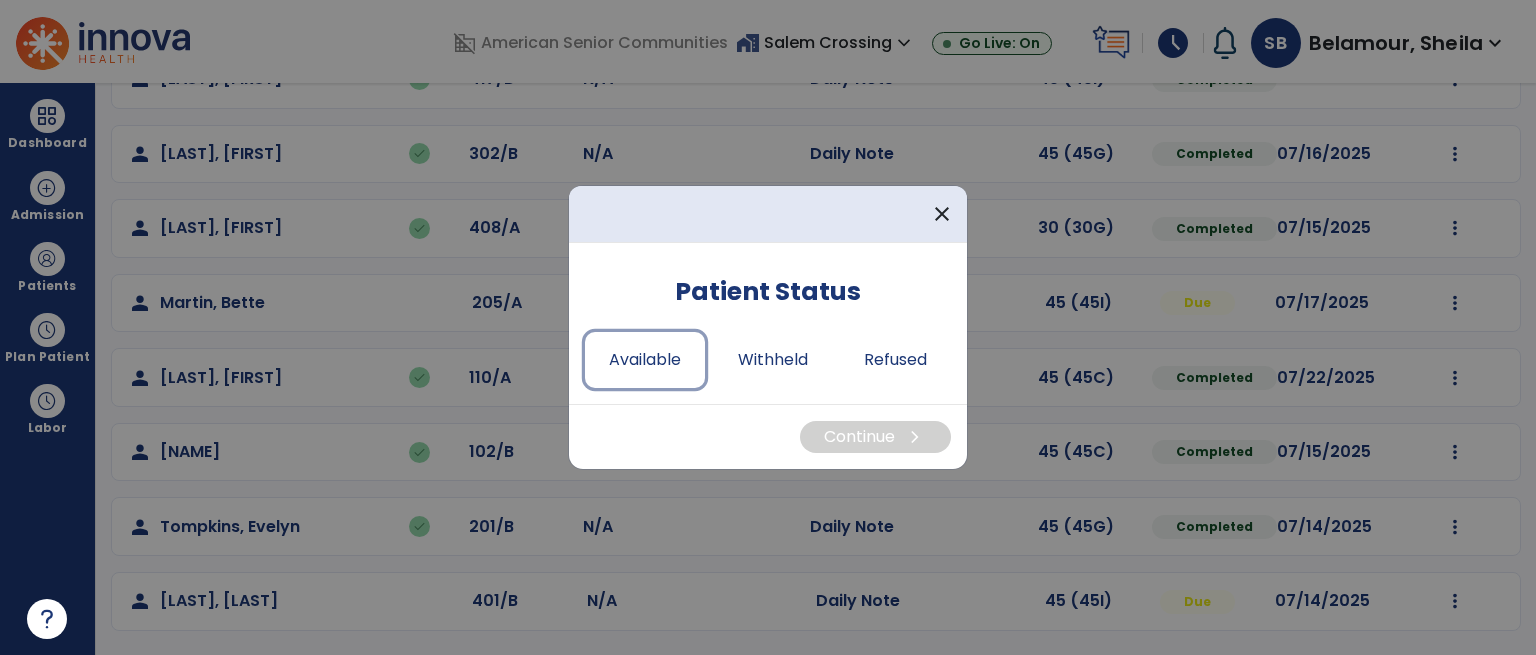drag, startPoint x: 676, startPoint y: 359, endPoint x: 716, endPoint y: 393, distance: 52.49762 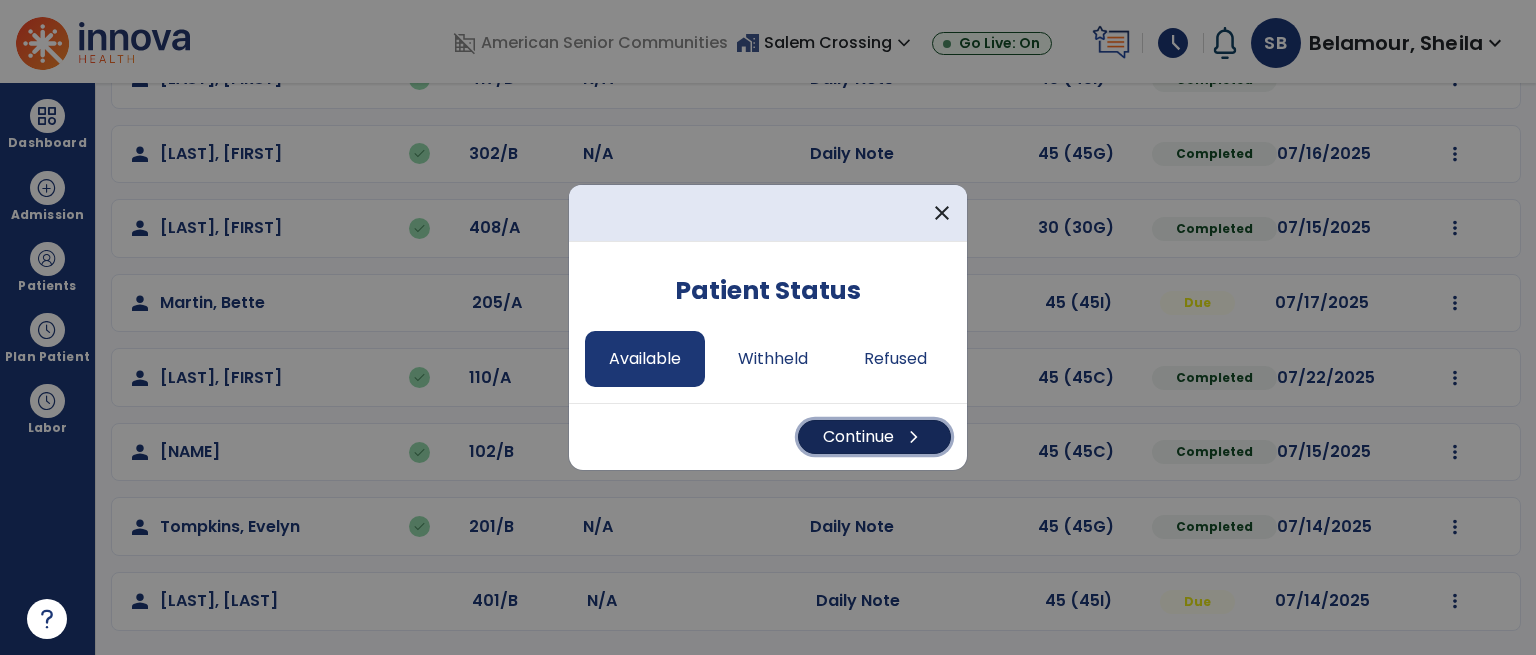 click on "Continue   chevron_right" at bounding box center [874, 437] 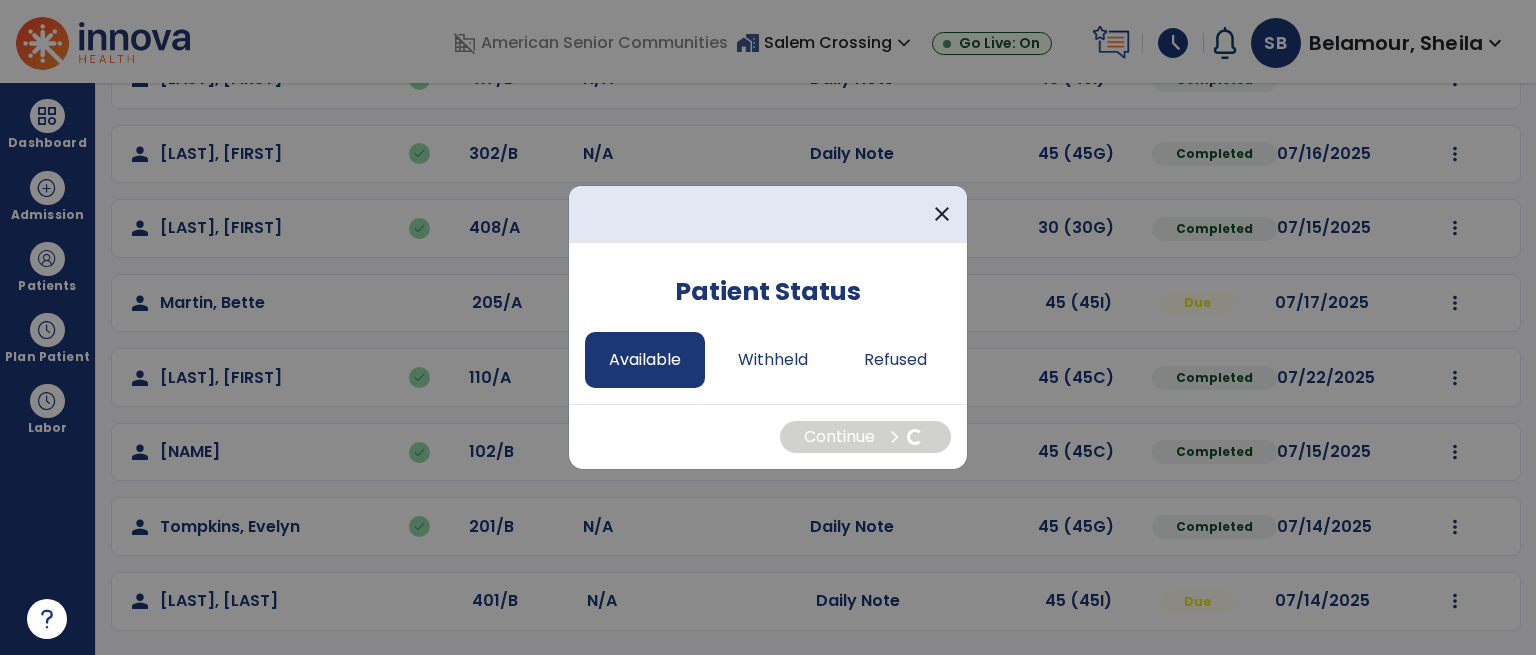 select on "*" 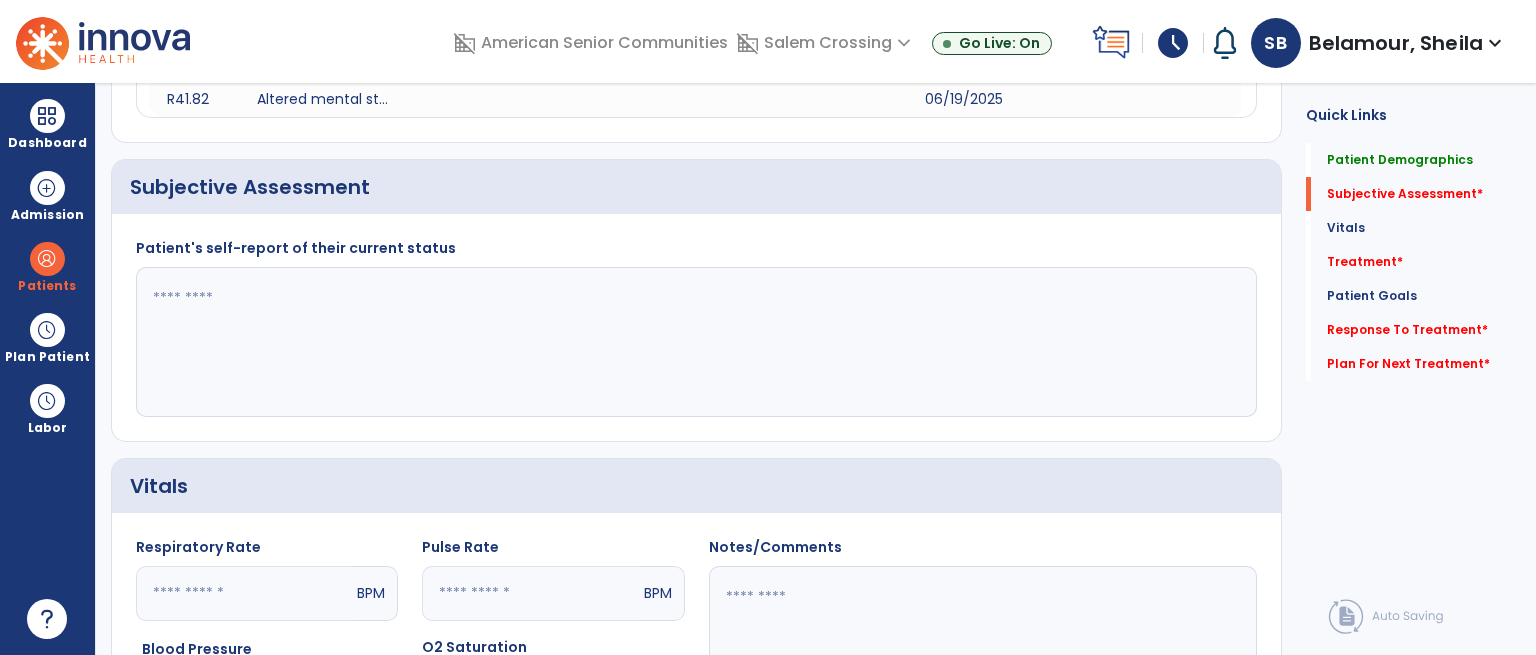click 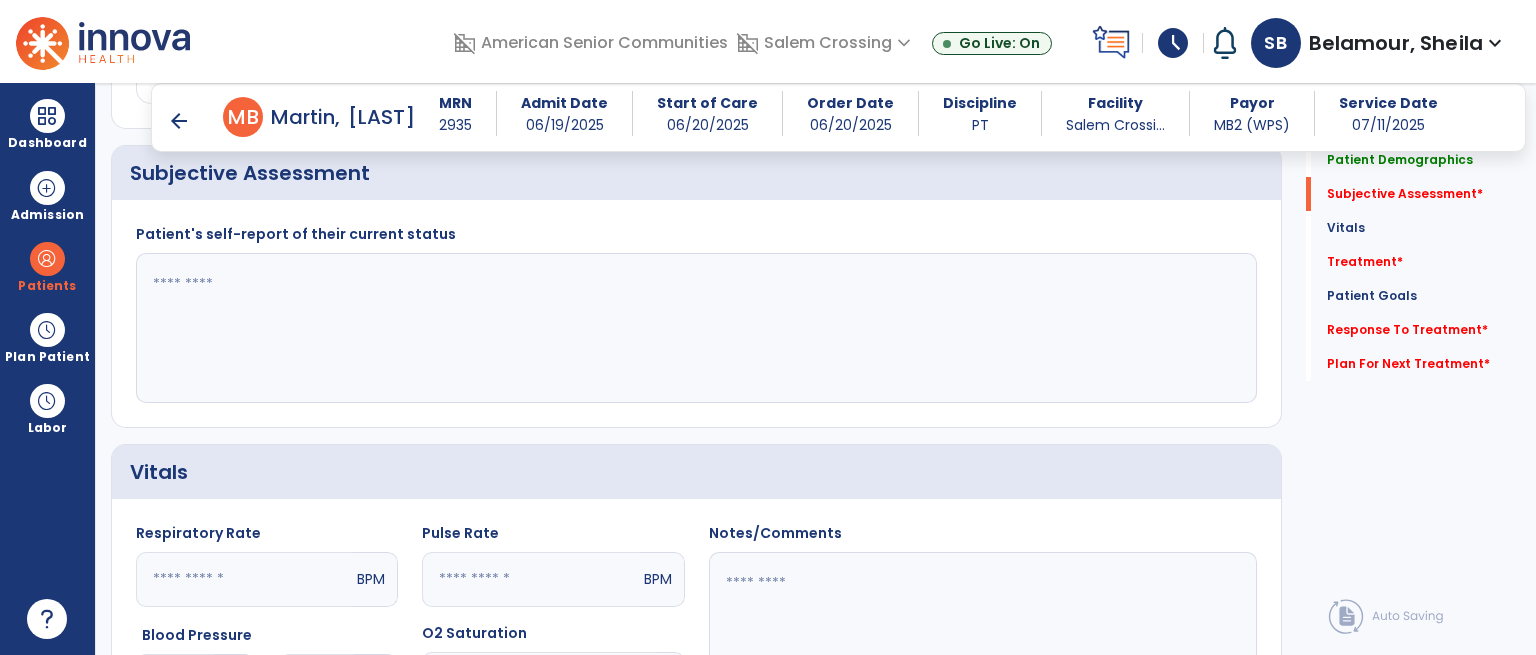 scroll, scrollTop: 508, scrollLeft: 0, axis: vertical 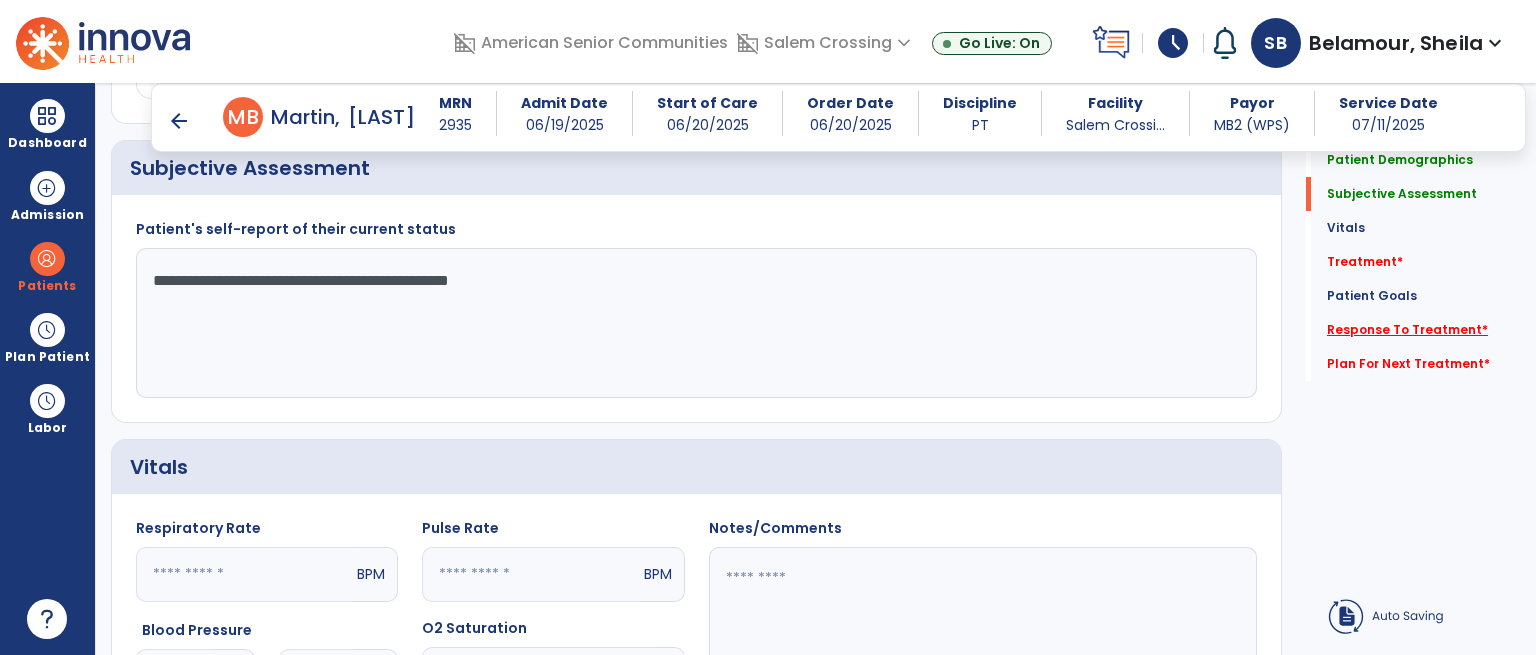 type on "**********" 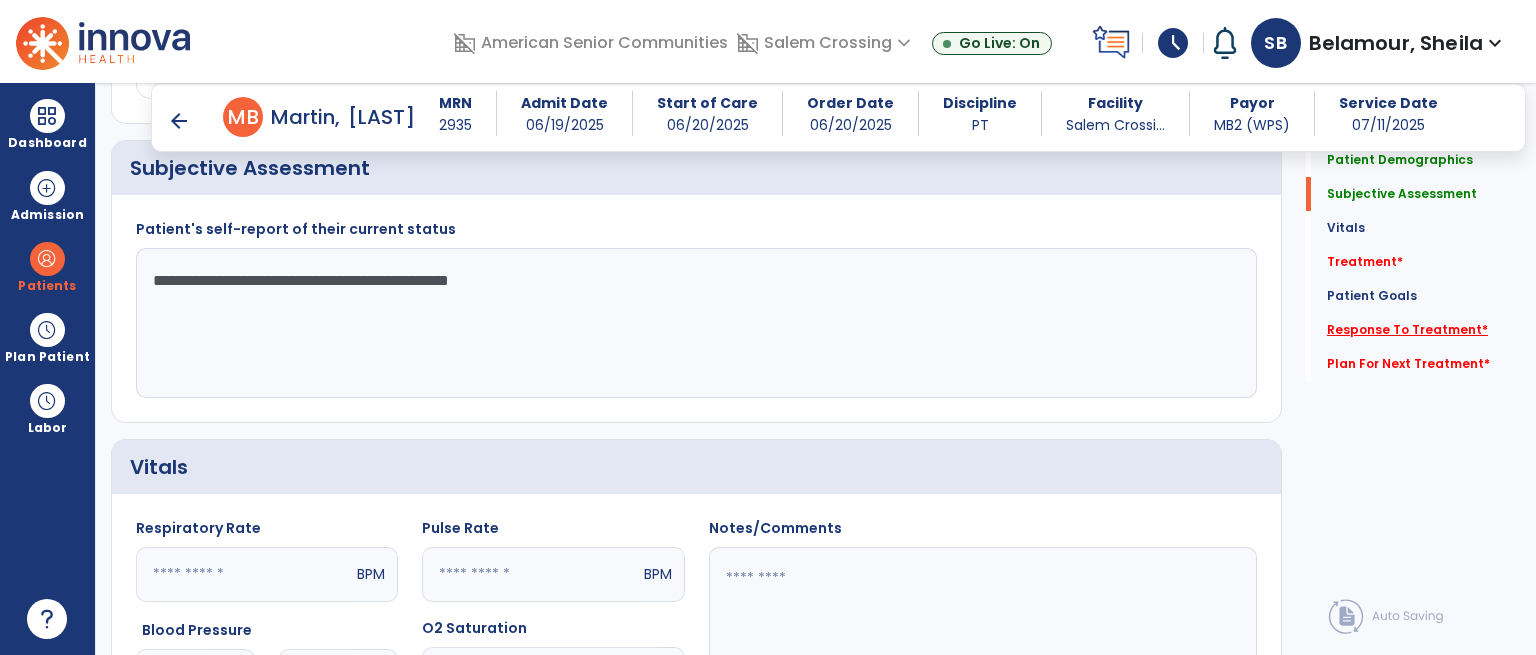 click on "Response To Treatment   *" 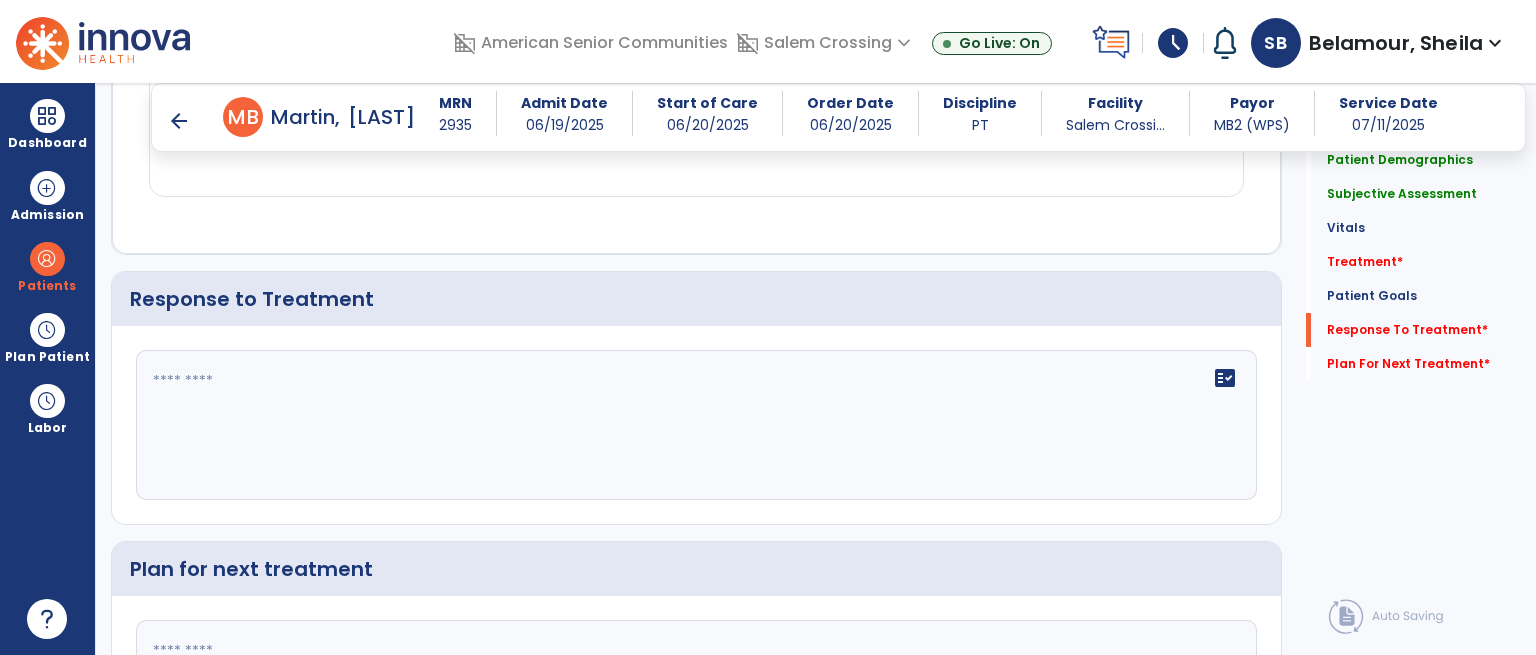 scroll, scrollTop: 2878, scrollLeft: 0, axis: vertical 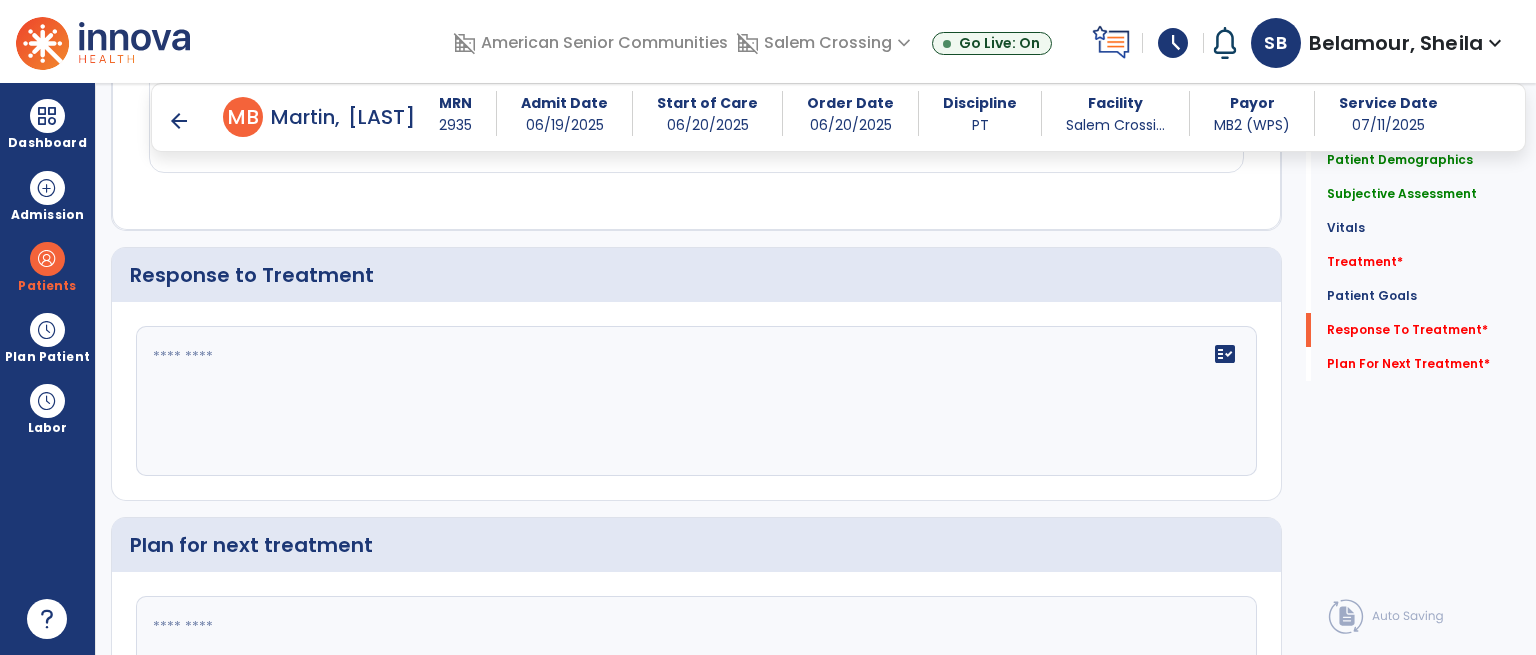 click on "fact_check" 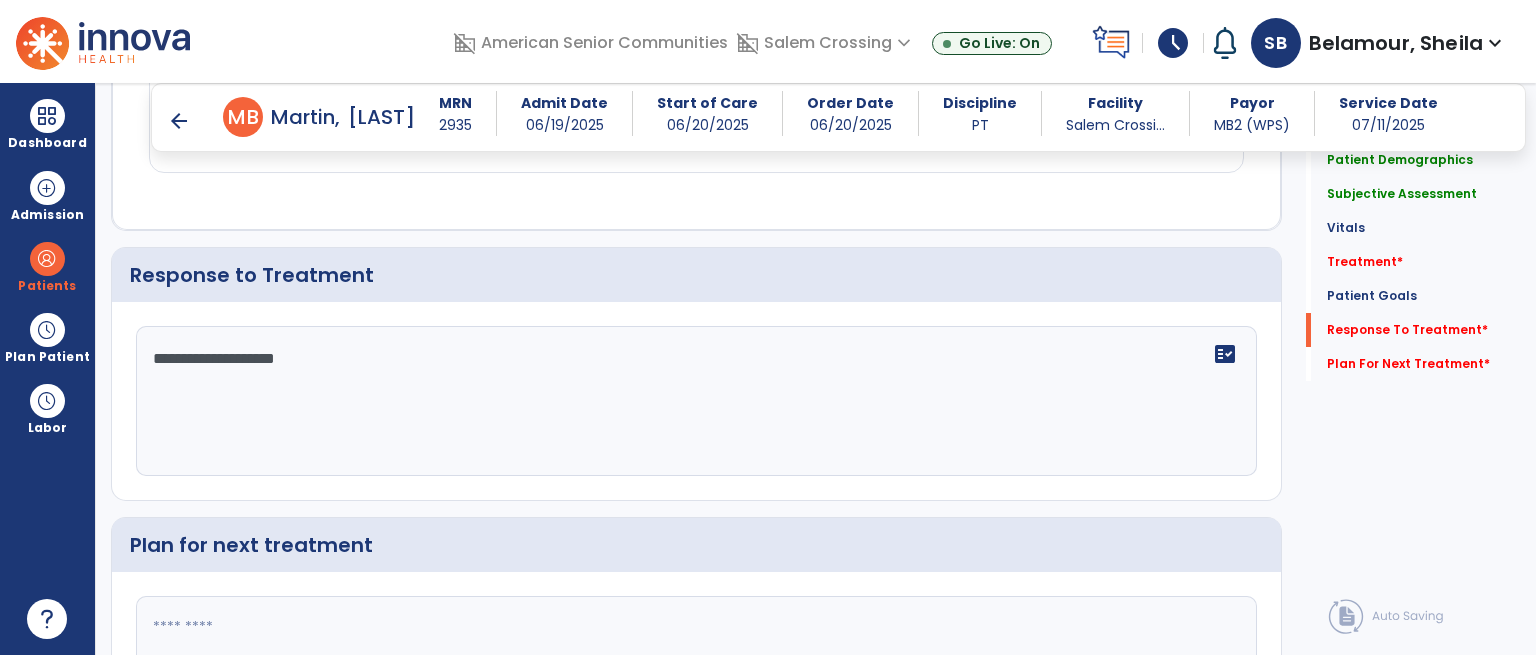 type on "**********" 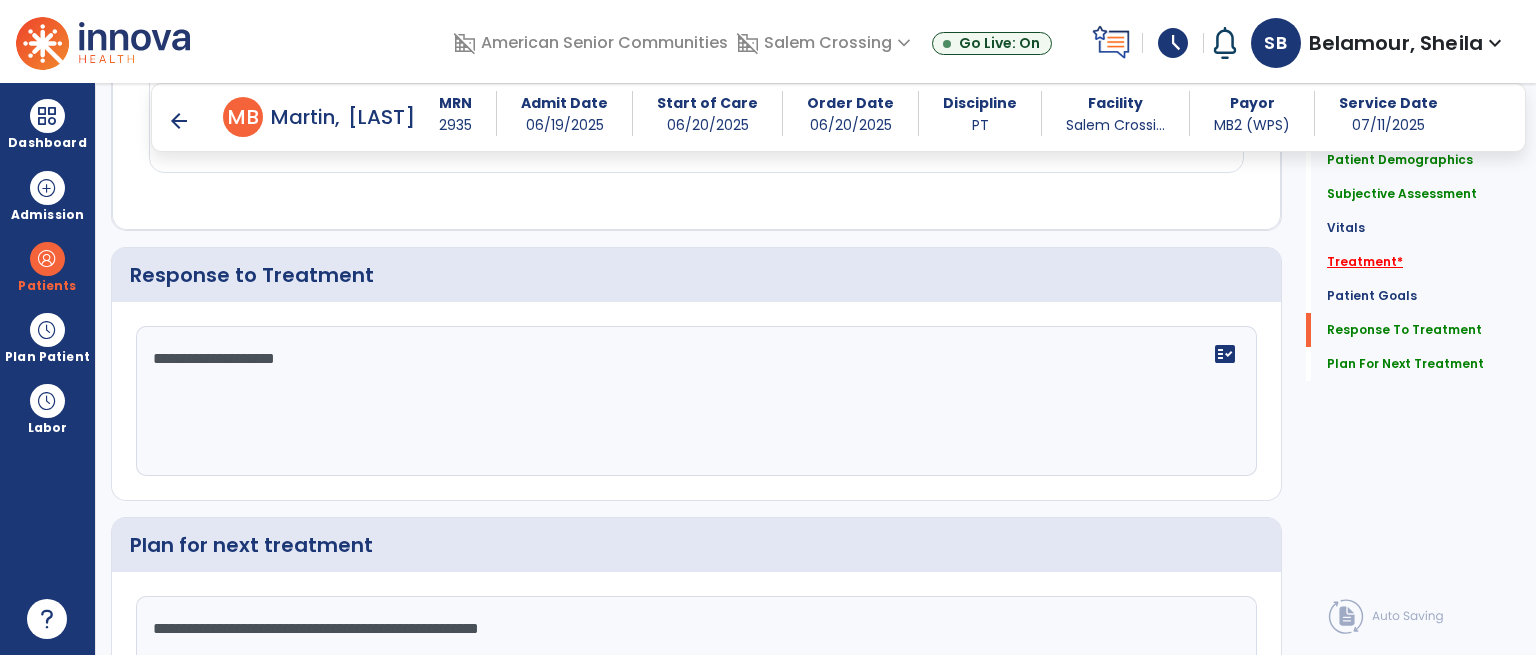 type on "**********" 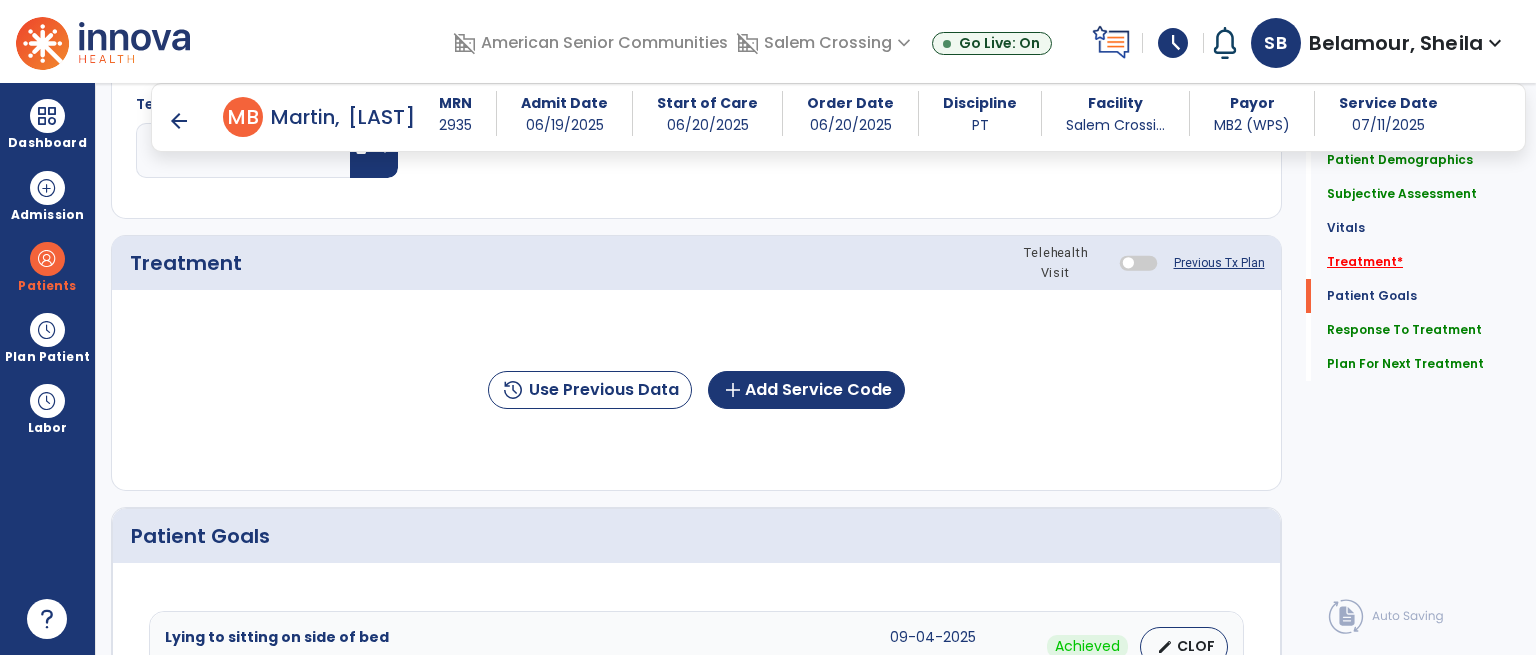 scroll, scrollTop: 1127, scrollLeft: 0, axis: vertical 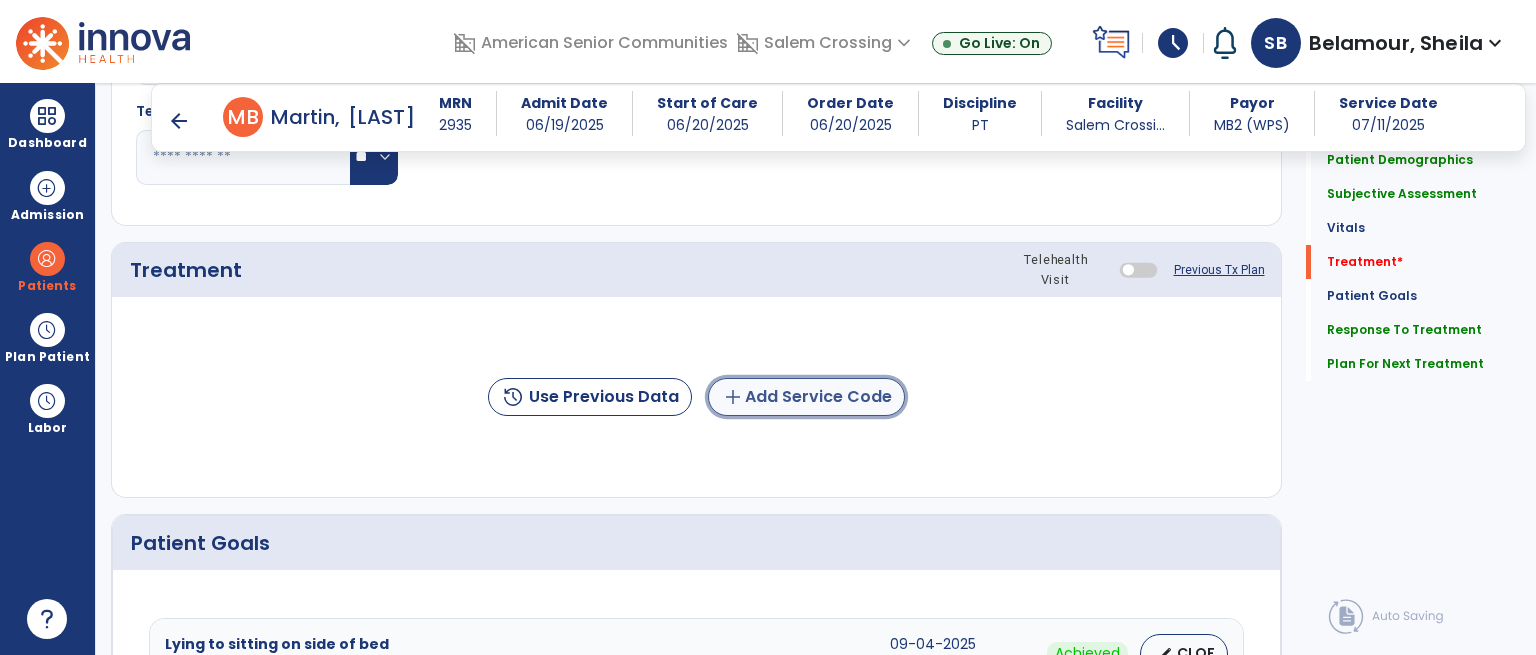 click on "add  Add Service Code" 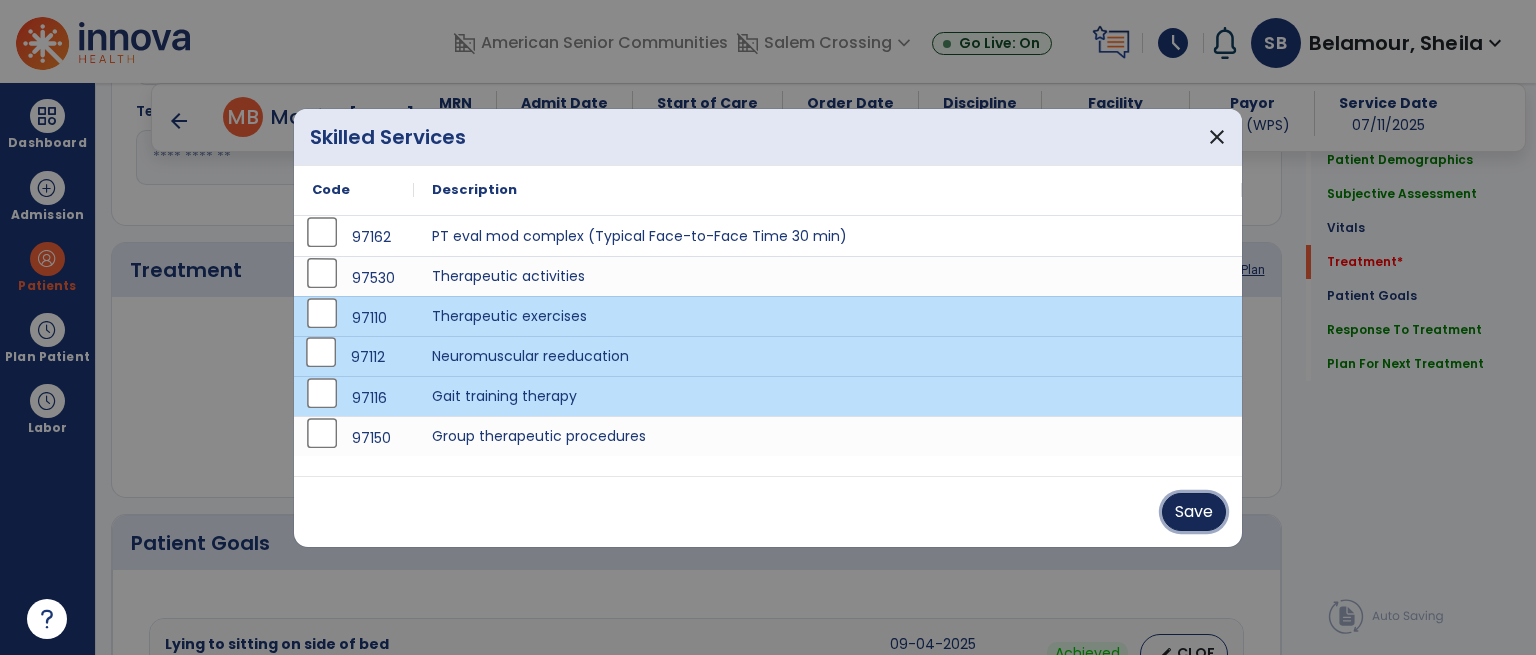 click on "Save" at bounding box center [1194, 512] 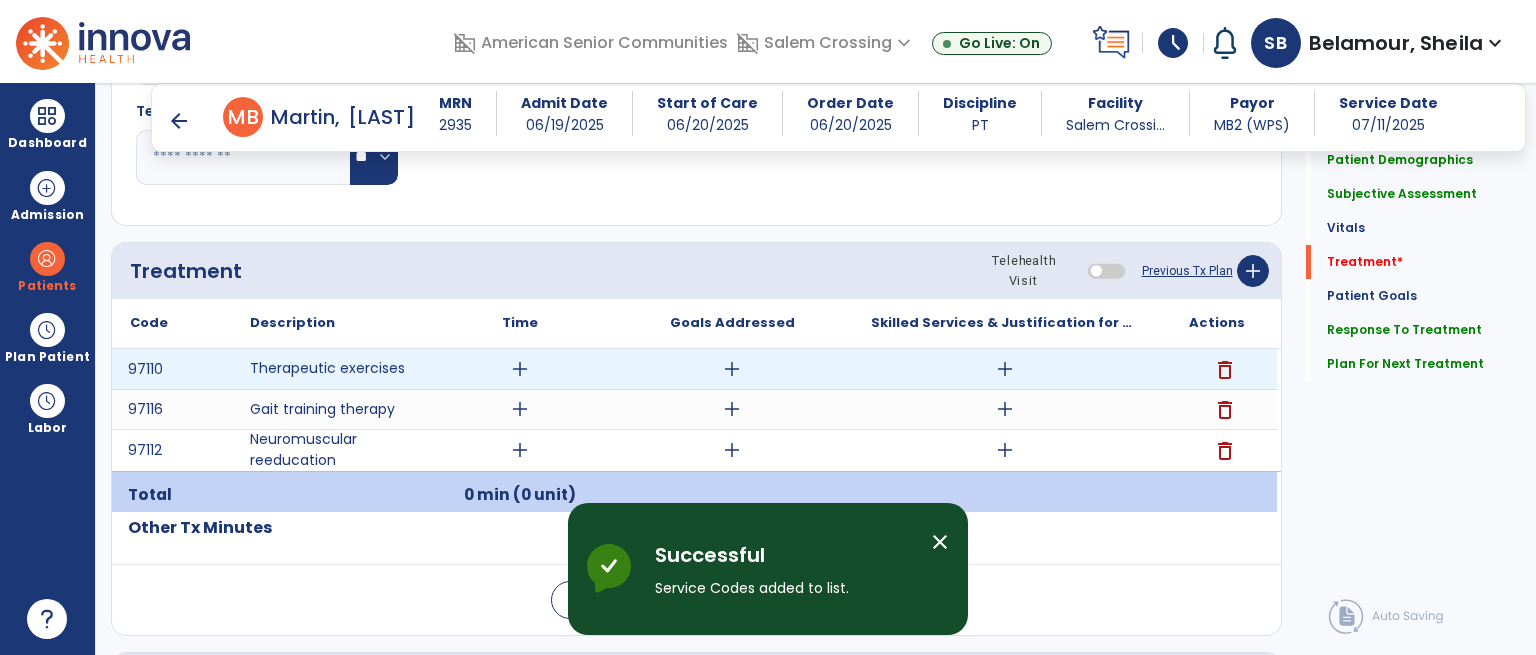 click on "add" at bounding box center [520, 369] 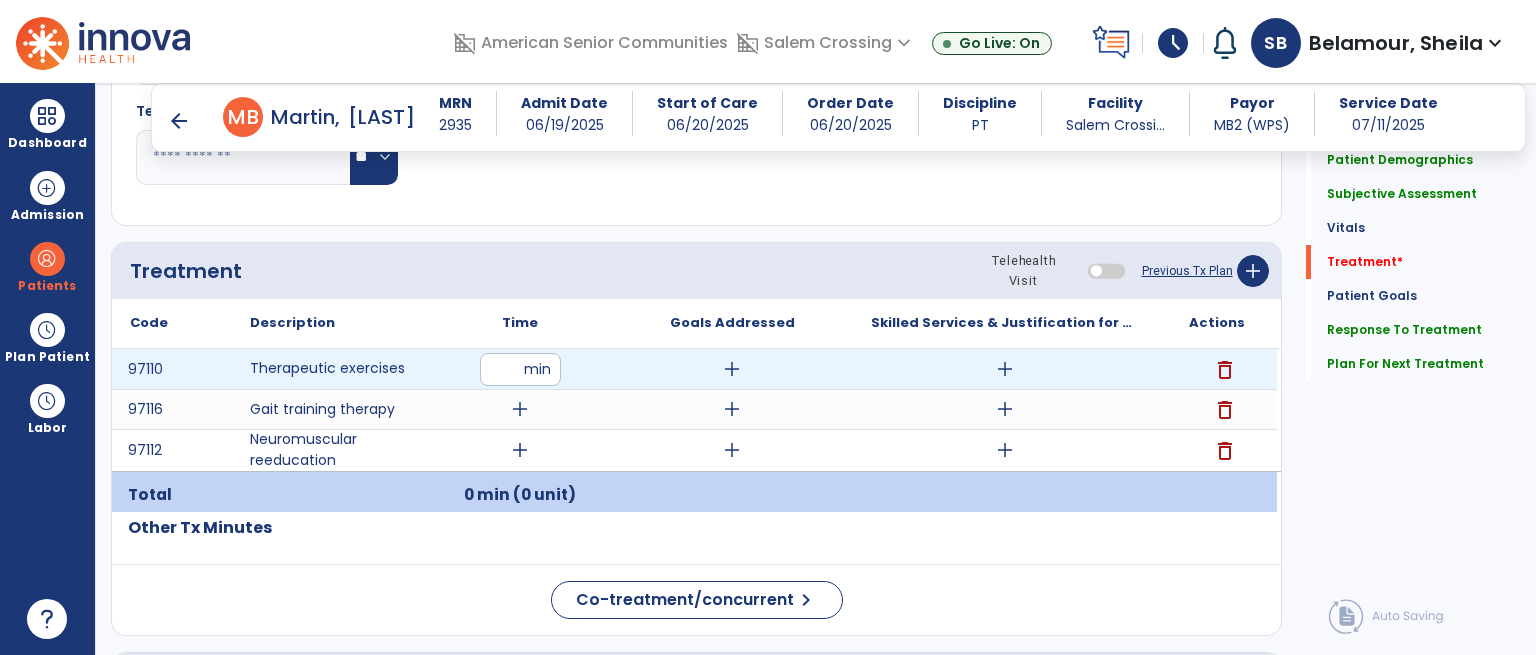 type on "**" 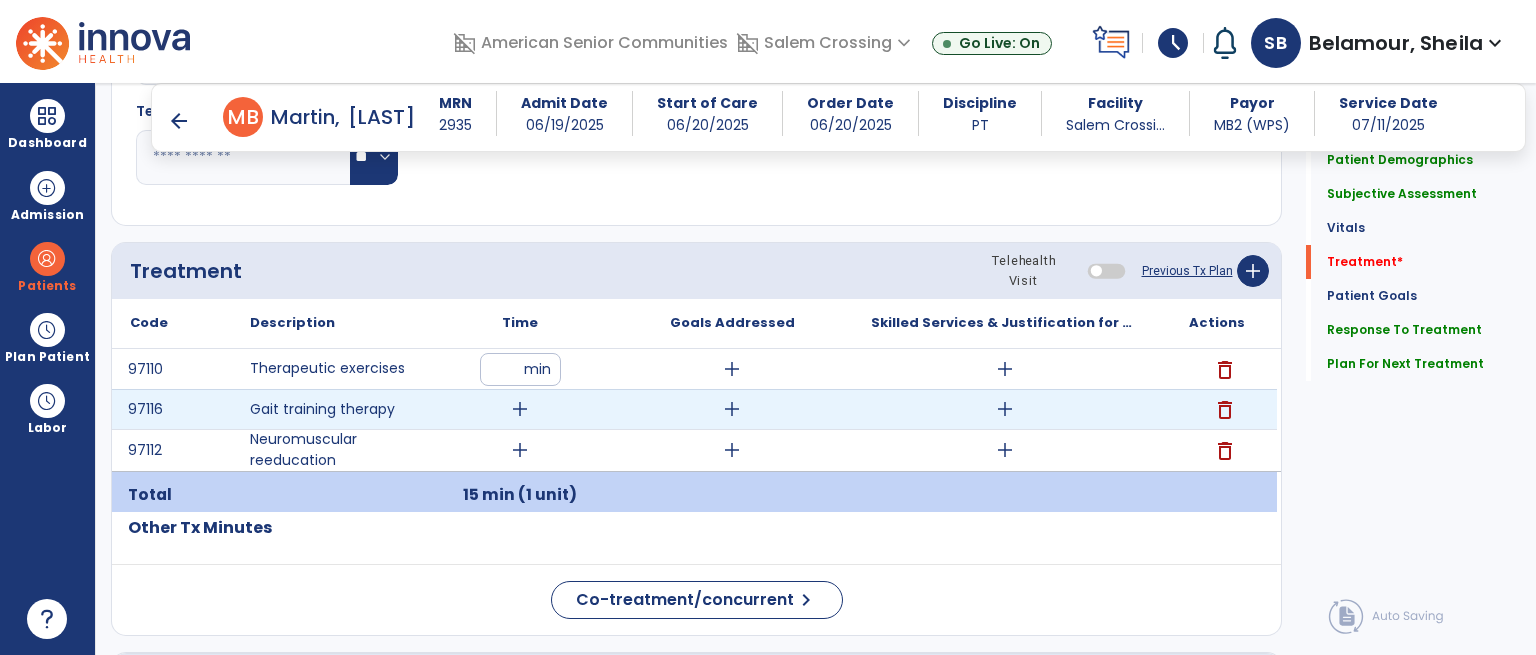 click on "add" at bounding box center (520, 409) 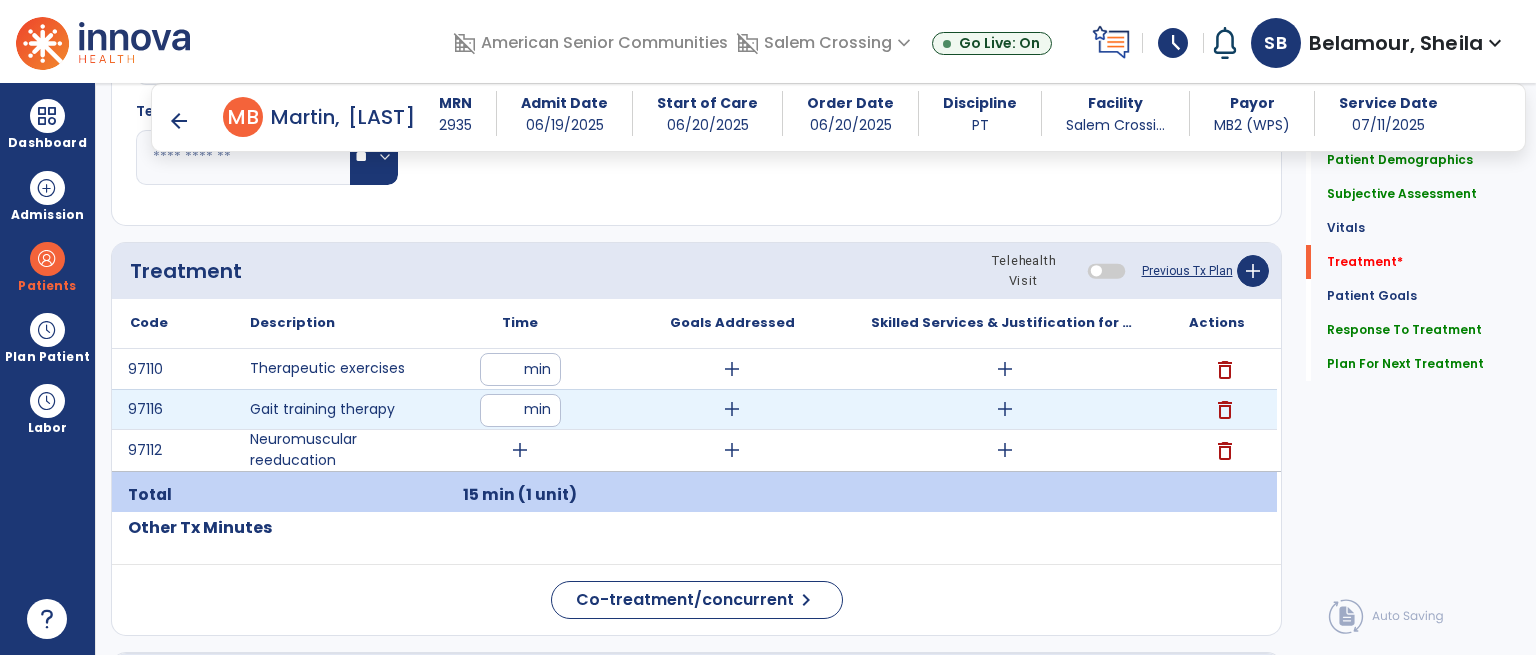 type on "**" 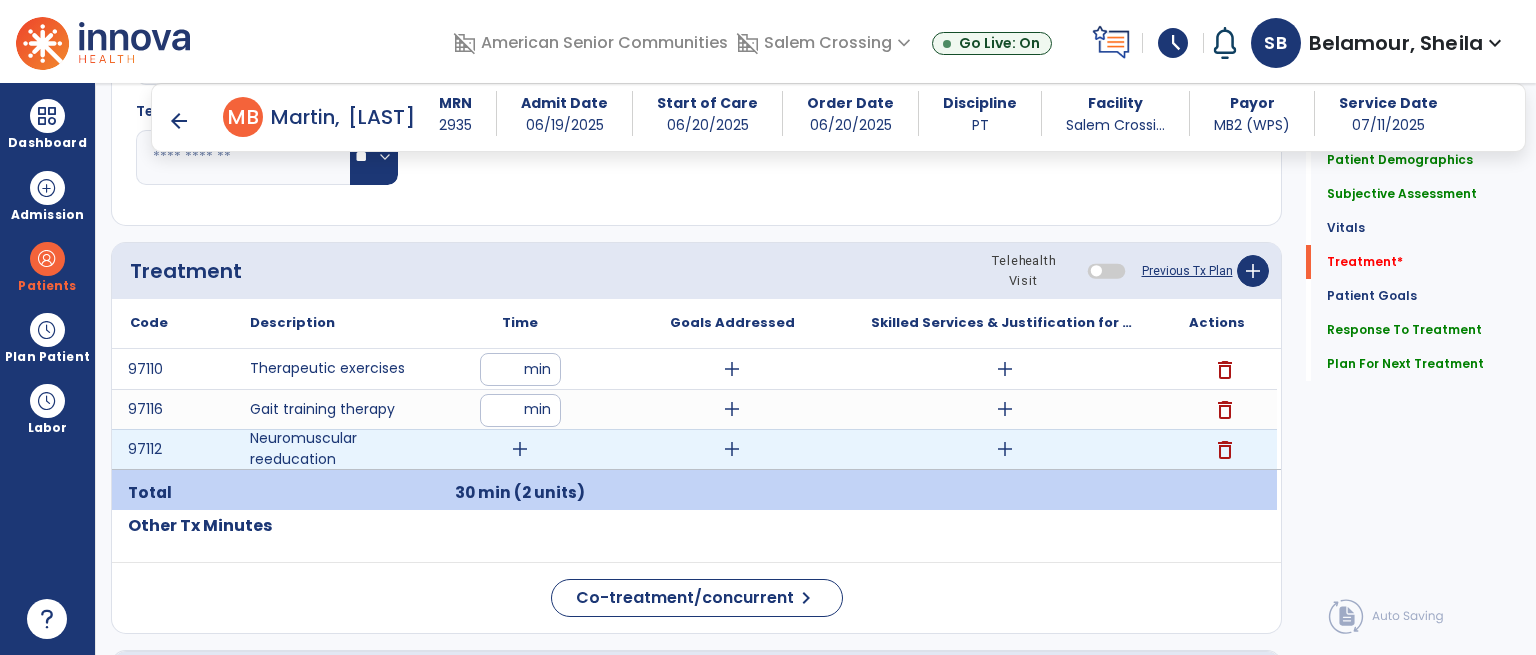 click on "add" at bounding box center (520, 449) 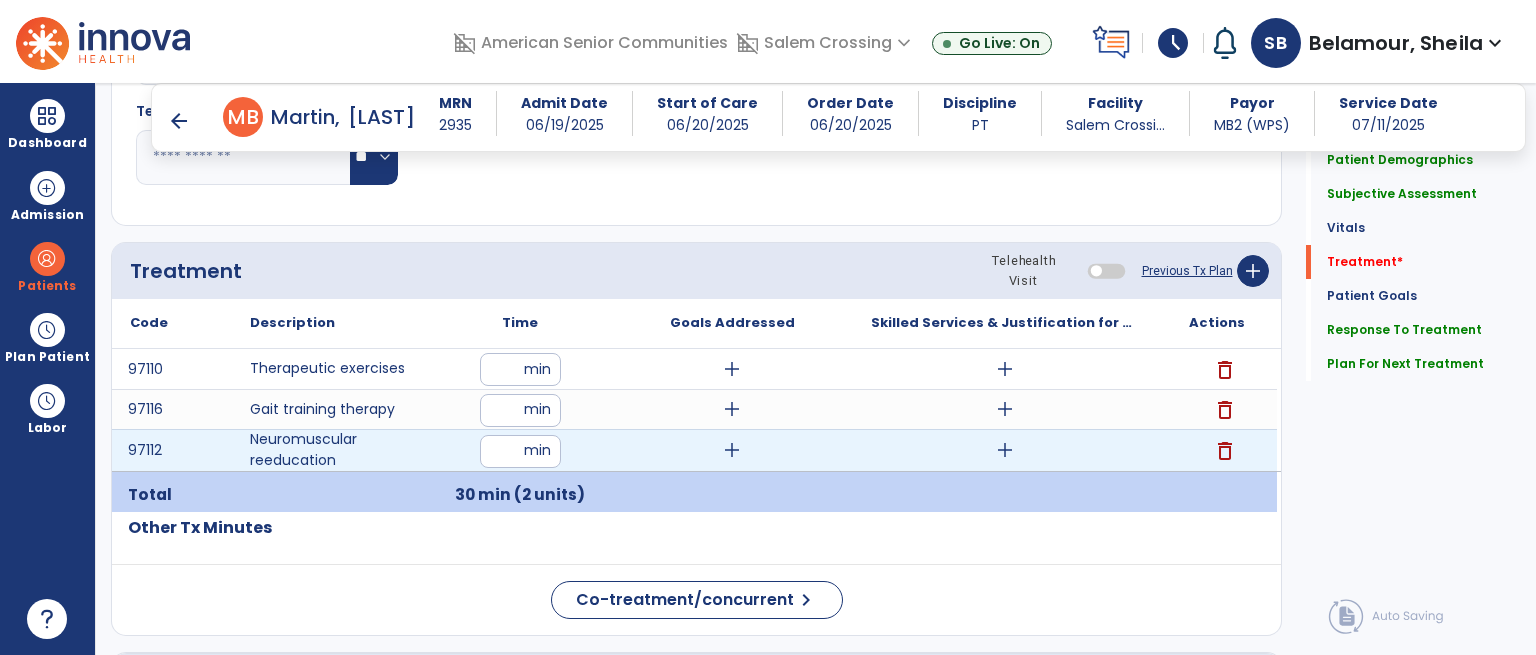 type on "**" 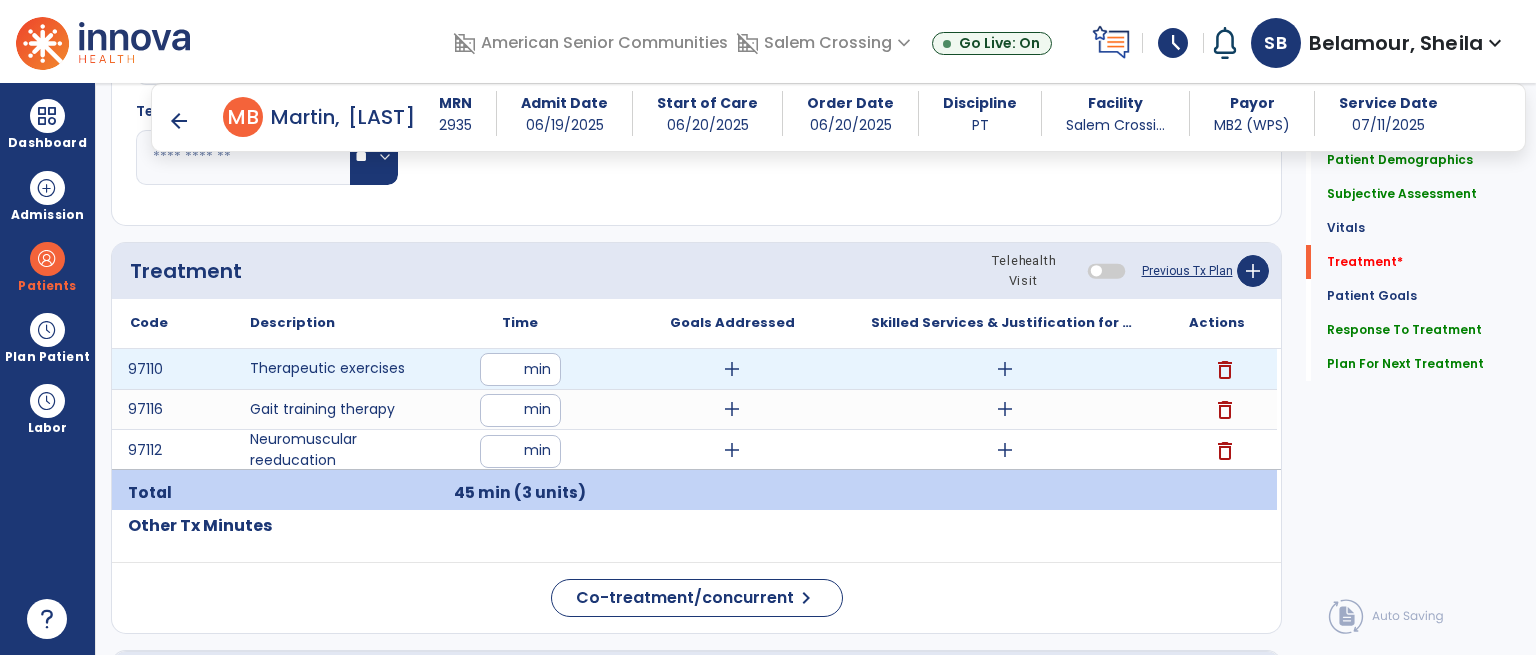 click on "add" at bounding box center [1005, 369] 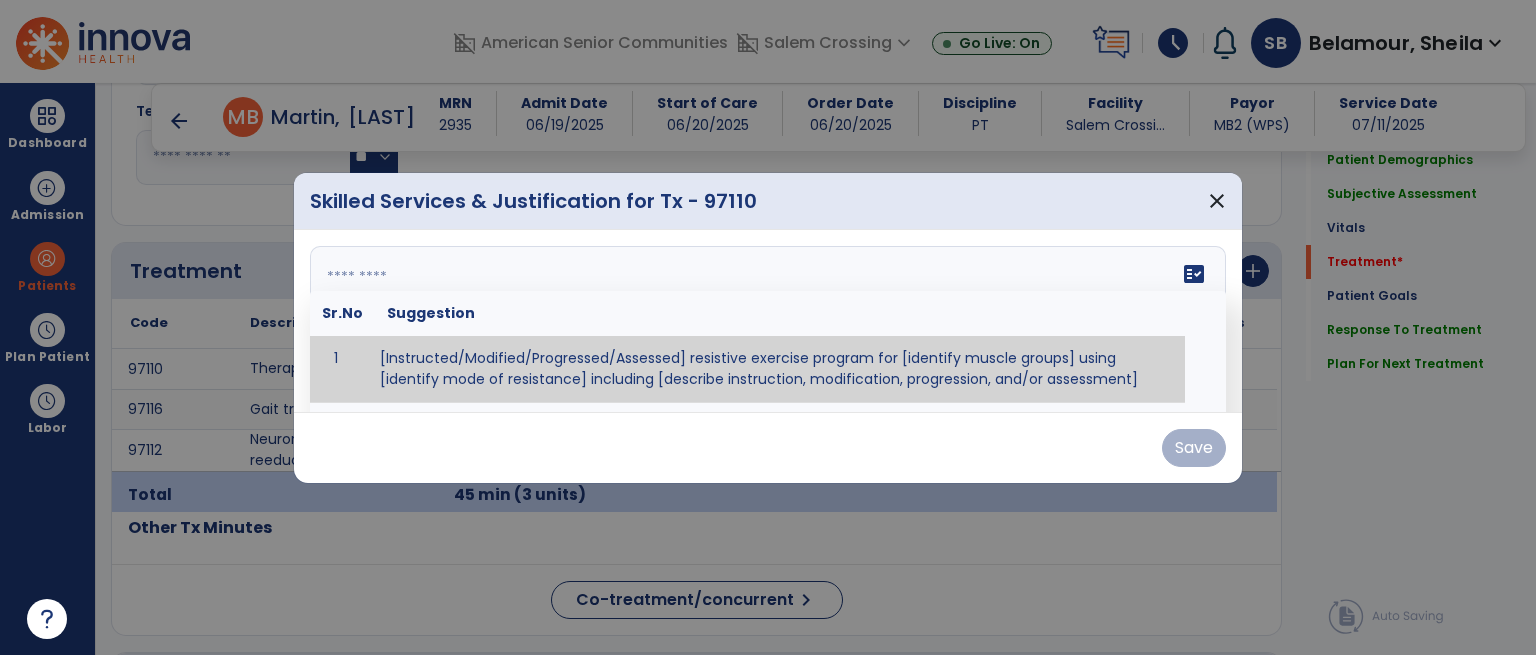 click at bounding box center (768, 321) 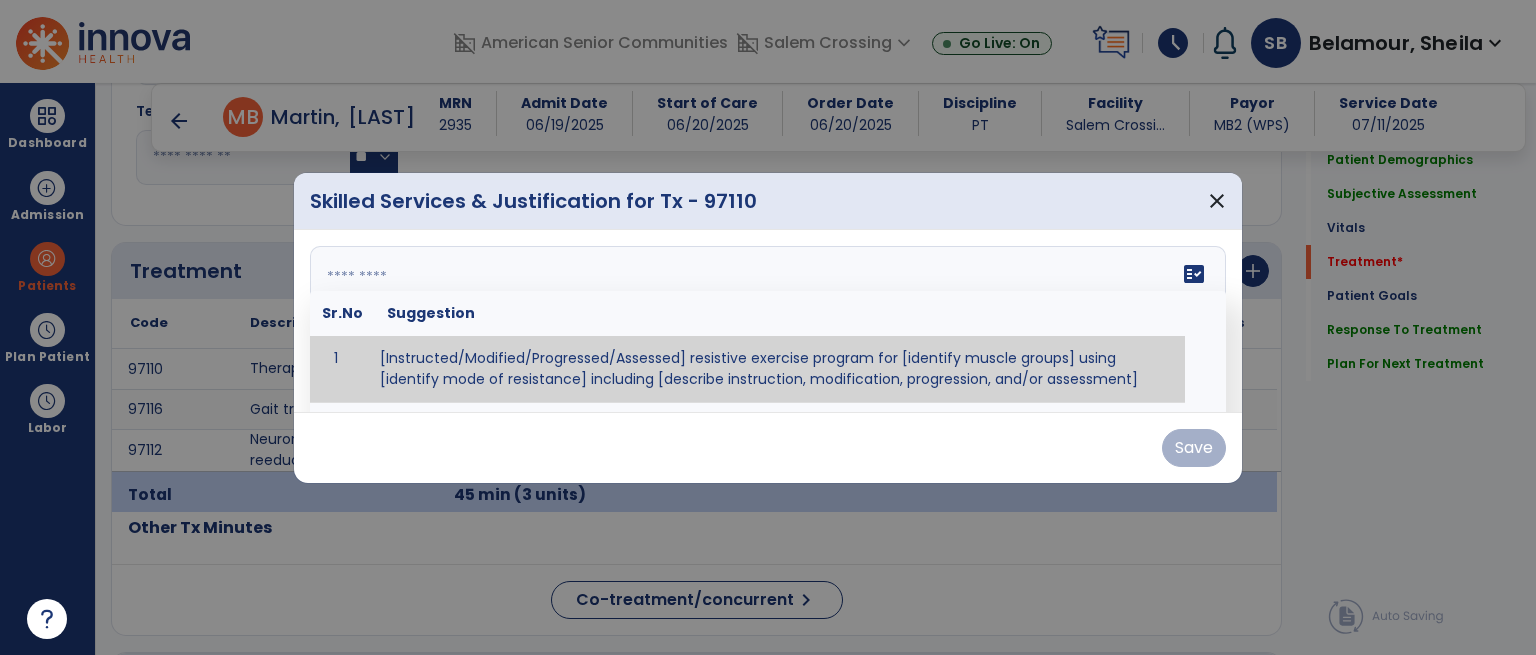 click at bounding box center (766, 321) 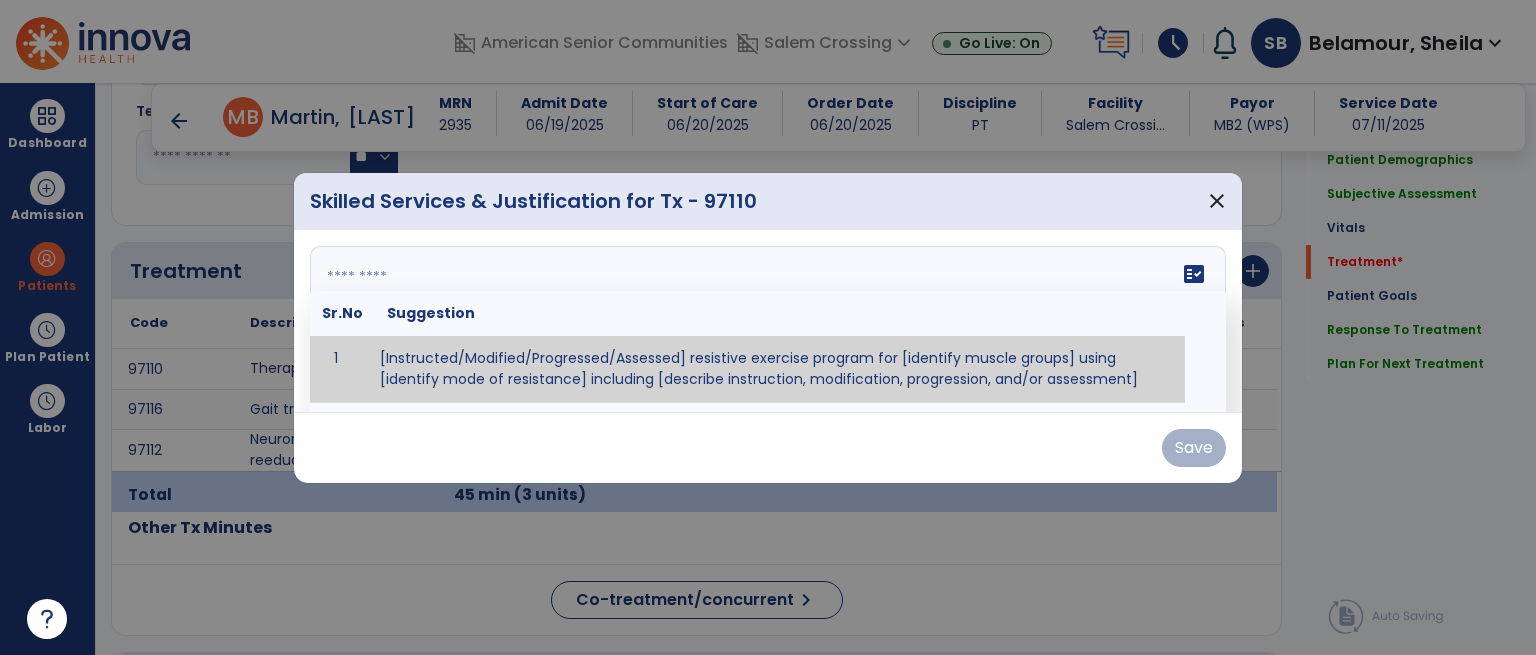 paste on "**********" 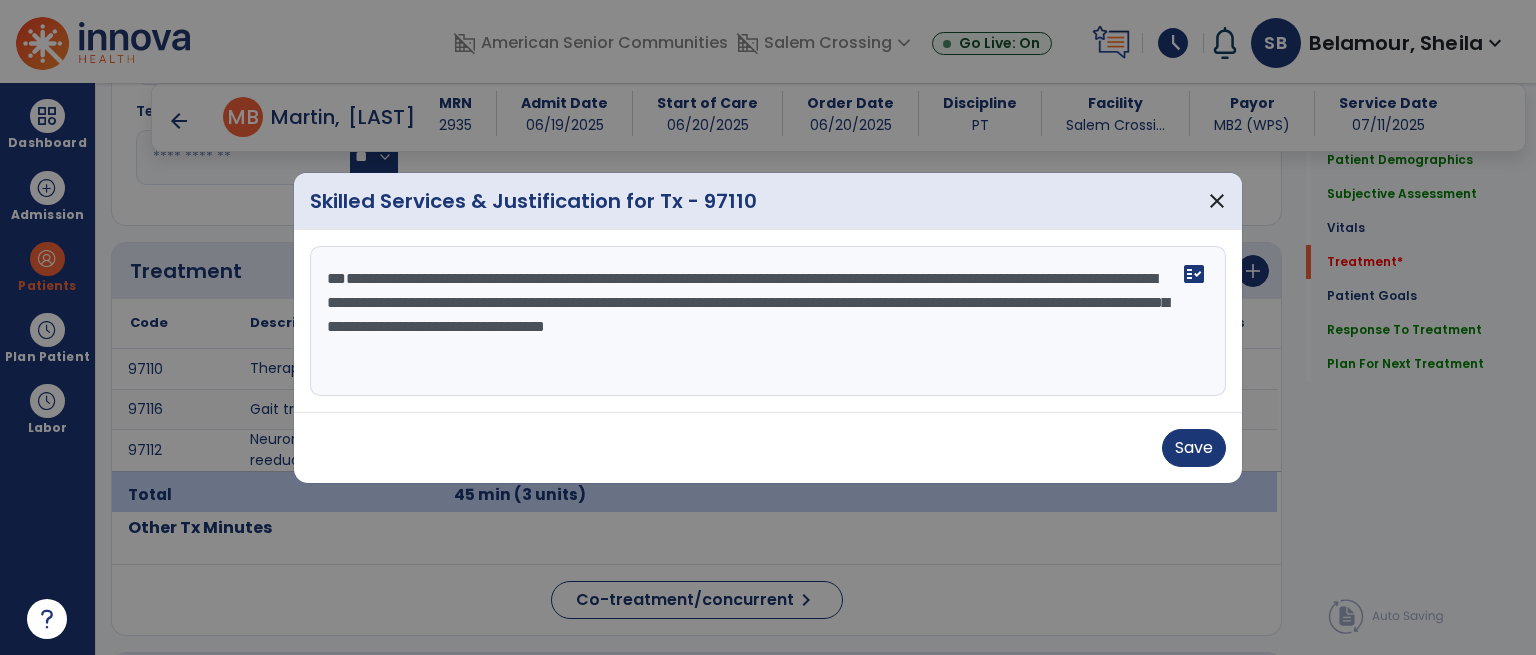 click on "**********" at bounding box center (768, 321) 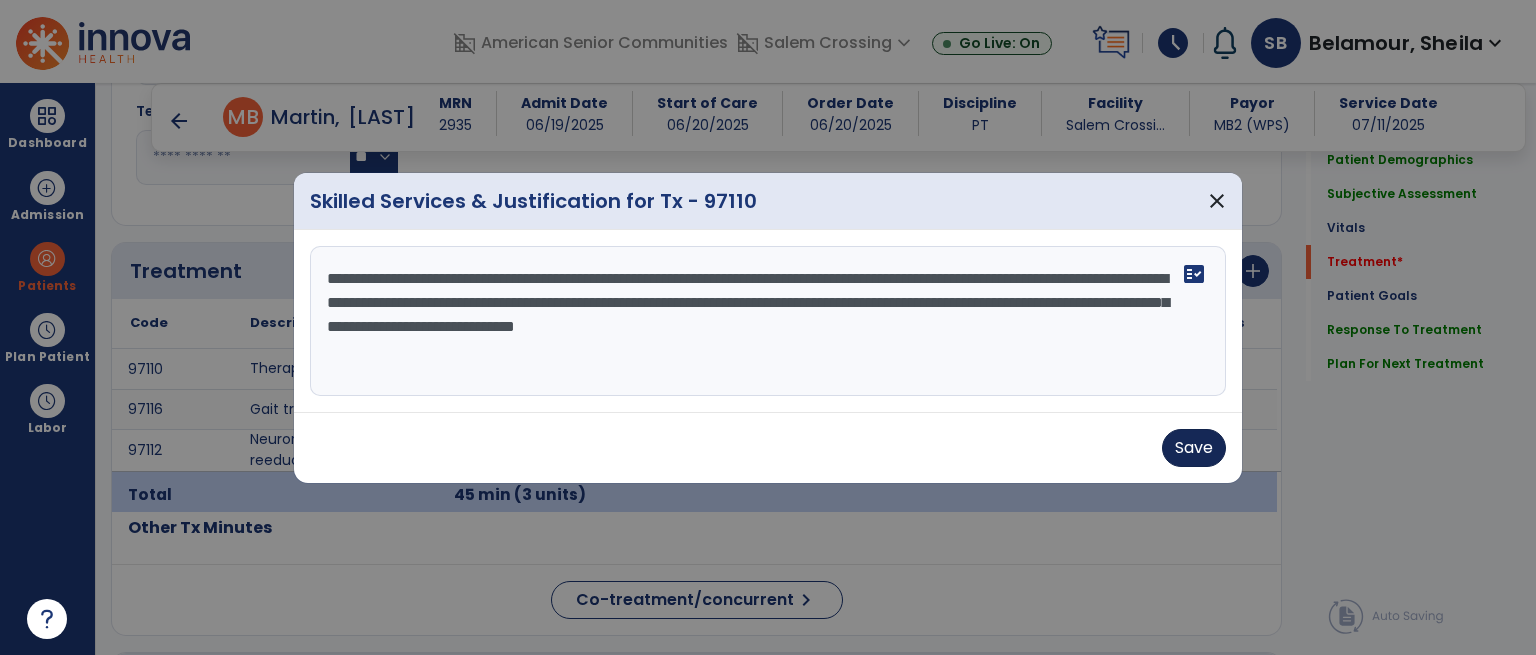 type on "**********" 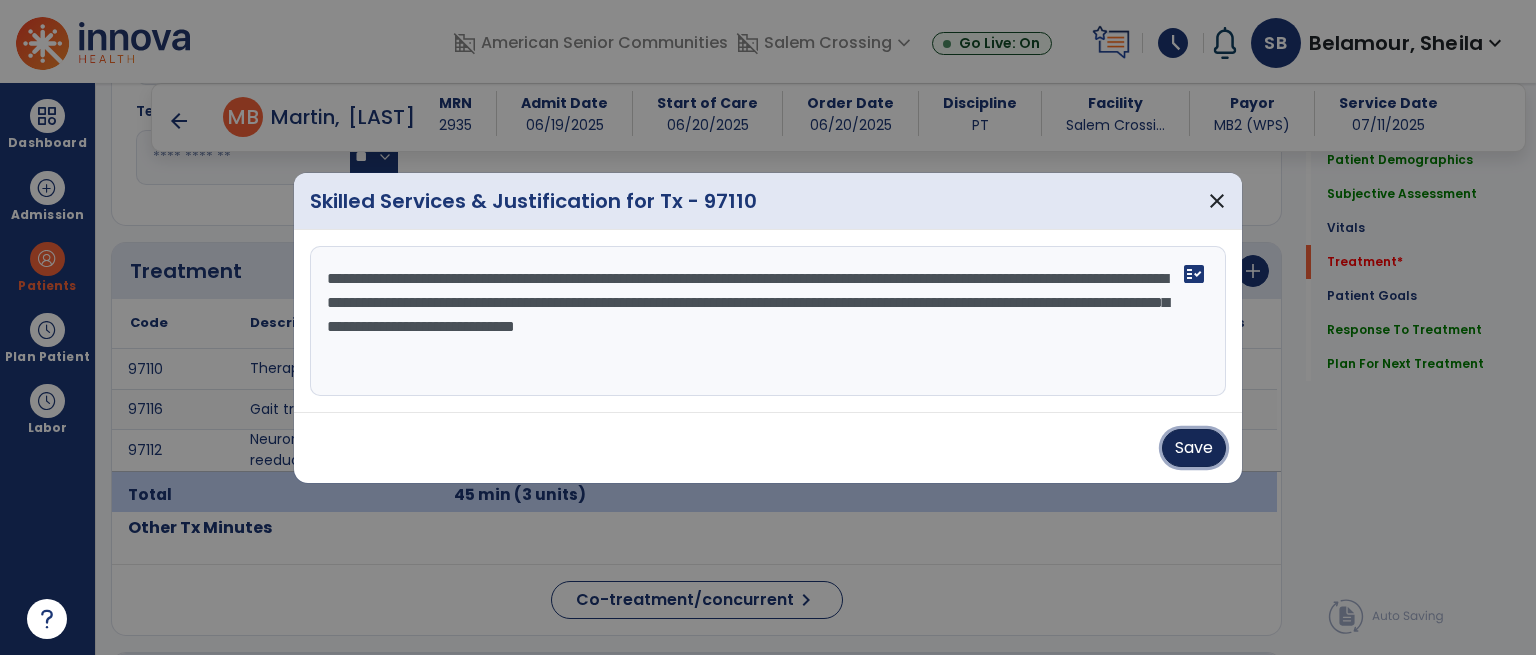 click on "Save" at bounding box center (1194, 448) 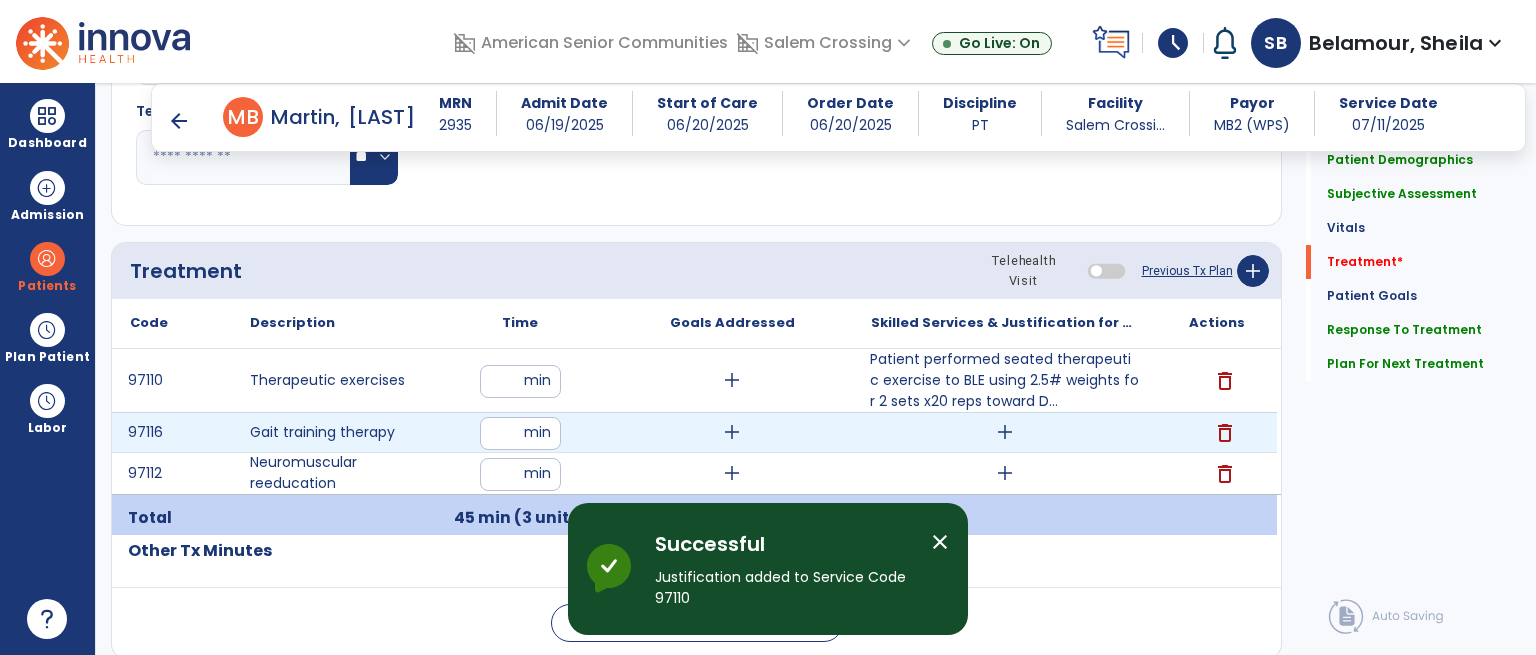 click on "add" at bounding box center [1005, 432] 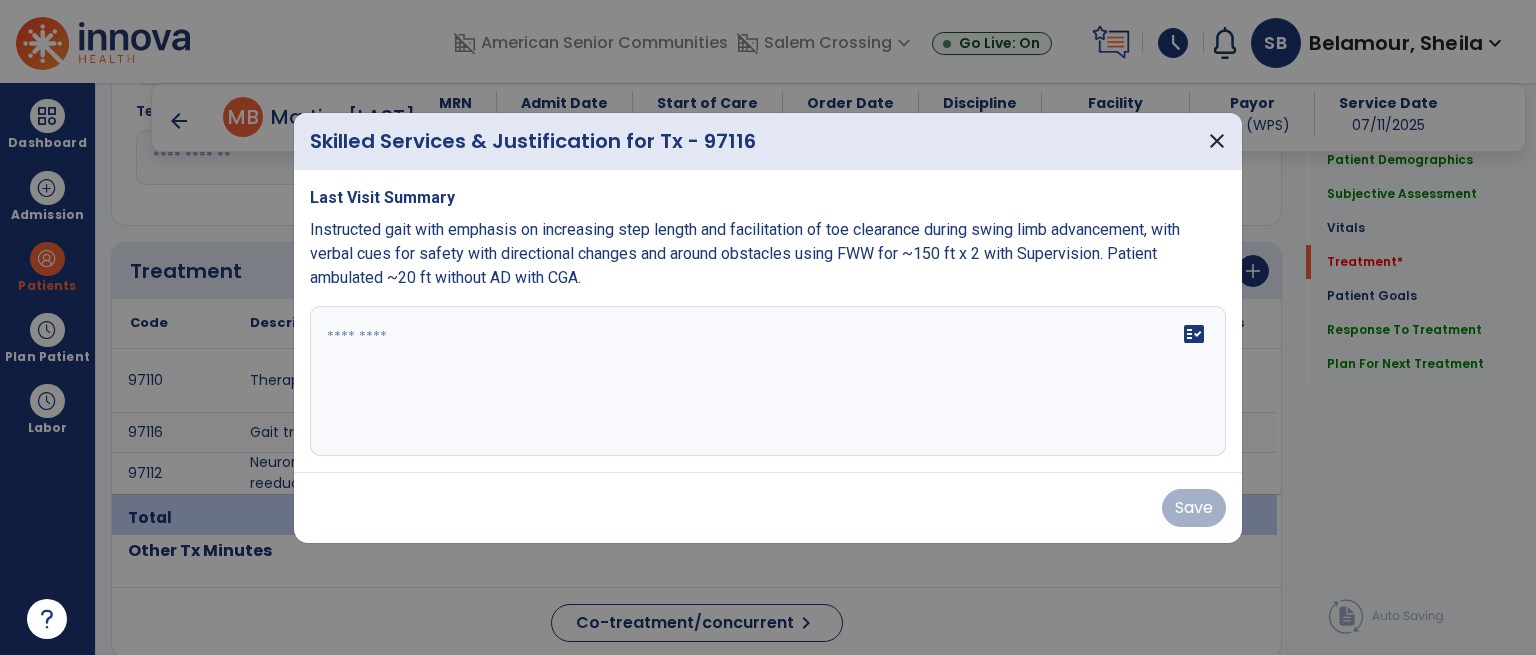 click on "fact_check" at bounding box center (768, 381) 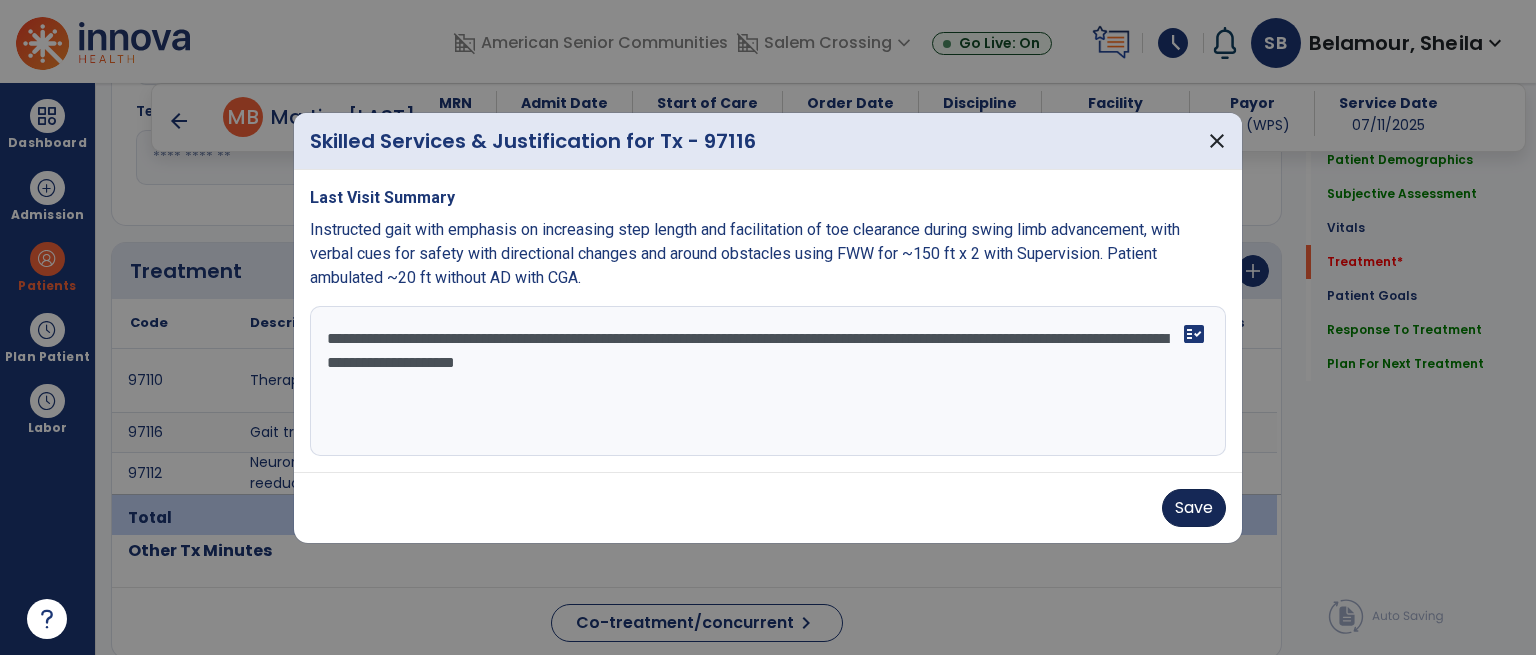 type on "**********" 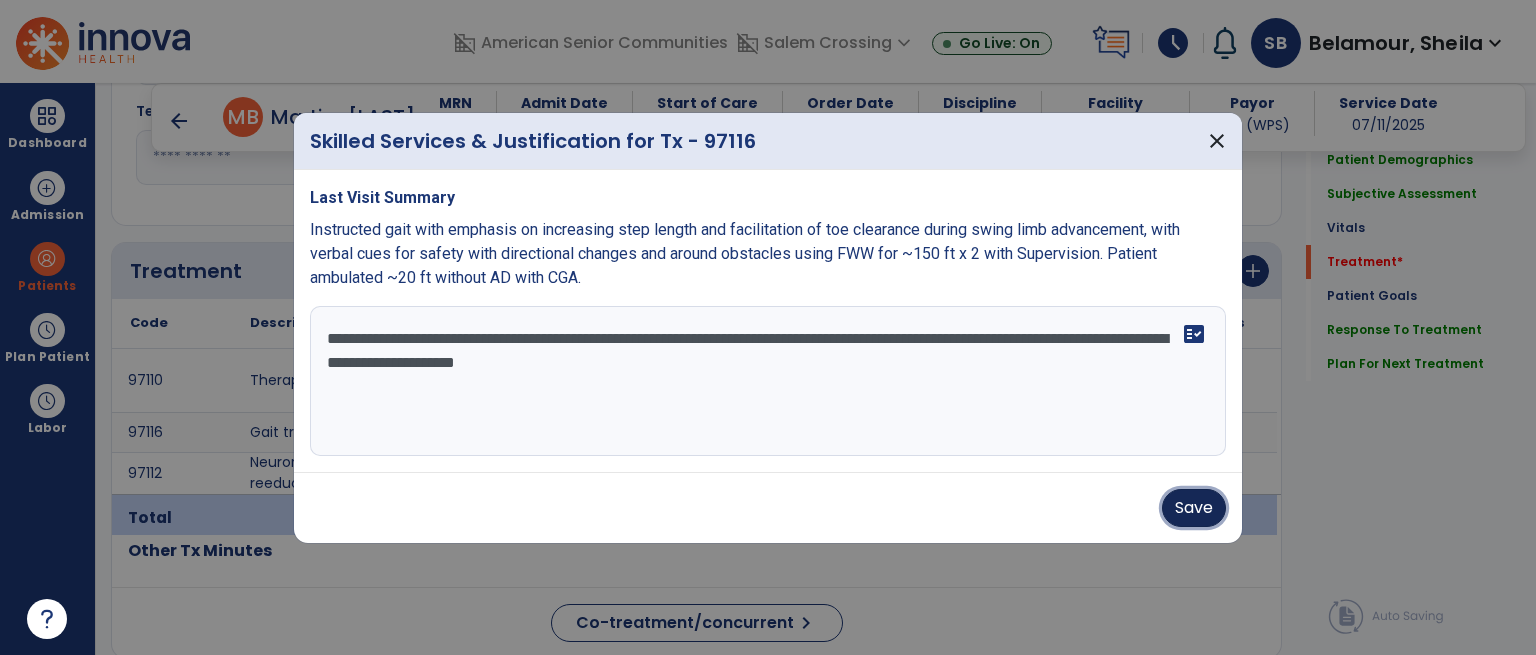 click on "Save" at bounding box center [1194, 508] 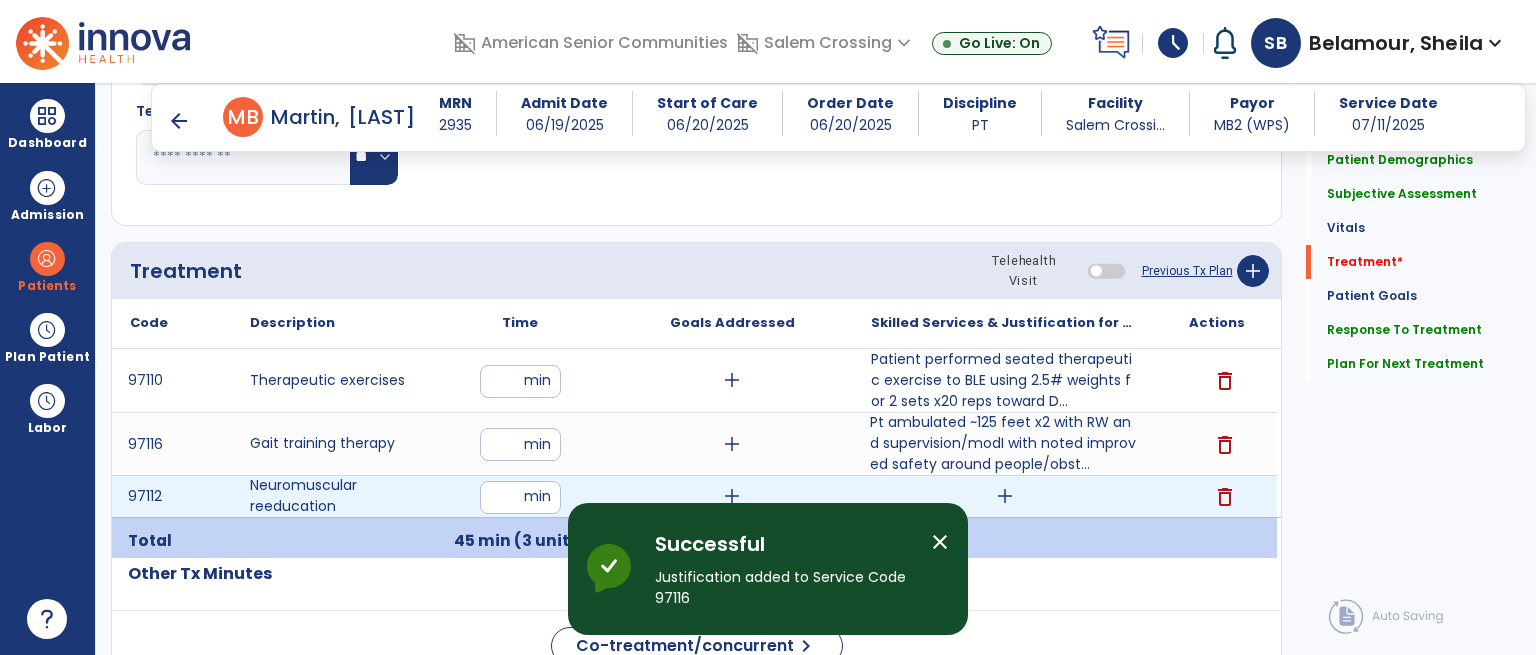 click on "add" at bounding box center [1005, 496] 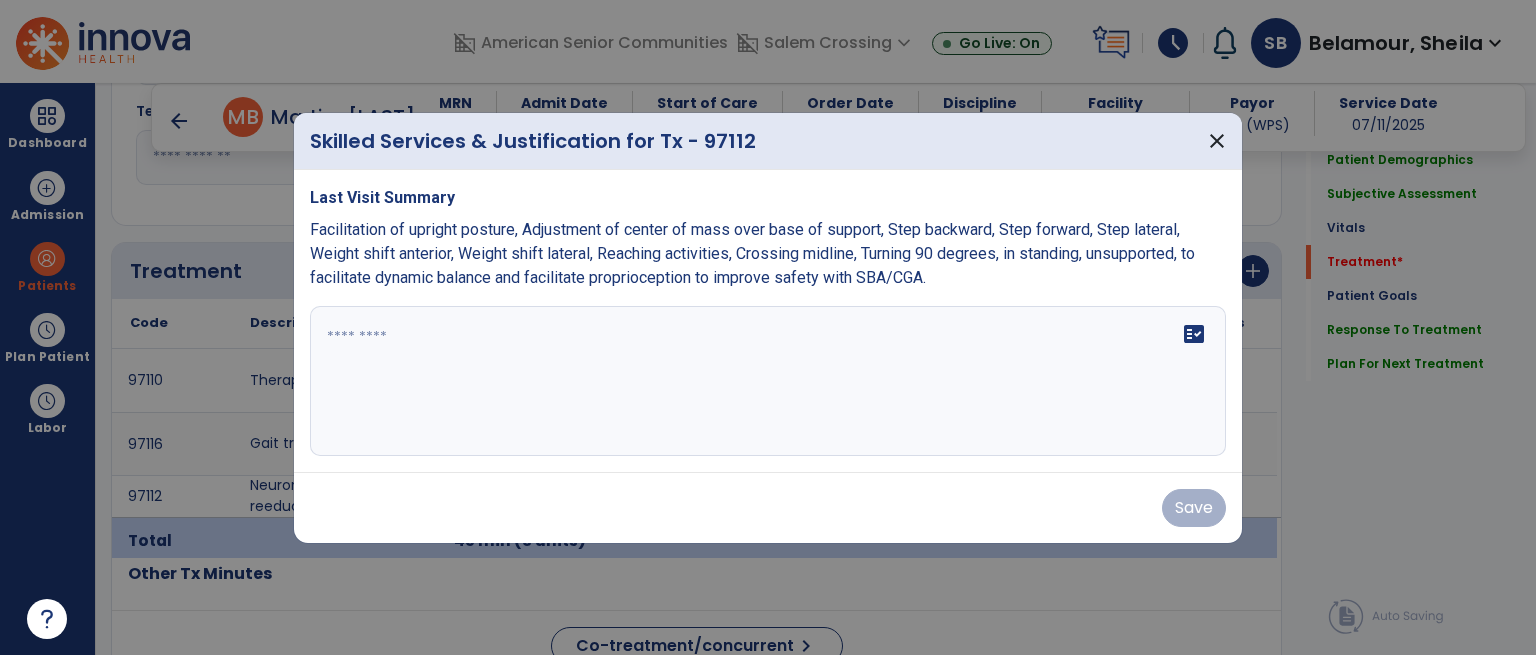 click at bounding box center (768, 381) 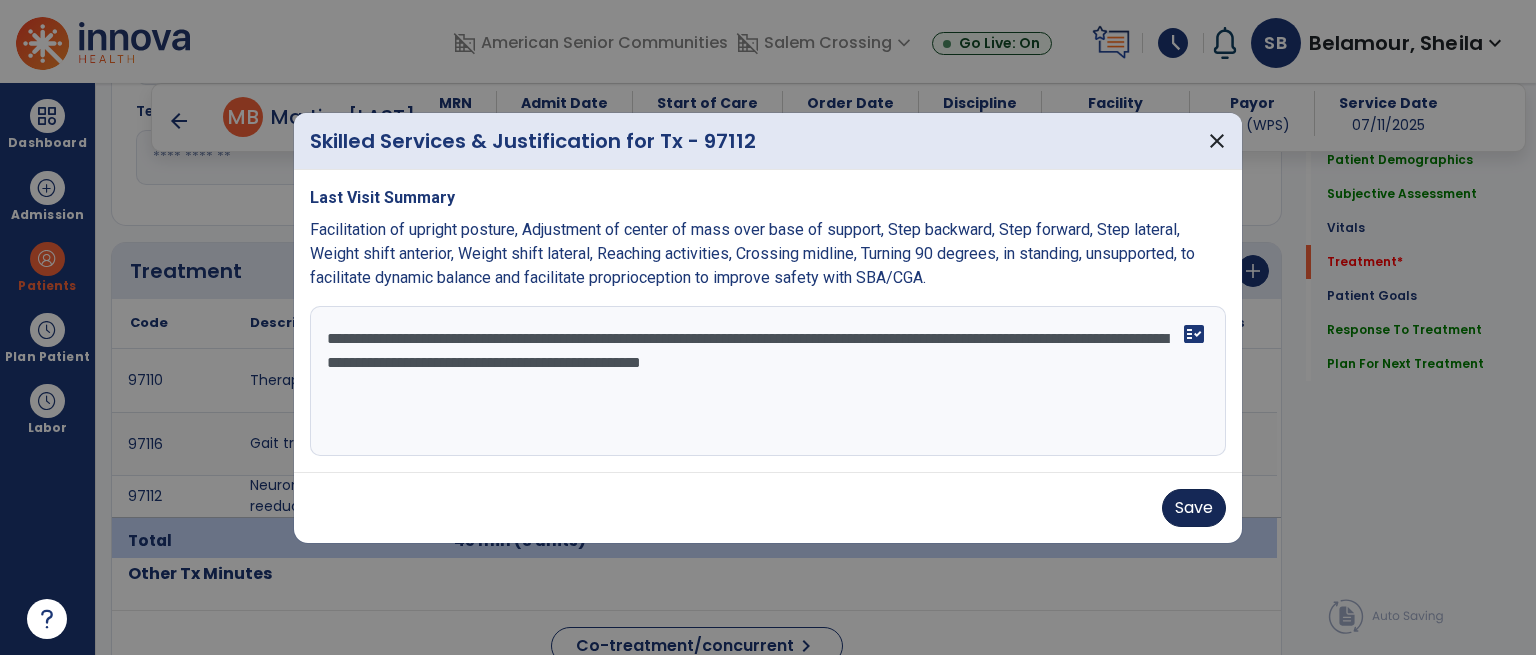 type on "**********" 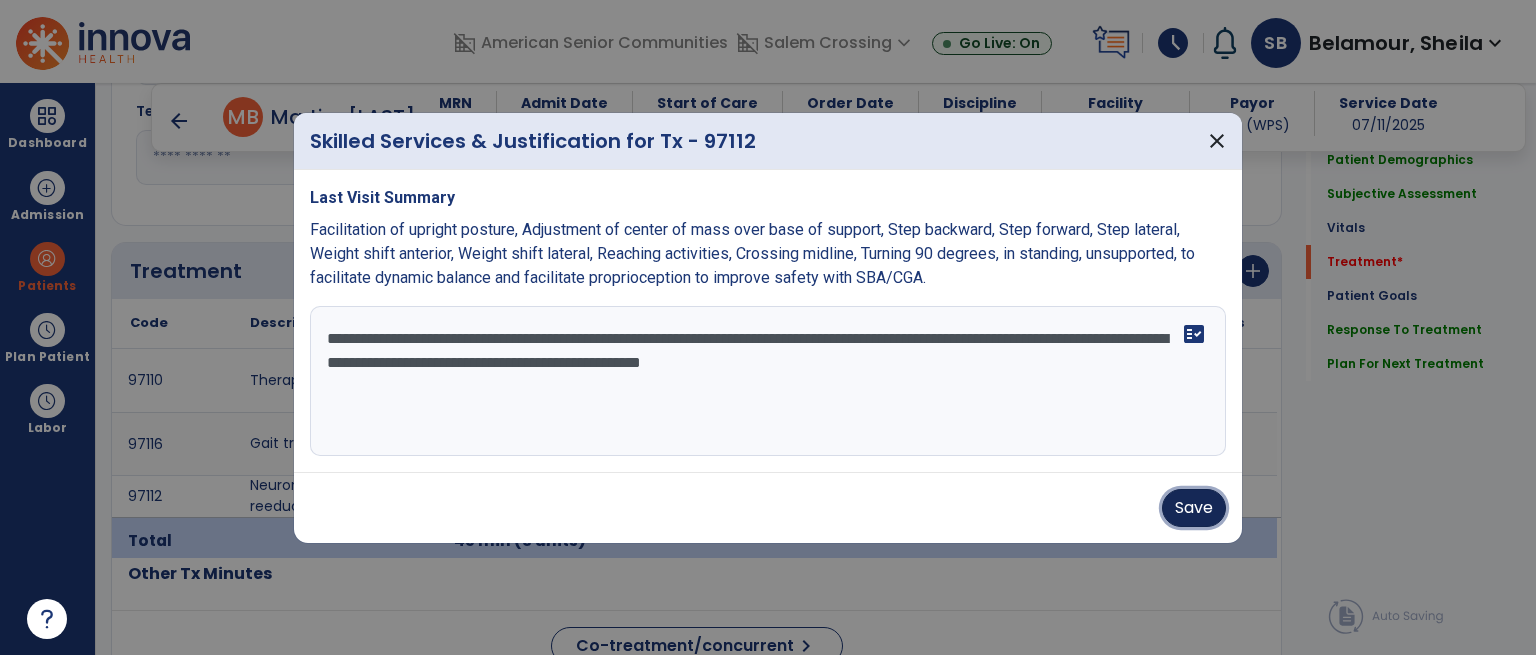 click on "Save" at bounding box center (1194, 508) 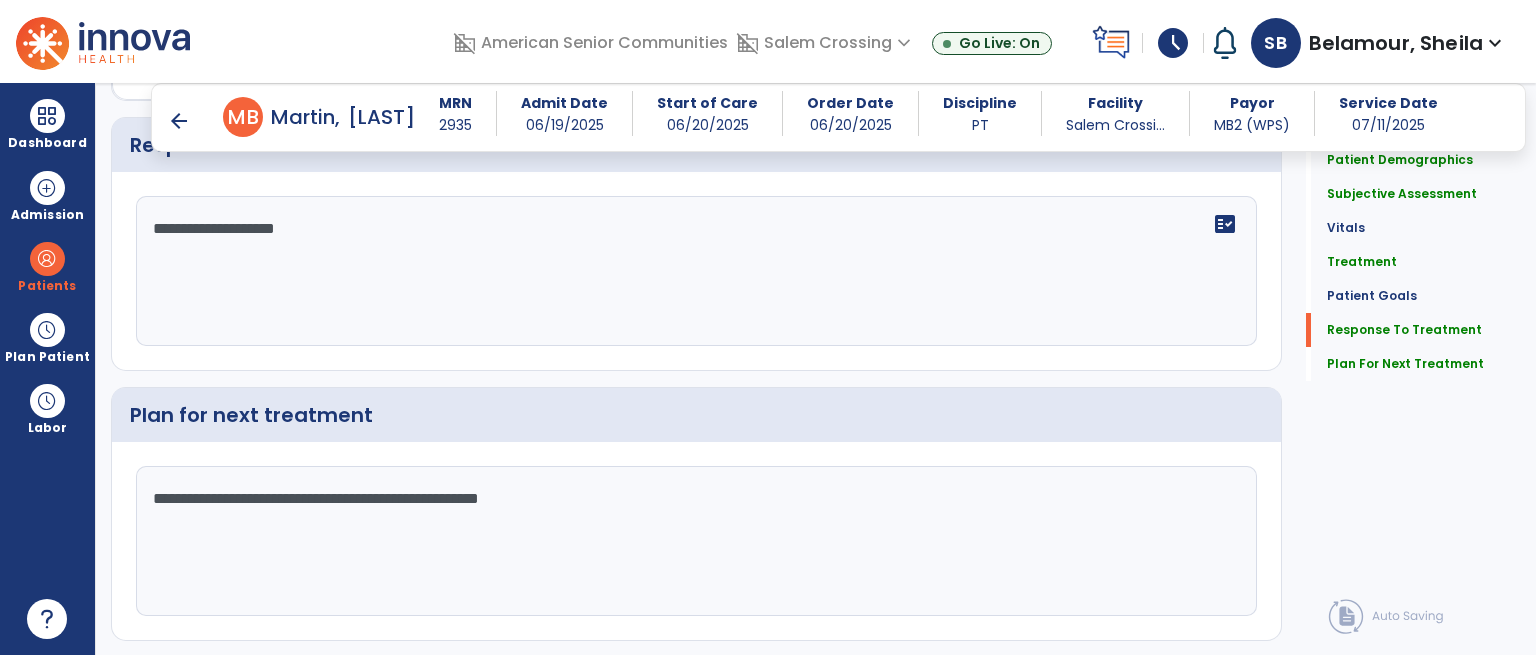 scroll, scrollTop: 3257, scrollLeft: 0, axis: vertical 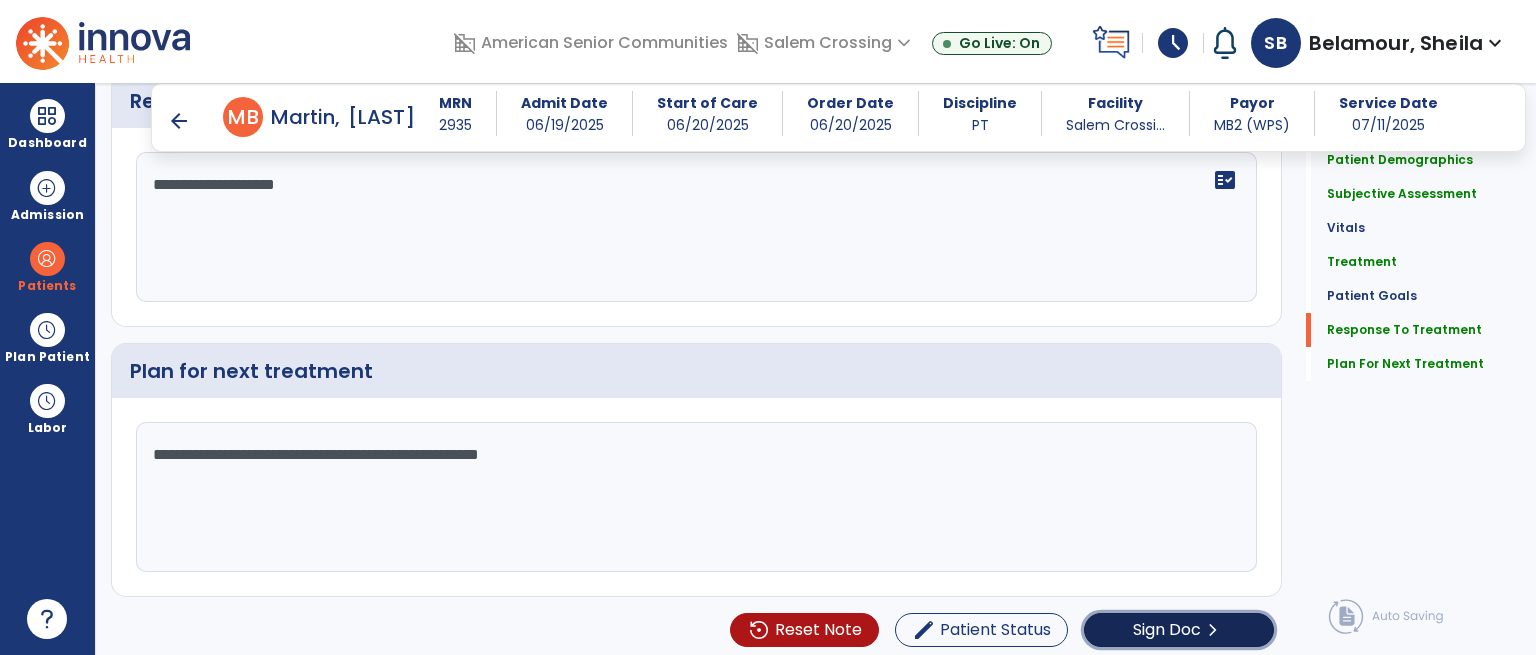click on "Sign Doc" 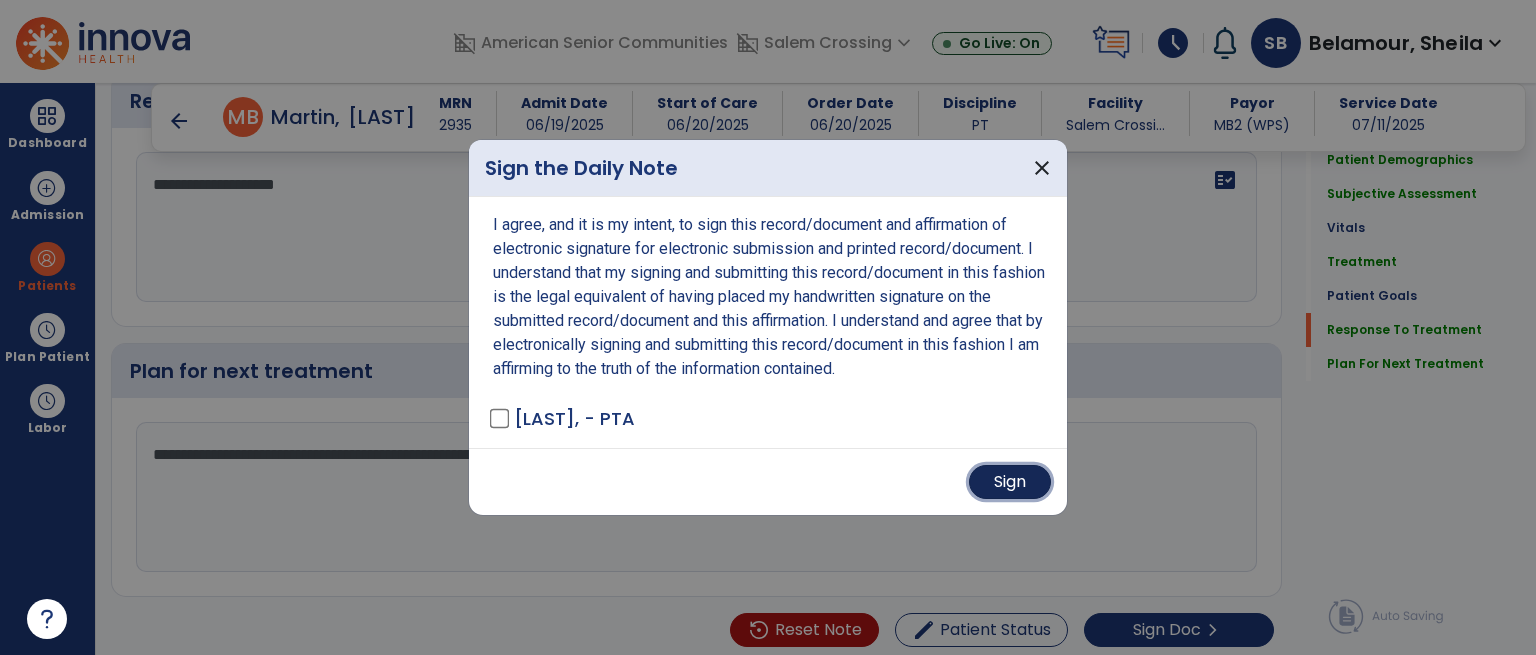 click on "Sign" at bounding box center (1010, 482) 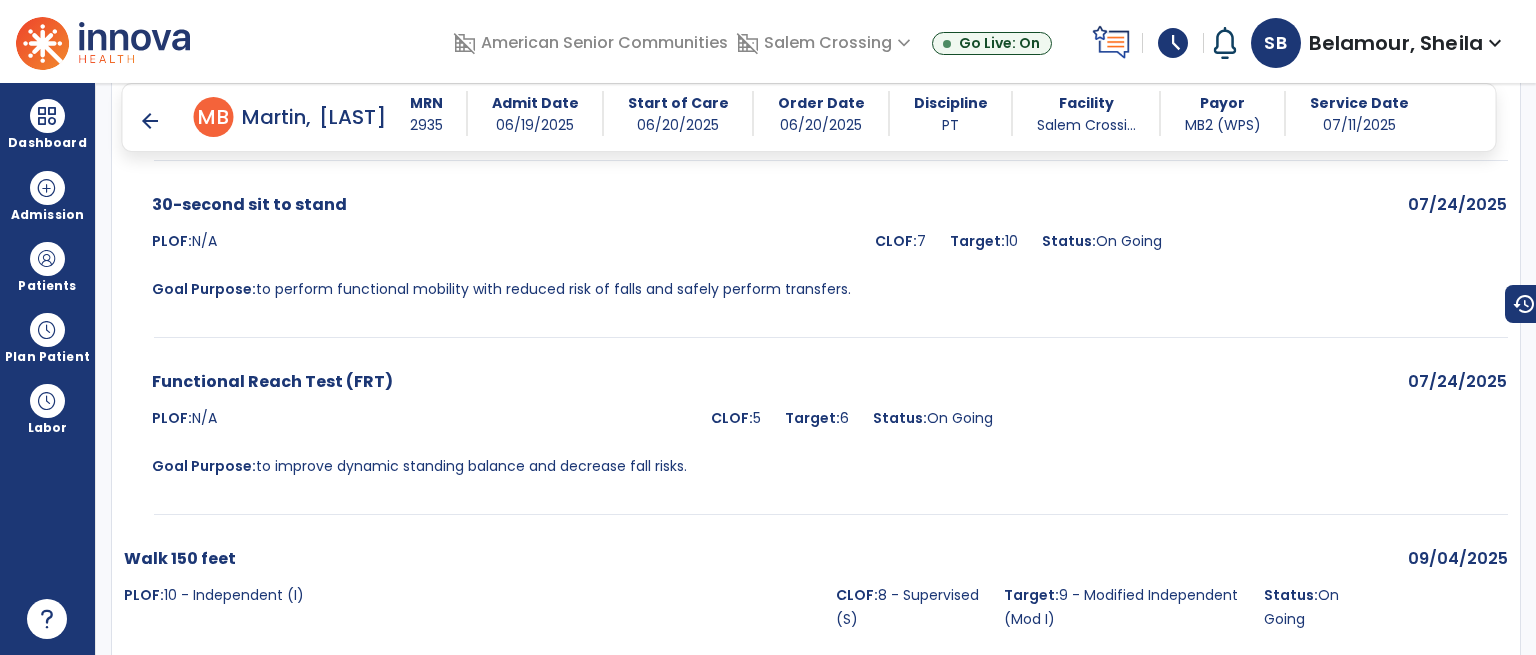 scroll, scrollTop: 2857, scrollLeft: 0, axis: vertical 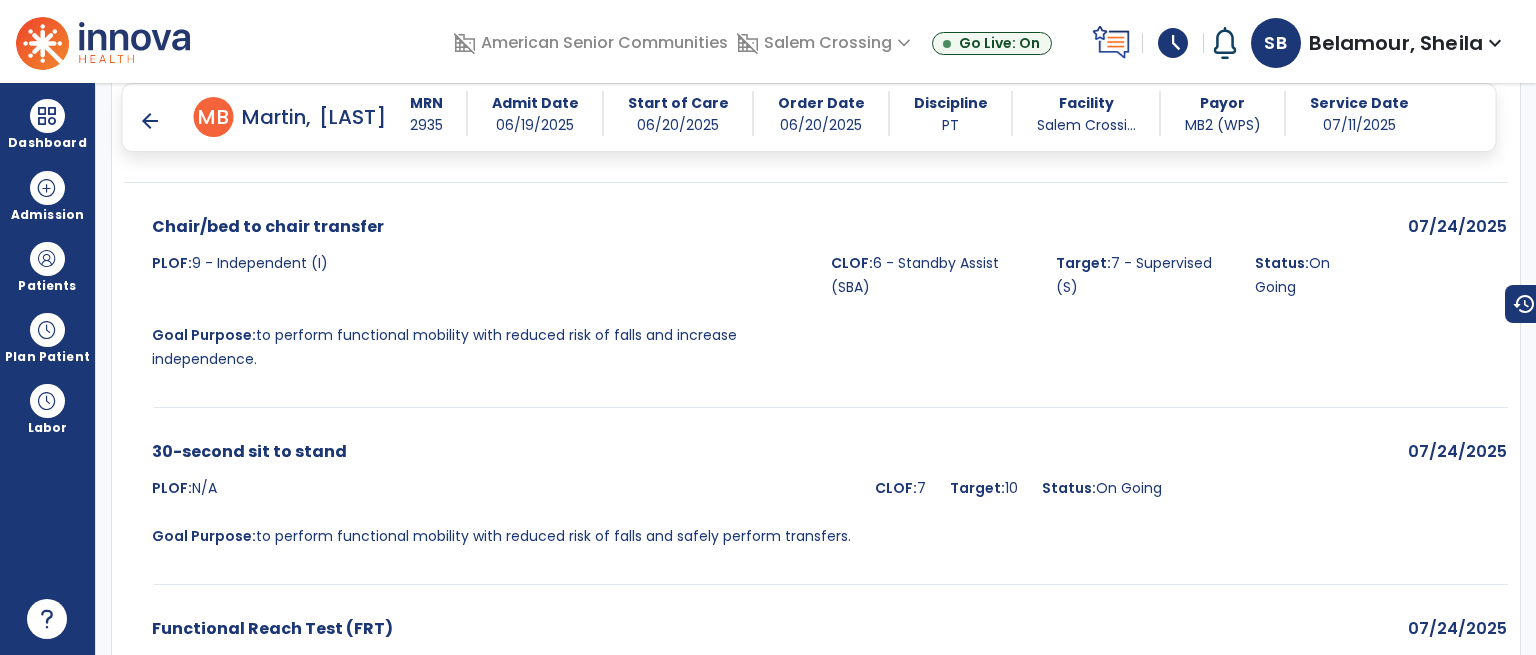 click on "arrow_back" at bounding box center (150, 121) 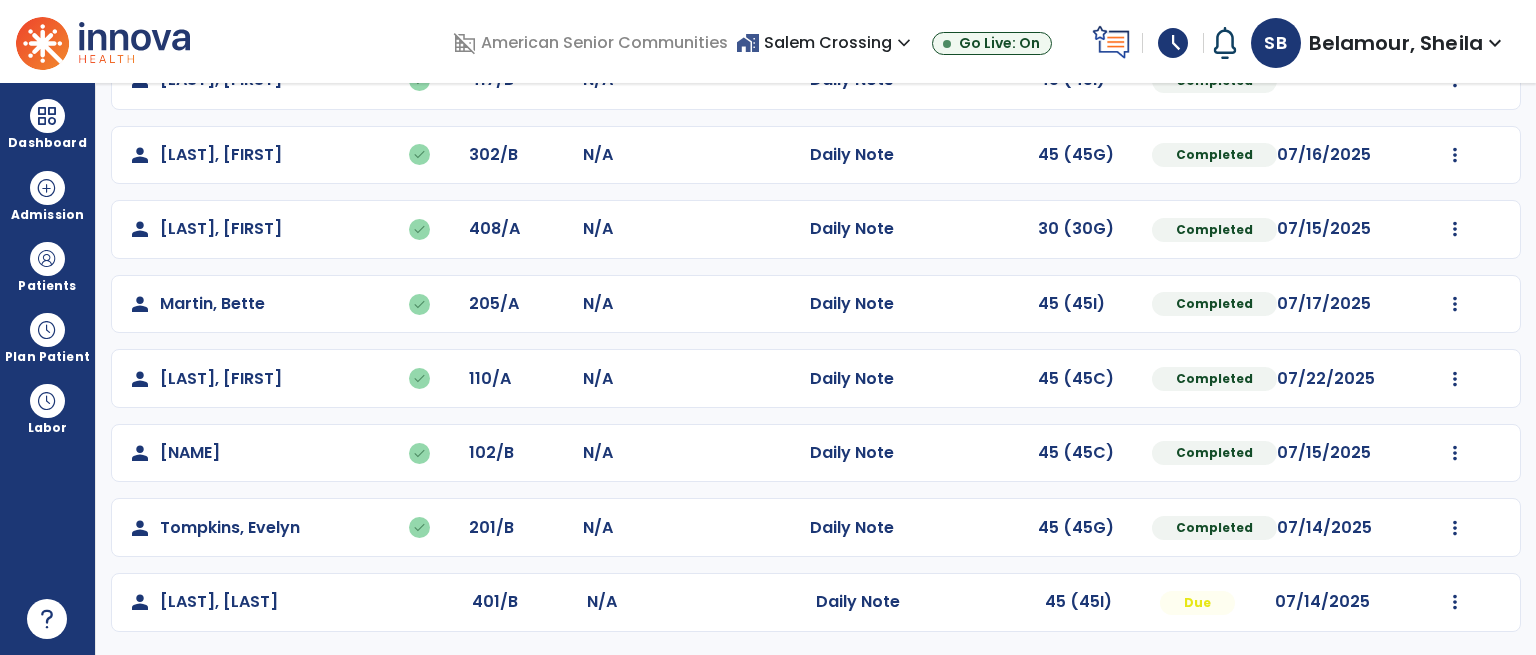 scroll, scrollTop: 508, scrollLeft: 0, axis: vertical 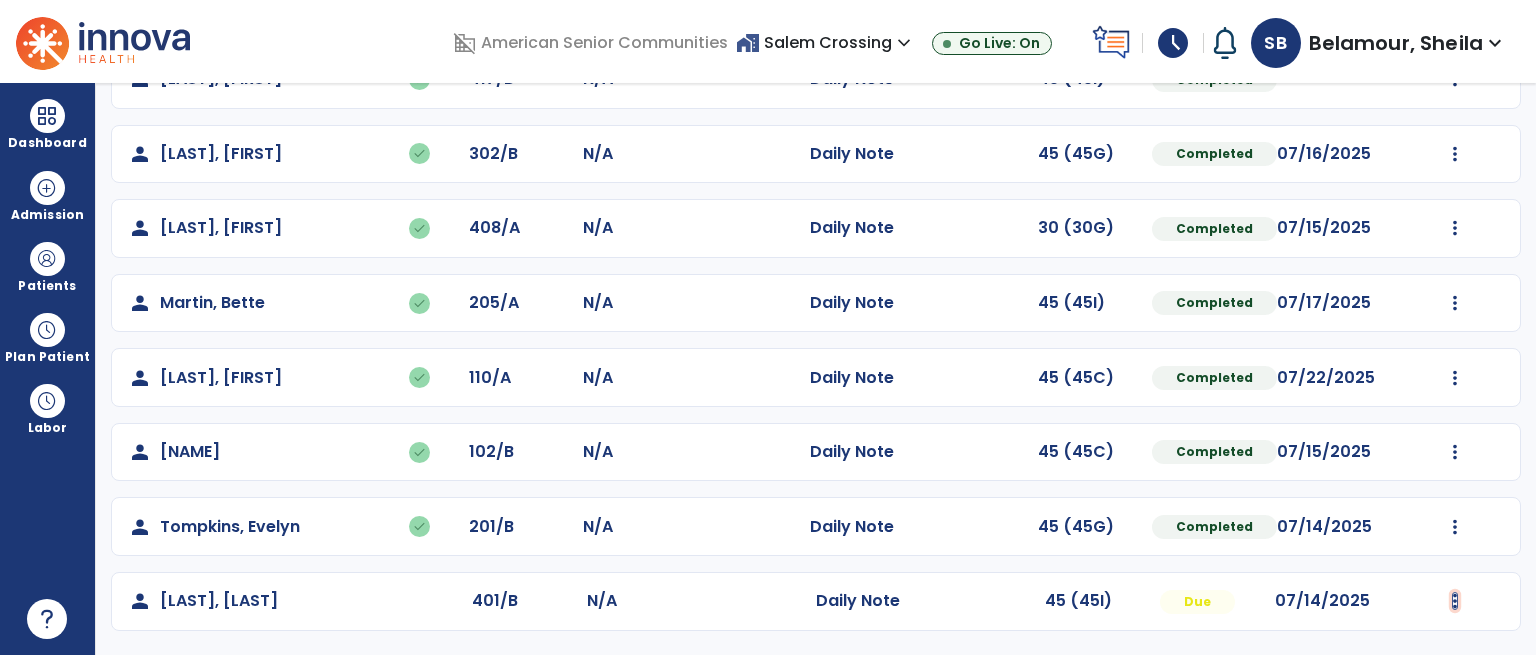 click at bounding box center [1455, -219] 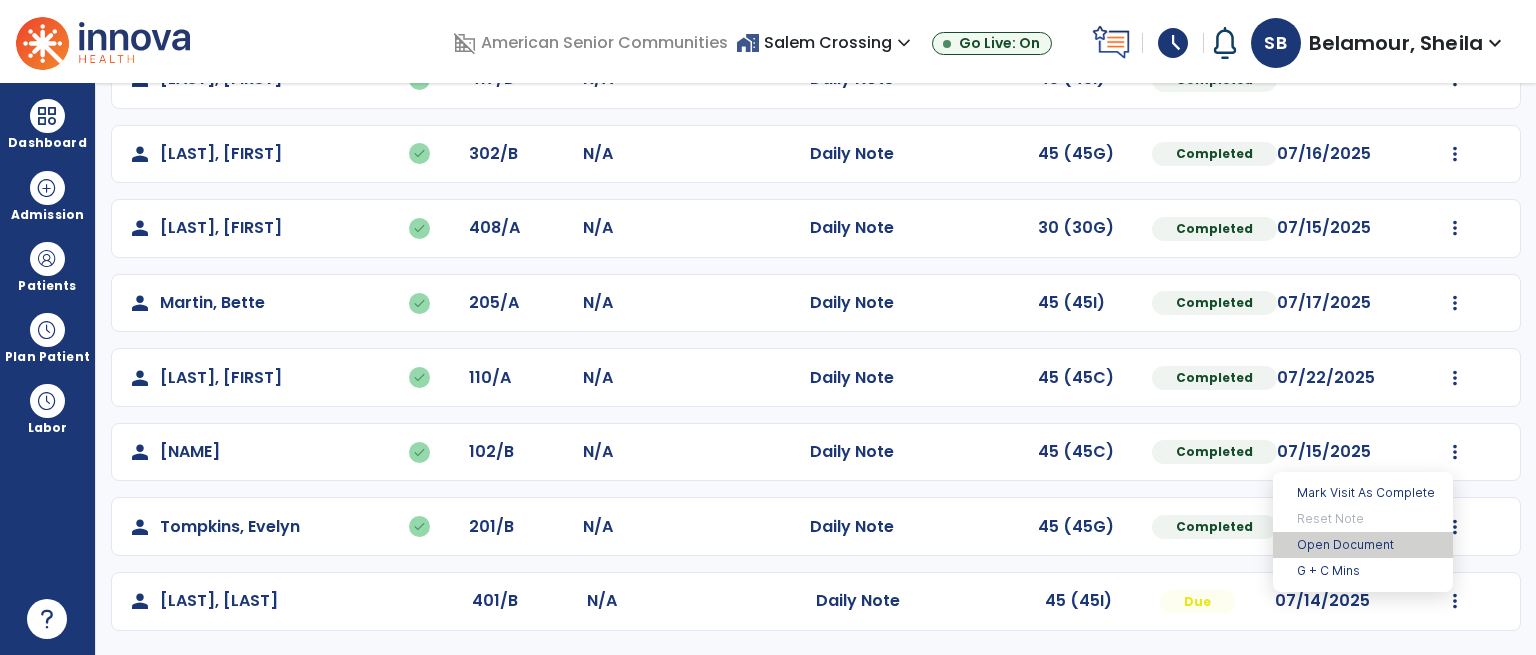 click on "Open Document" at bounding box center [1363, 545] 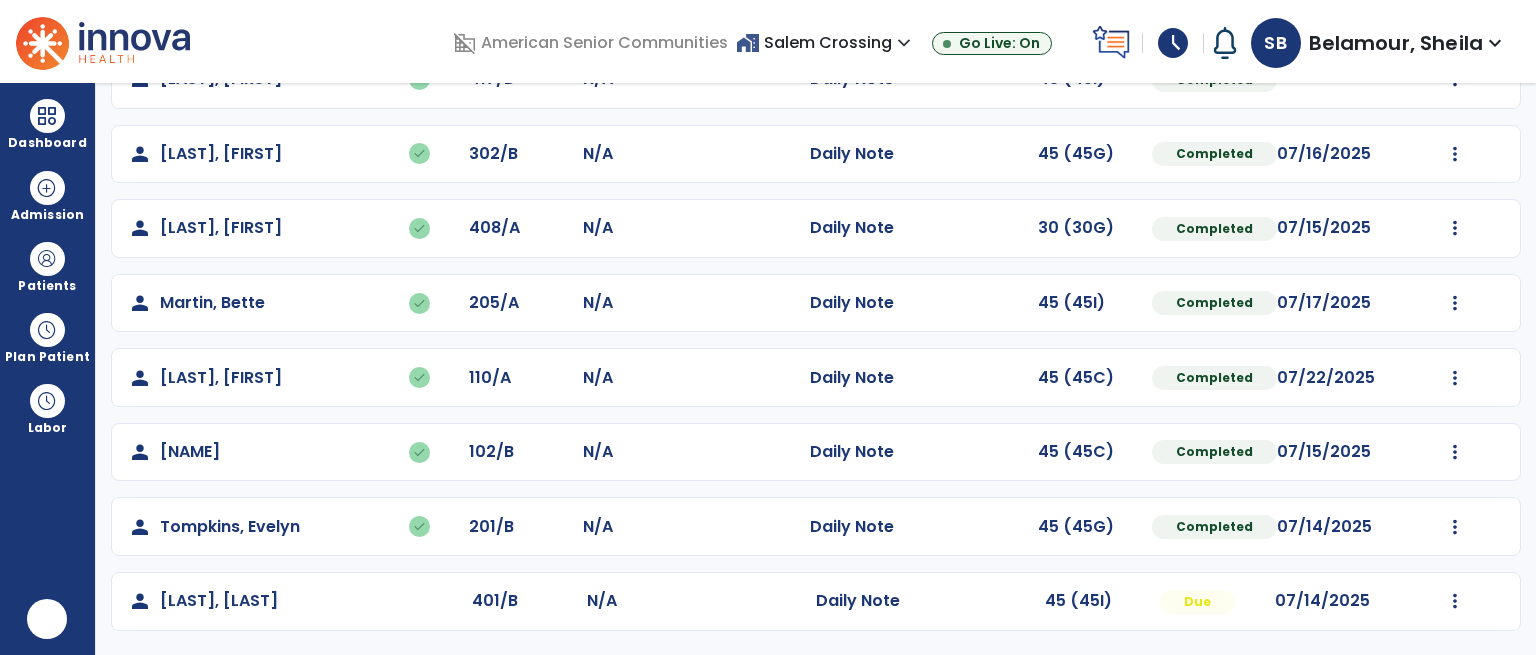 scroll, scrollTop: 0, scrollLeft: 0, axis: both 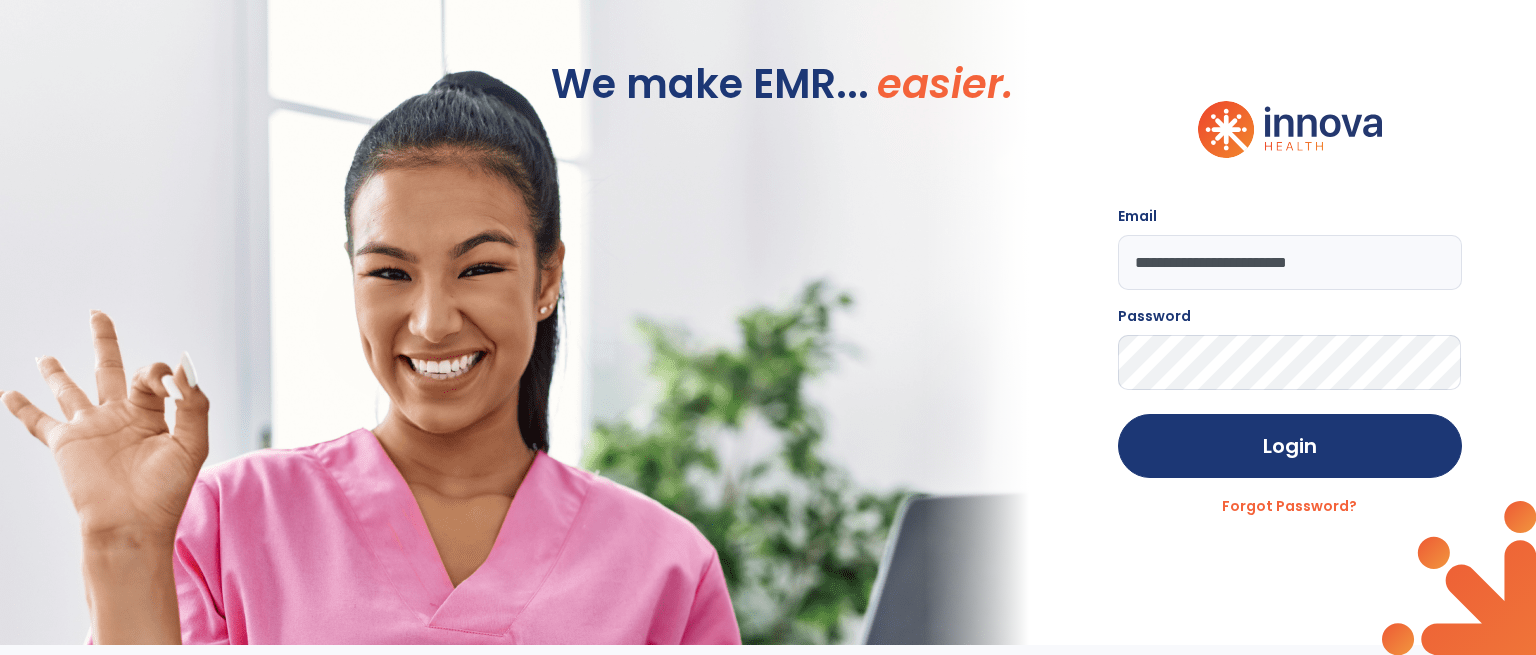 drag, startPoint x: 1256, startPoint y: 263, endPoint x: 950, endPoint y: 239, distance: 306.93973 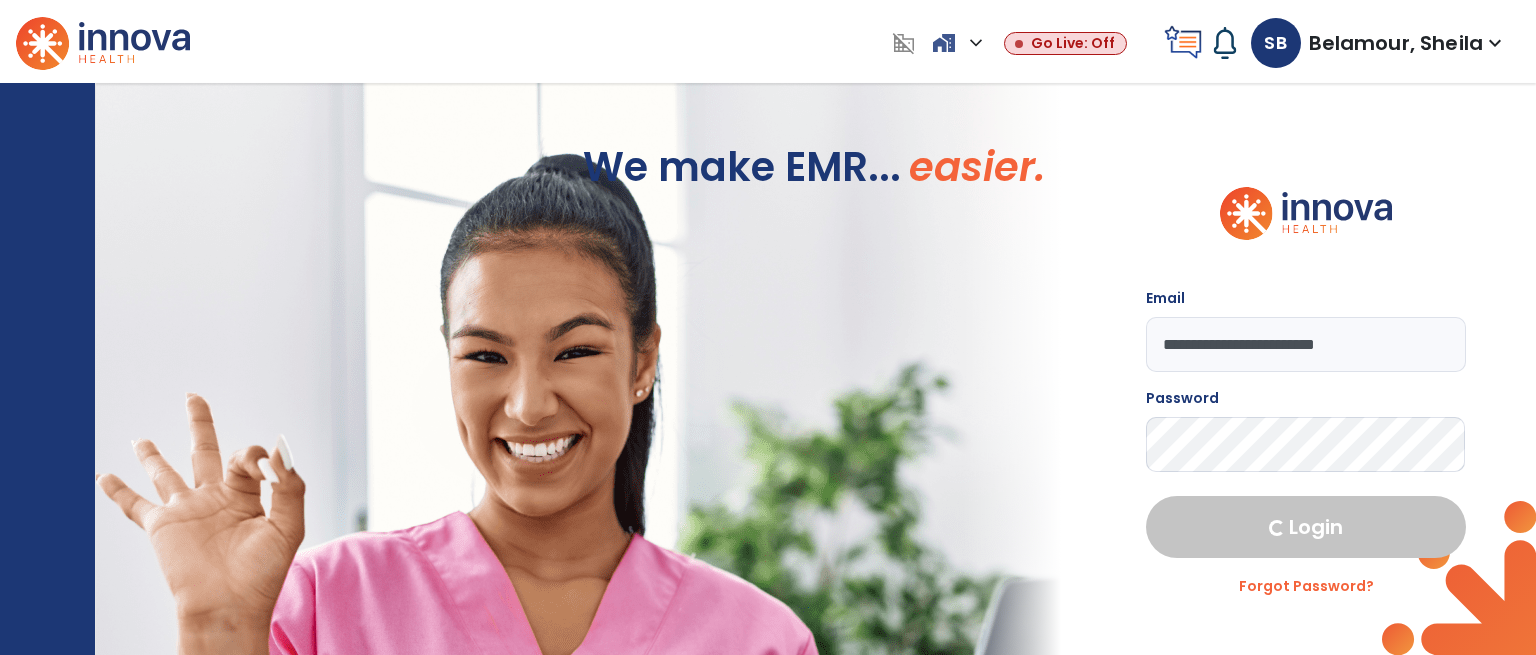 select on "****" 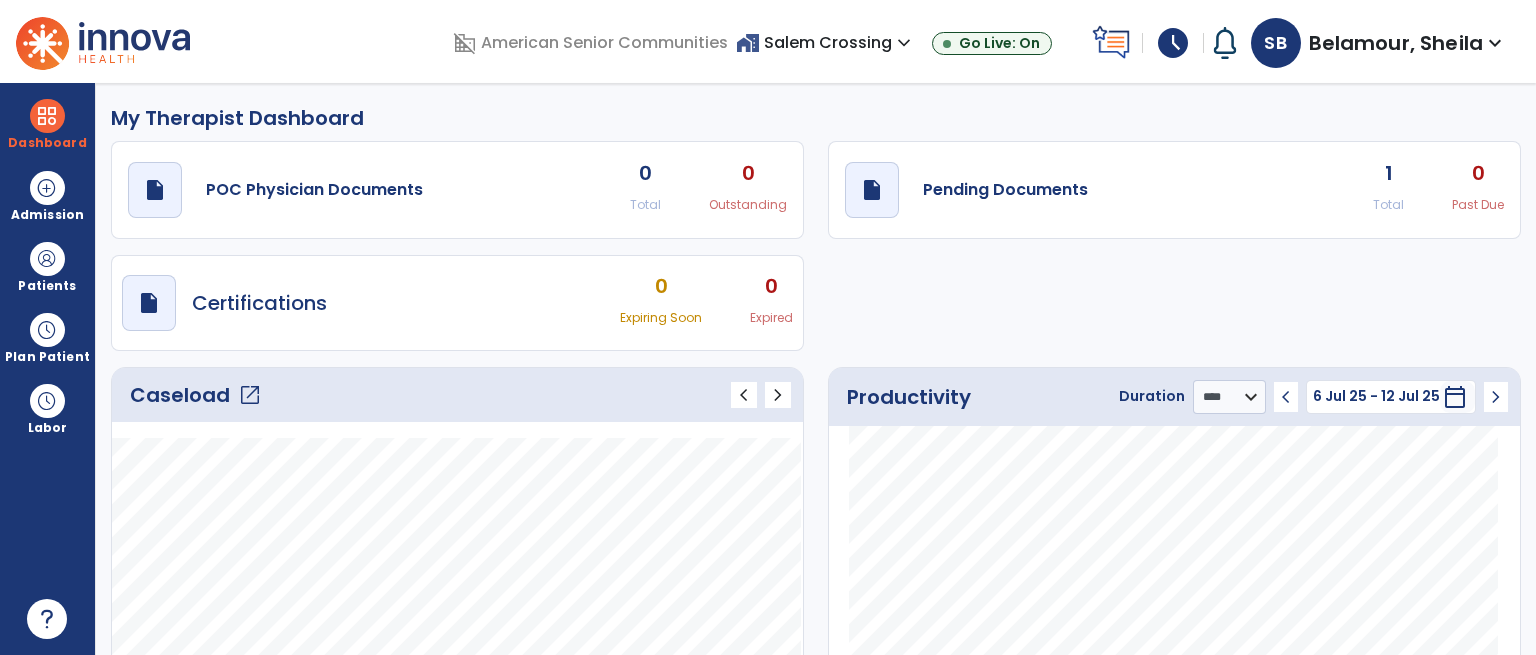 click on "open_in_new" 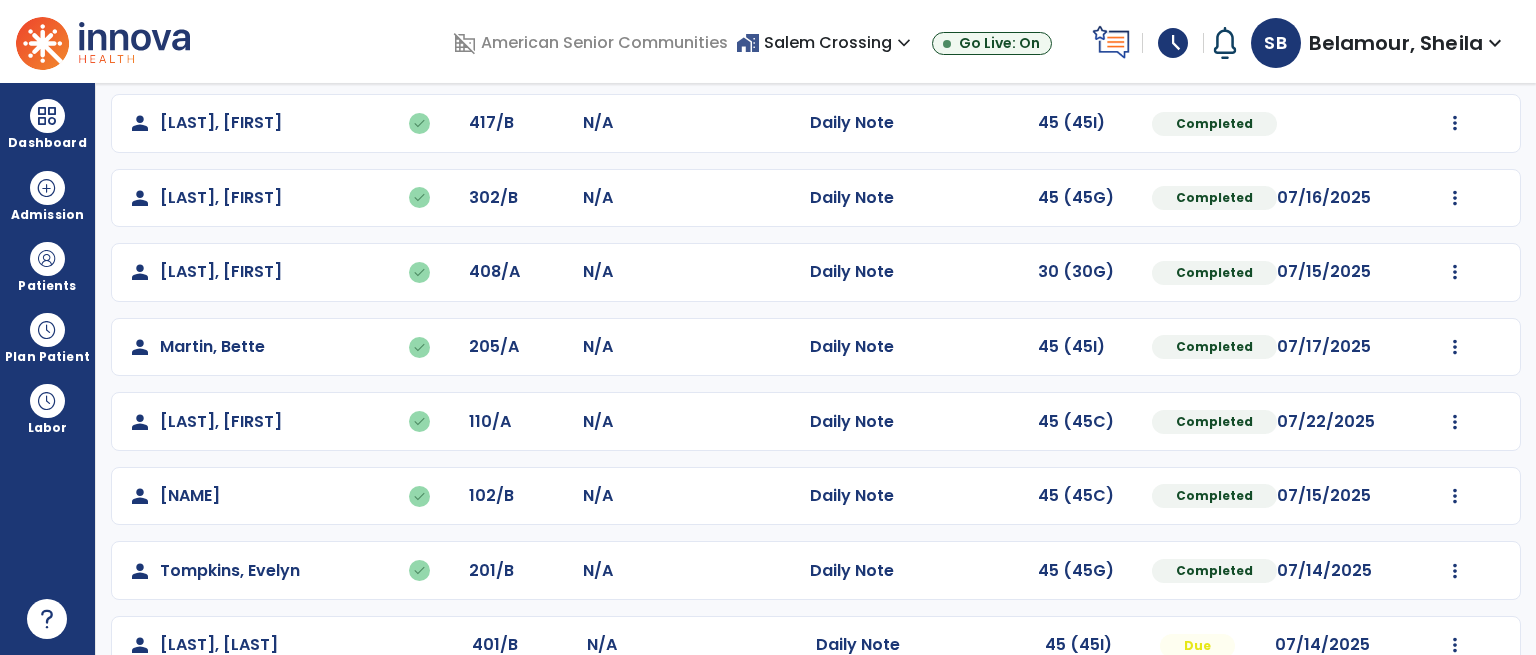 scroll, scrollTop: 508, scrollLeft: 0, axis: vertical 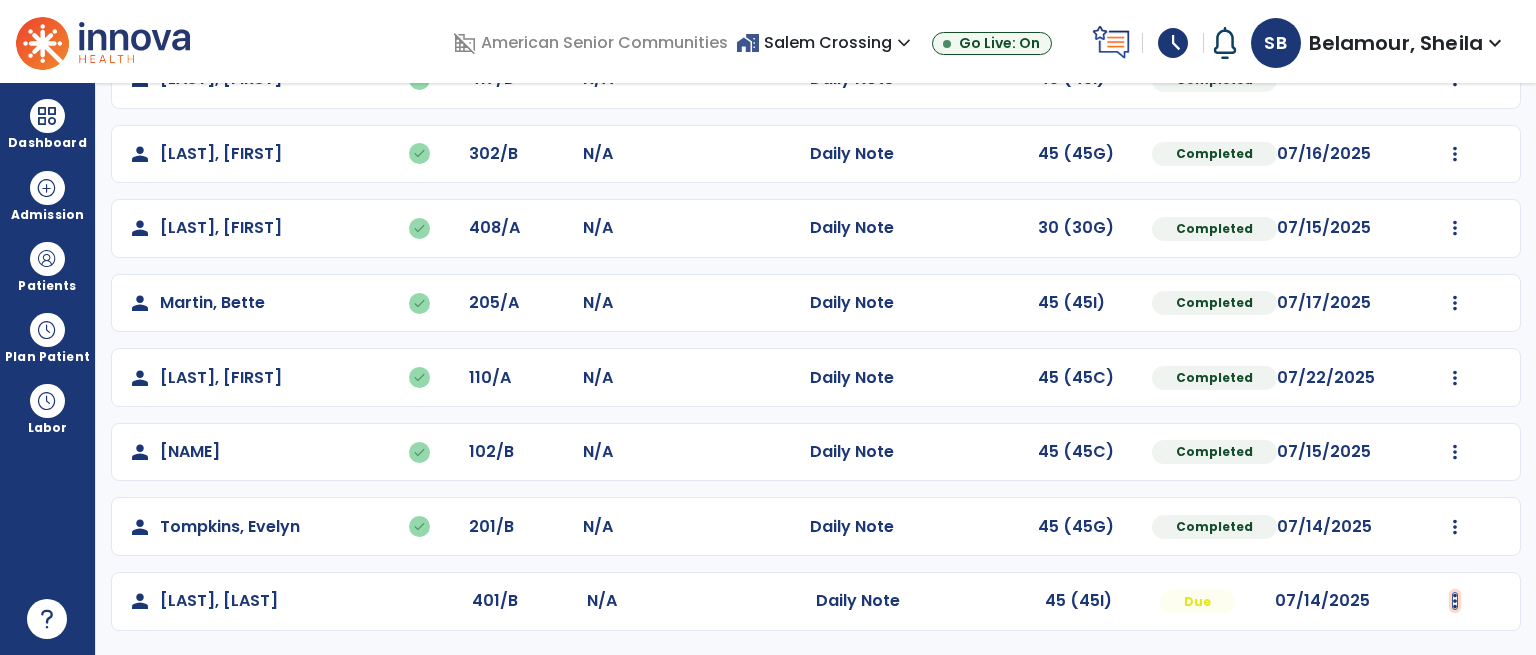 click at bounding box center [1455, -219] 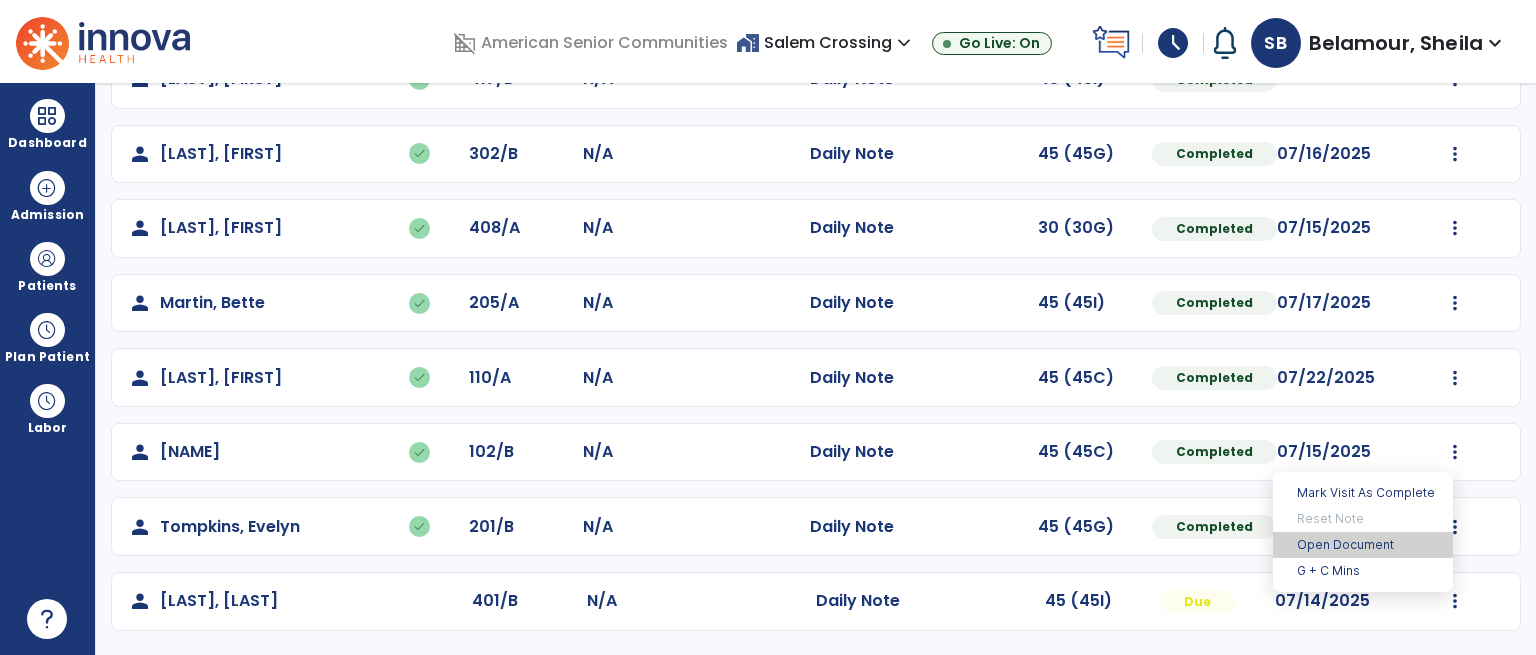 click on "Open Document" at bounding box center [1363, 545] 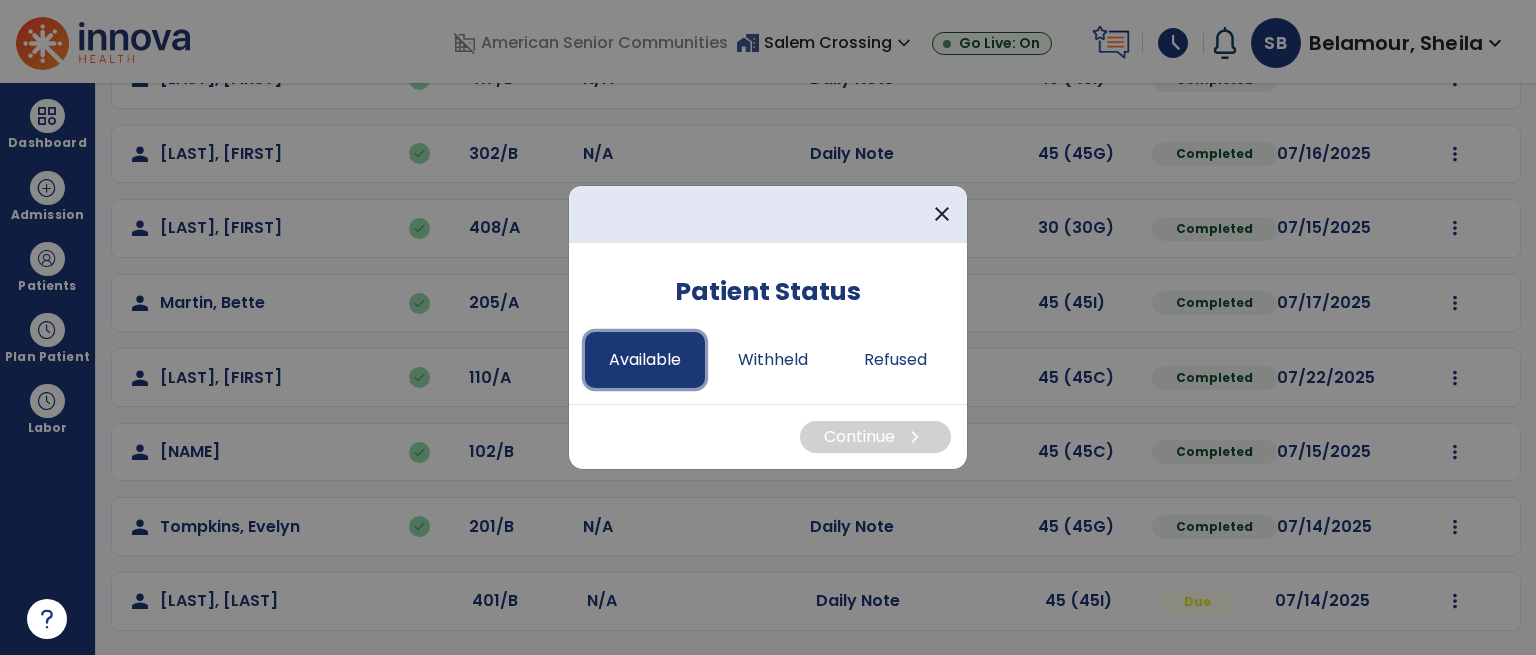 click on "Available" at bounding box center (645, 360) 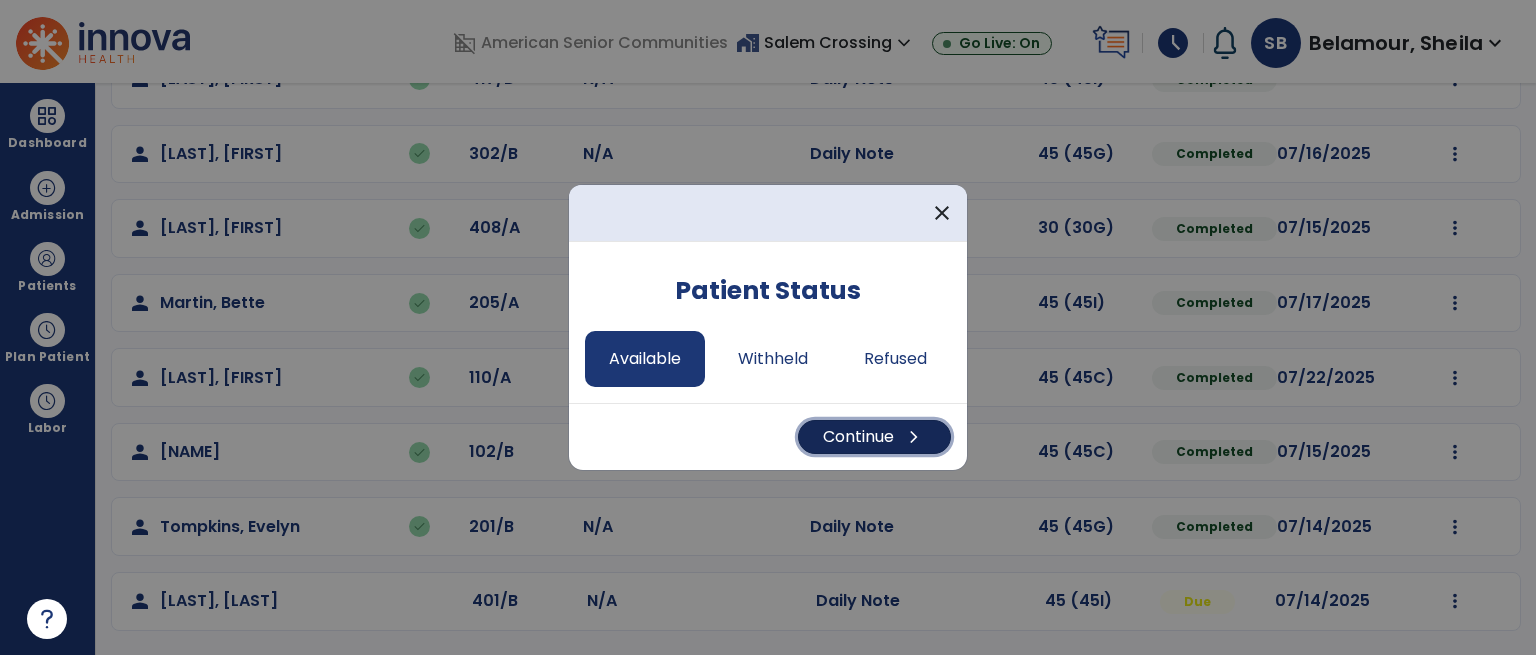 click on "Continue   chevron_right" at bounding box center [874, 437] 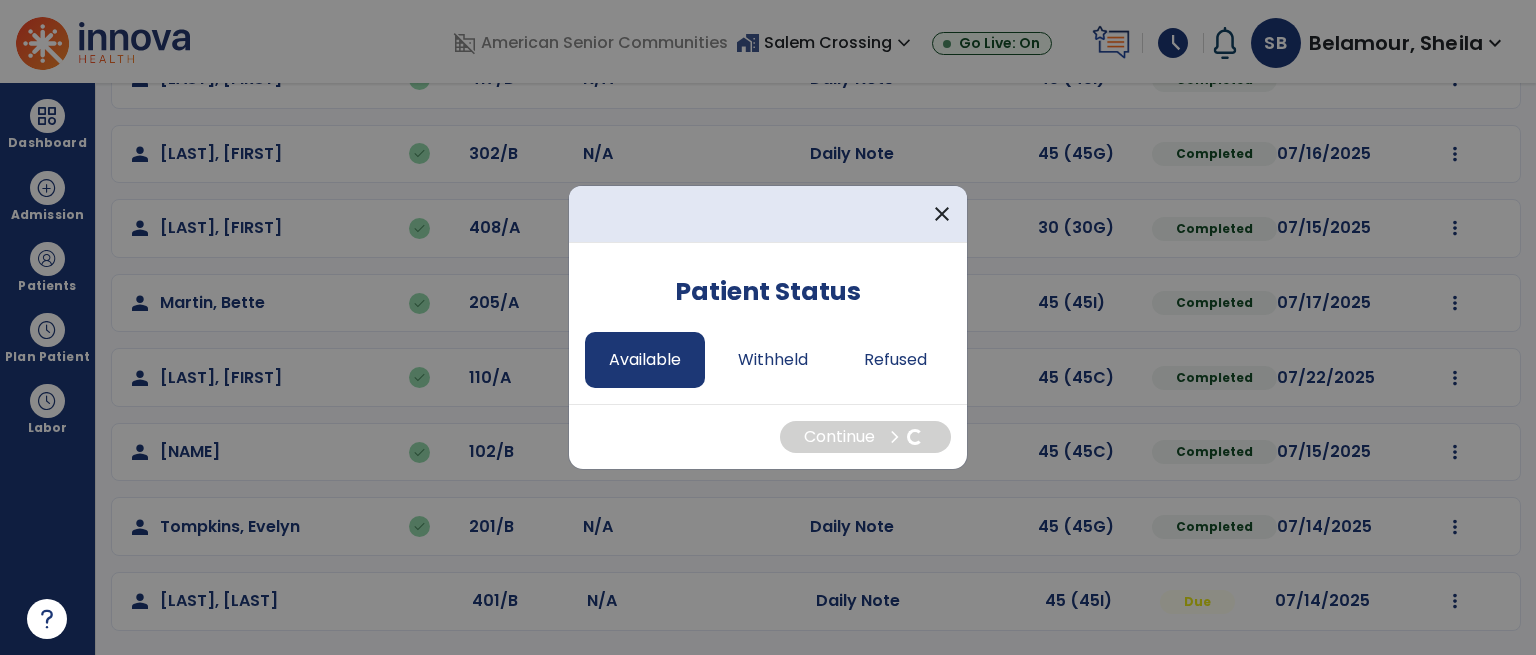 select on "*" 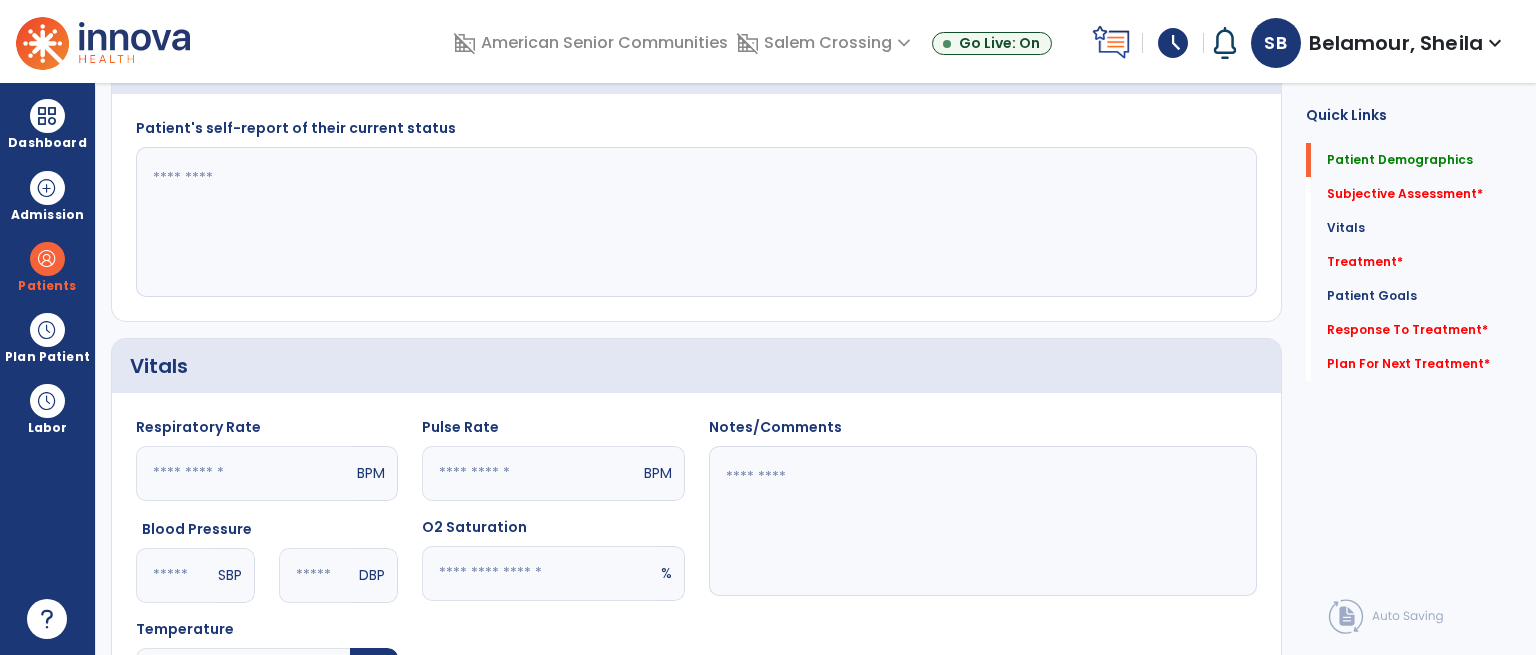 click 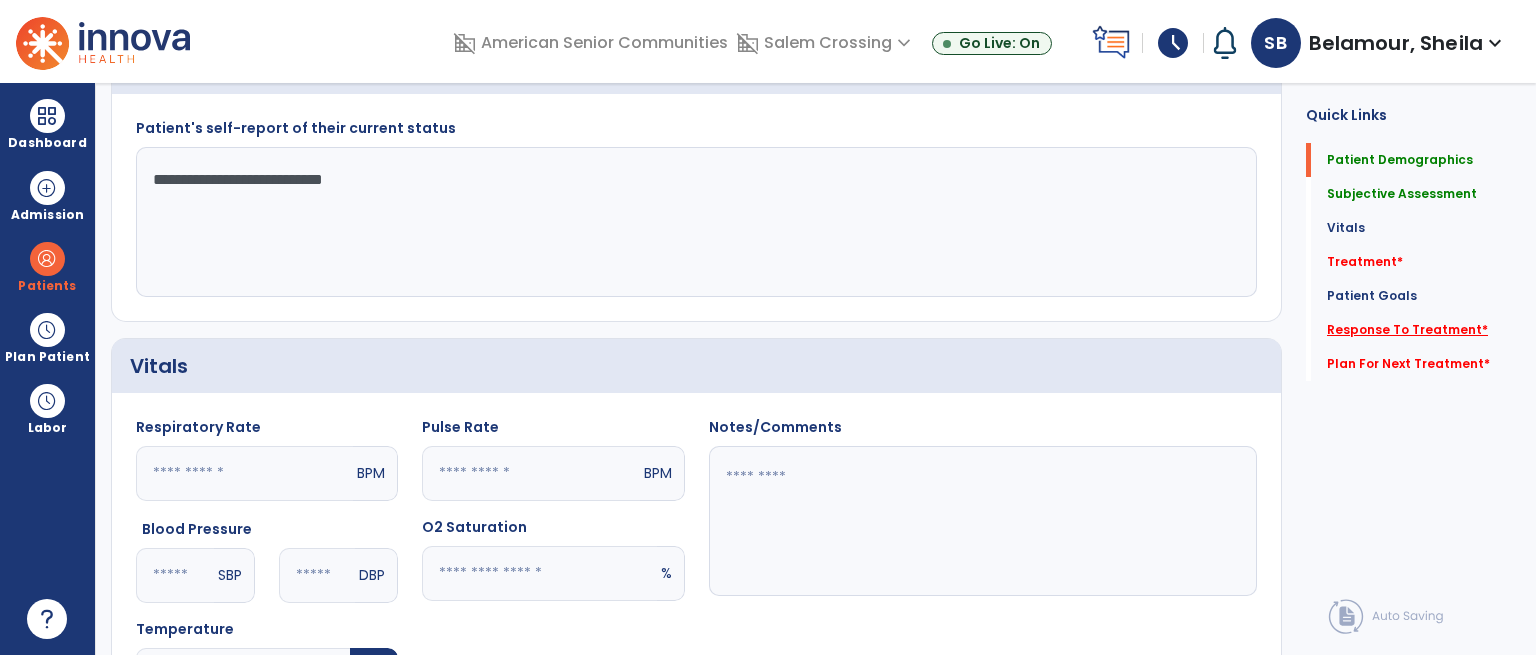 type on "**********" 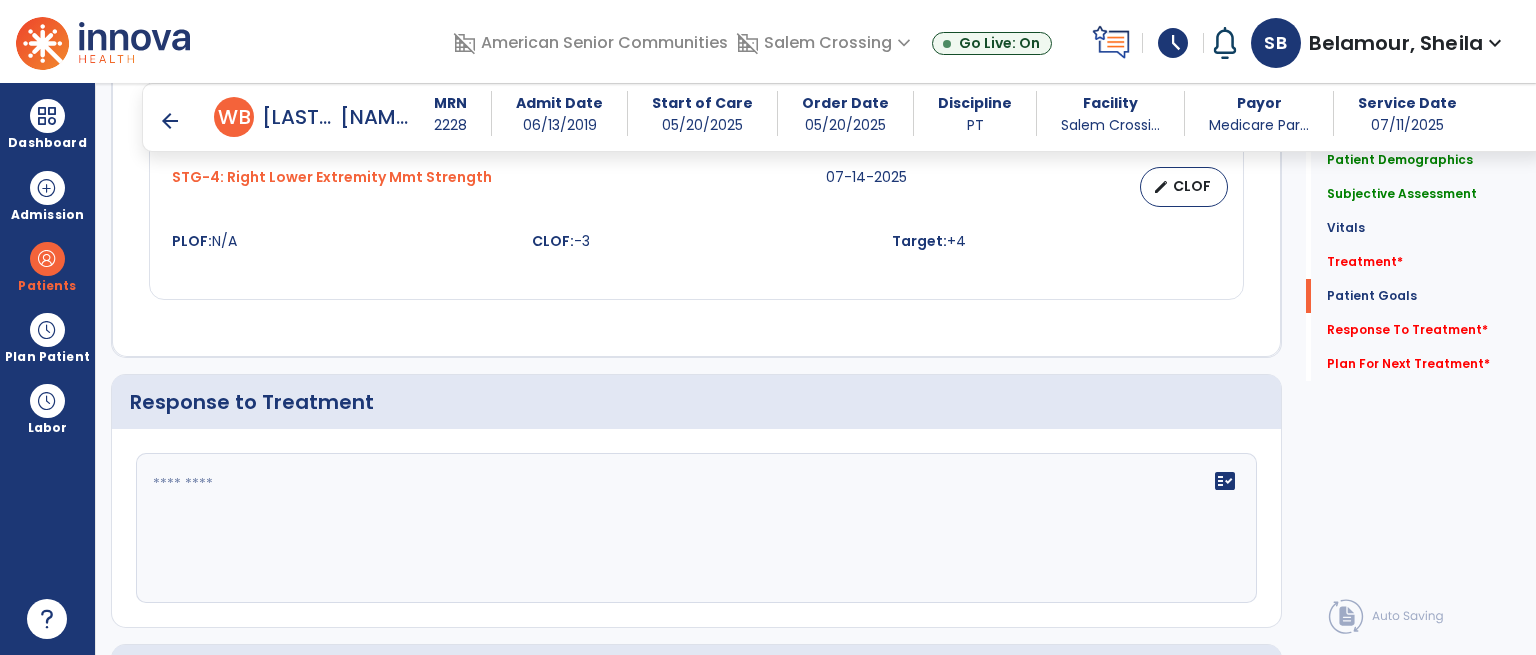 scroll, scrollTop: 2505, scrollLeft: 0, axis: vertical 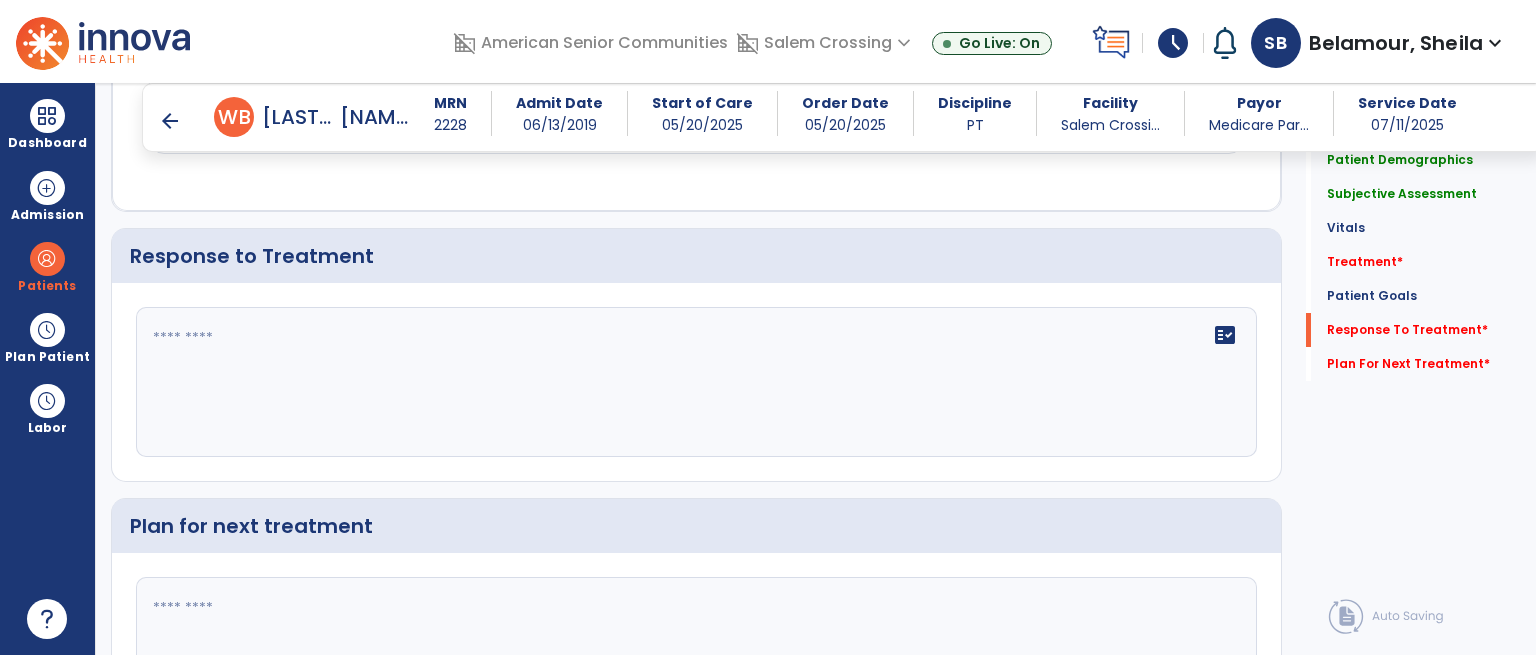 click 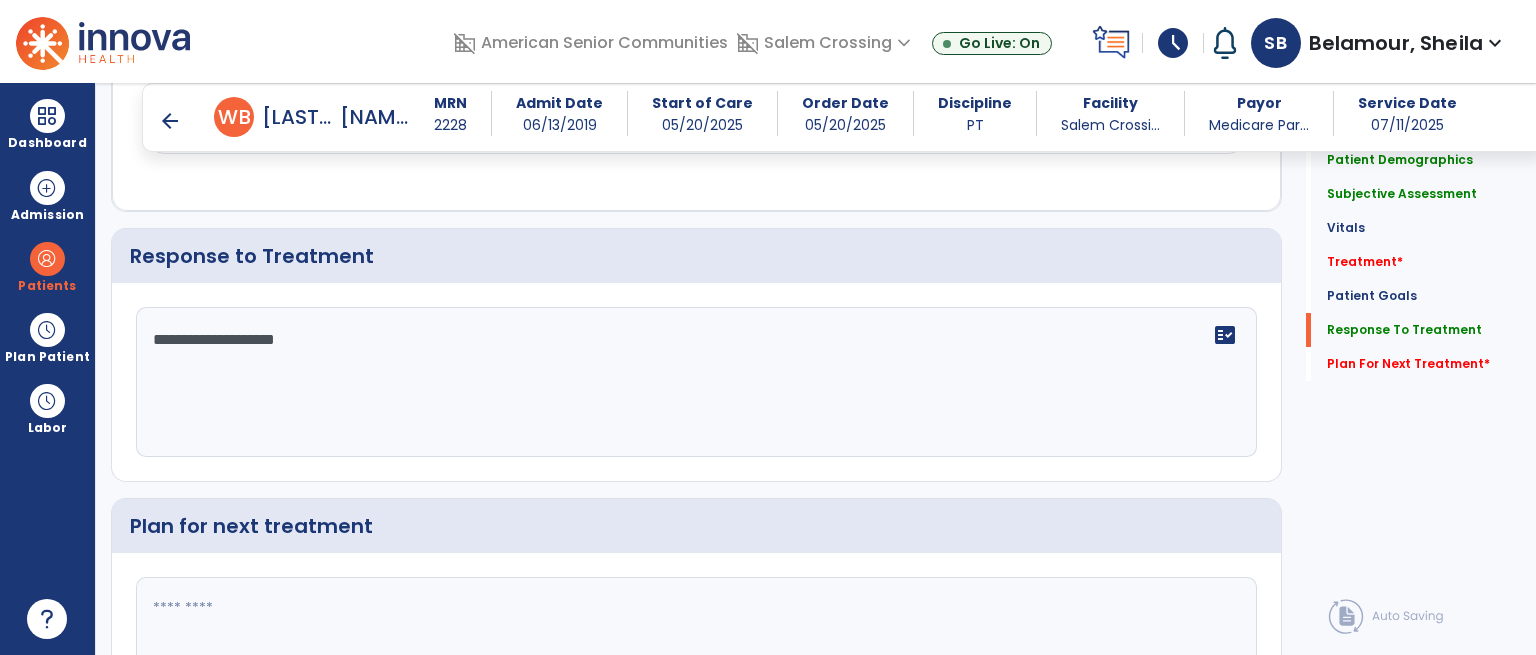 type on "**********" 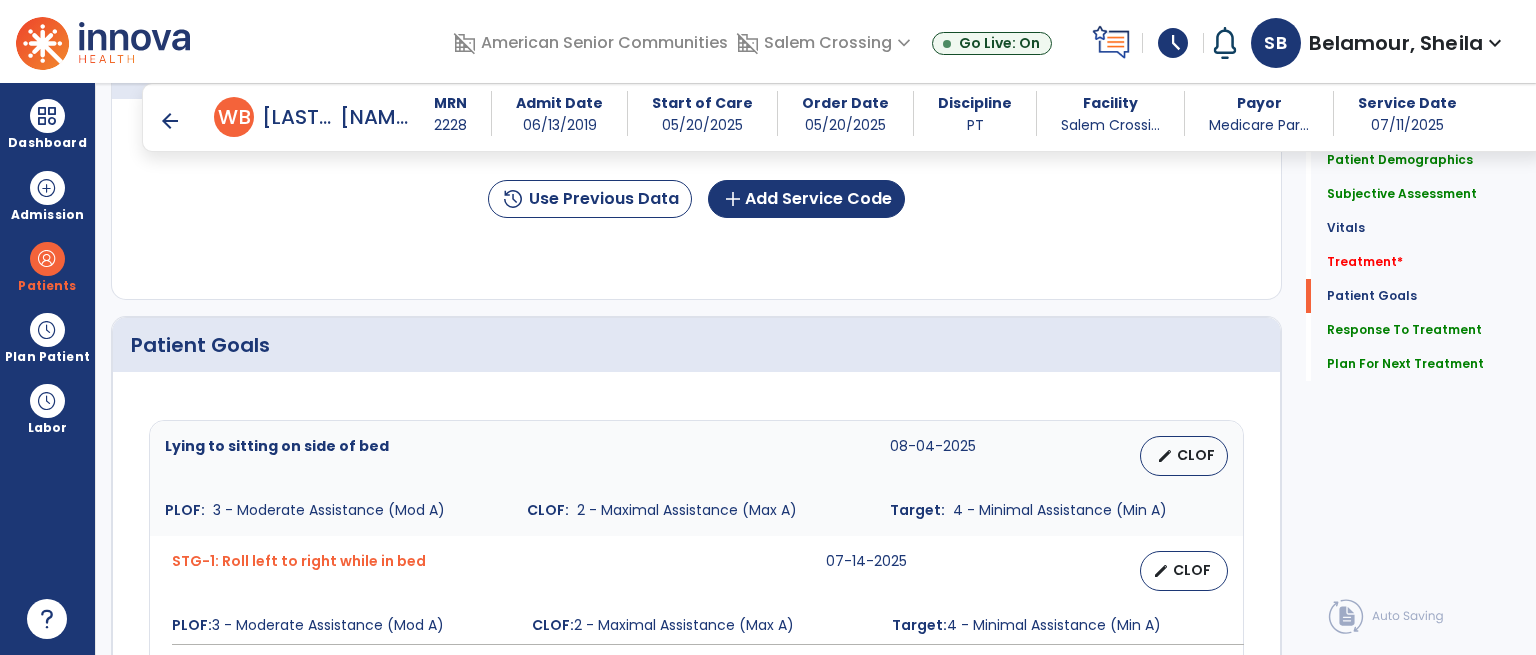 scroll, scrollTop: 1005, scrollLeft: 0, axis: vertical 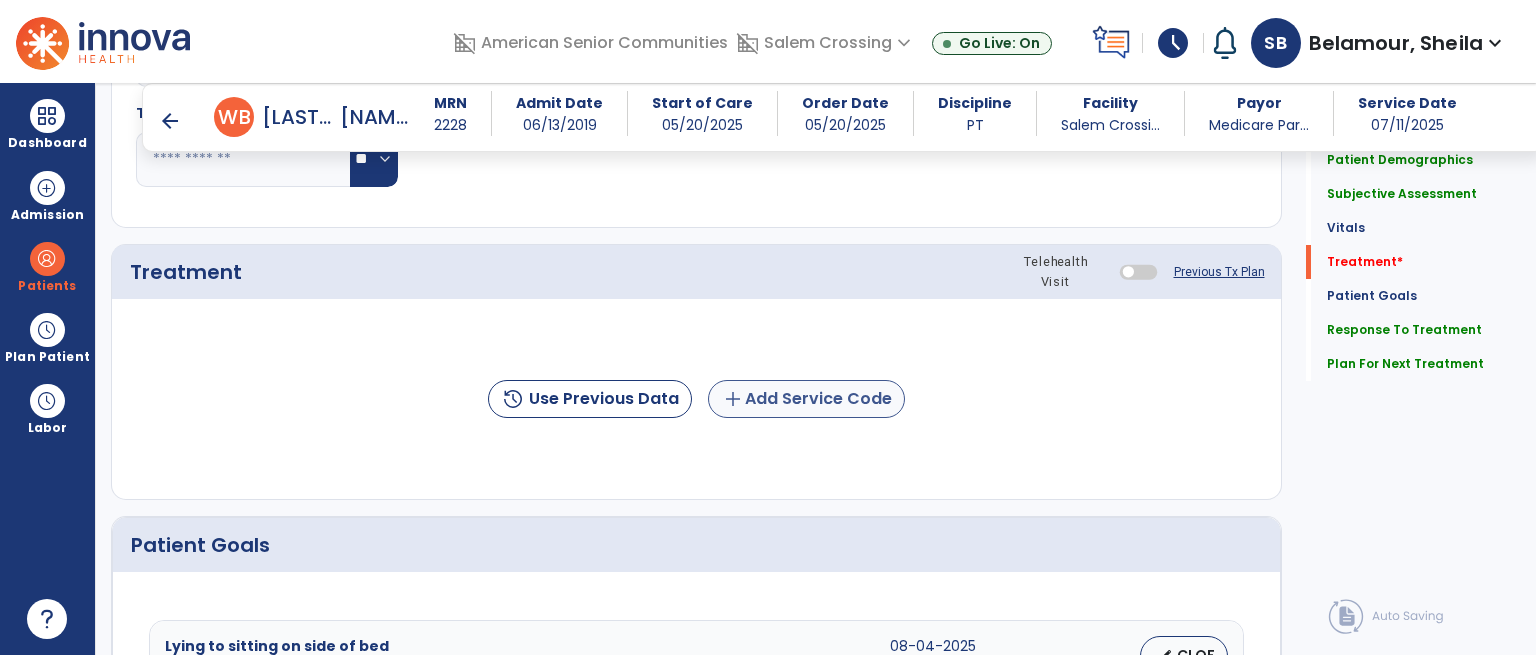 type on "**********" 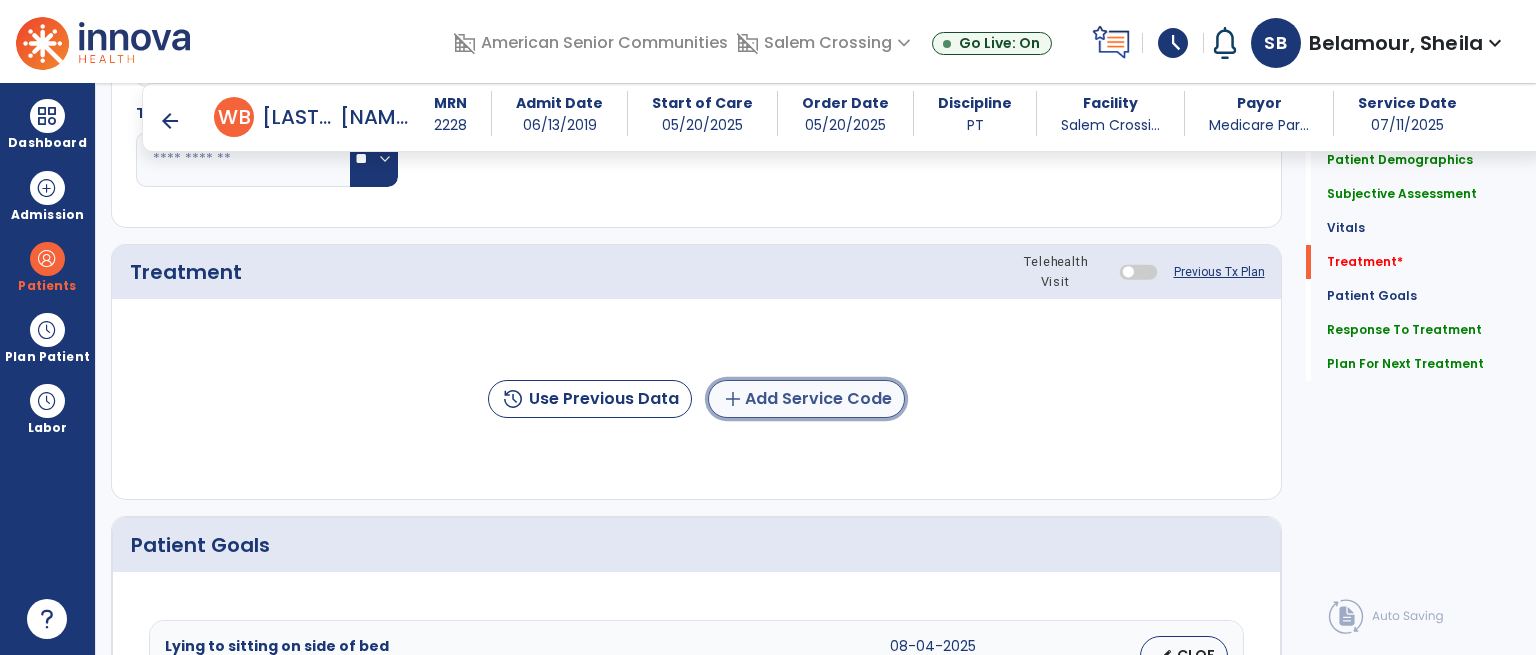 click on "add  Add Service Code" 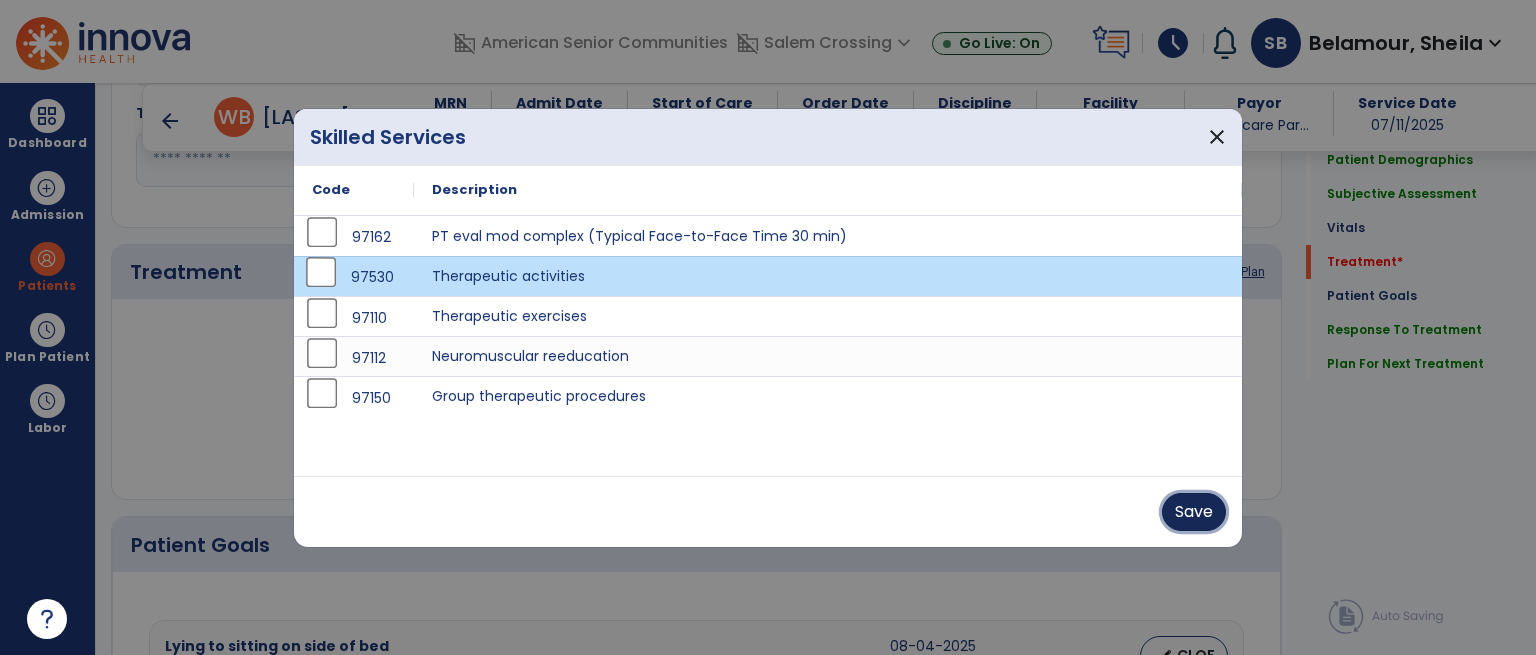 click on "Save" at bounding box center (1194, 512) 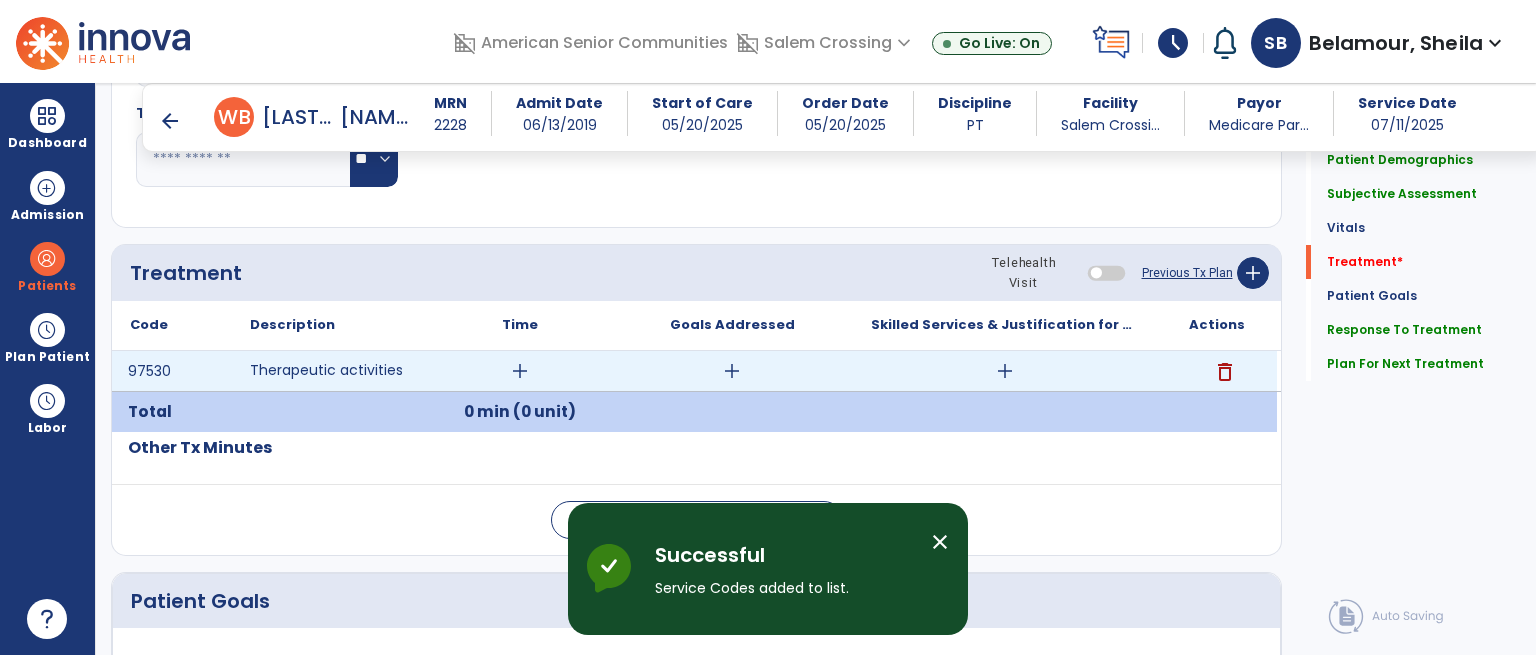click on "add" at bounding box center [520, 371] 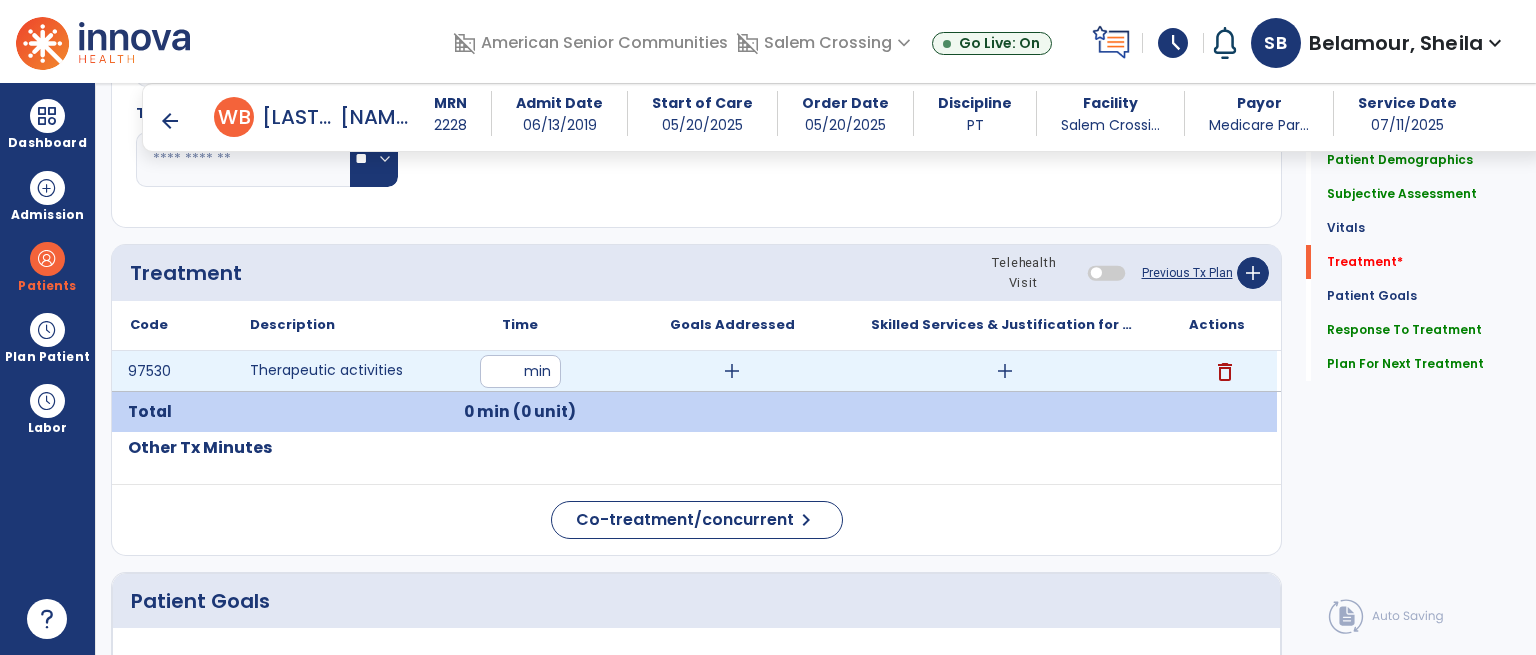 type on "**" 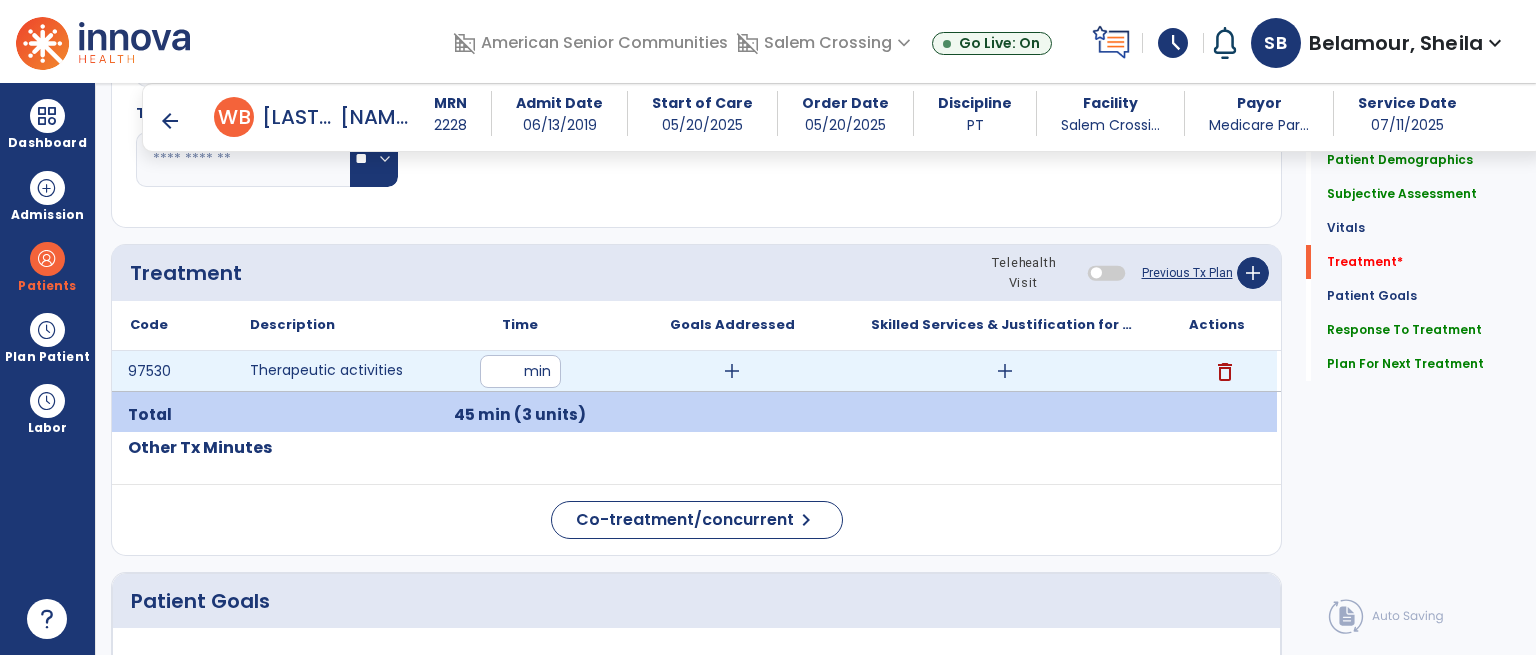 click on "add" at bounding box center (1005, 371) 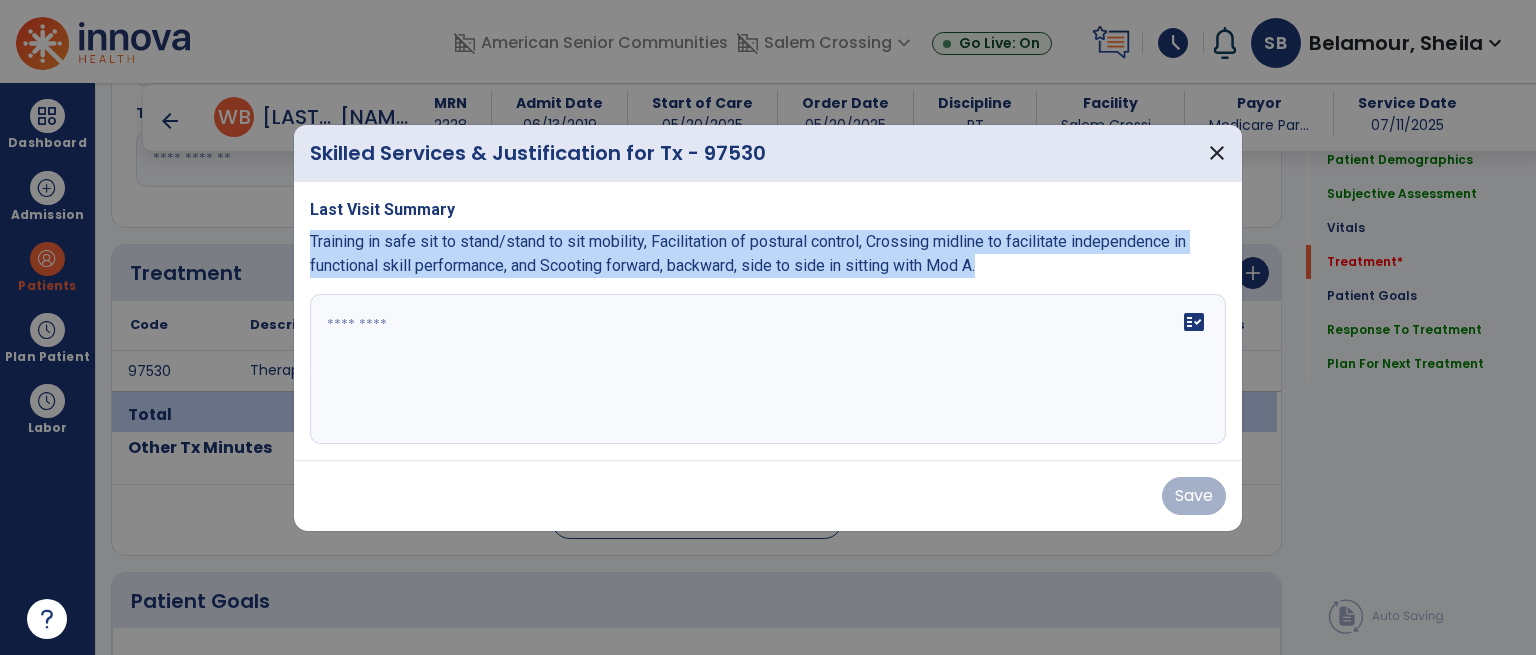 drag, startPoint x: 997, startPoint y: 265, endPoint x: 302, endPoint y: 243, distance: 695.34814 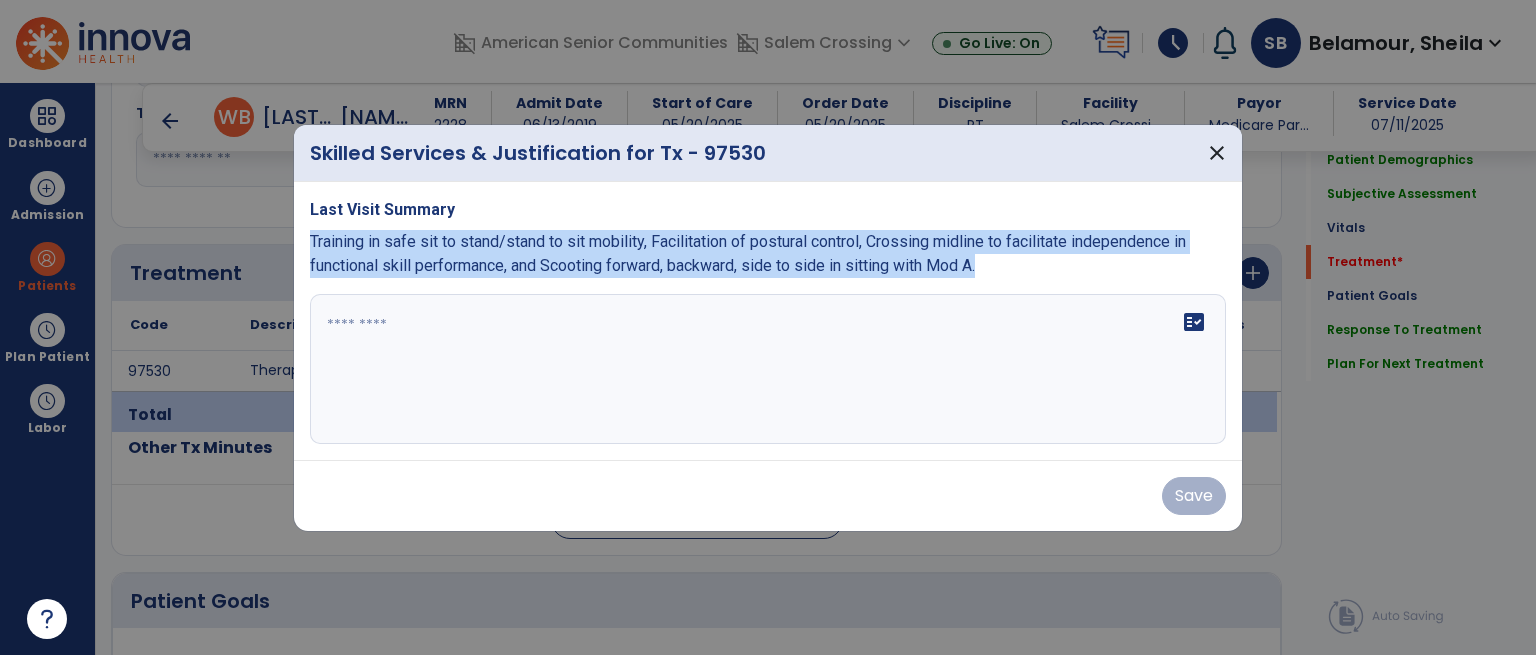 click on "Last Visit Summary Training in safe sit to stand/stand to sit mobility, Facilitation of postural control, Crossing midline to facilitate independence in functional skill performance, and Scooting forward, backward, side to side in sitting with Mod A.   fact_check" at bounding box center (768, 321) 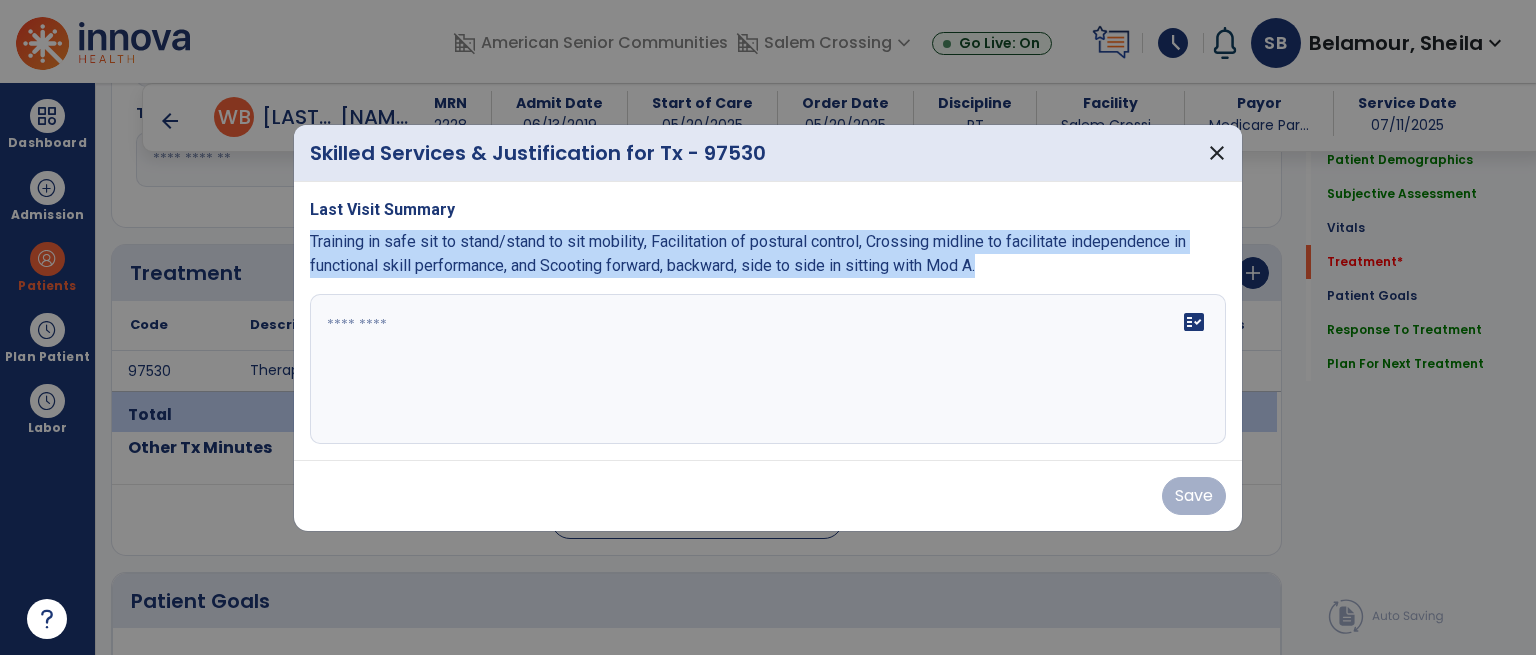 copy on "Training in safe sit to stand/stand to sit mobility, Facilitation of postural control, Crossing midline to facilitate independence in functional skill performance, and Scooting forward, backward, side to side in sitting with Mod A." 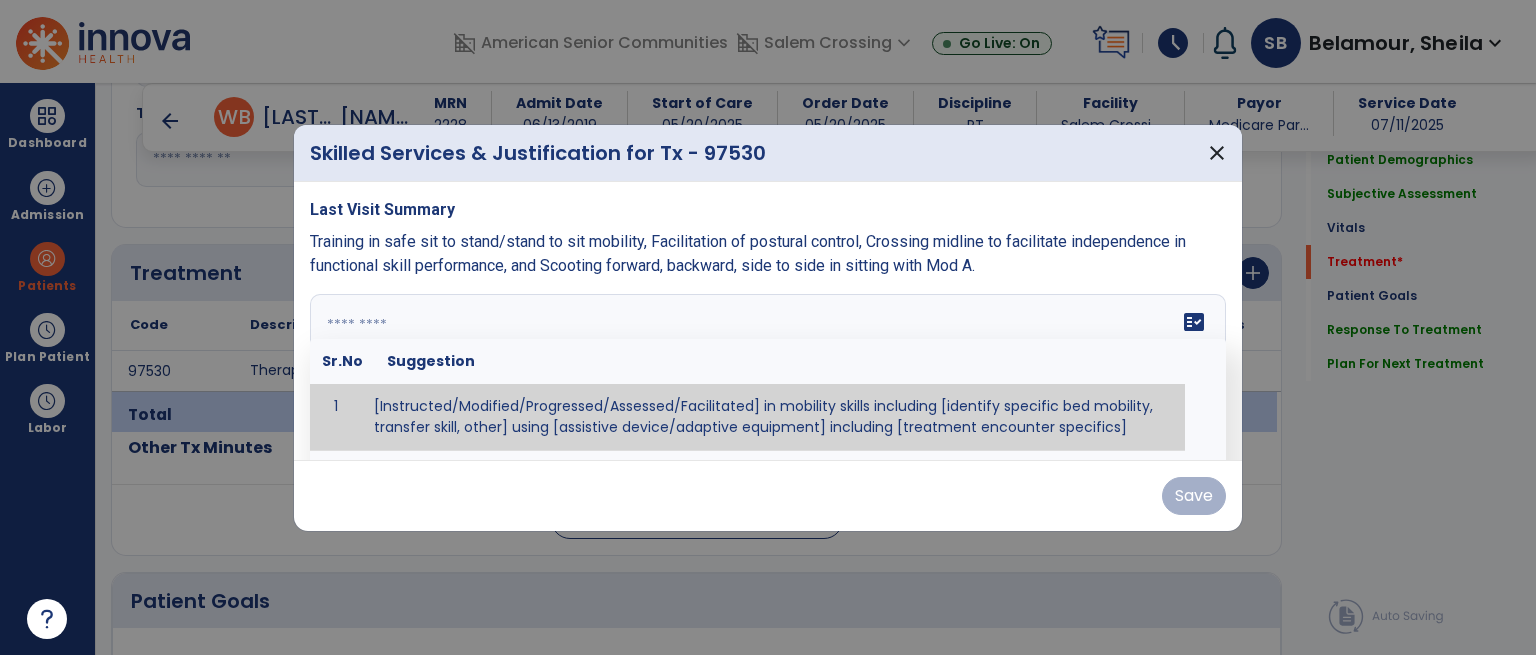 click at bounding box center [766, 369] 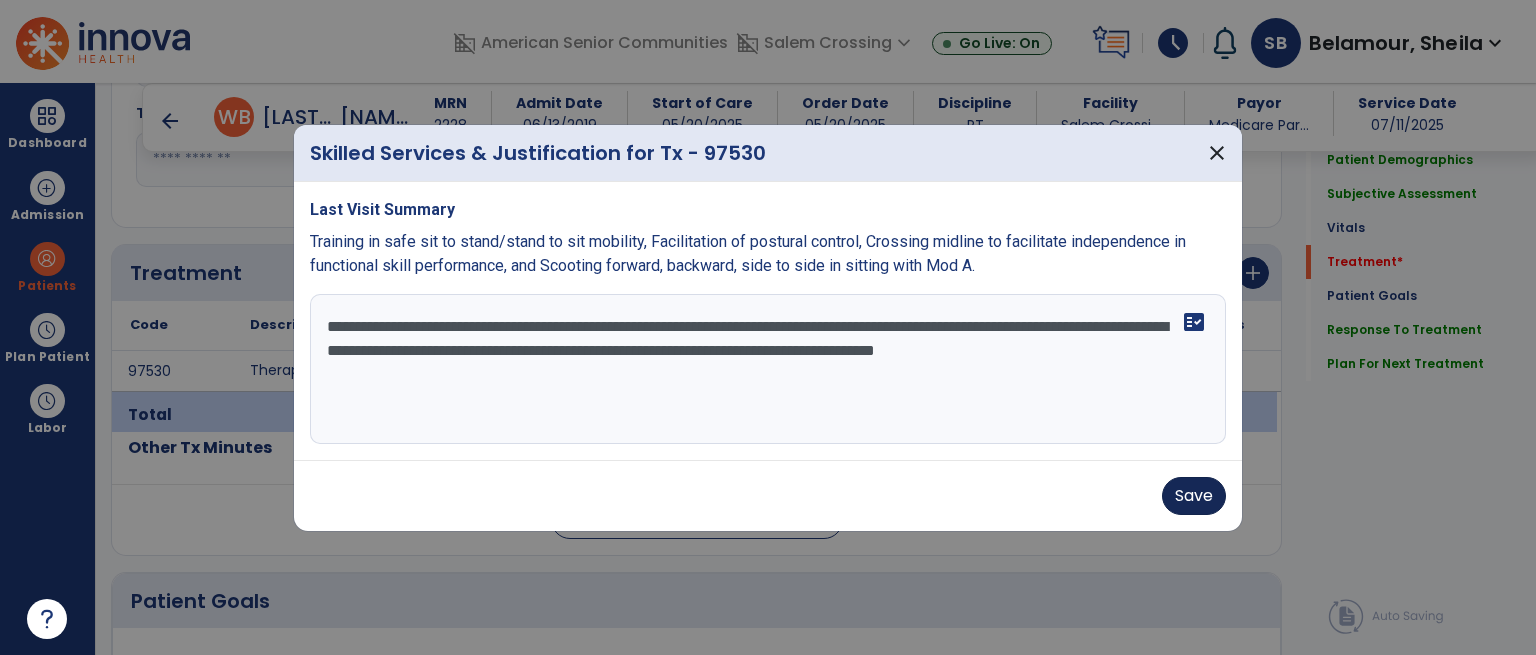 type on "**********" 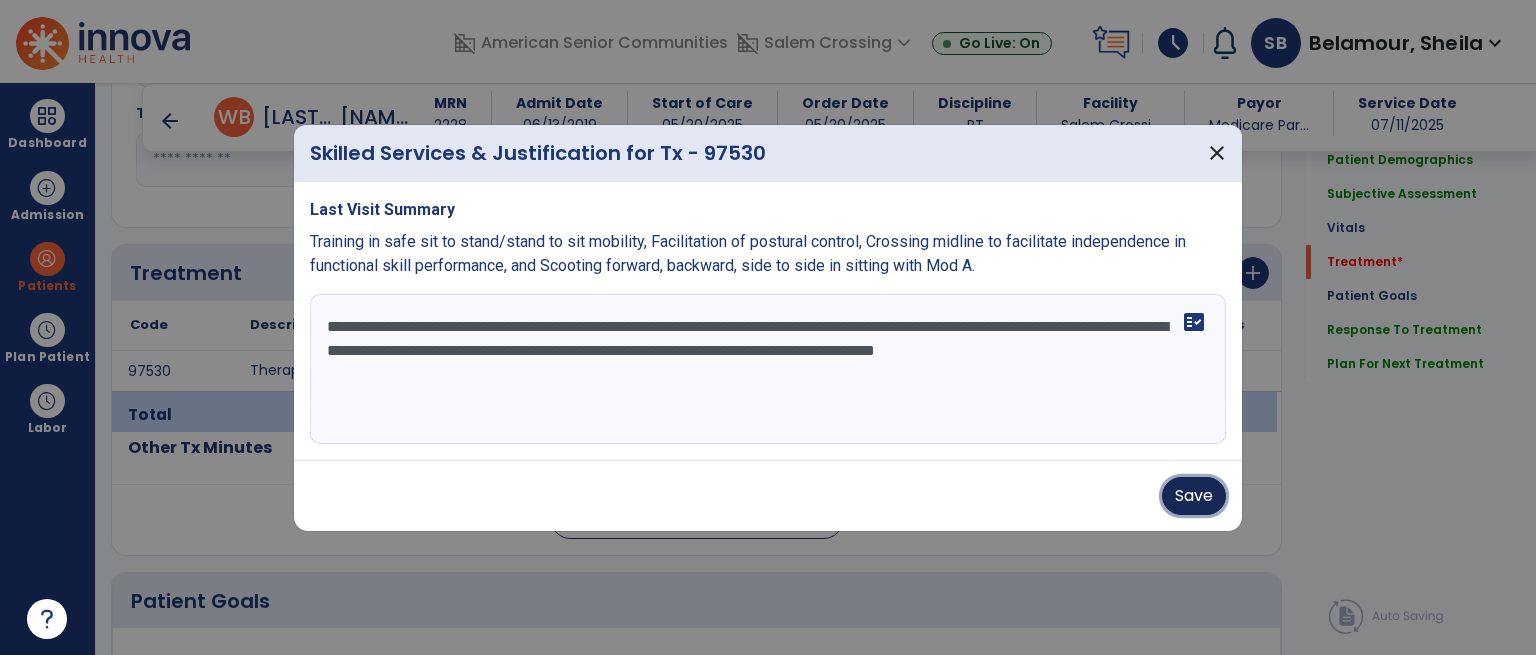 click on "Save" at bounding box center [1194, 496] 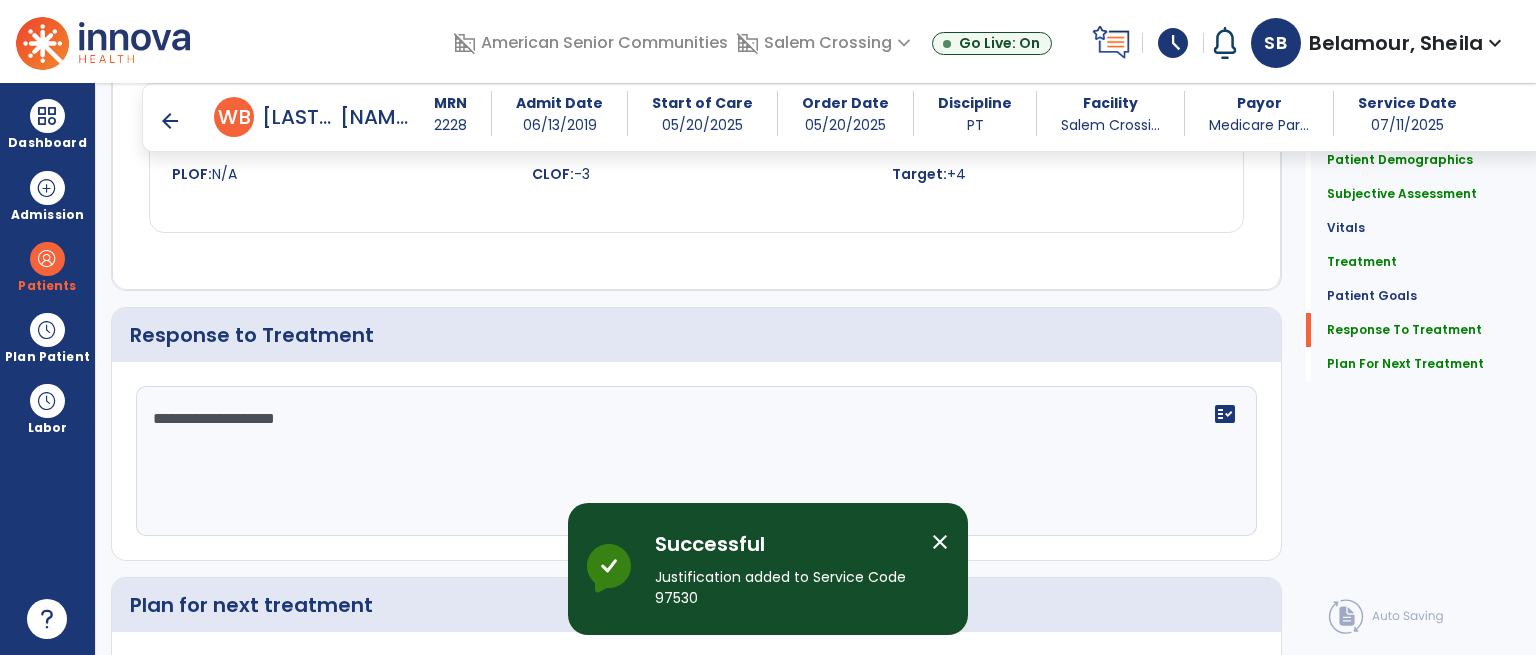 scroll, scrollTop: 2740, scrollLeft: 0, axis: vertical 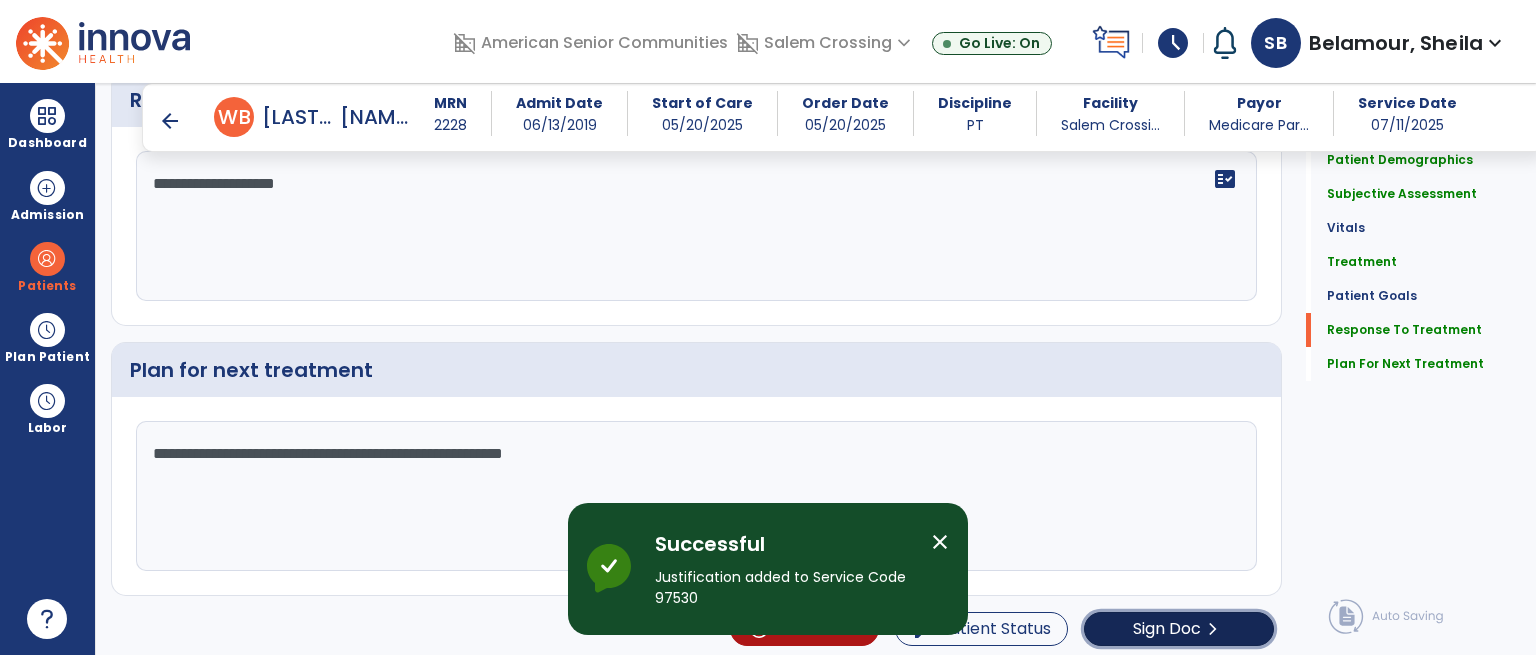 click on "chevron_right" 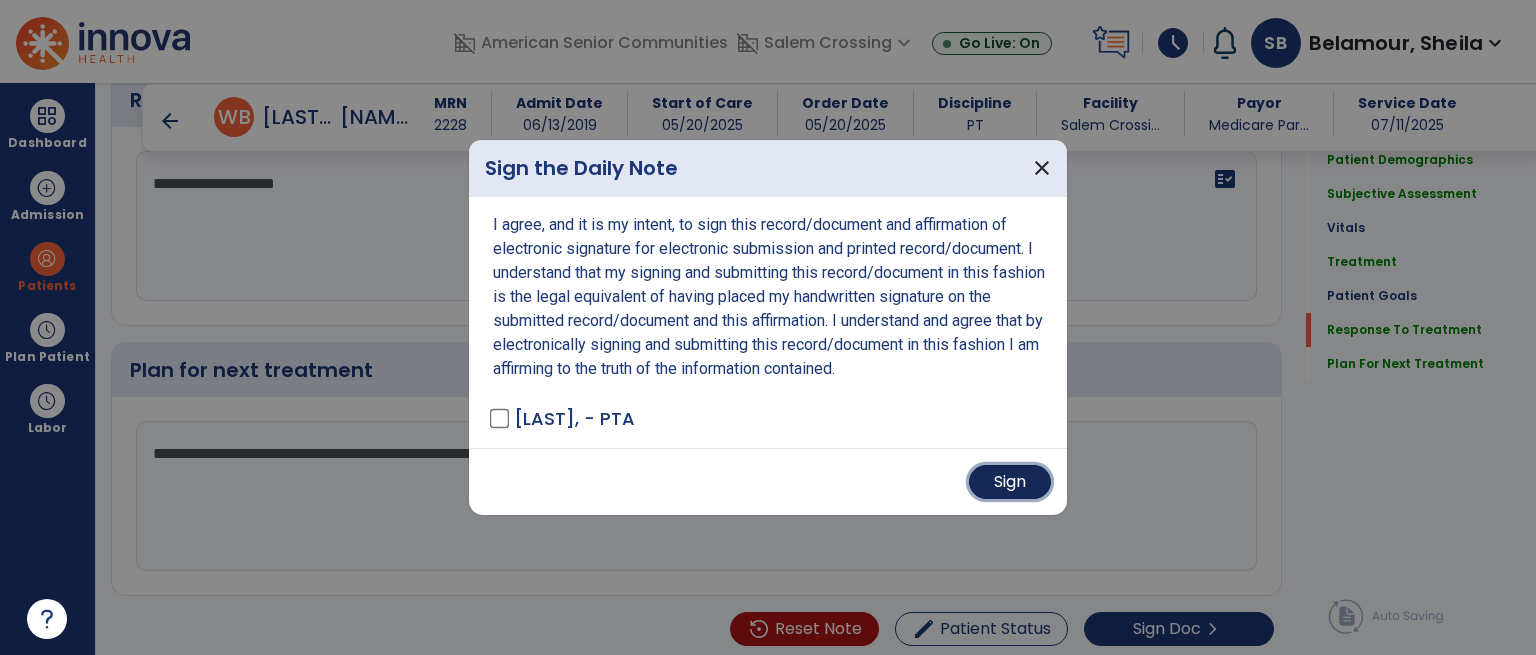 click on "Sign" at bounding box center (1010, 482) 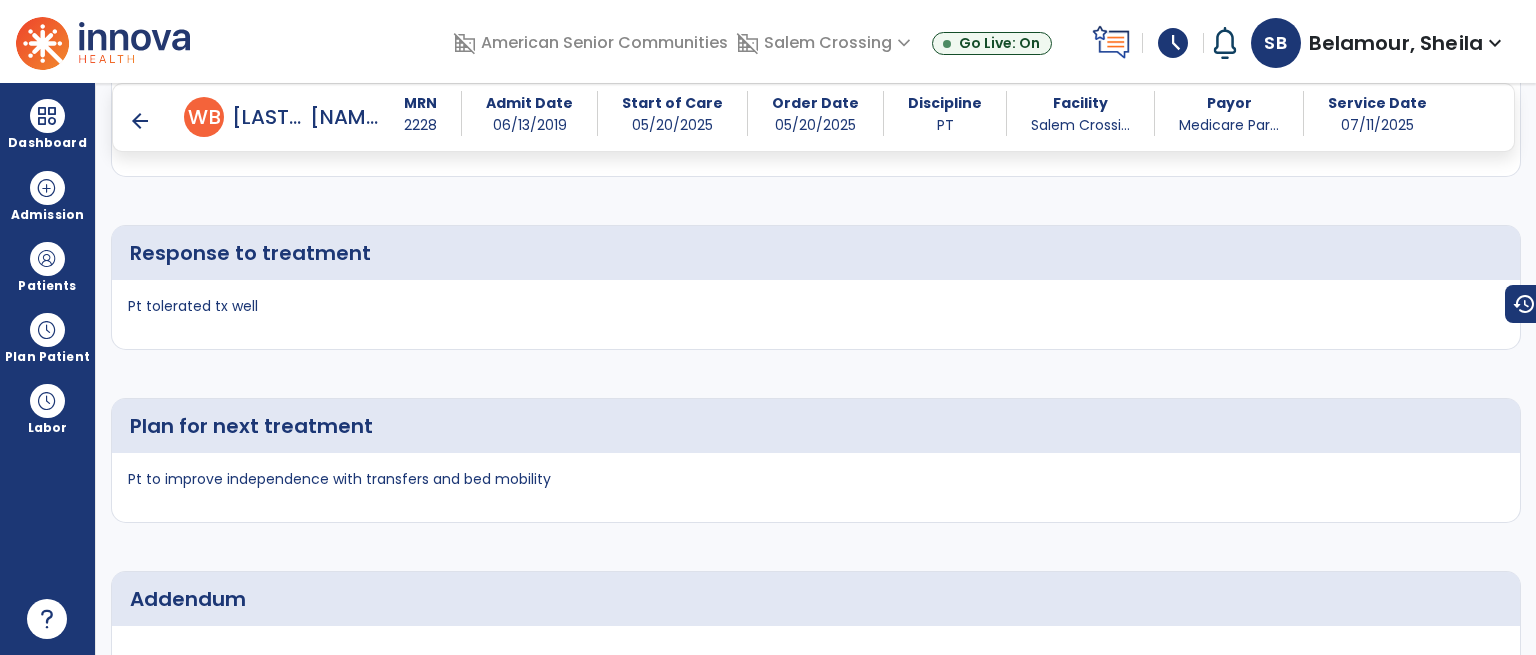 scroll, scrollTop: 3988, scrollLeft: 0, axis: vertical 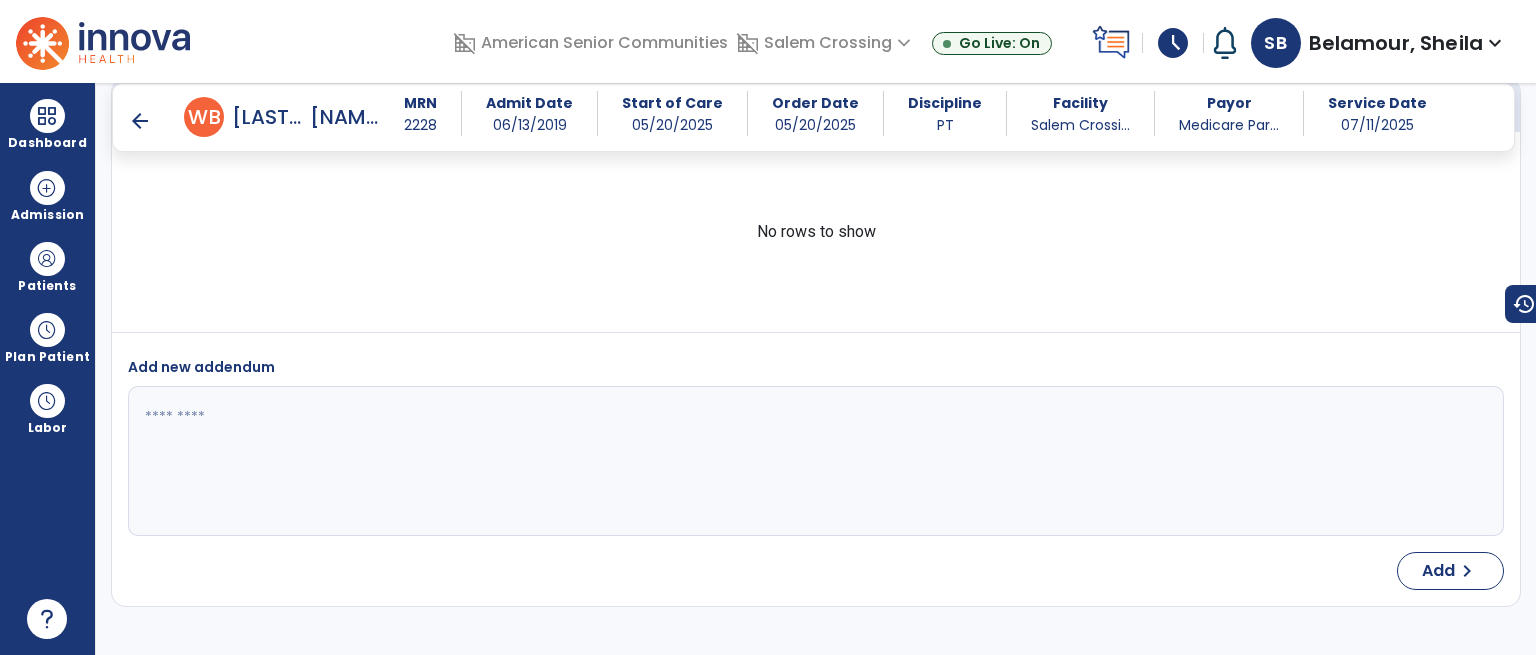 click on "arrow_back" at bounding box center (140, 121) 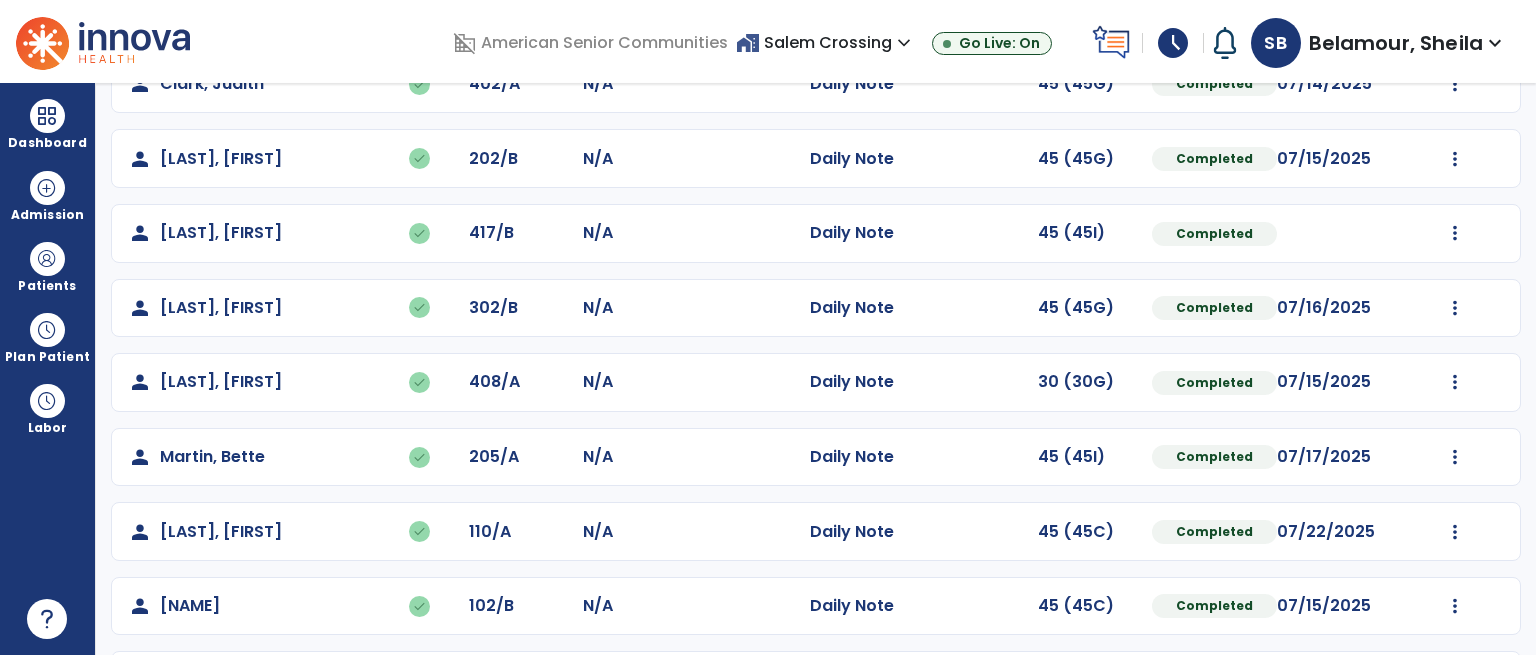 scroll, scrollTop: 0, scrollLeft: 0, axis: both 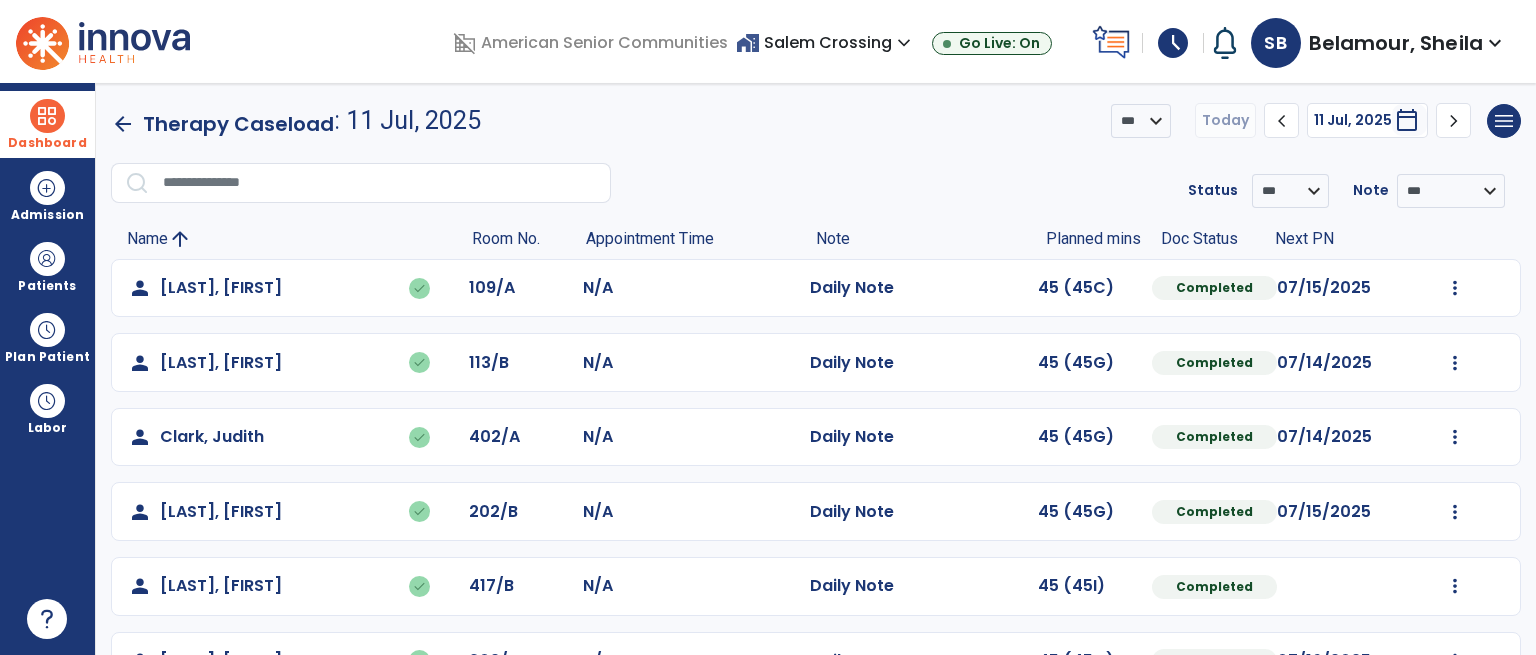 click at bounding box center [47, 116] 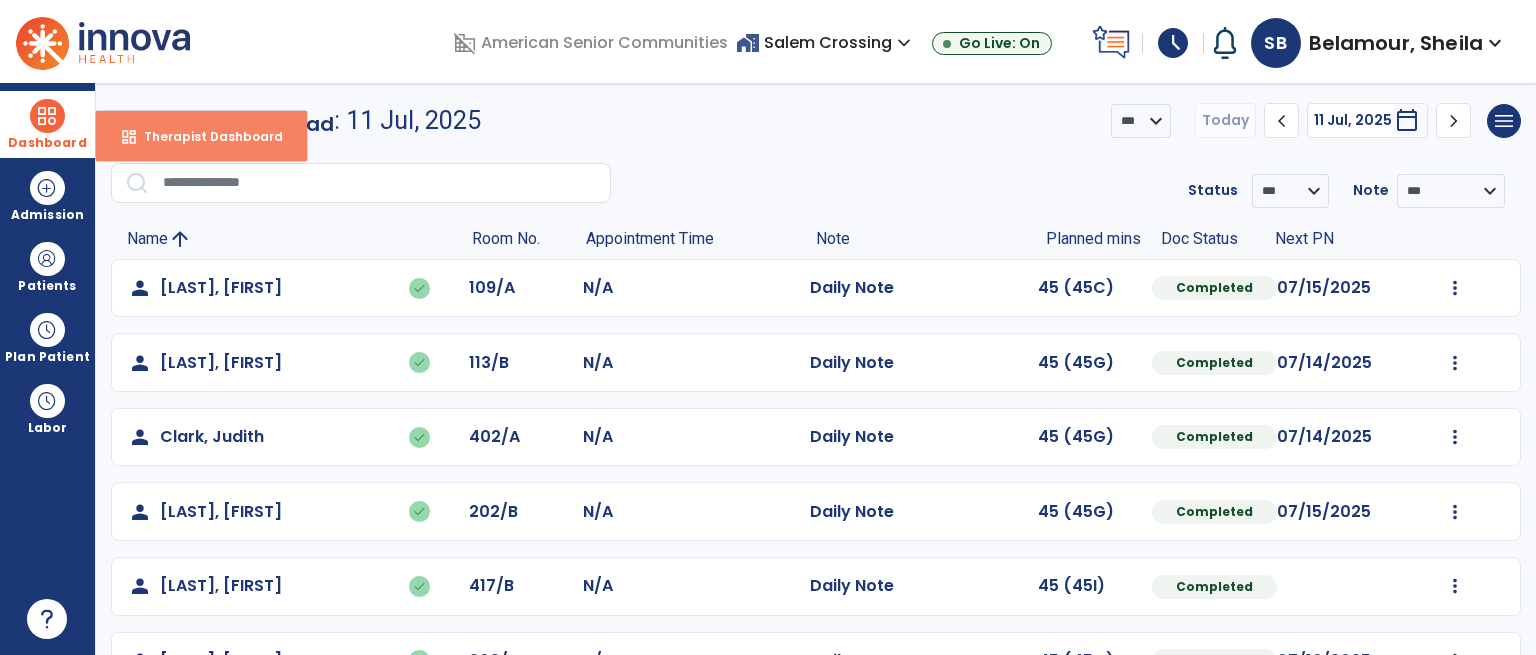 click on "dashboard  Therapist Dashboard" at bounding box center (201, 136) 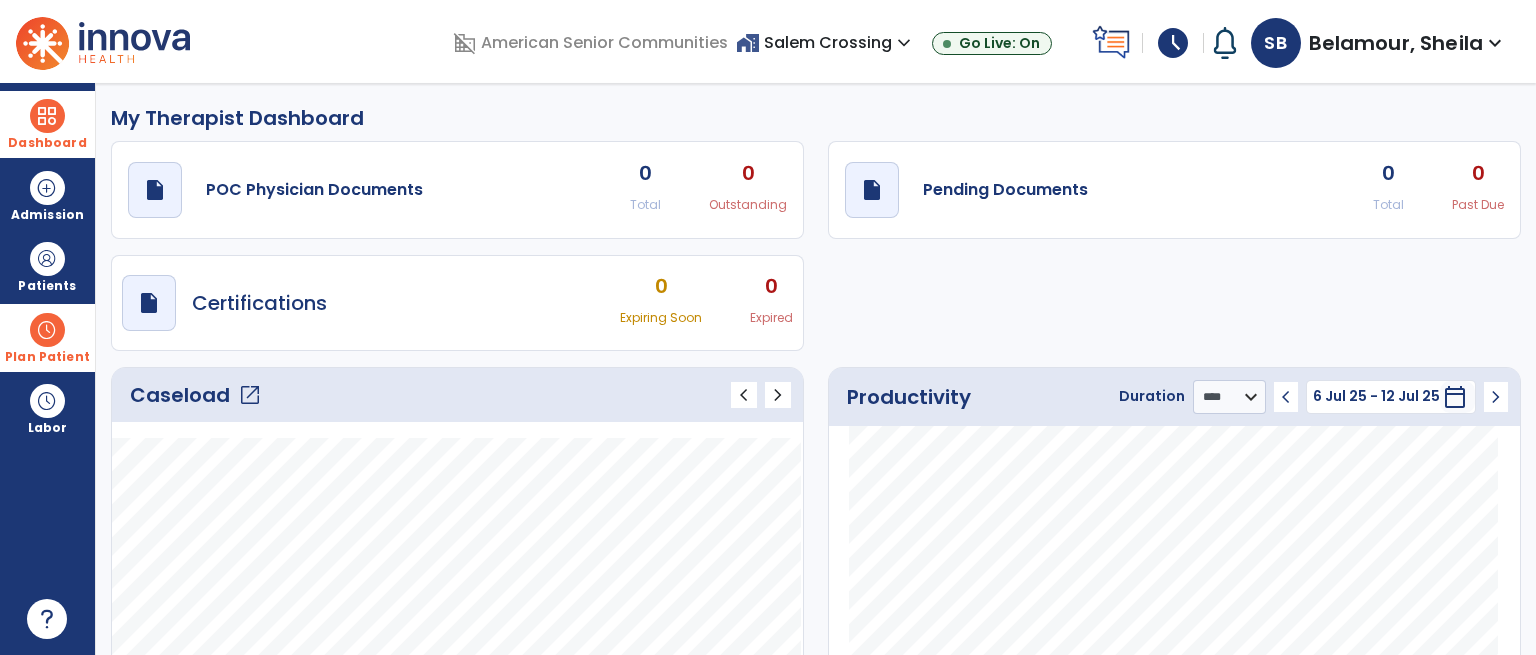 click on "Plan Patient" at bounding box center (47, 266) 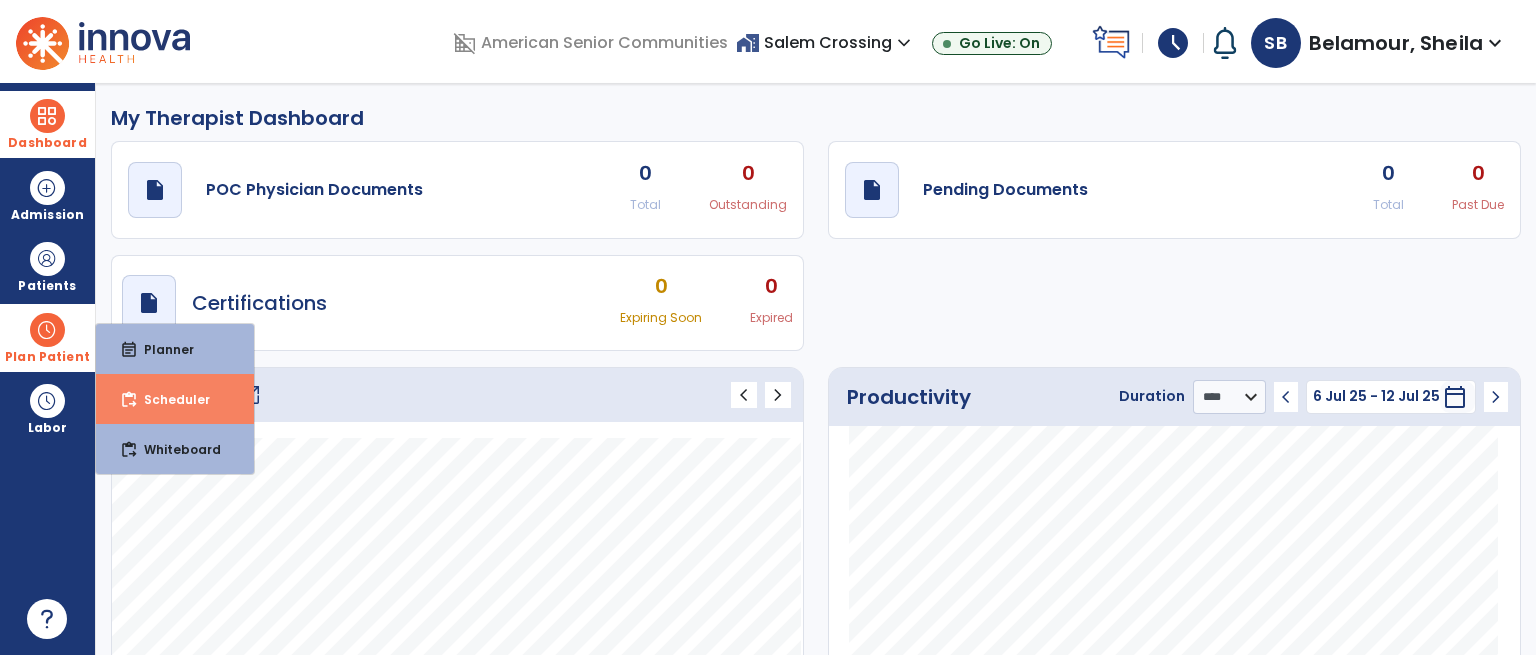 click on "Scheduler" at bounding box center [169, 399] 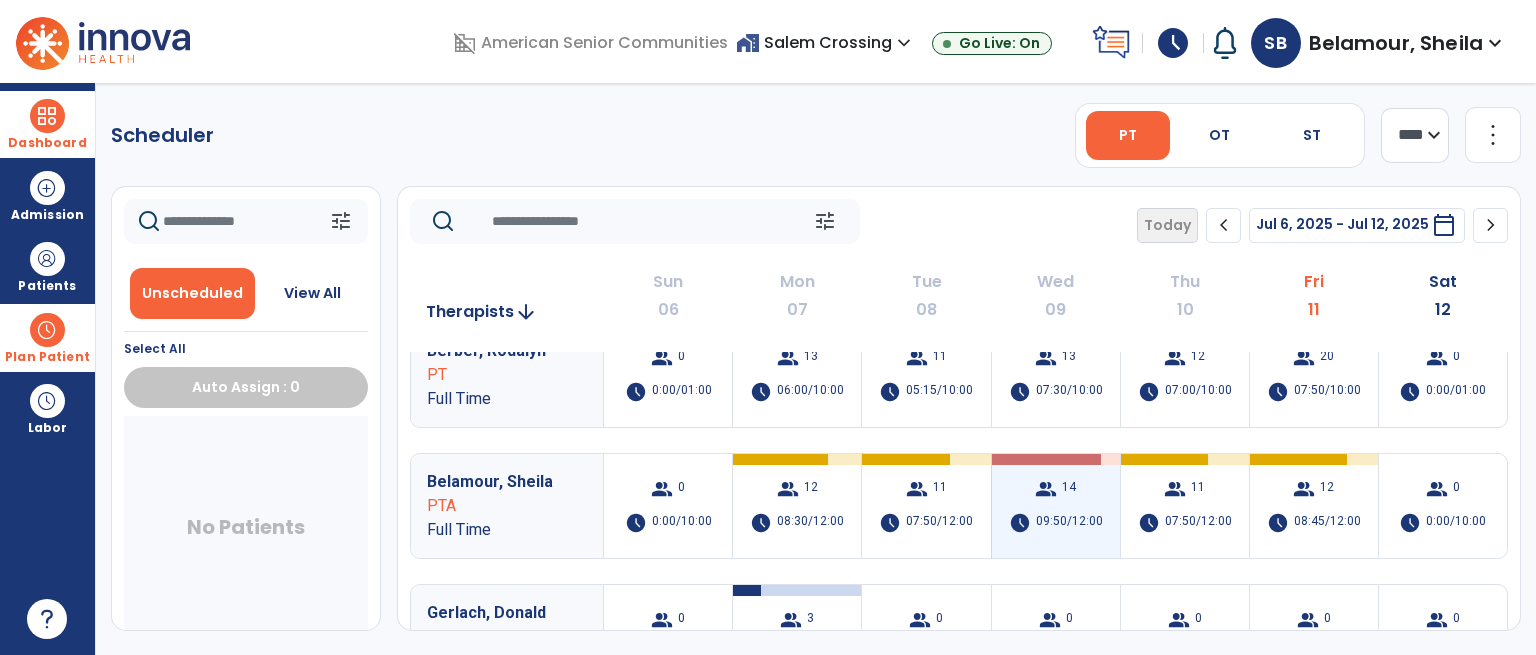 scroll, scrollTop: 0, scrollLeft: 0, axis: both 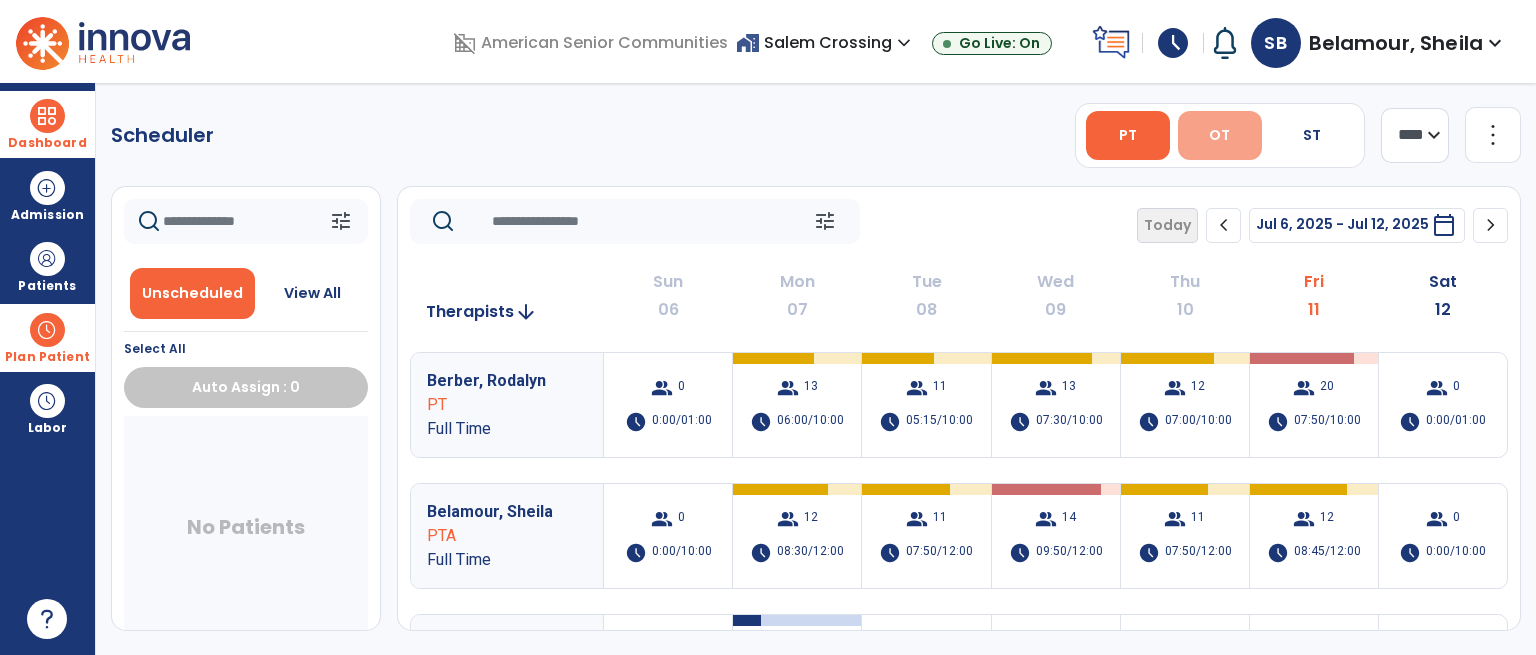 click on "OT" at bounding box center (1220, 135) 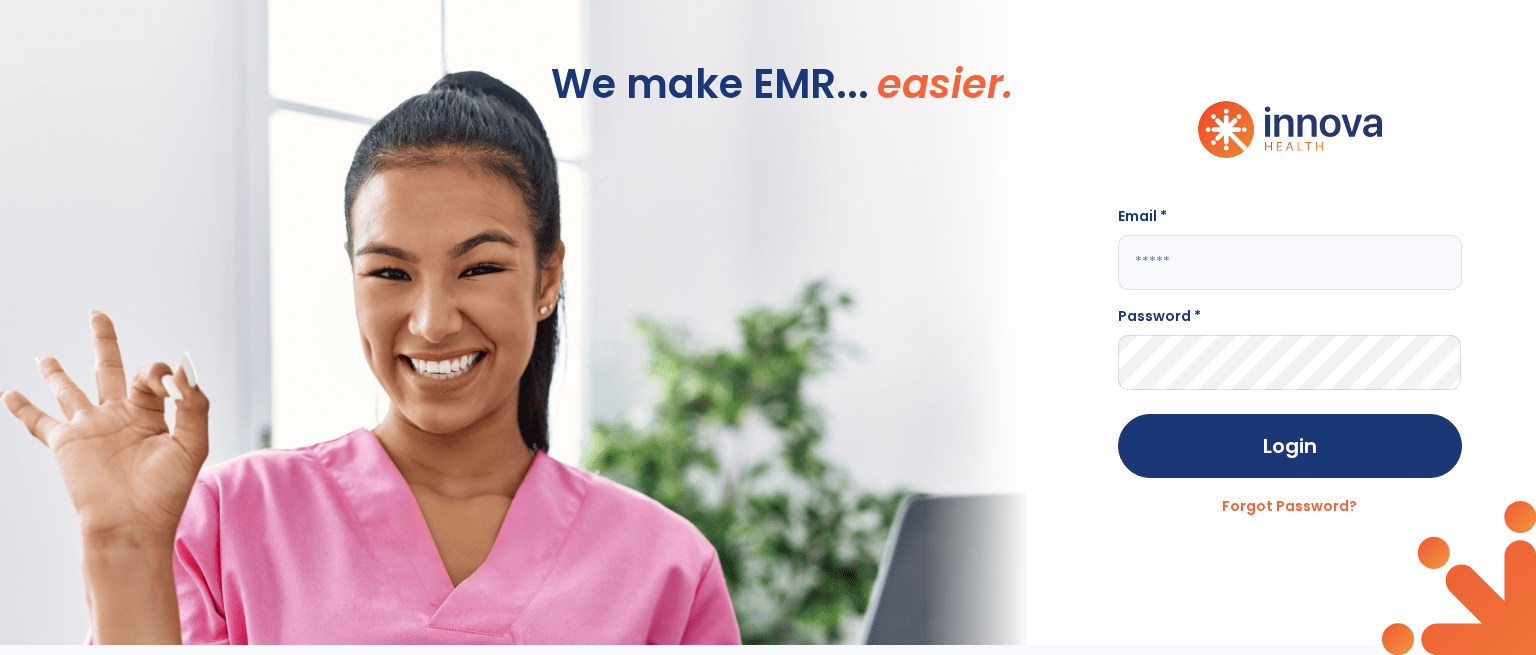 type on "**********" 